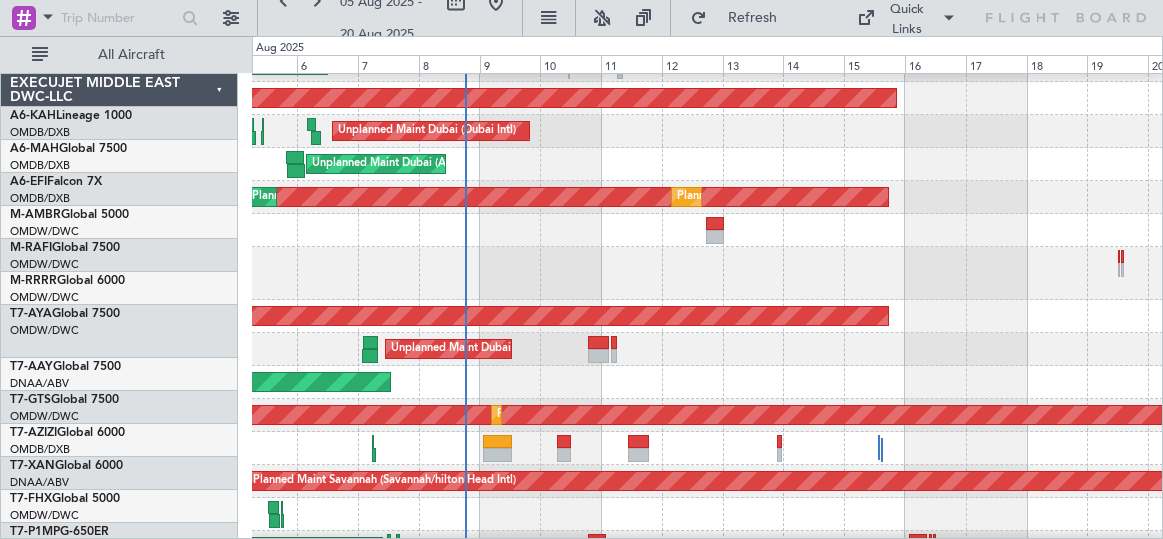 scroll, scrollTop: 0, scrollLeft: 0, axis: both 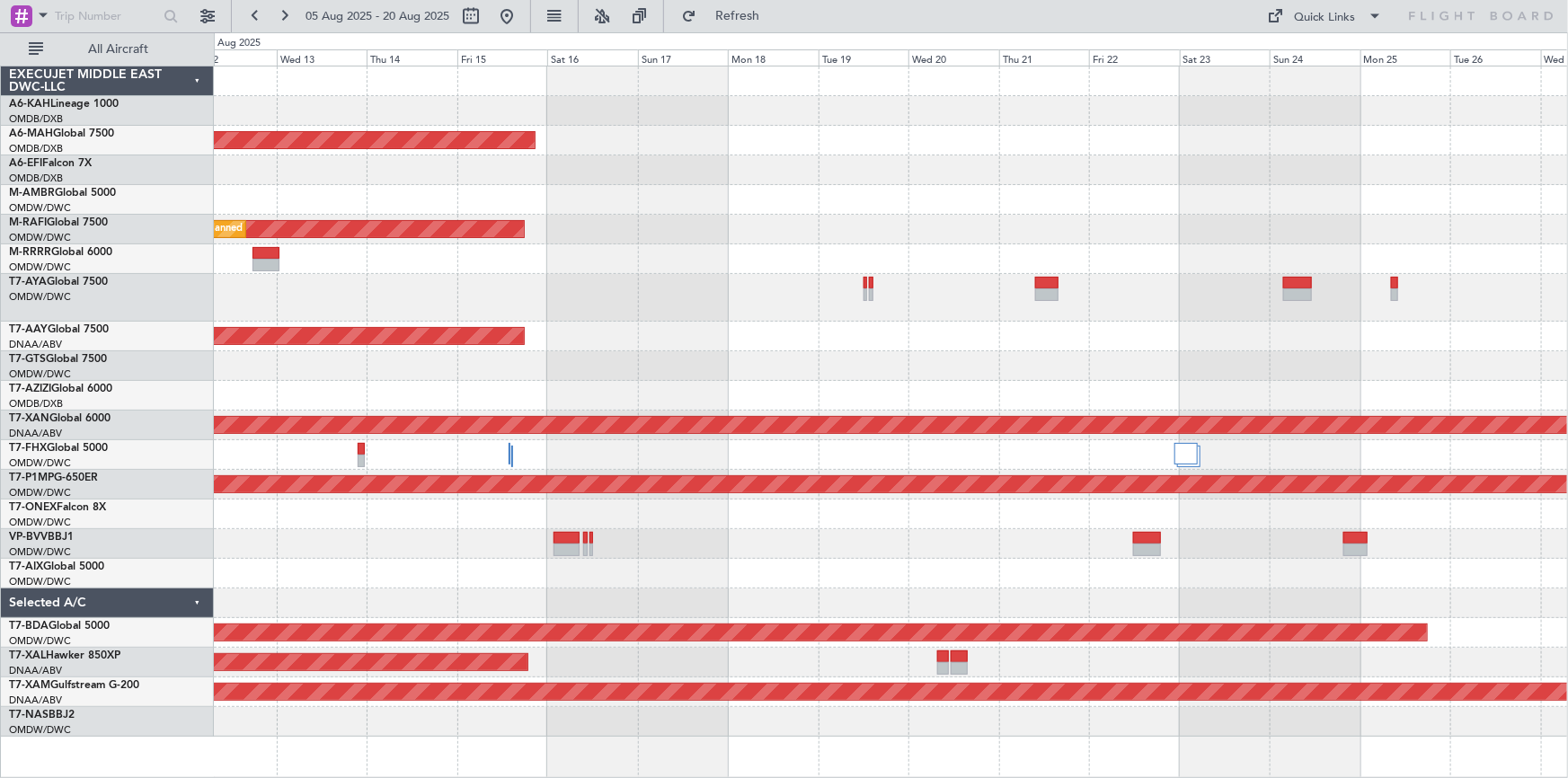 click on "Planned Maint [CITY] ([CITY] [INTL])
Unplanned Maint [CITY] ([CITY] [INTL])
Planned Maint [CITY] ([CITY] [INTL])
Planned Maint [CITY] ([CITY] [INTL])
Unplanned Maint [CITY] ([CITY] [INTL])
Unplanned Maint [CITY] ([CITY] [INTL])
Unplanned Maint [CITY] ([CITY] [INTL])
Planned Maint [CITY] ([CITY] [INTL])
Planned Maint [CITY] ([CITY]/[CITY][INTL])
Planned Maint [CITY] ([CITY] [INTL])
Planned Maint [CITY]
Planned Maint [CITY]-[CITY]
[COMPANY]
[CODE] [MODEL]
[CODE]/[CODE]
[CITY] ([CITY] [INTL])
[CODE] [MODEL]
[CODE]/[CODE]
[CITY] ([CITY] [INTL])
[NUMBER]" 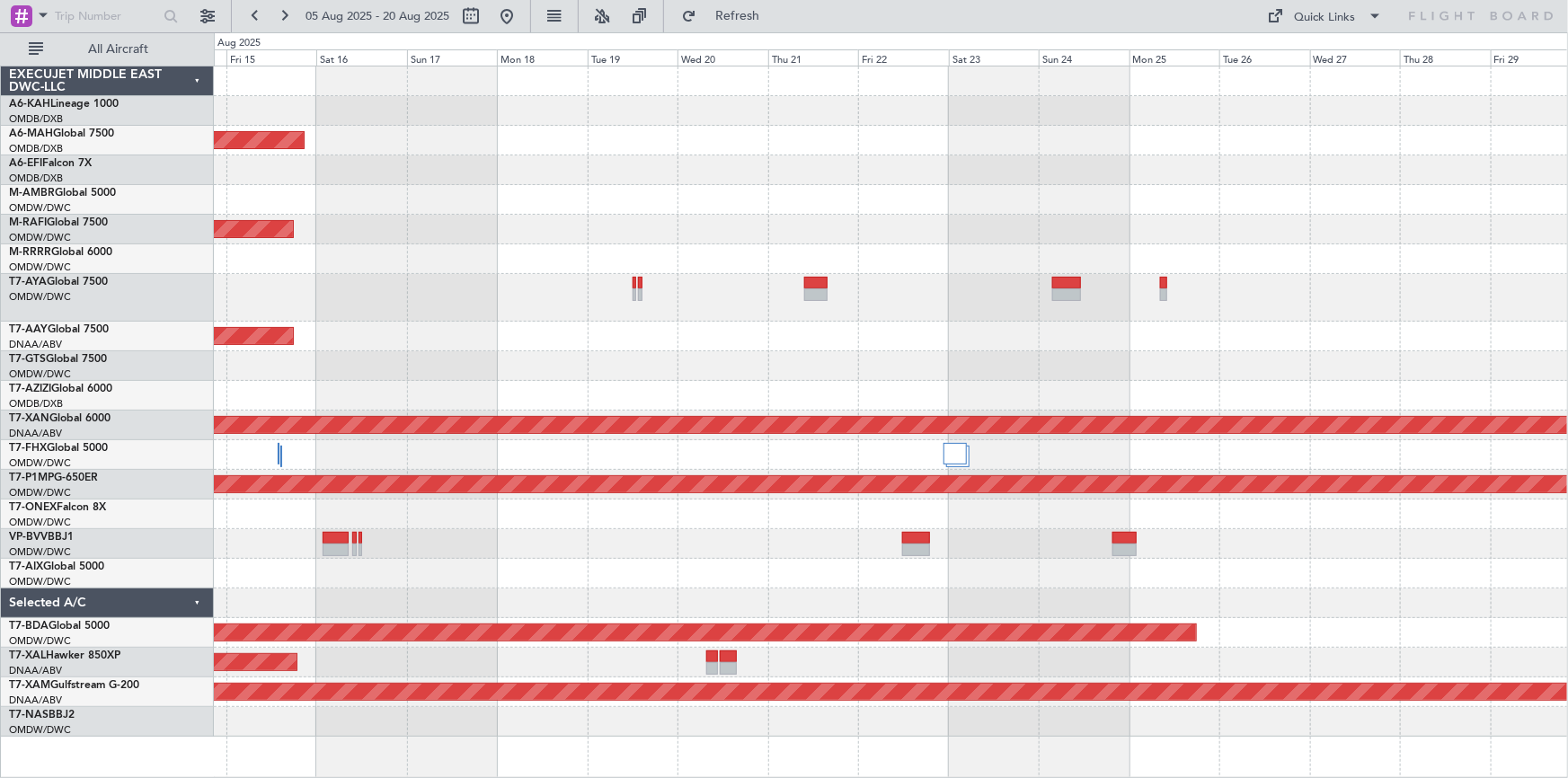 click on "Unplanned Maint Dubai (Al Maktoum Intl)" 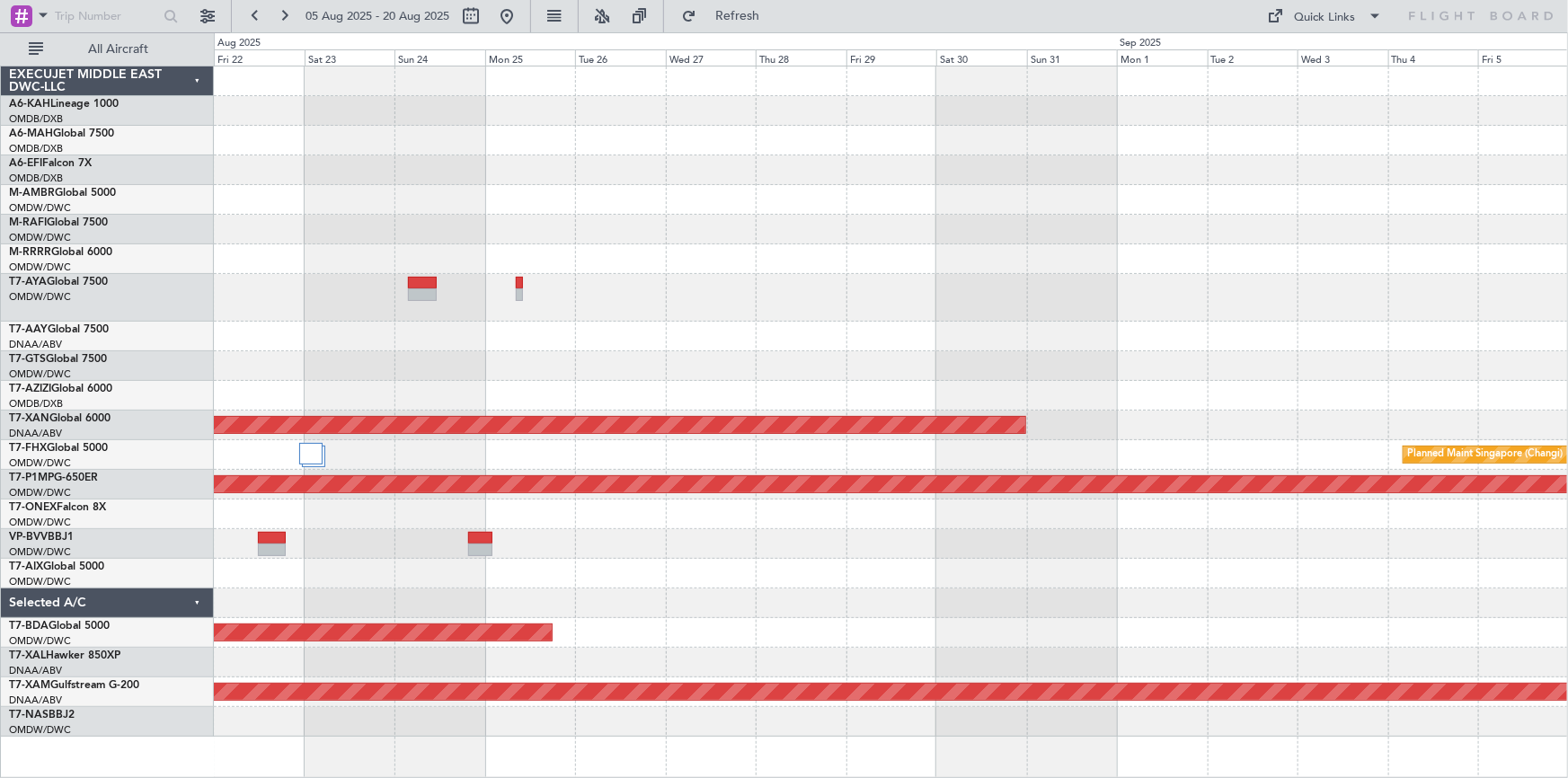 click 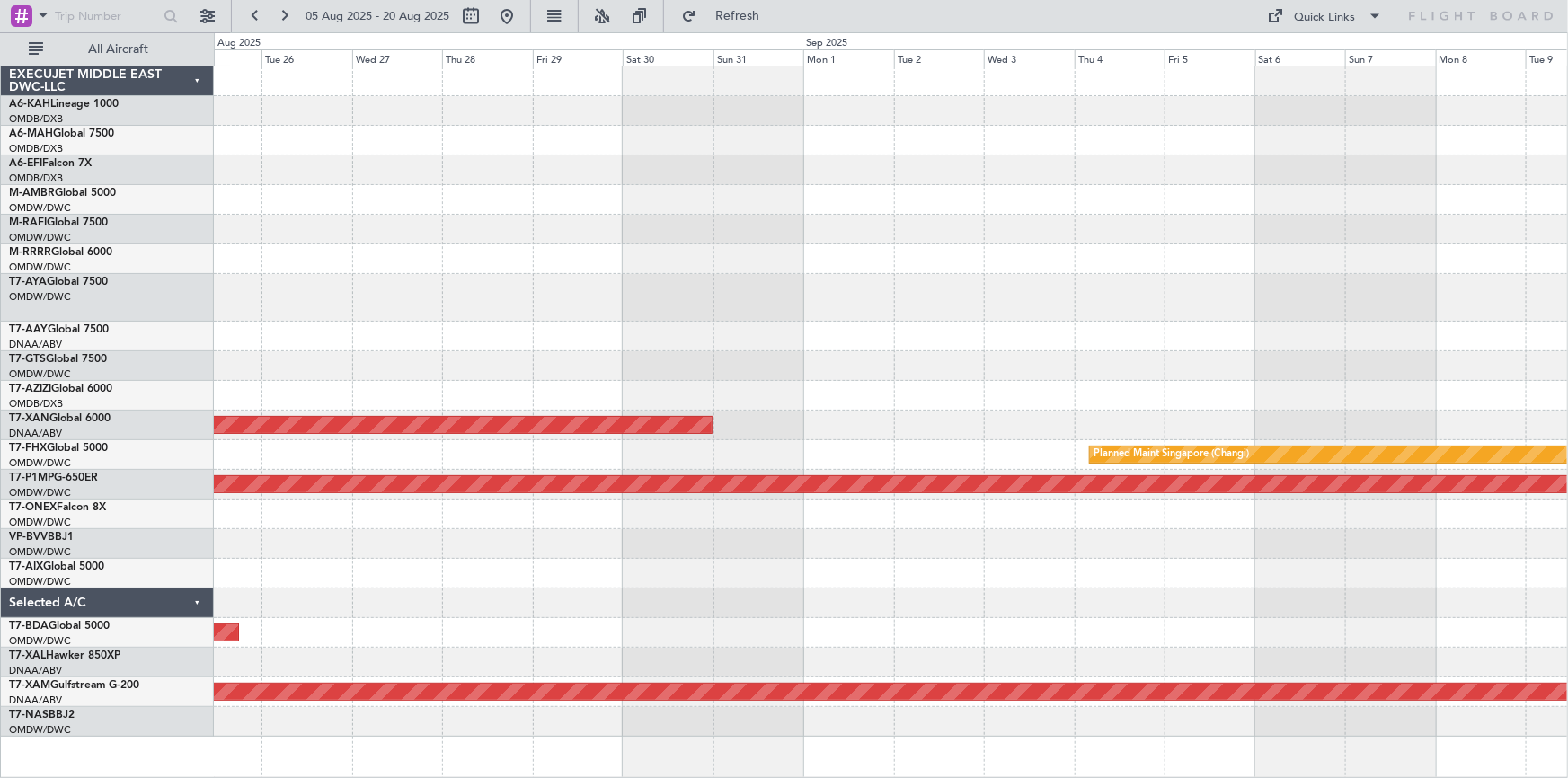 click 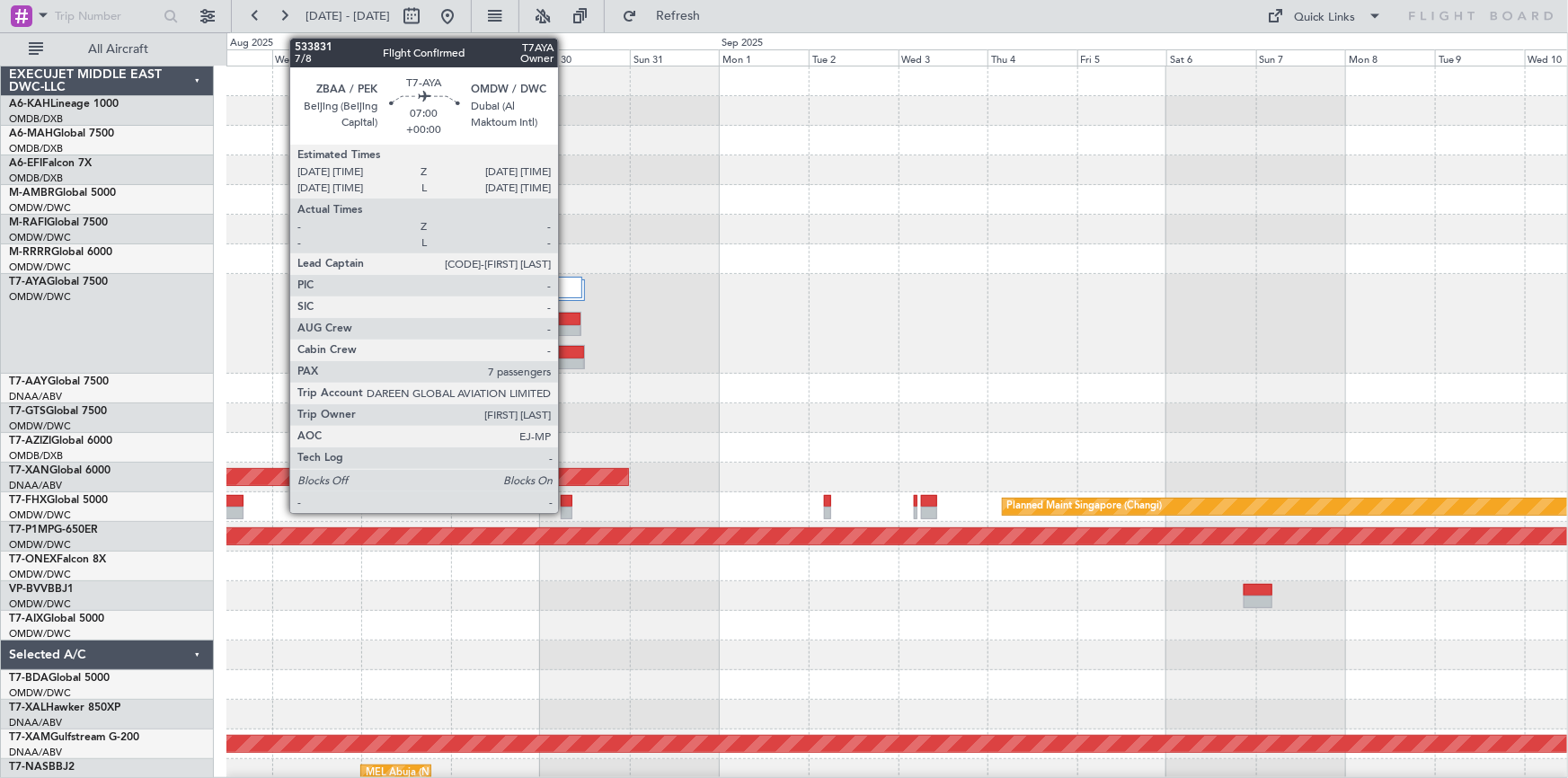 click 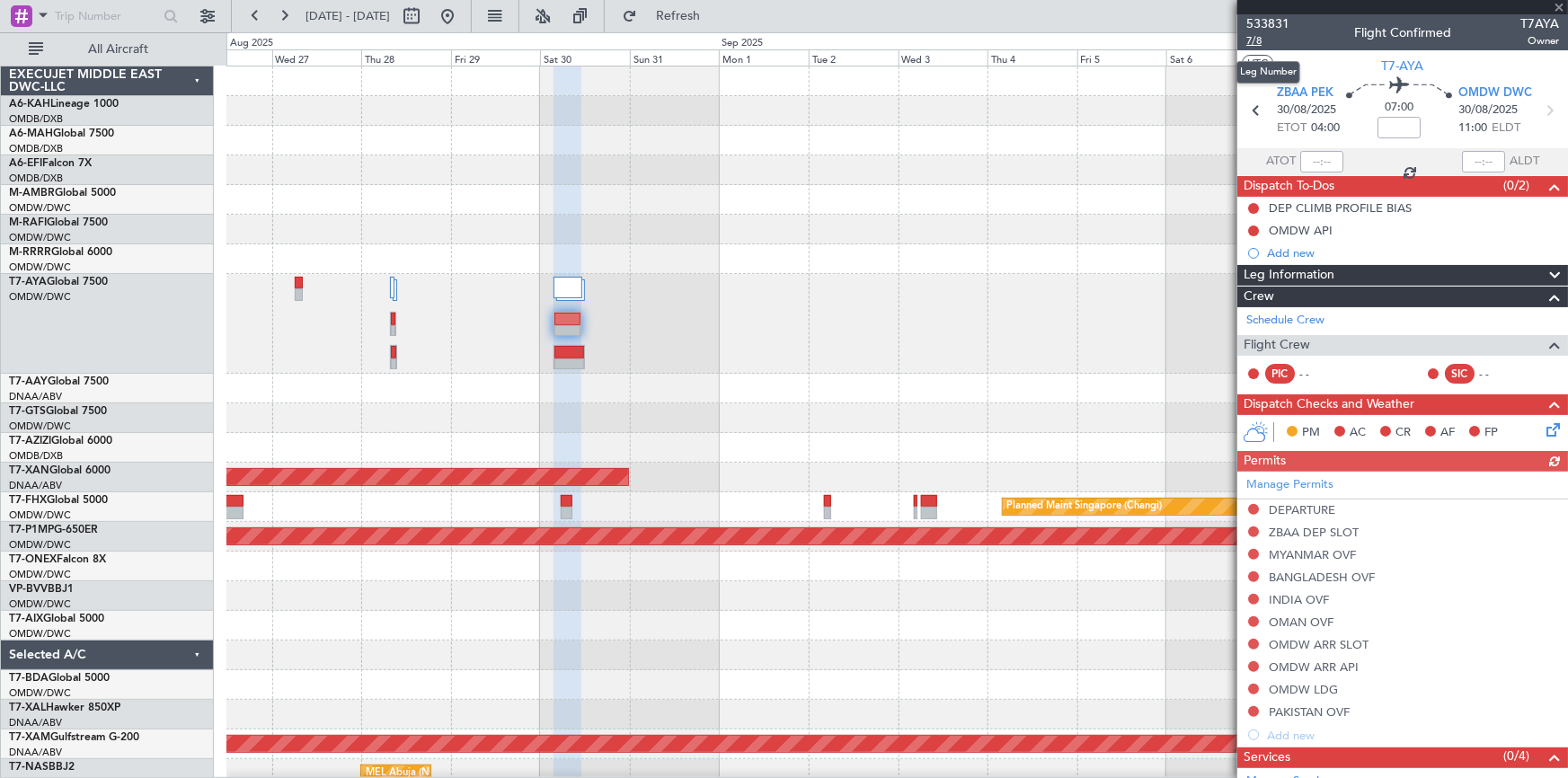 click on "7/8" at bounding box center [1268, 40] 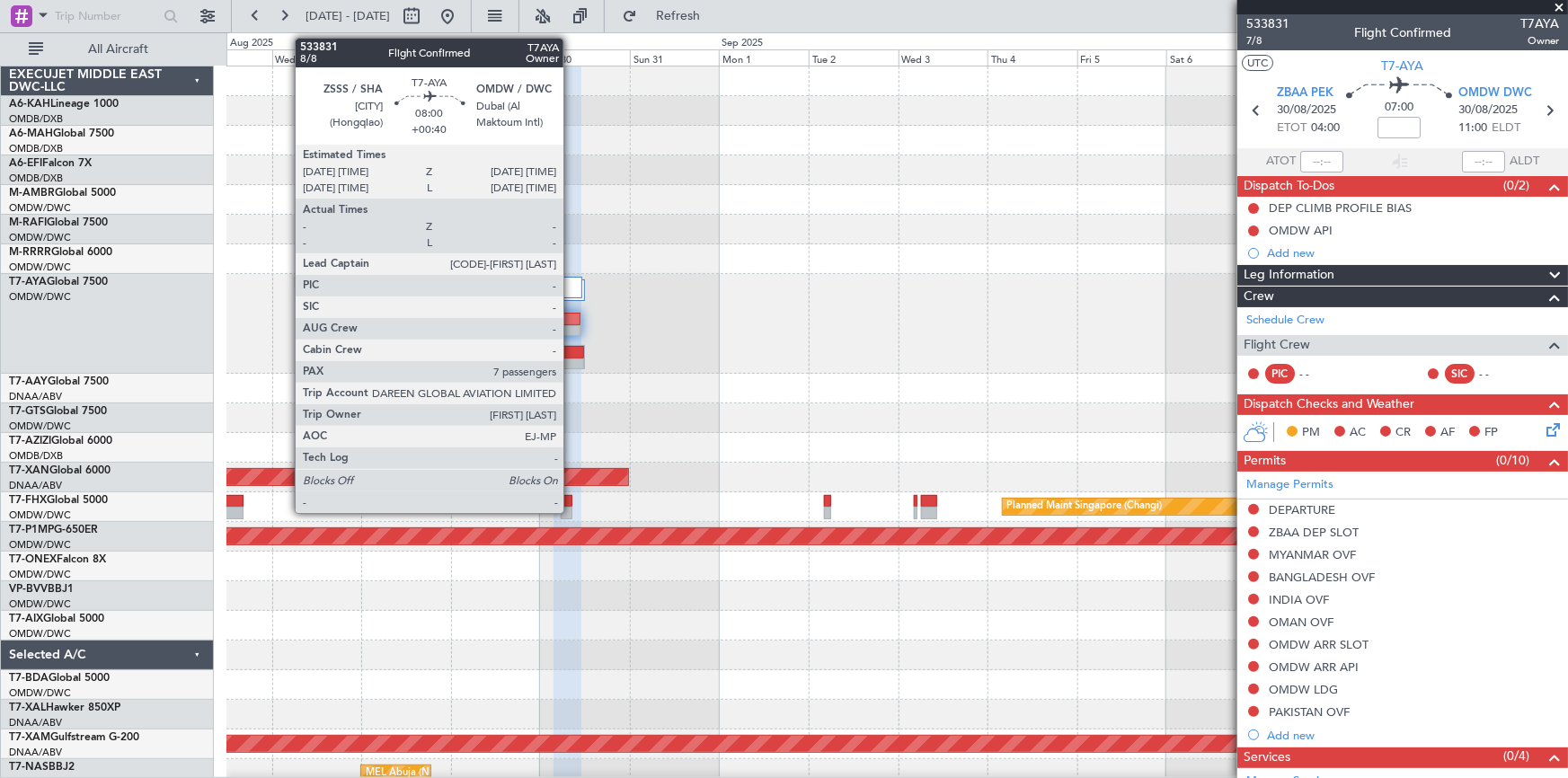click 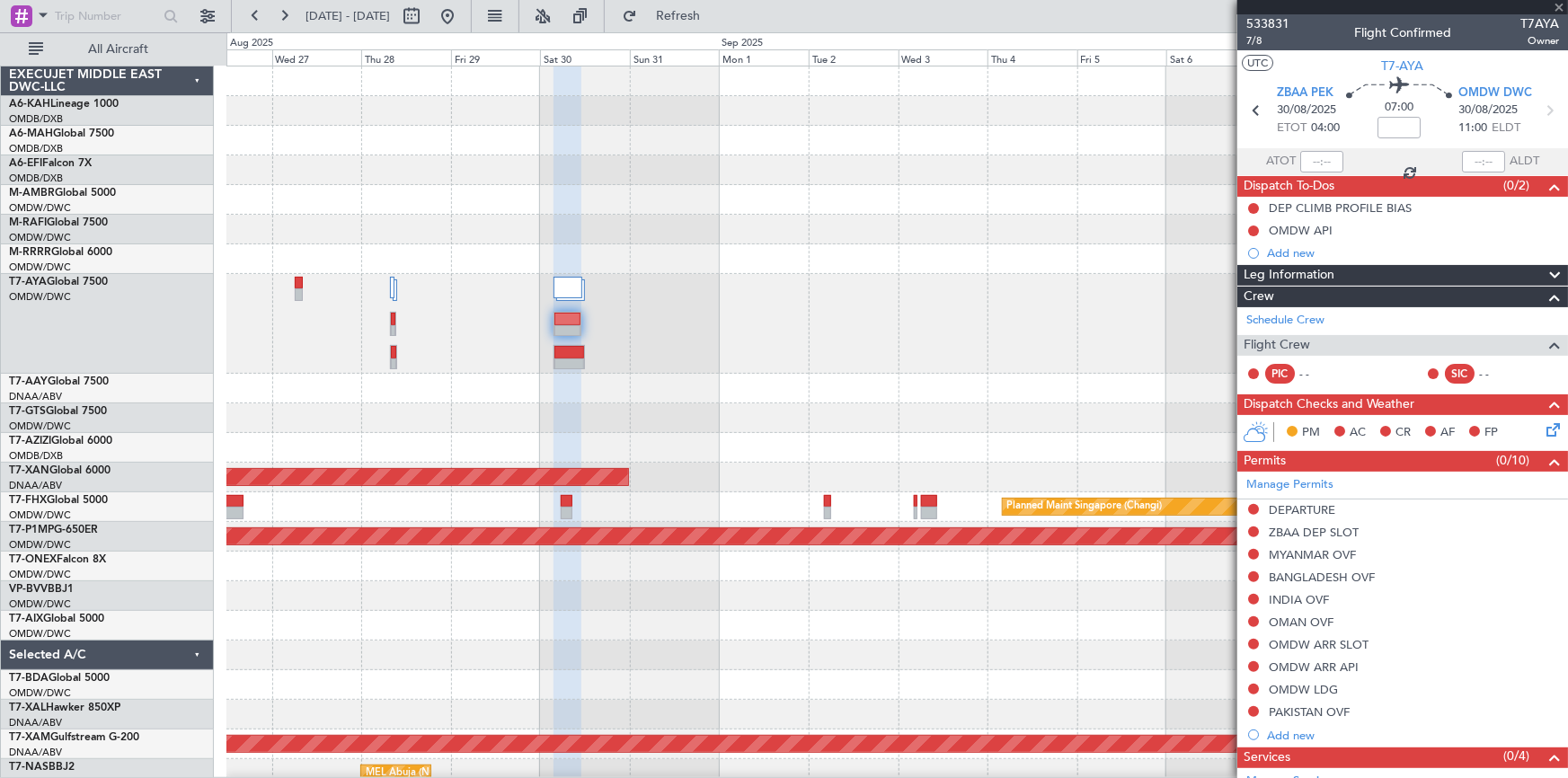 type on "+00:40" 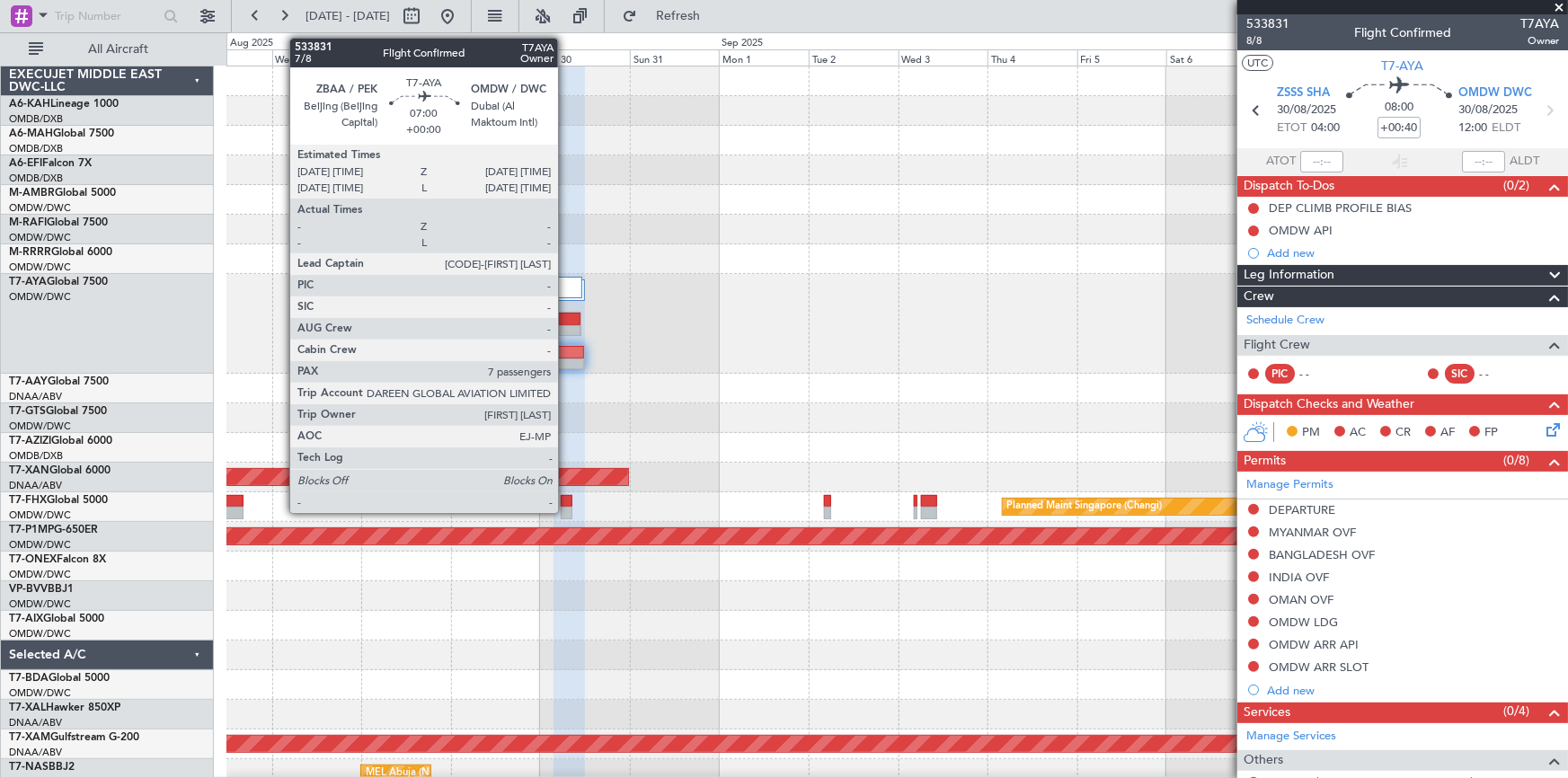 click 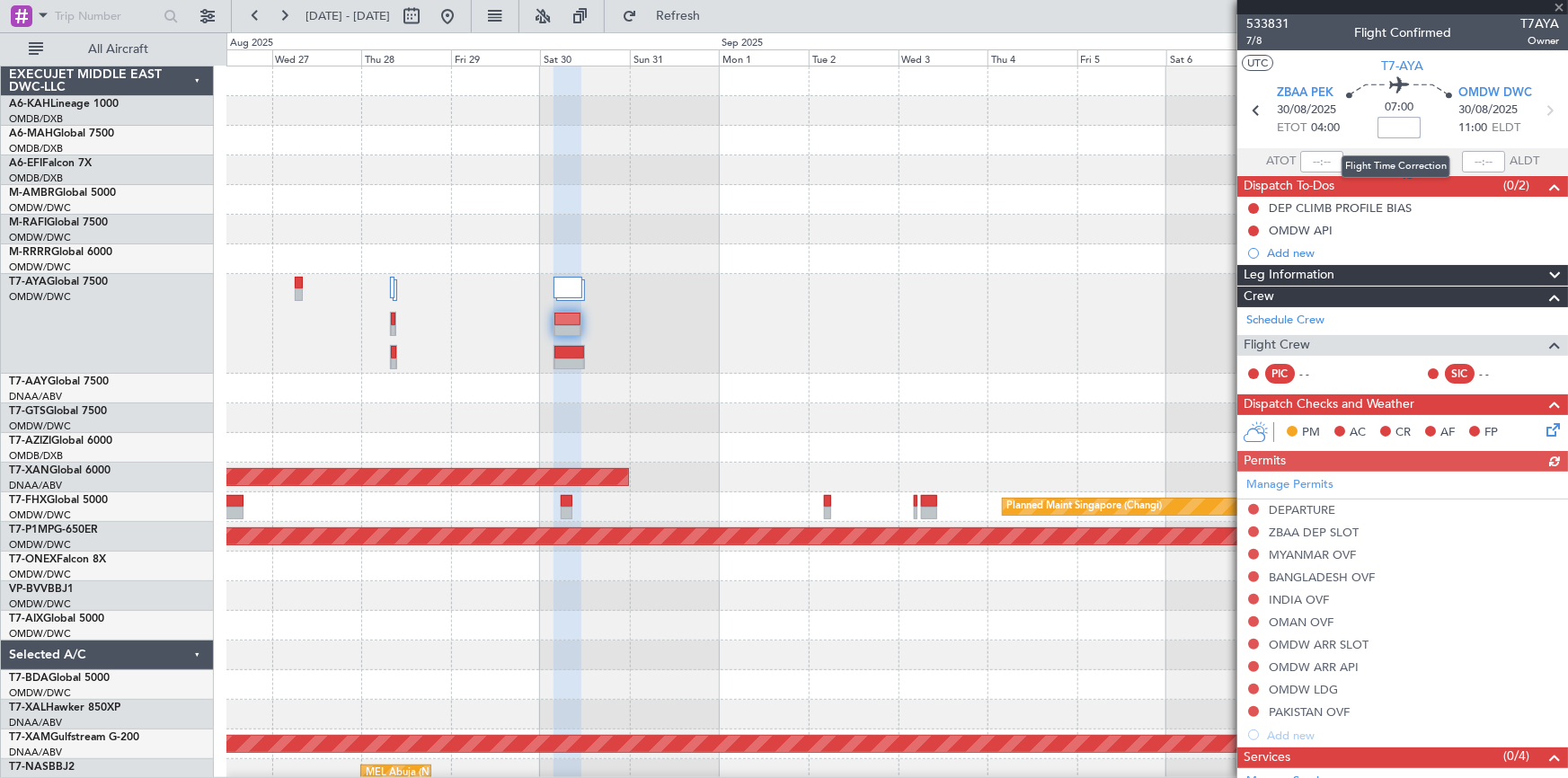 click at bounding box center [1399, 128] 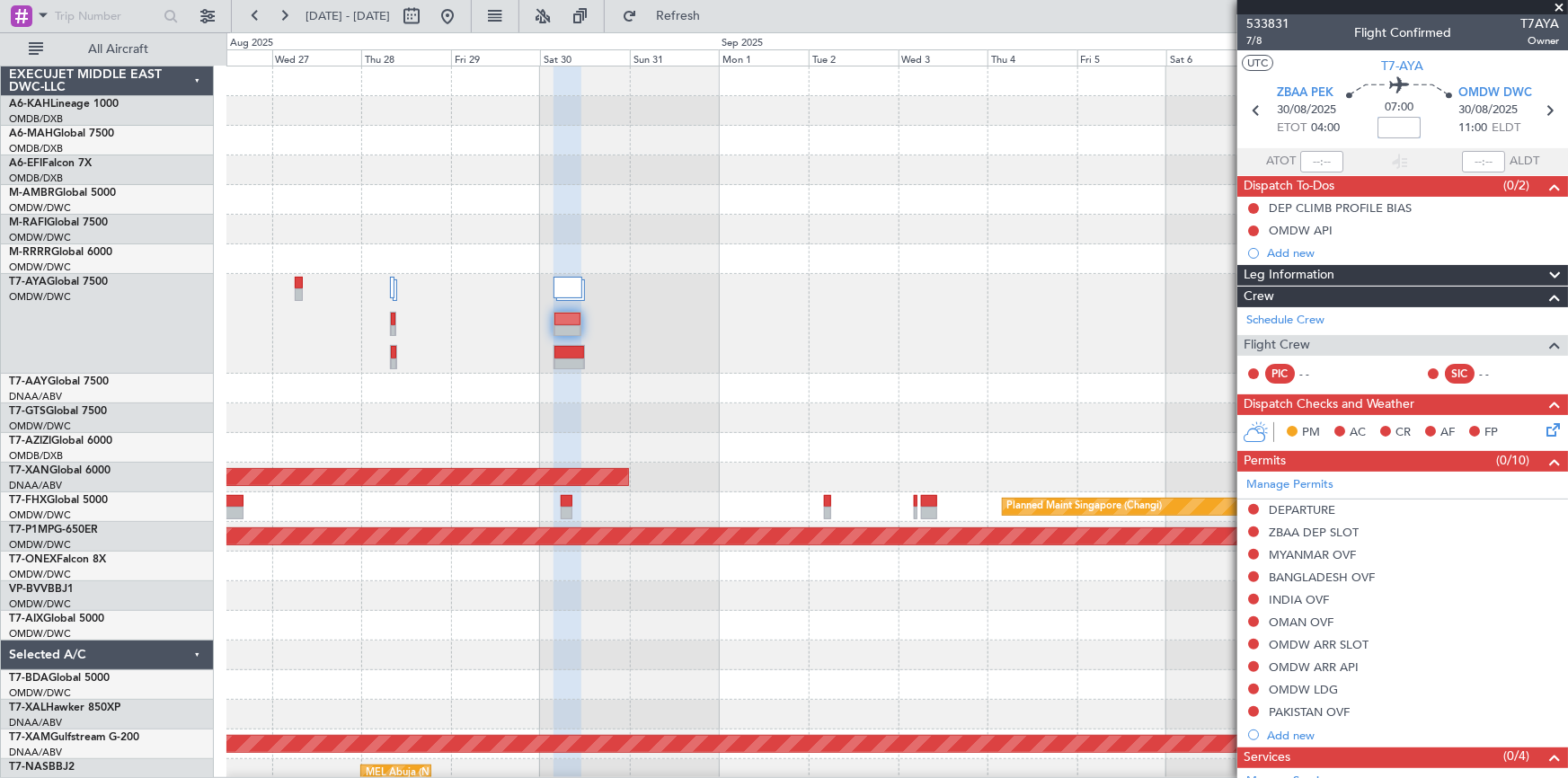 click at bounding box center (1399, 128) 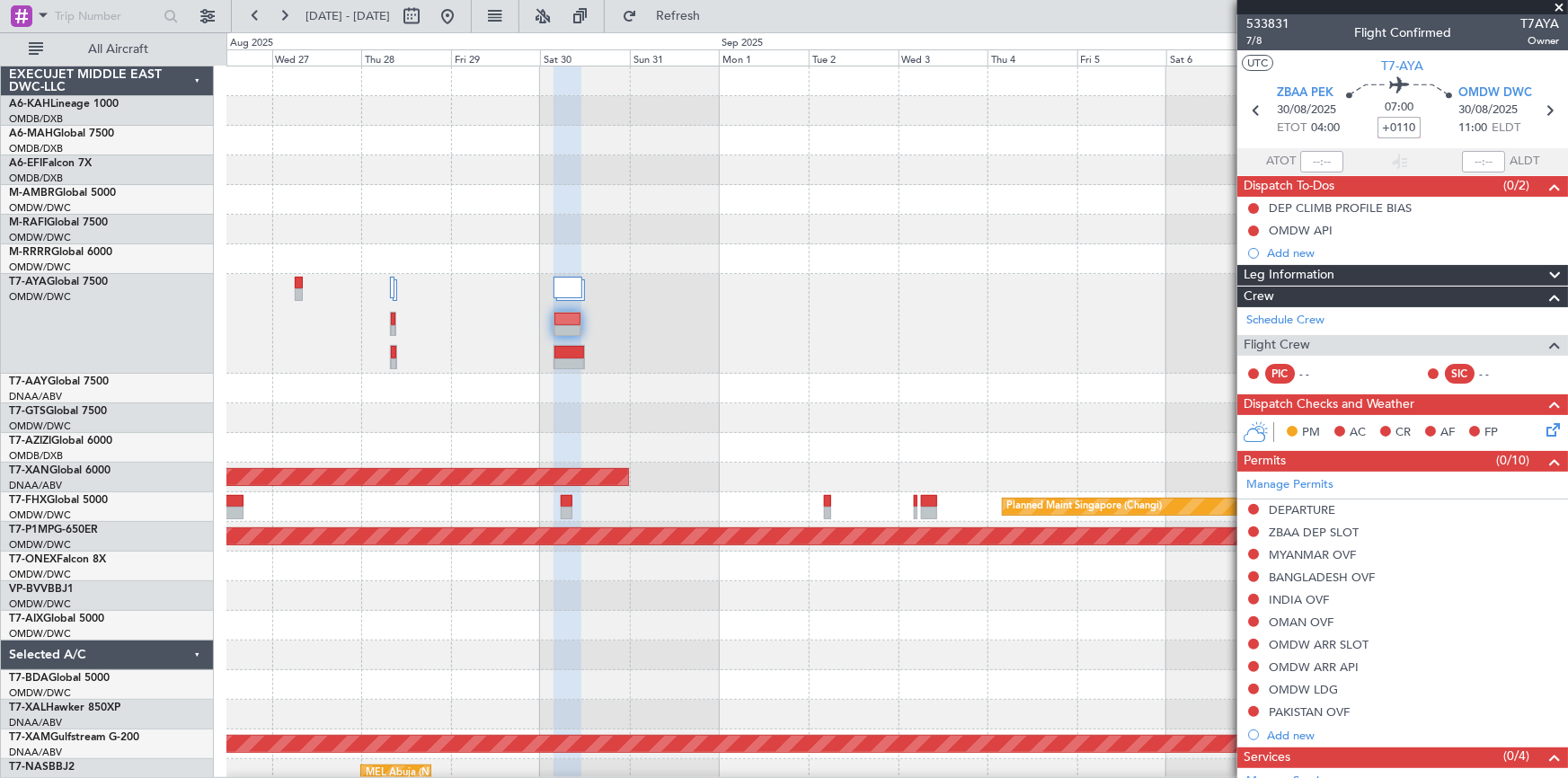 click on "ATOT ALDT" at bounding box center [1403, 162] 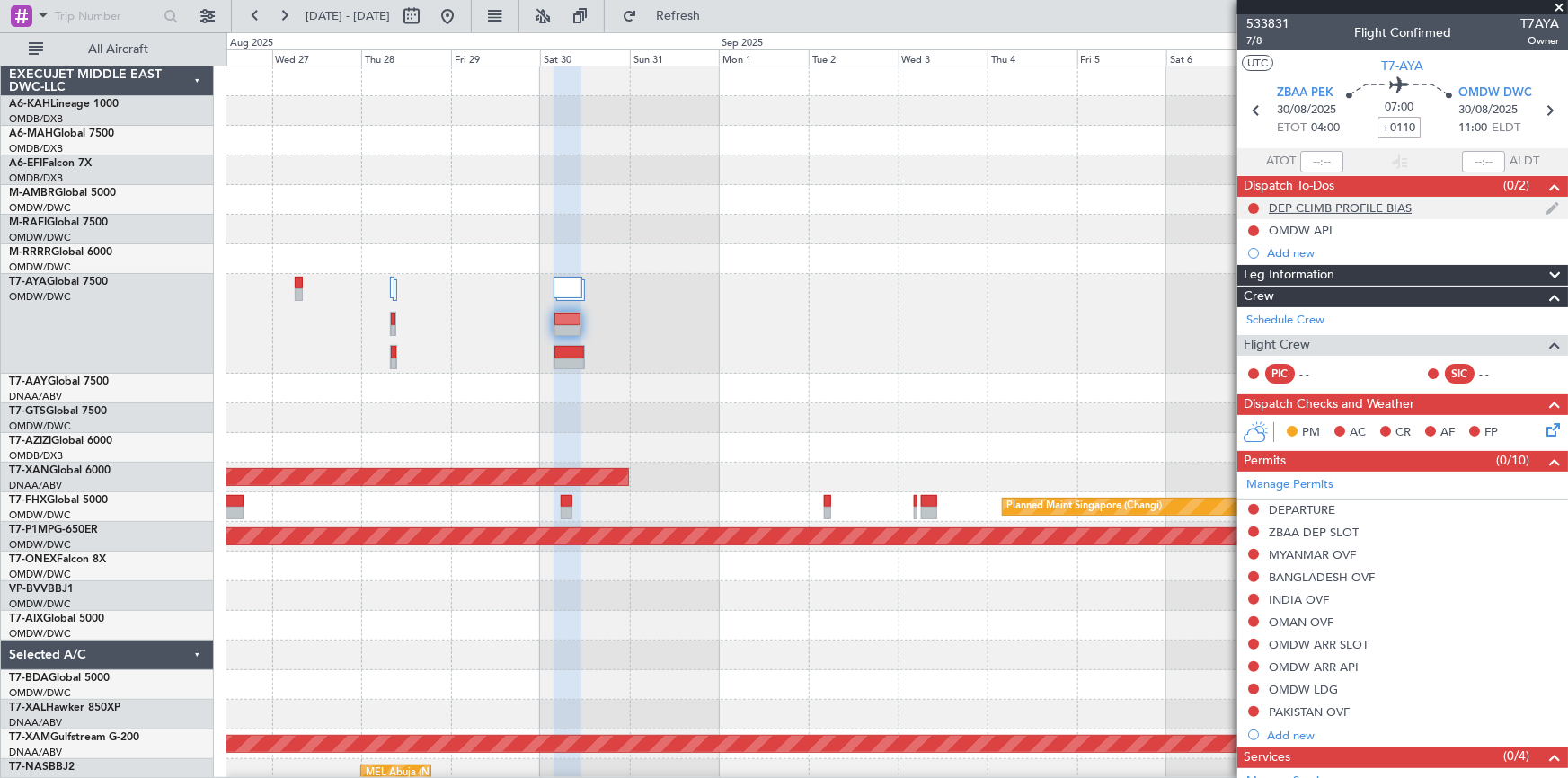 type on "+01:10" 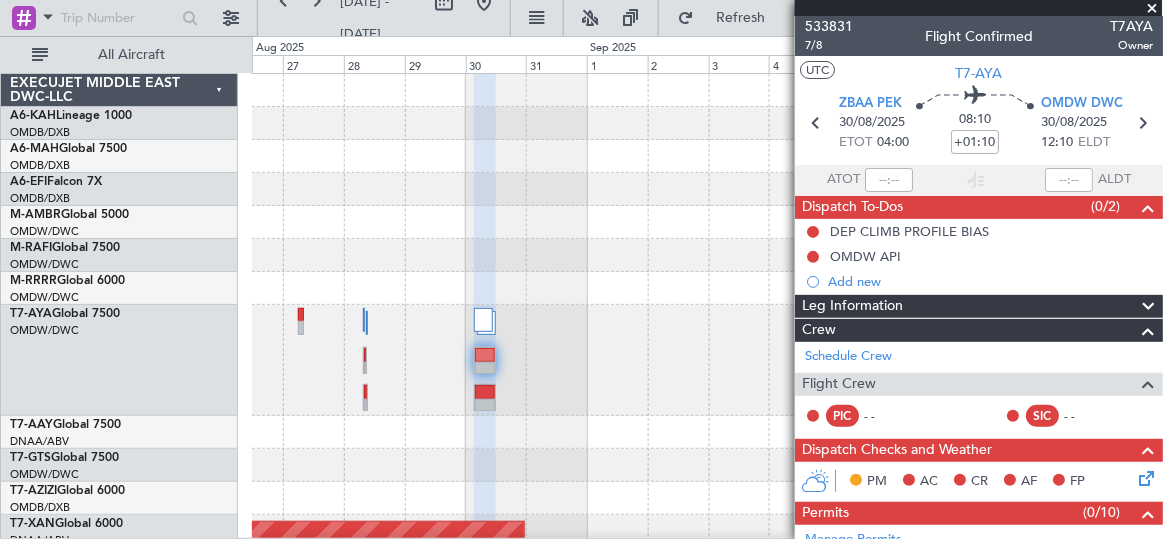 scroll, scrollTop: 181, scrollLeft: 0, axis: vertical 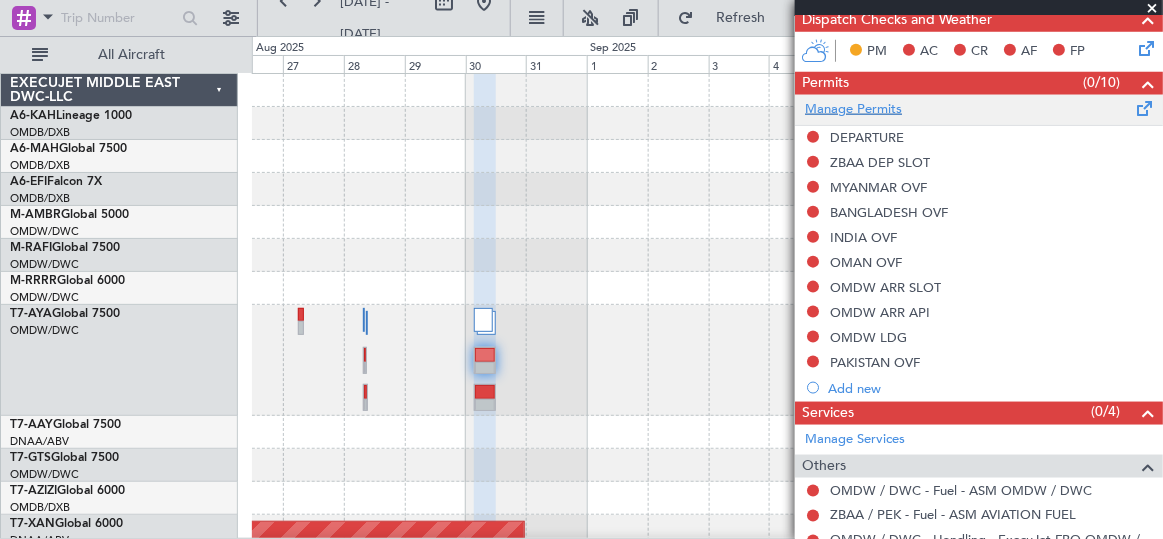 click on "Manage Permits" at bounding box center (853, 110) 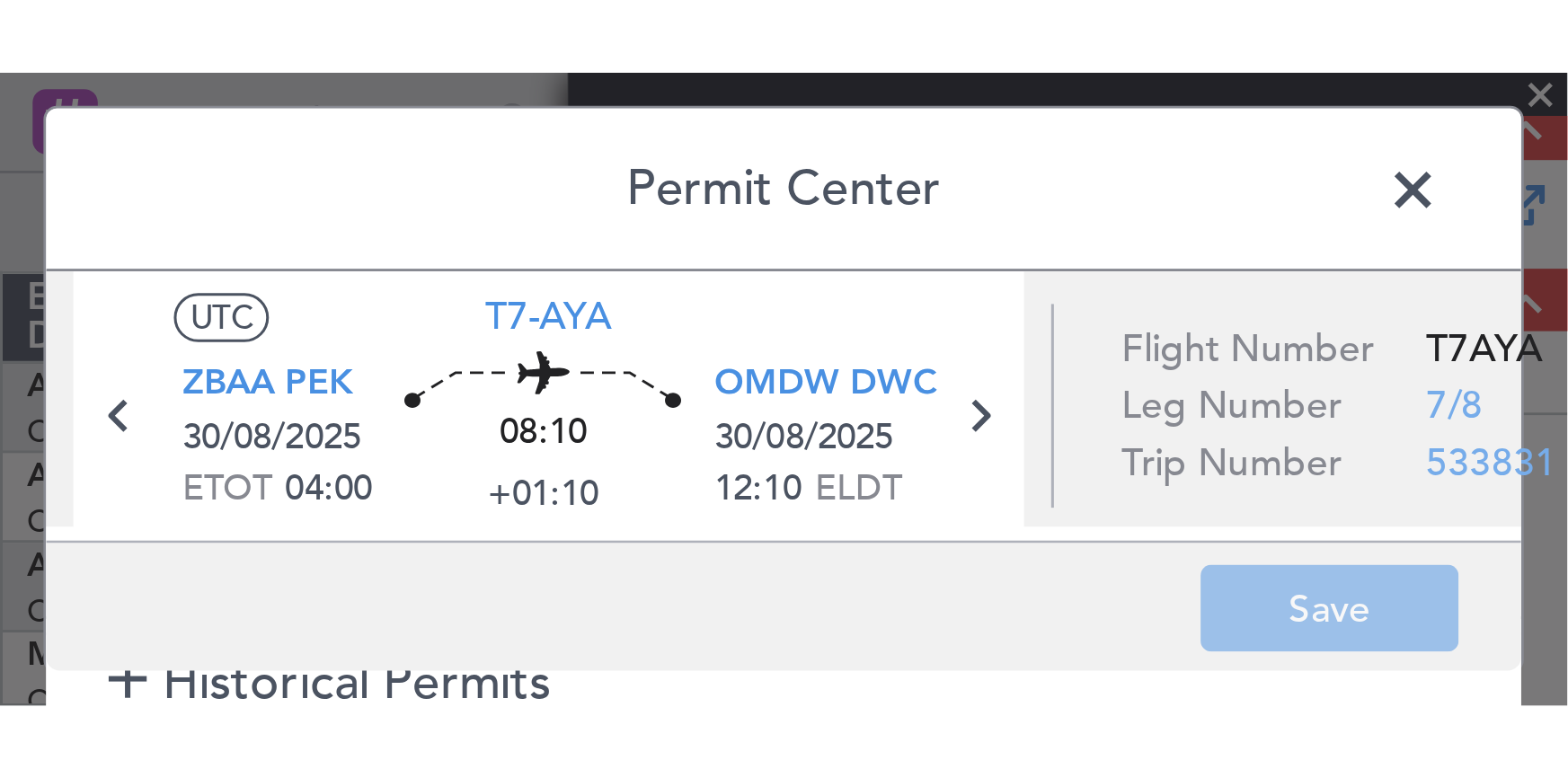 scroll, scrollTop: 386, scrollLeft: 0, axis: vertical 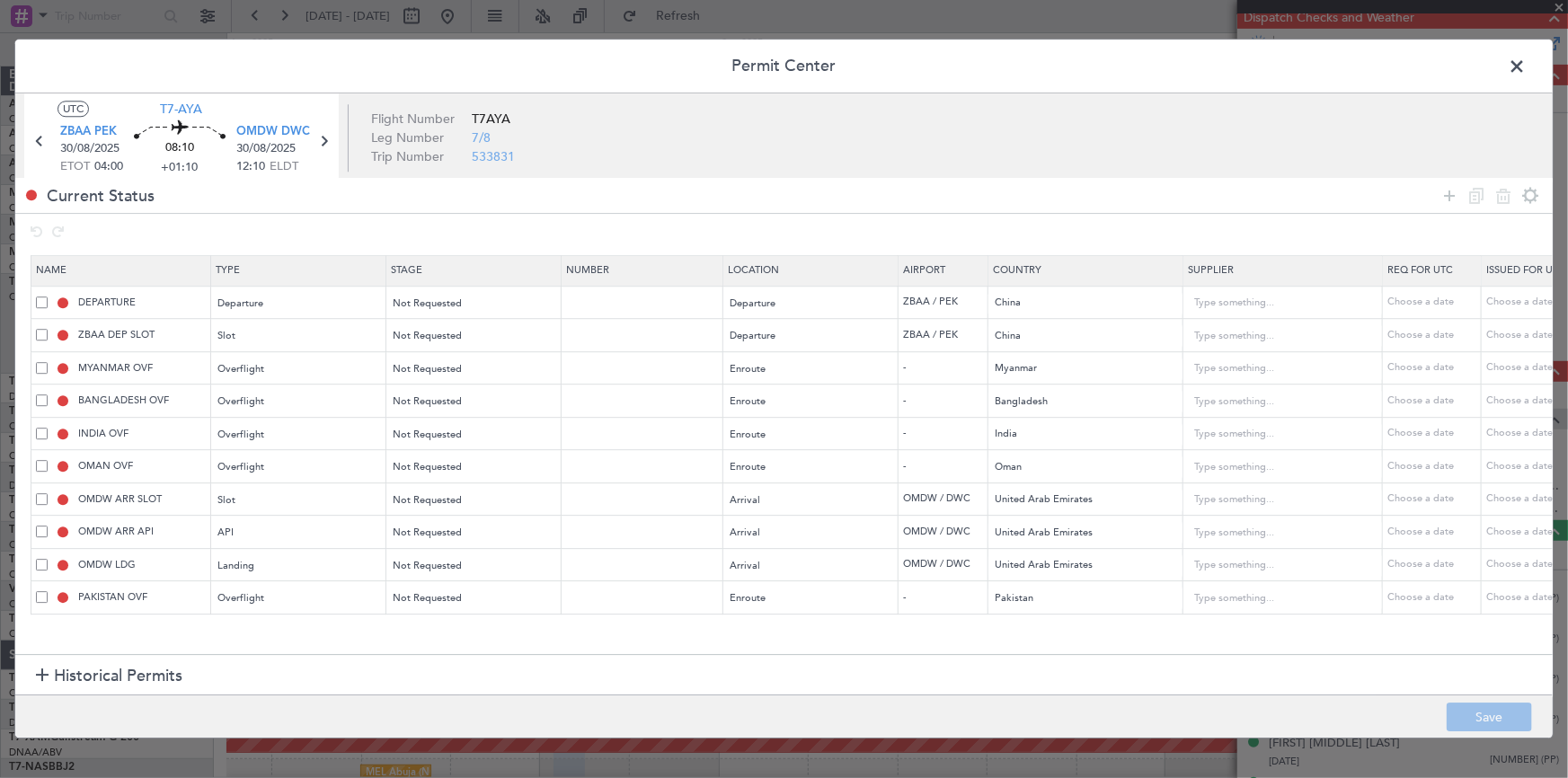 click at bounding box center (41, 367) 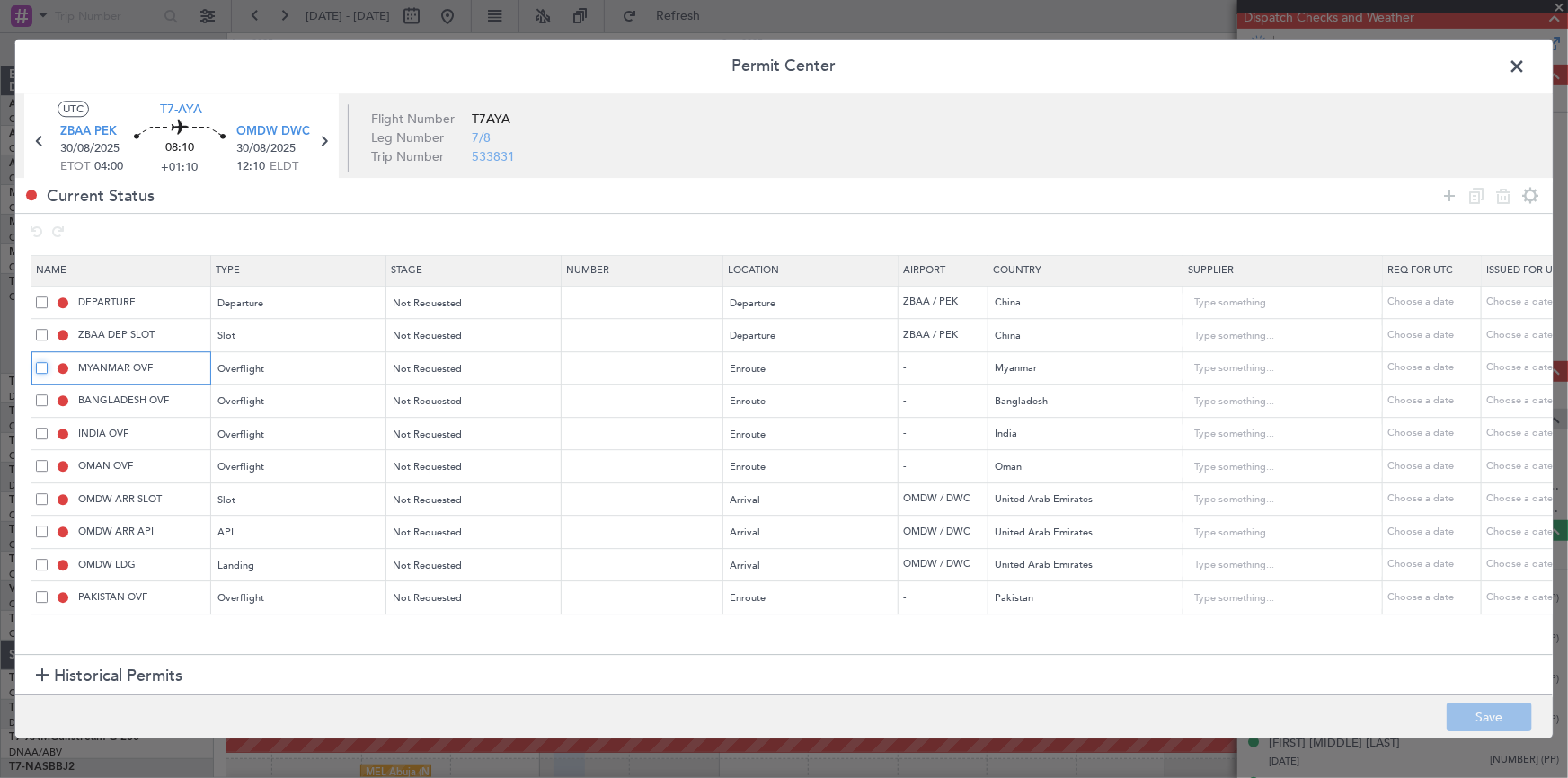 click at bounding box center [49, 362] 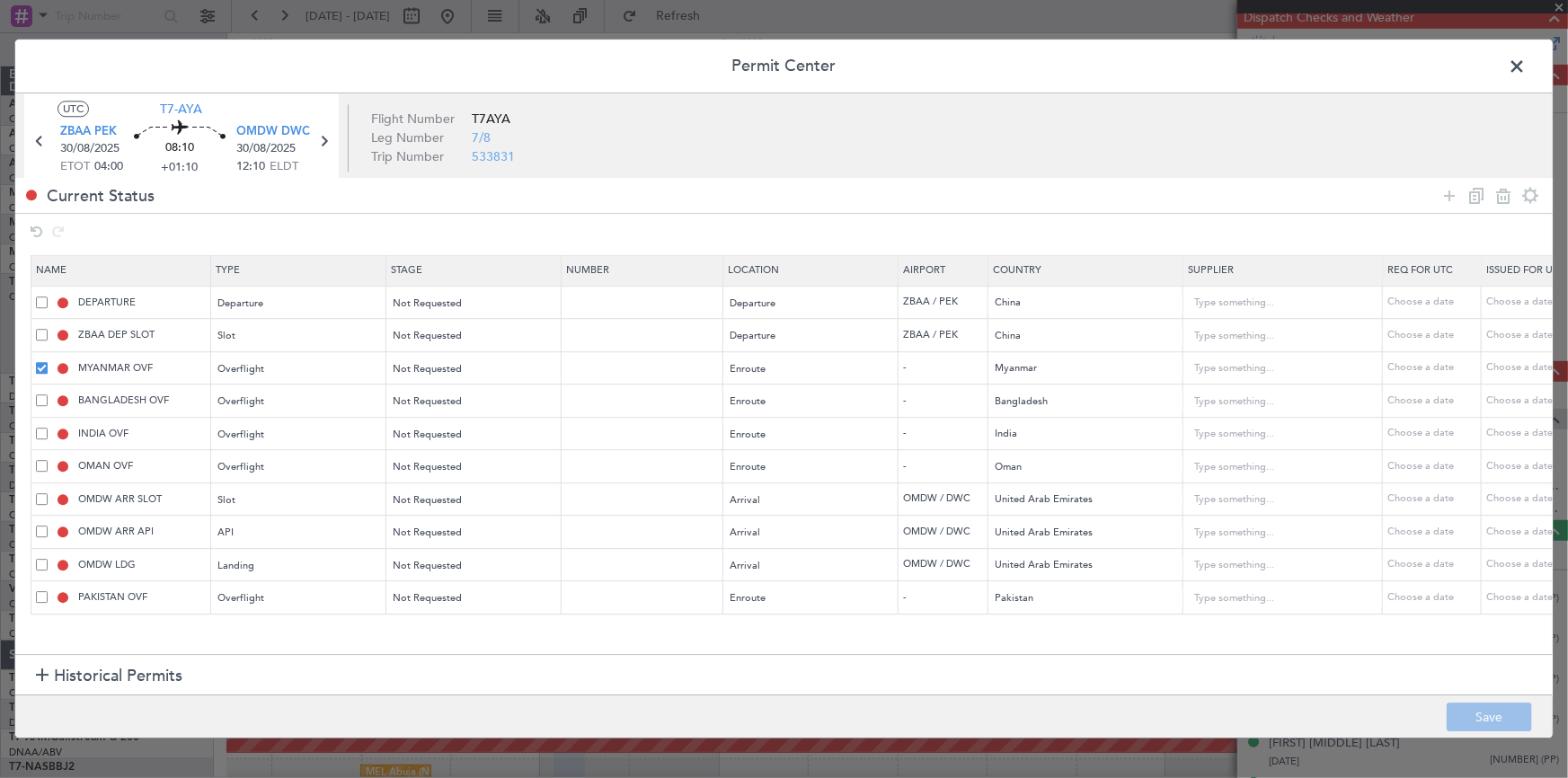 click at bounding box center (41, 400) 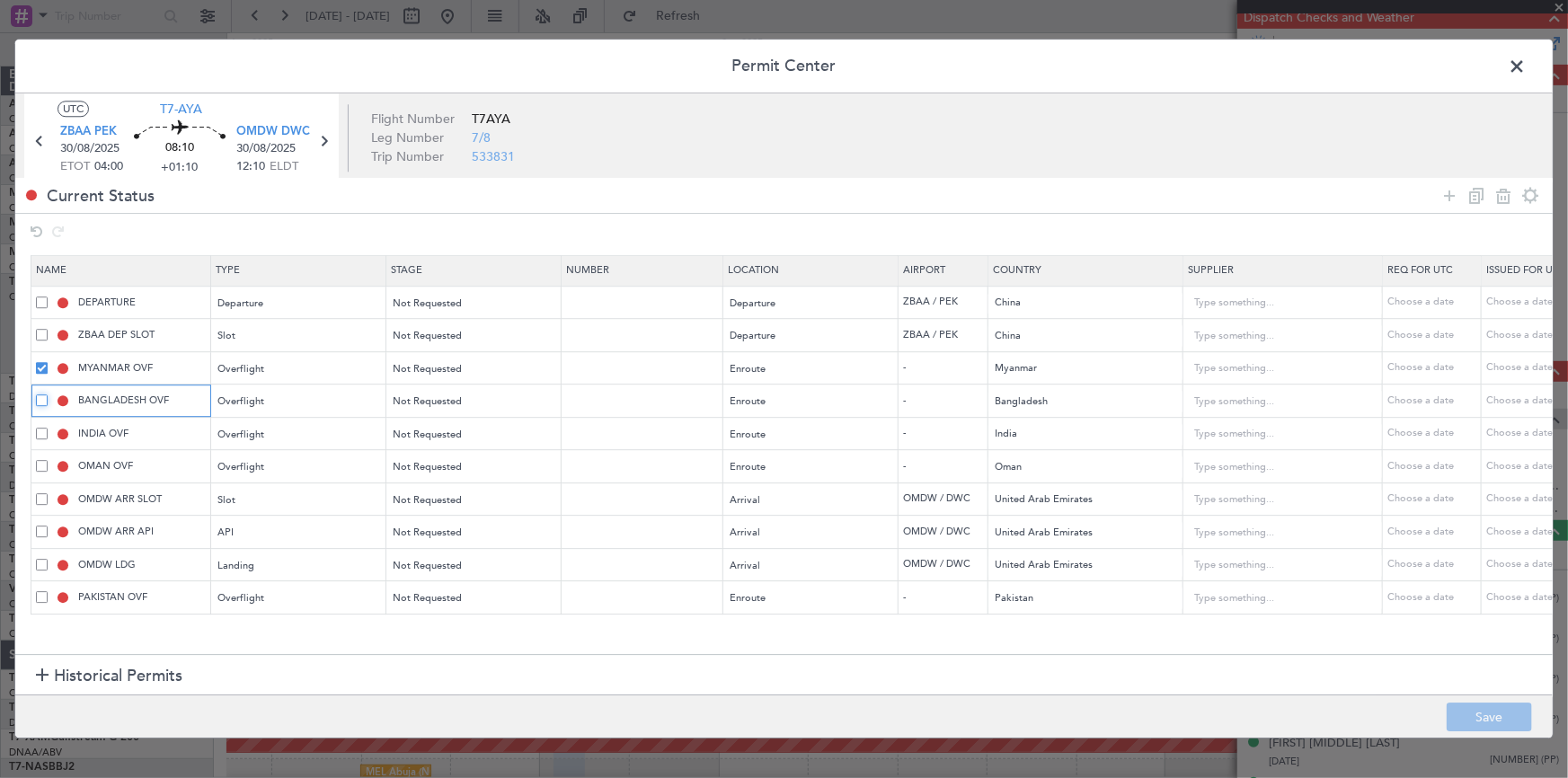 click at bounding box center (49, 394) 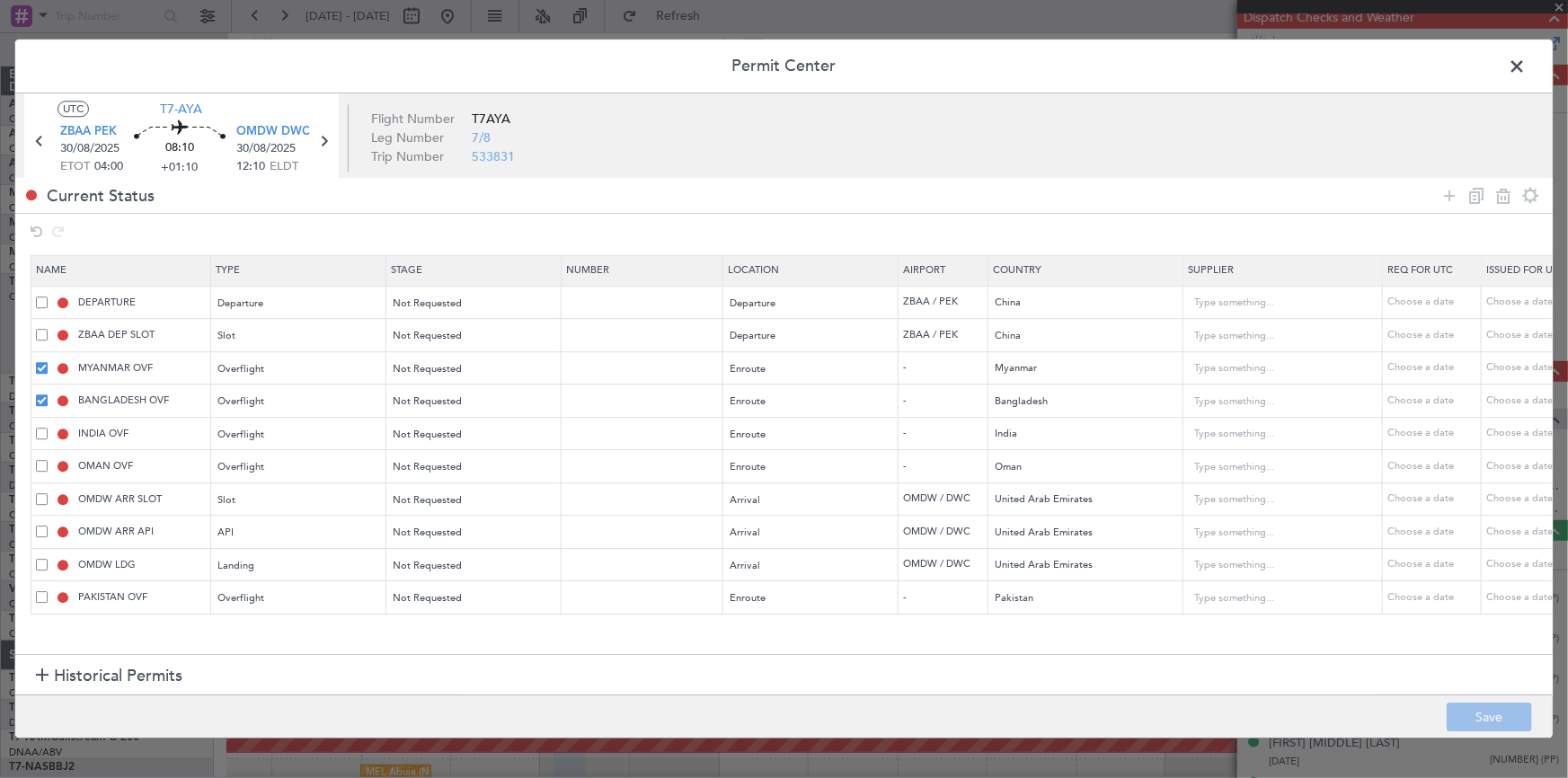 click at bounding box center [41, 433] 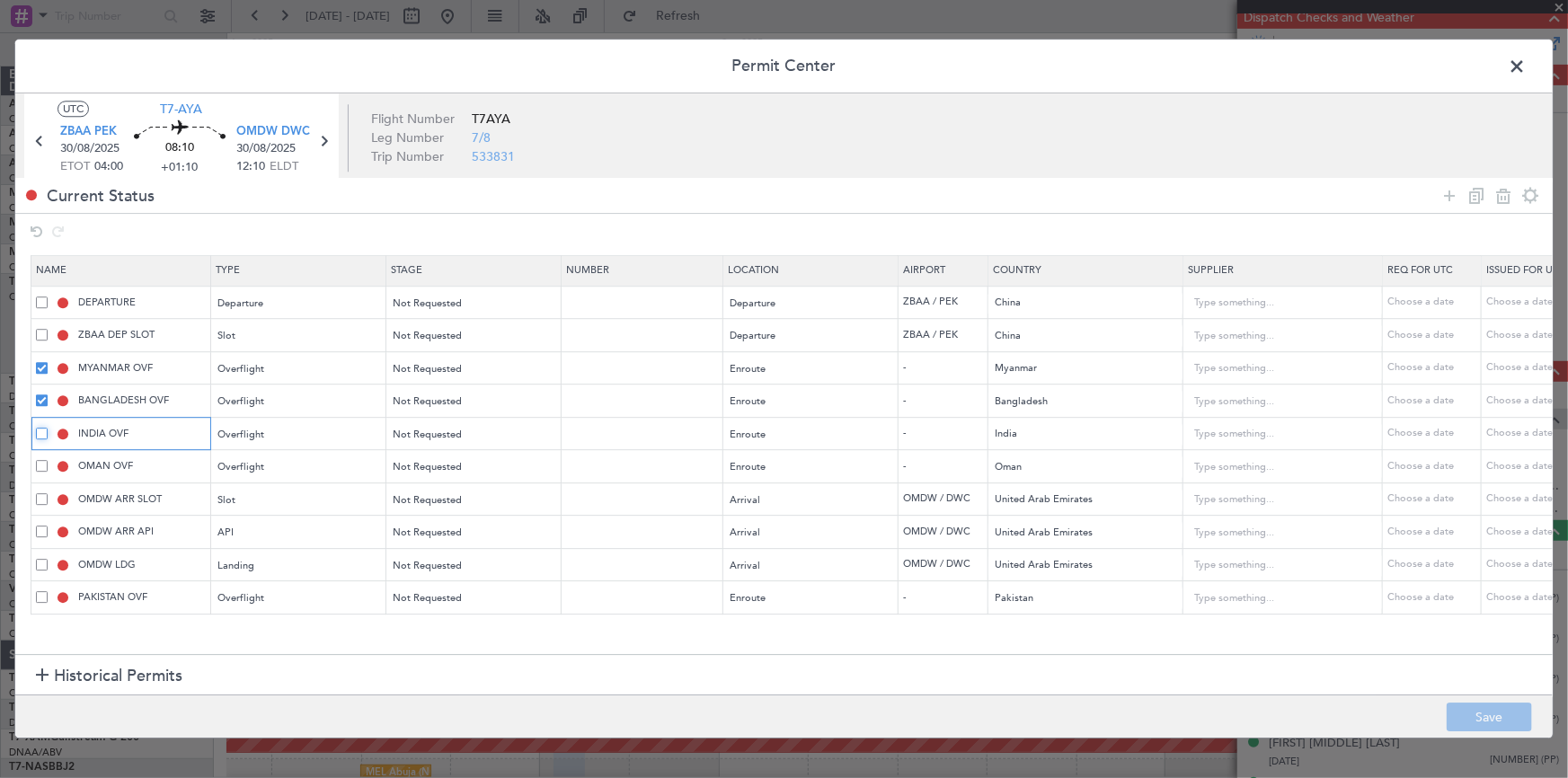 click at bounding box center (49, 428) 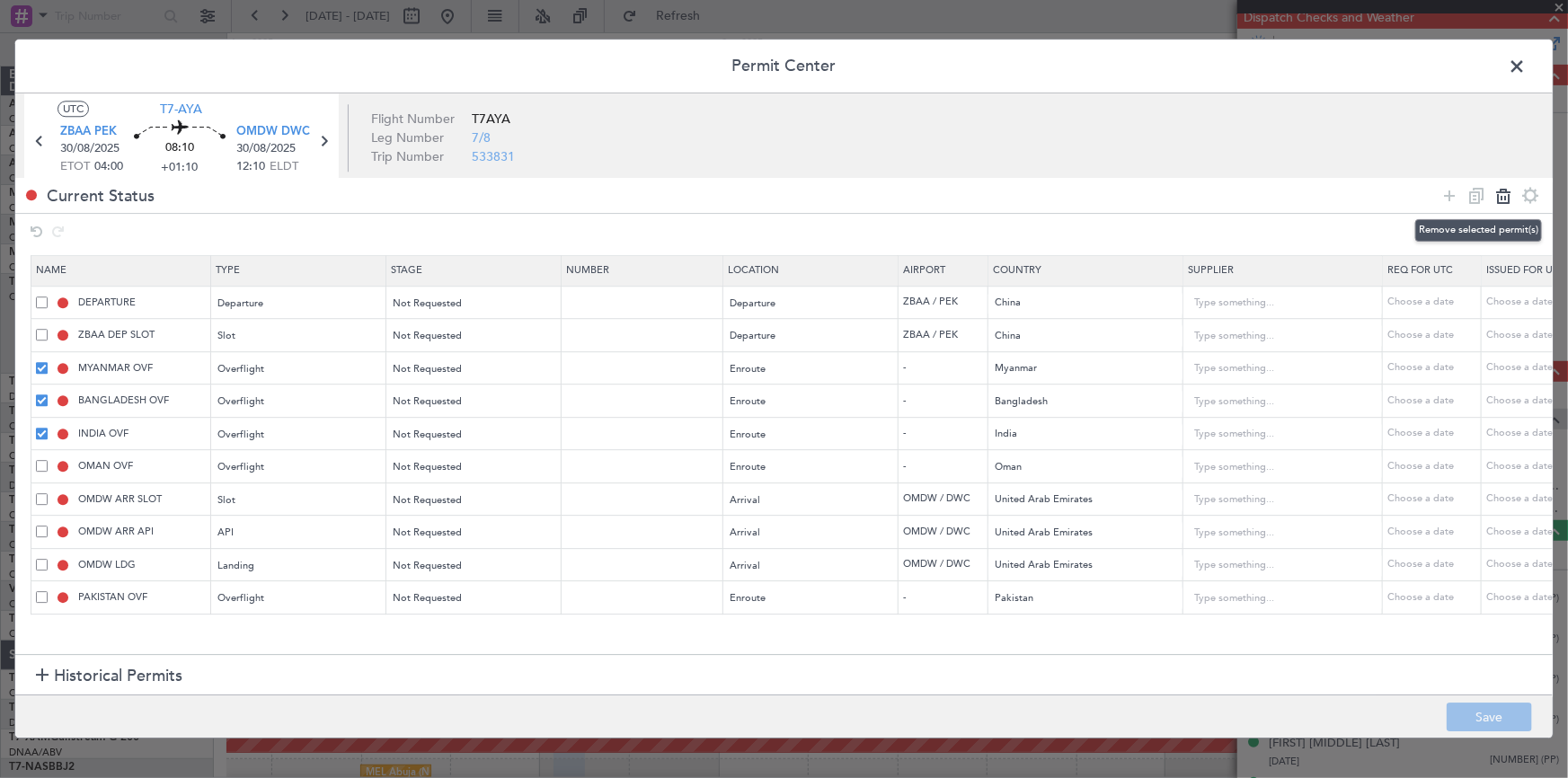 click at bounding box center [1503, 196] 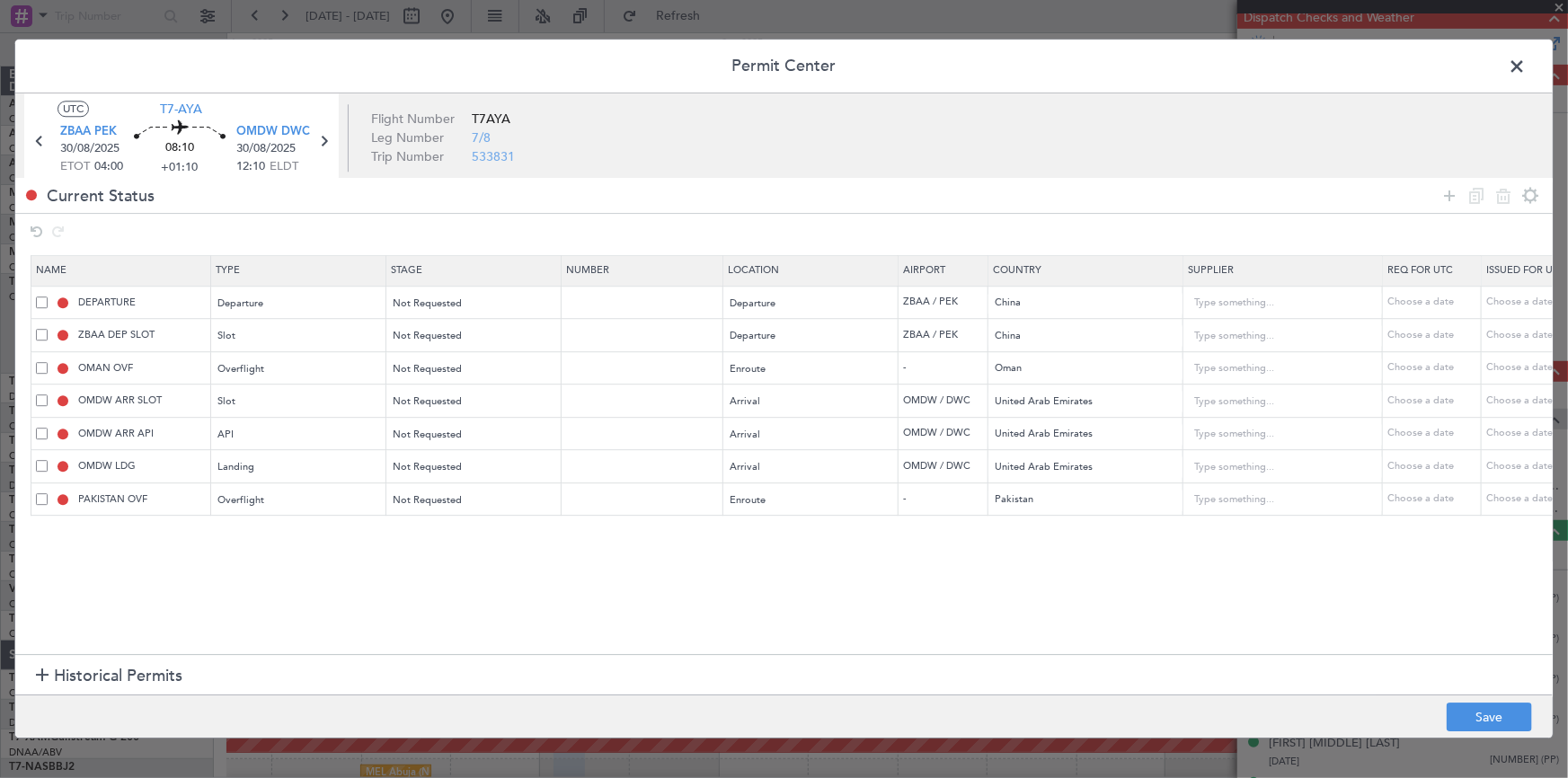 click at bounding box center [41, 499] 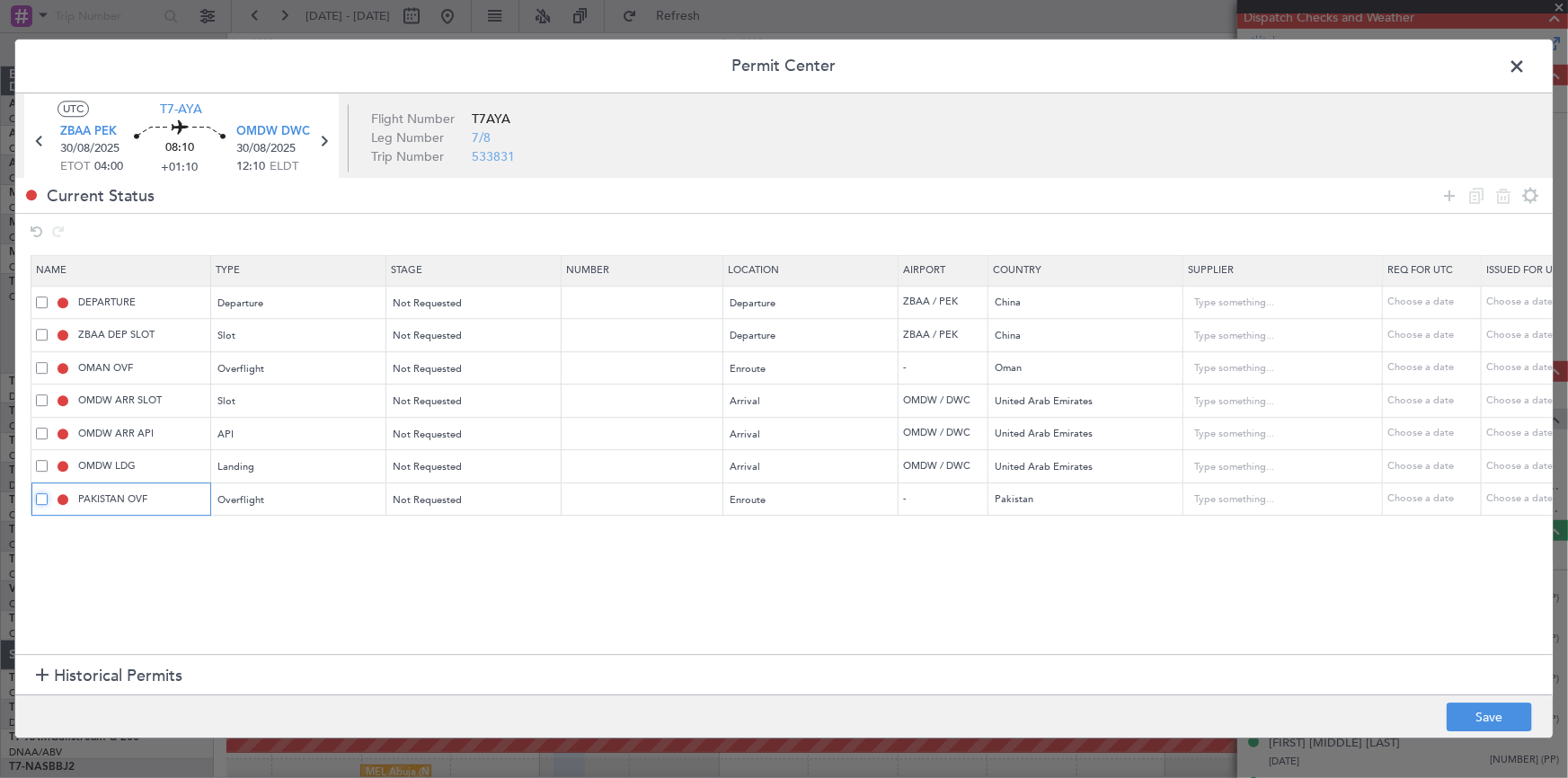 click at bounding box center [49, 493] 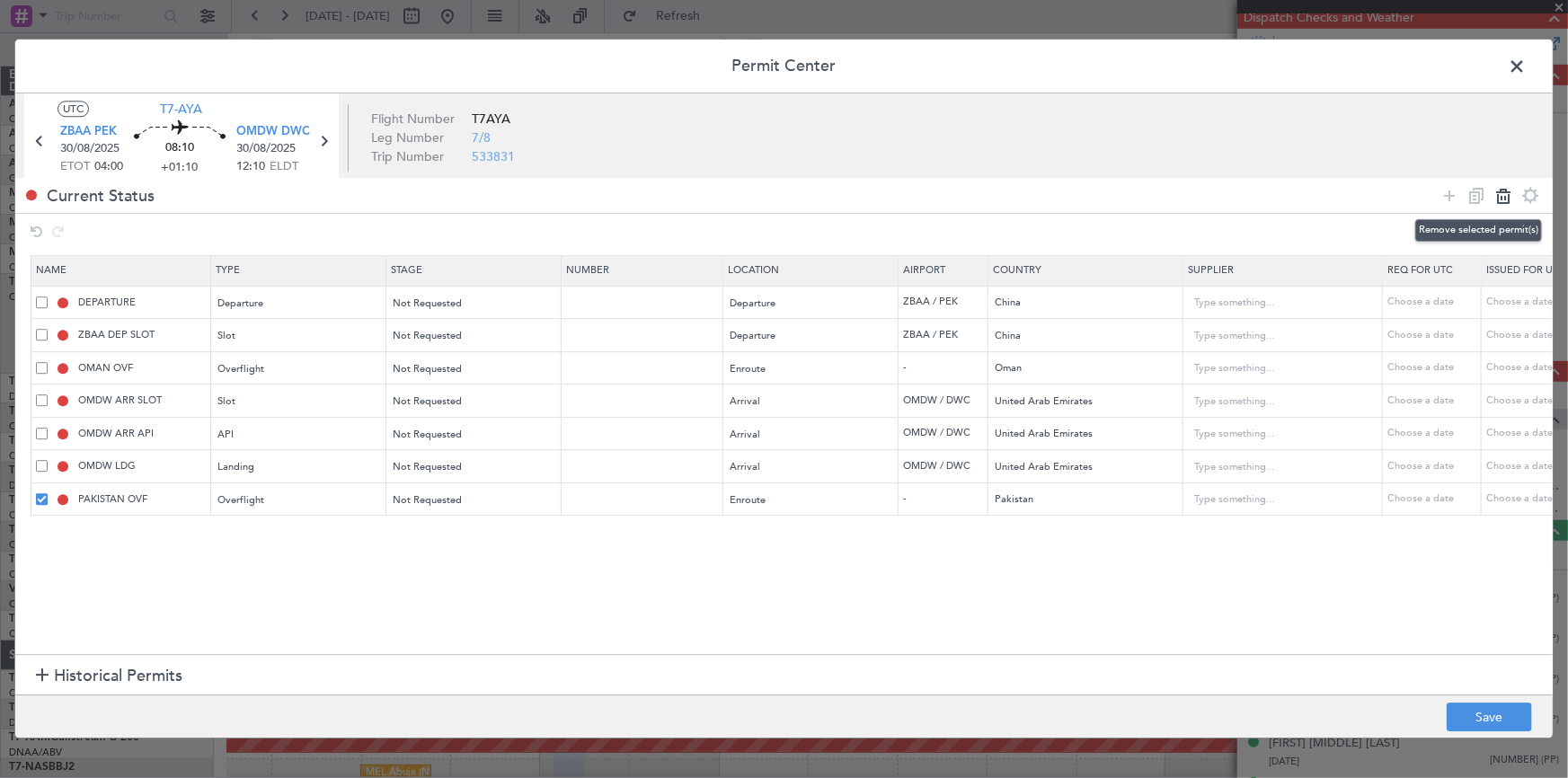 click at bounding box center [1503, 196] 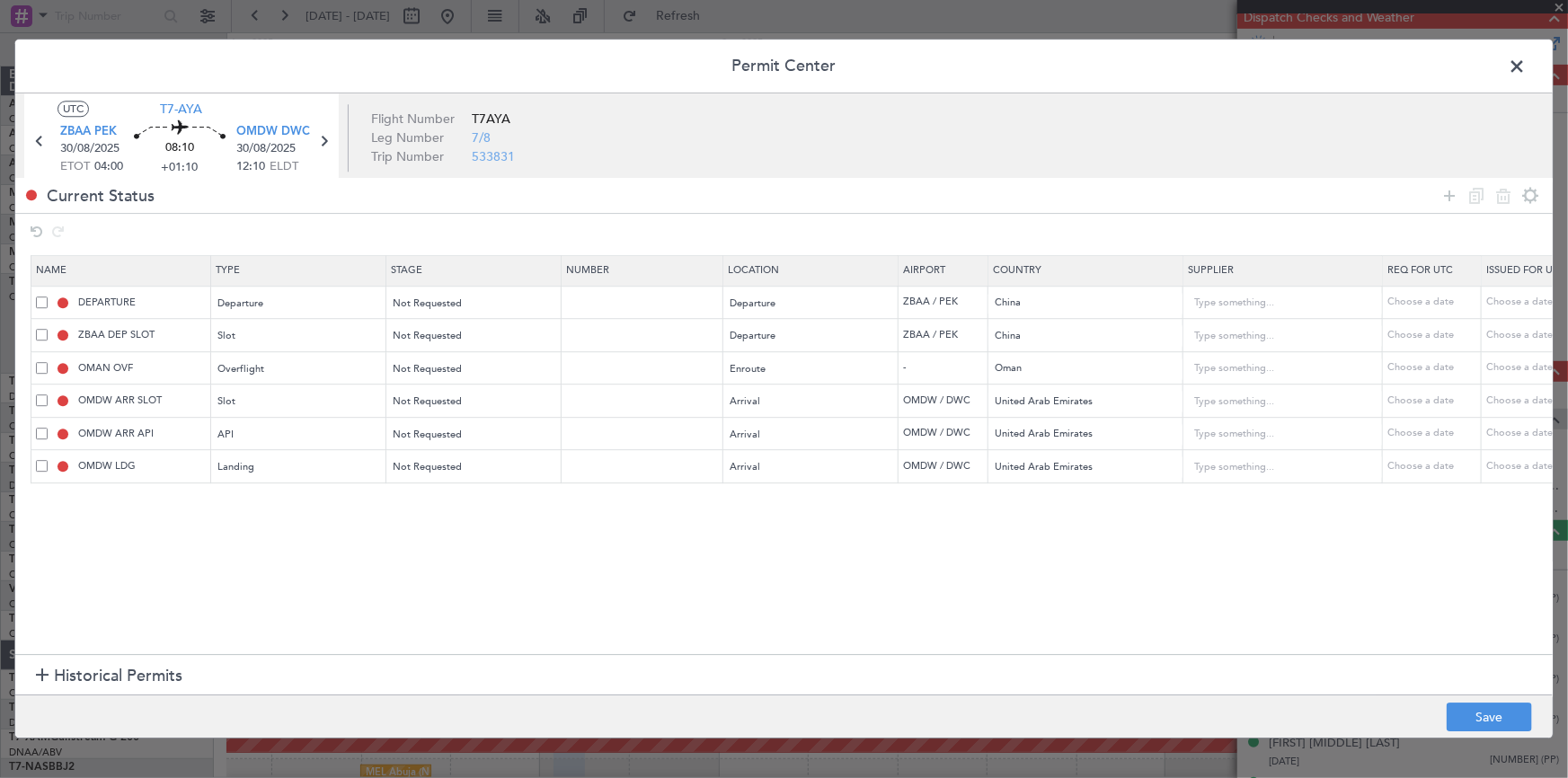 click at bounding box center (41, 400) 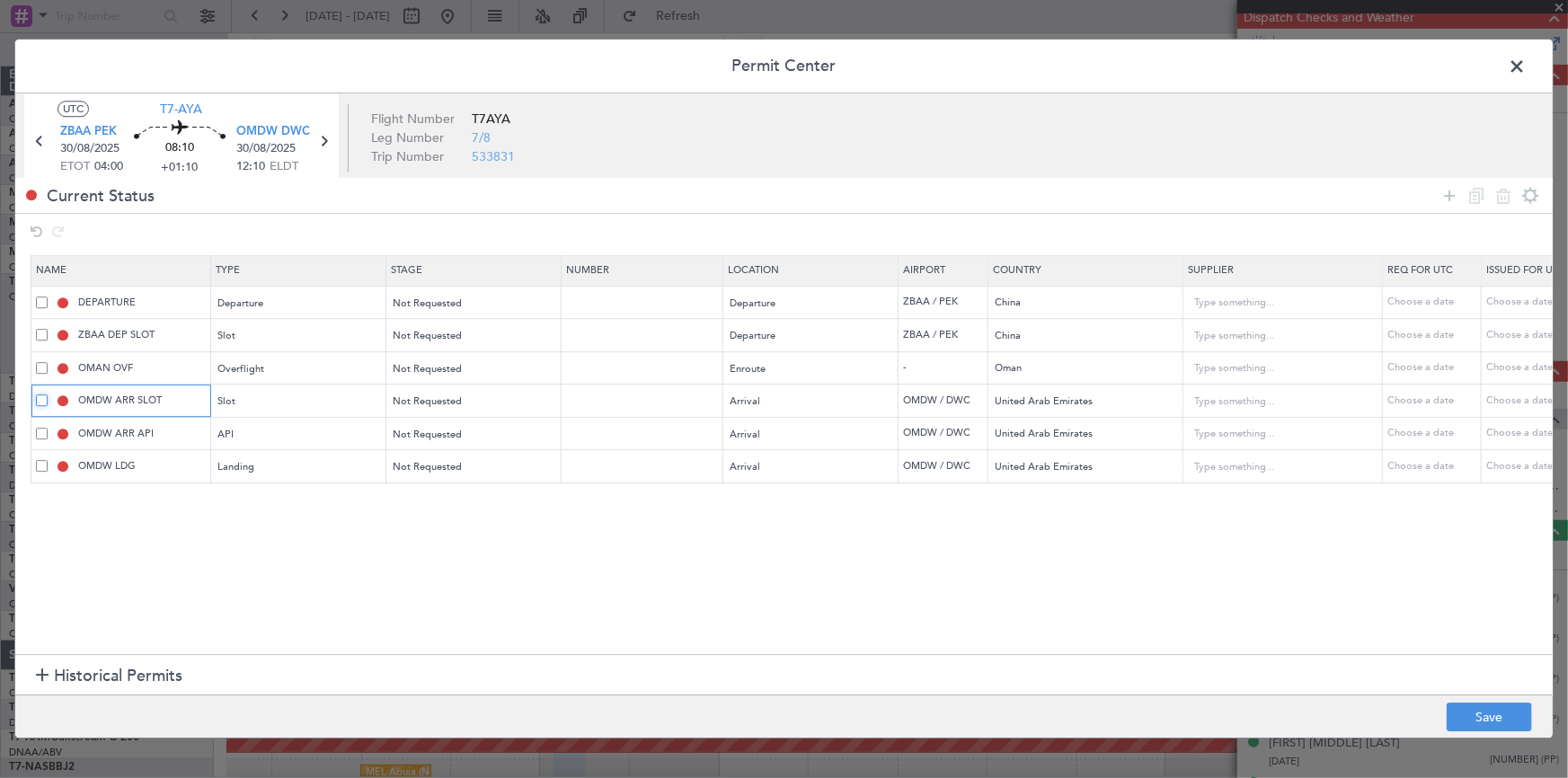 click at bounding box center (49, 394) 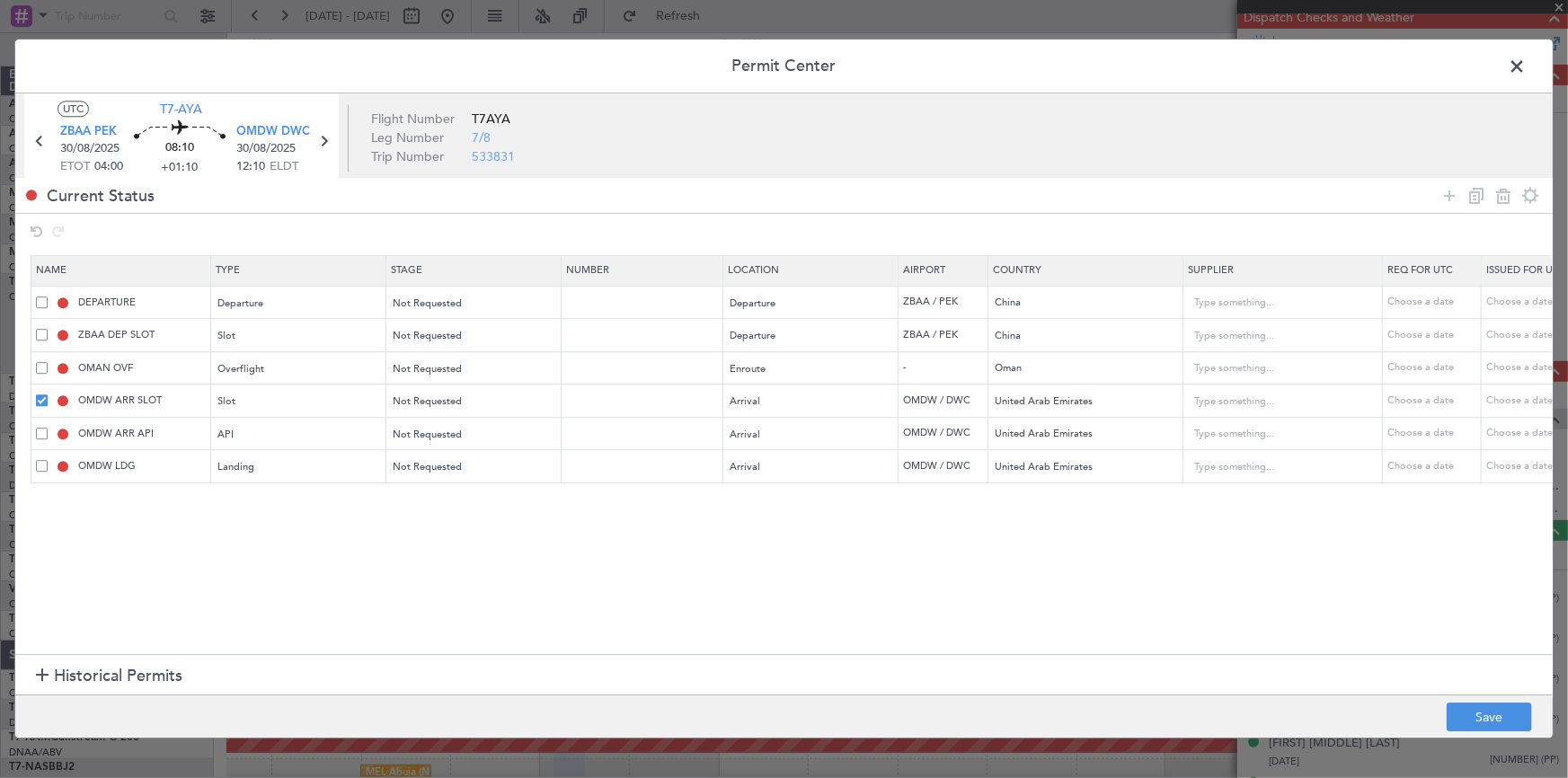 click at bounding box center [41, 433] 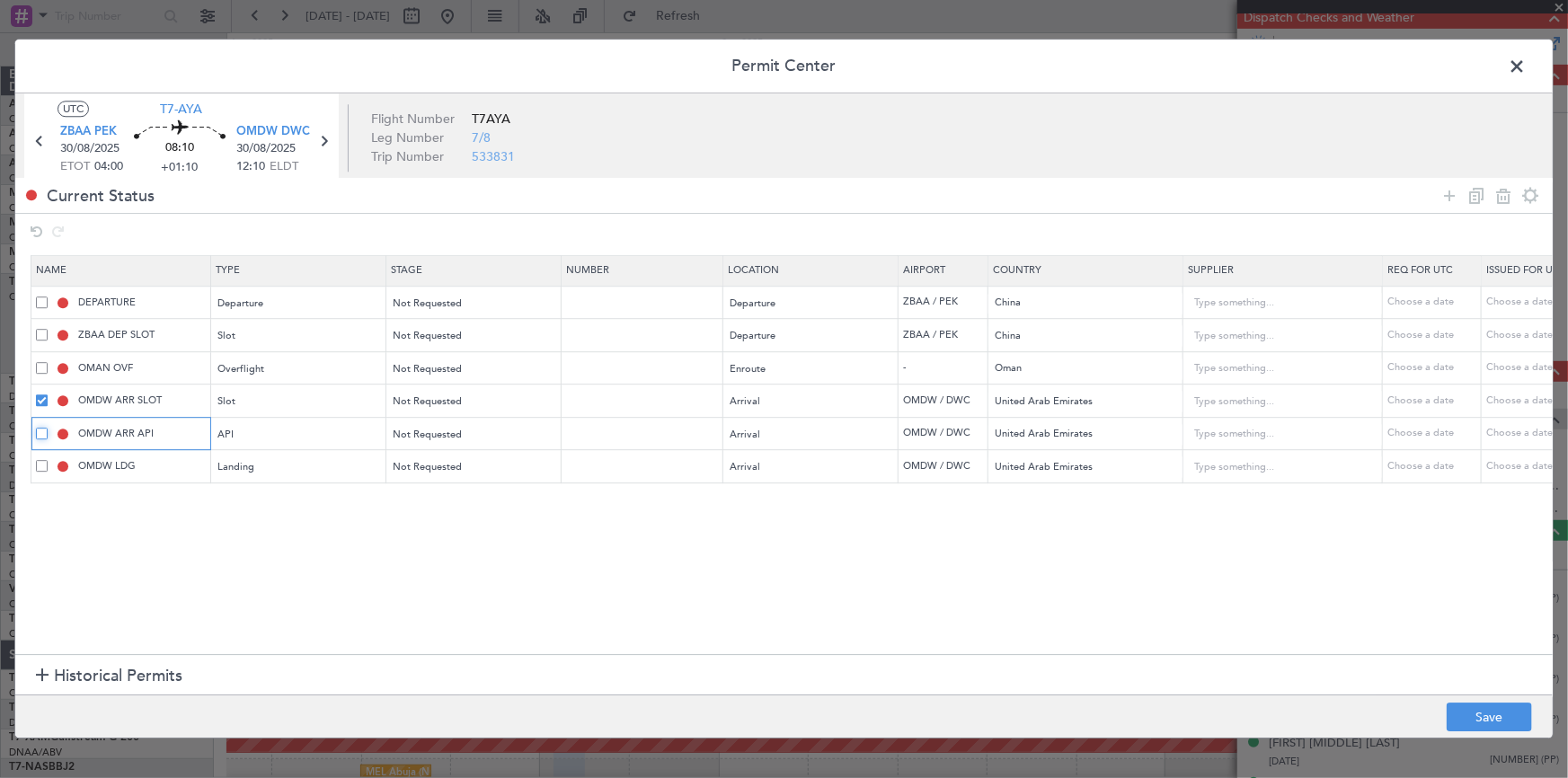 click at bounding box center (49, 428) 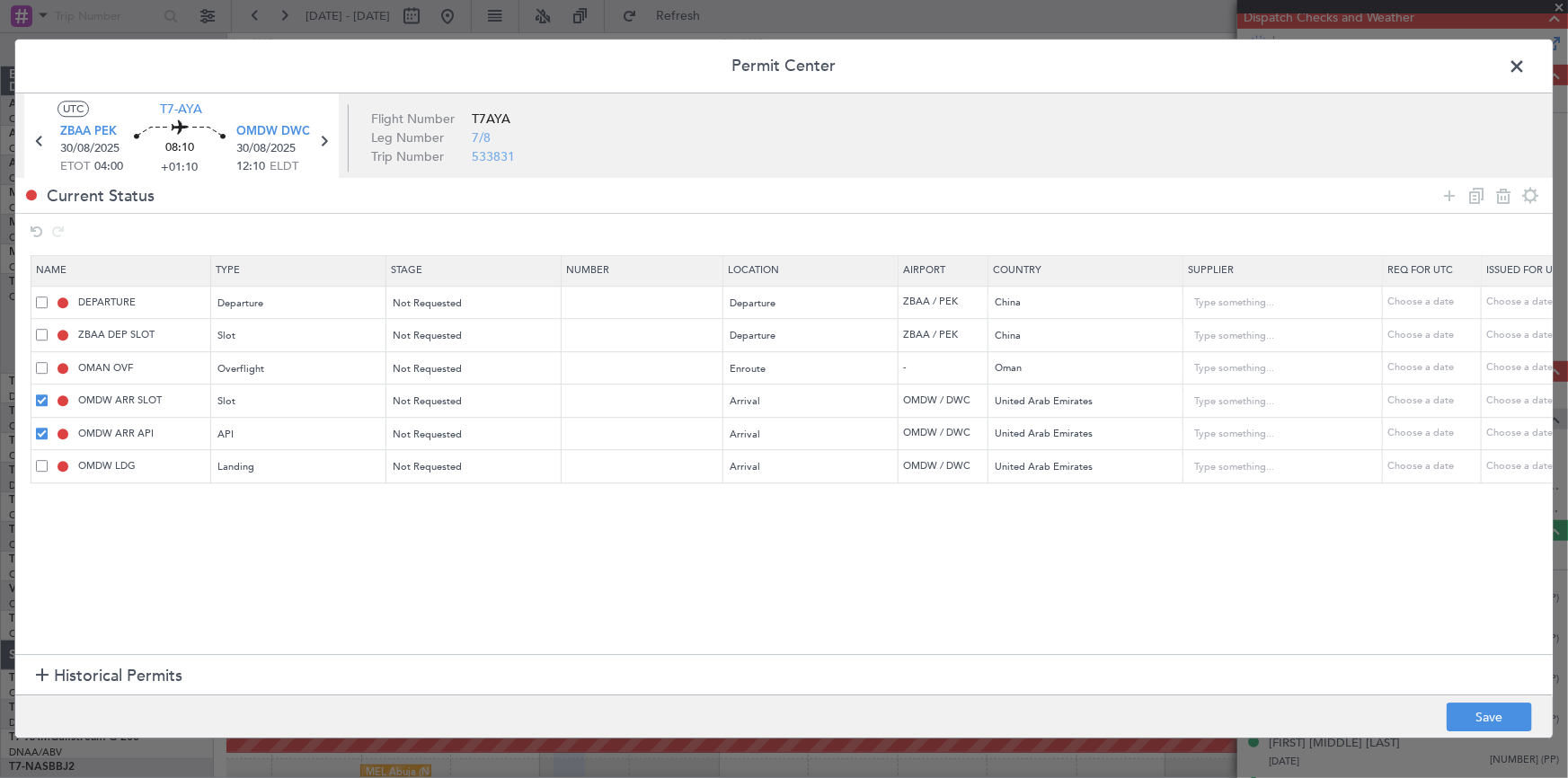 click at bounding box center (41, 465) 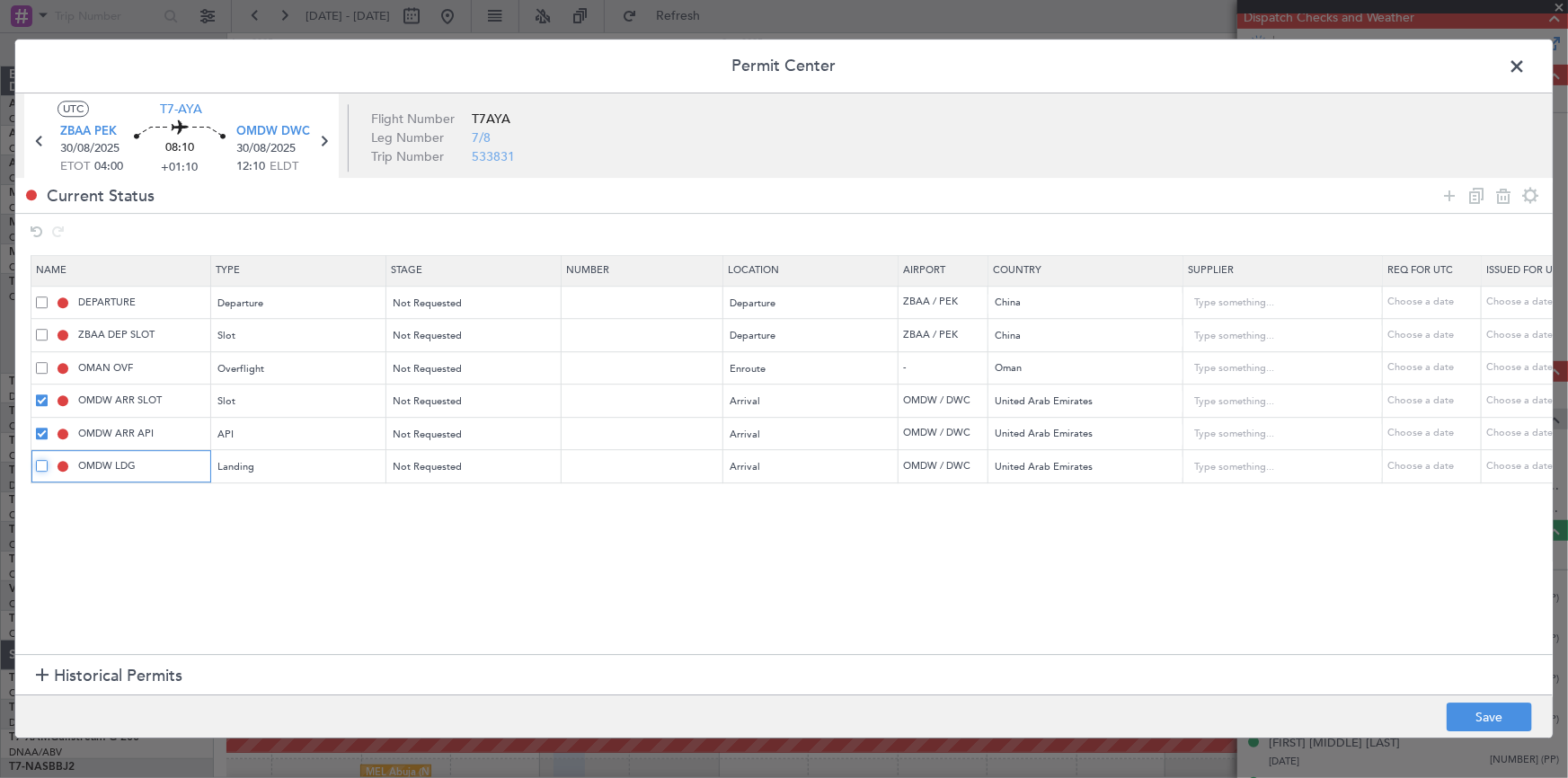 click at bounding box center [49, 460] 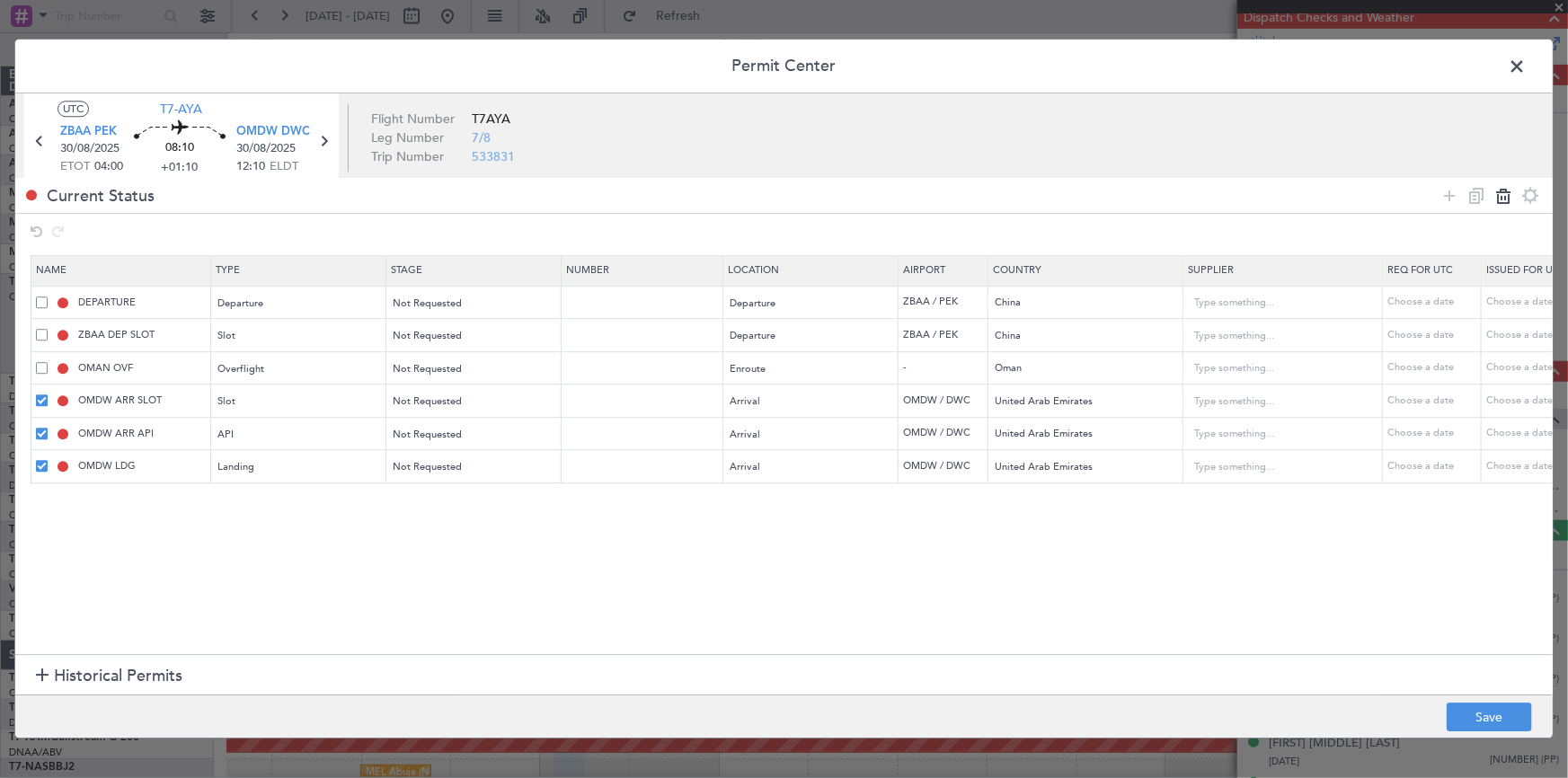 click at bounding box center [1503, 196] 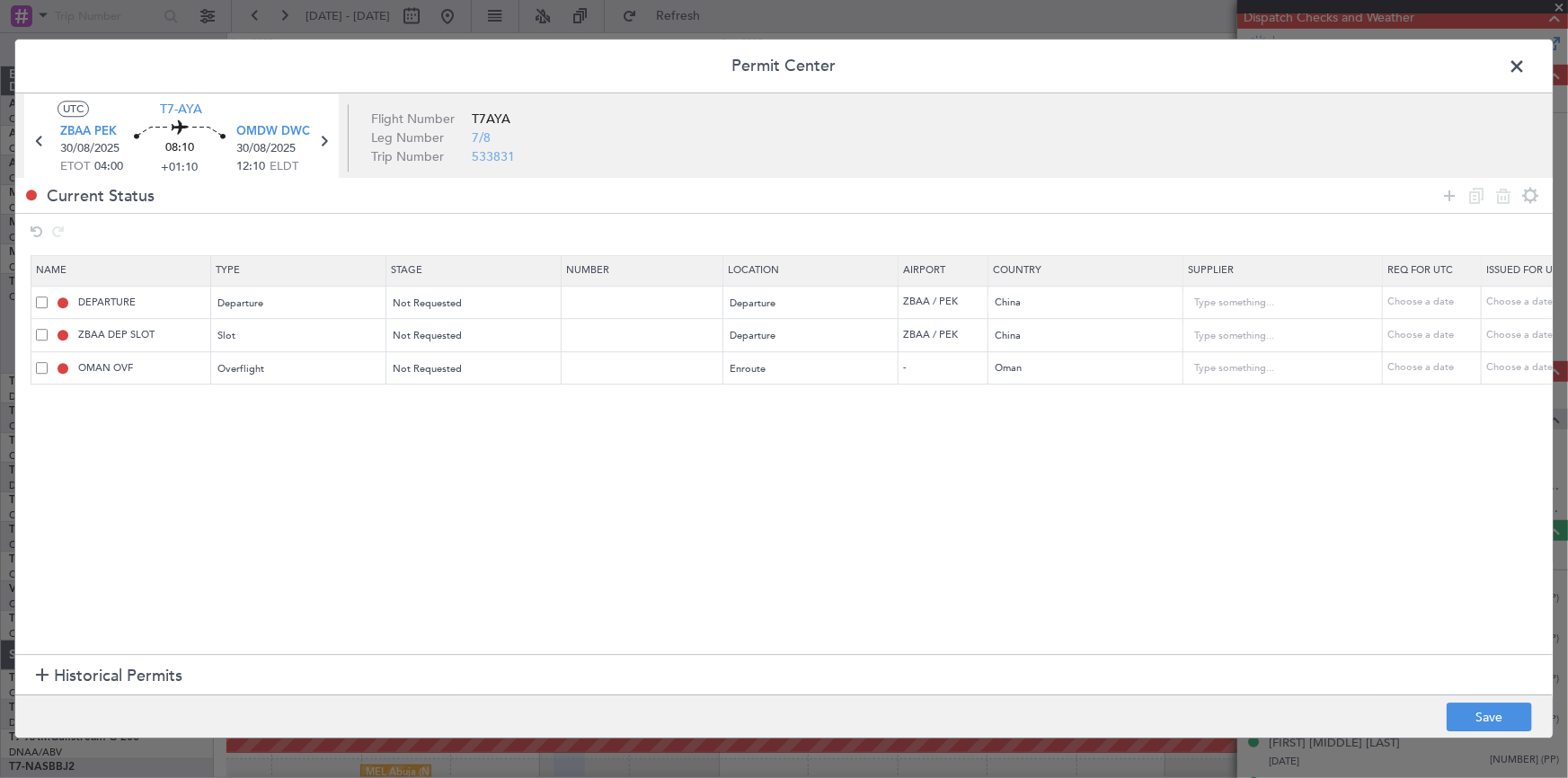 click at bounding box center (41, 367) 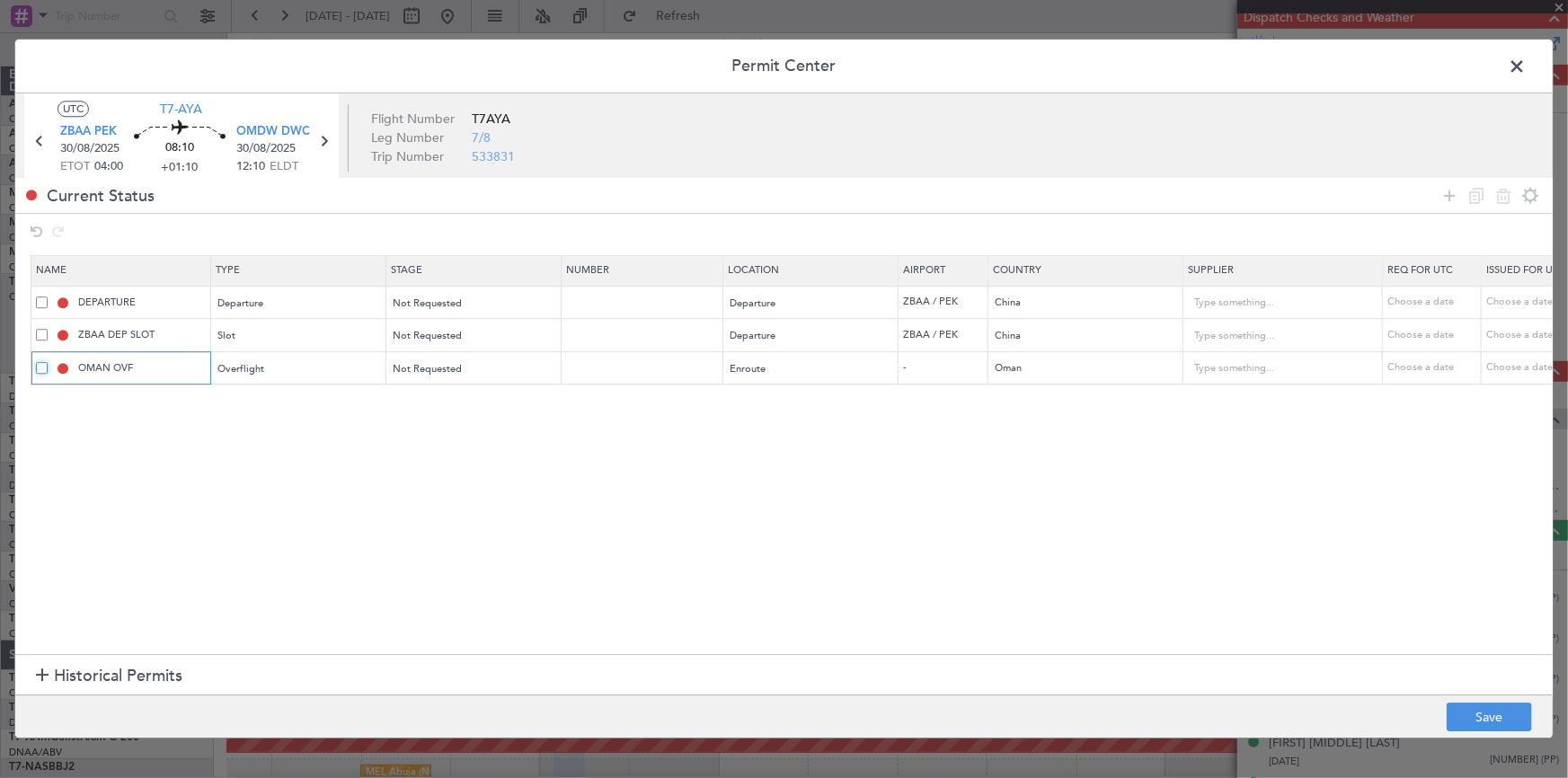 click at bounding box center (49, 362) 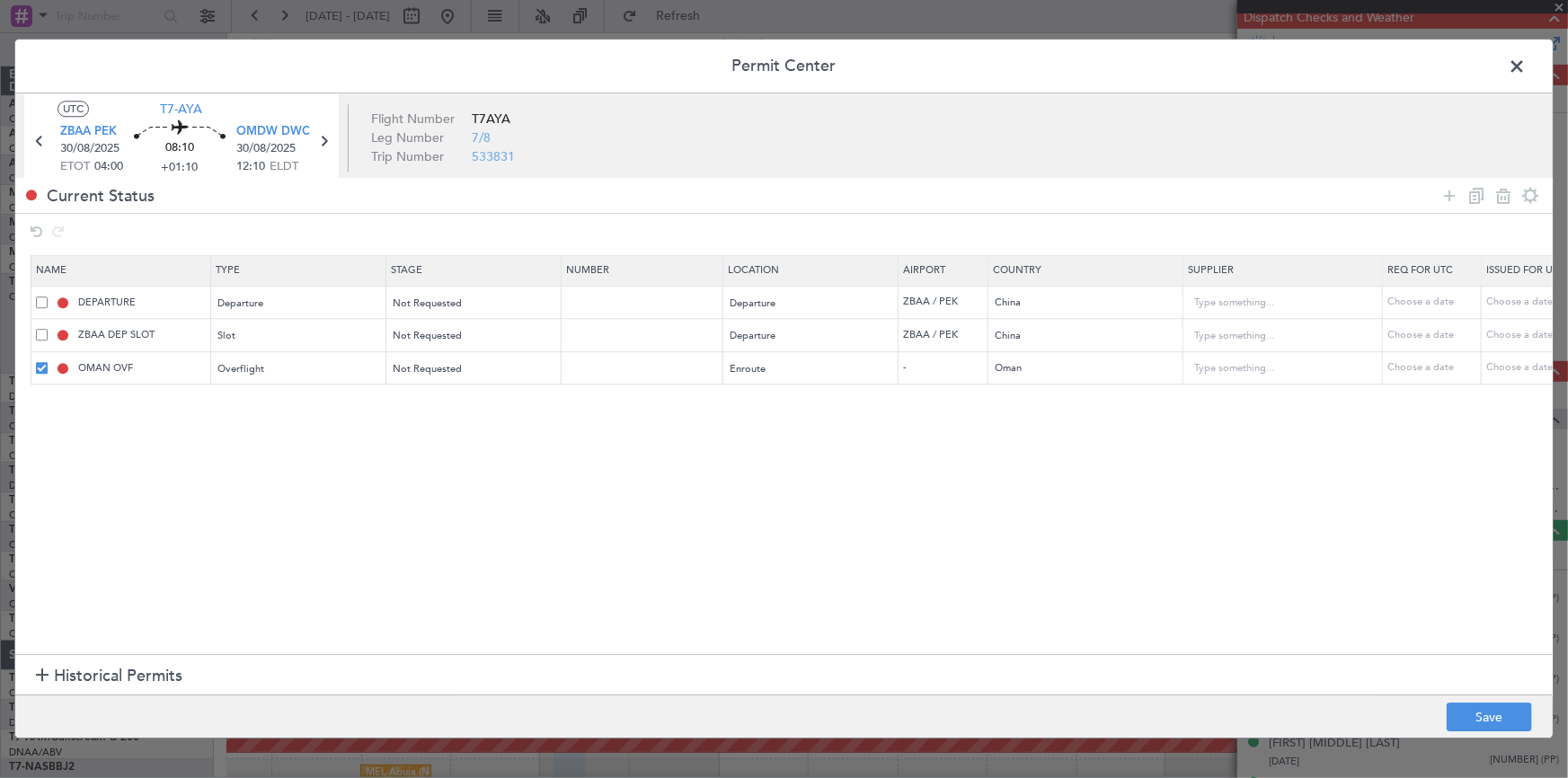 click on "Name Type Stage Number Location Airport Country Supplier Req For Utc Issued For Utc Valid Until Utc Validity / Leeway Entry Point Exit Point Fir Lead Time Notes    DEPARTURE Departure Not Requested Departure [CODE] / [CODE] [COUNTRY] Choose a date
Choose a date
Choose a date
NNN [NUMBER]    [CODE] Slot Not Requested Departure [CODE] / [CODE] [COUNTRY] Choose a date
Choose a date
Choose a date
NNN [NUMBER]    [COUNTRY] OVF Overflight Not Requested Enroute - [COUNTRY] Choose a date
Choose a date
Choose a date
NNN [NUMBER]" at bounding box center [784, 452] 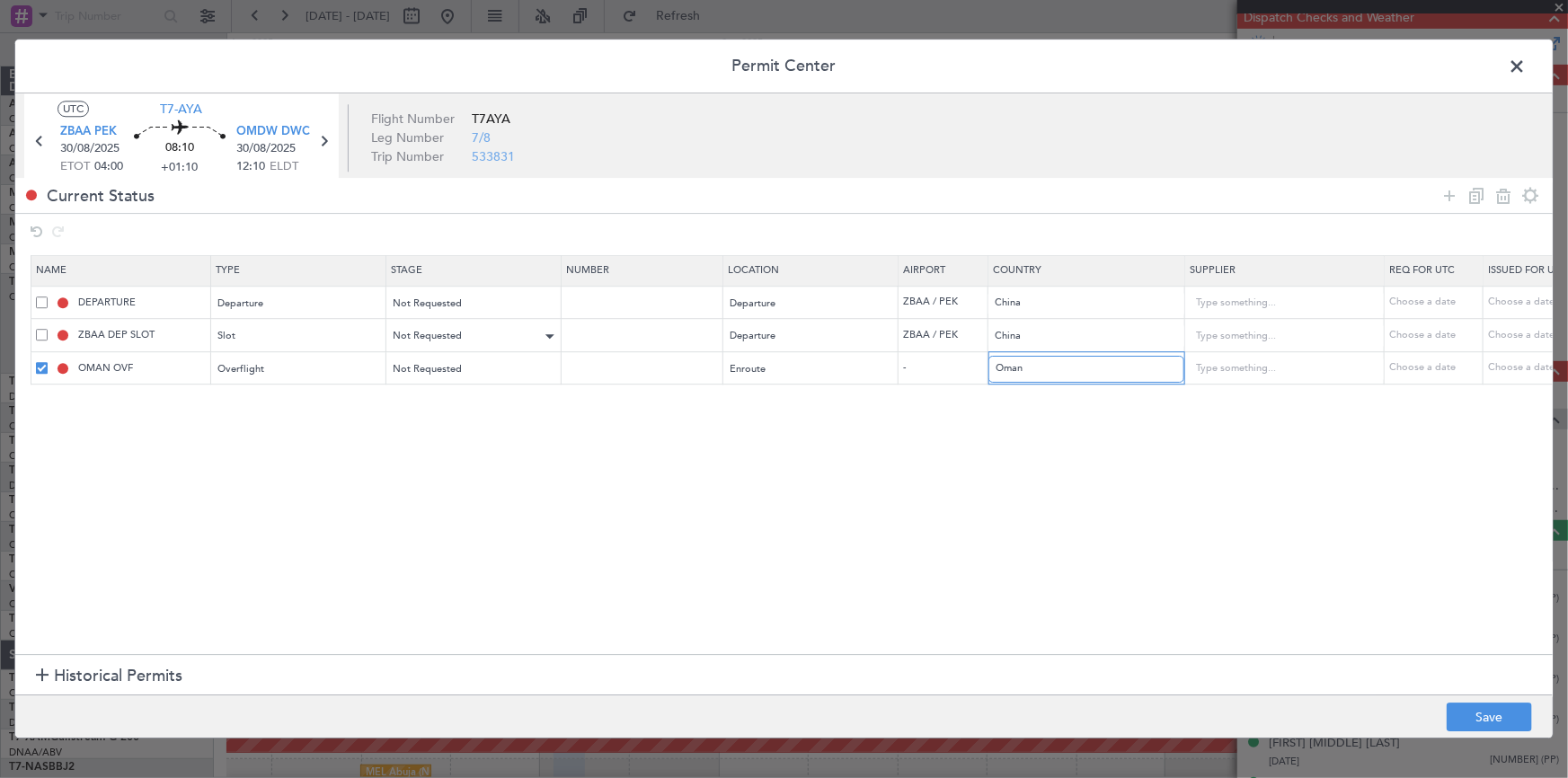 drag, startPoint x: 1060, startPoint y: 368, endPoint x: 554, endPoint y: 348, distance: 506.3951 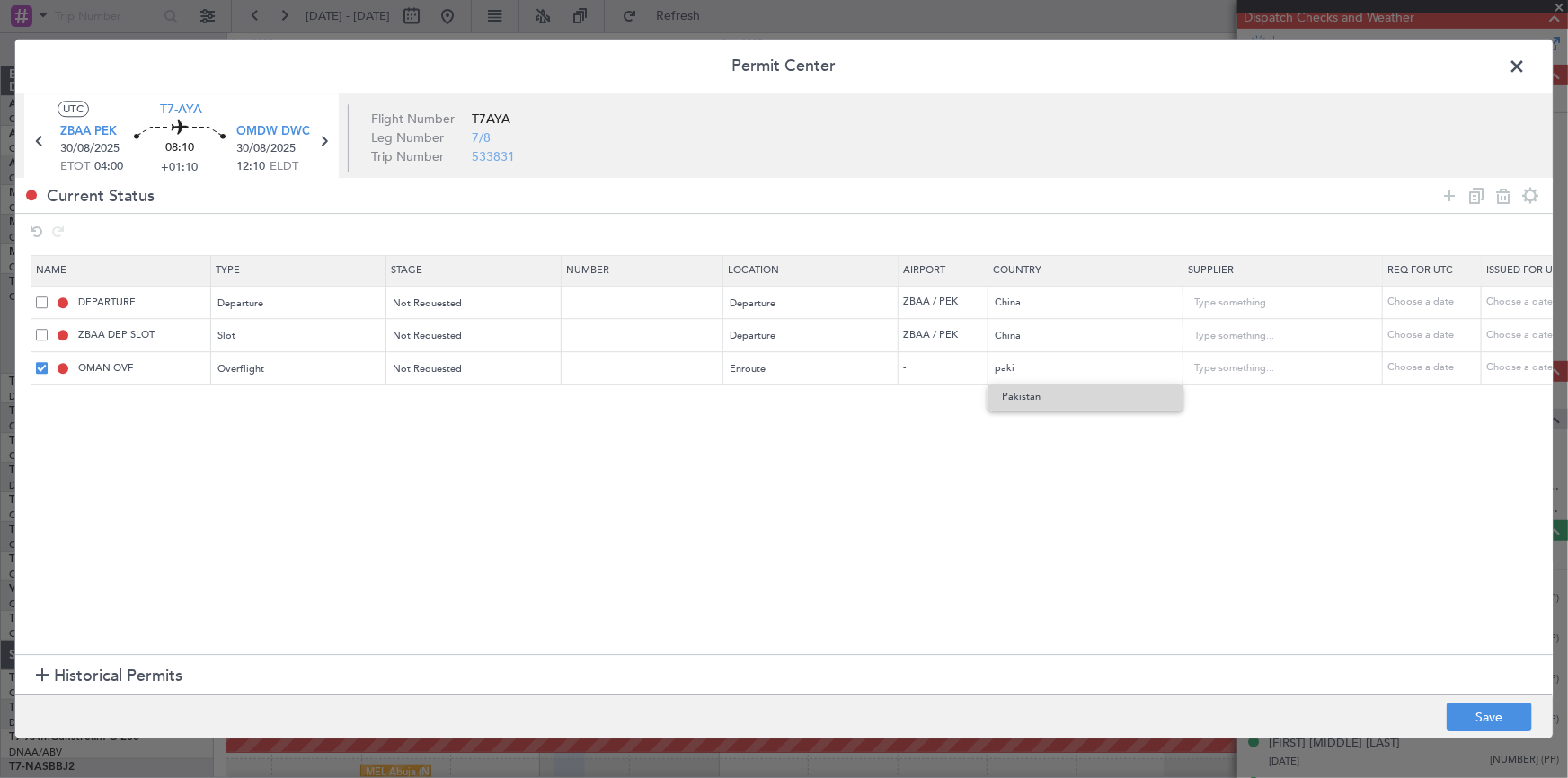 click on "Pakistan" at bounding box center [1085, 397] 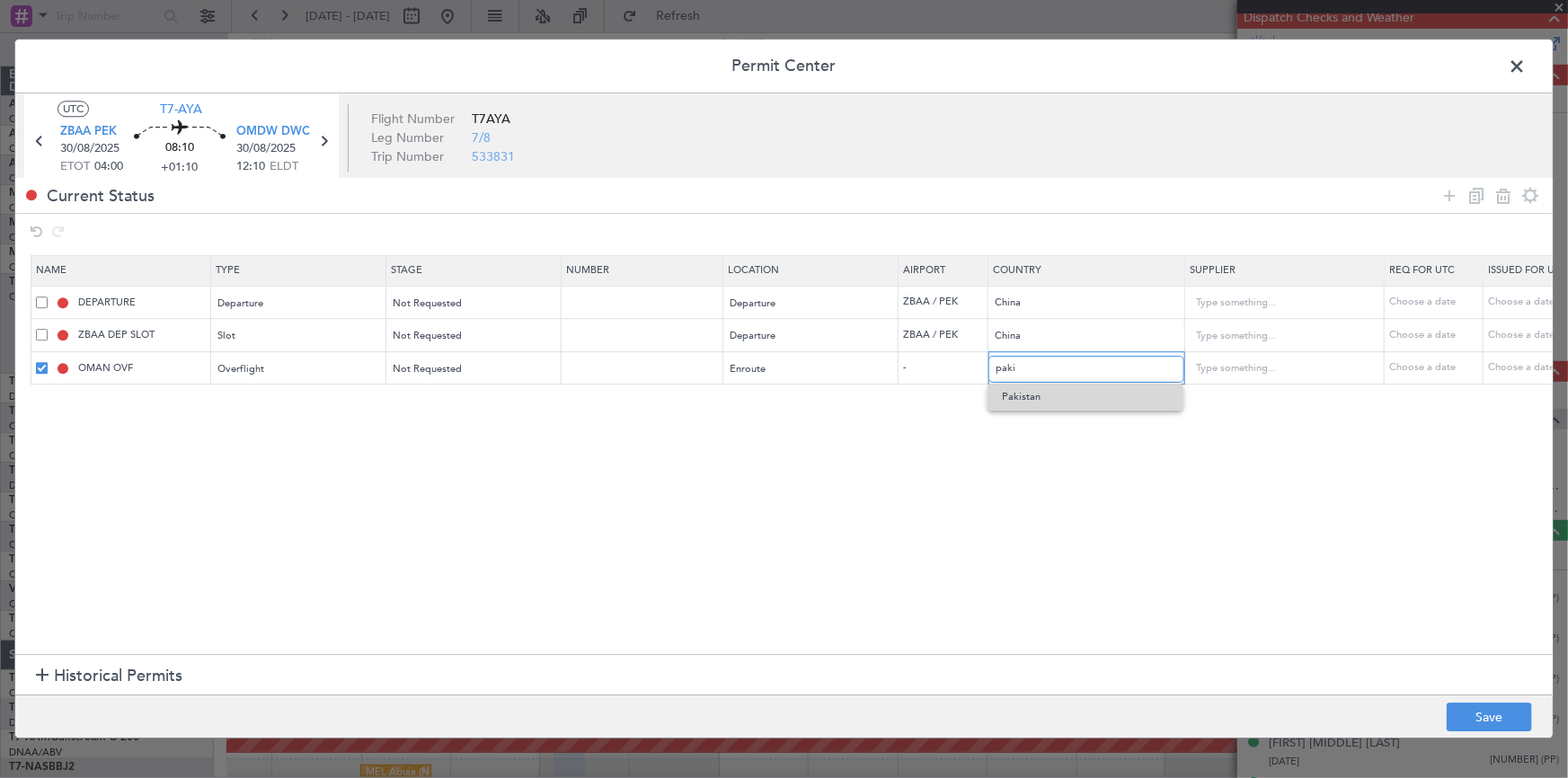 type on "Pakistan" 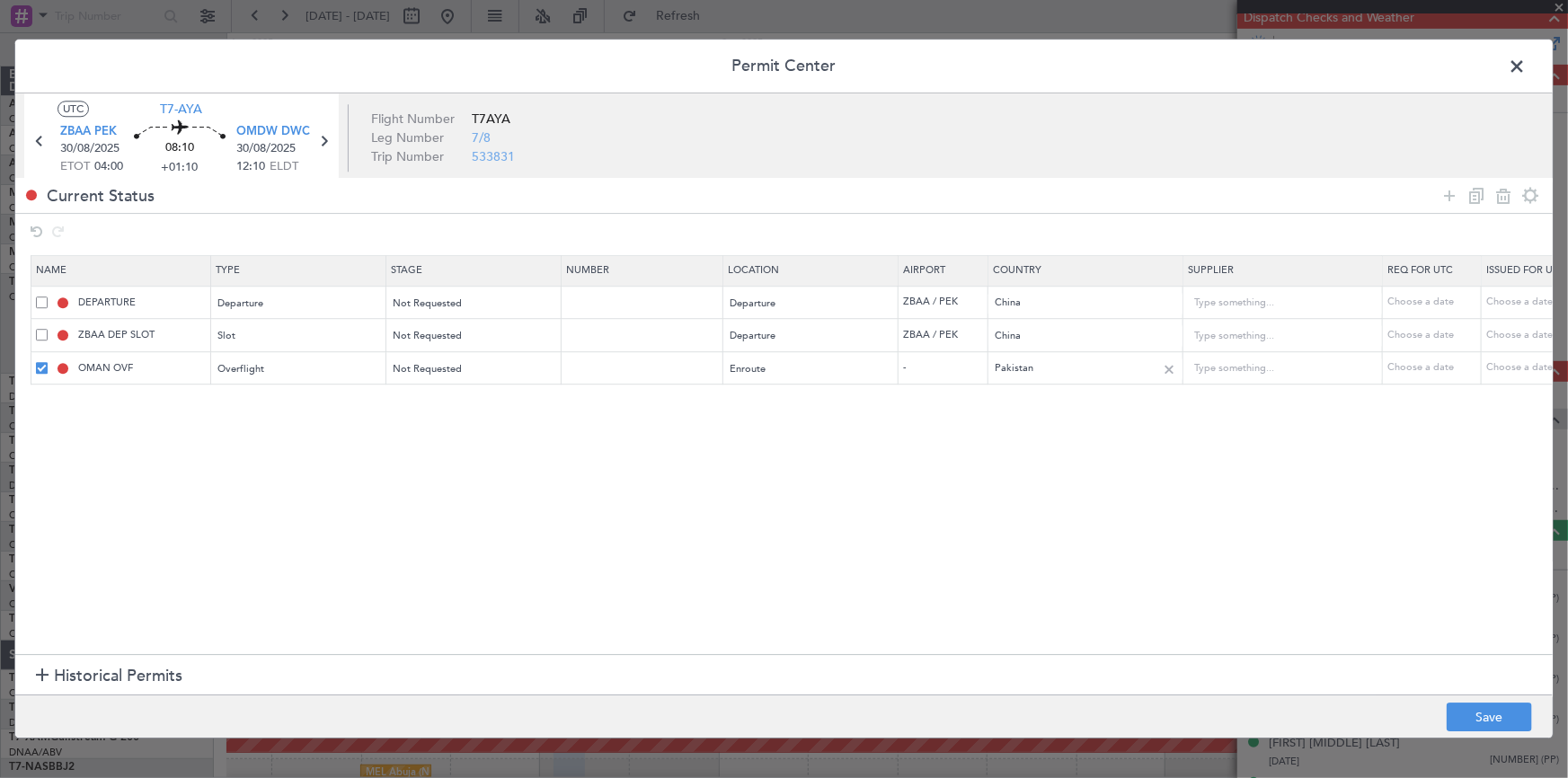 click at bounding box center [1169, 369] 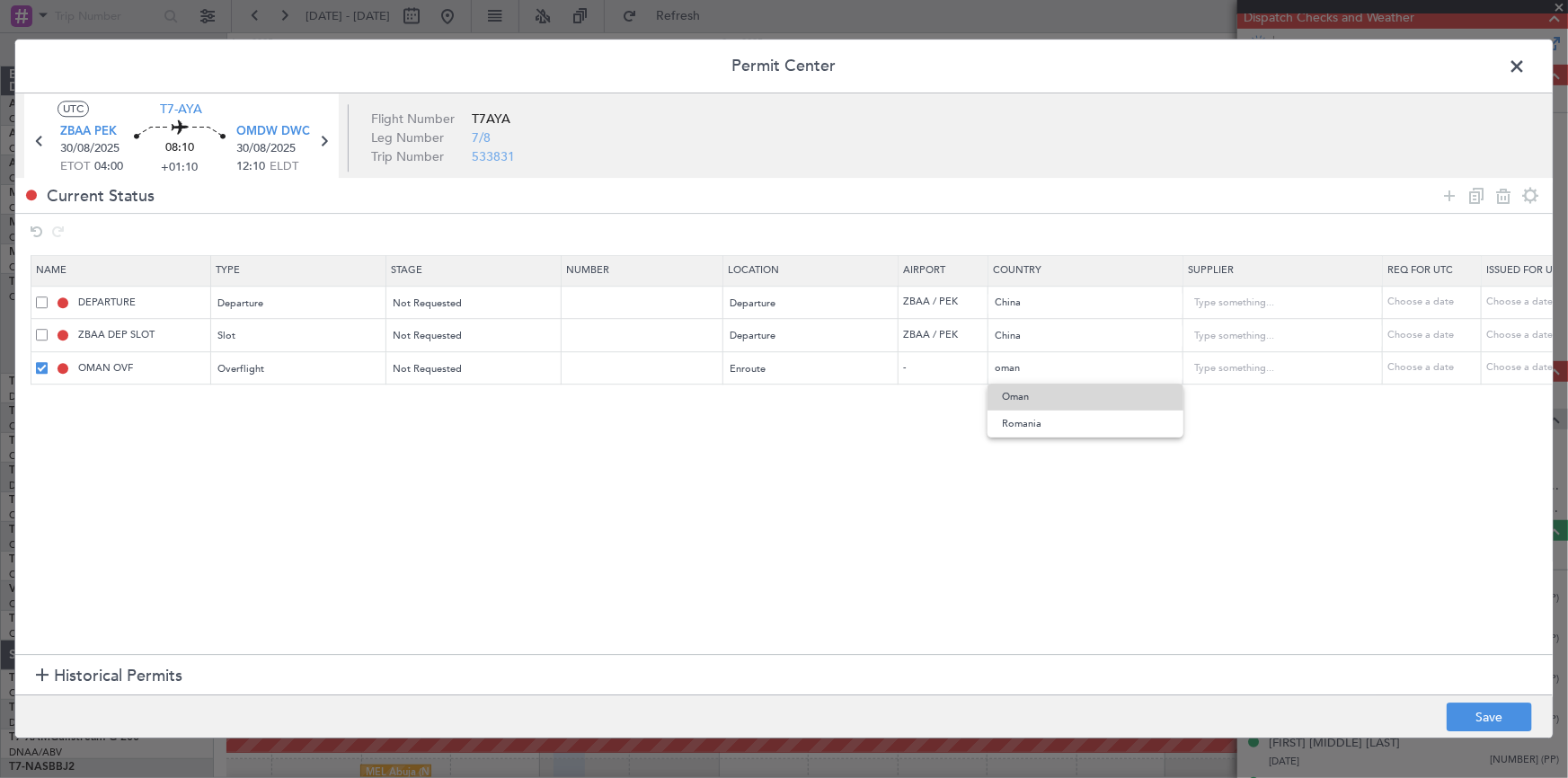 click on "Oman" at bounding box center (1085, 397) 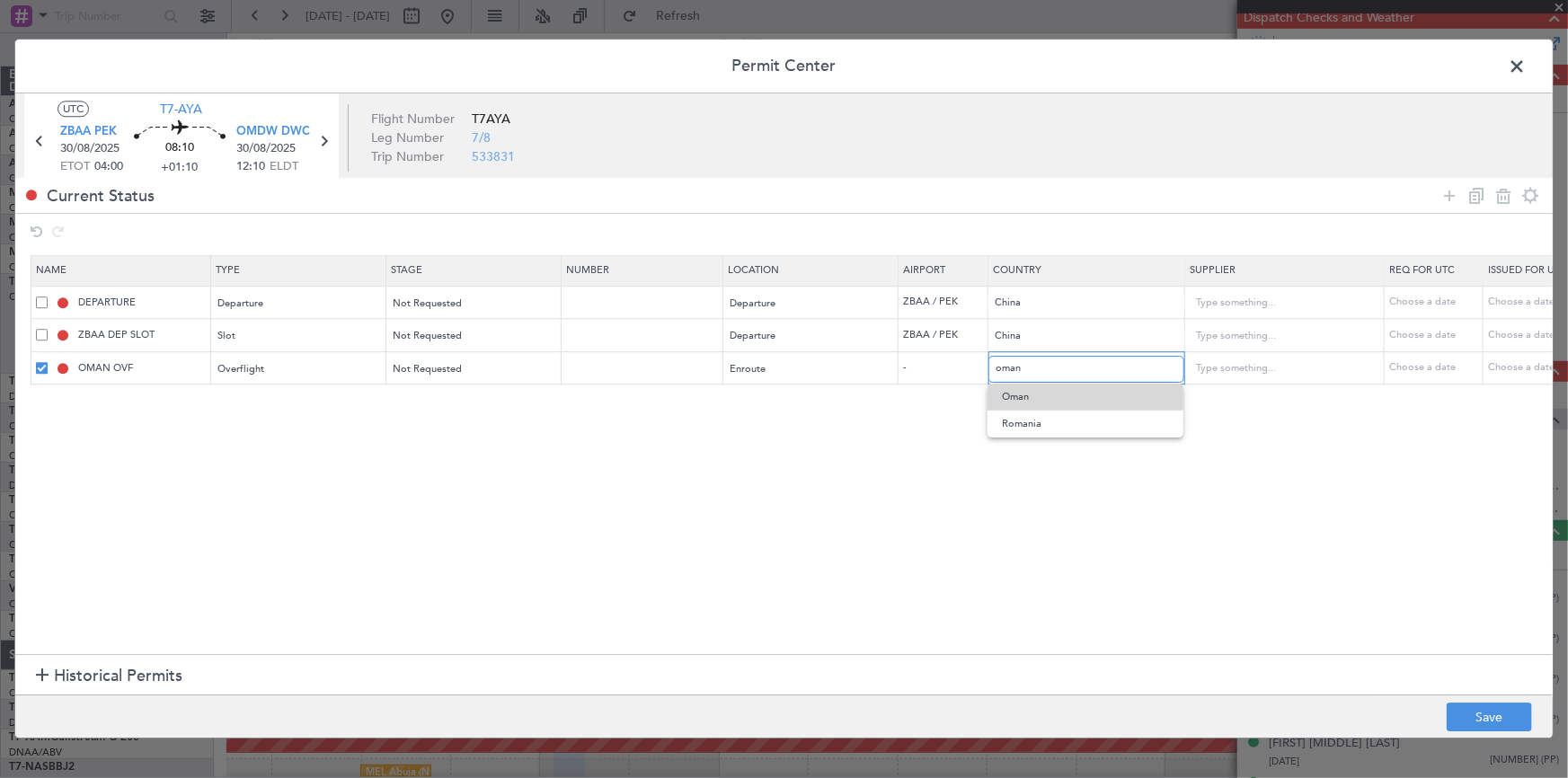 type on "Oman" 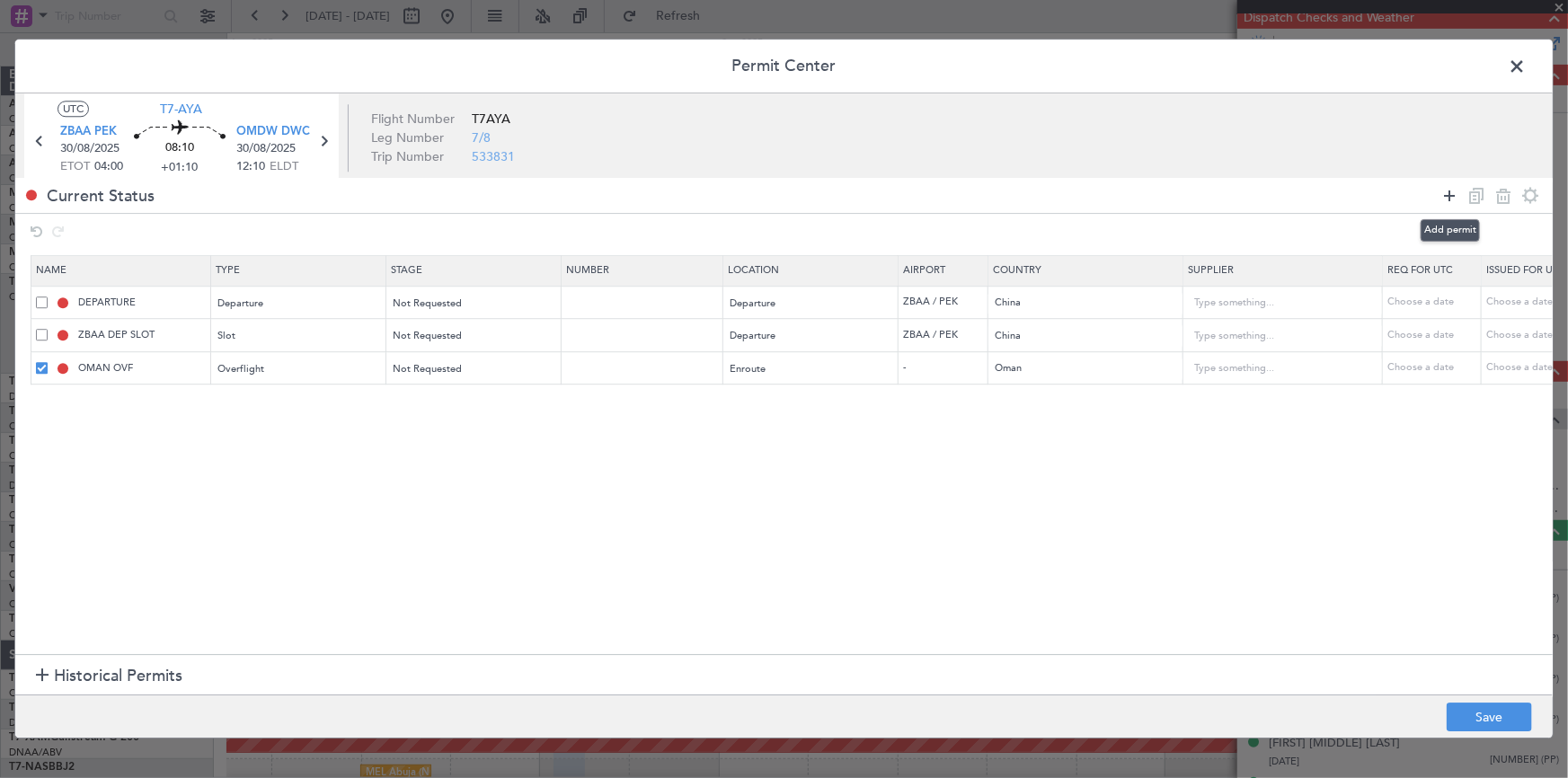 click at bounding box center [1449, 196] 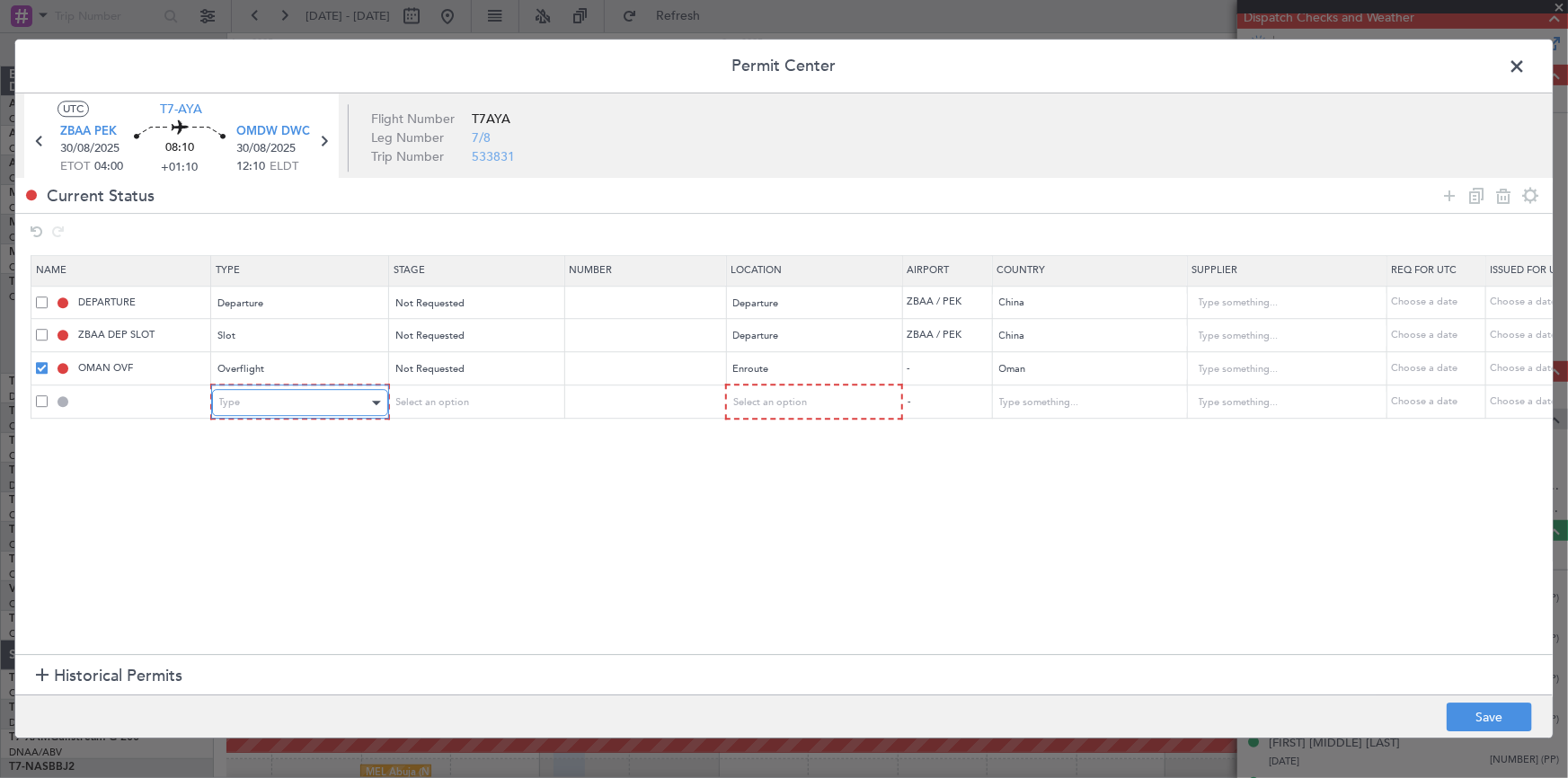 click on "Type" at bounding box center [294, 403] 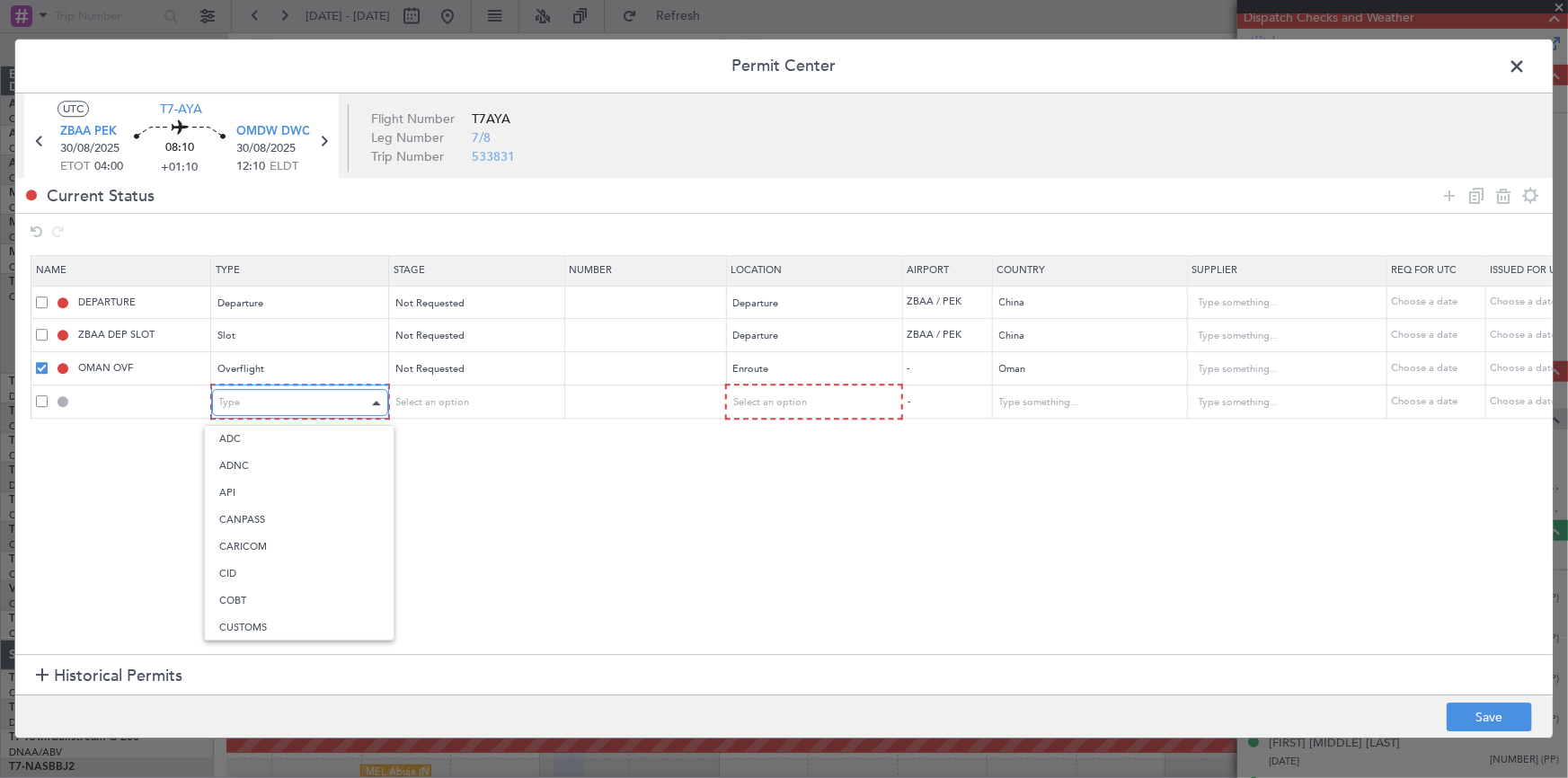 scroll, scrollTop: 332, scrollLeft: 0, axis: vertical 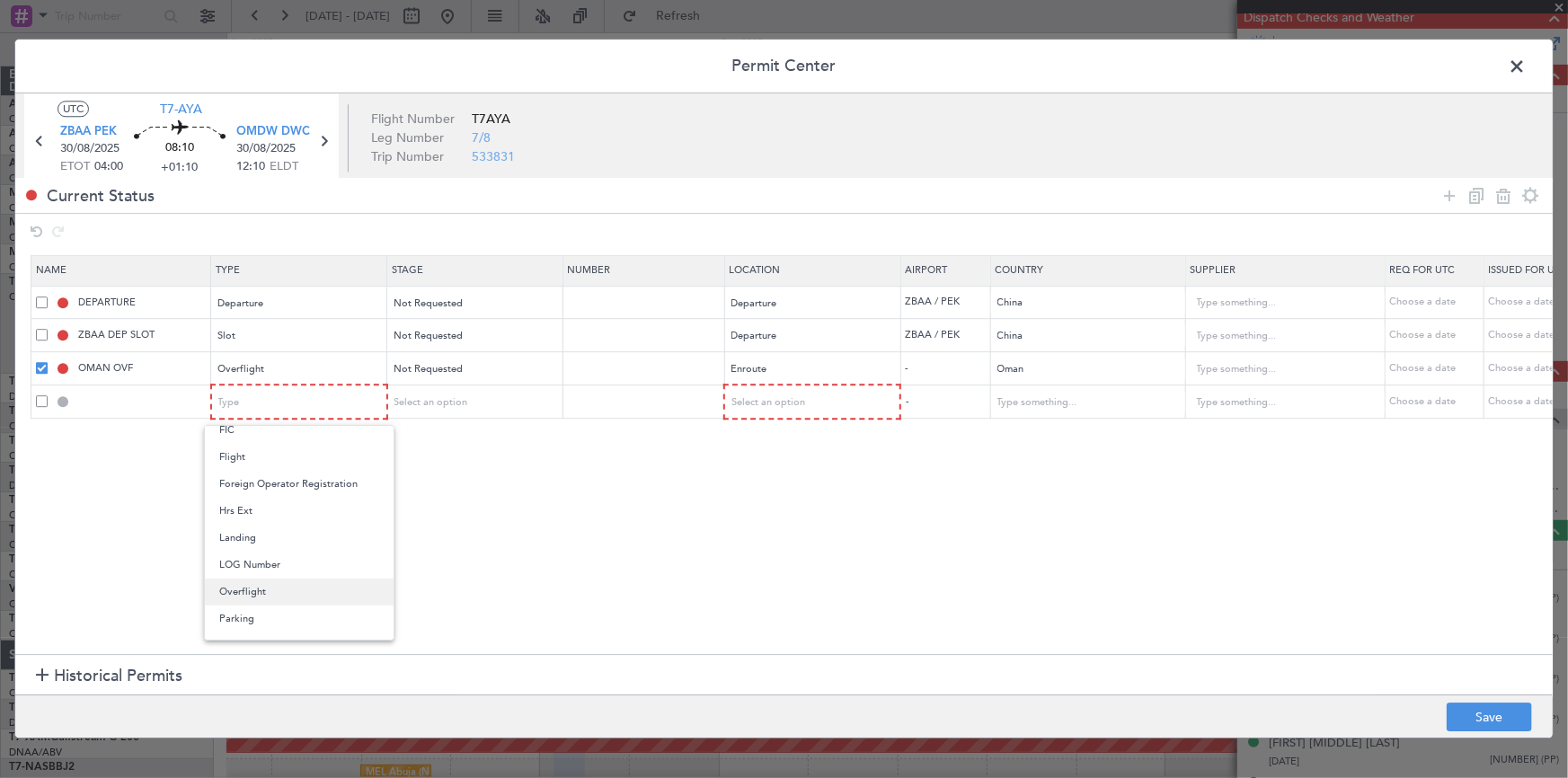click on "Overflight" at bounding box center [299, 592] 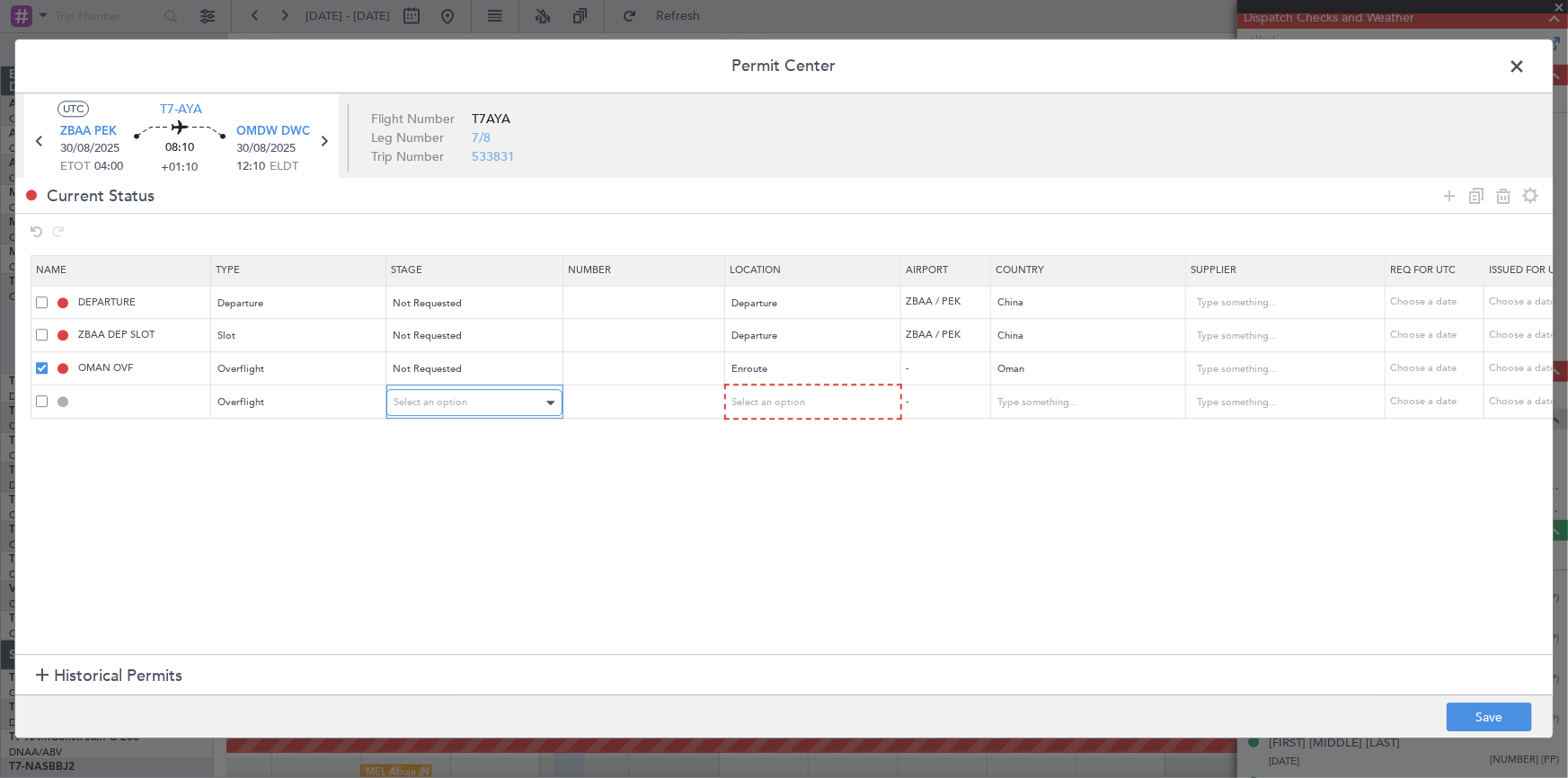 click on "Select an option" at bounding box center [468, 403] 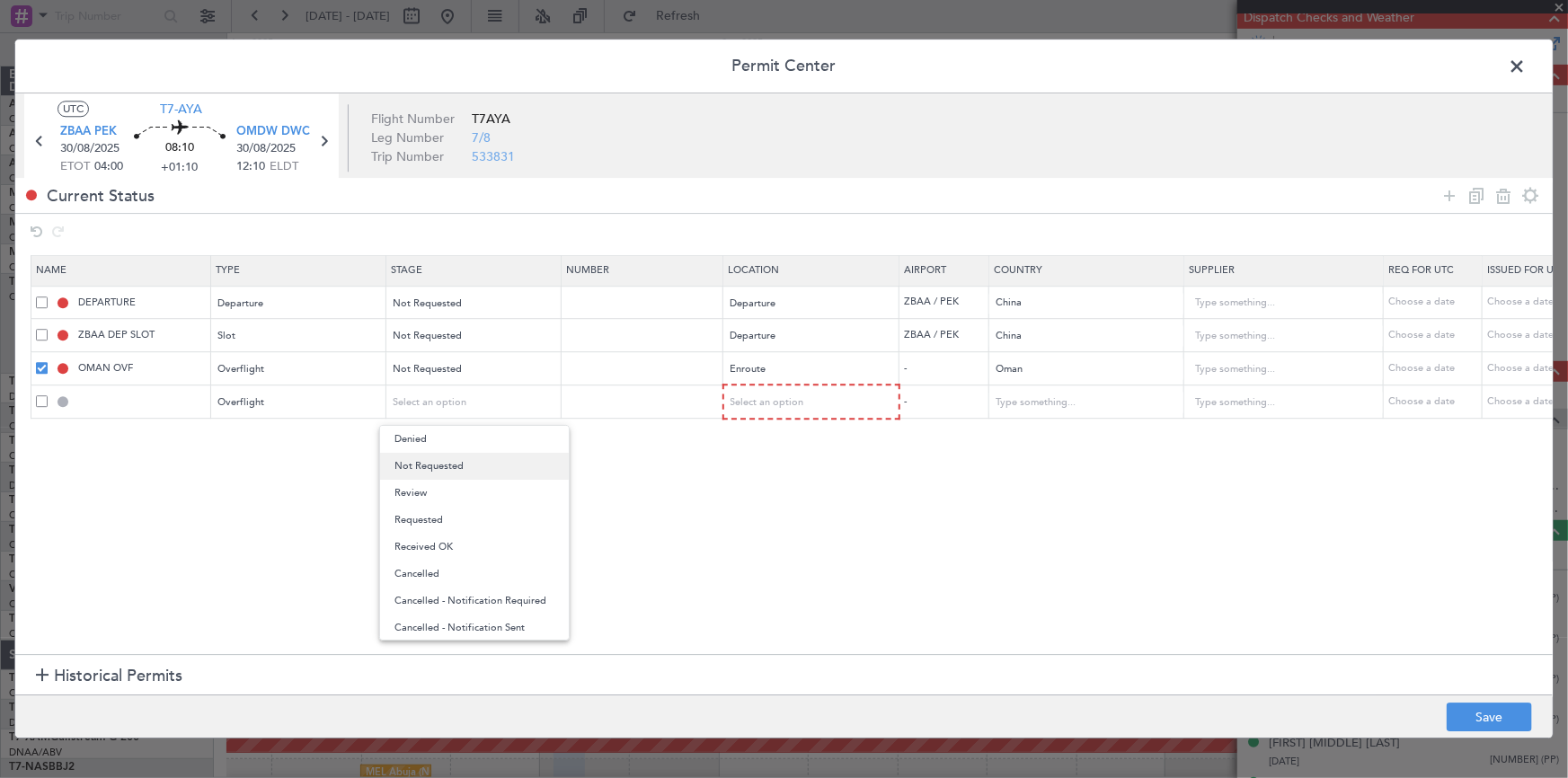 click on "Not Requested" at bounding box center (474, 466) 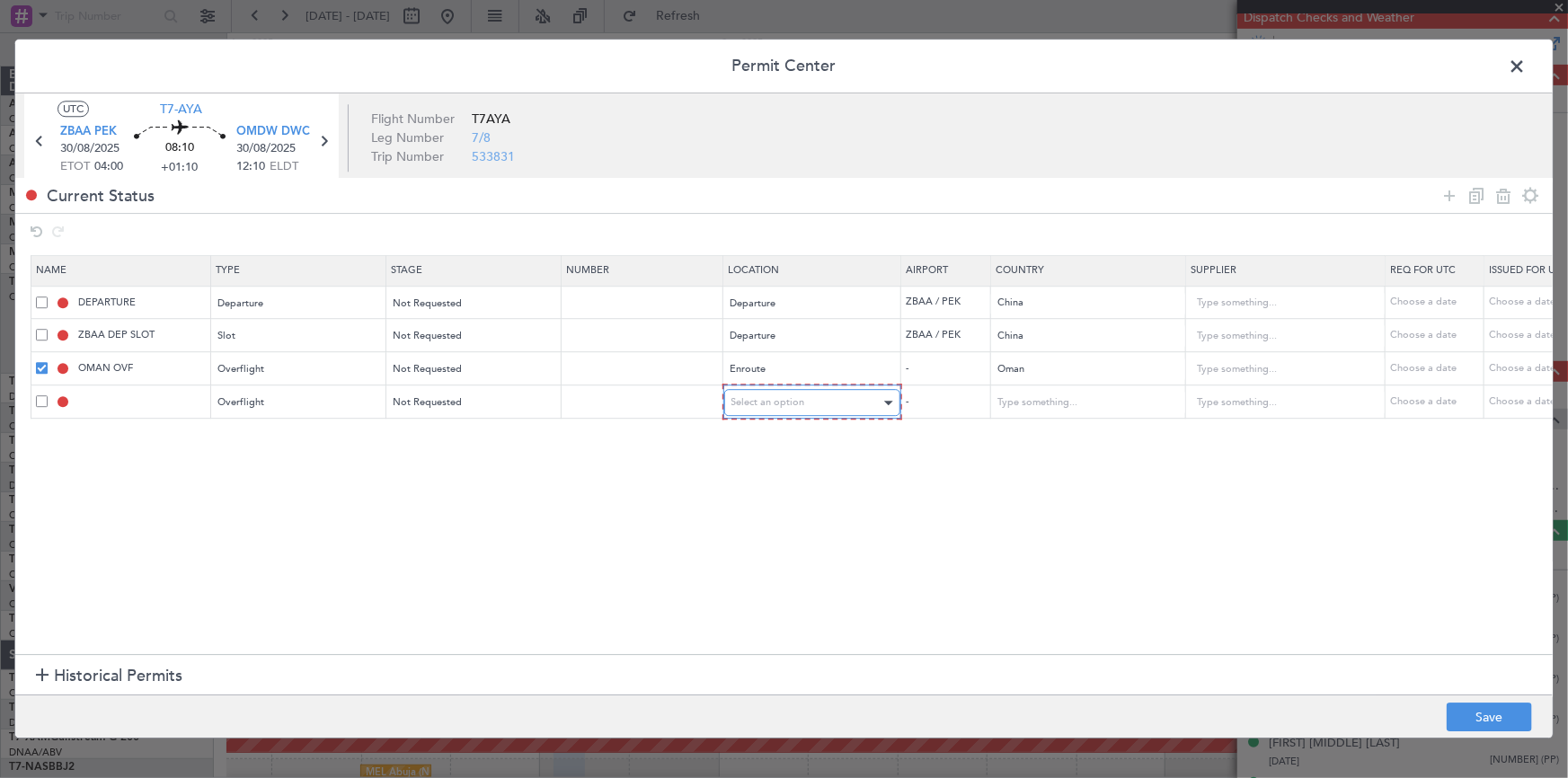 click on "Select an option" at bounding box center [768, 402] 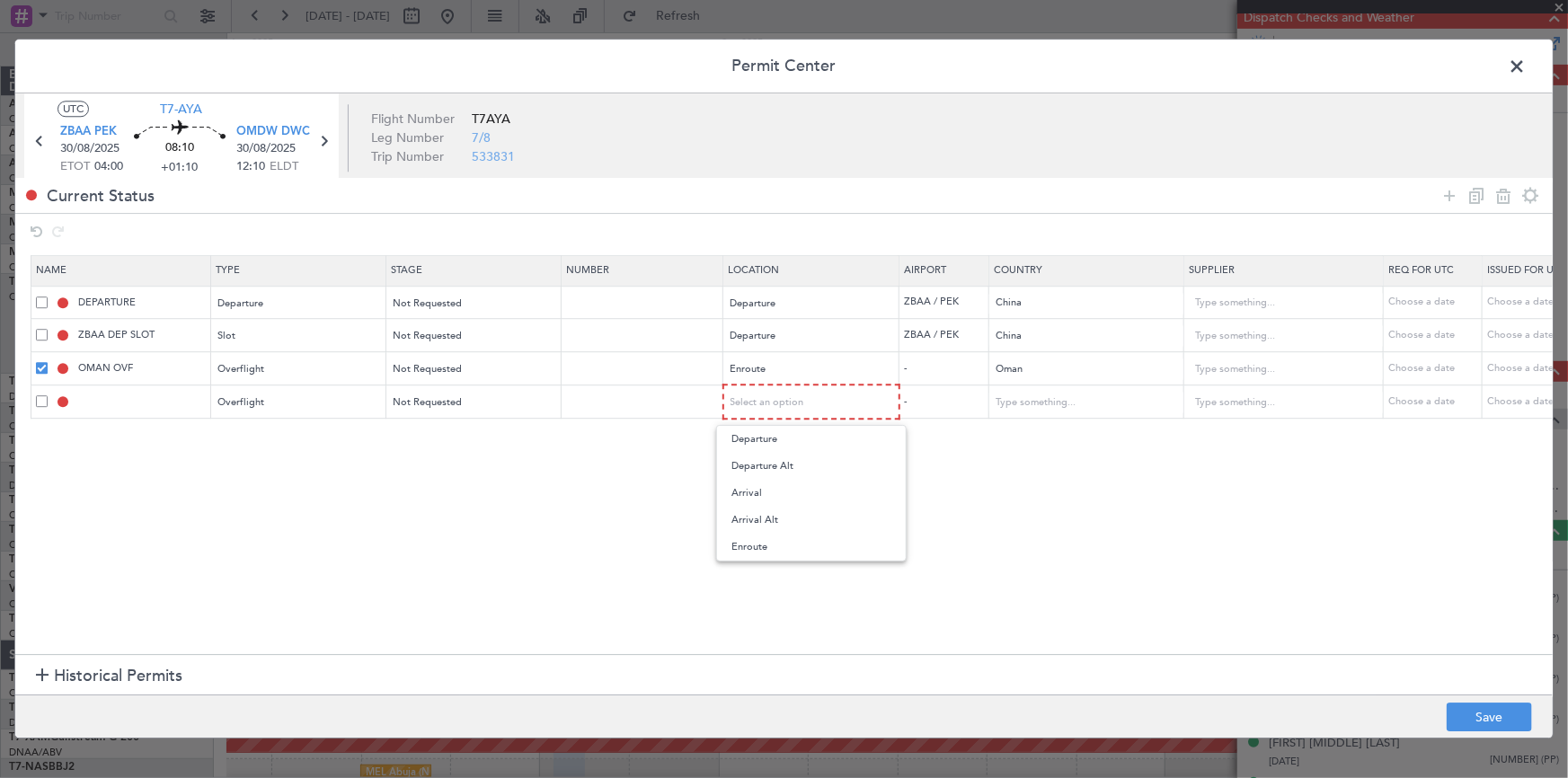 drag, startPoint x: 760, startPoint y: 546, endPoint x: 1044, endPoint y: 437, distance: 304.19895 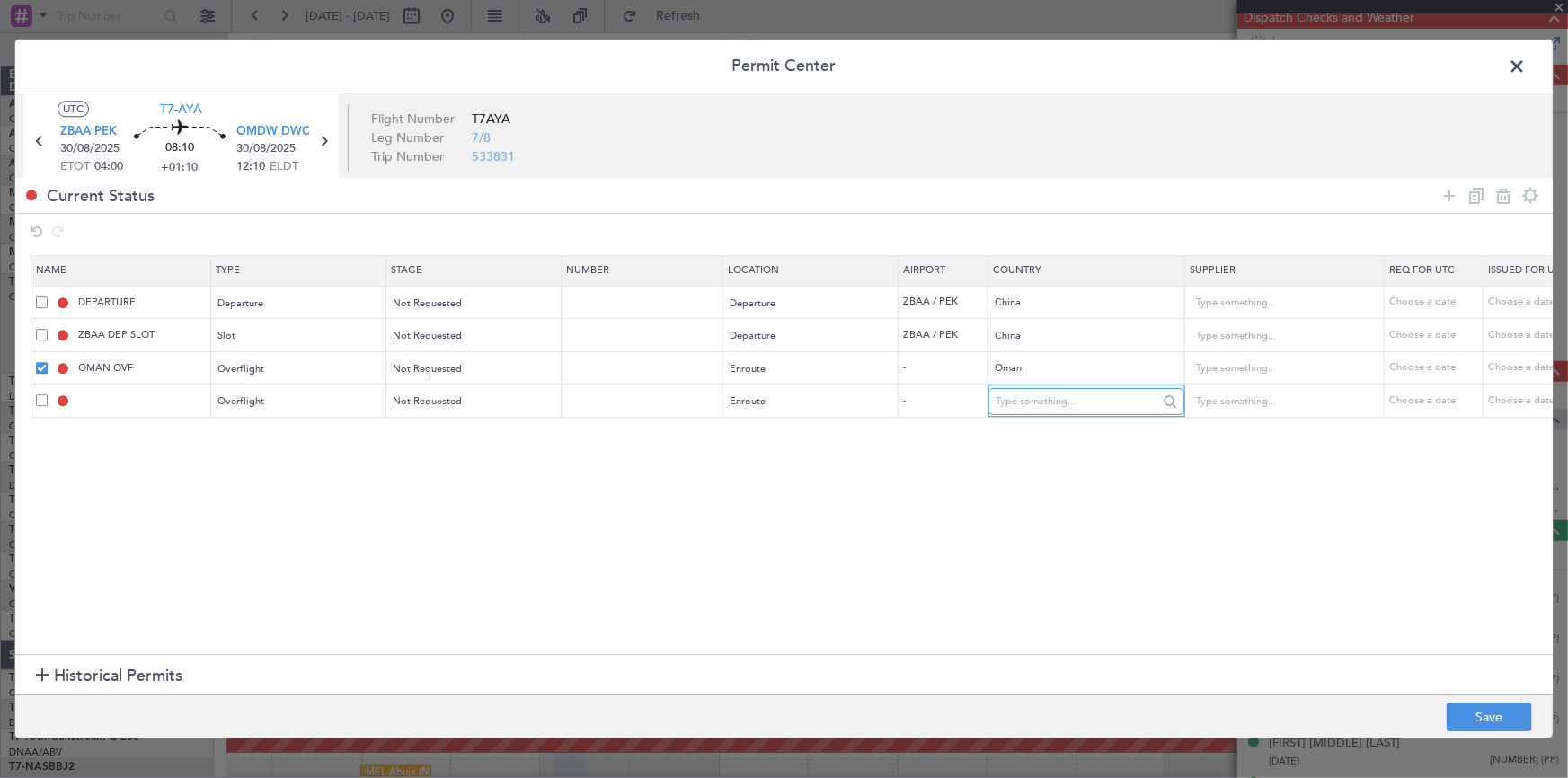 click at bounding box center (1076, 402) 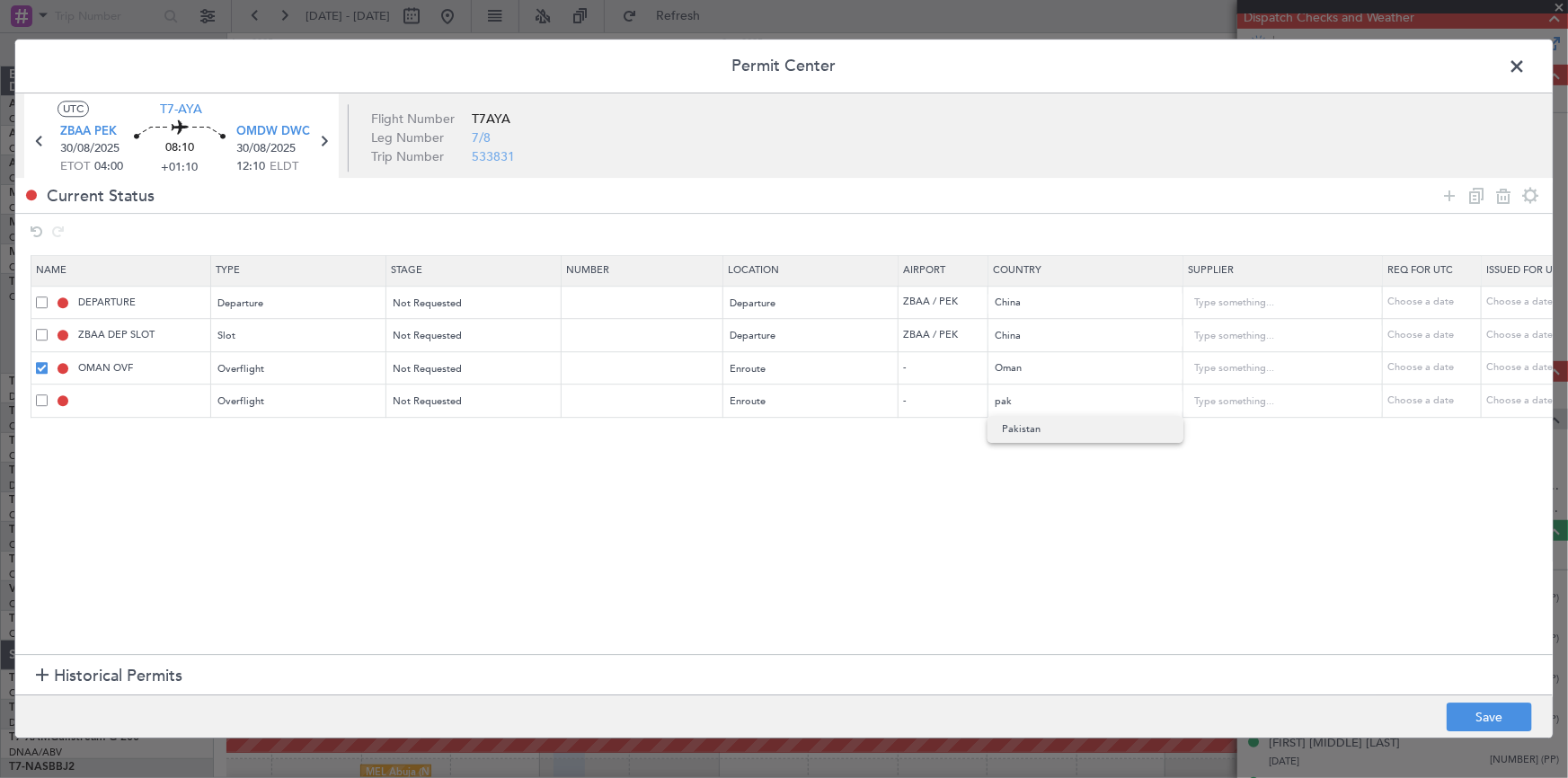 click on "Pakistan" at bounding box center (1085, 429) 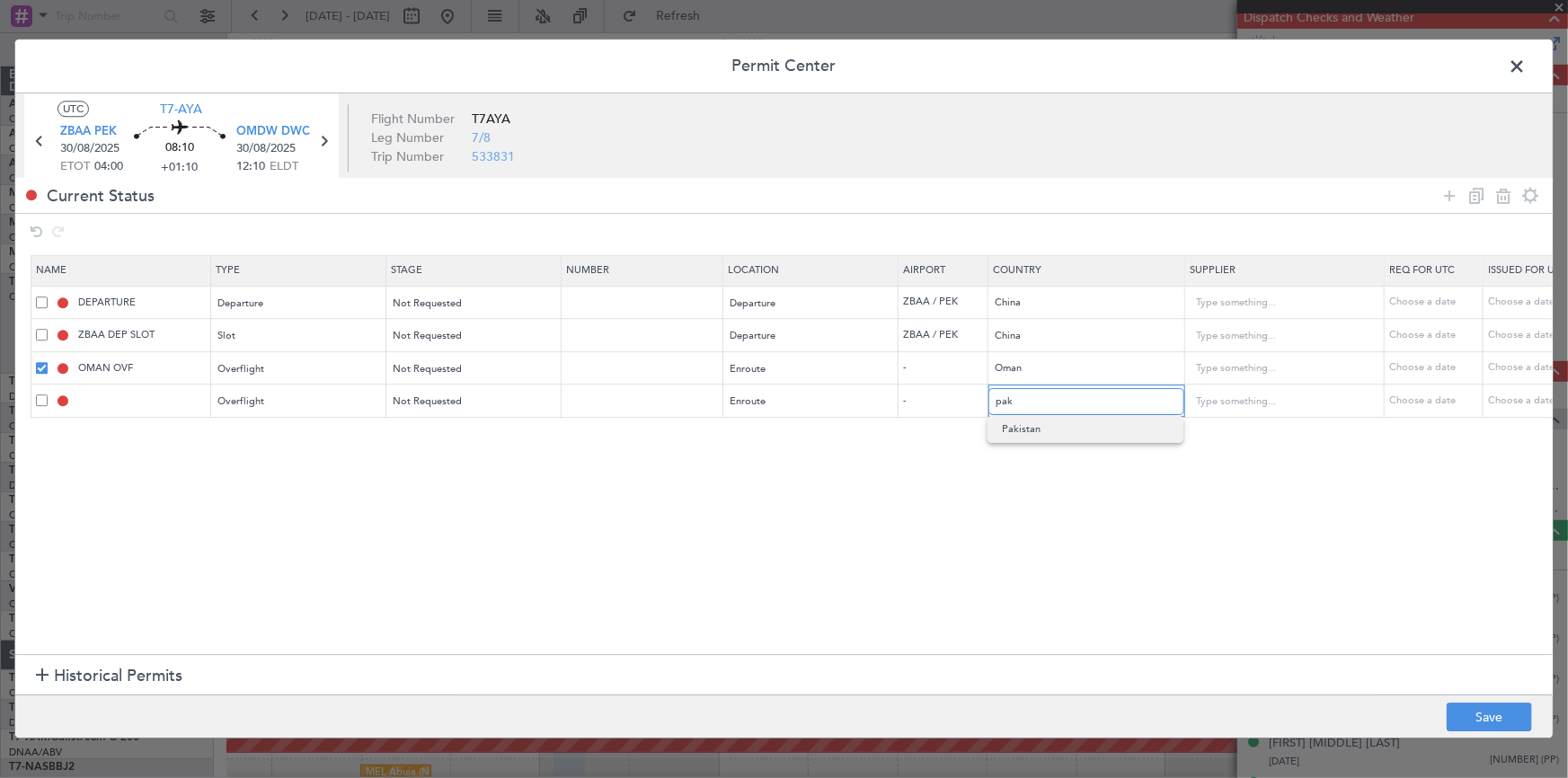 type on "Pakistan" 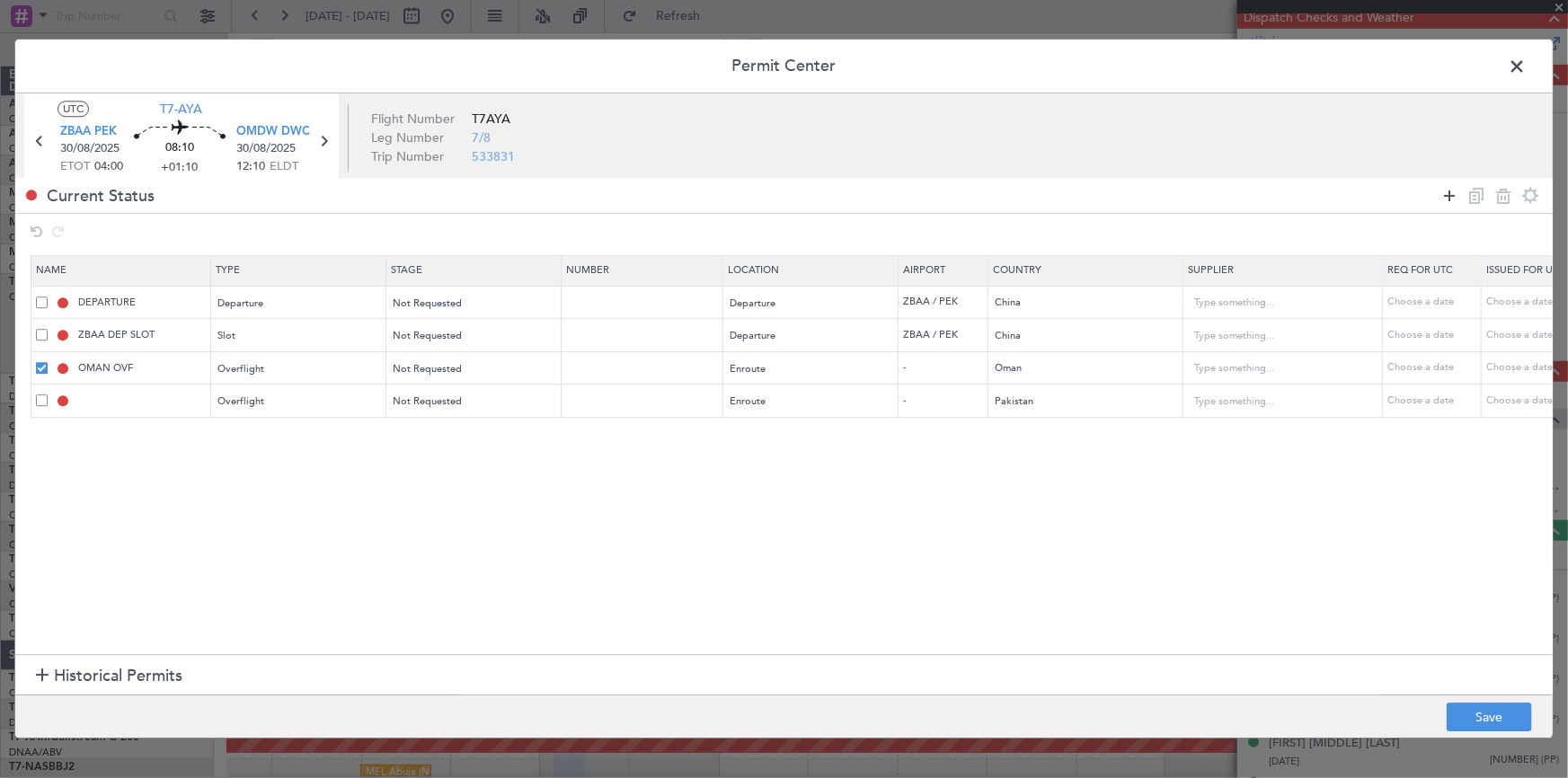 click at bounding box center [1449, 196] 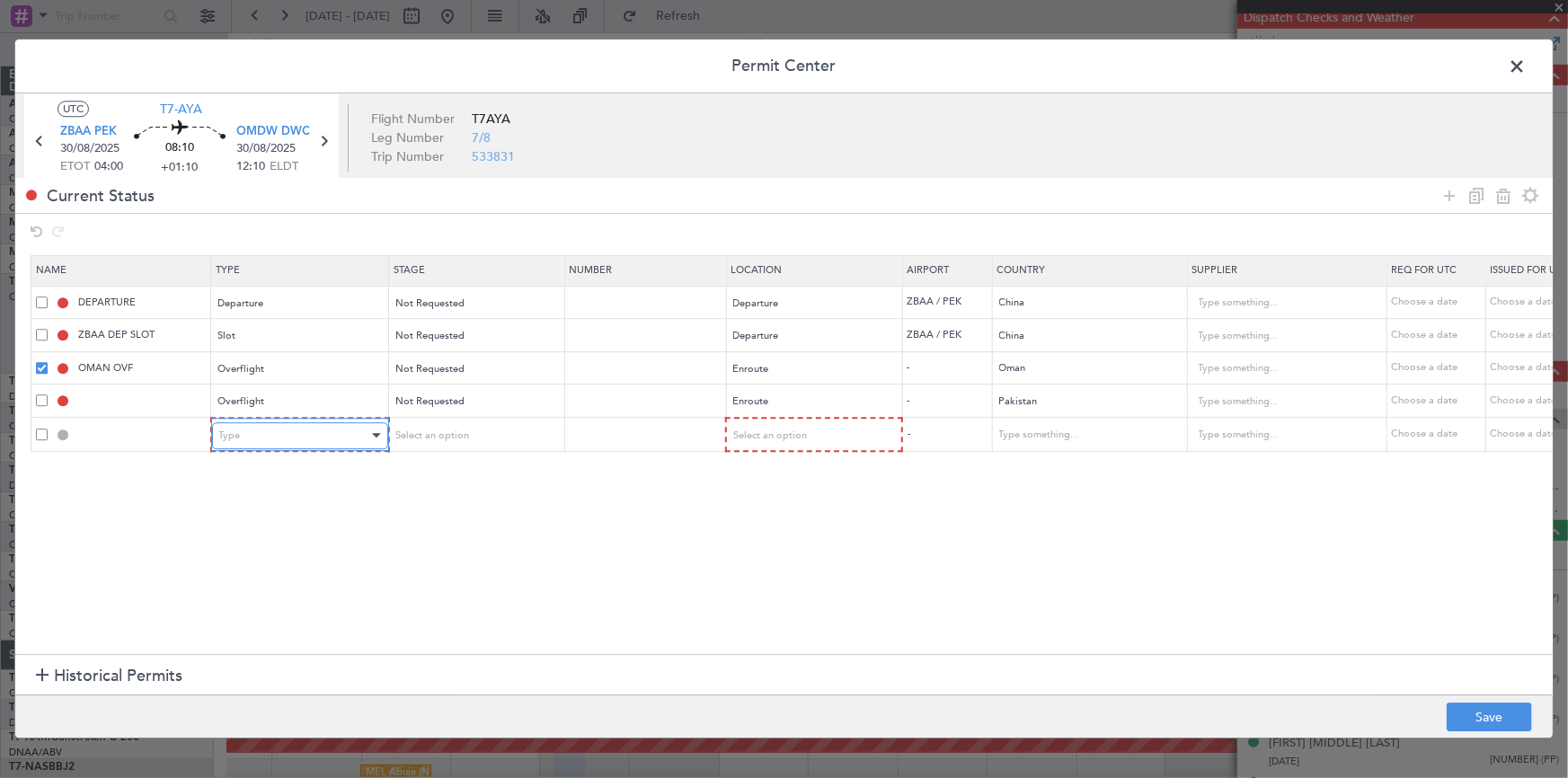 click on "Type" at bounding box center [294, 436] 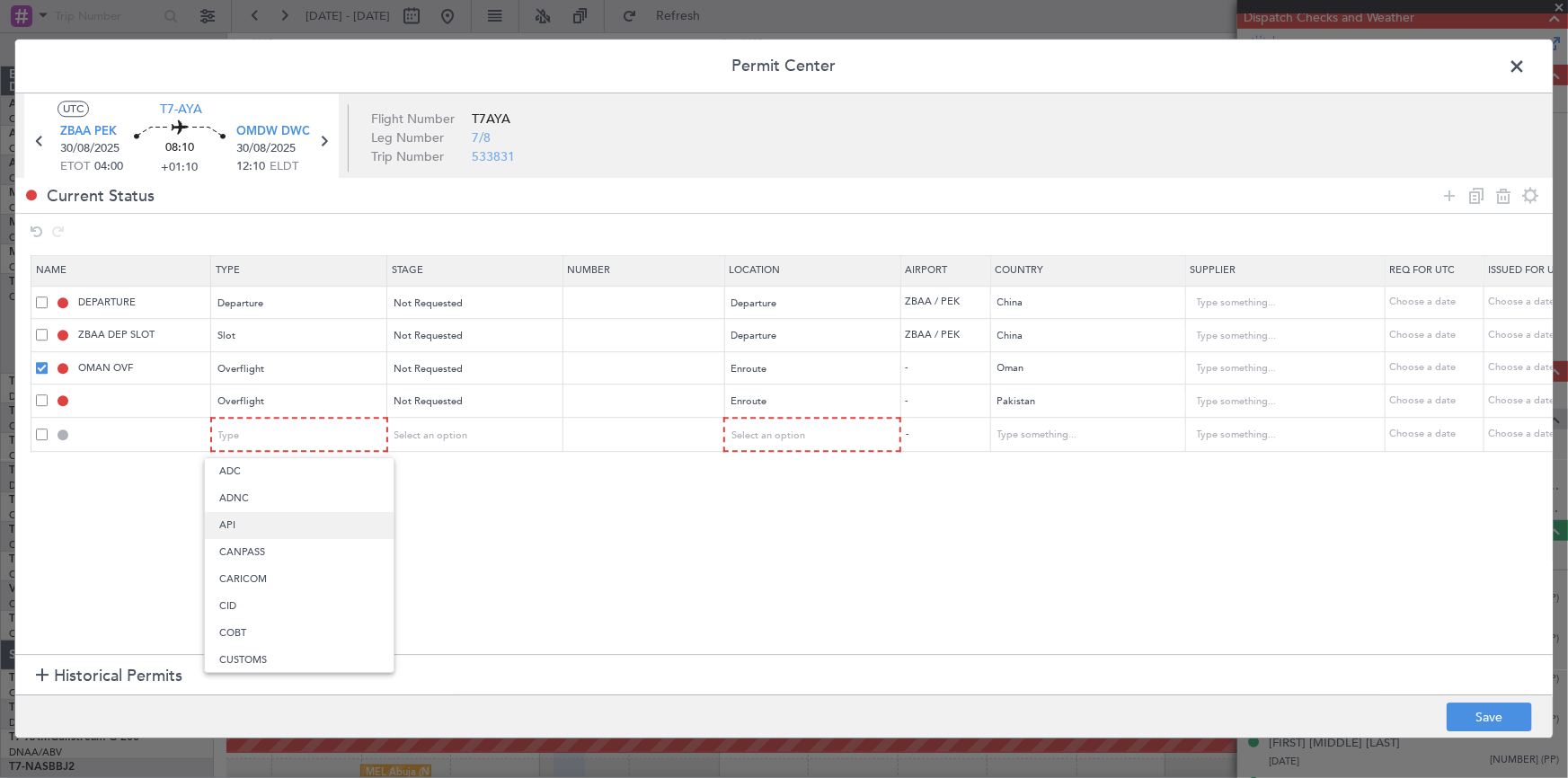 click on "API" at bounding box center [299, 526] 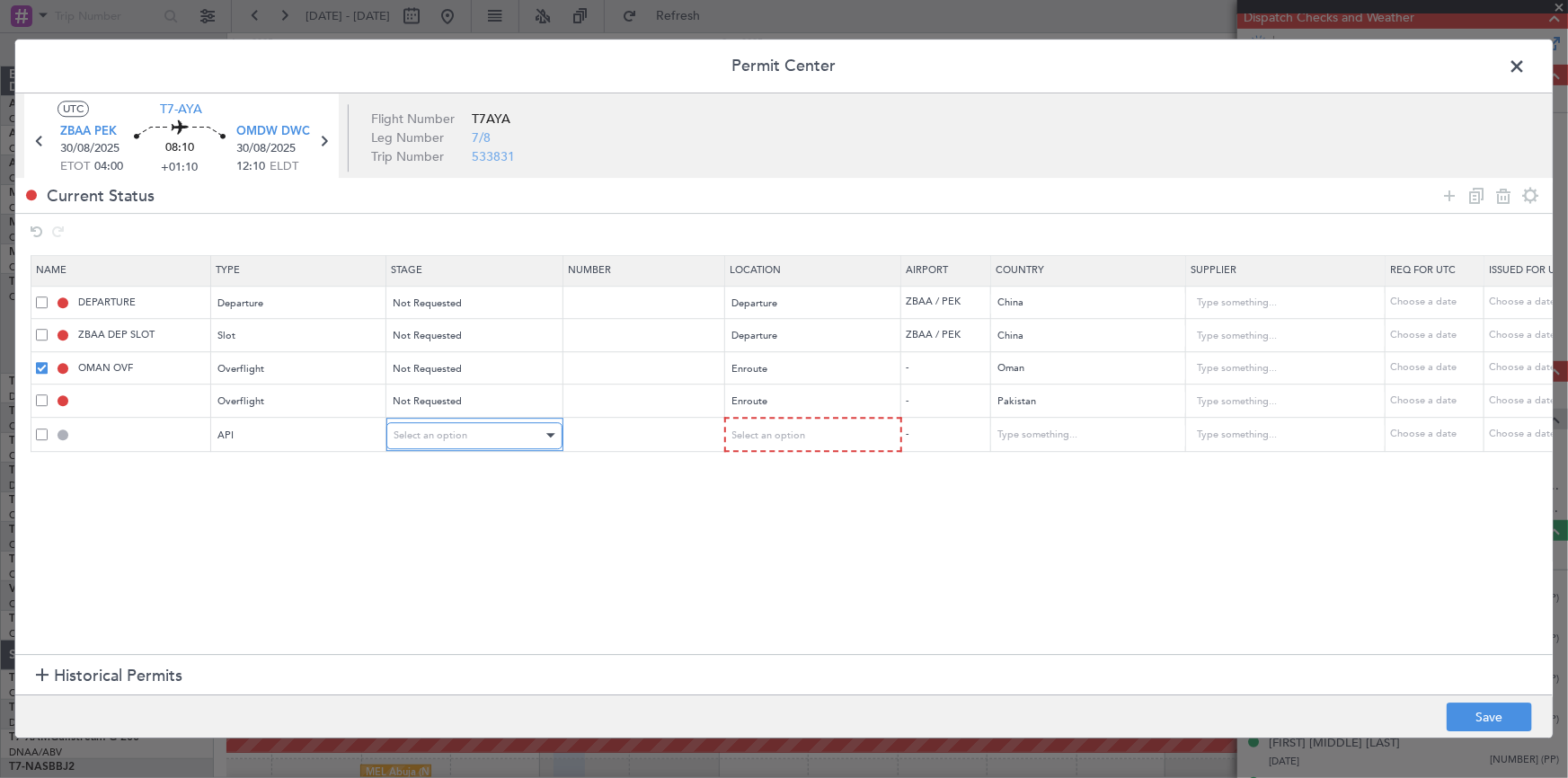 click on "Select an option" at bounding box center (468, 436) 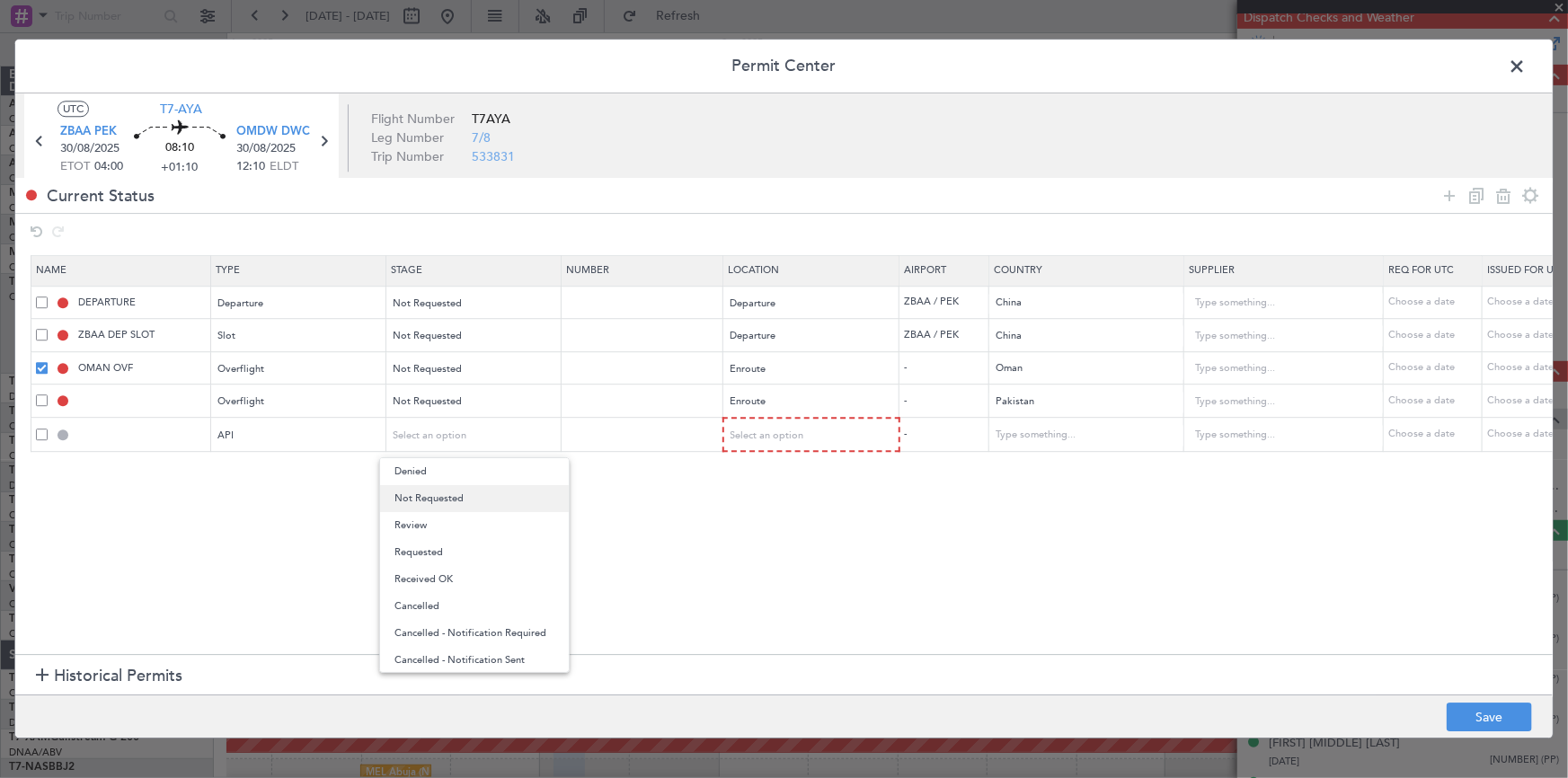 click on "Not Requested" at bounding box center [474, 499] 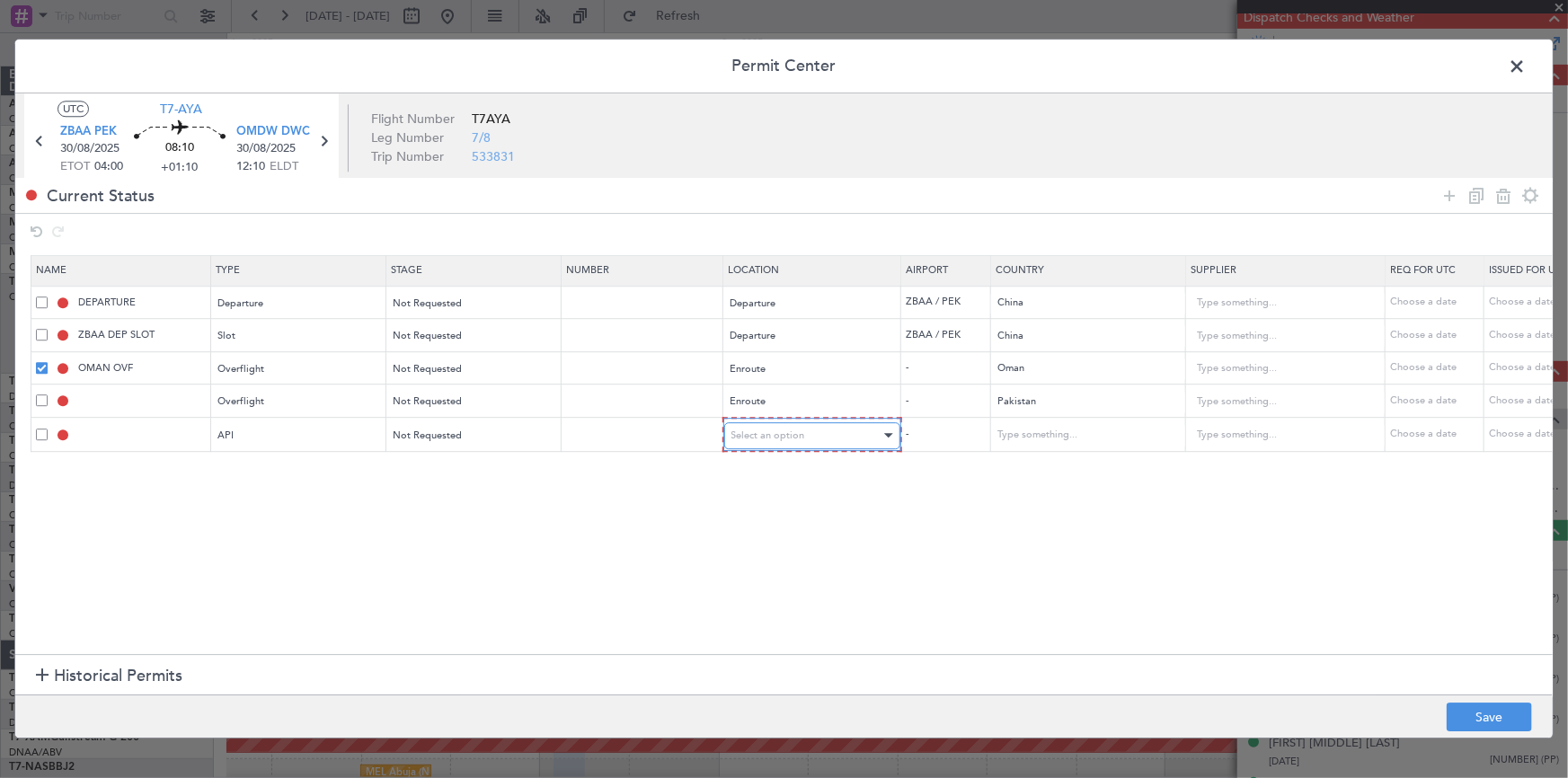 click on "Select an option" at bounding box center (768, 435) 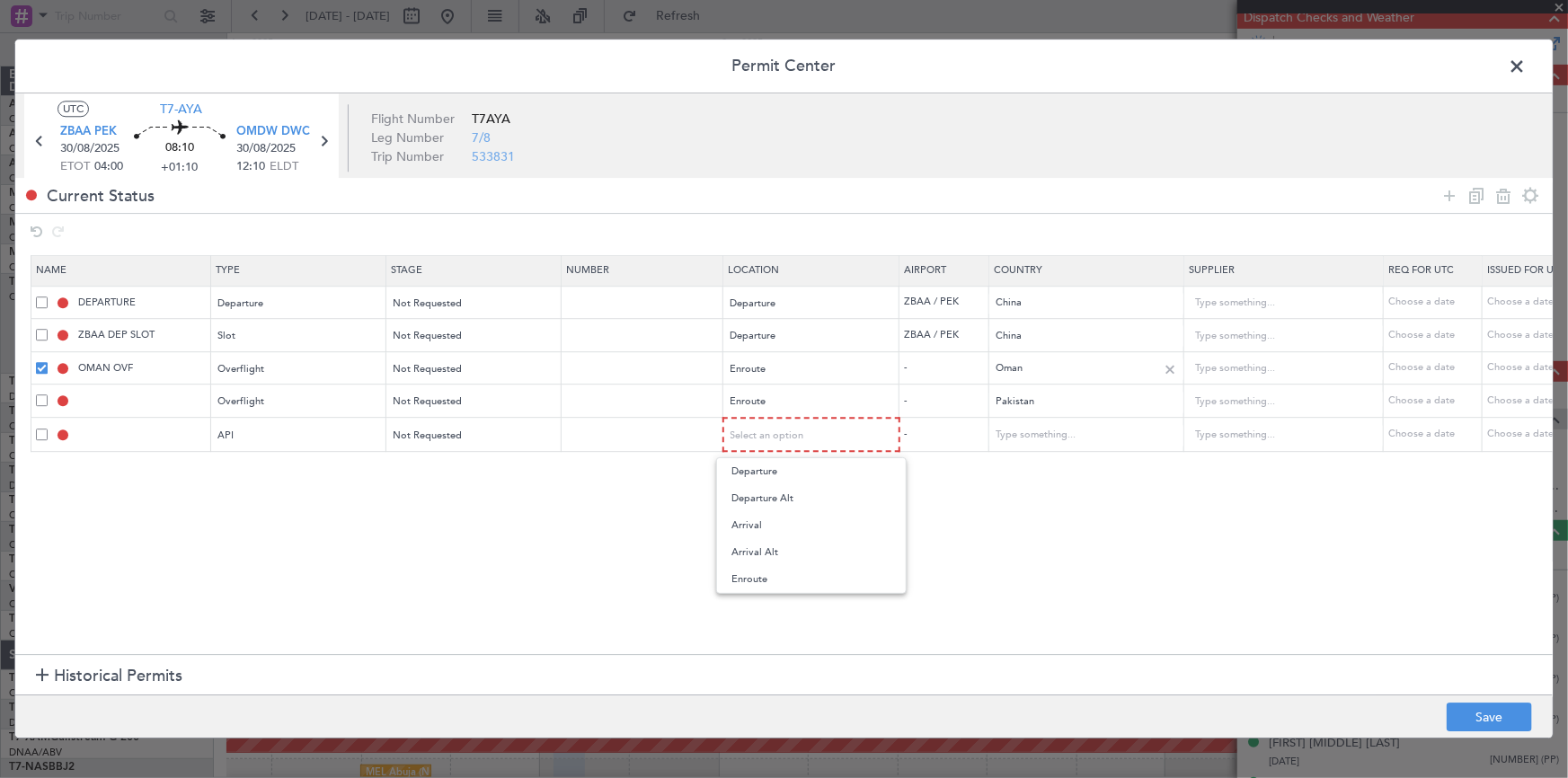 drag, startPoint x: 761, startPoint y: 575, endPoint x: 1102, endPoint y: 371, distance: 397.3626 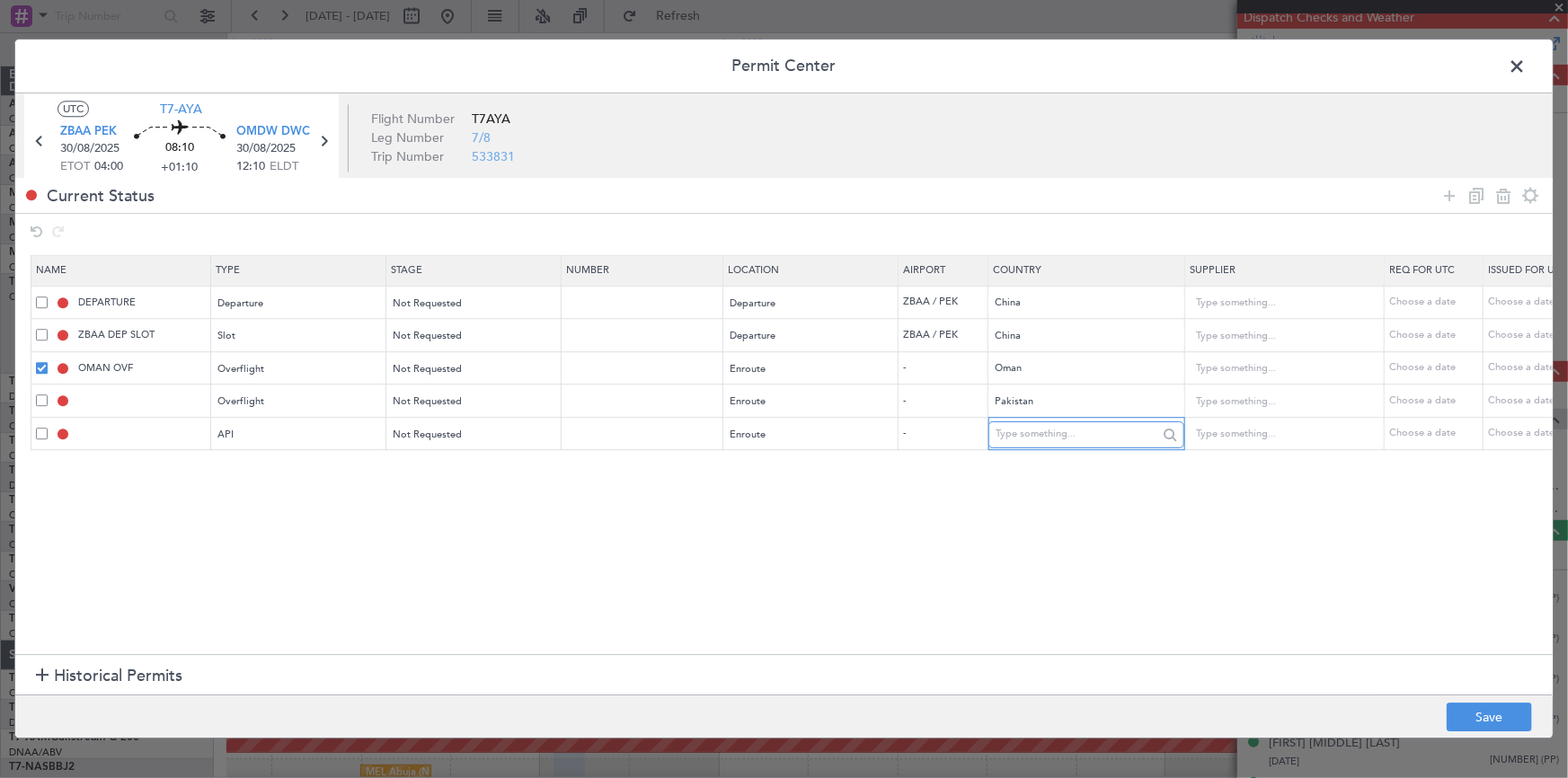 click at bounding box center (1076, 435) 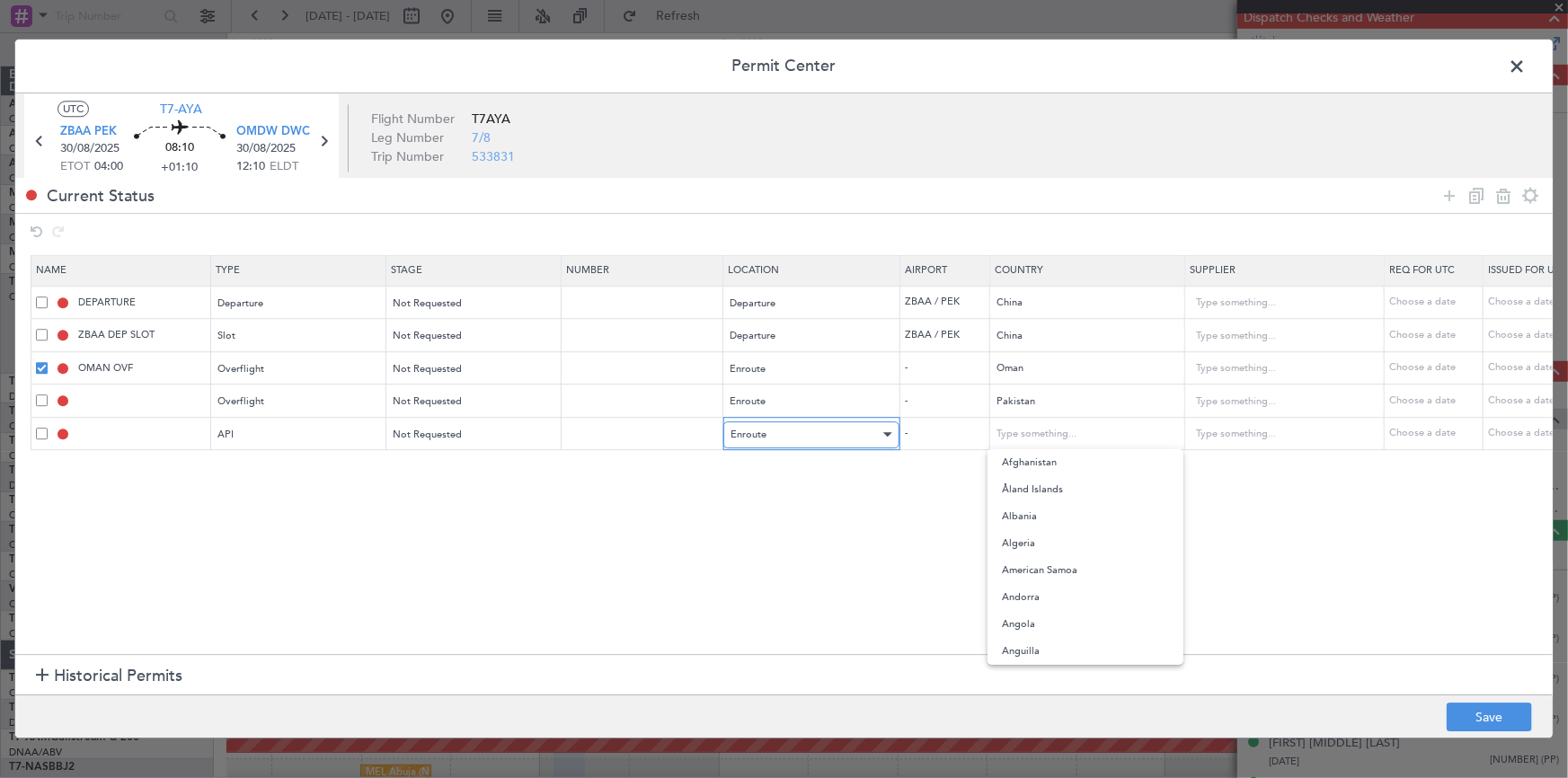 click on "Enroute" at bounding box center [805, 435] 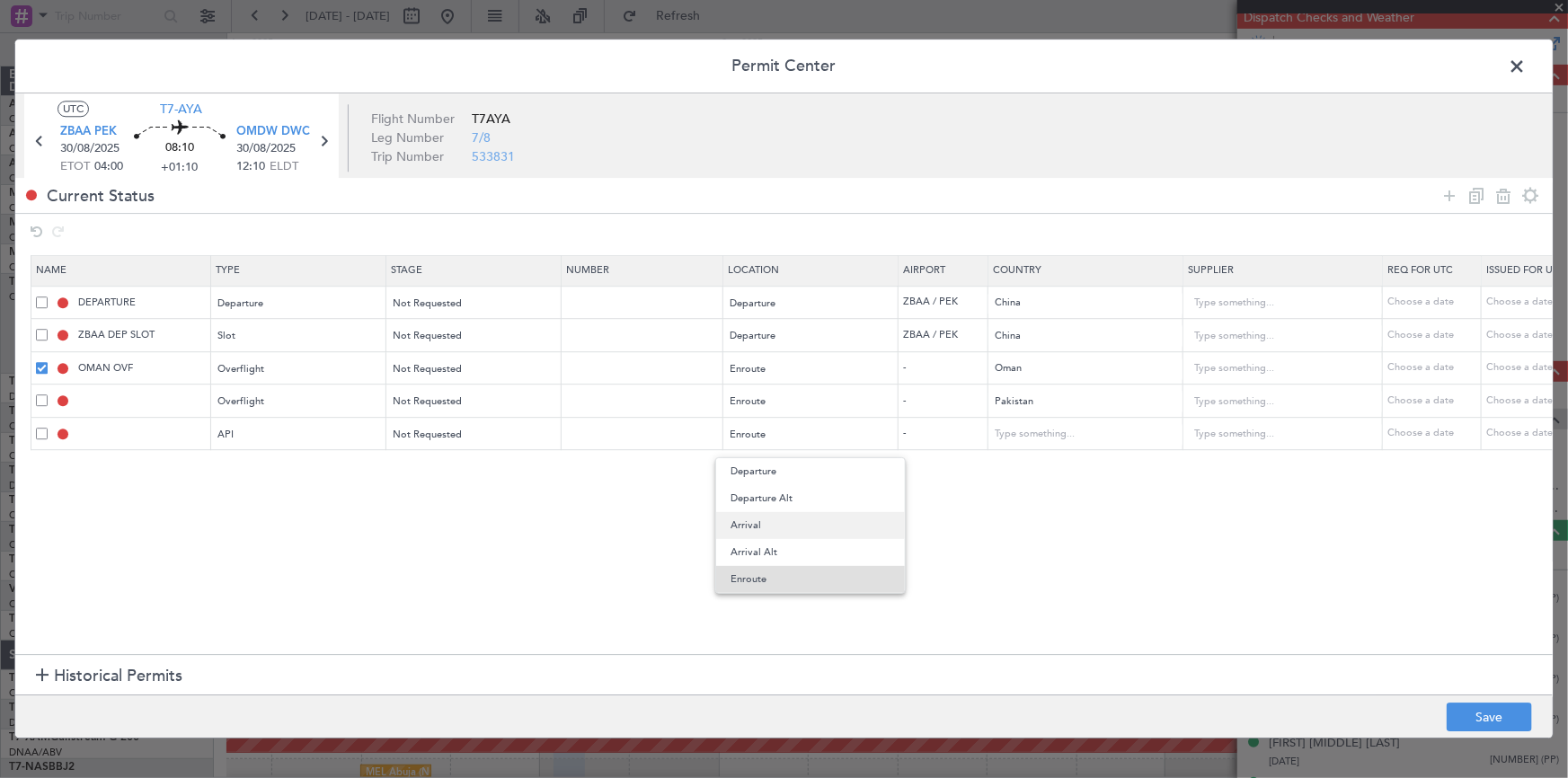 click on "Arrival" at bounding box center [811, 526] 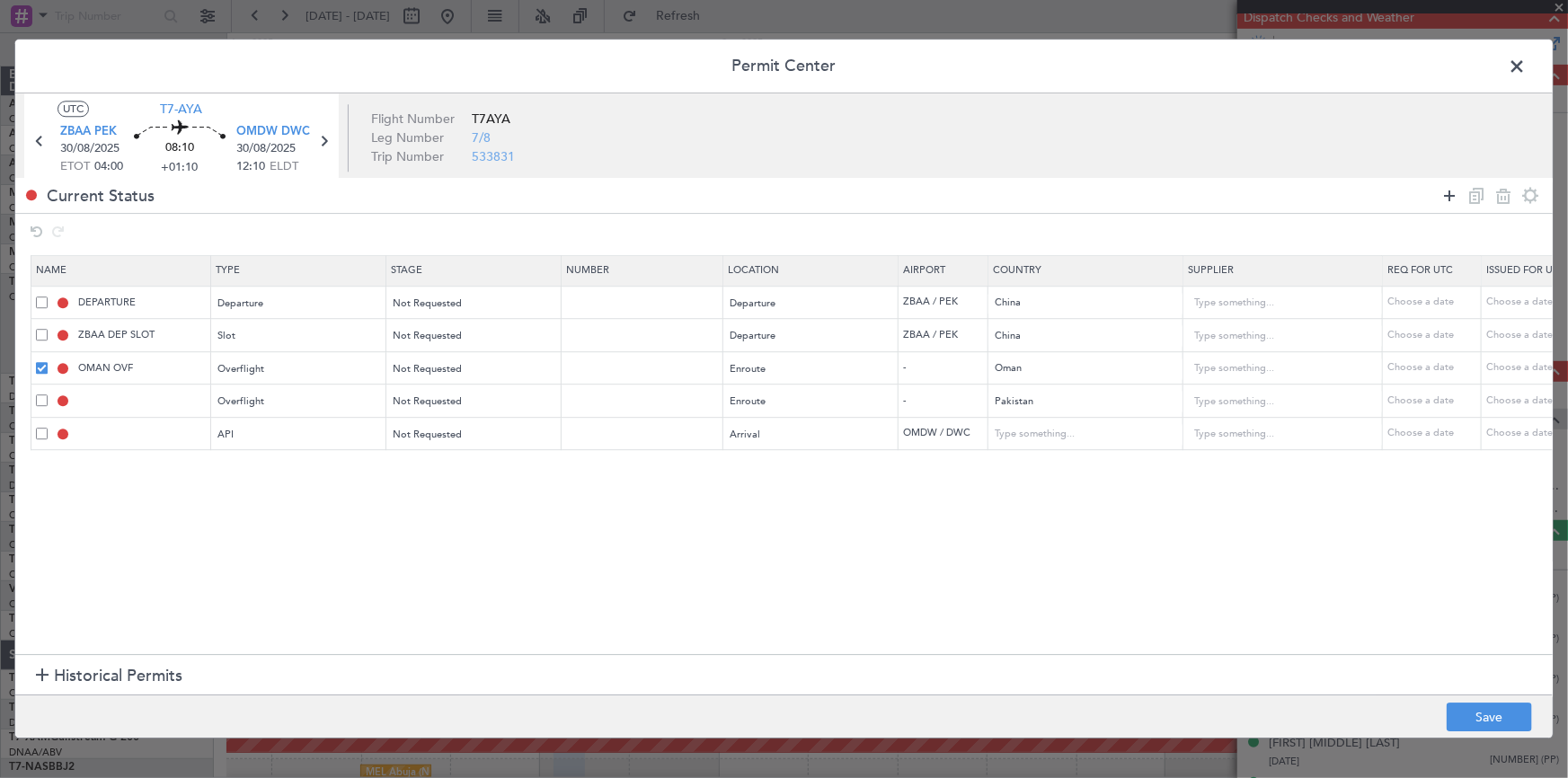 click at bounding box center (1449, 196) 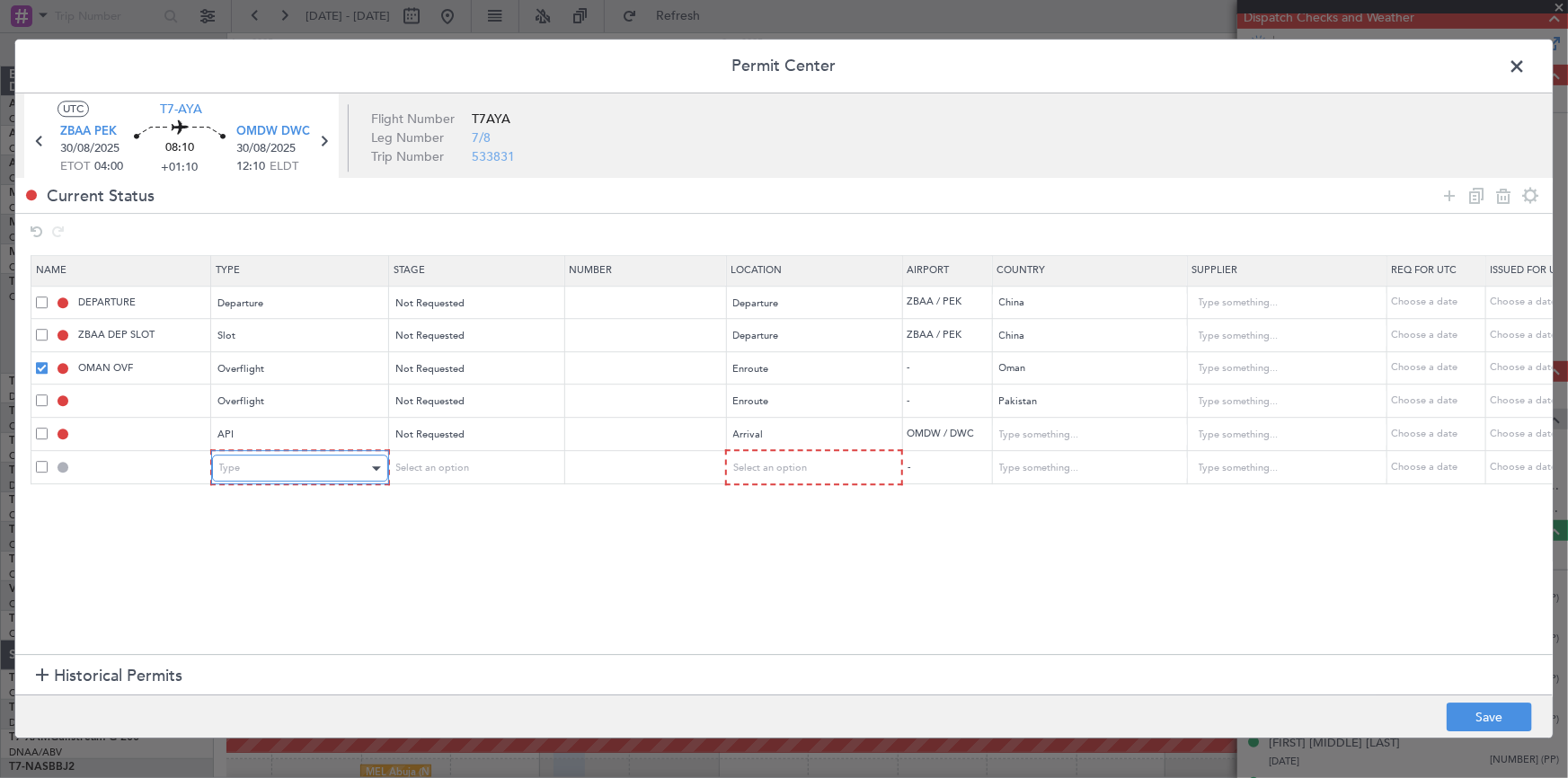 click on "Type" at bounding box center [294, 469] 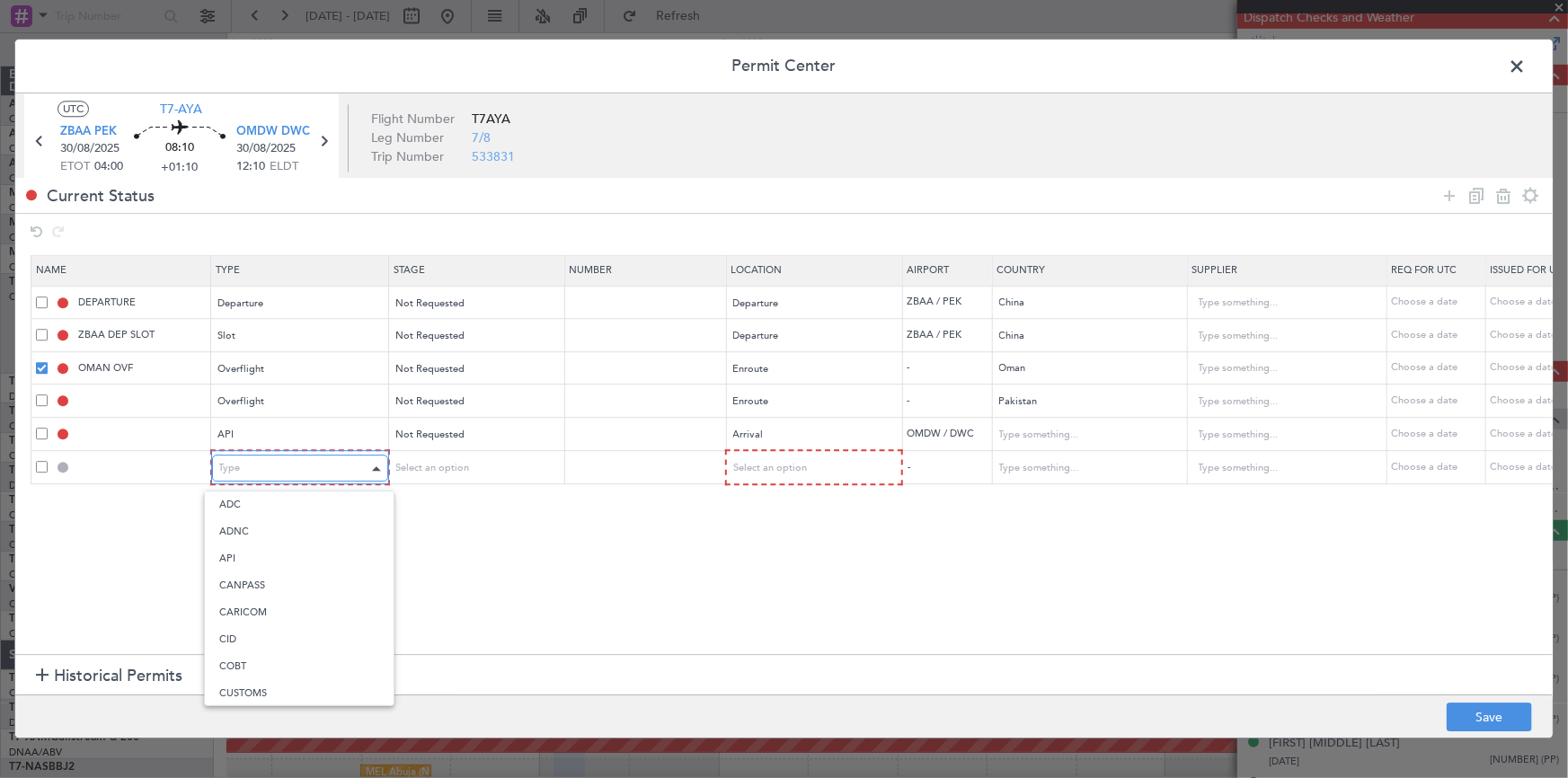 scroll, scrollTop: 274, scrollLeft: 0, axis: vertical 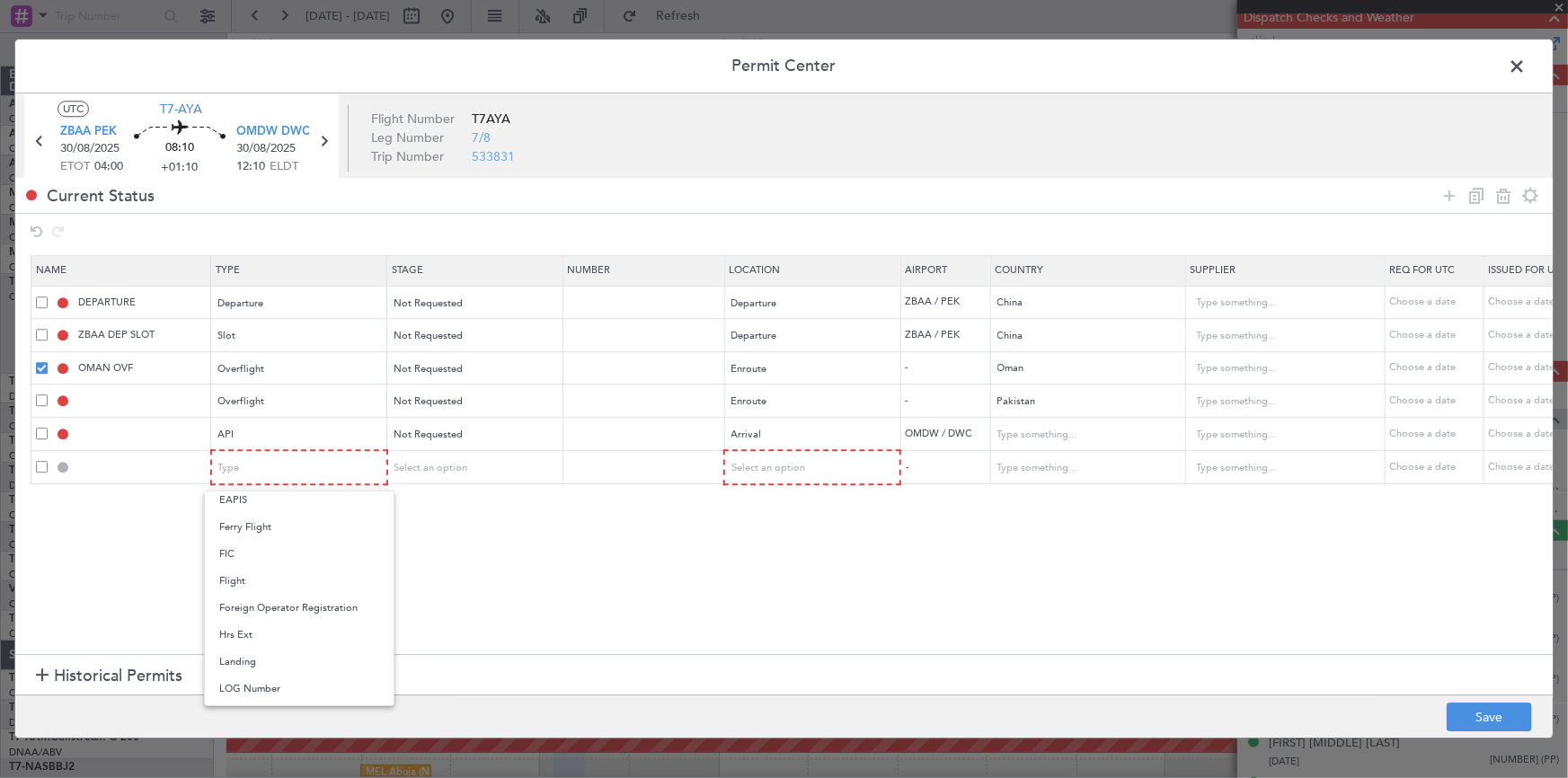 click on "Landing" at bounding box center [299, 662] 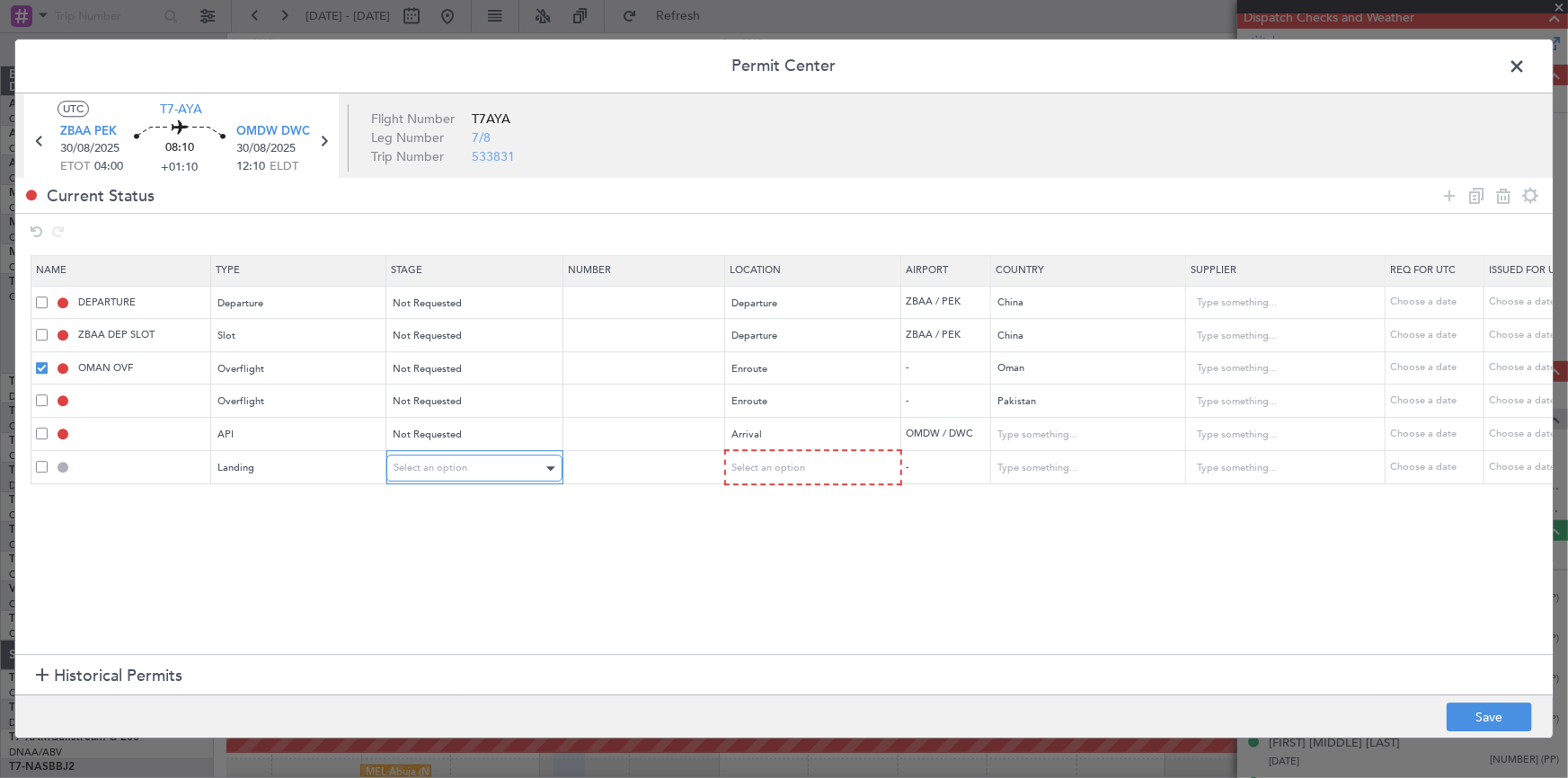 click on "Select an option" at bounding box center (430, 468) 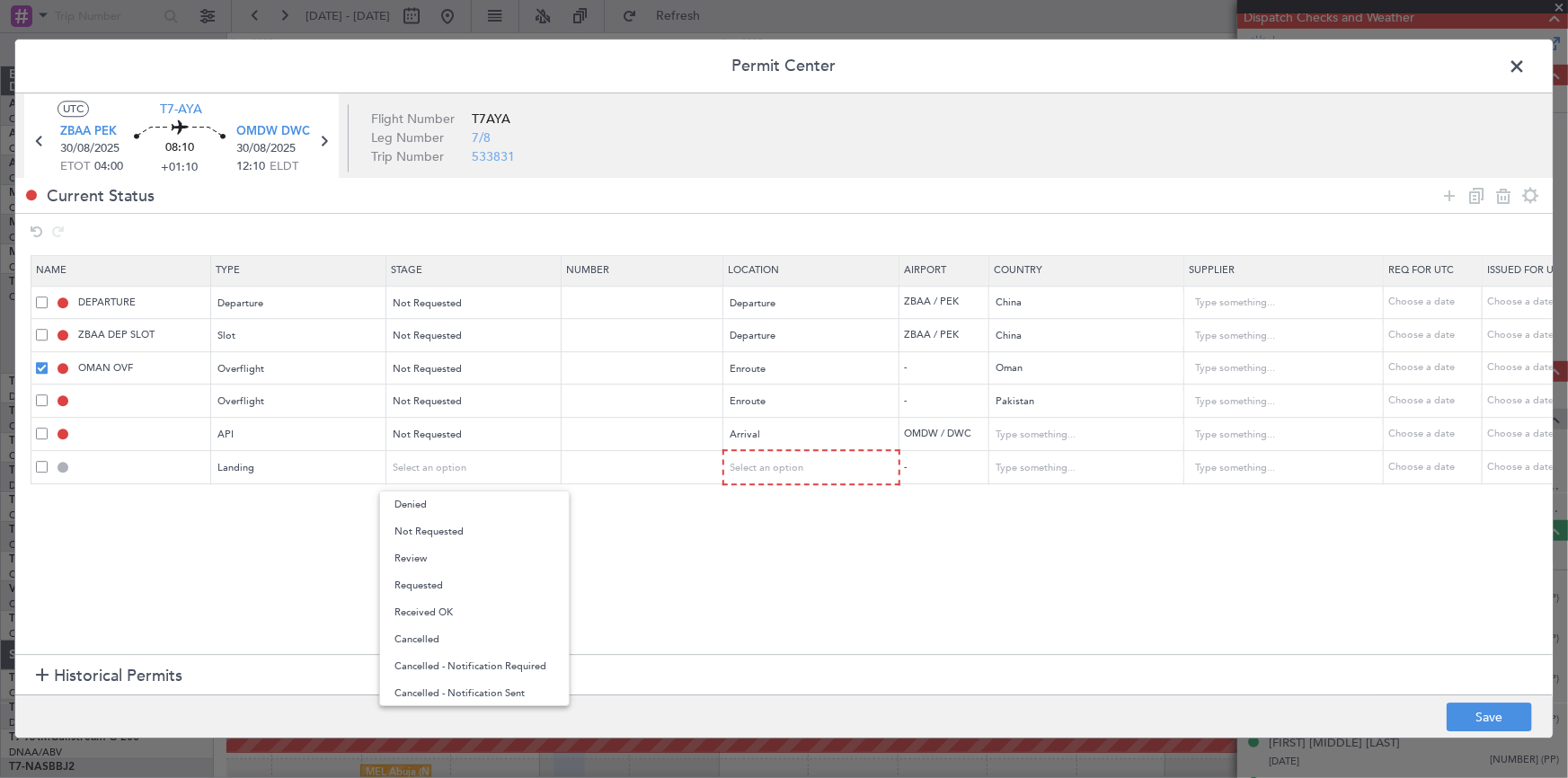 drag, startPoint x: 440, startPoint y: 531, endPoint x: 515, endPoint y: 532, distance: 75.00667 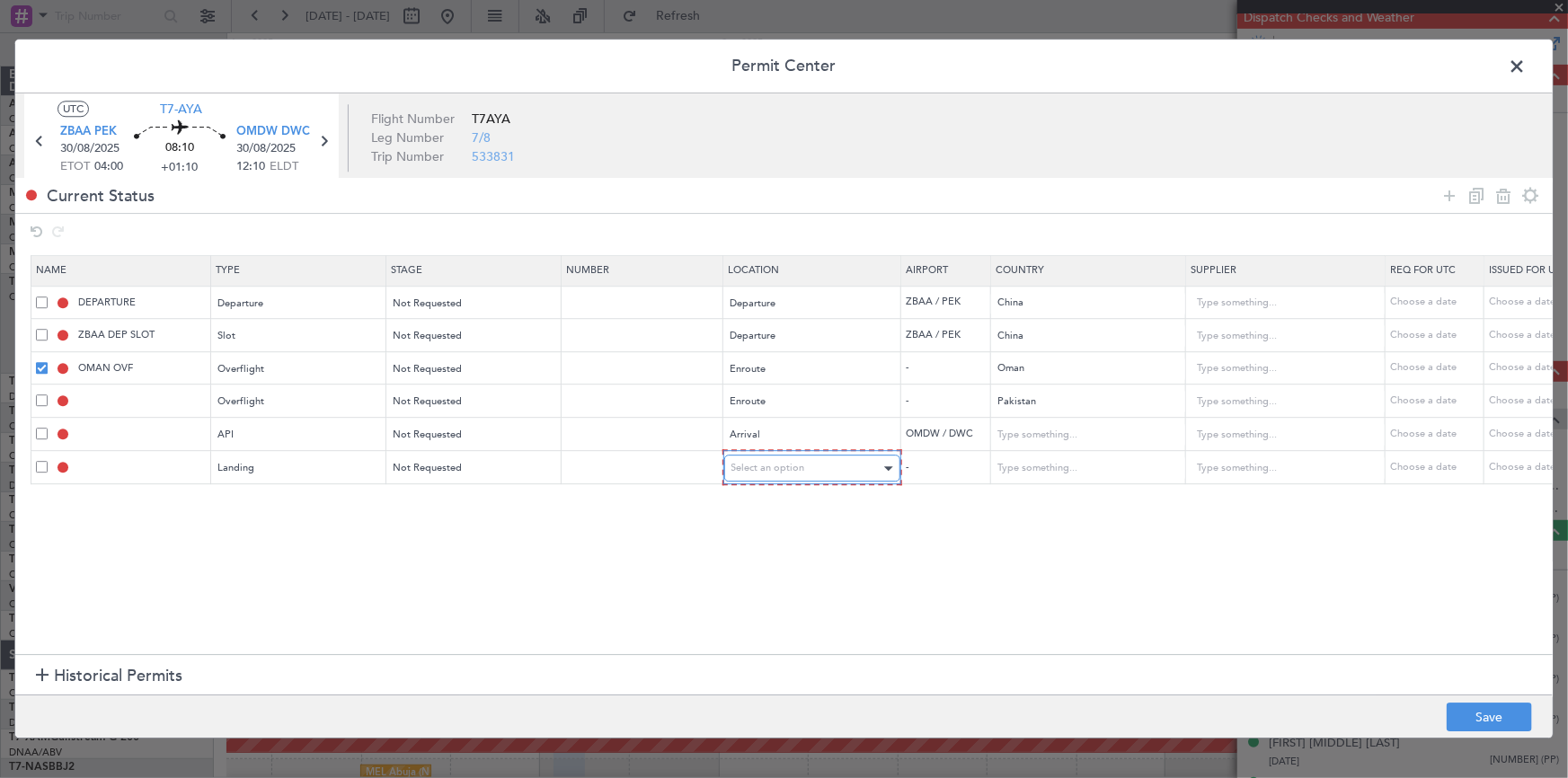 click on "Select an option" at bounding box center (768, 468) 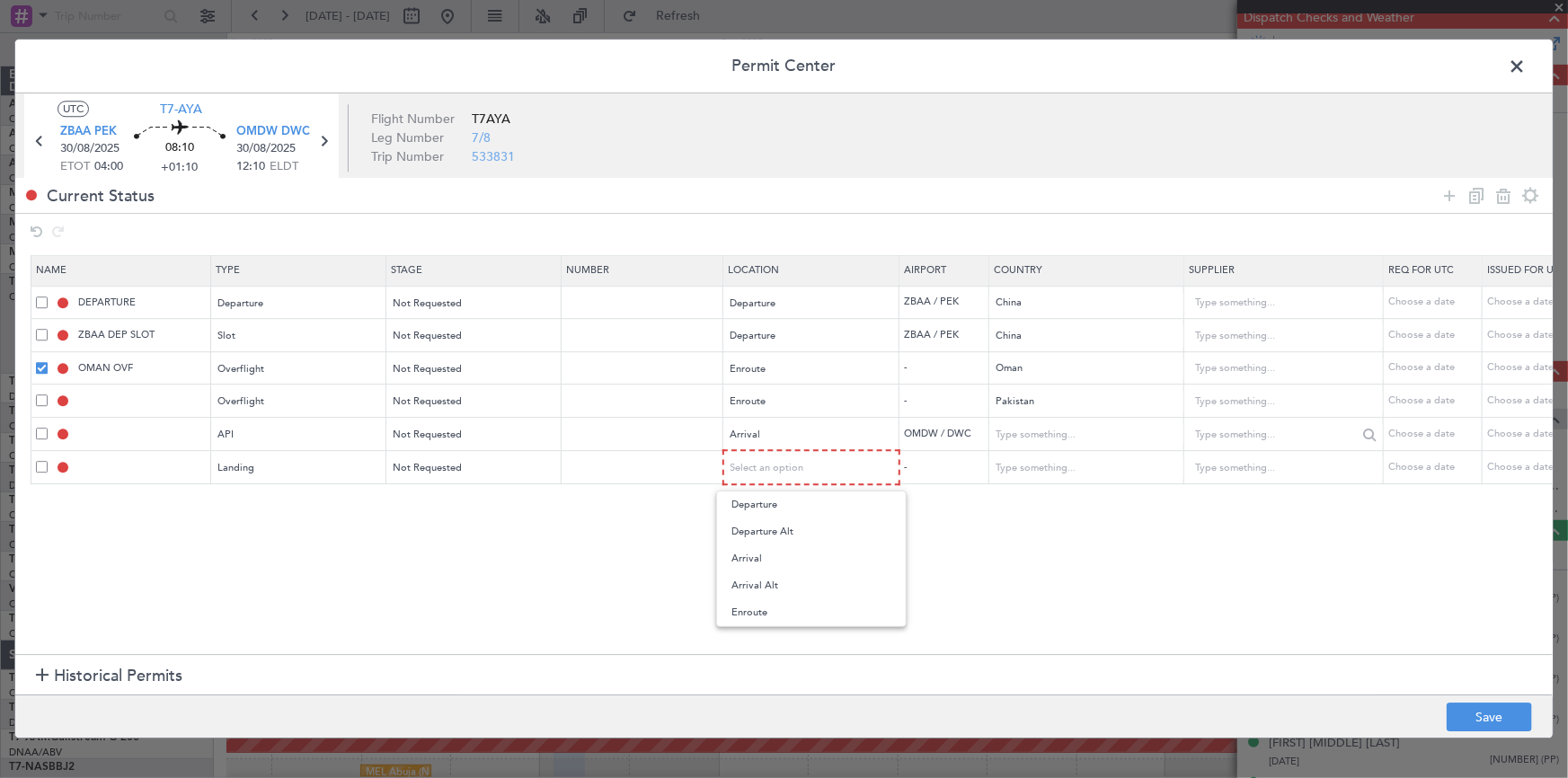 drag, startPoint x: 757, startPoint y: 560, endPoint x: 1285, endPoint y: 428, distance: 544.2499 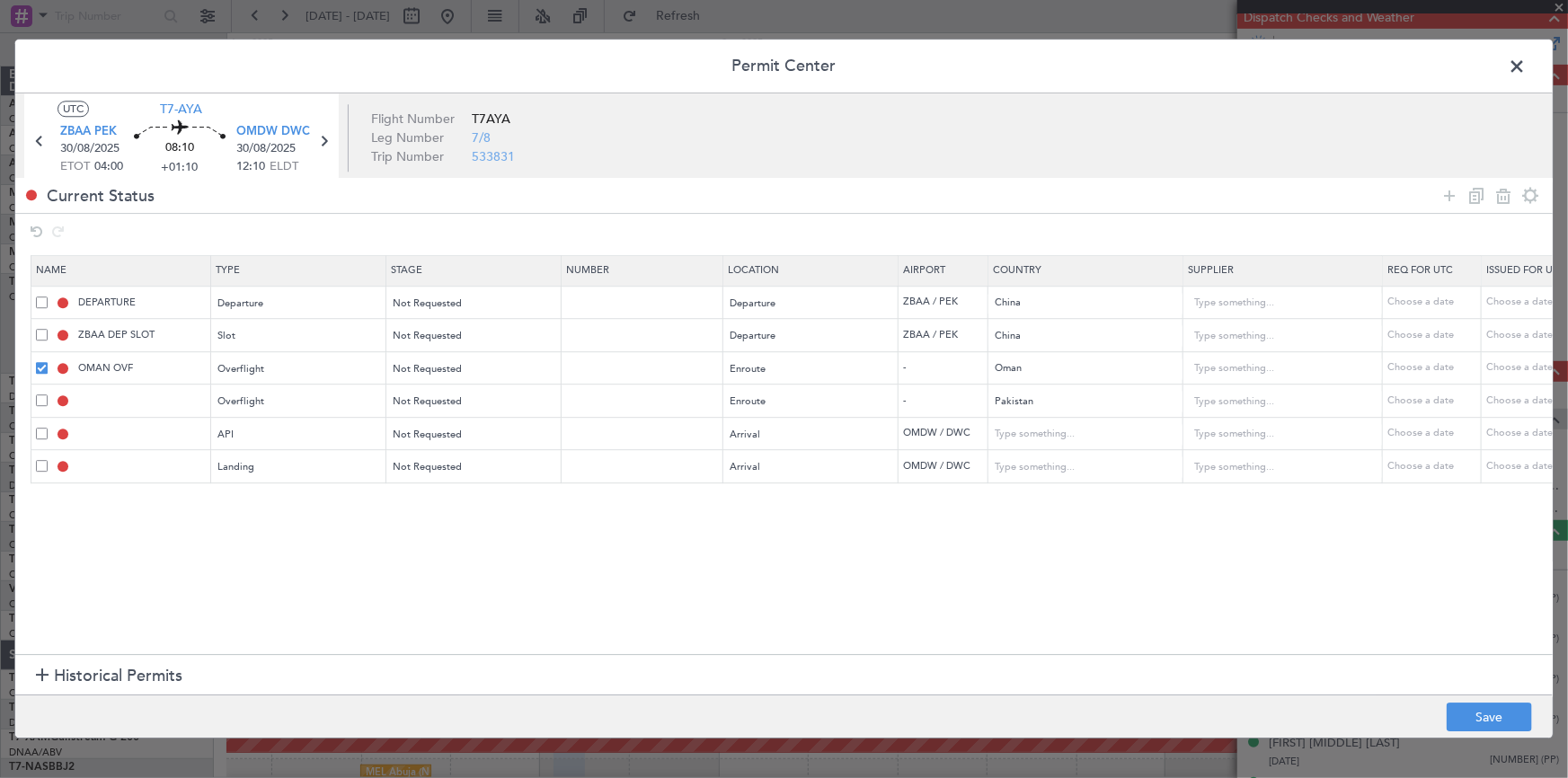 click at bounding box center [1449, 196] 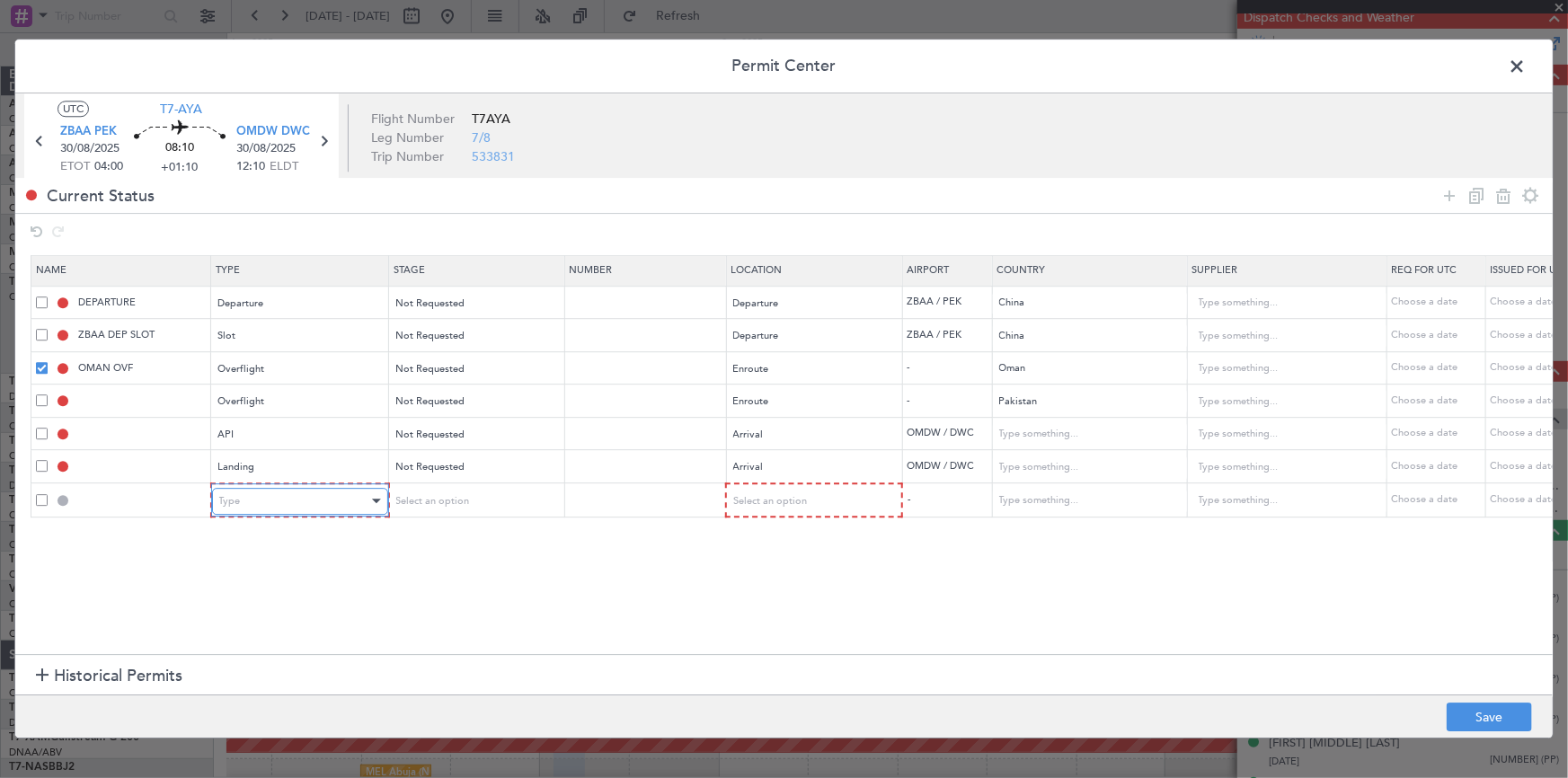 click on "Type" at bounding box center [294, 501] 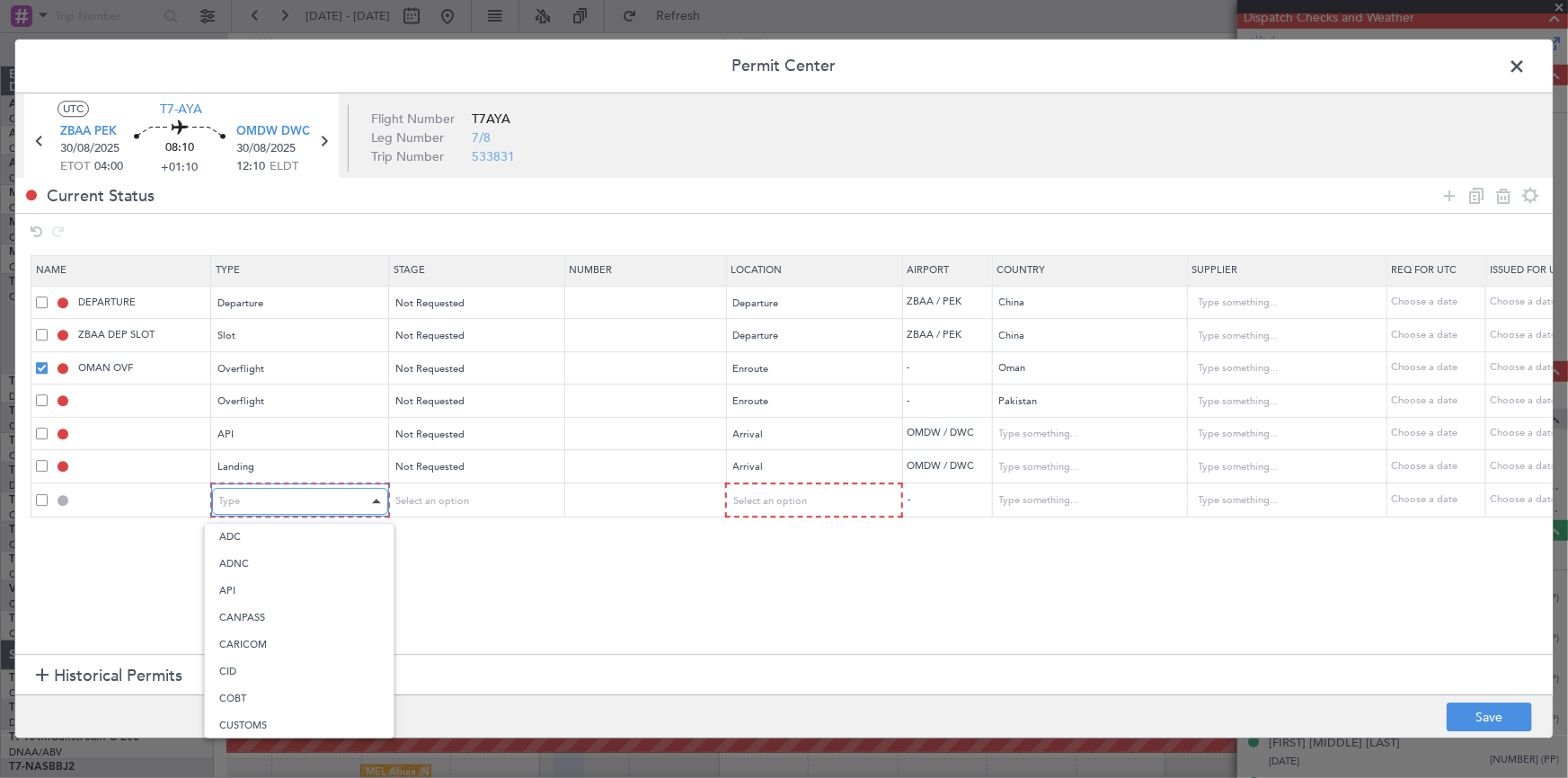 scroll, scrollTop: 540, scrollLeft: 0, axis: vertical 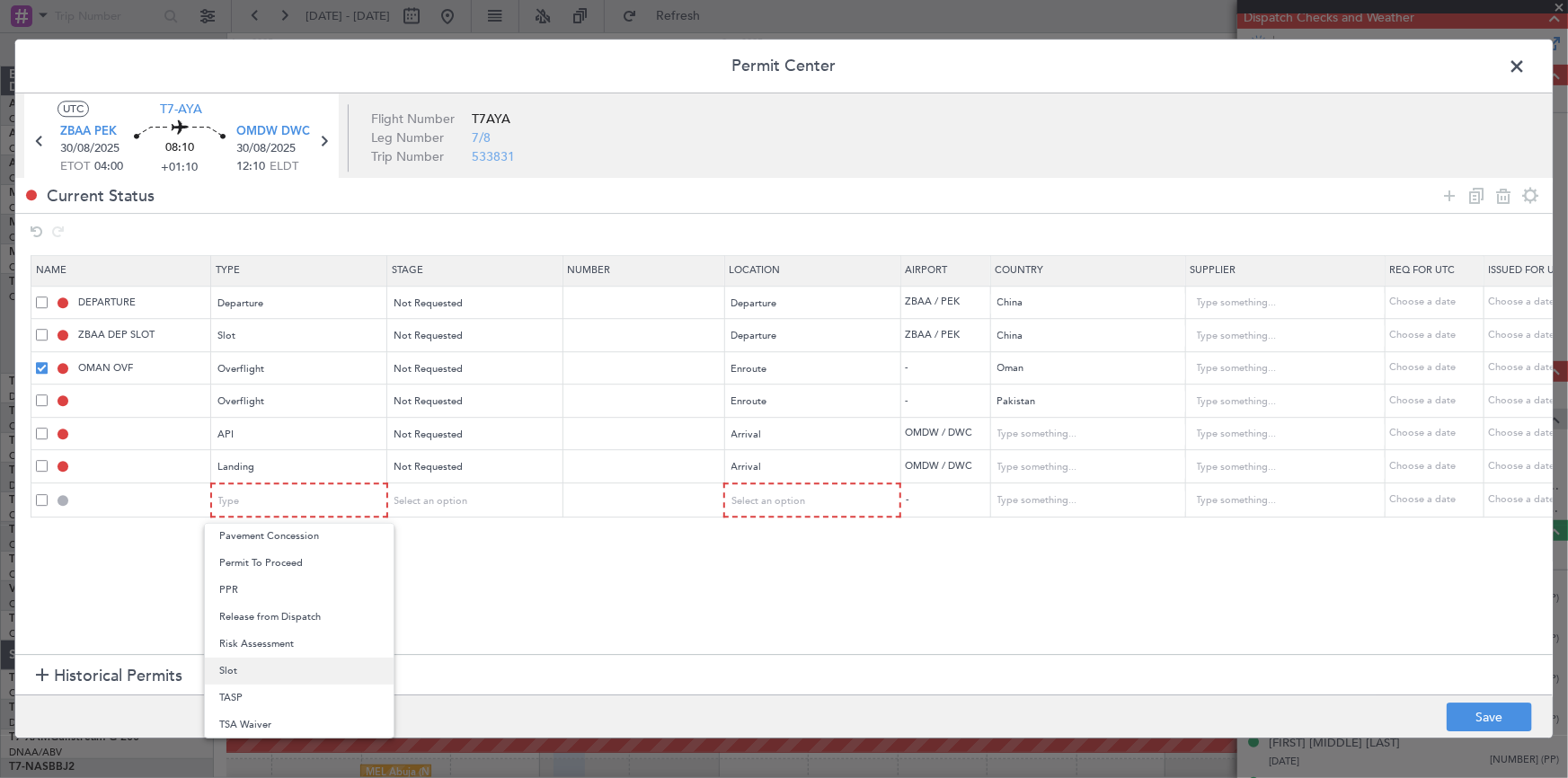 click on "Slot" at bounding box center [299, 671] 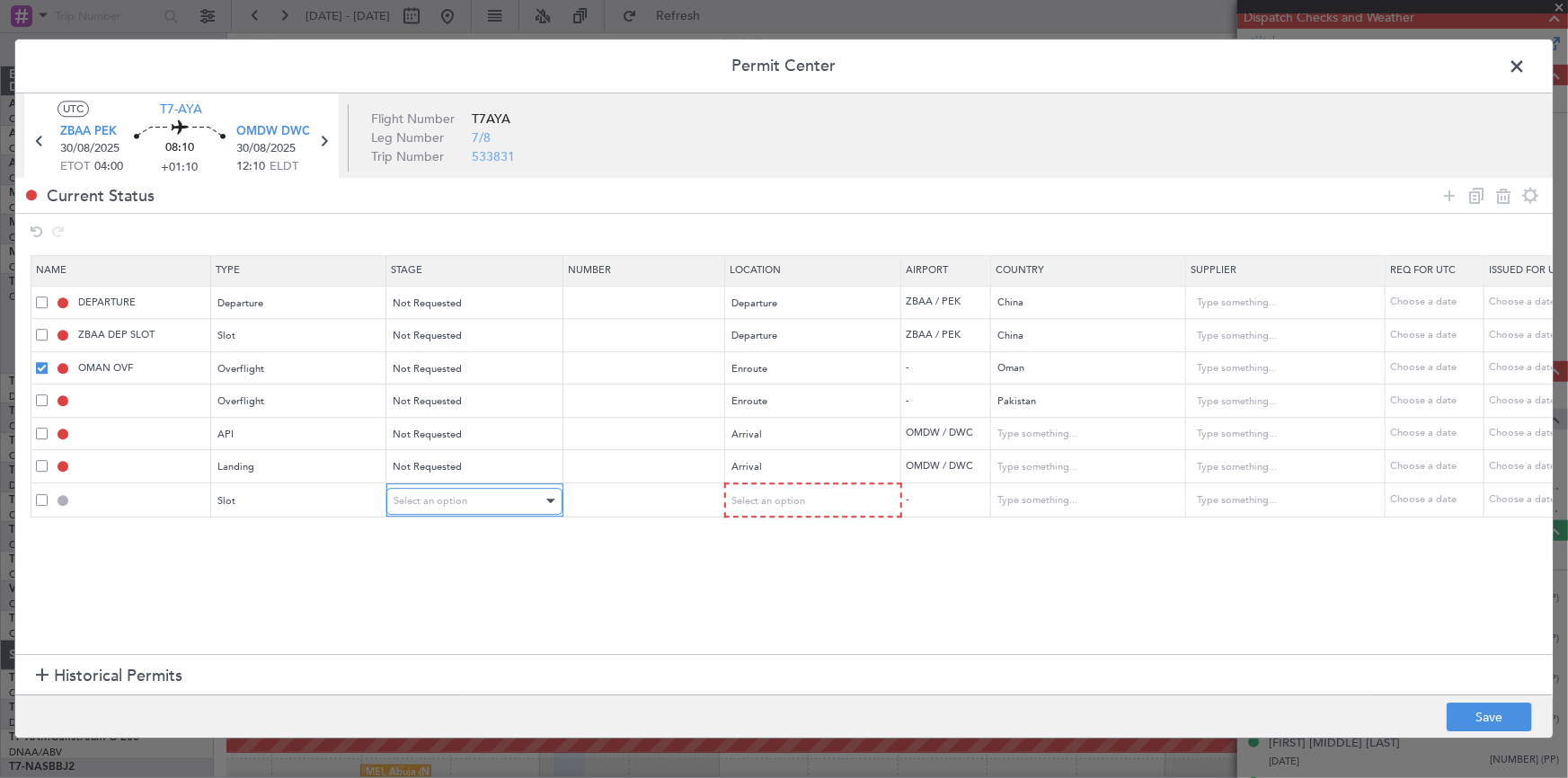 click on "Select an option" at bounding box center [468, 501] 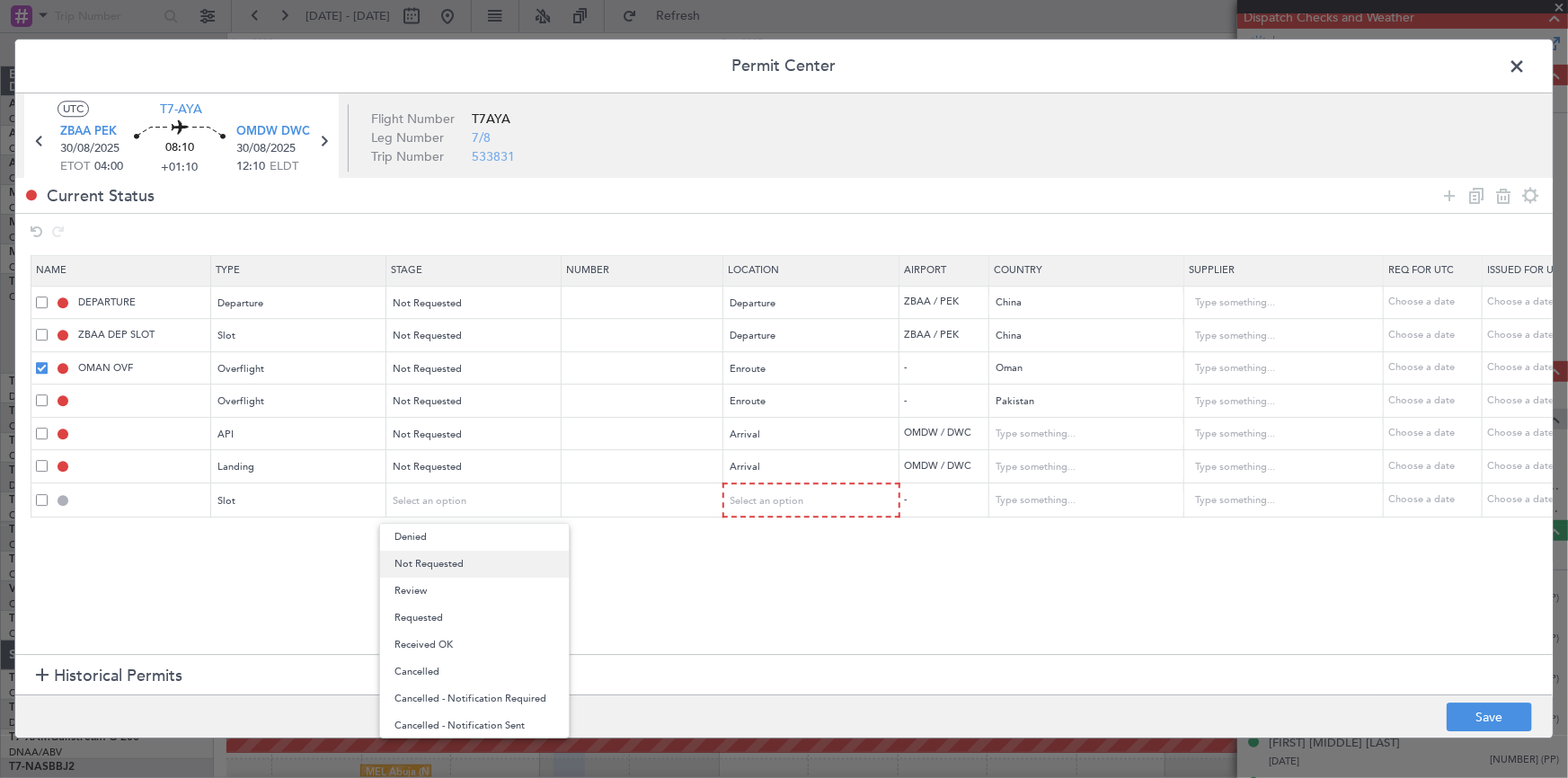 click on "Not Requested" at bounding box center (474, 564) 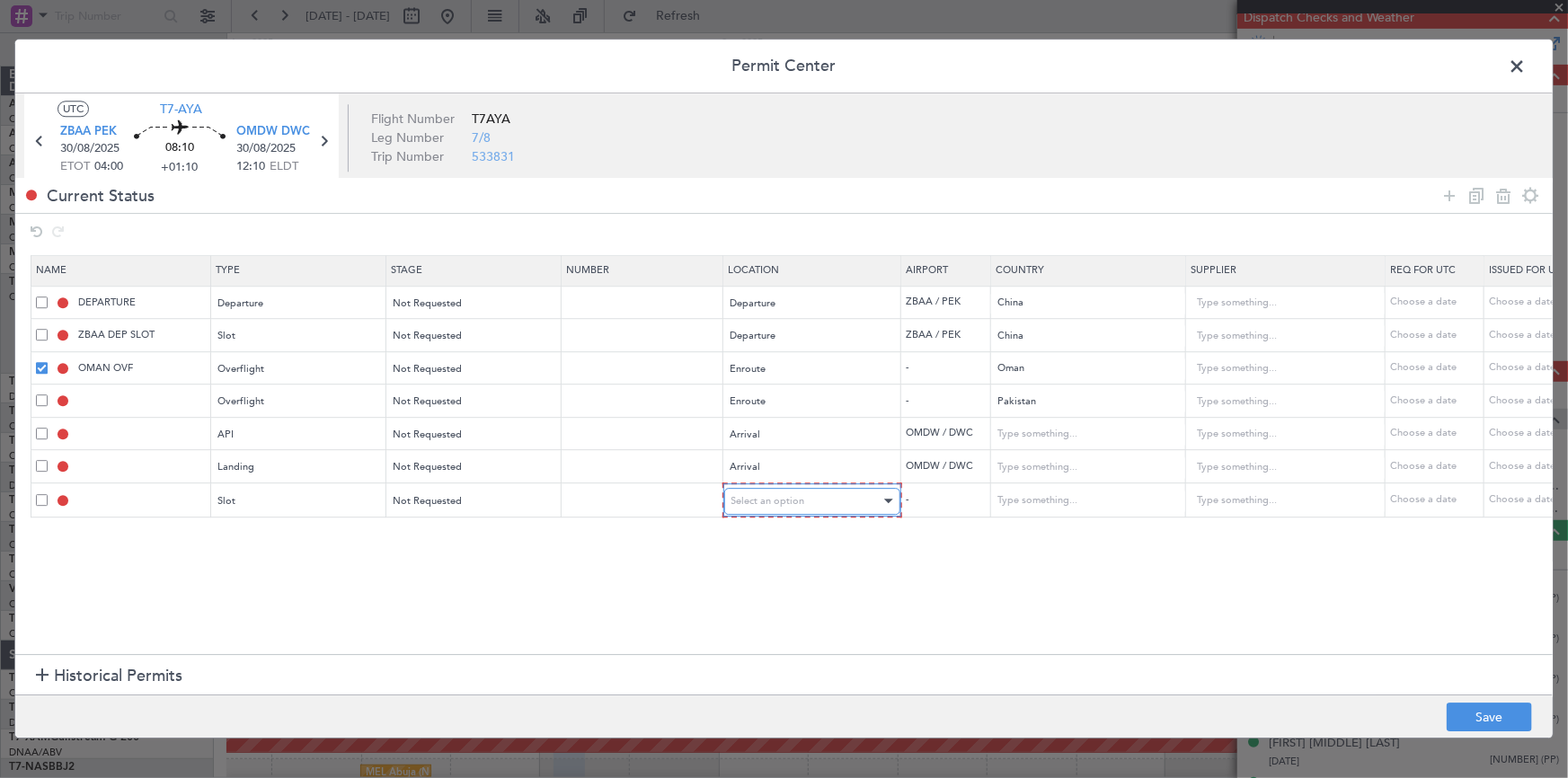 click on "Select an option" at bounding box center [768, 500] 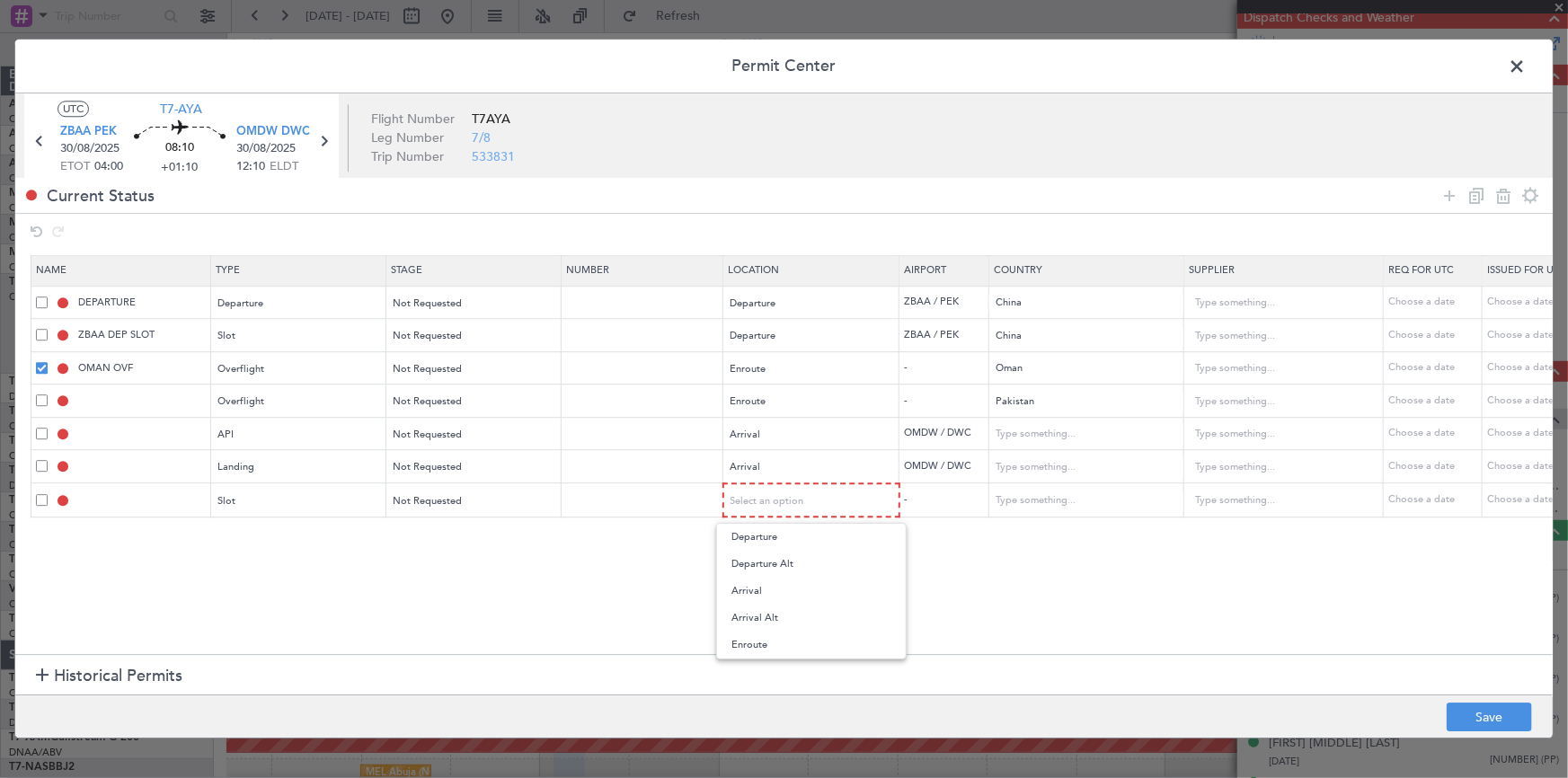 drag, startPoint x: 760, startPoint y: 585, endPoint x: 1276, endPoint y: 565, distance: 516.38745 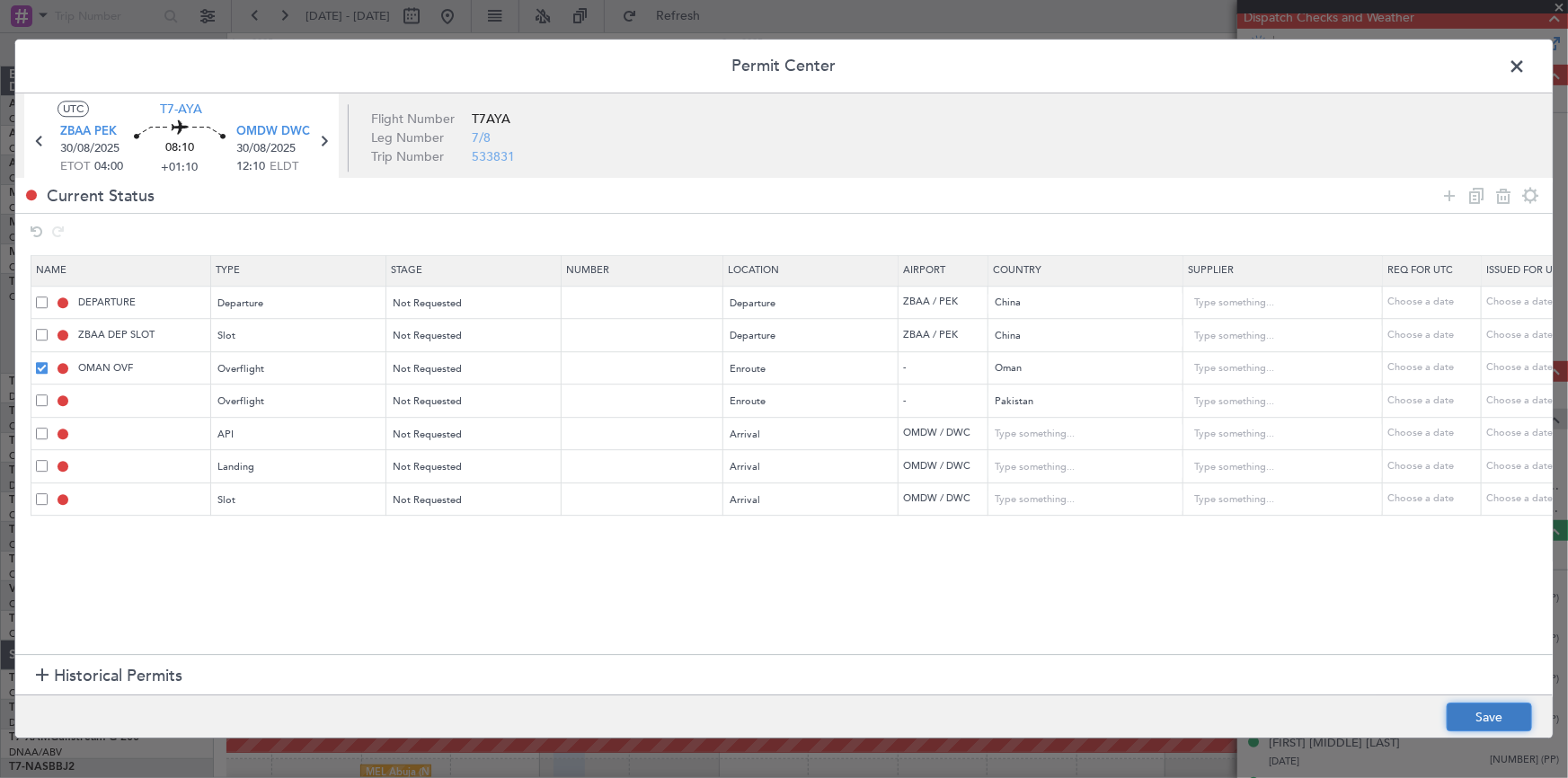 click on "Save" at bounding box center [1489, 718] 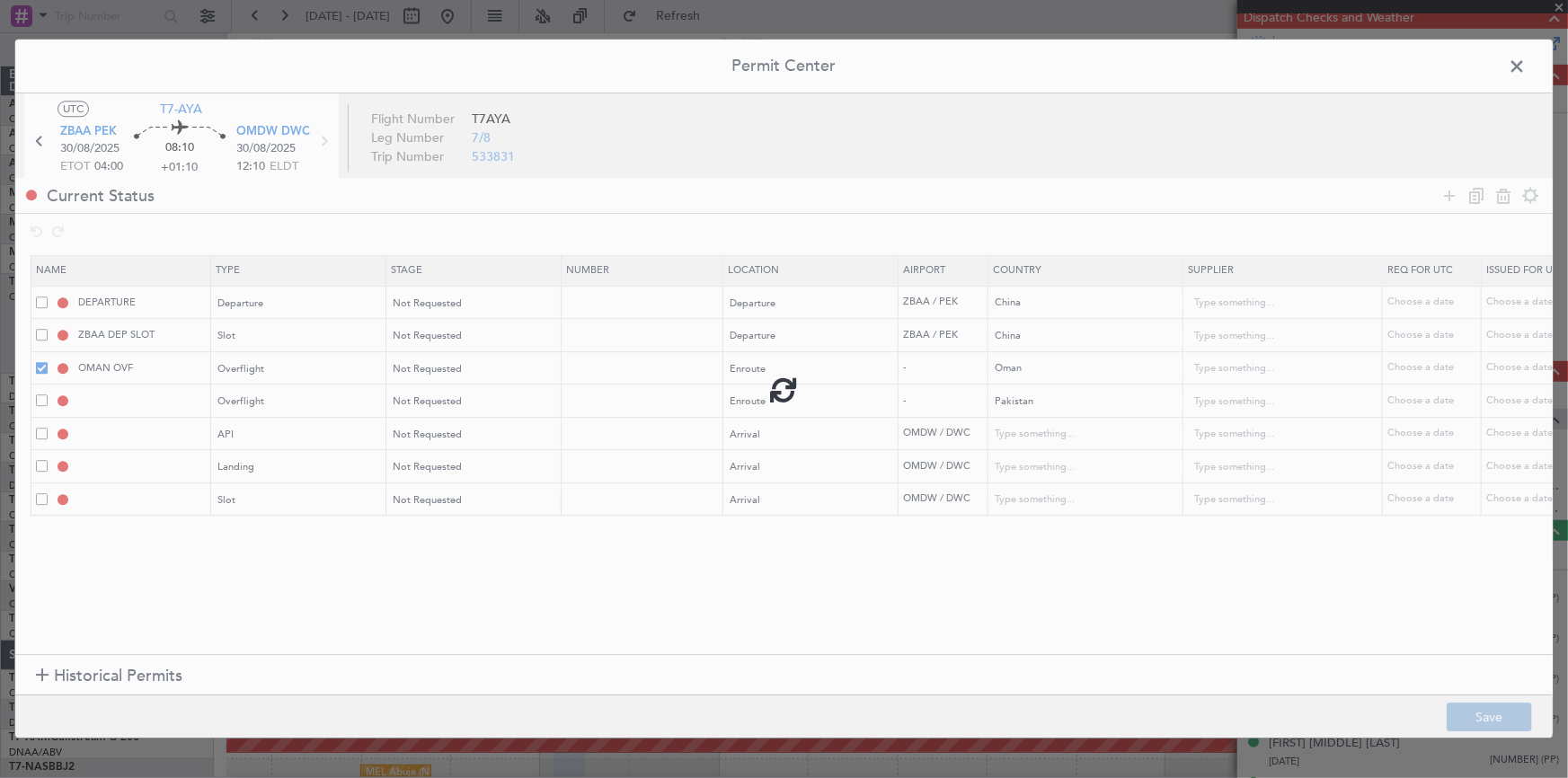 type on "PAKISTAN OVF" 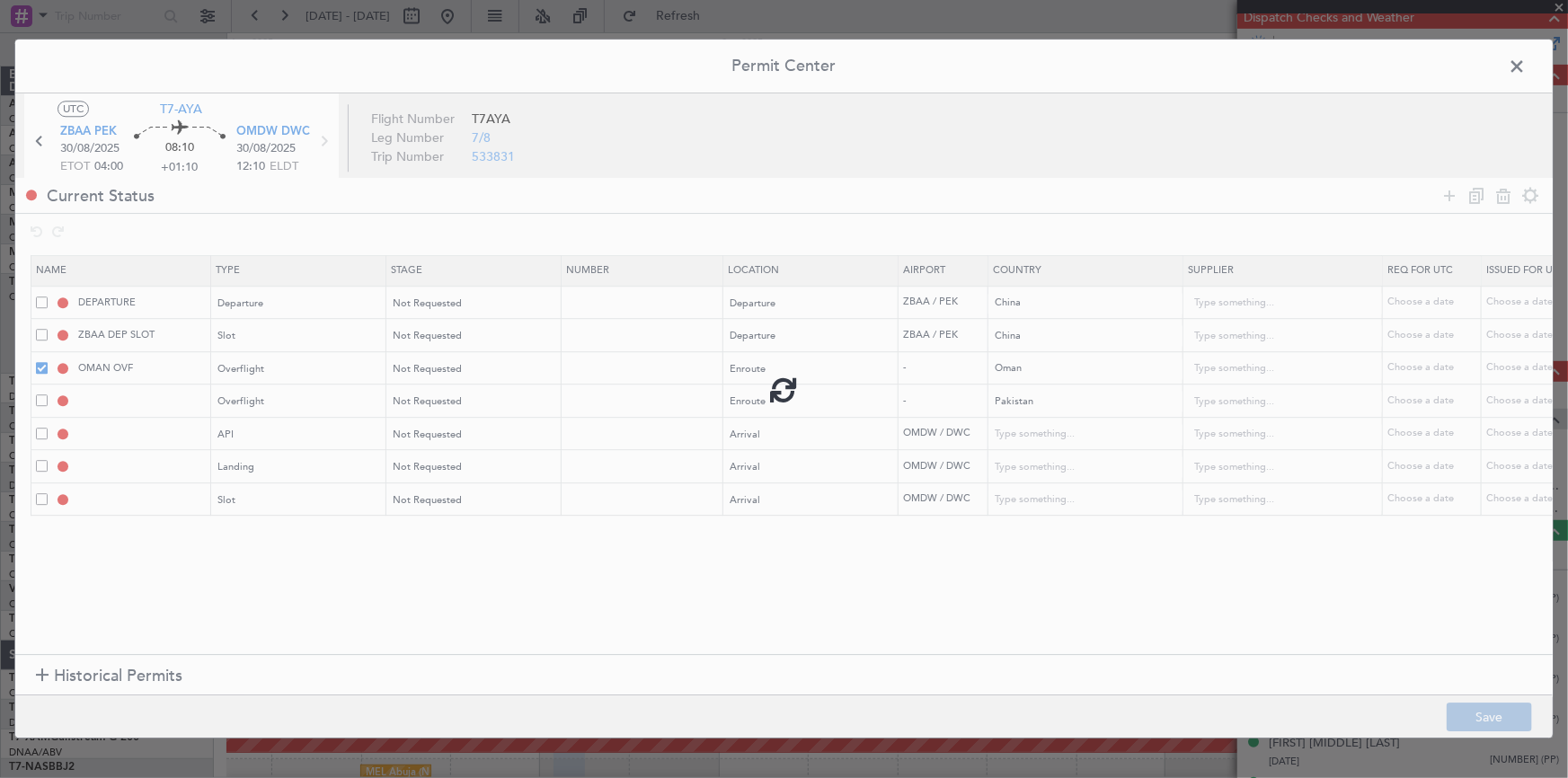 type on "NNN" 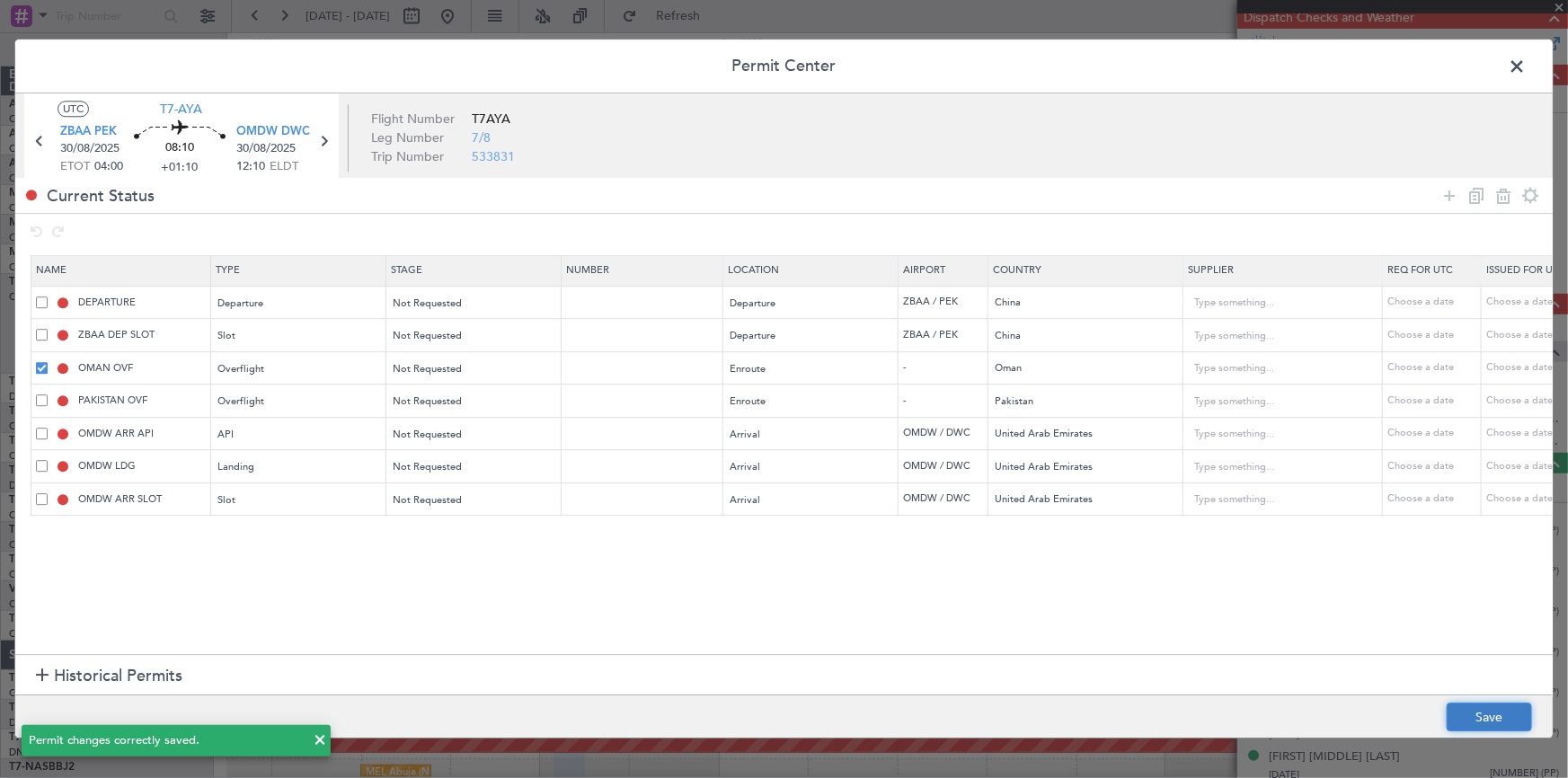 click on "Save" at bounding box center [1489, 718] 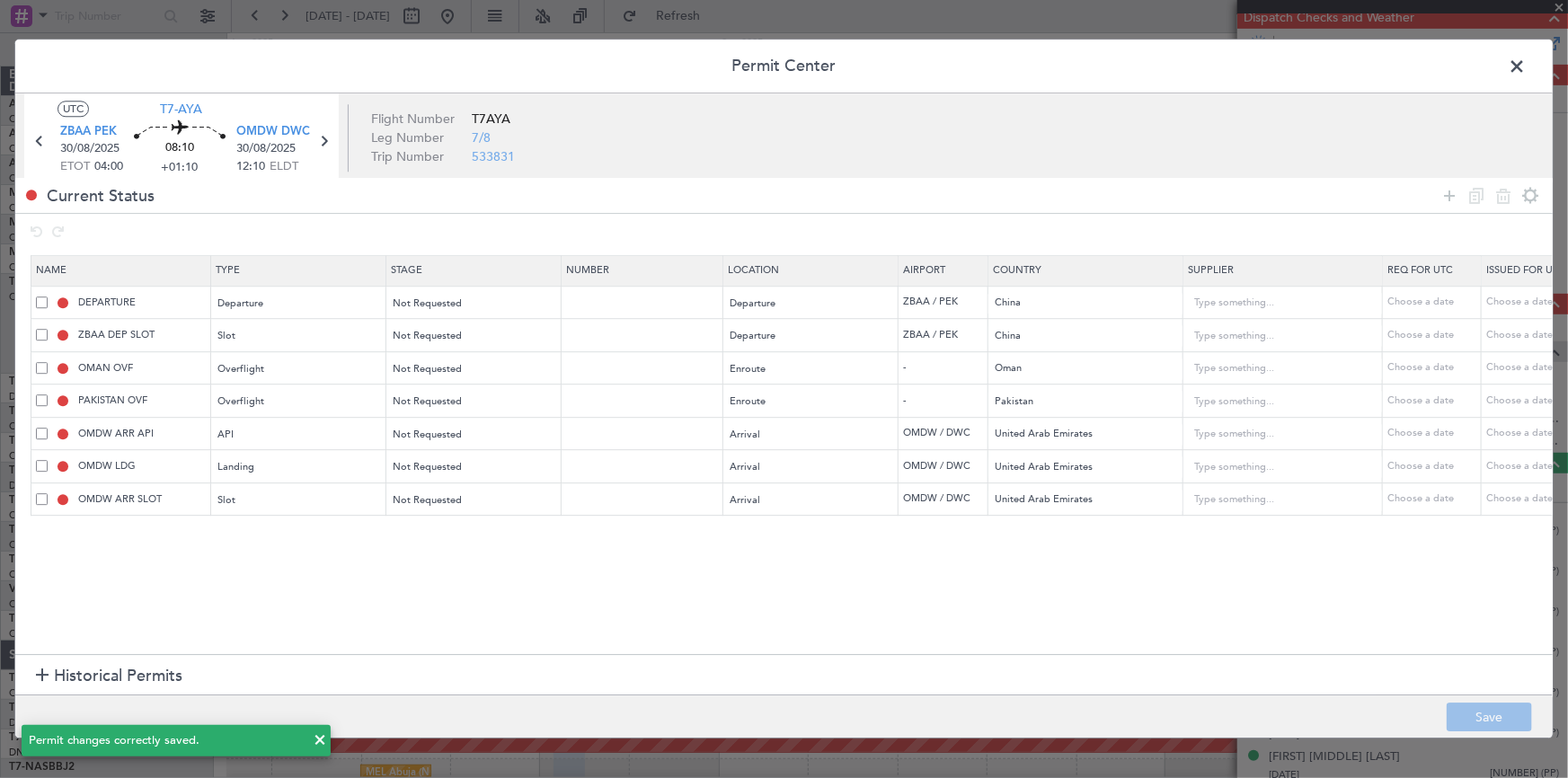 click at bounding box center (1526, 71) 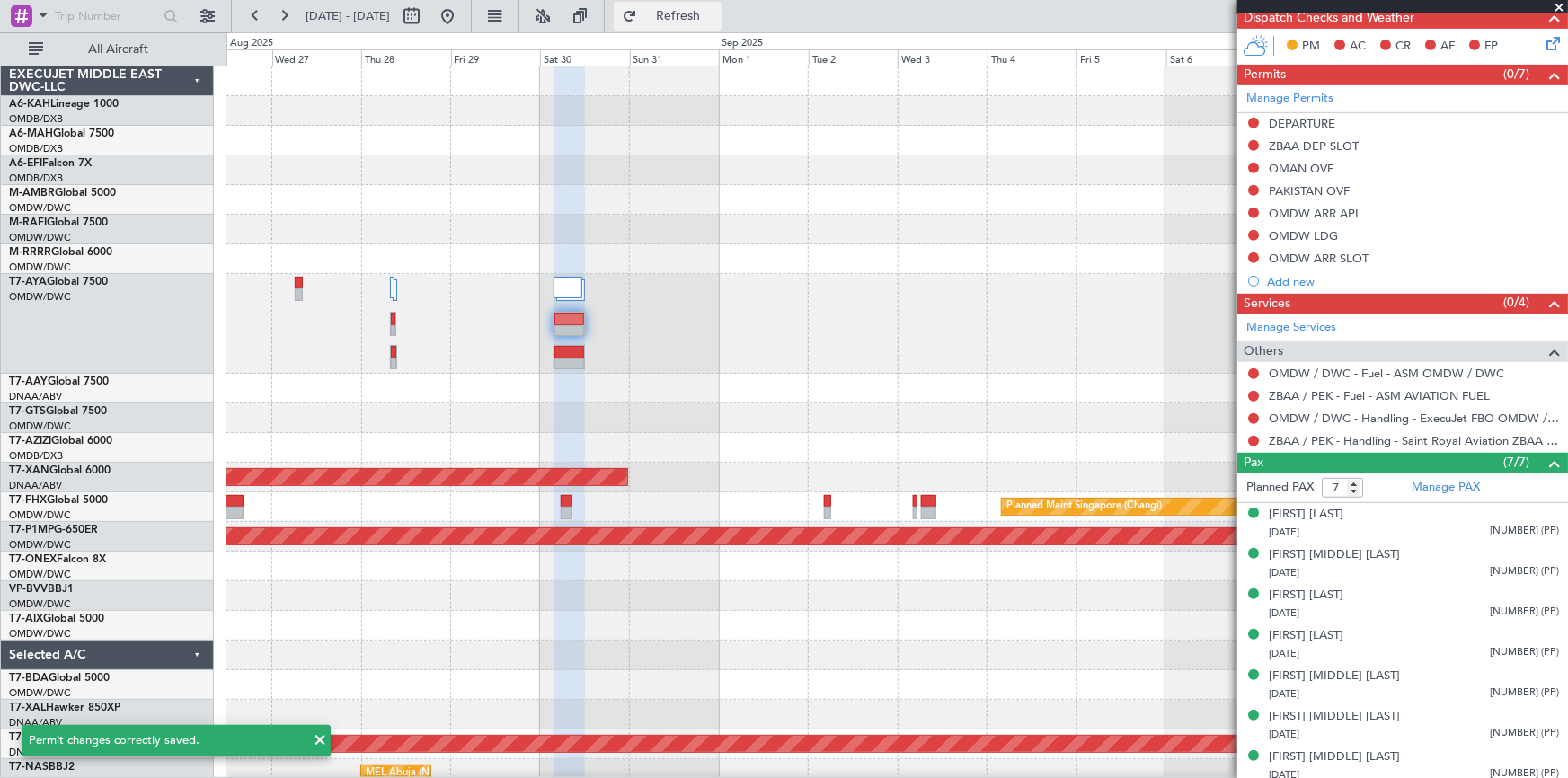 click on "Refresh" 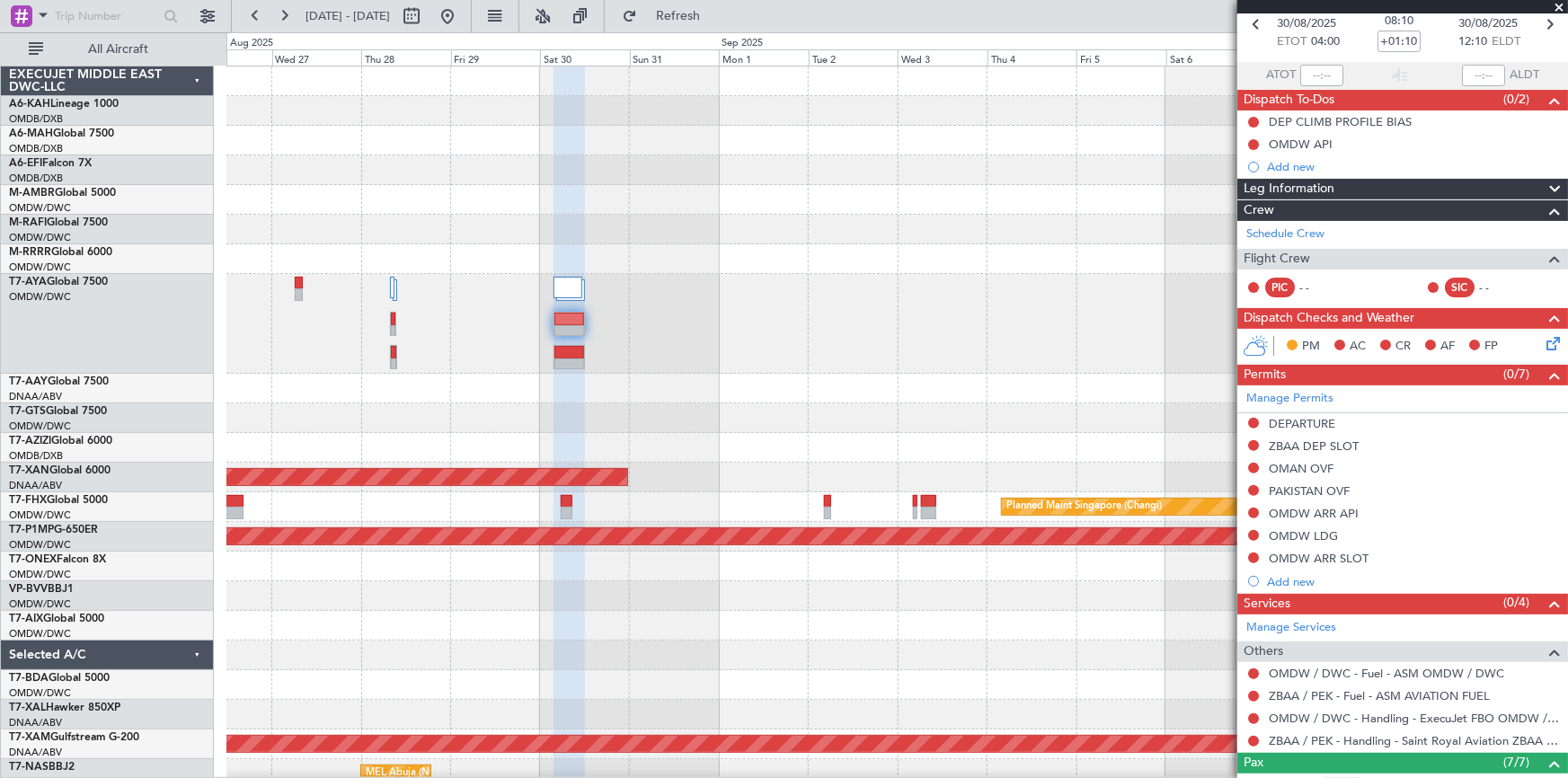 scroll, scrollTop: 163, scrollLeft: 0, axis: vertical 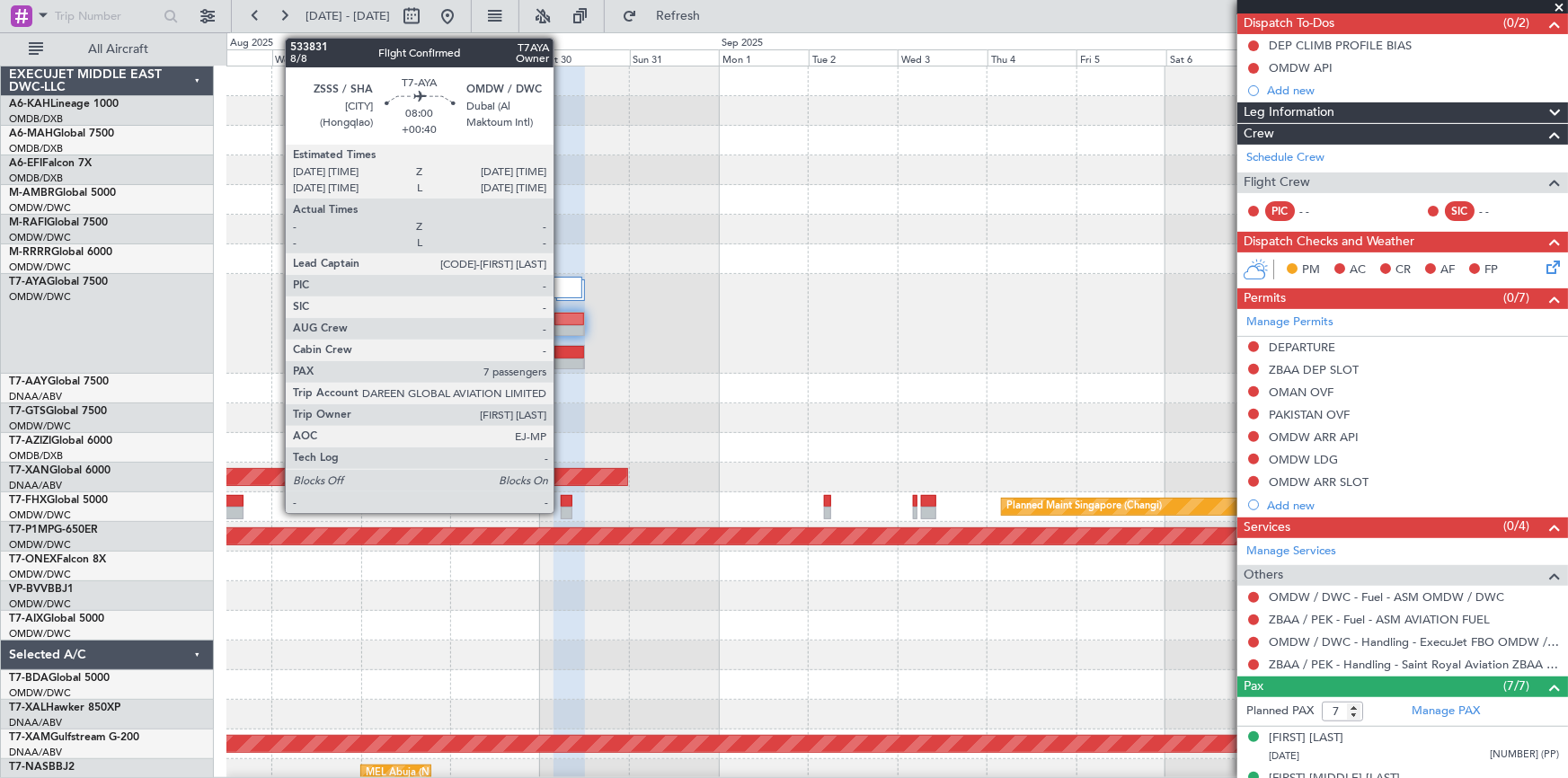 click 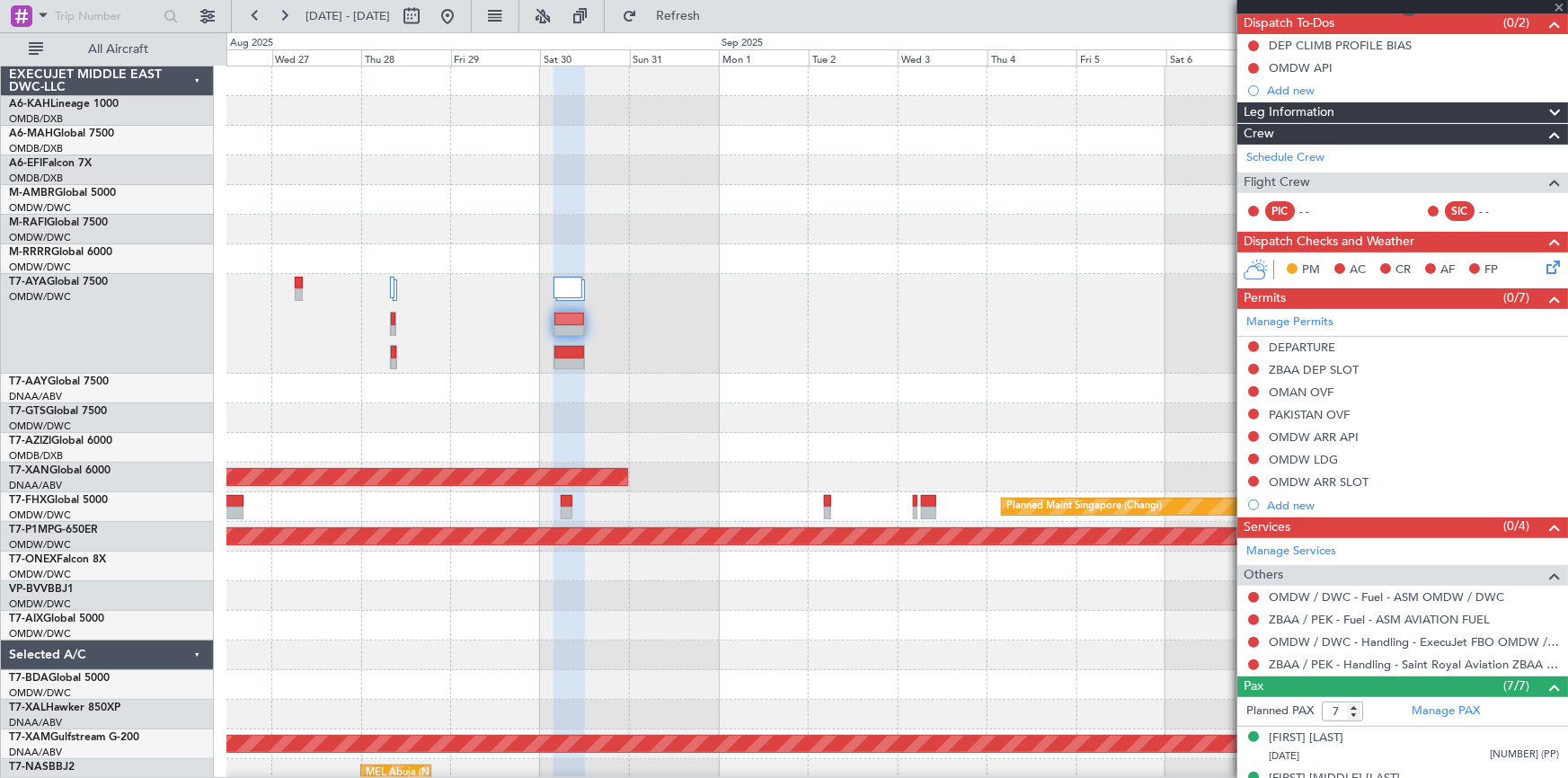 scroll, scrollTop: 0, scrollLeft: 0, axis: both 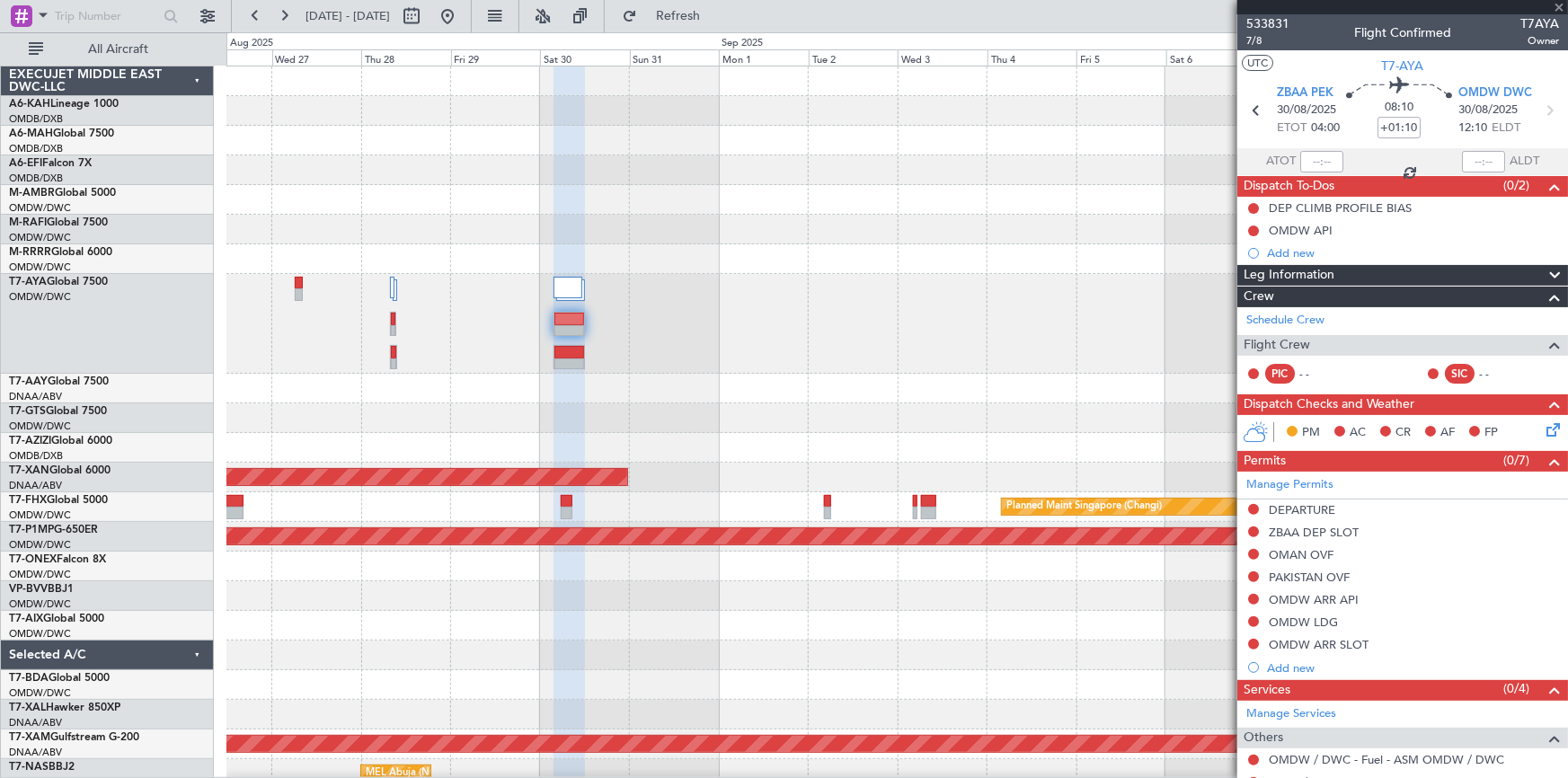 type on "+00:40" 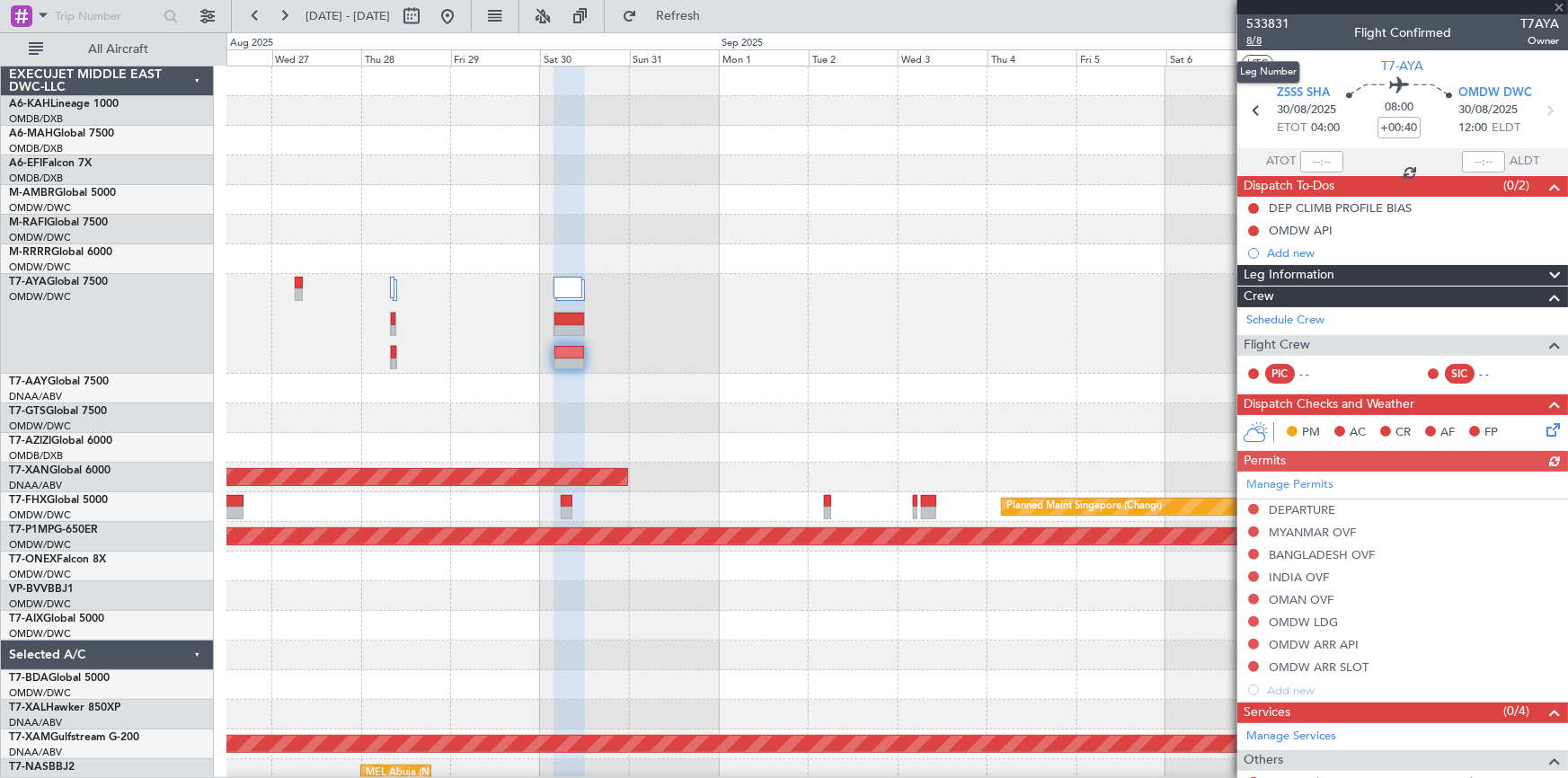 click on "8/8" at bounding box center (1268, 40) 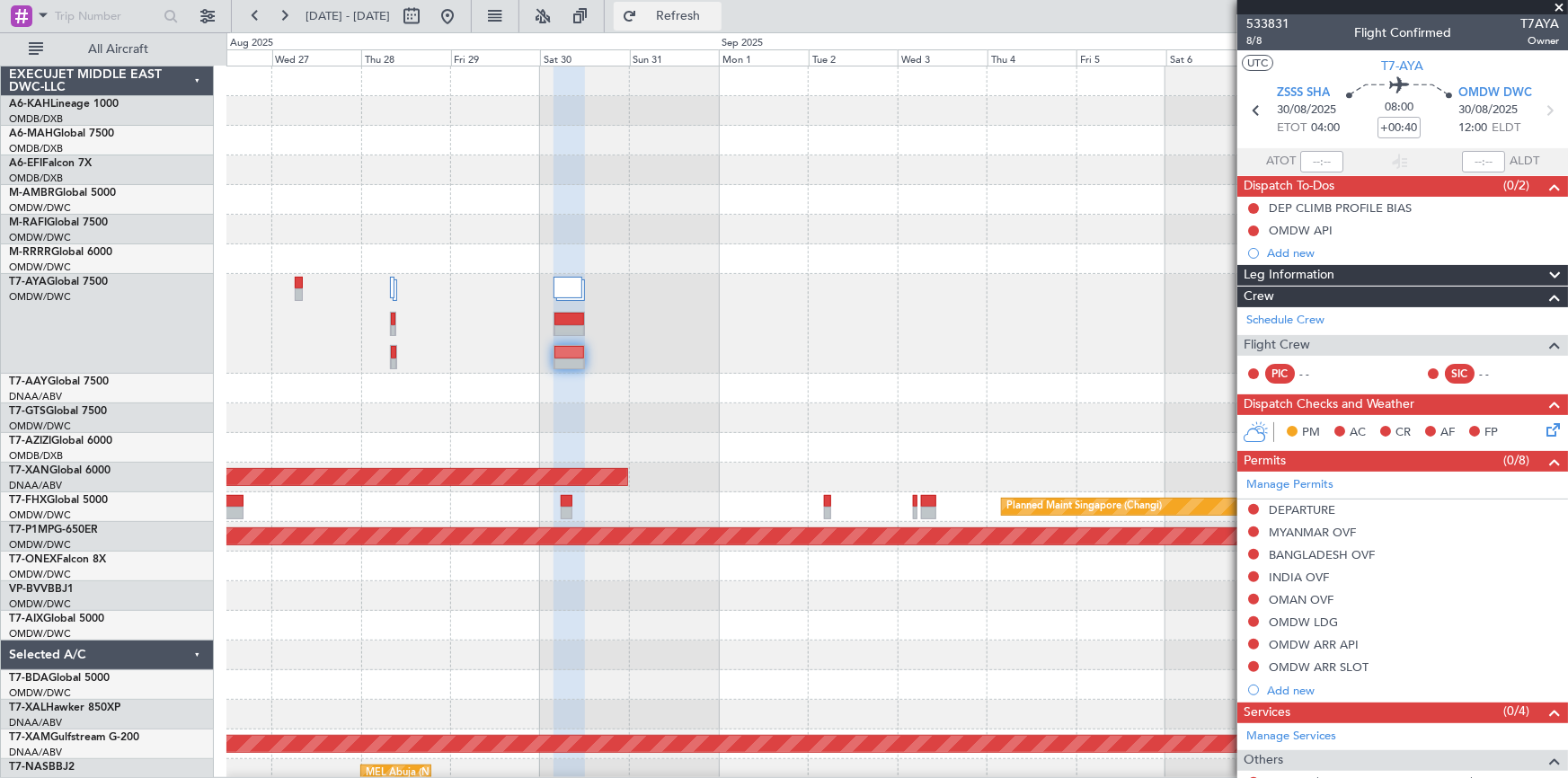 click on "Refresh" 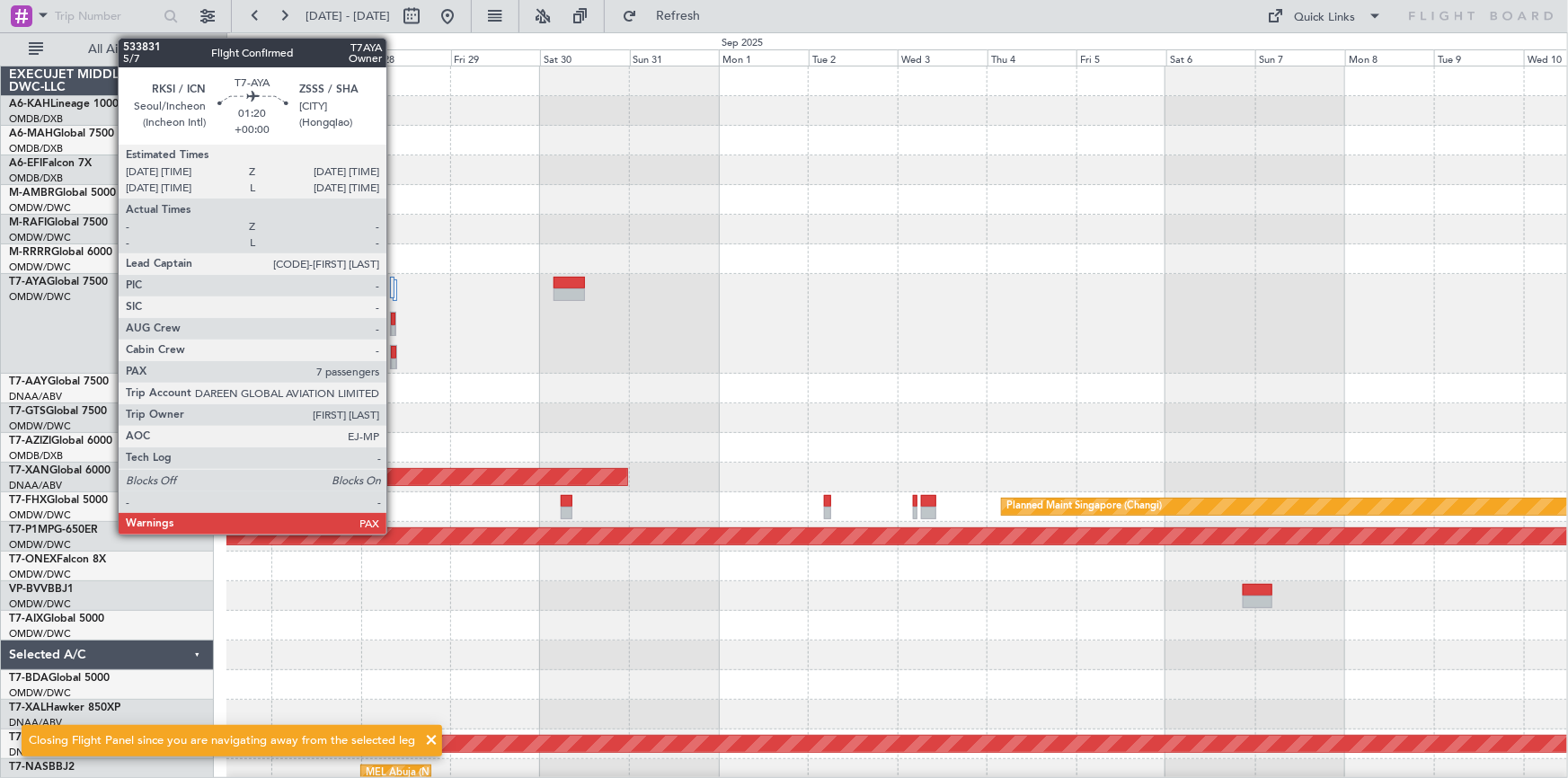 click 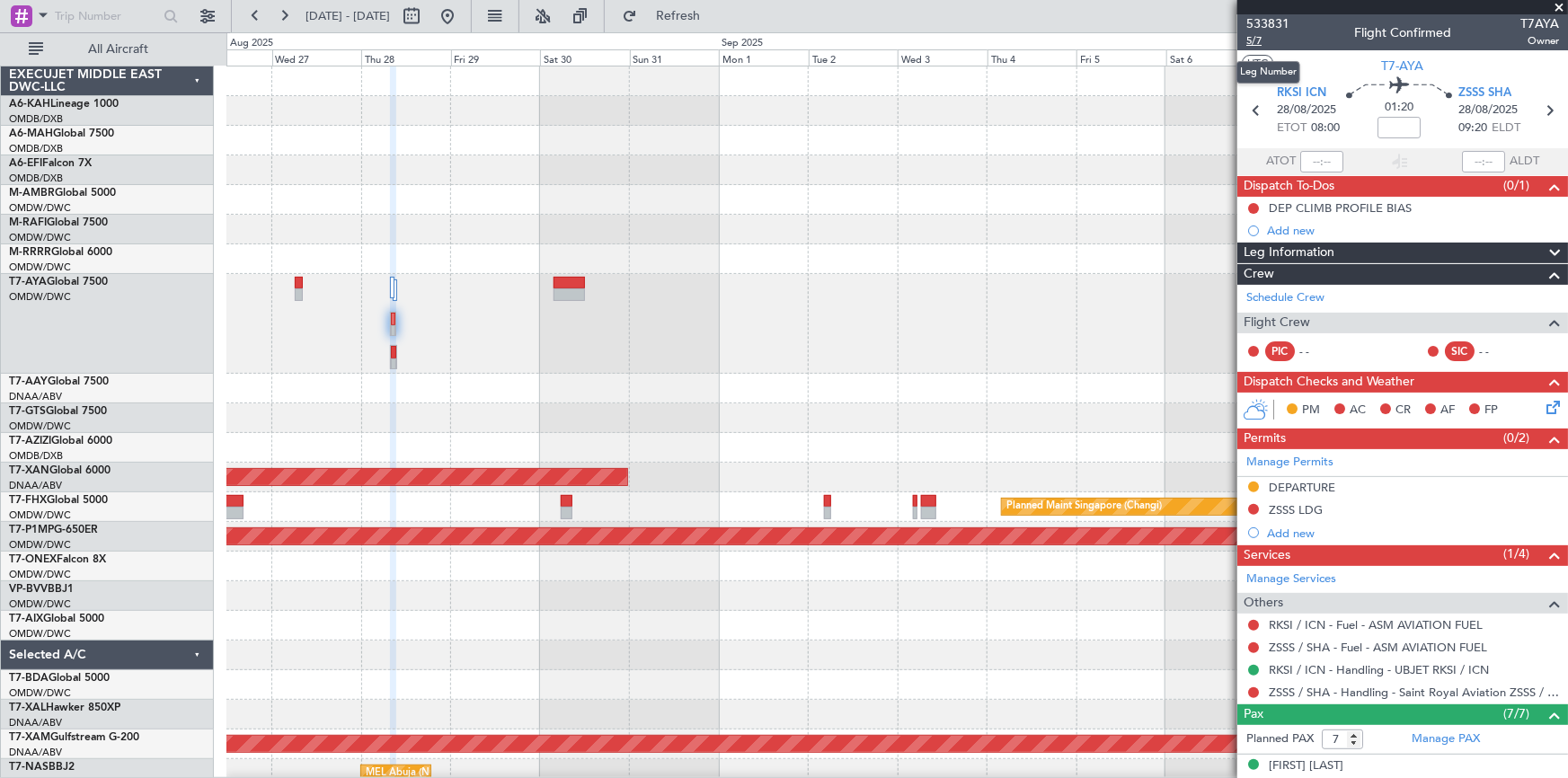 click on "5/7" at bounding box center [1268, 40] 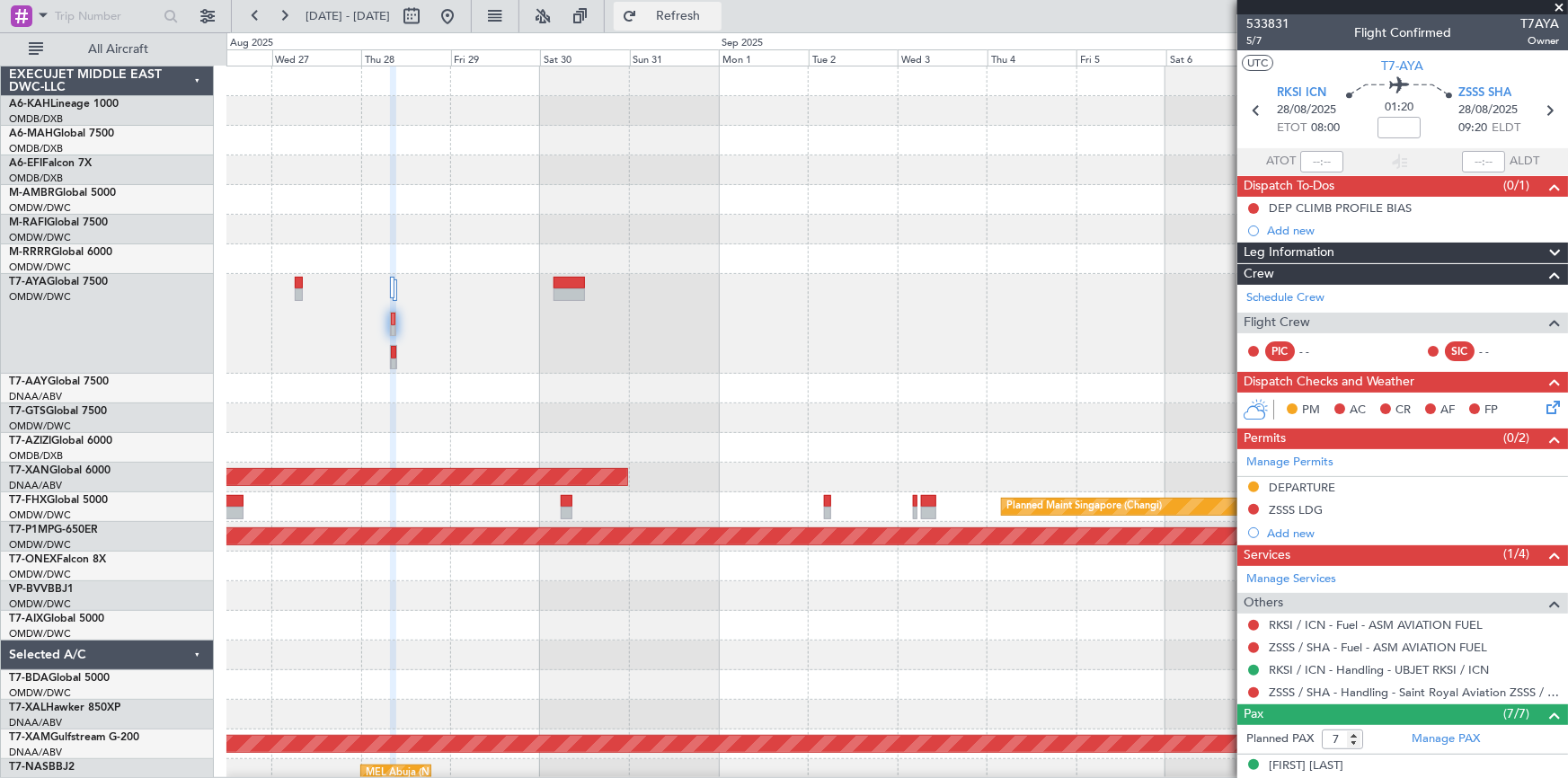 click on "Refresh" 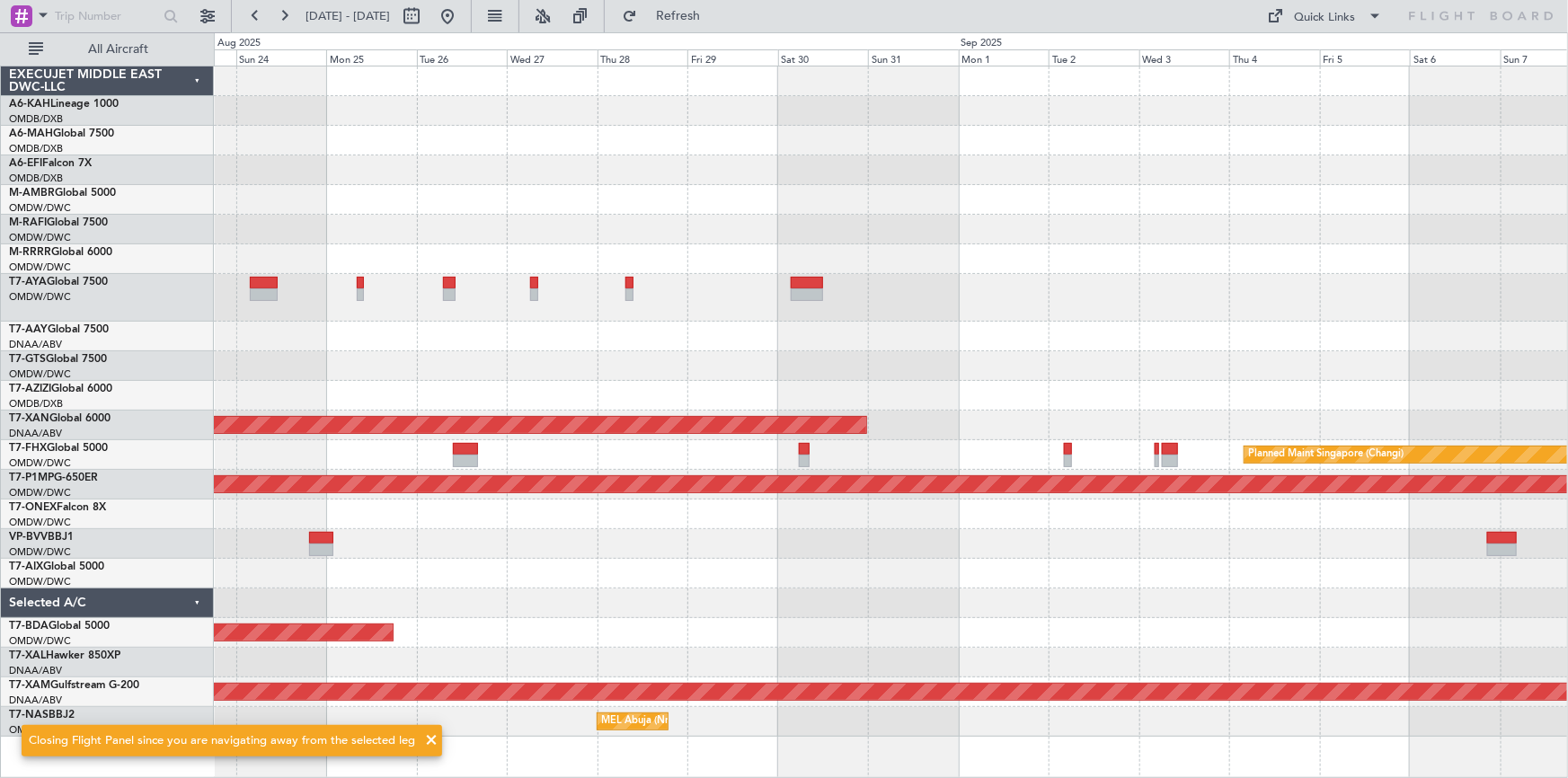 click 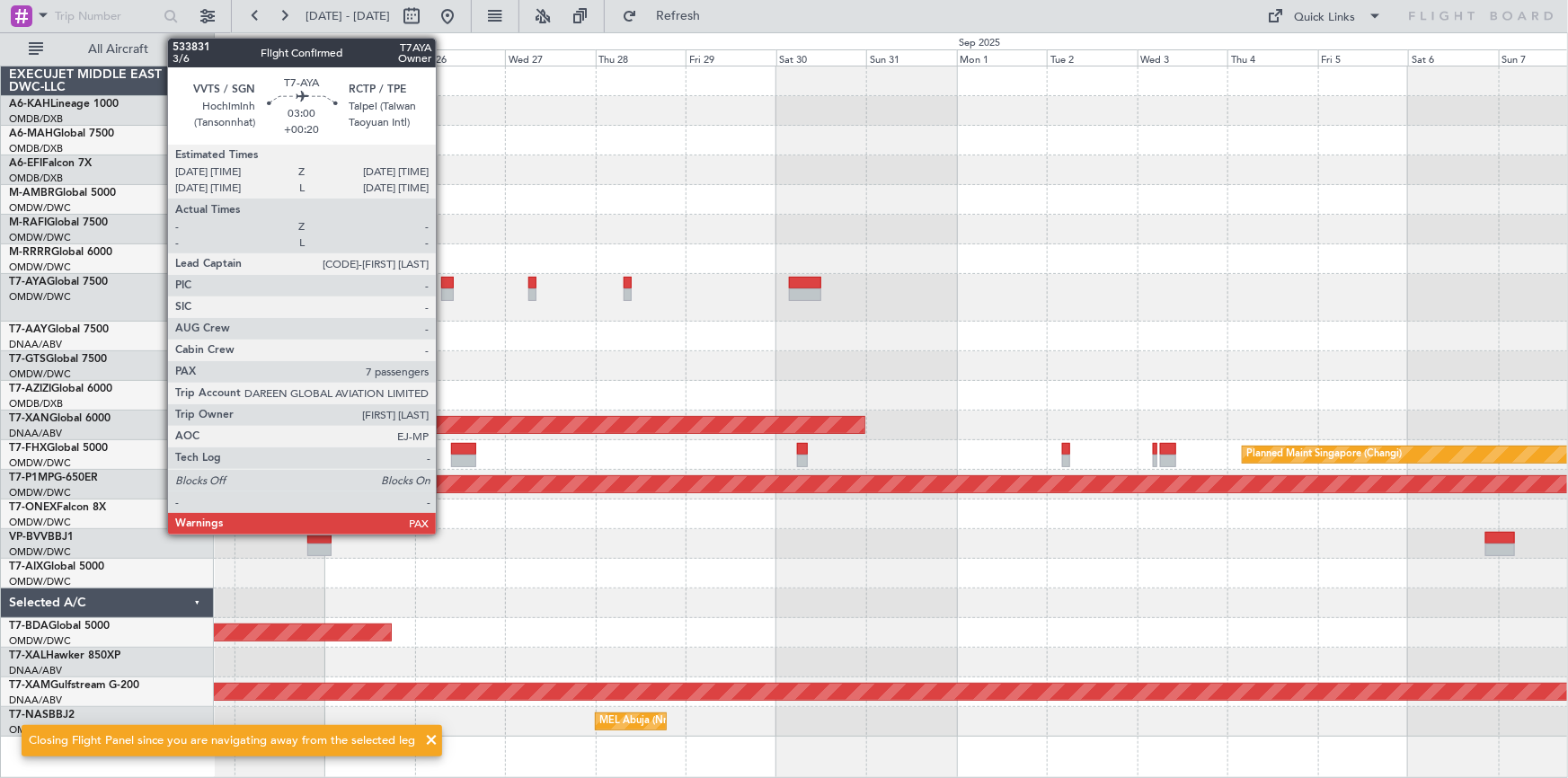 click 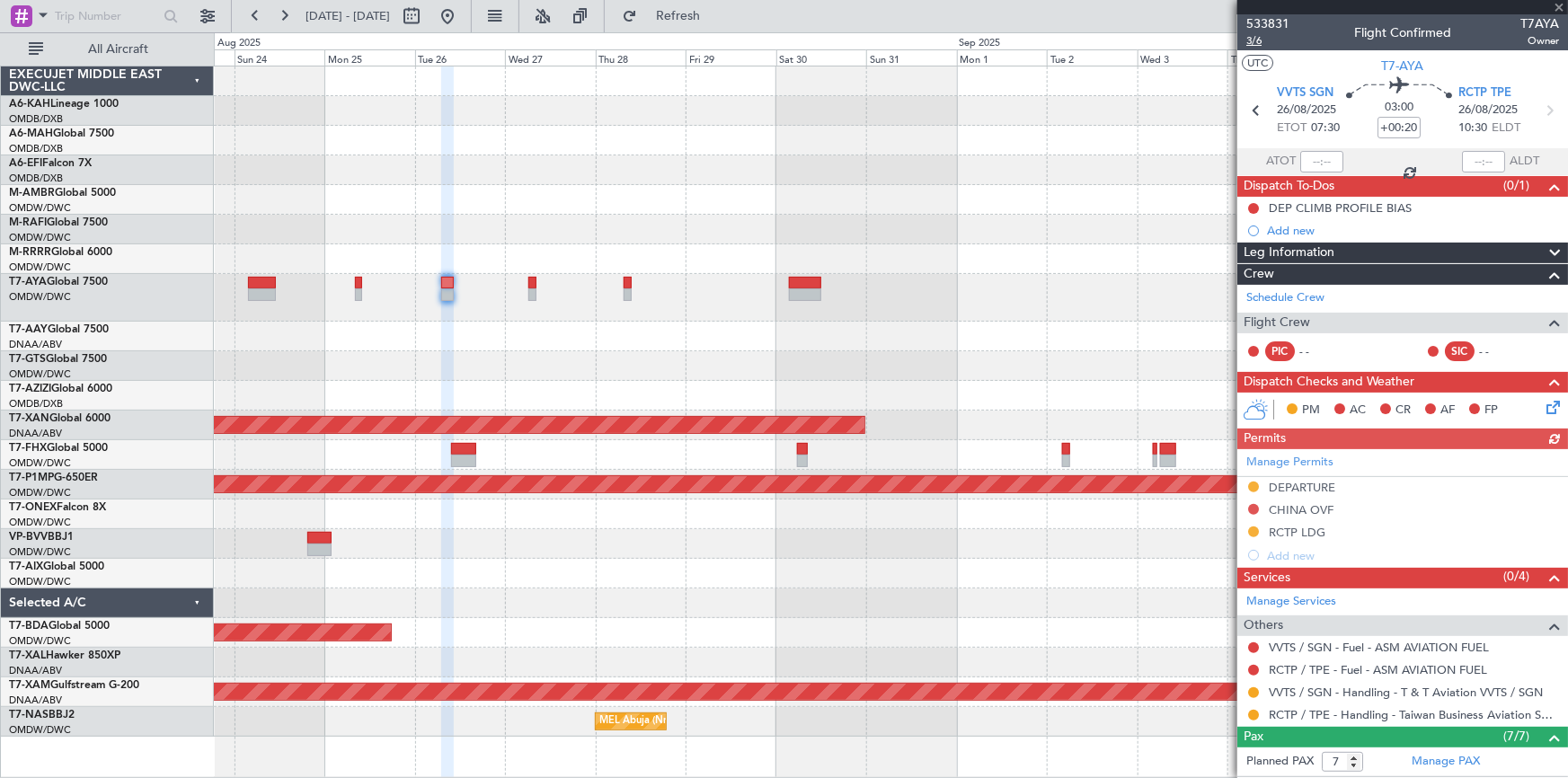 click on "3/6" at bounding box center [1268, 40] 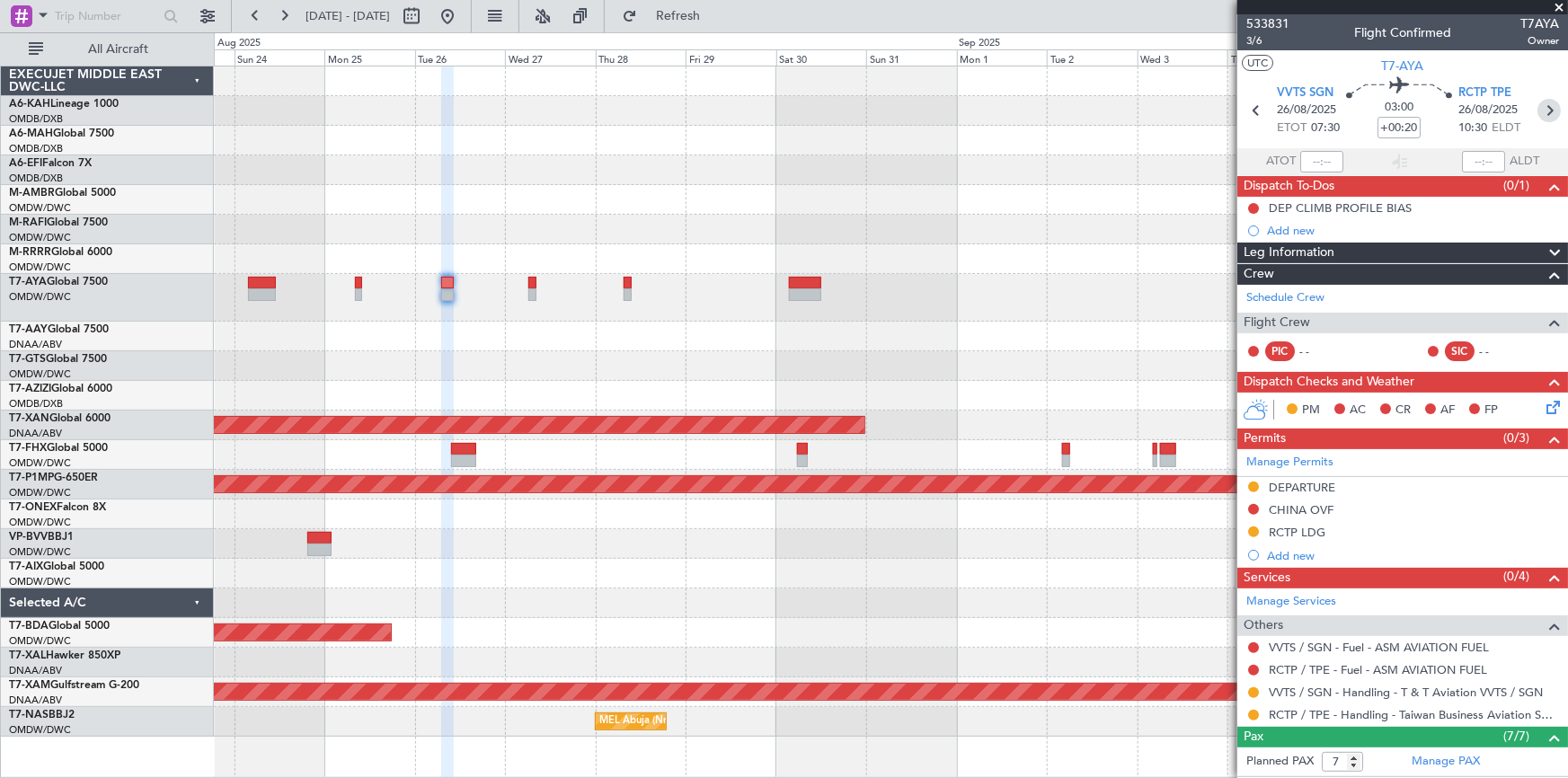 click at bounding box center [1549, 111] 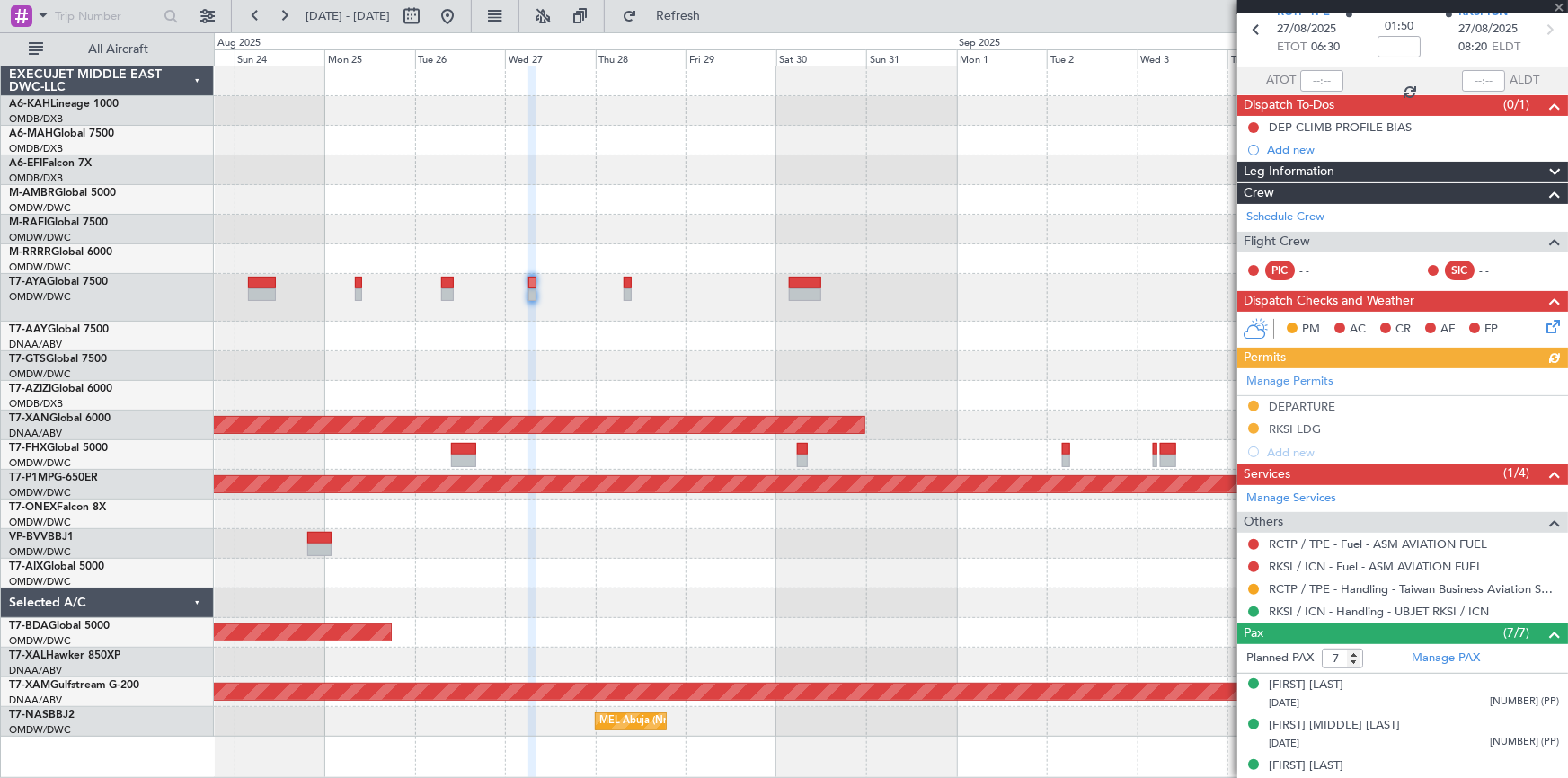 scroll, scrollTop: 0, scrollLeft: 0, axis: both 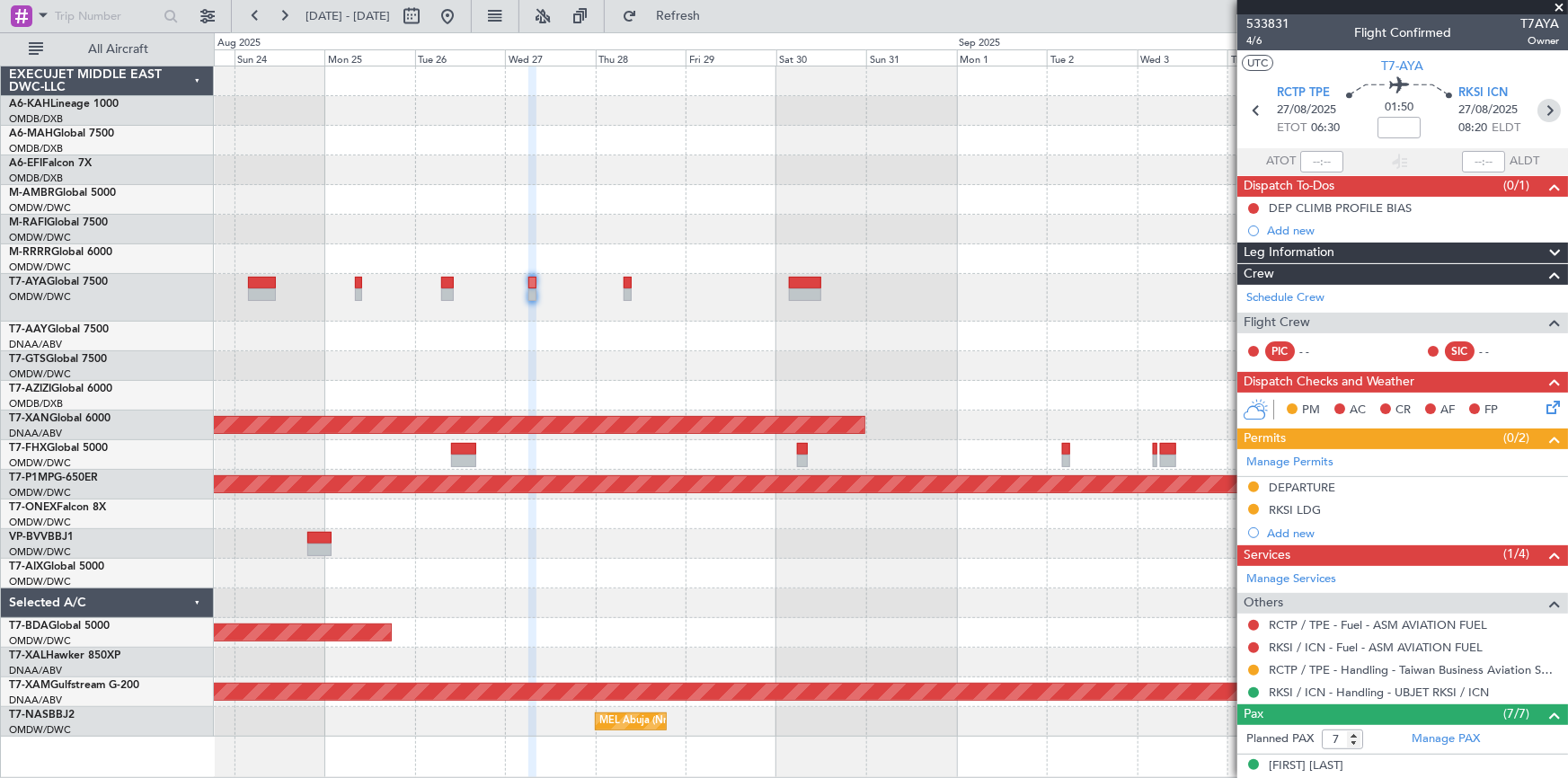 click at bounding box center [1549, 111] 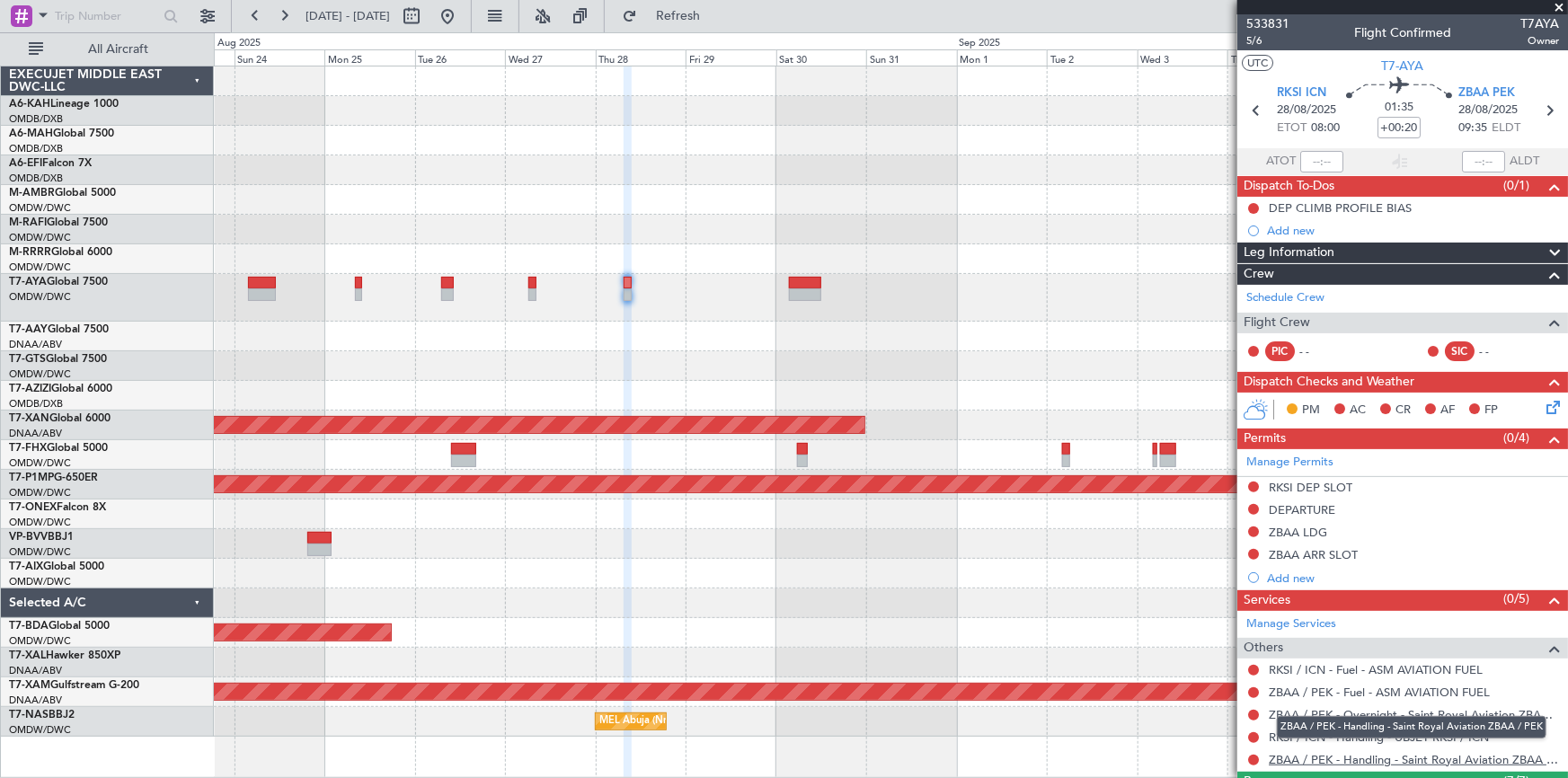 click on "ZBAA / PEK - Handling - Saint Royal Aviation ZBAA / PEK" at bounding box center [1413, 759] 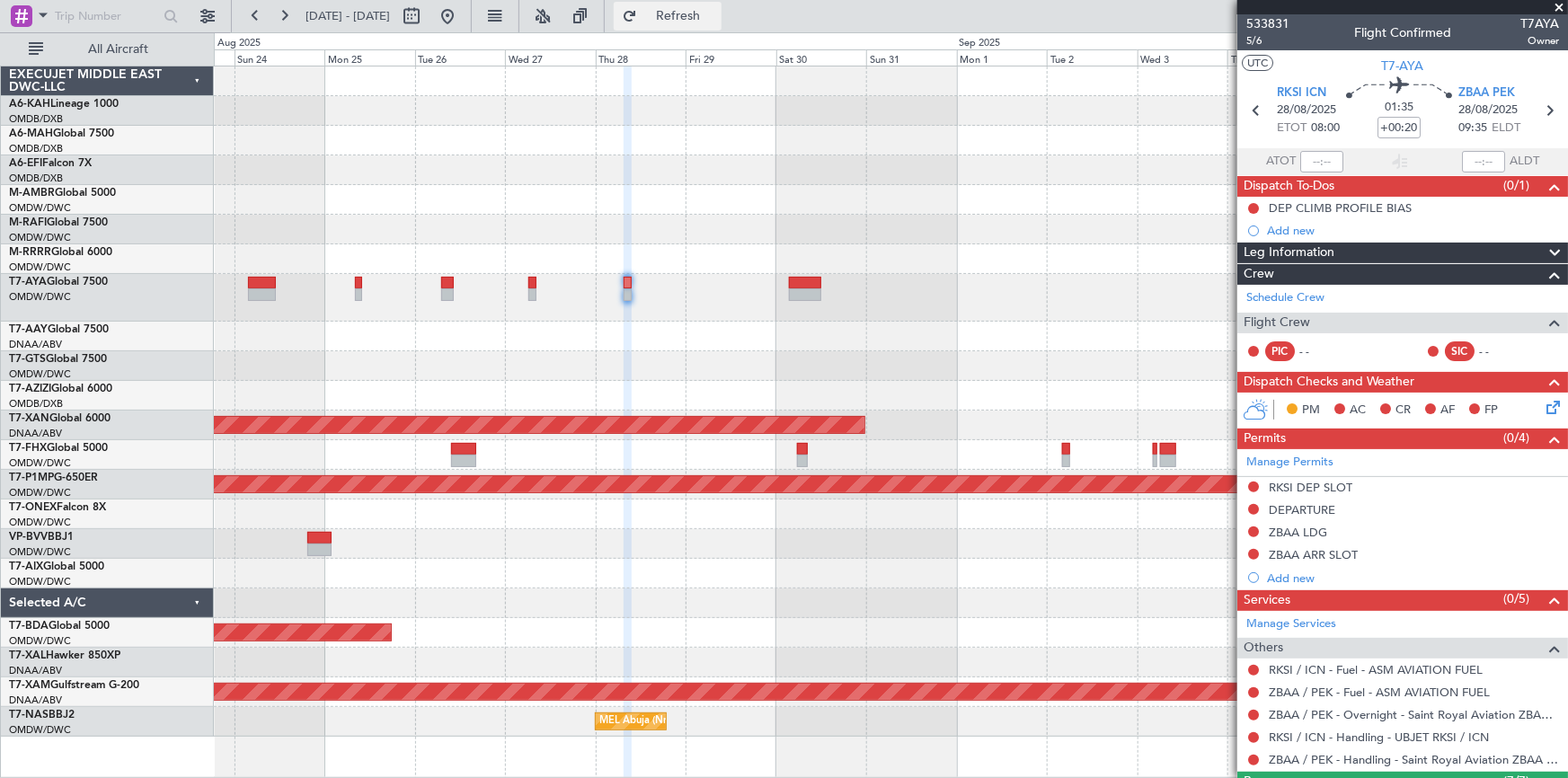 click on "Refresh" 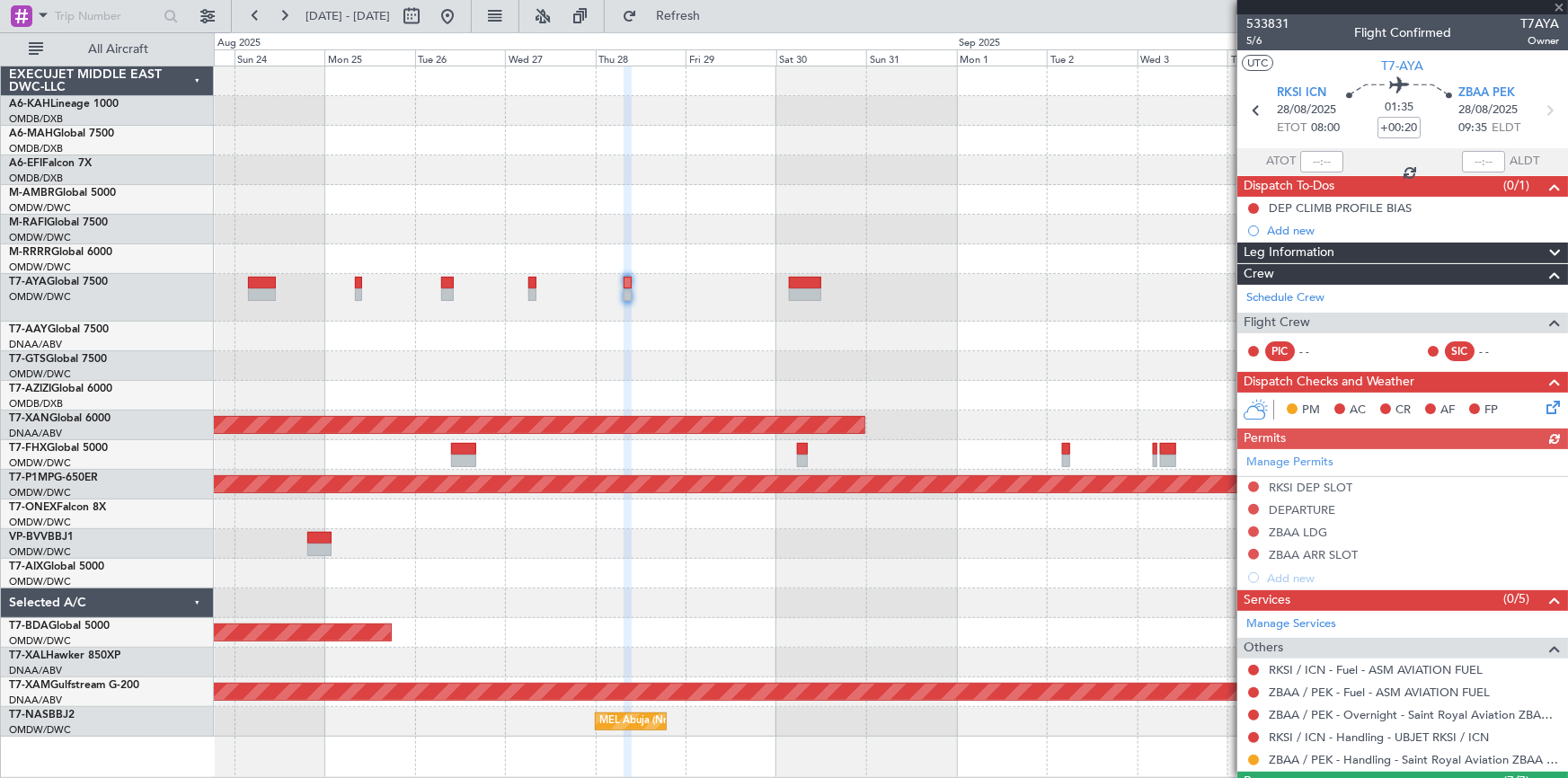 click on "Manage Permits     RKSI DEP SLOT      DEPARTURE      ZBAA LDG      ZBAA ARR SLOT  Add new" 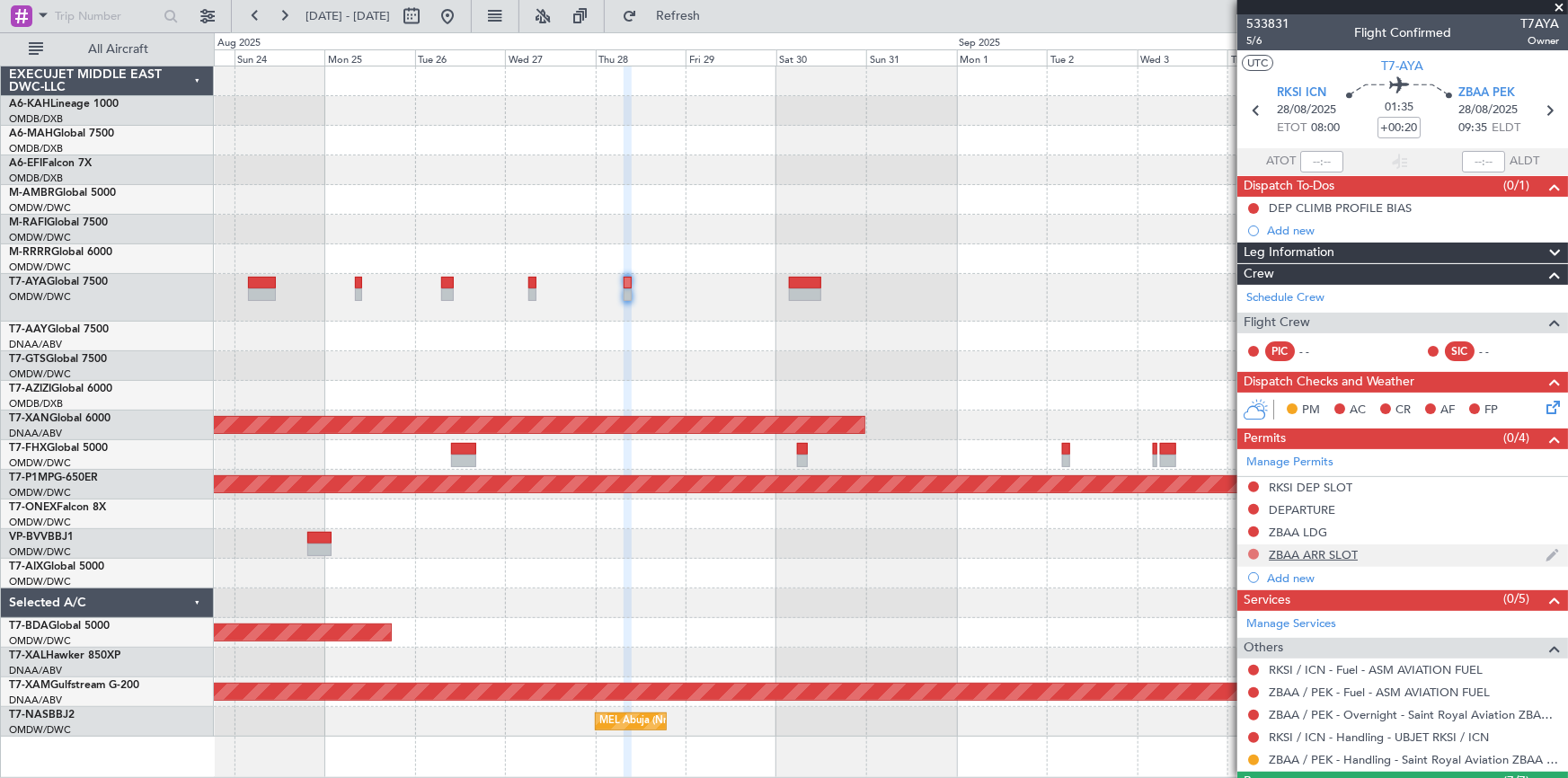 click at bounding box center [1254, 554] 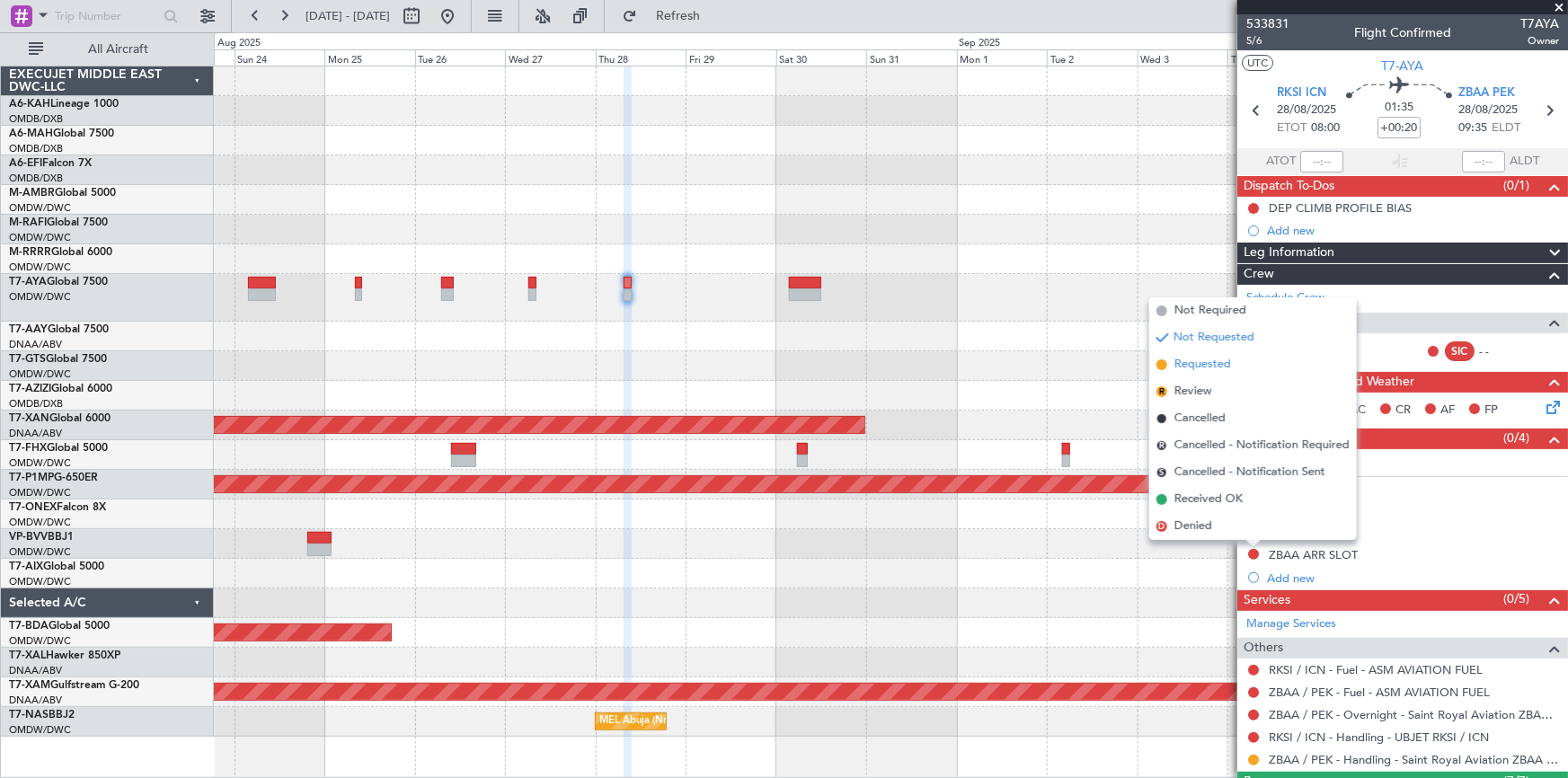 click on "Requested" at bounding box center [1202, 365] 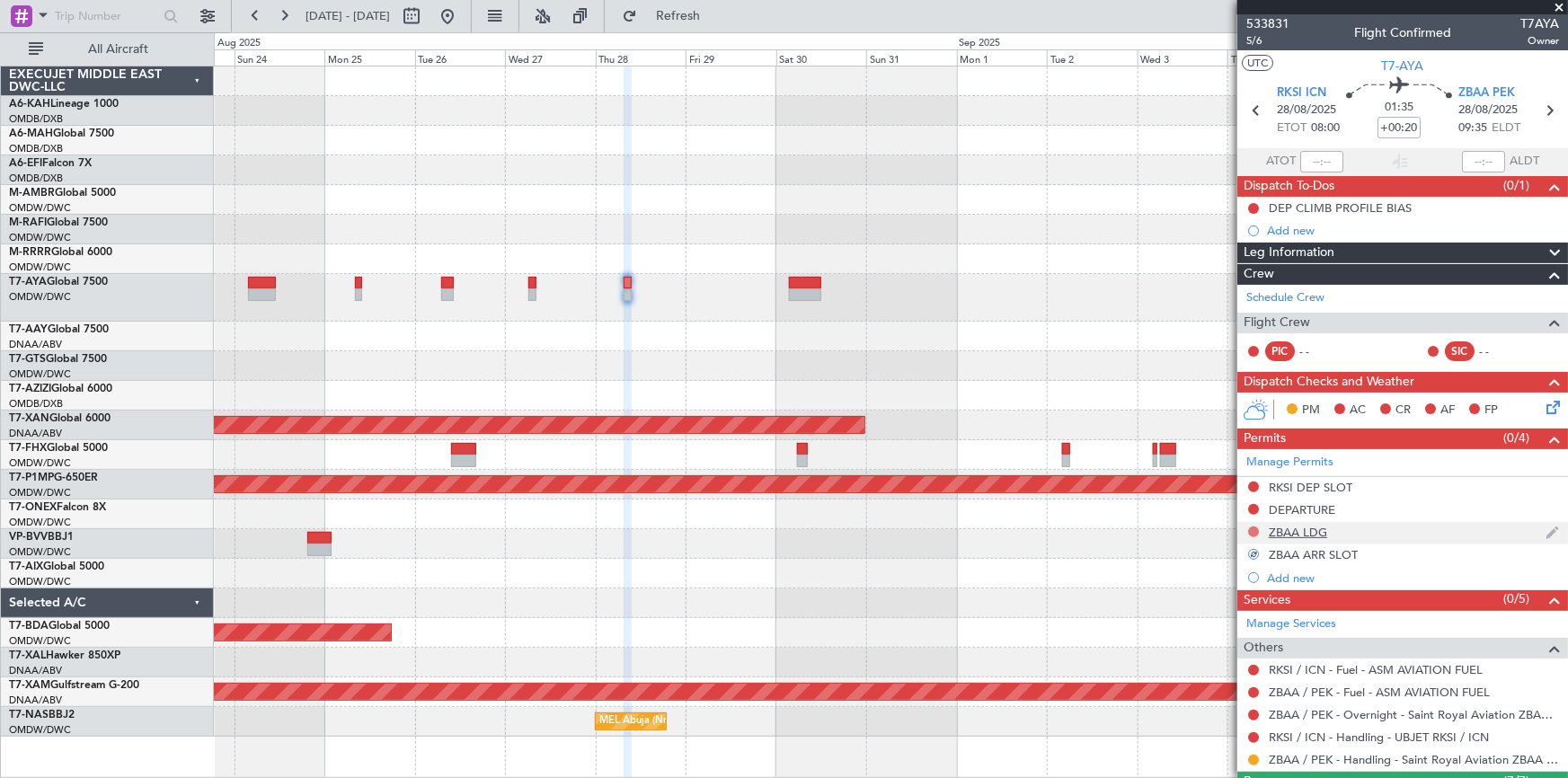 click at bounding box center (1254, 532) 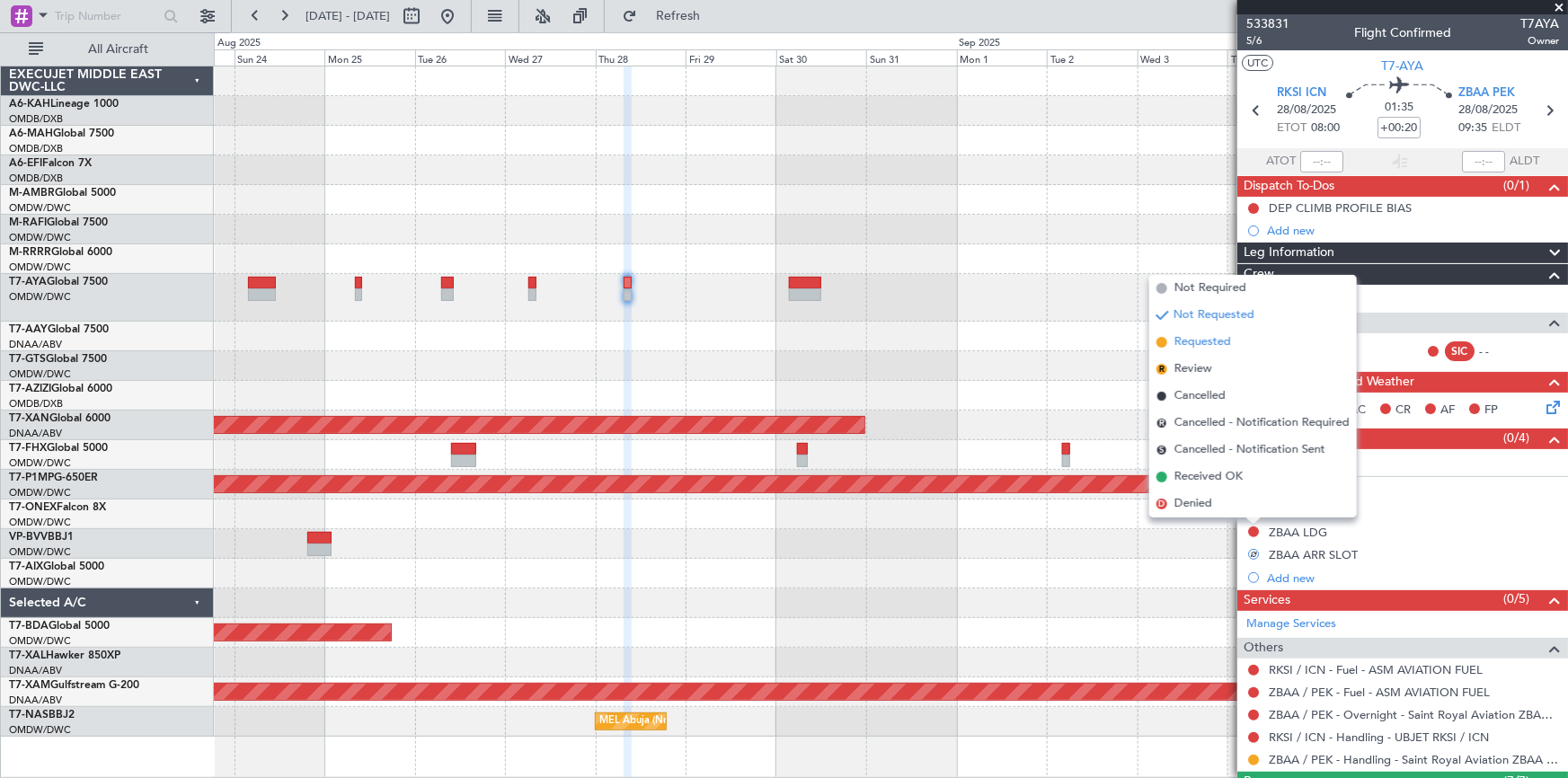 click on "Requested" at bounding box center (1202, 342) 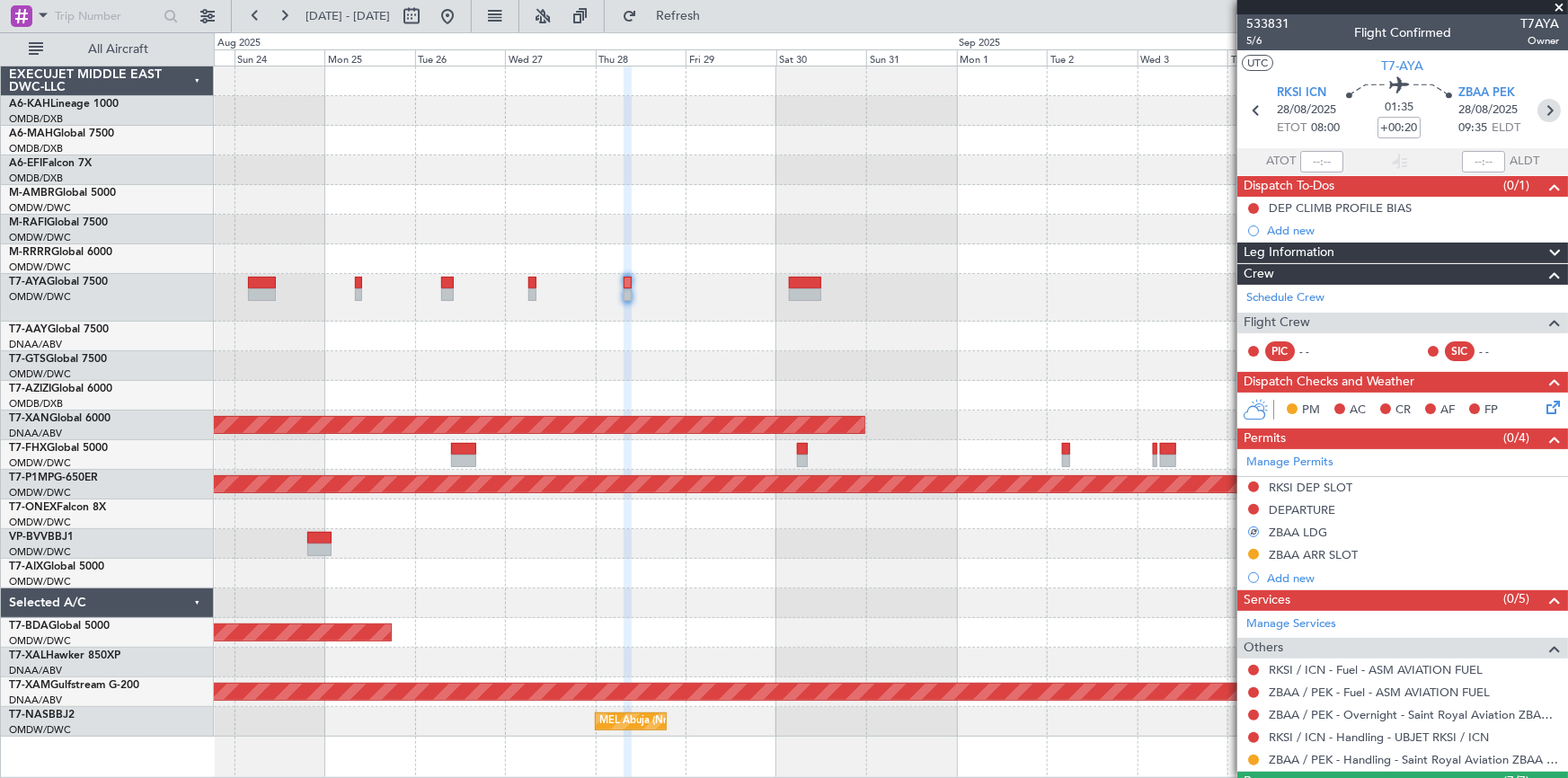 click at bounding box center (1549, 111) 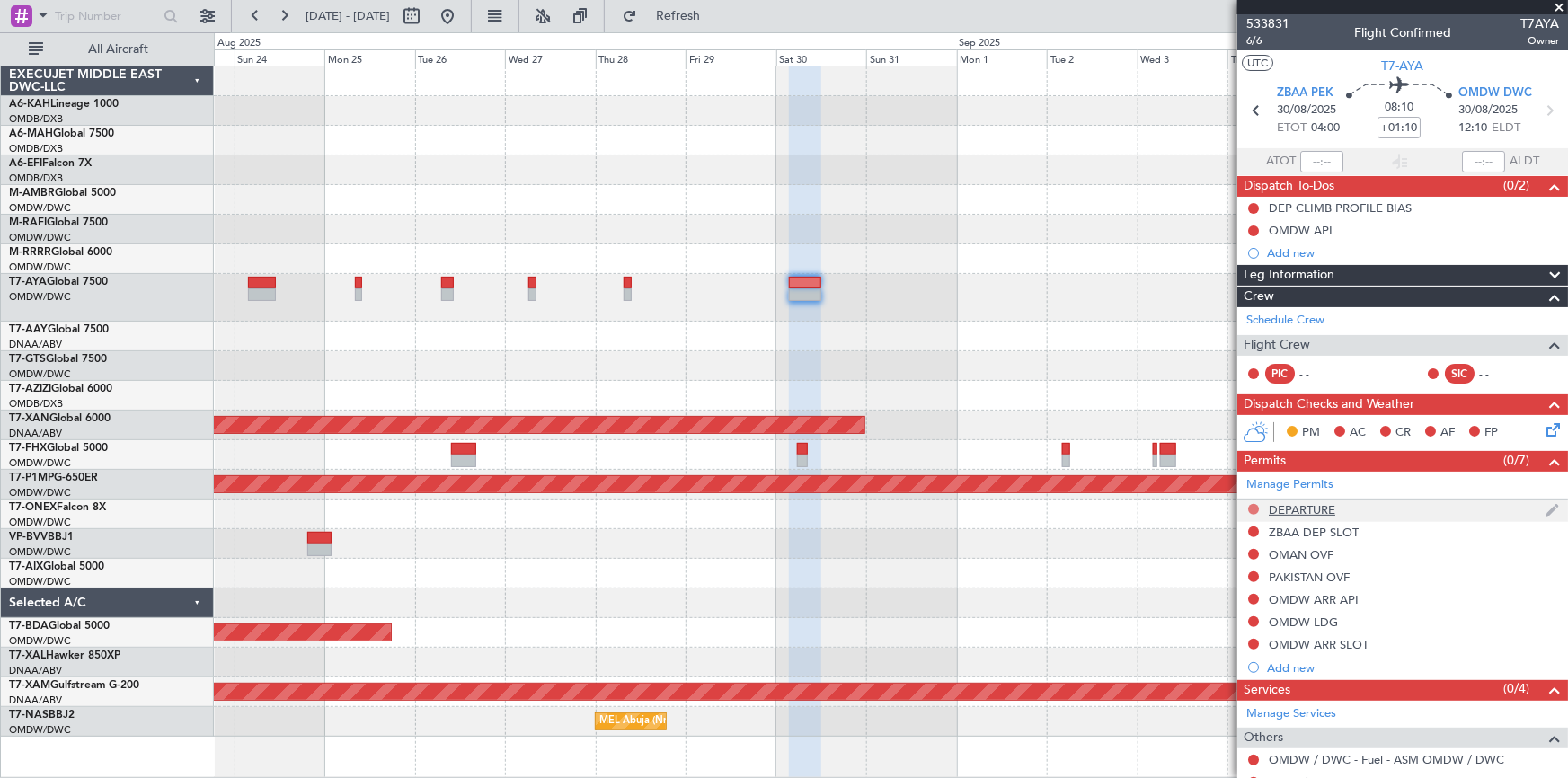 click at bounding box center [1254, 509] 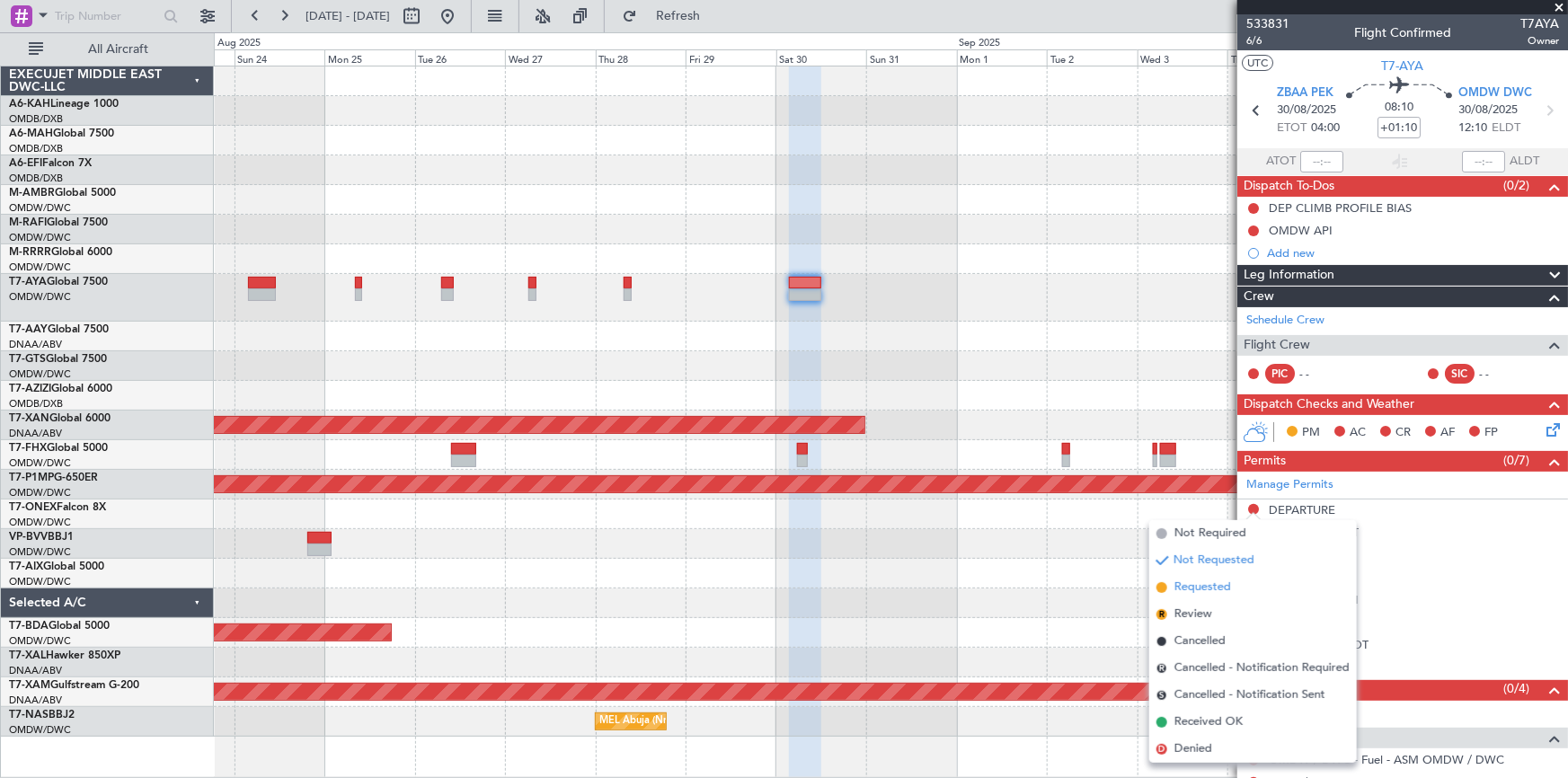 click on "Requested" at bounding box center (1202, 588) 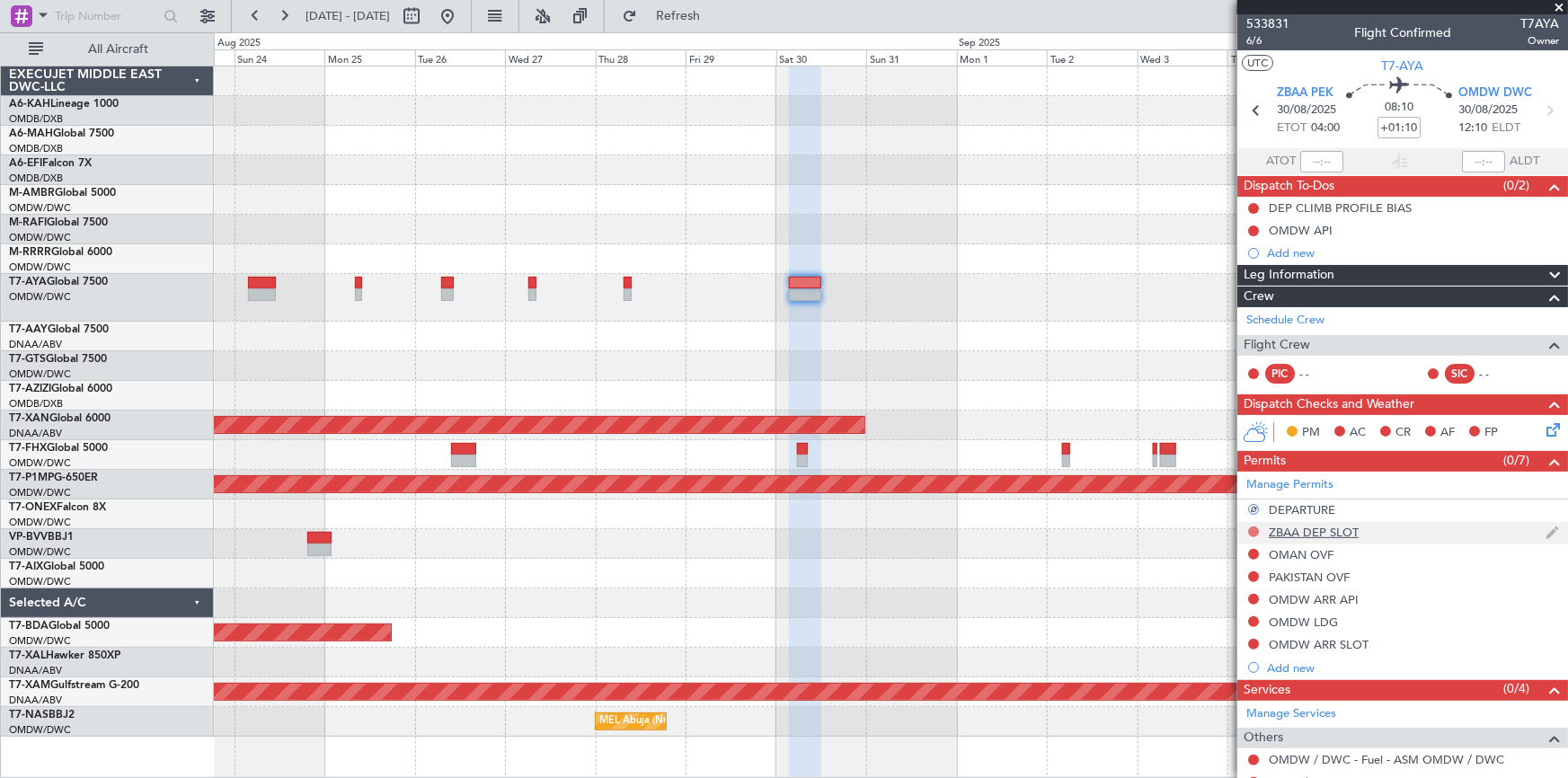 click at bounding box center [1254, 532] 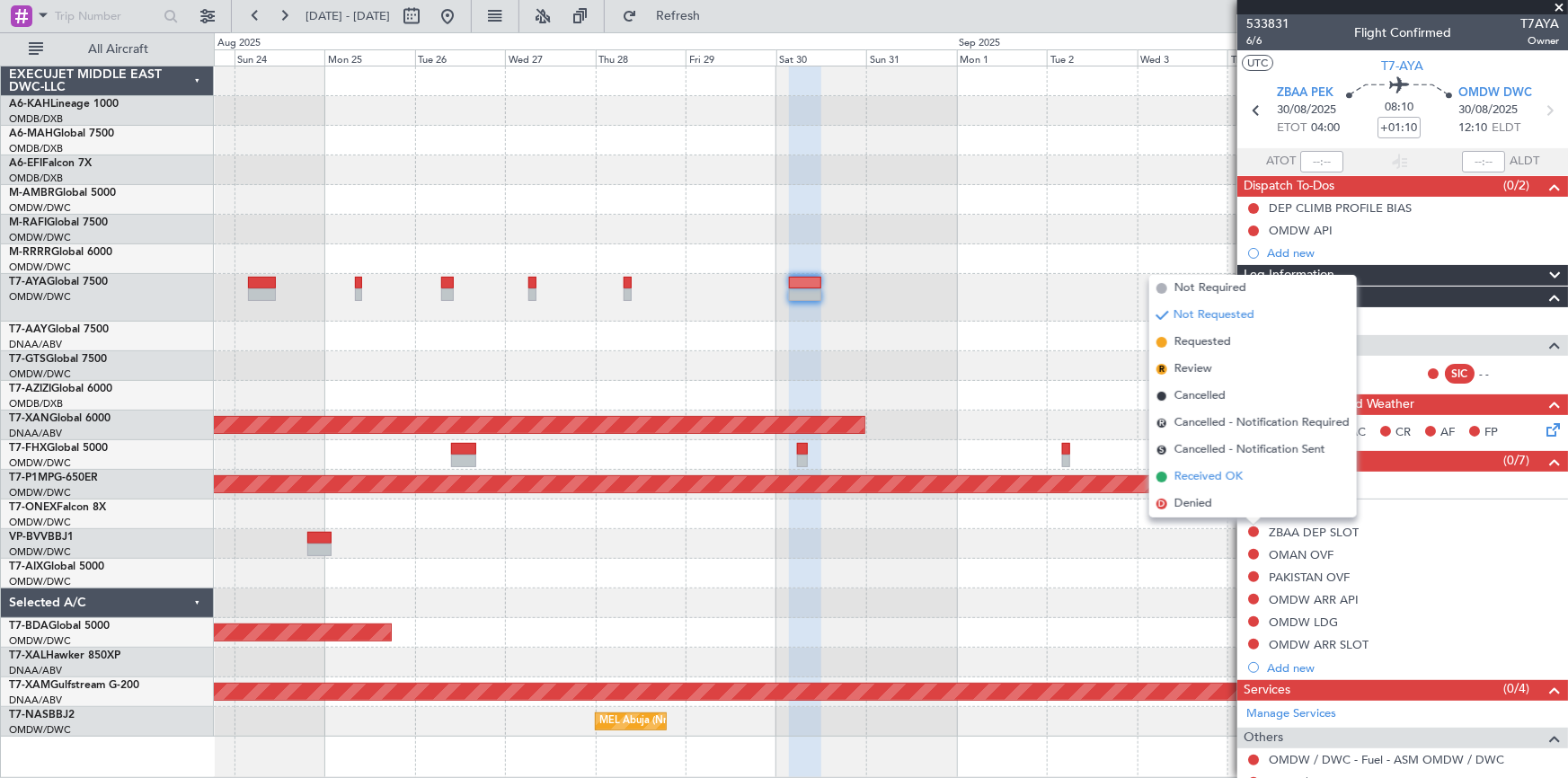 click on "Received OK" at bounding box center (1209, 477) 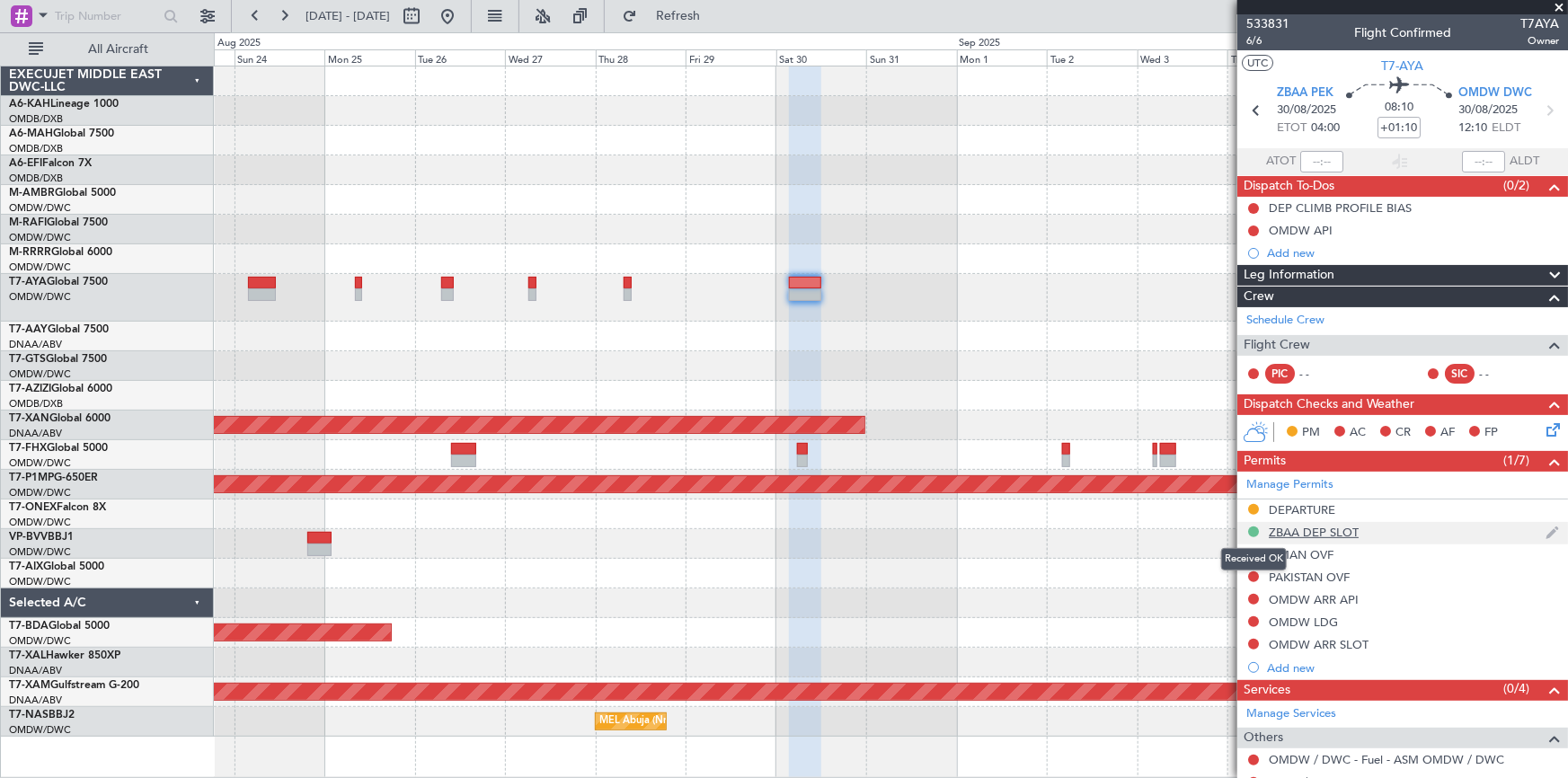 click at bounding box center [1254, 532] 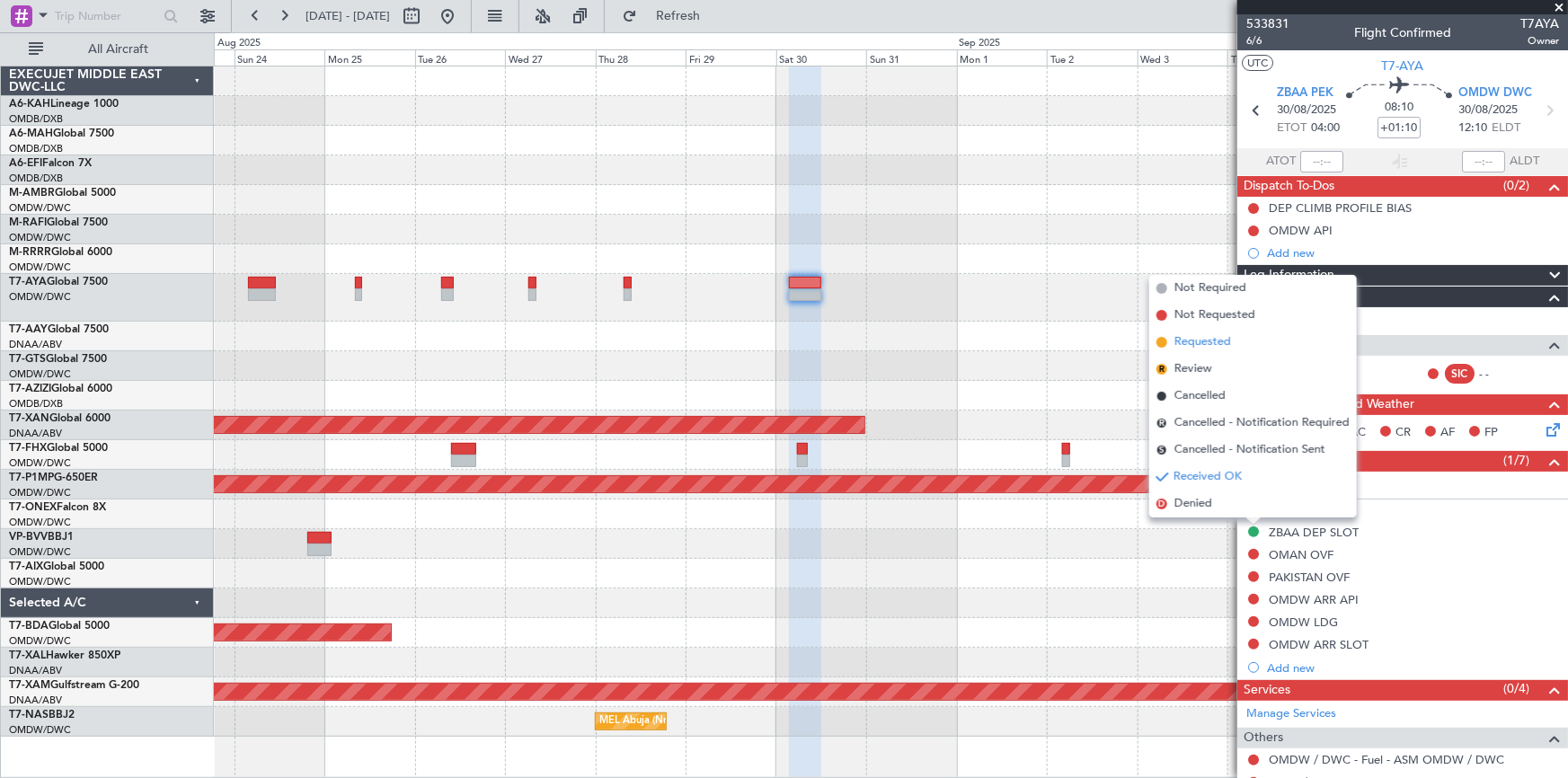 click on "Requested" at bounding box center [1202, 342] 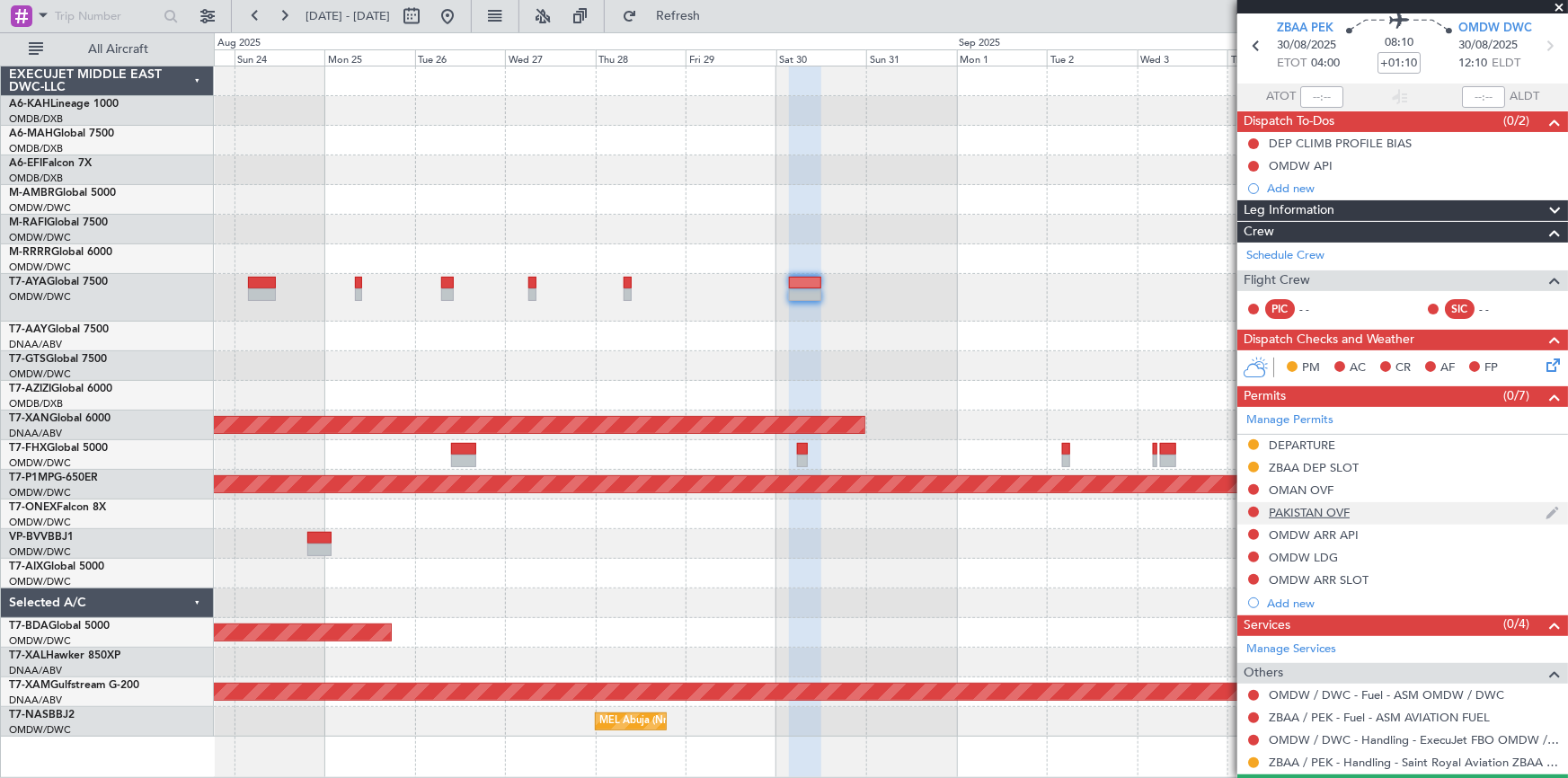 scroll, scrollTop: 0, scrollLeft: 0, axis: both 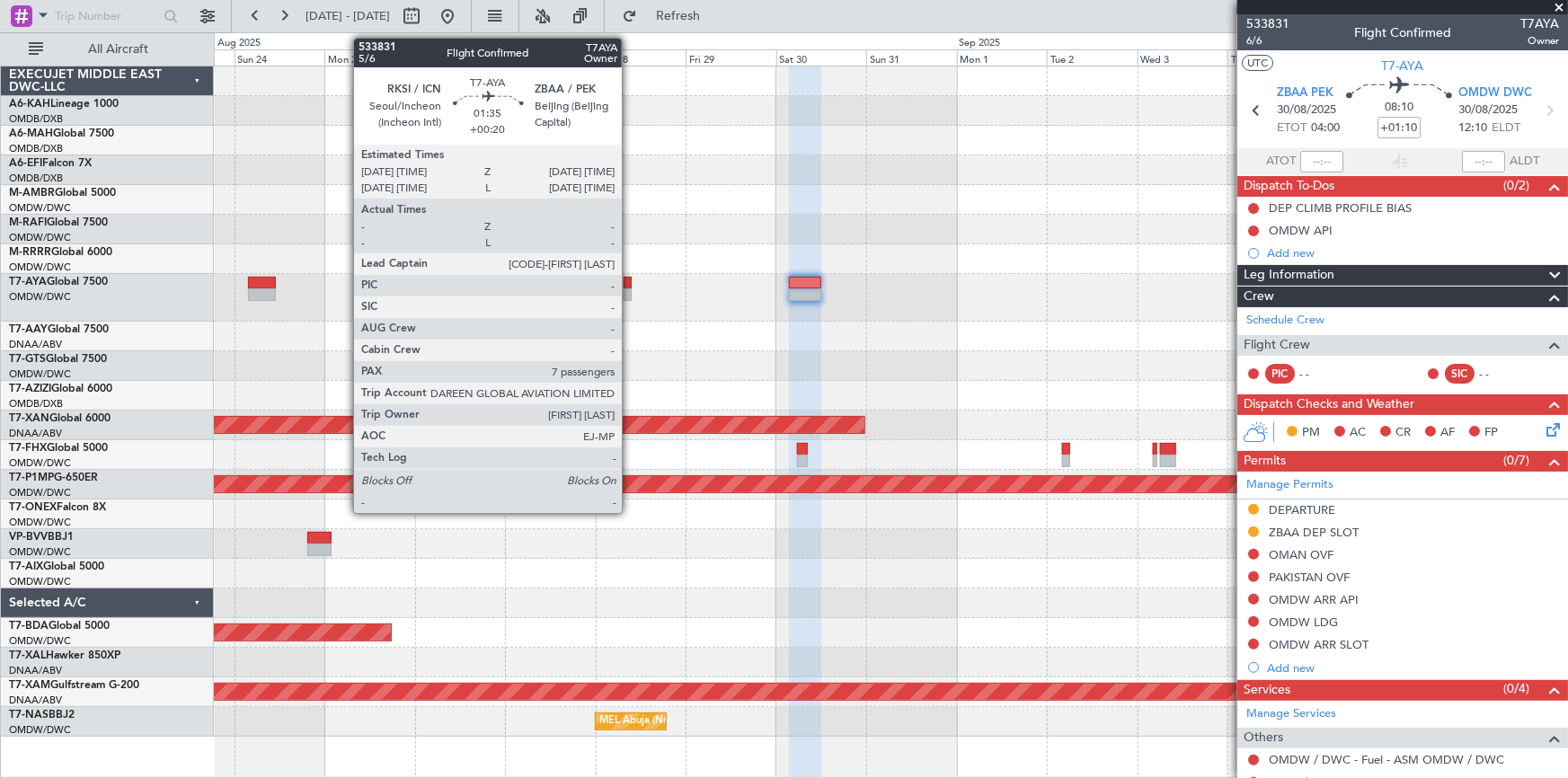 click 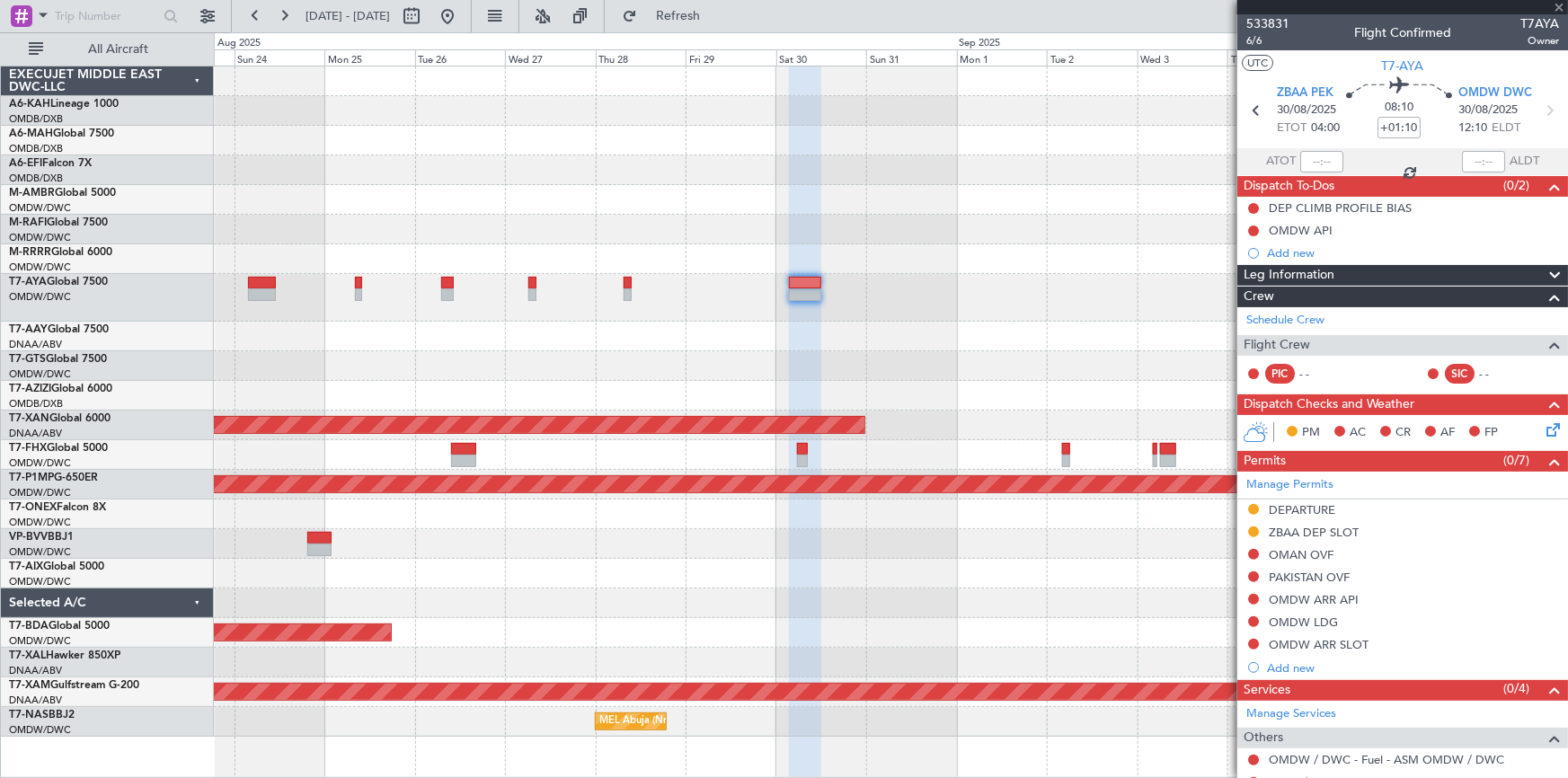 type on "+00:20" 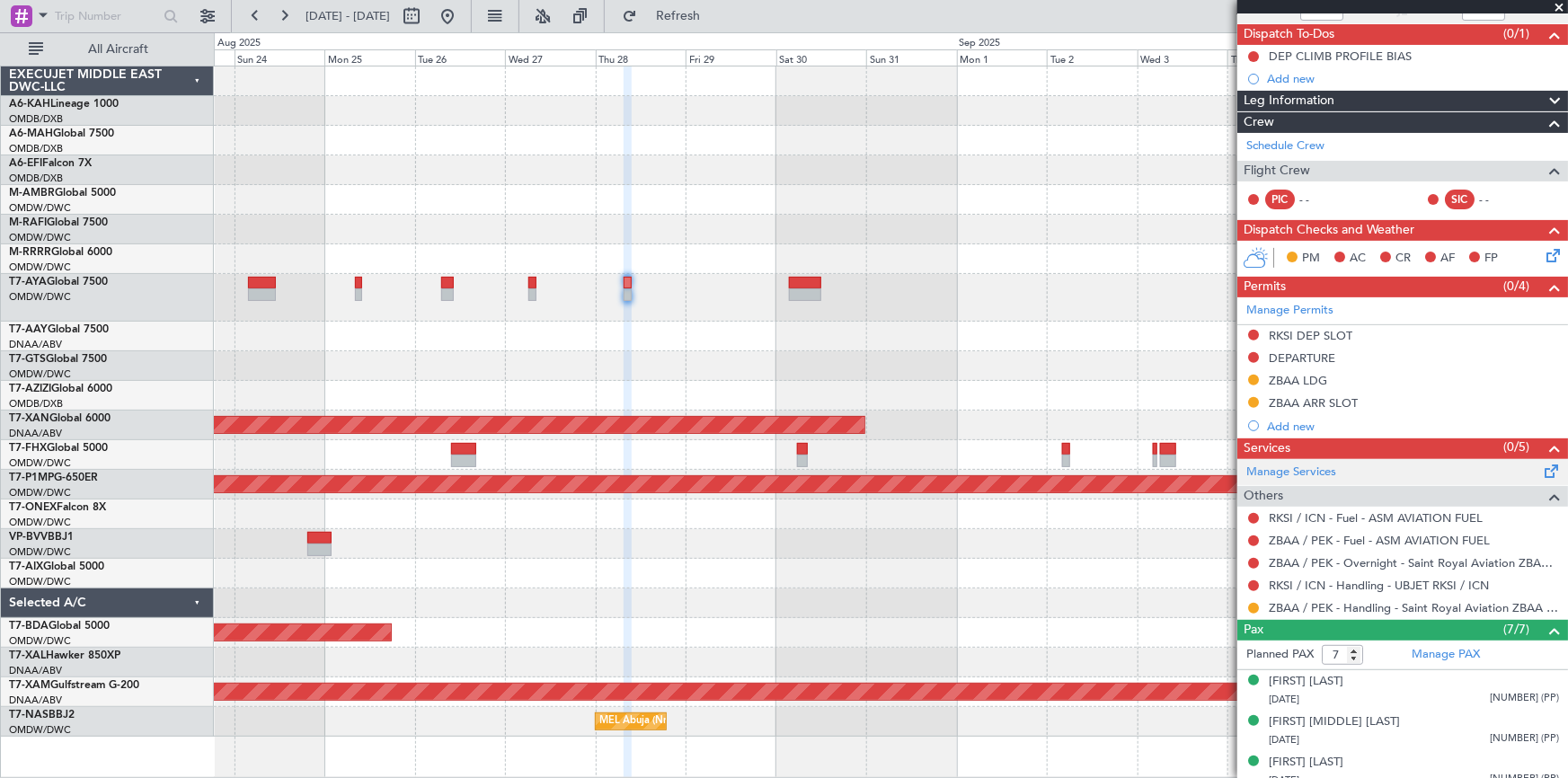 scroll, scrollTop: 81, scrollLeft: 0, axis: vertical 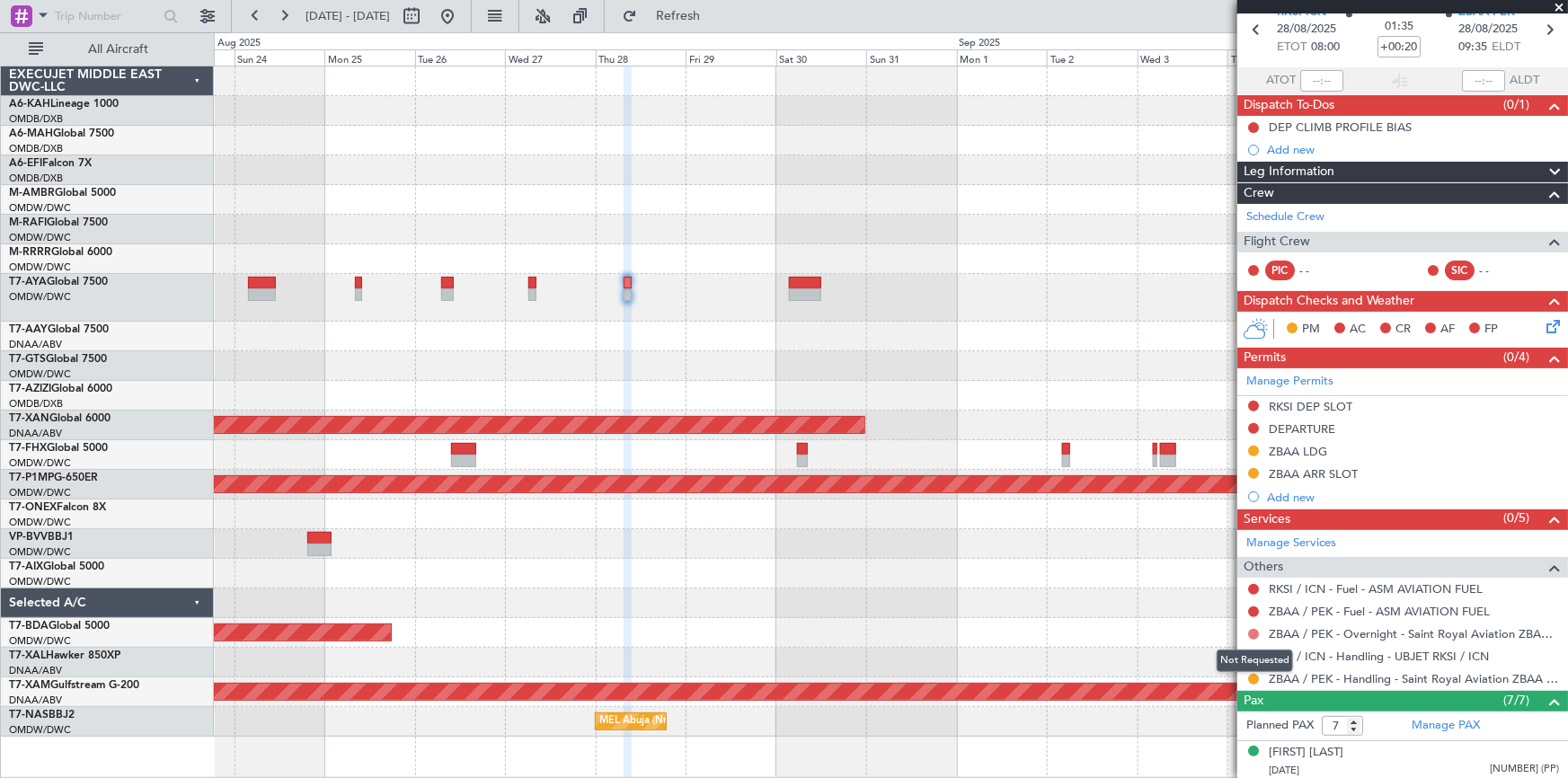 click at bounding box center [1254, 634] 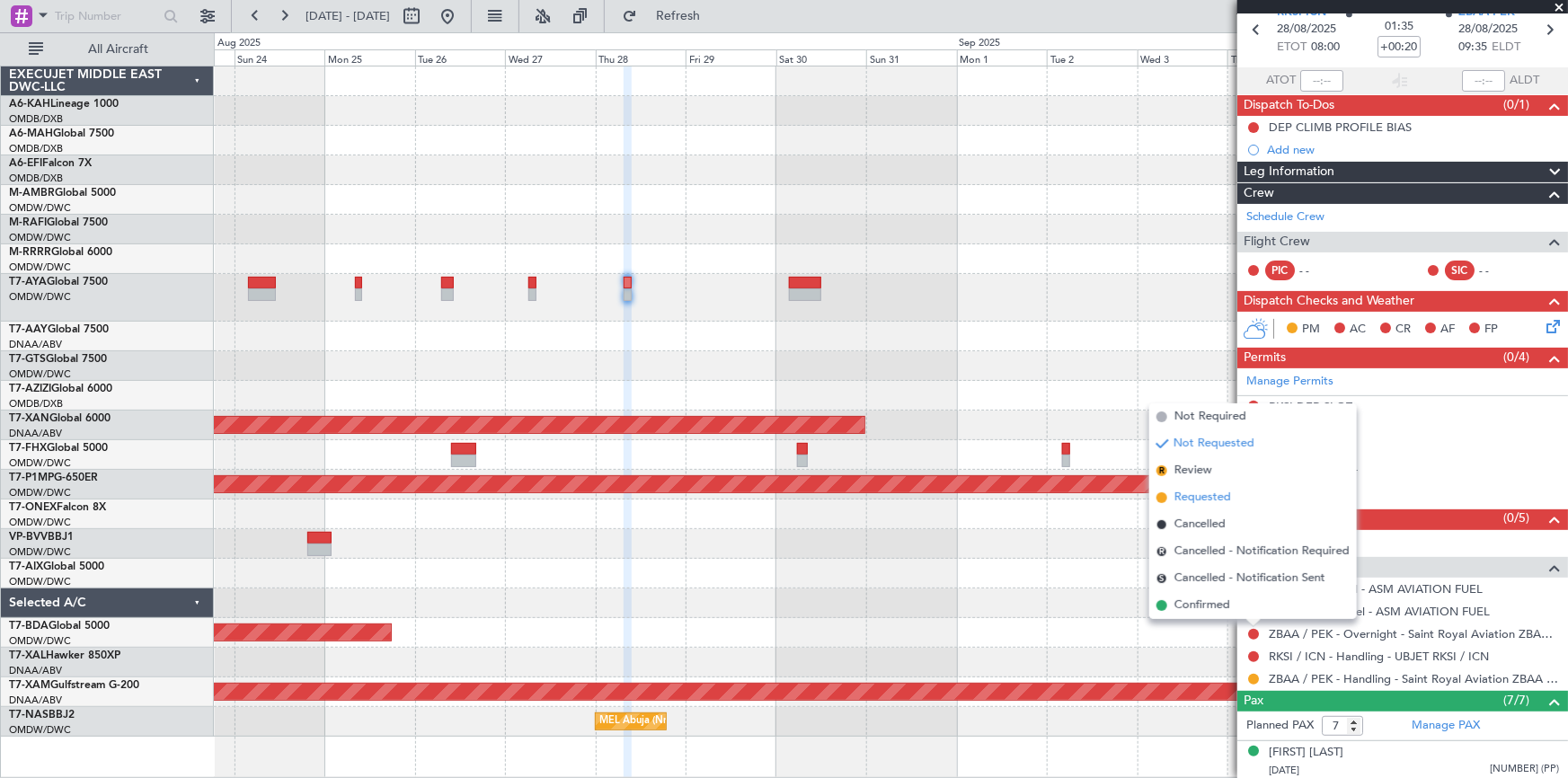 click on "Requested" at bounding box center [1202, 498] 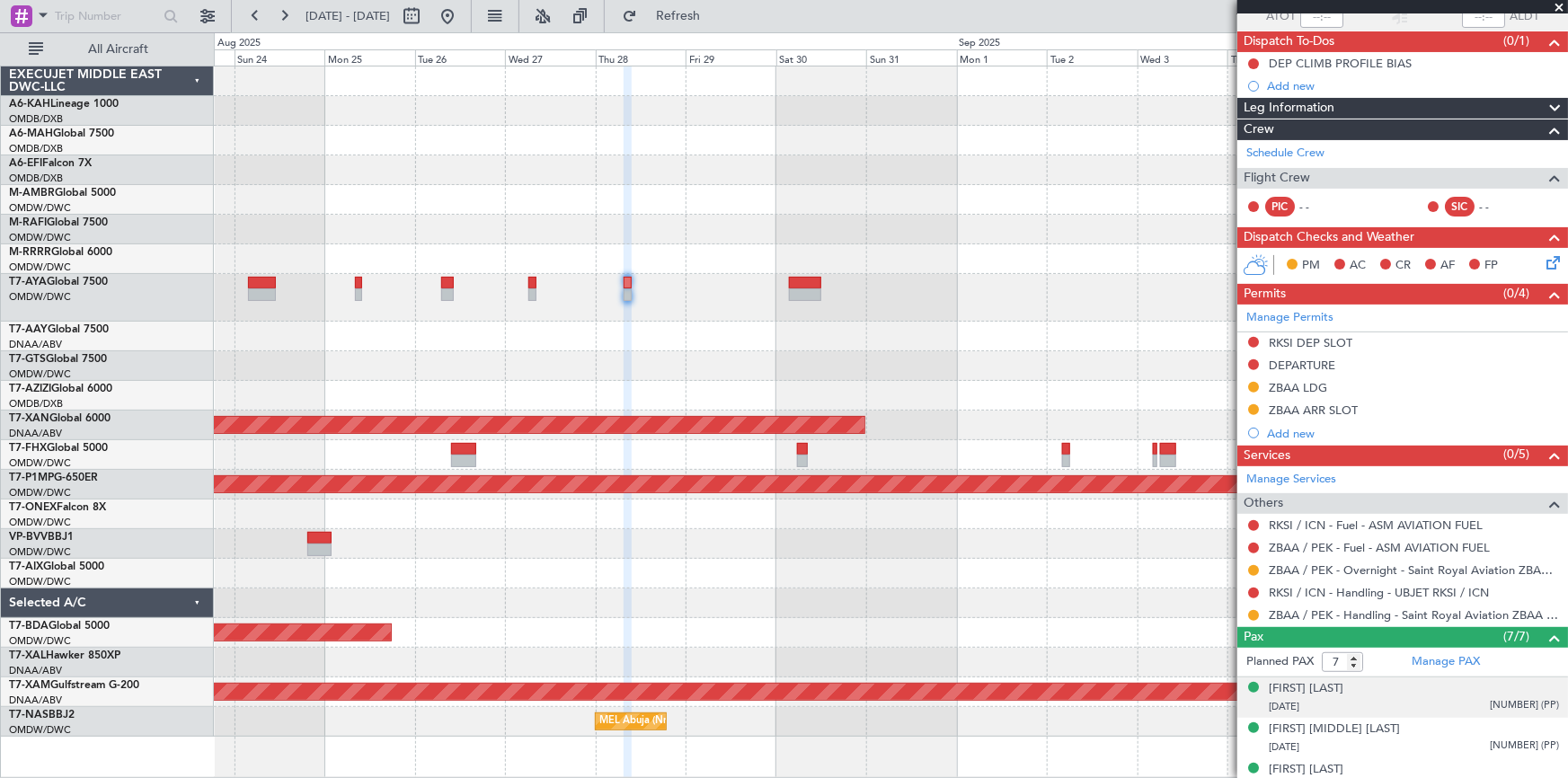 scroll, scrollTop: 163, scrollLeft: 0, axis: vertical 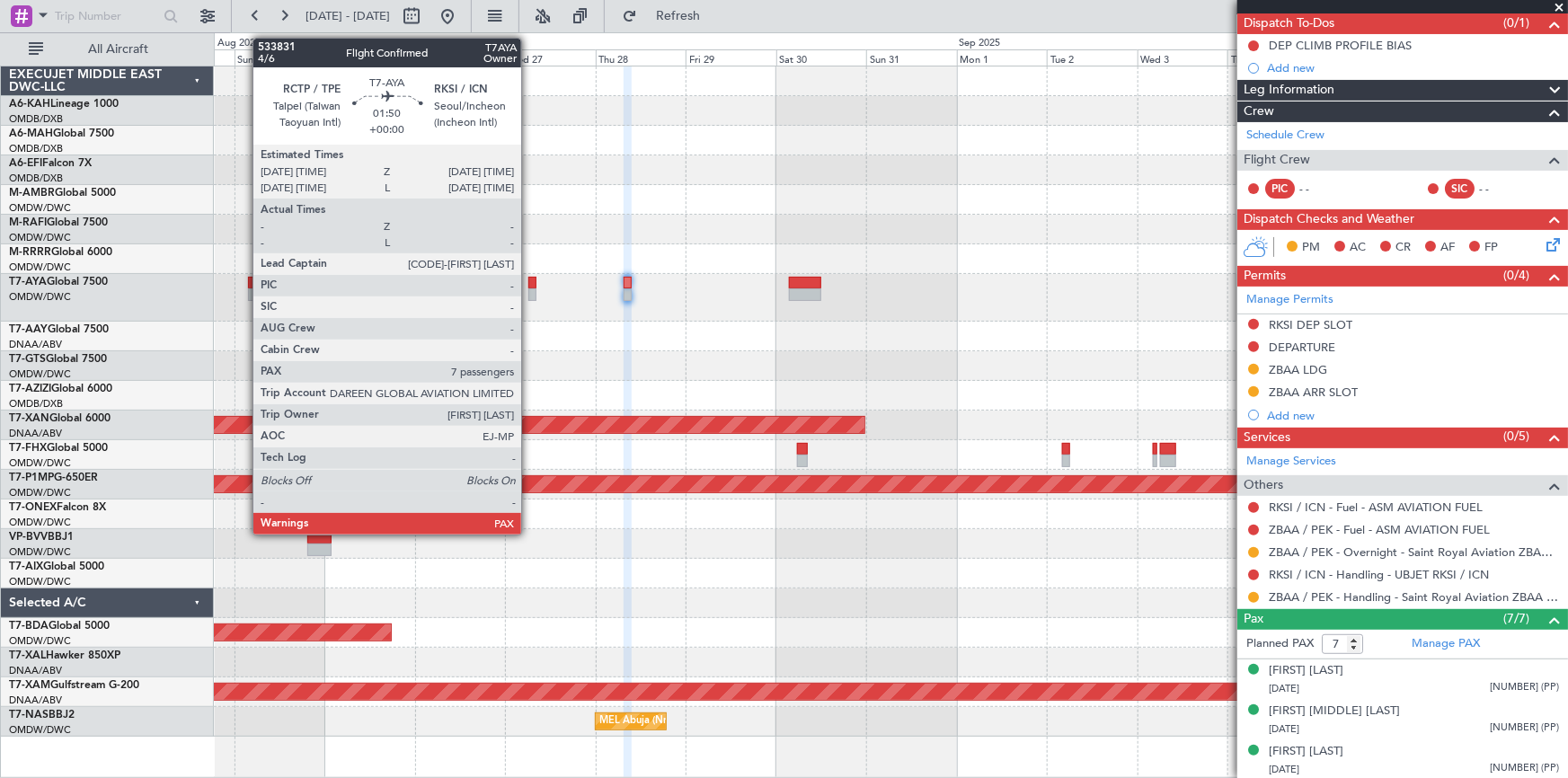 click 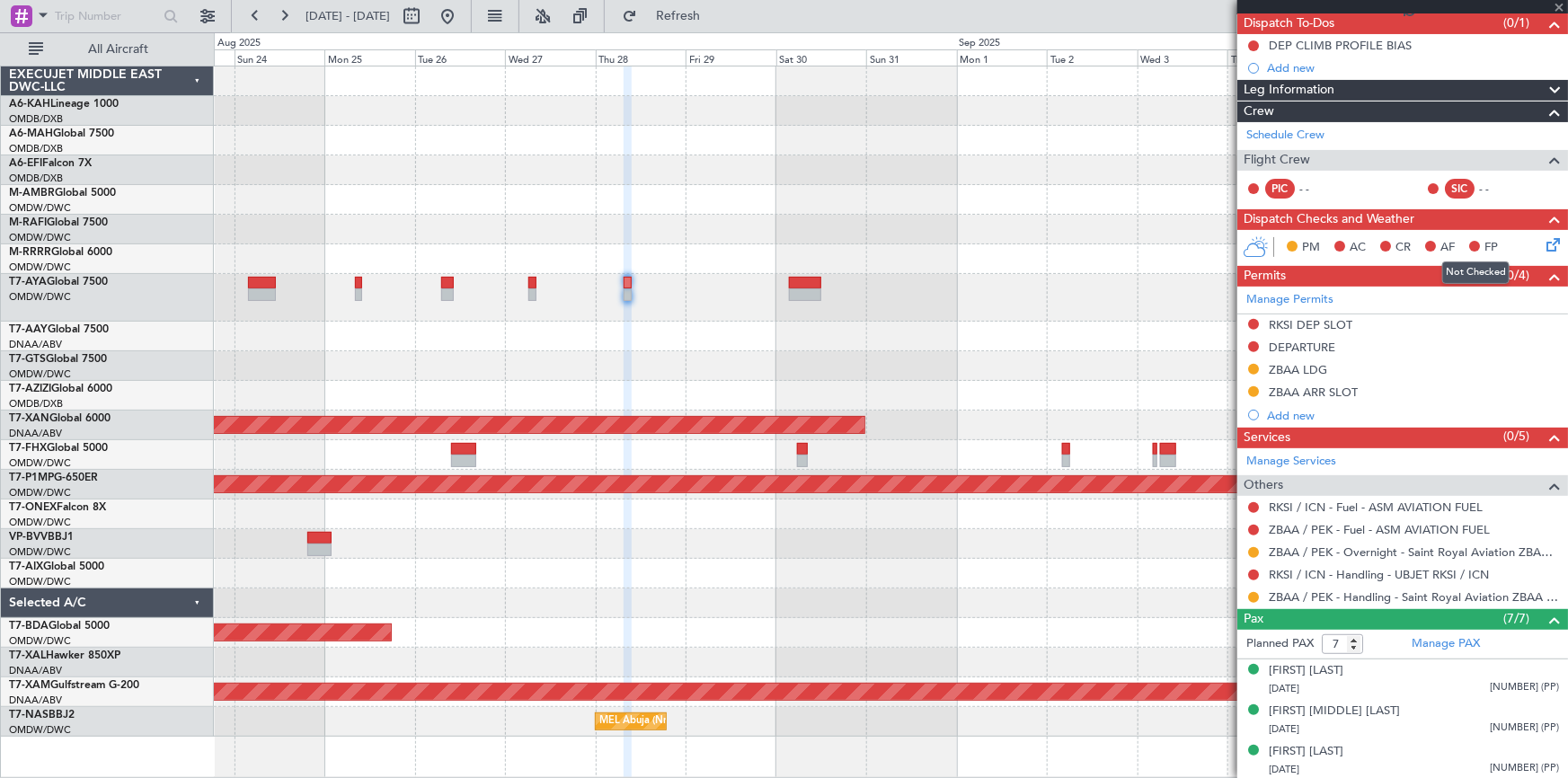 scroll, scrollTop: 0, scrollLeft: 0, axis: both 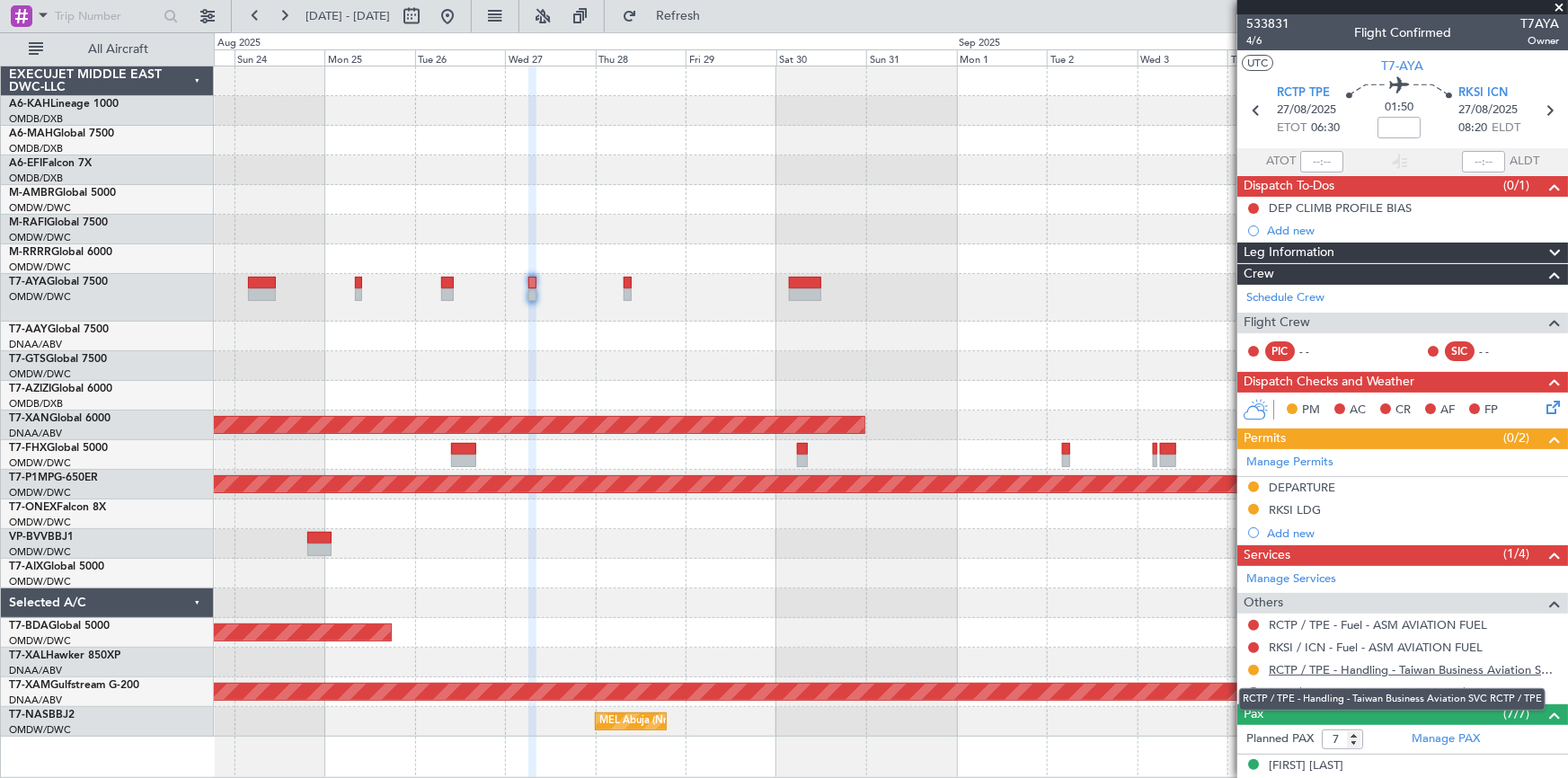 click on "RCTP / TPE - Handling - Taiwan Business Aviation SVC RCTP / TPE" at bounding box center (1413, 669) 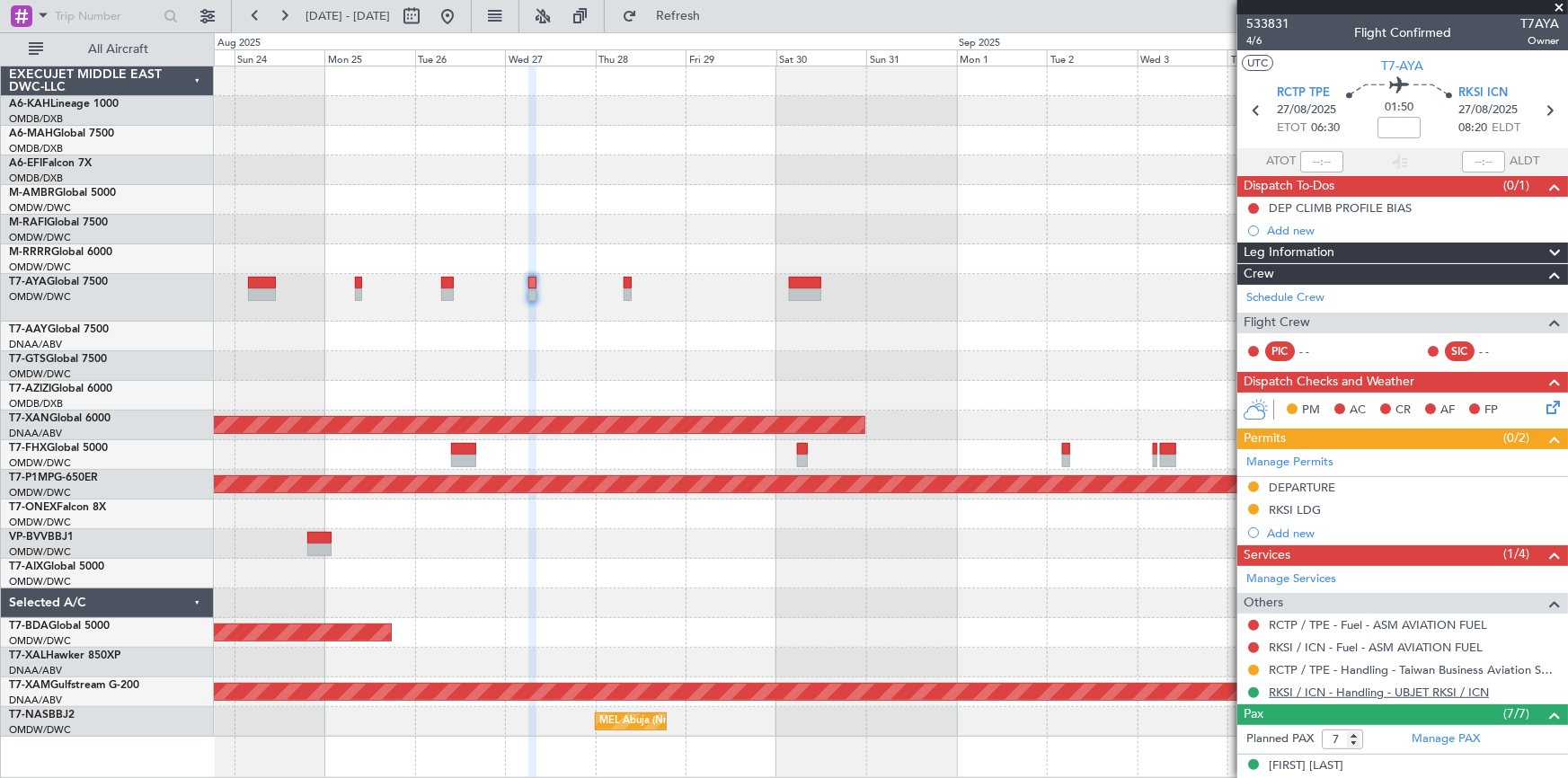click on "RKSI / ICN - Handling - UBJET RKSI / ICN" at bounding box center (1378, 692) 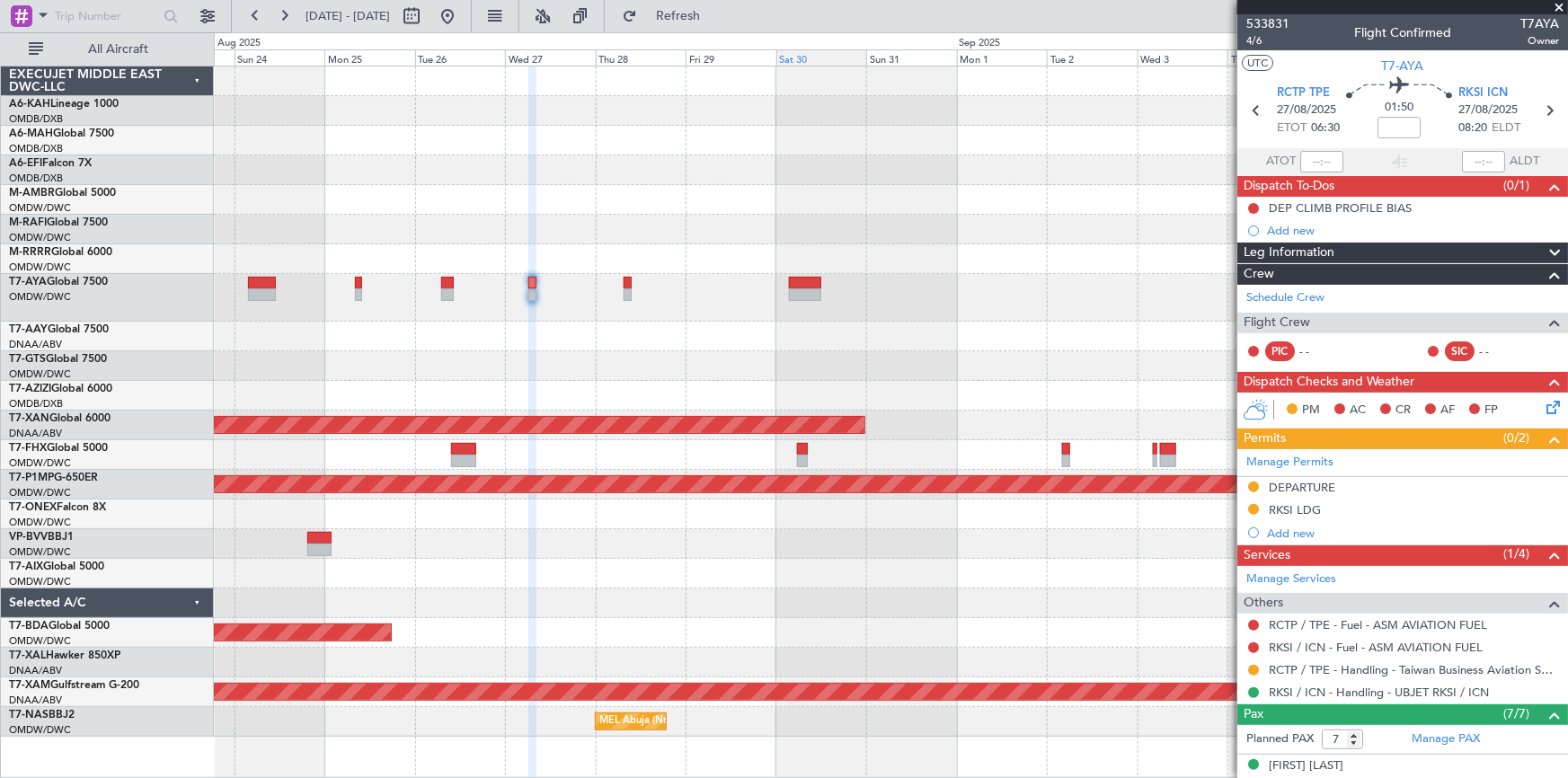 click on "Refresh" 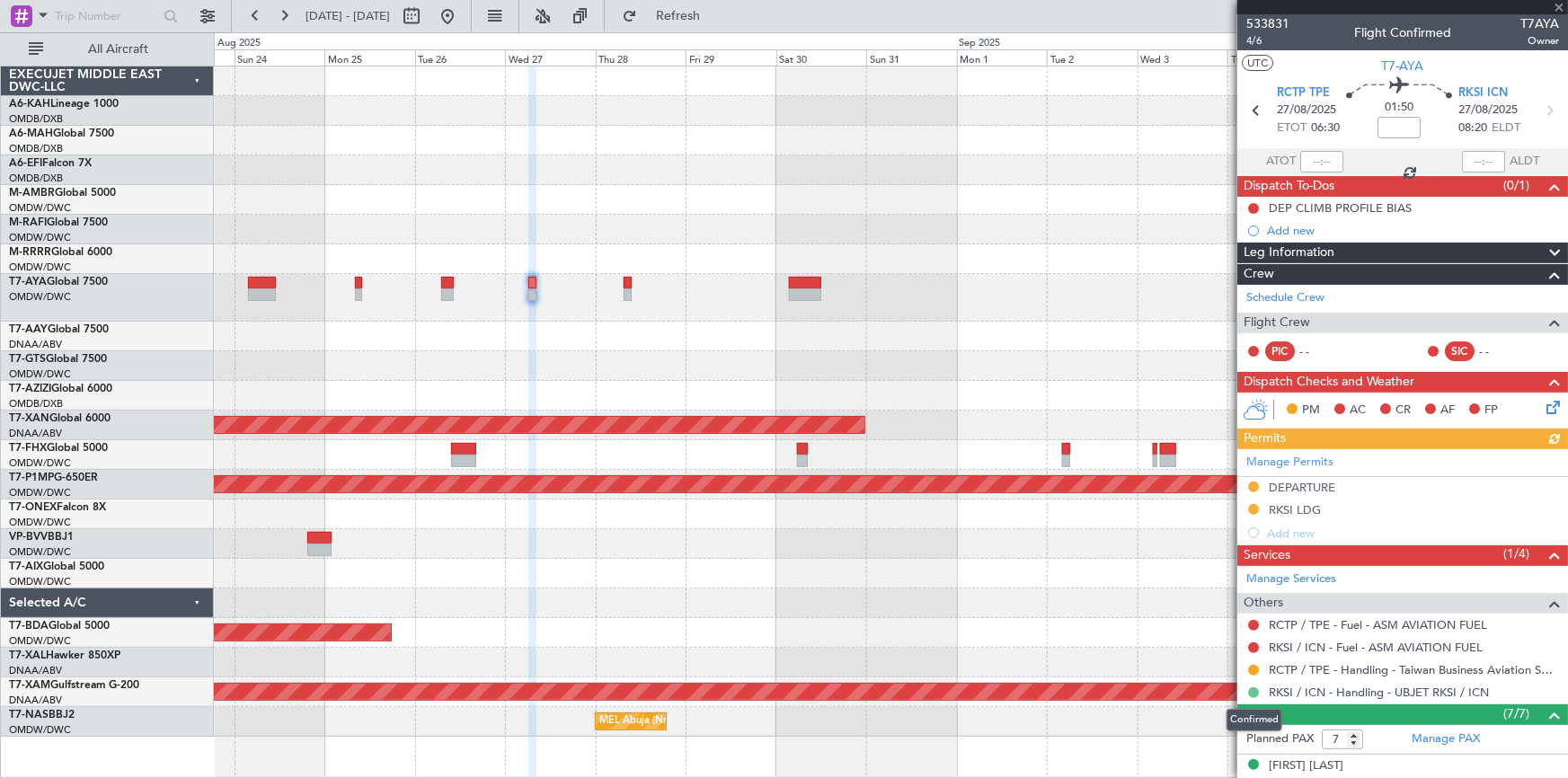 click at bounding box center (1254, 693) 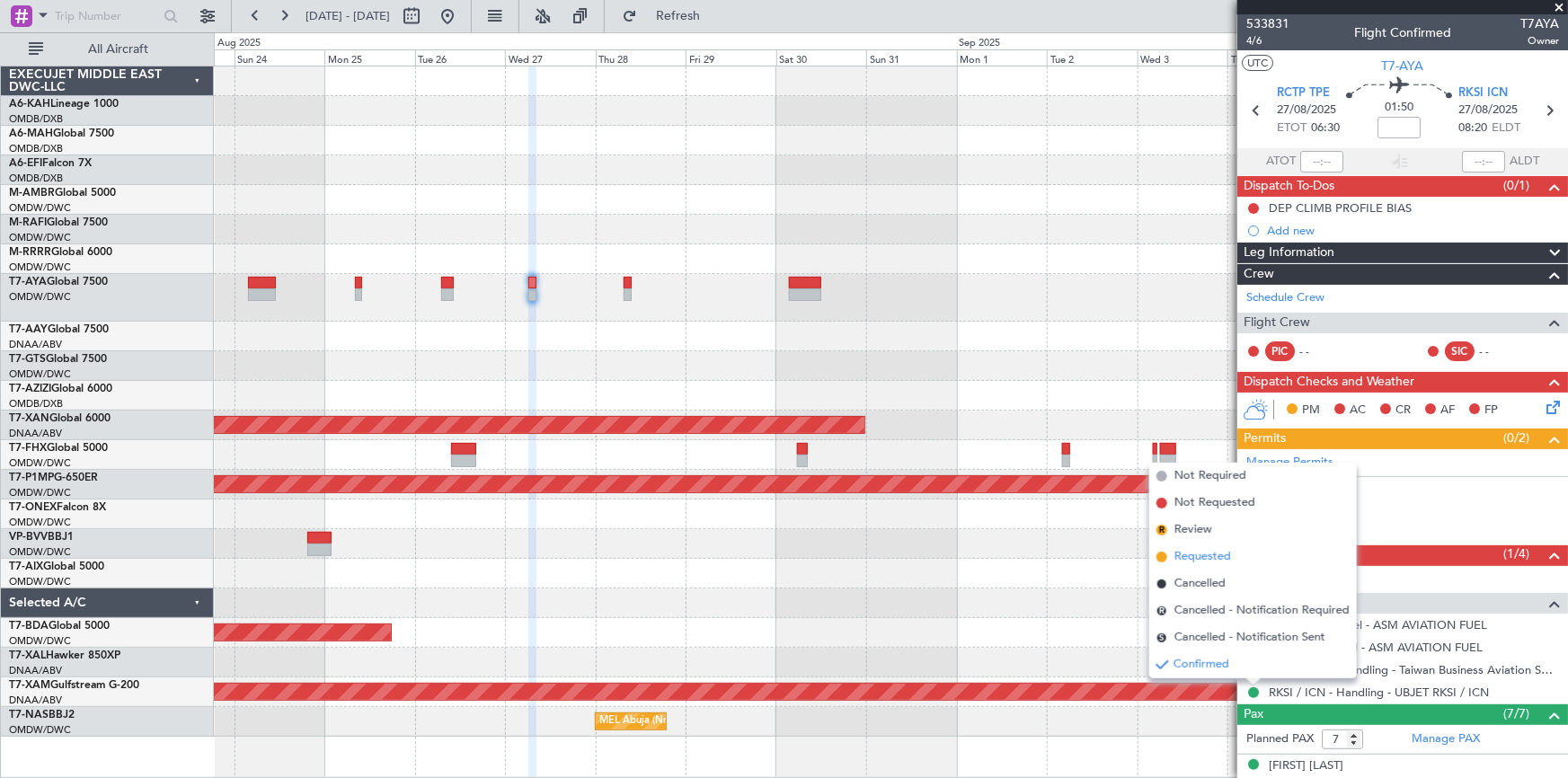 click on "Requested" at bounding box center [1202, 557] 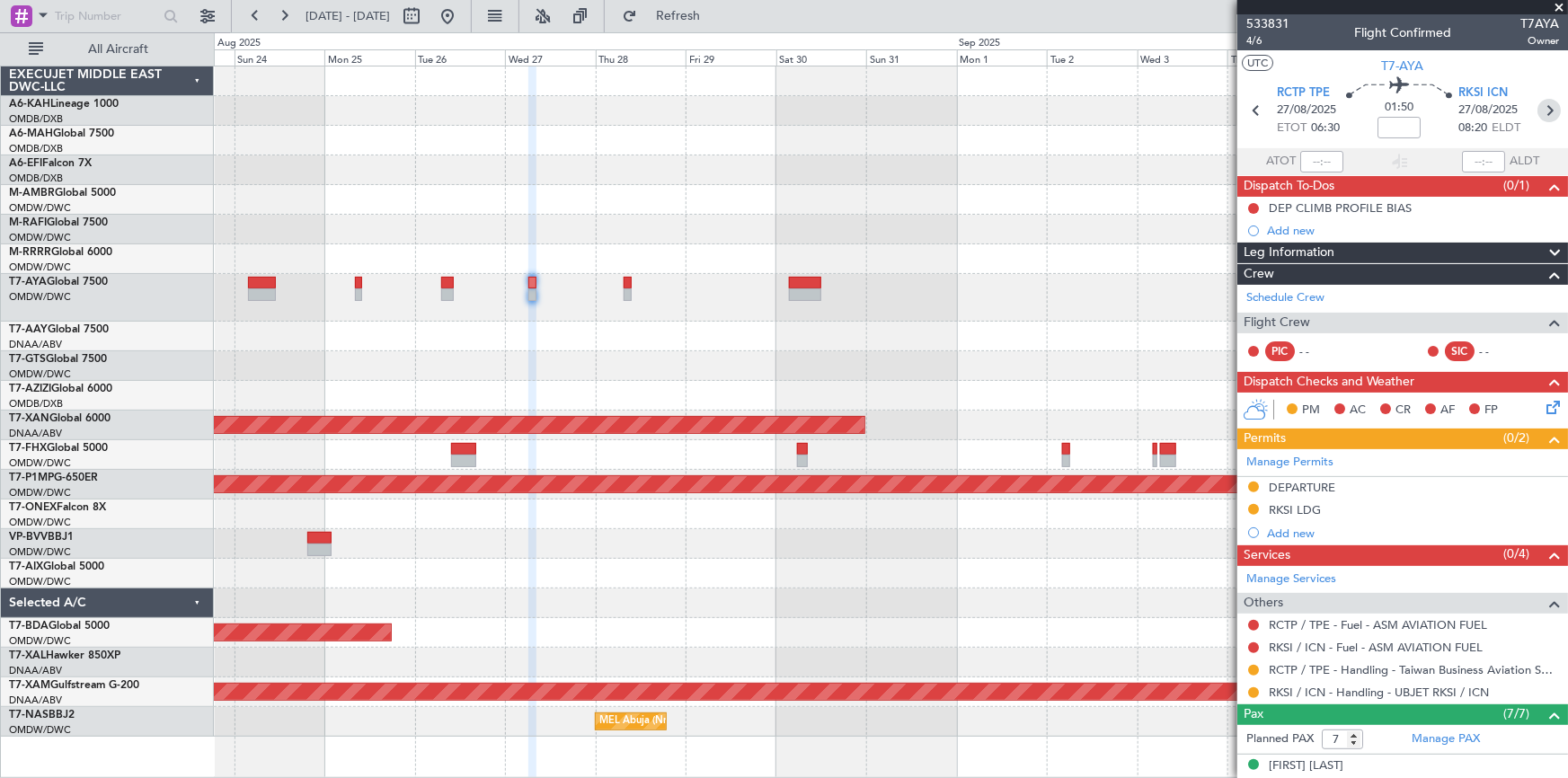 click at bounding box center (1549, 111) 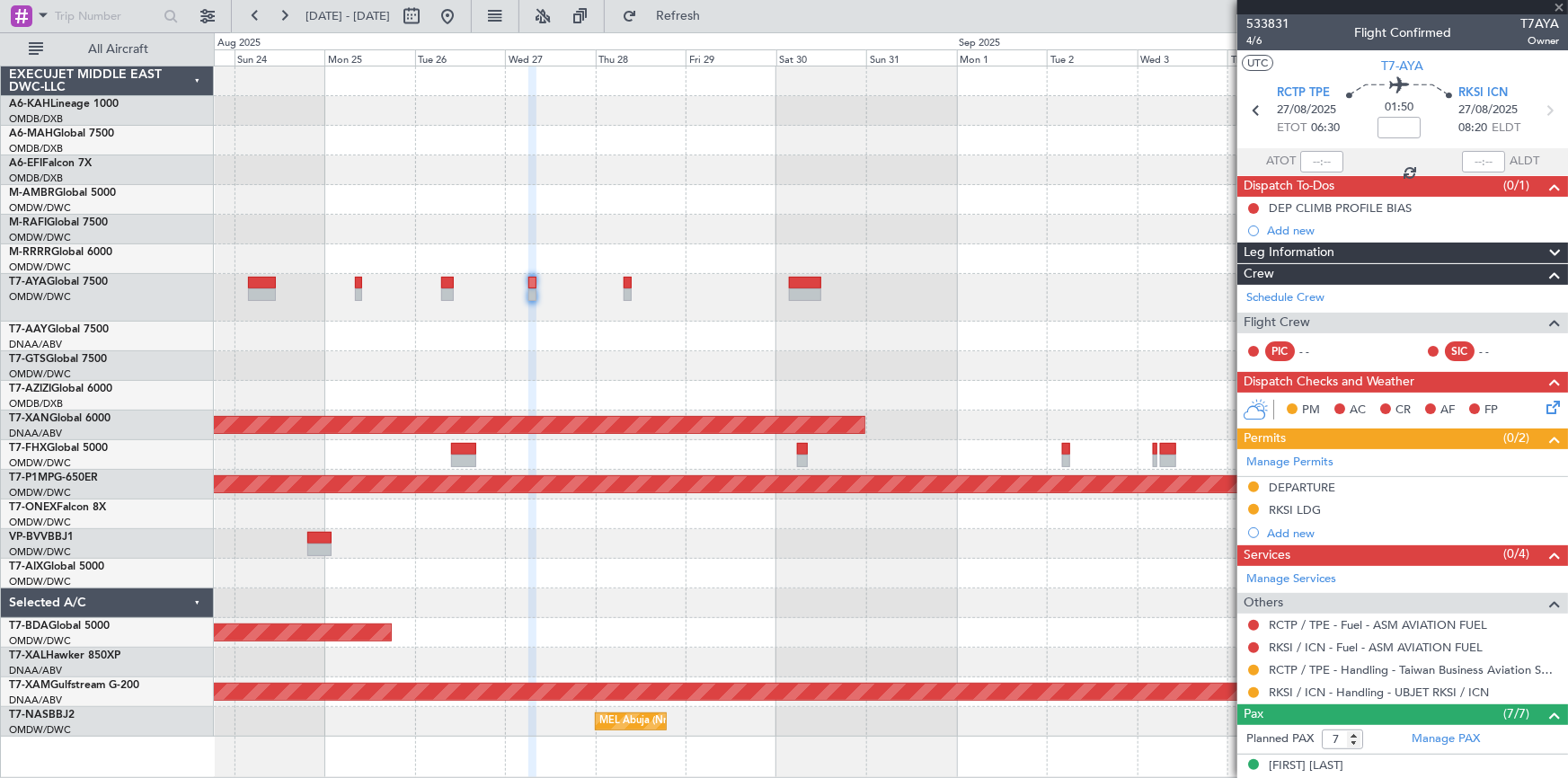 type on "+00:20" 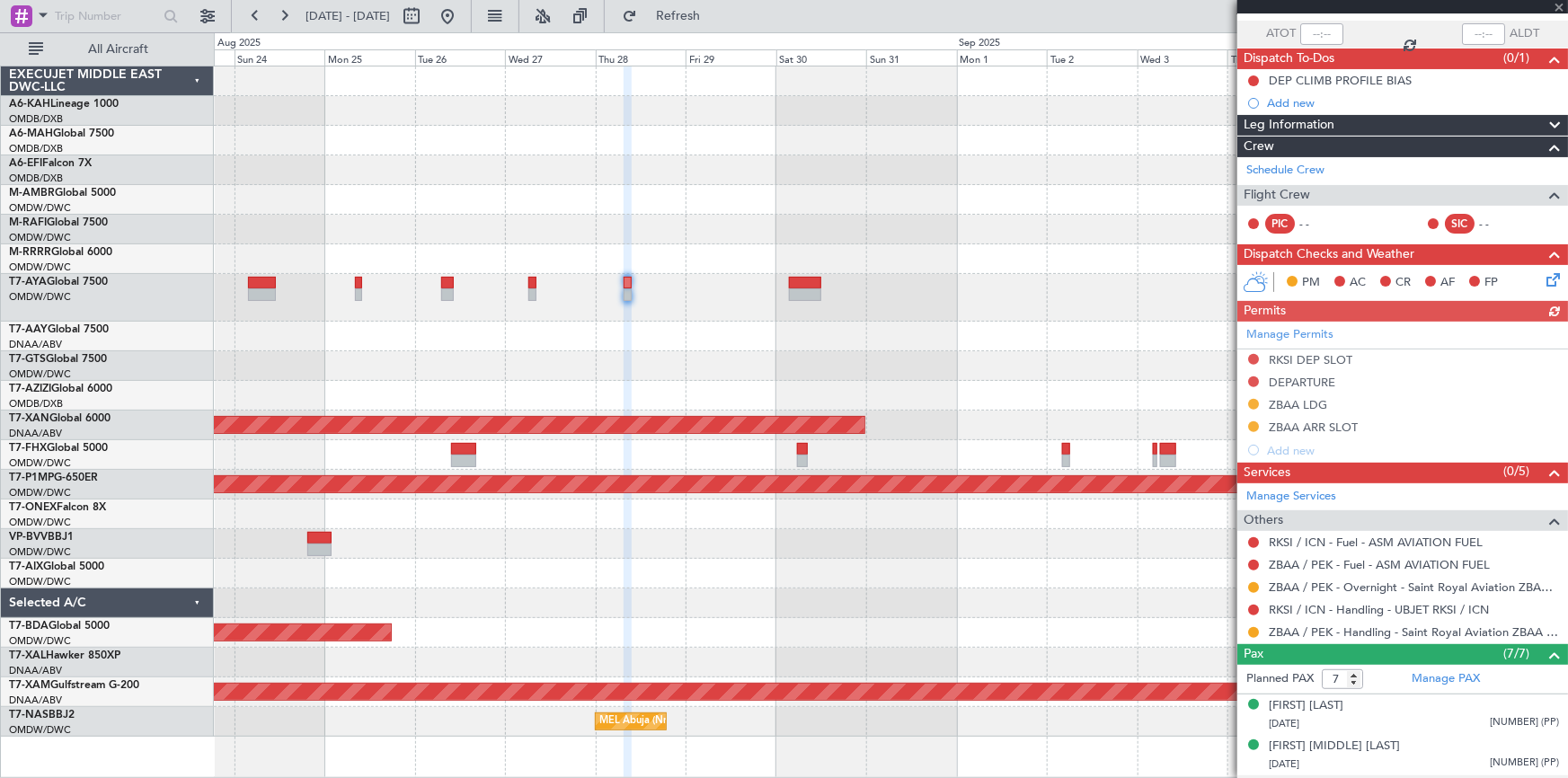 scroll, scrollTop: 244, scrollLeft: 0, axis: vertical 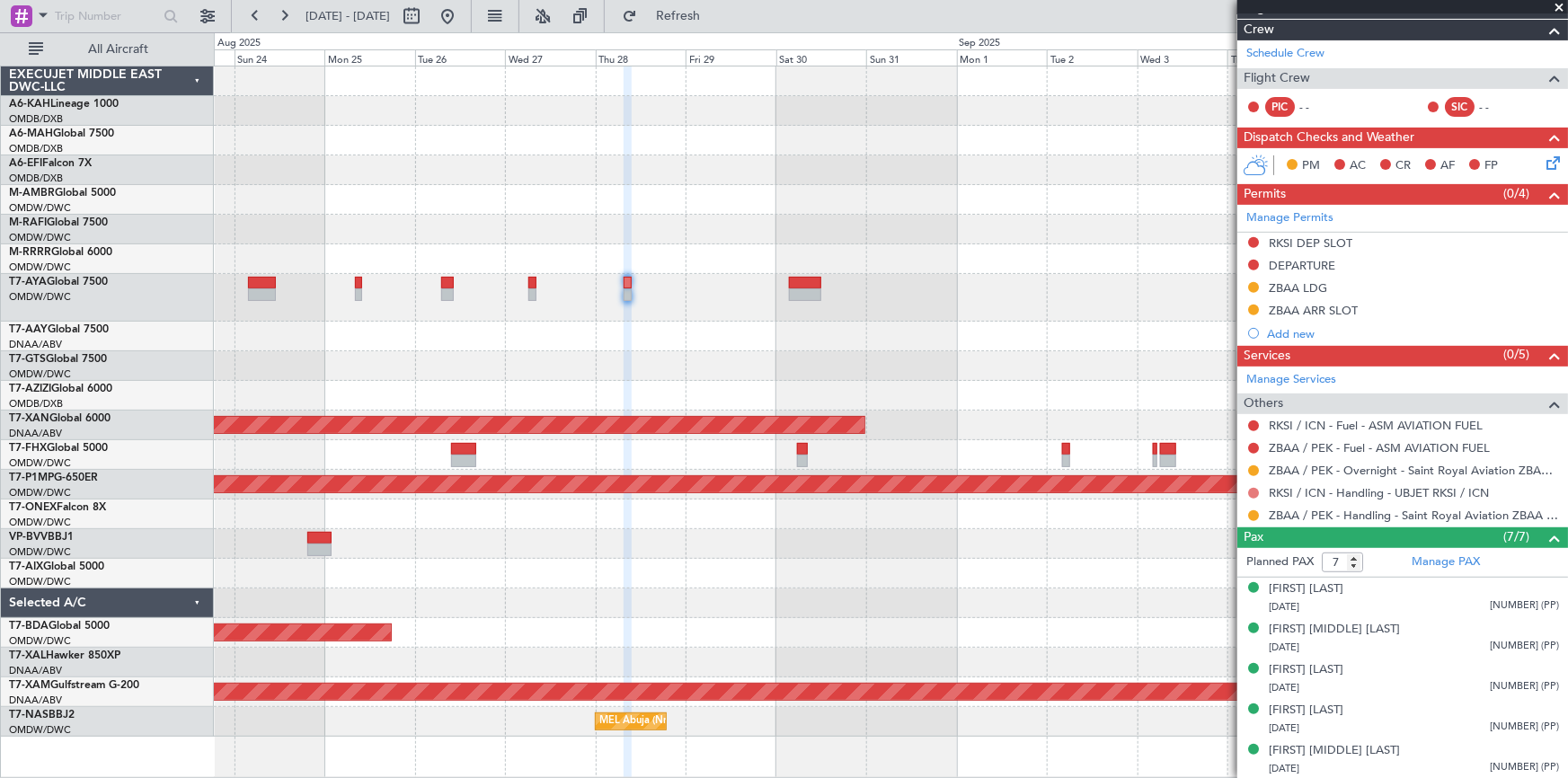 click at bounding box center [1254, 493] 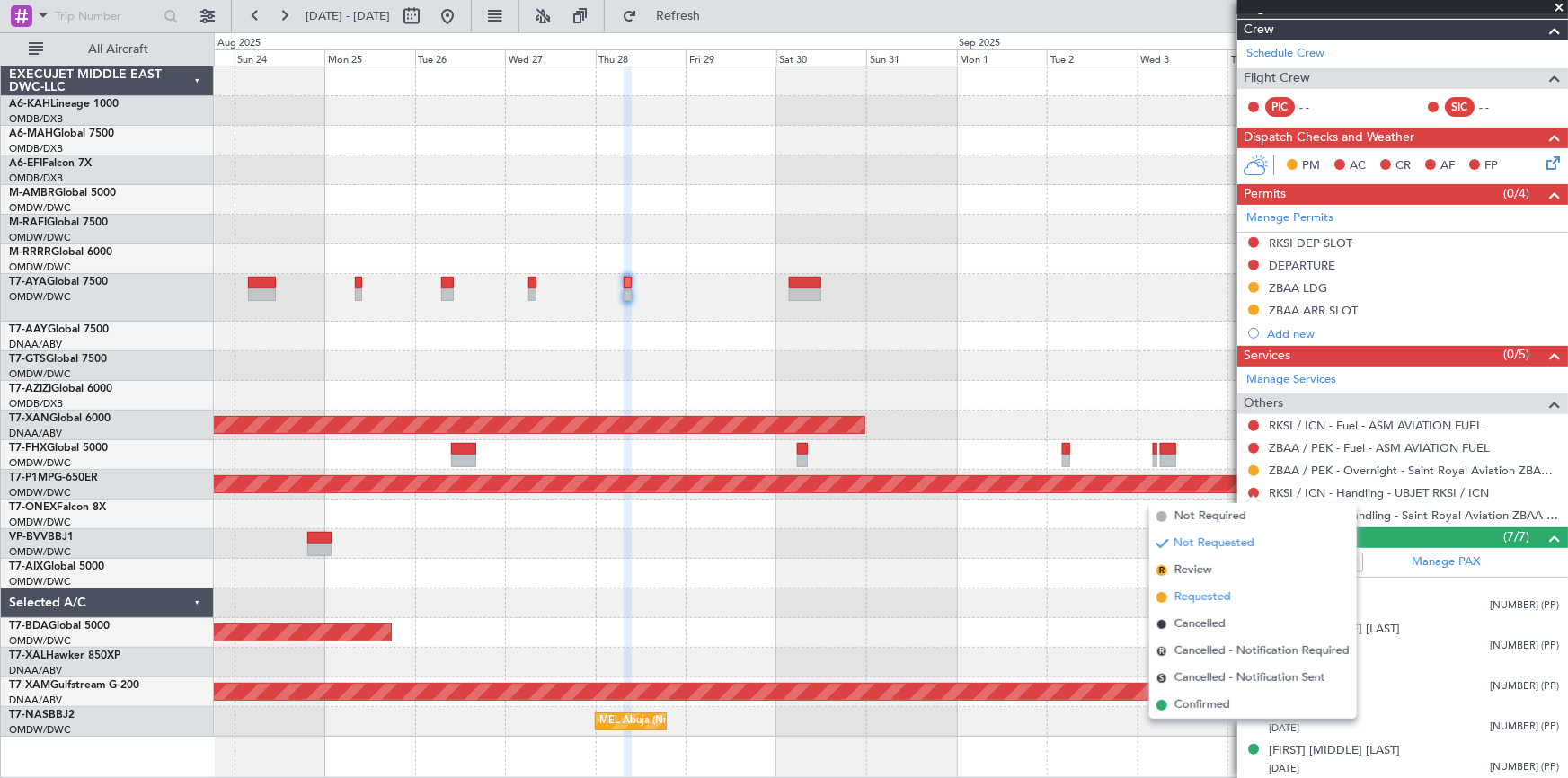click on "Requested" at bounding box center (1202, 597) 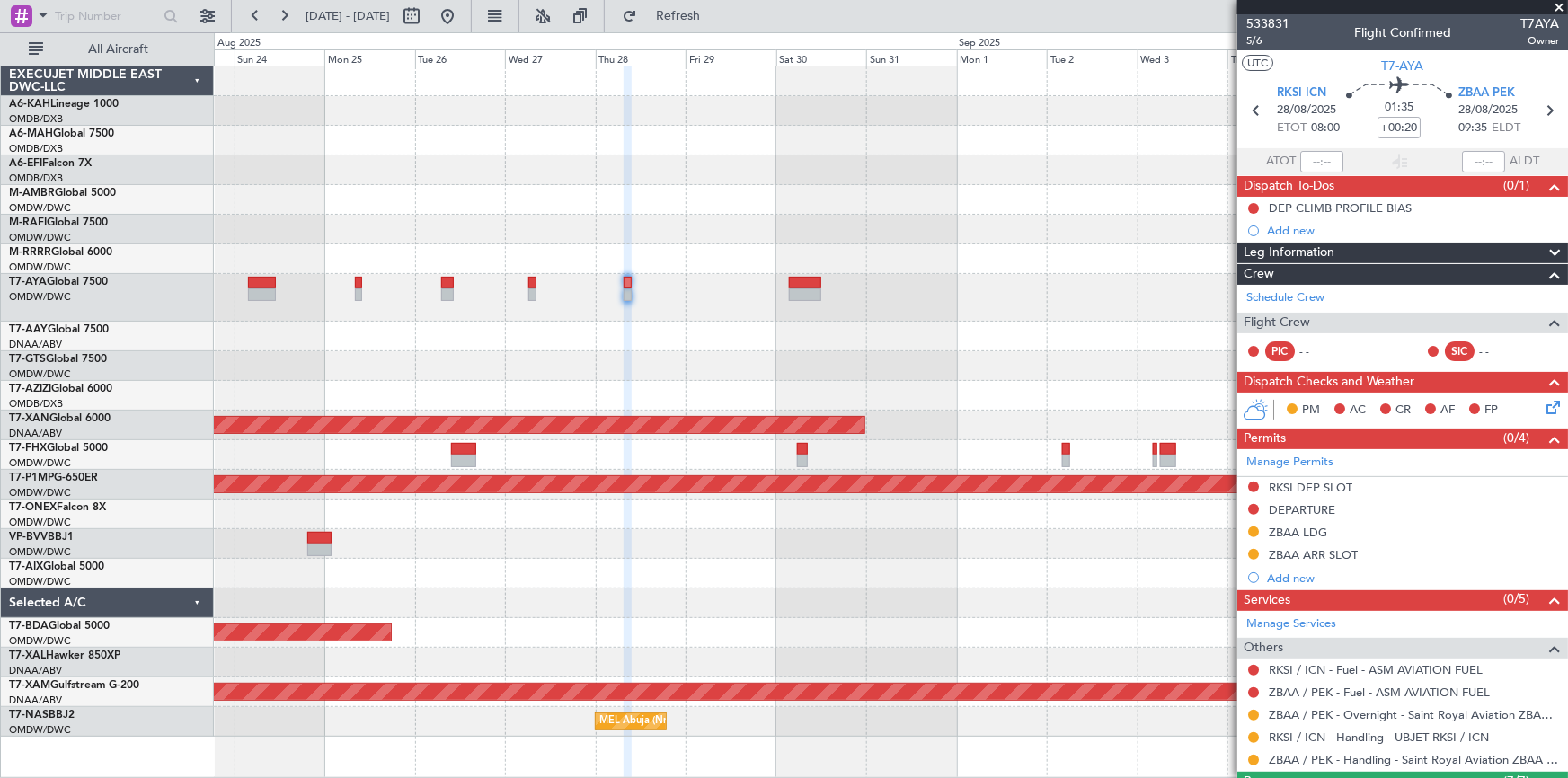 scroll, scrollTop: 0, scrollLeft: 0, axis: both 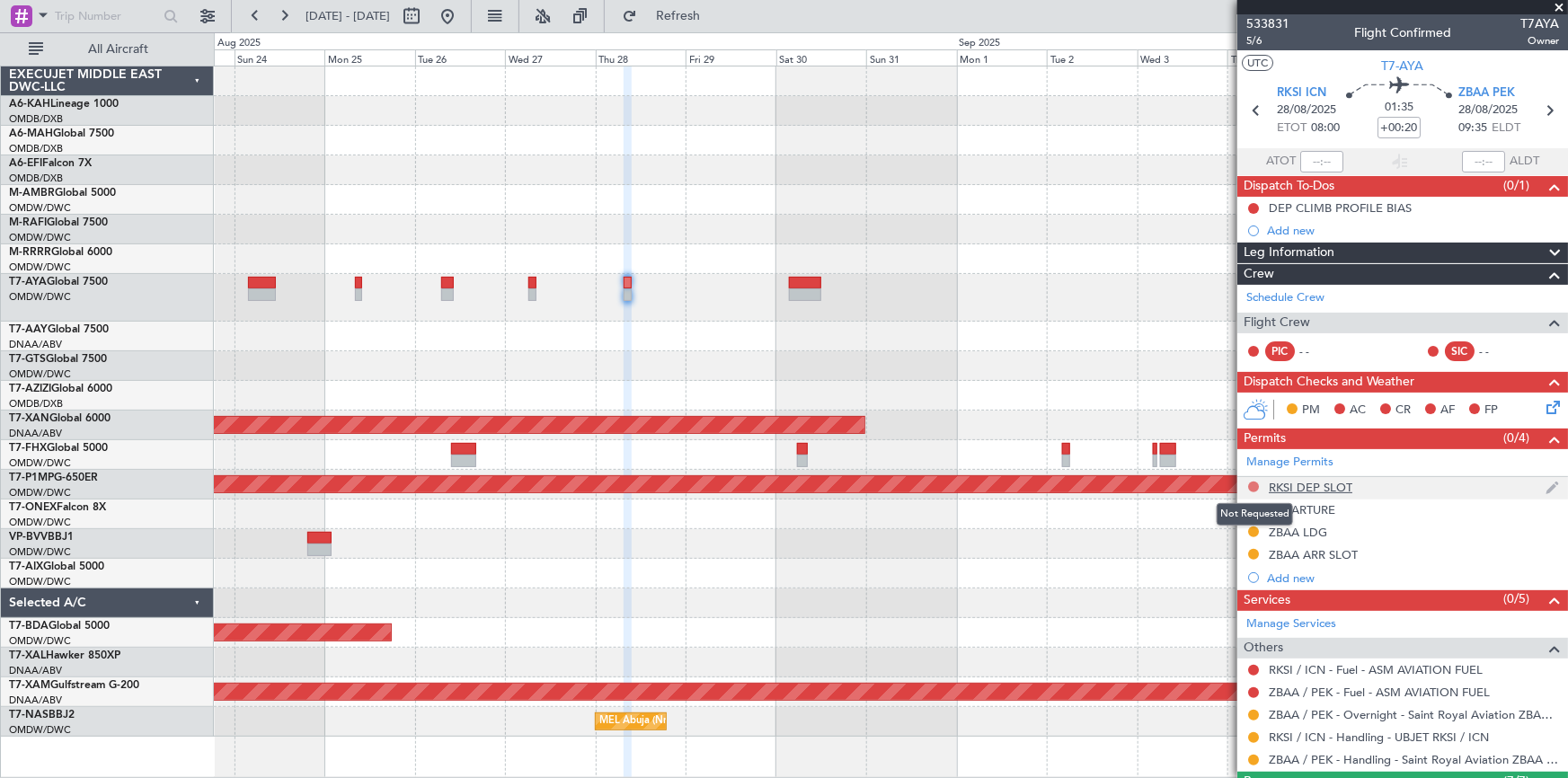 click at bounding box center [1254, 487] 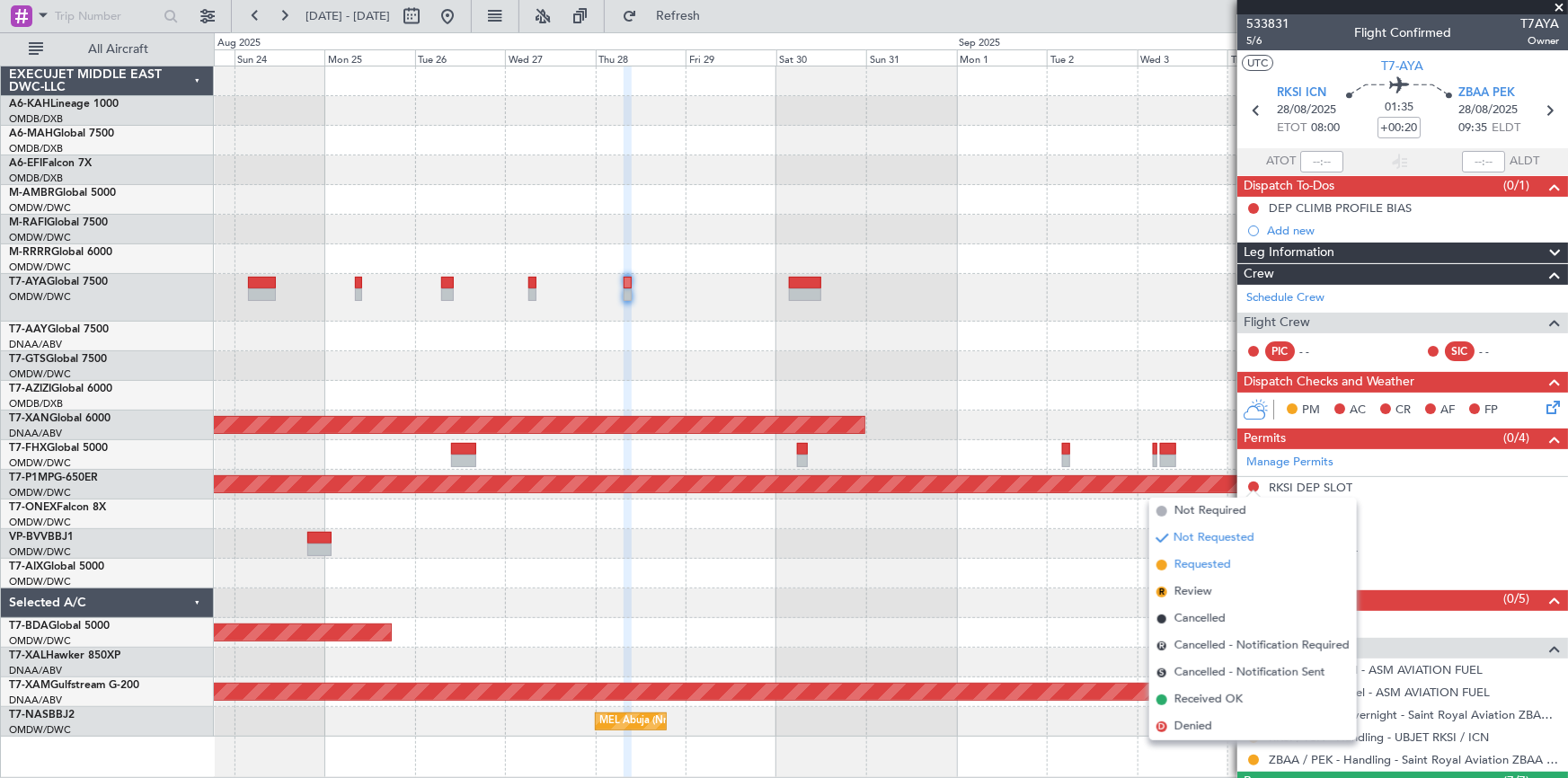 click on "Requested" at bounding box center (1202, 565) 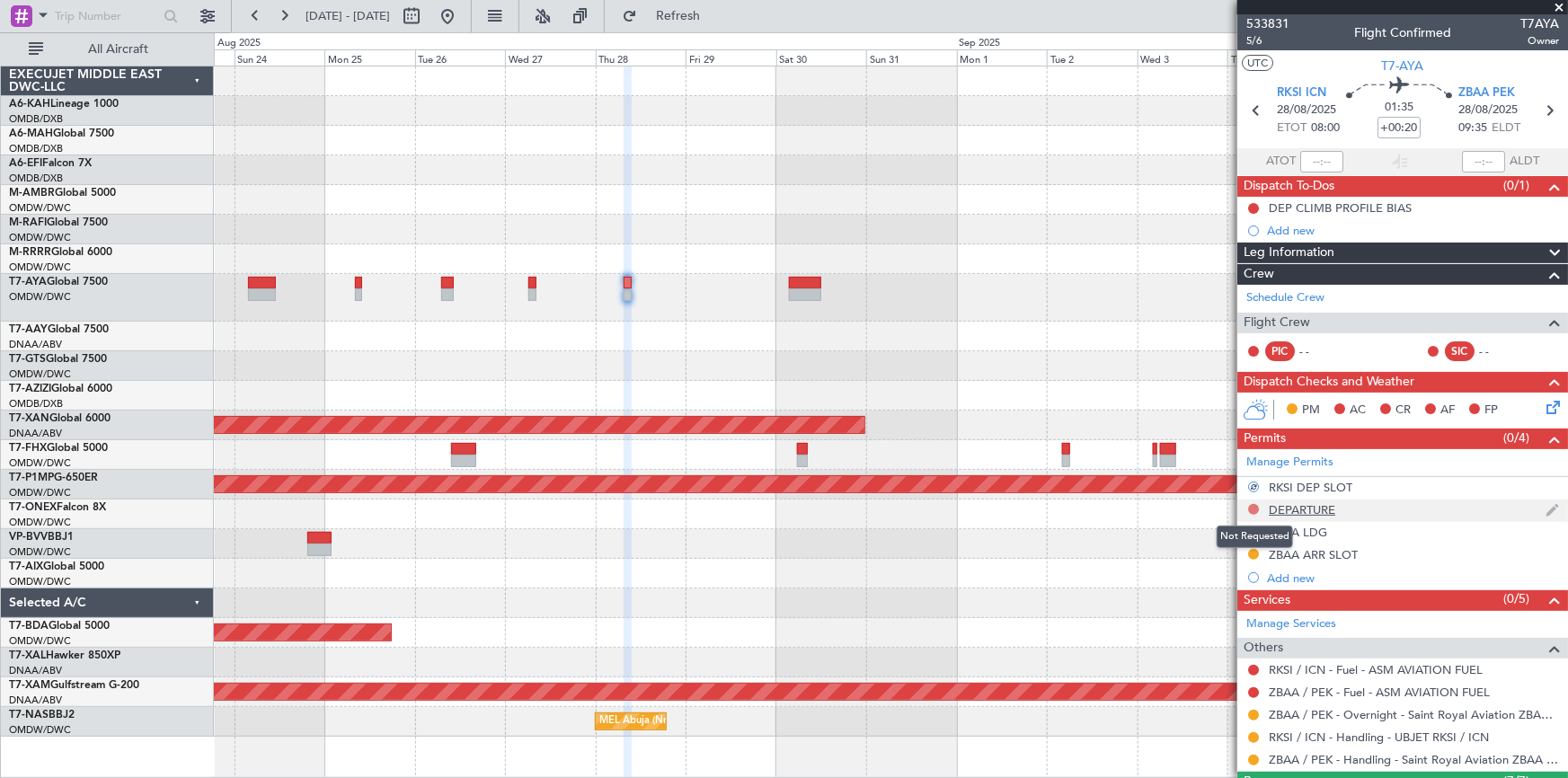 click at bounding box center [1254, 509] 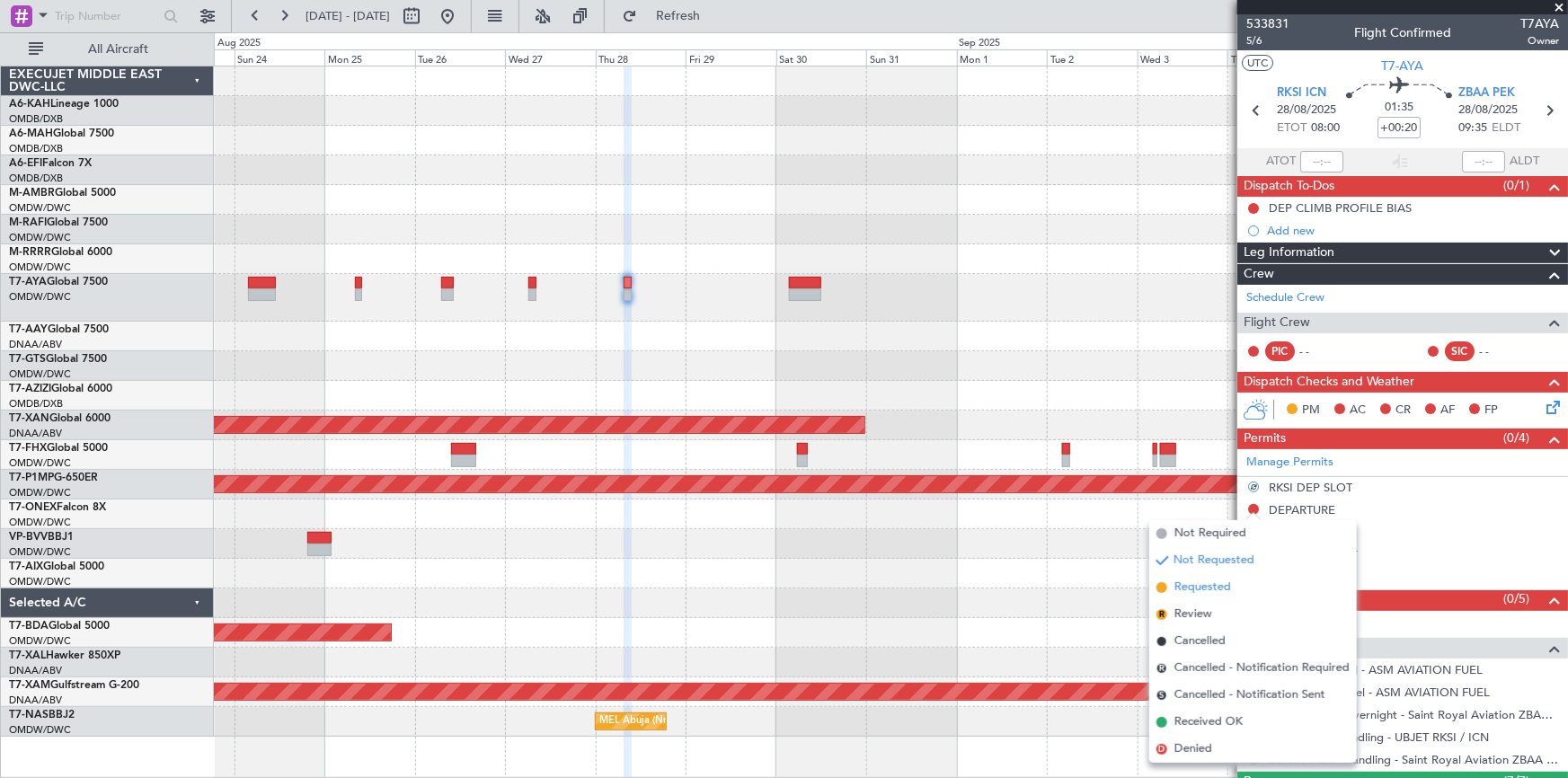 click on "Requested" at bounding box center [1202, 588] 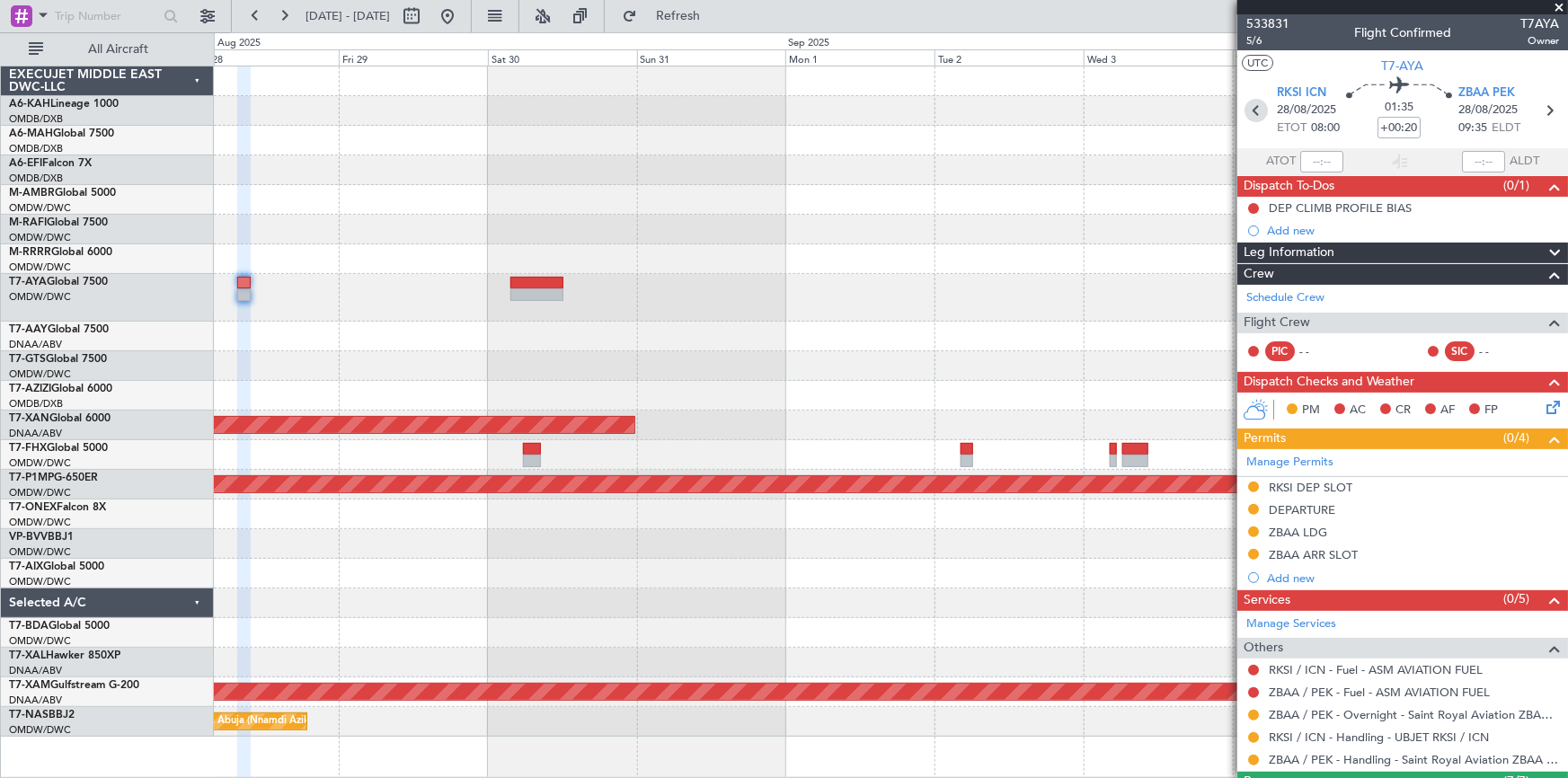 click at bounding box center (1256, 111) 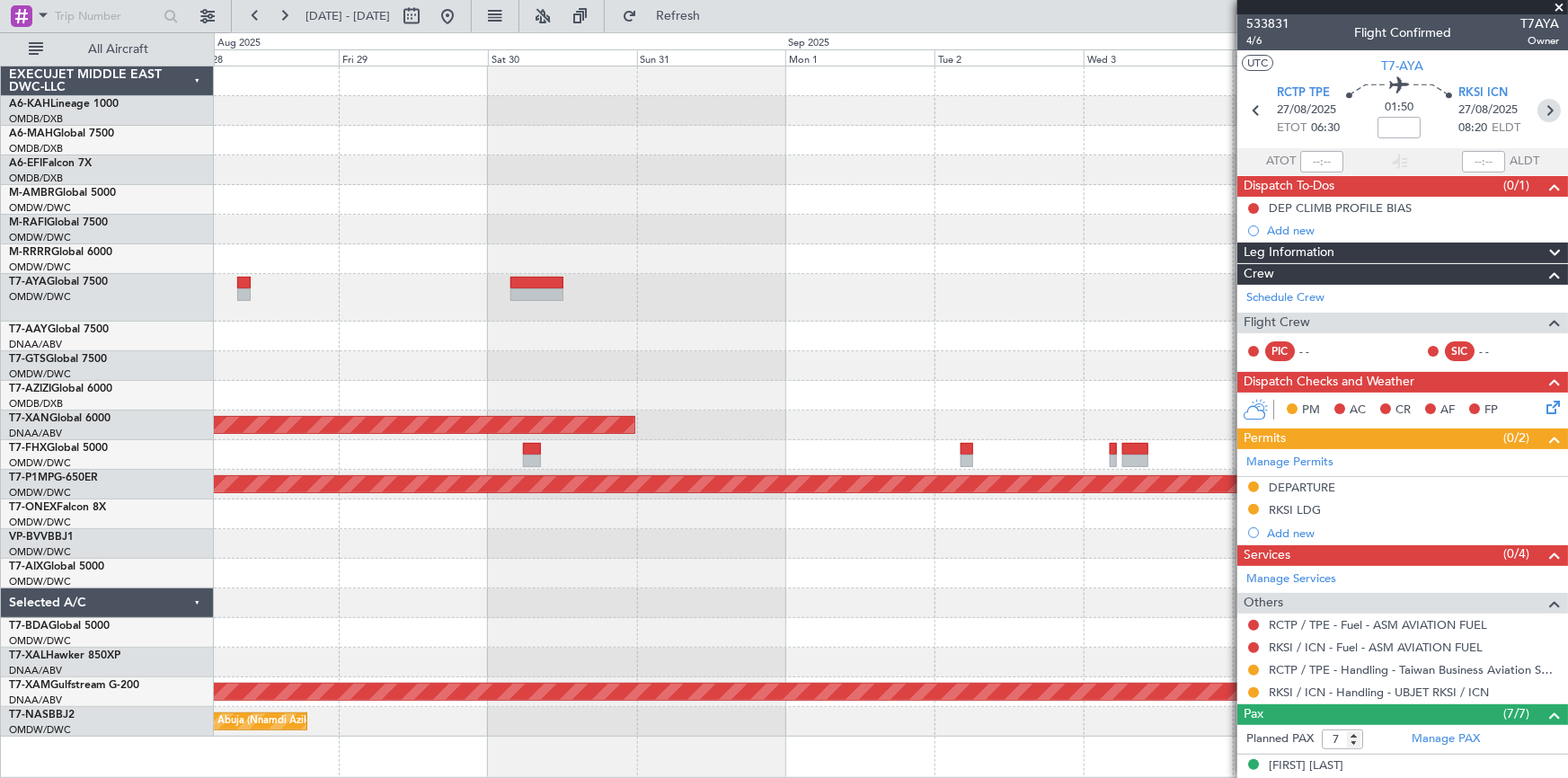 click at bounding box center (1549, 111) 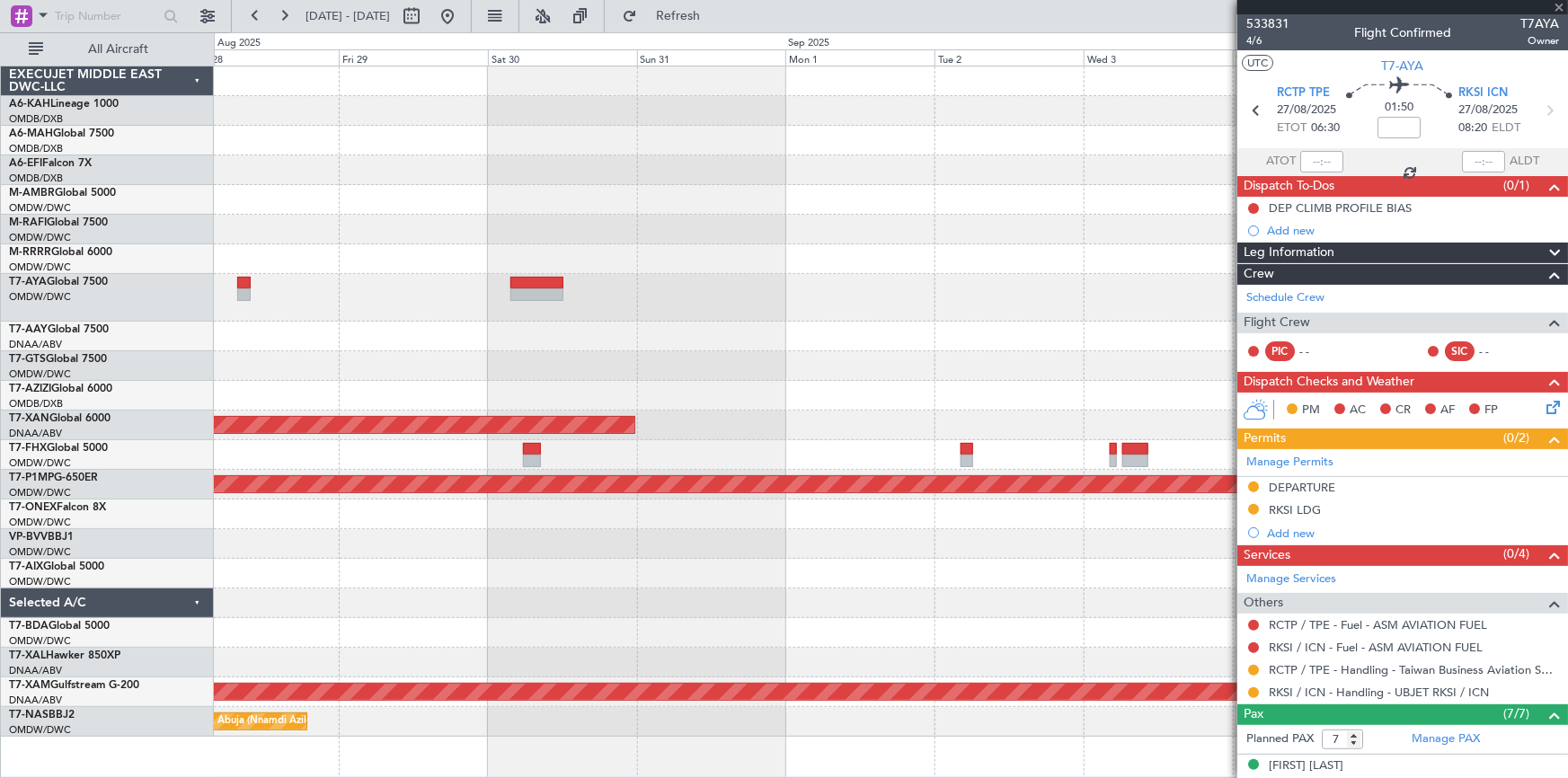 type on "+00:20" 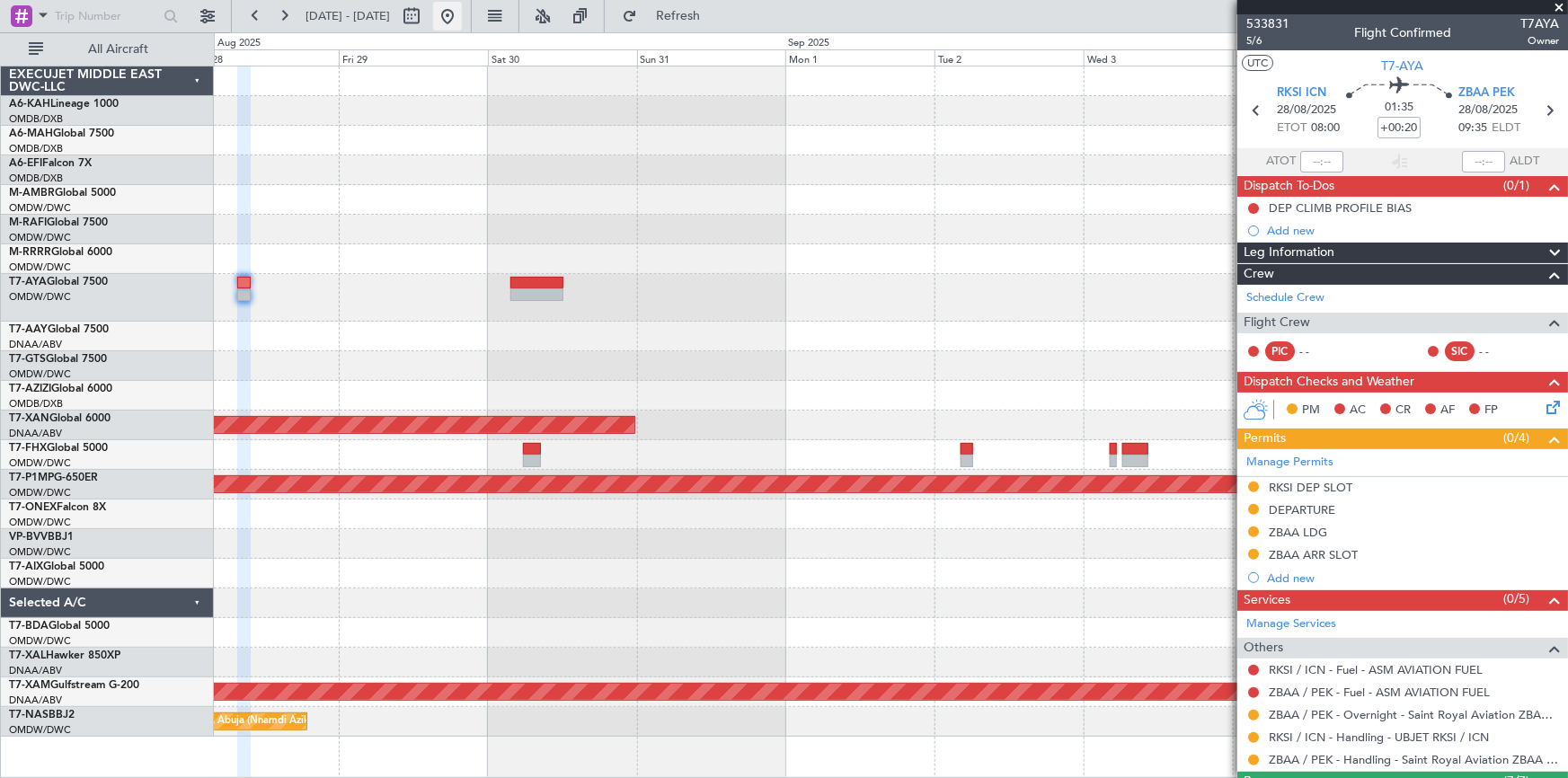 click at bounding box center (447, 16) 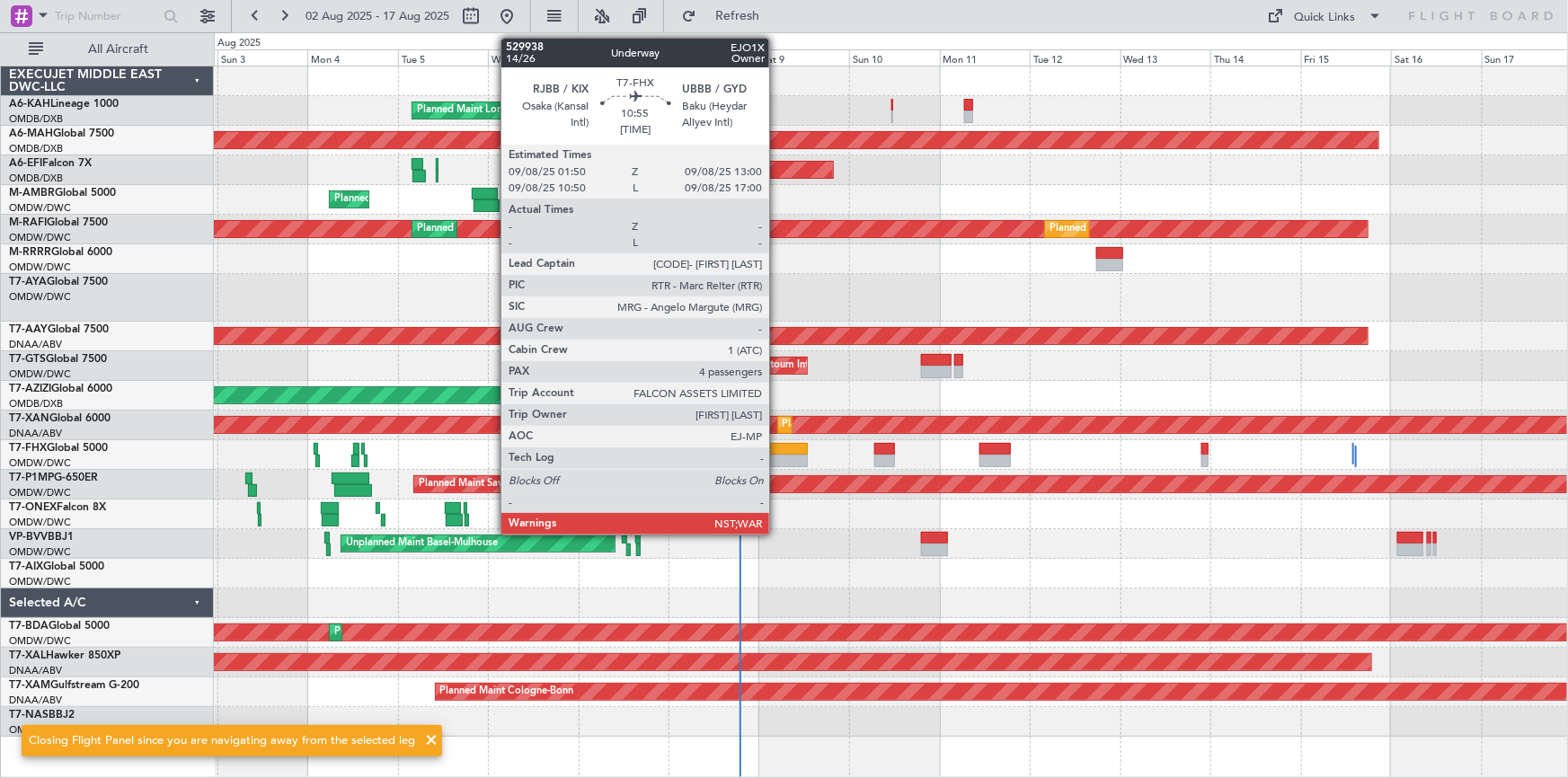 click 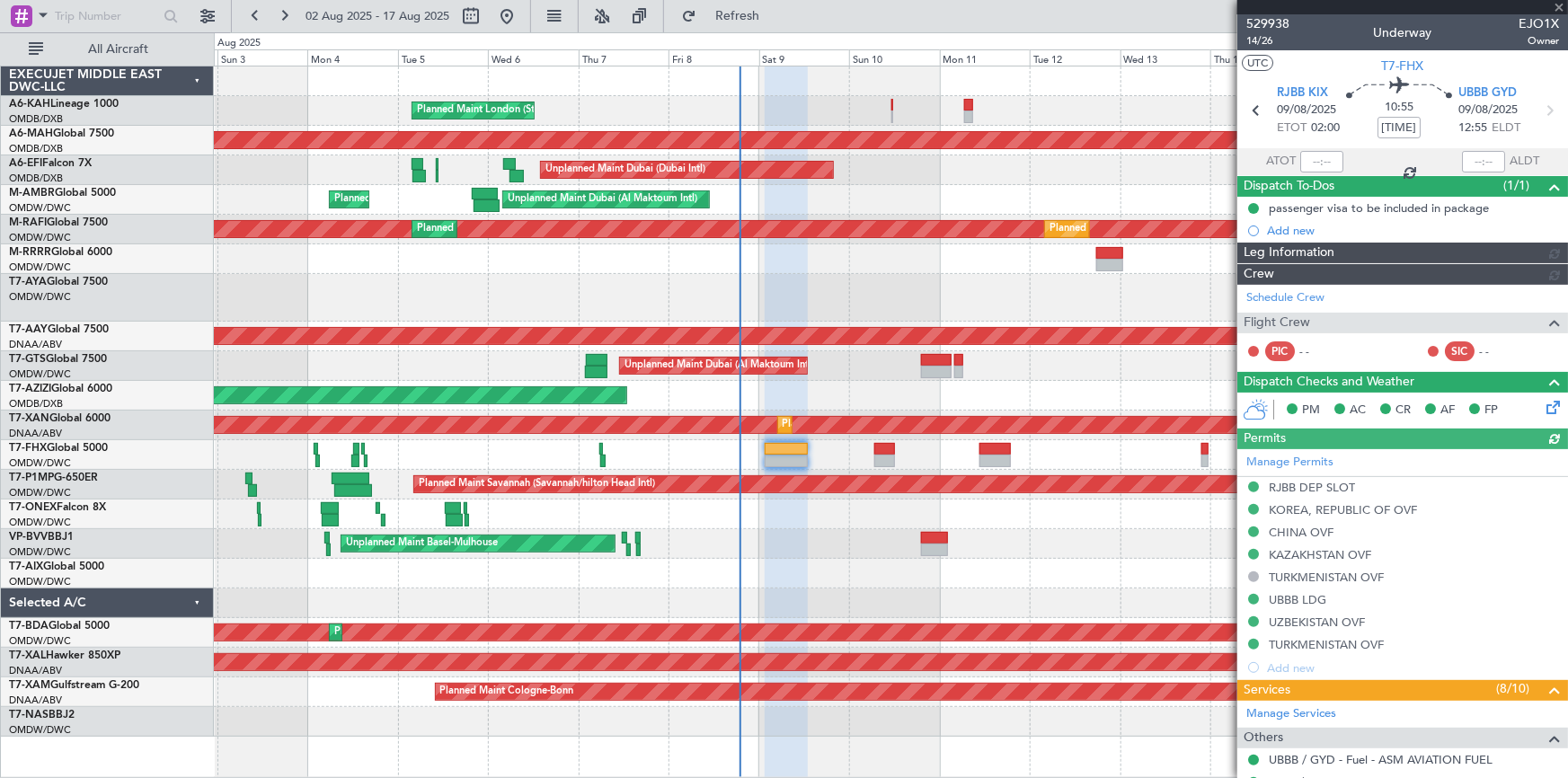 type on "[FIRST] [LAST] ([CODE])" 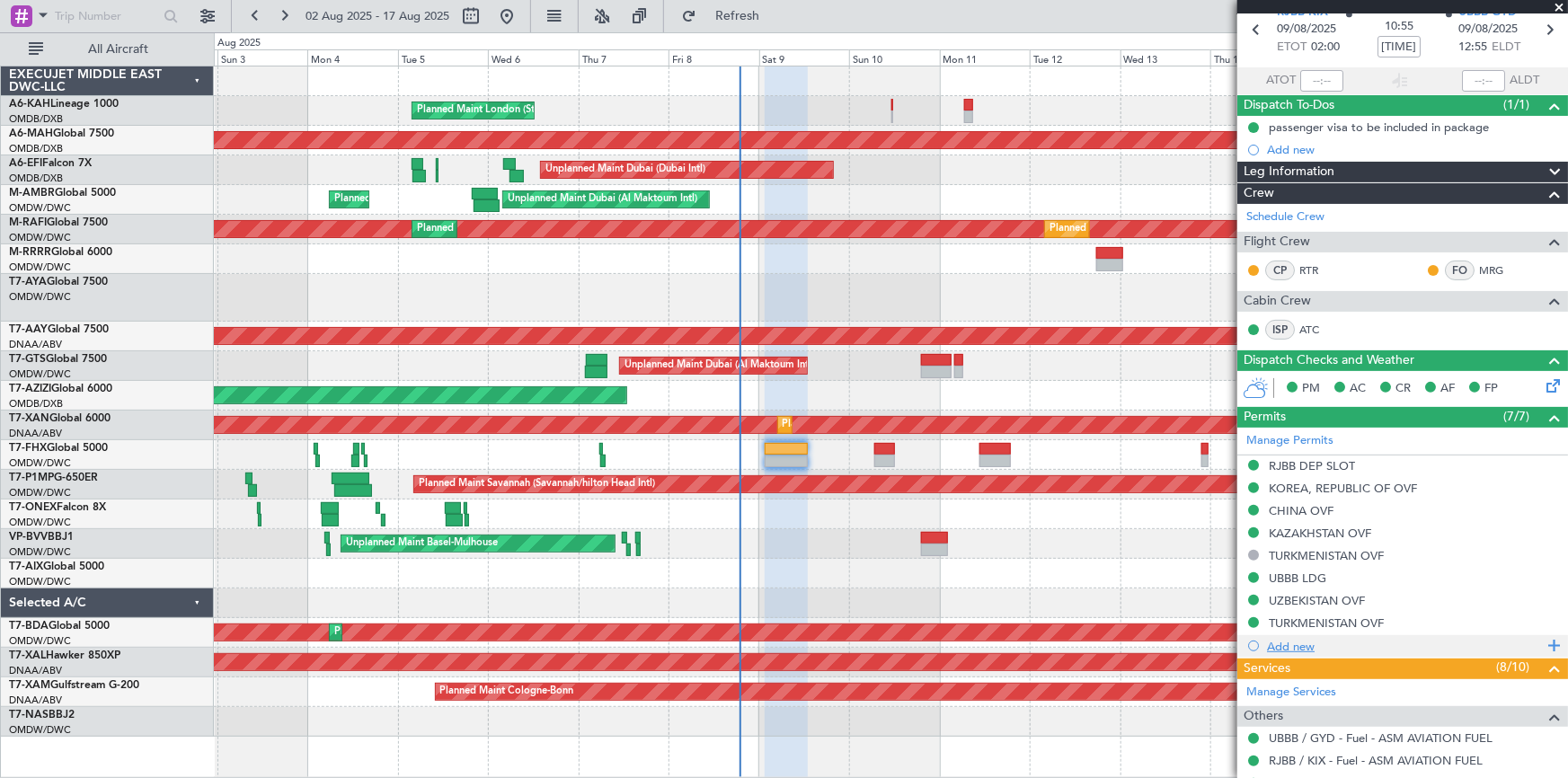 scroll, scrollTop: 244, scrollLeft: 0, axis: vertical 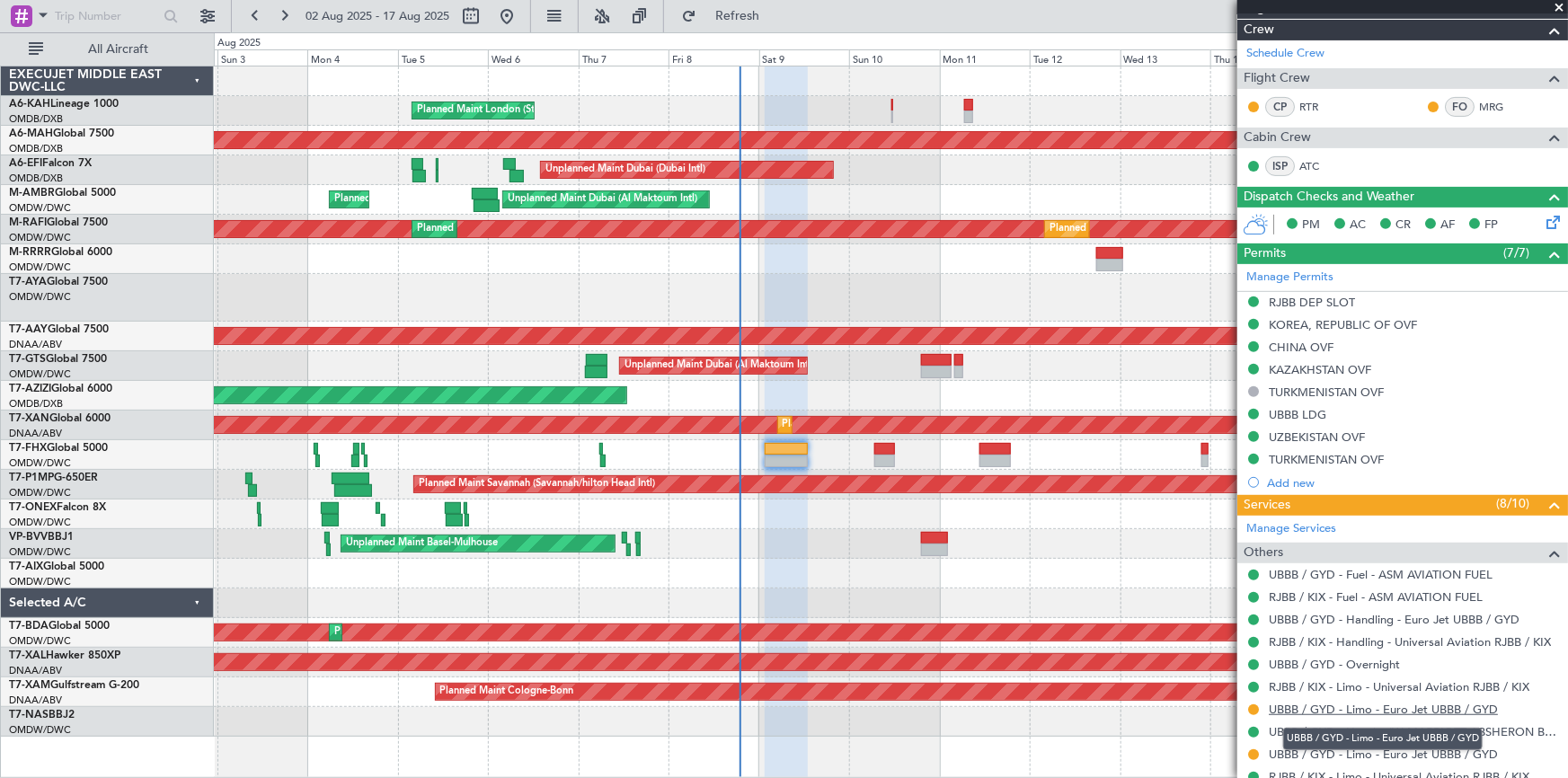 click on "UBBB / GYD - Limo - Euro Jet UBBB / GYD" at bounding box center [1383, 709] 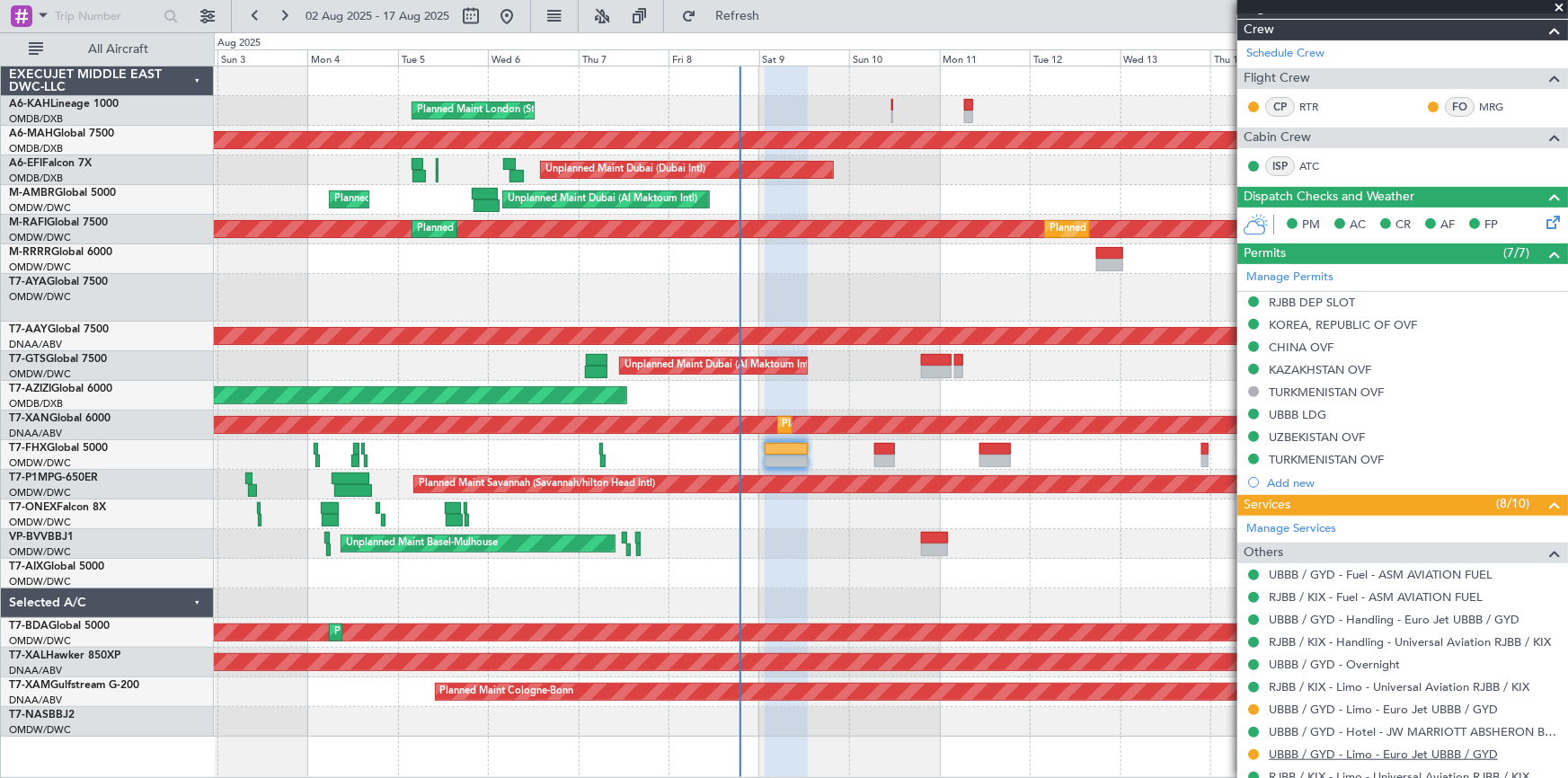 click on "UBBB / GYD - Limo - Euro Jet UBBB / GYD" at bounding box center [1383, 754] 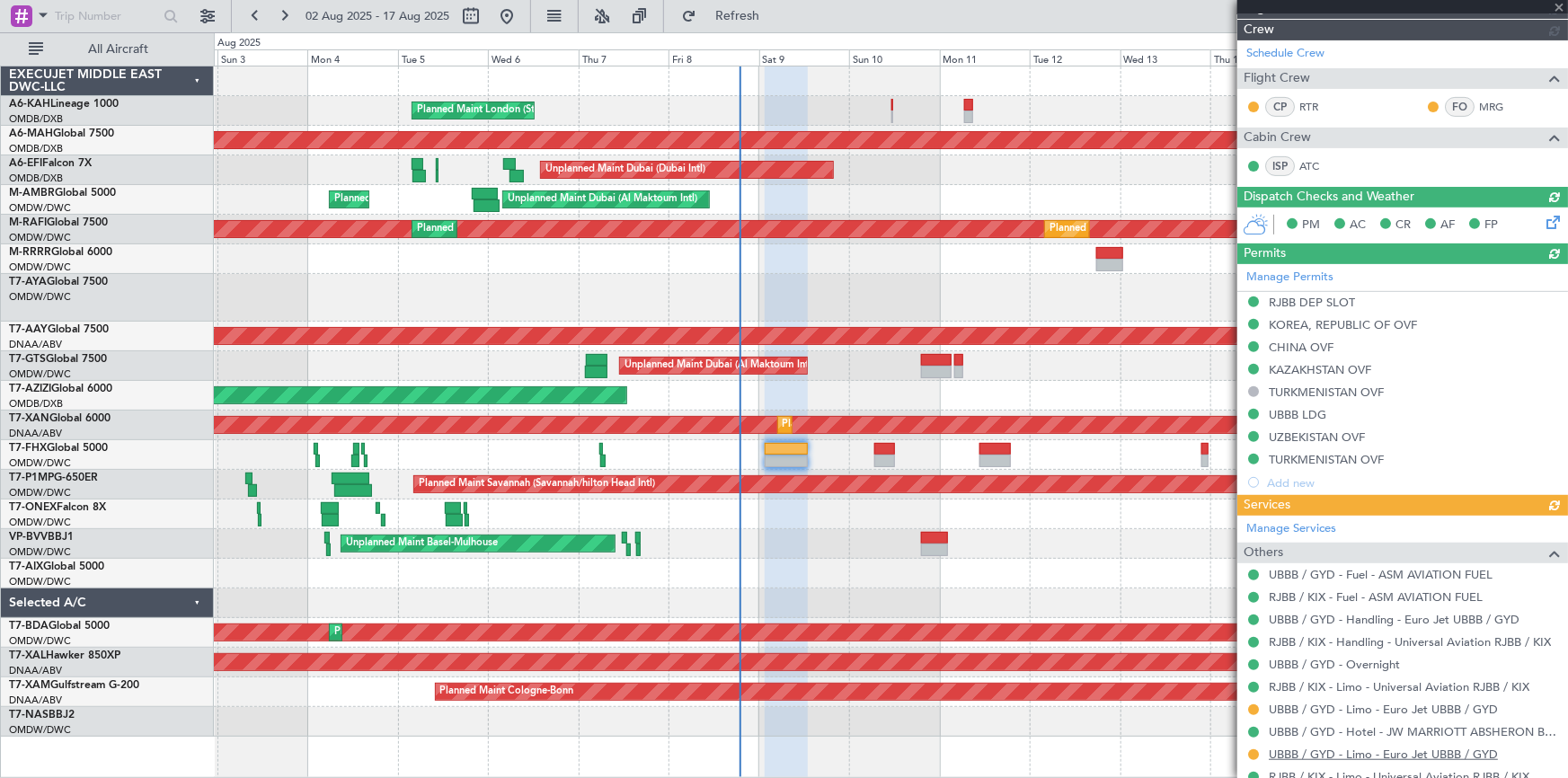 type 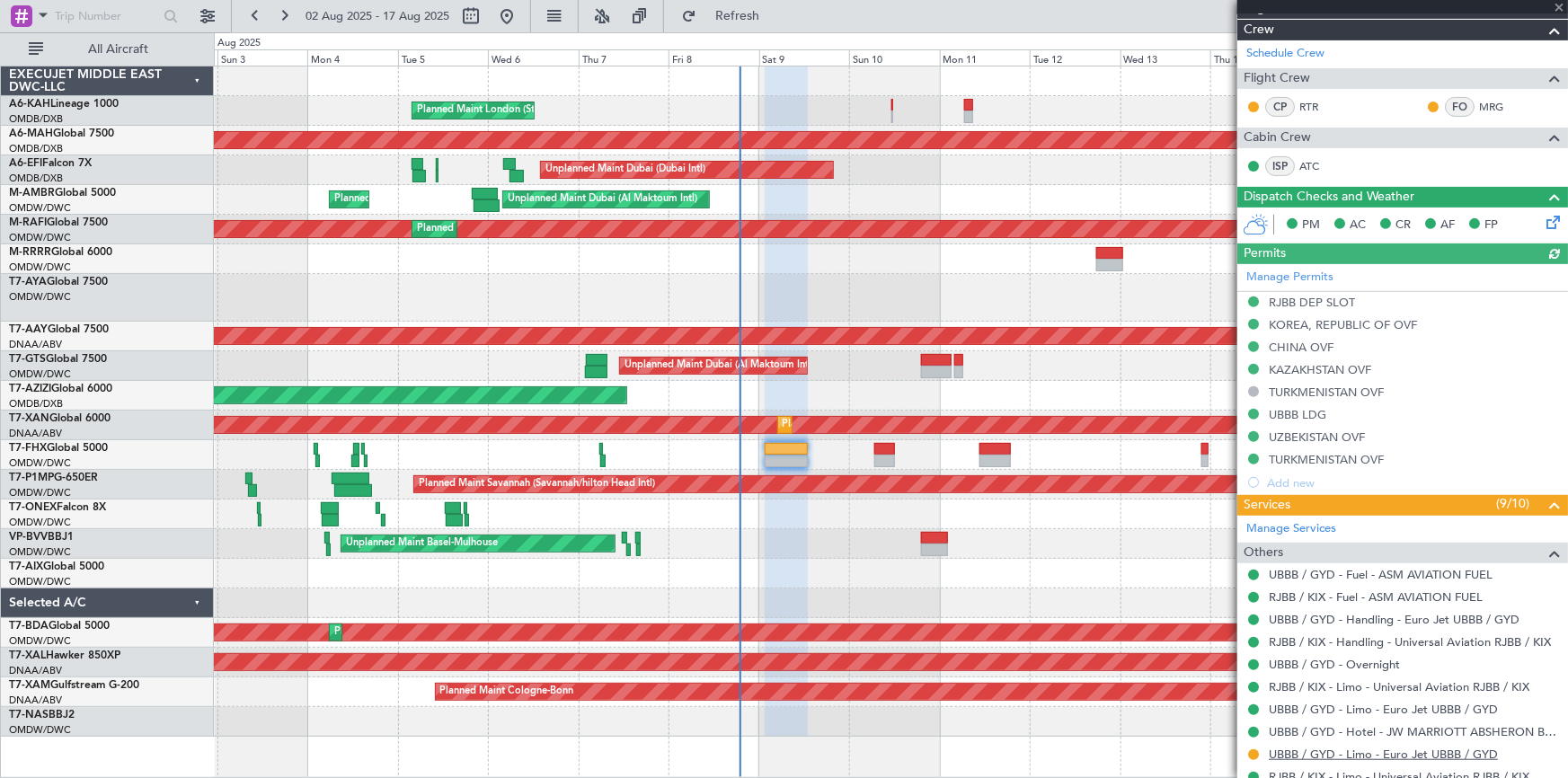 type on "[FIRST] [LAST] ([CODE])" 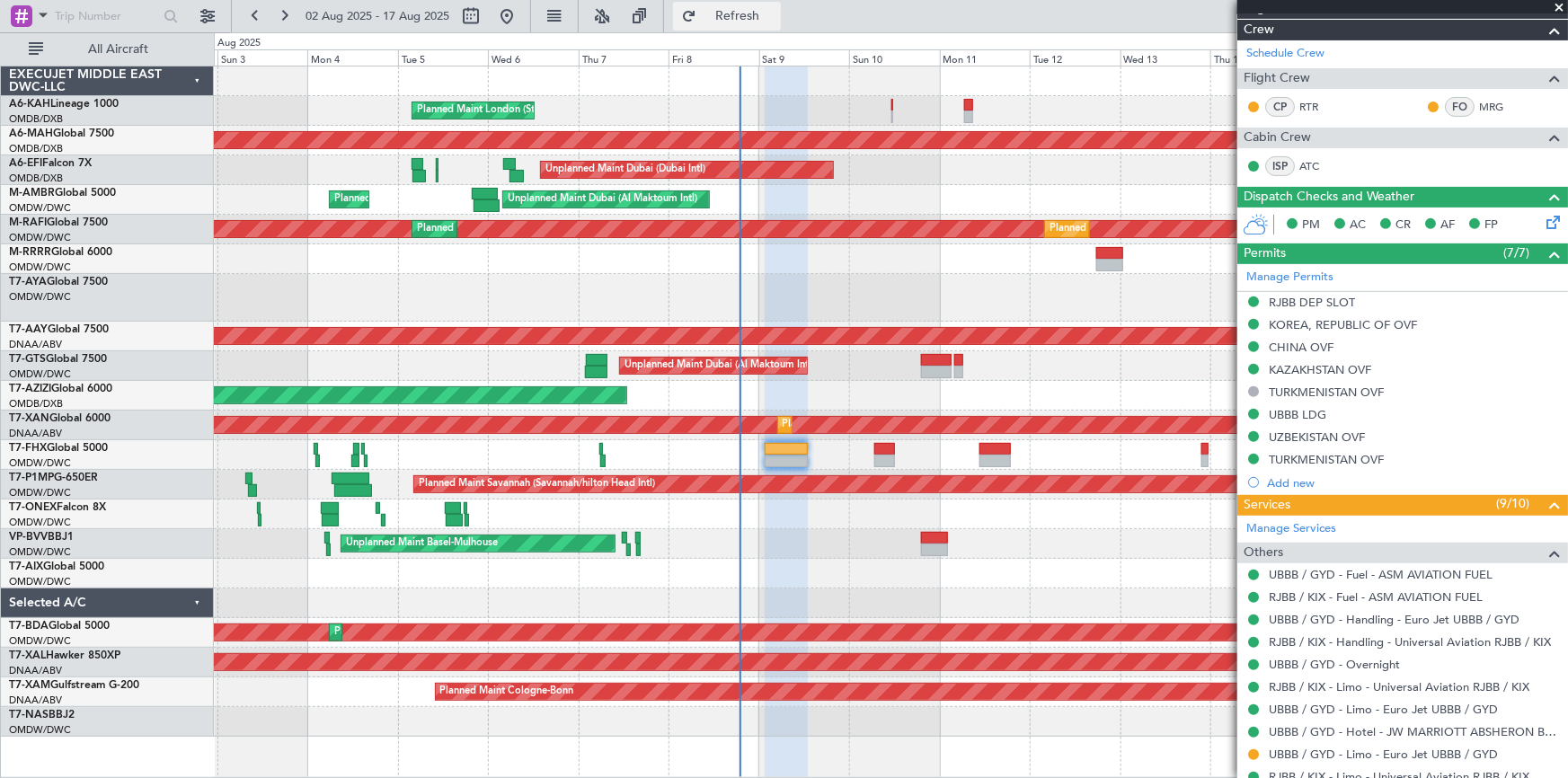 click on "Refresh" 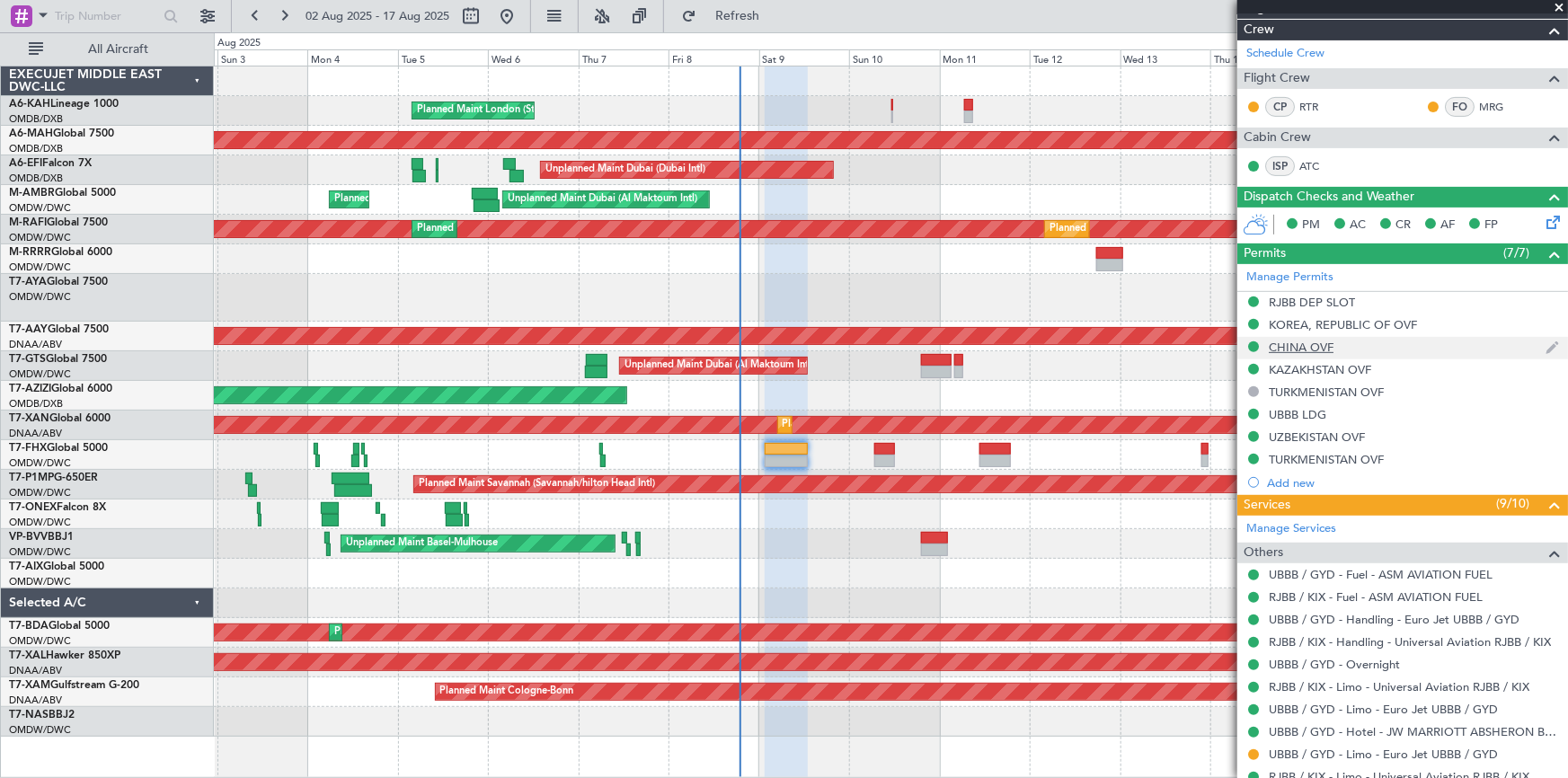 type 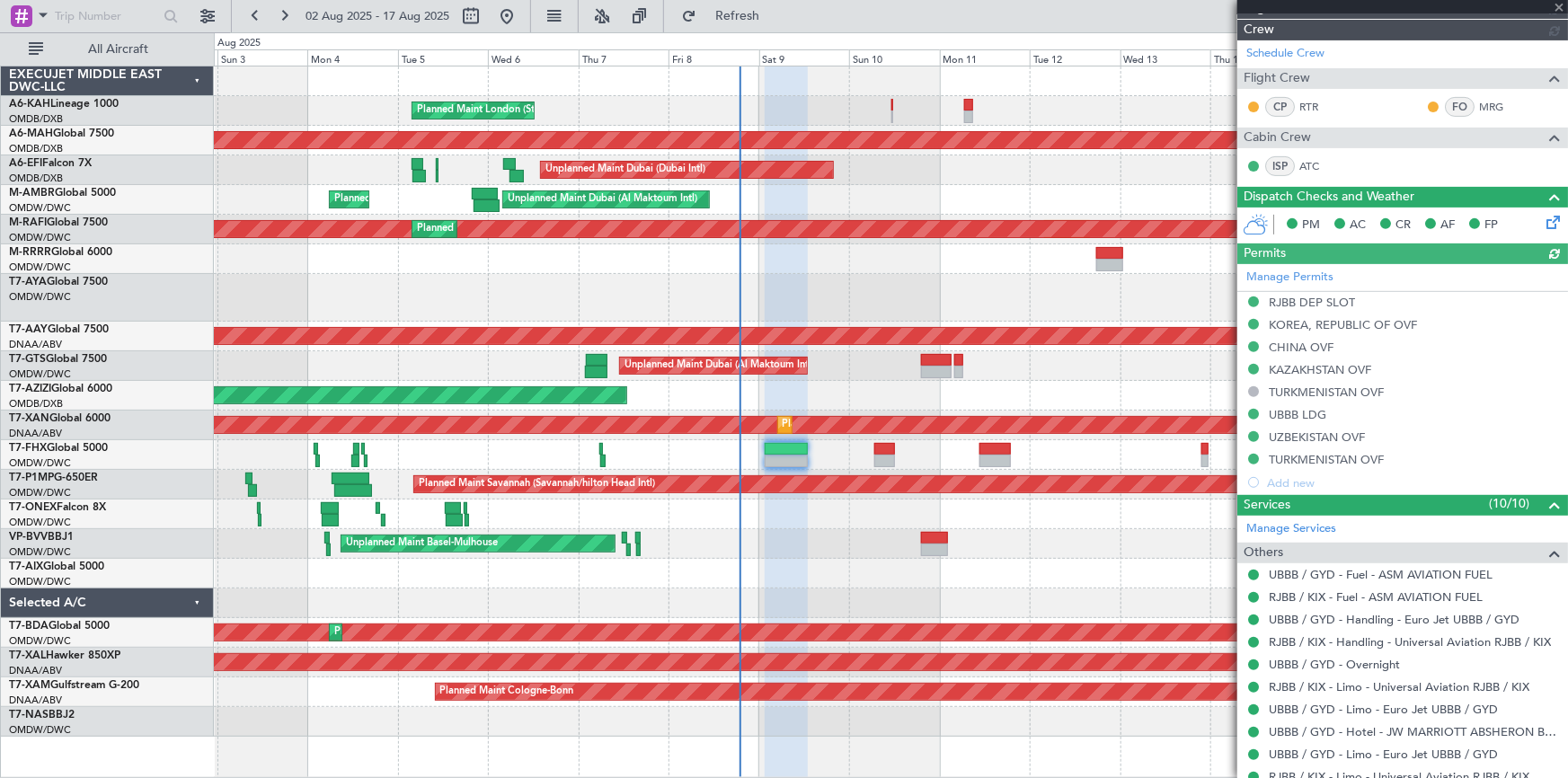 type on "[FIRST] [LAST] ([CODE])" 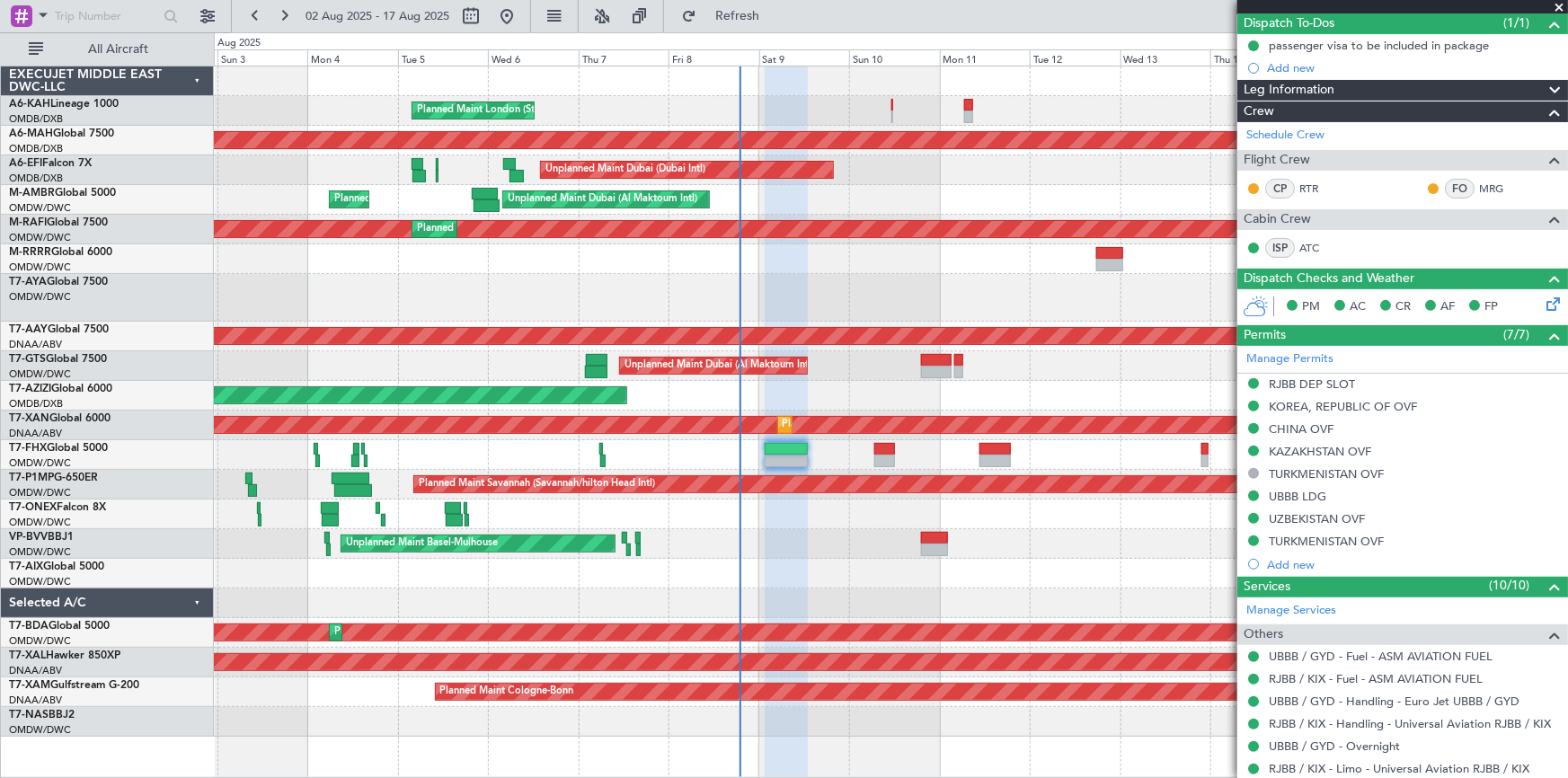 scroll, scrollTop: 326, scrollLeft: 0, axis: vertical 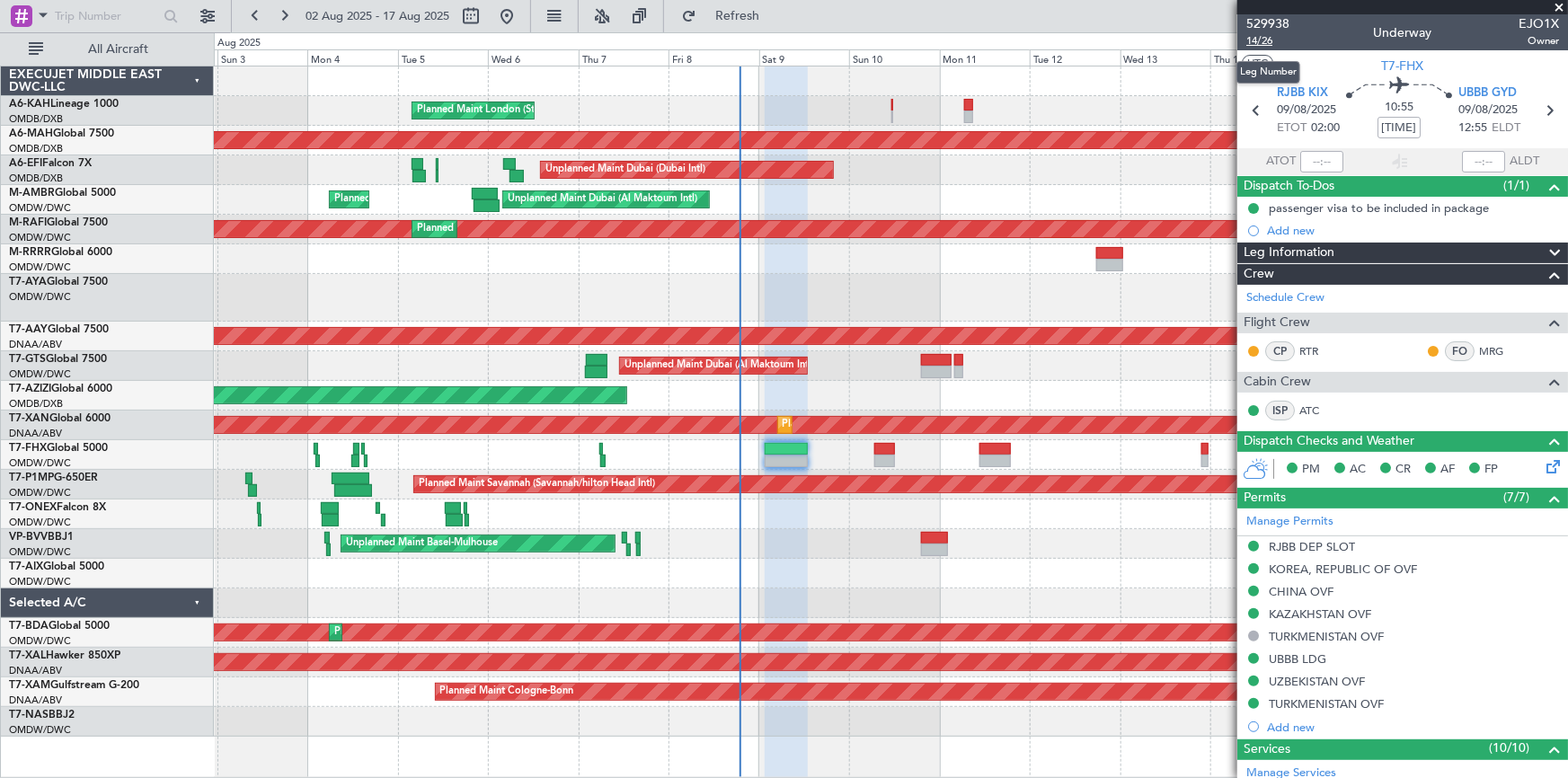 click on "14/26" at bounding box center [1268, 40] 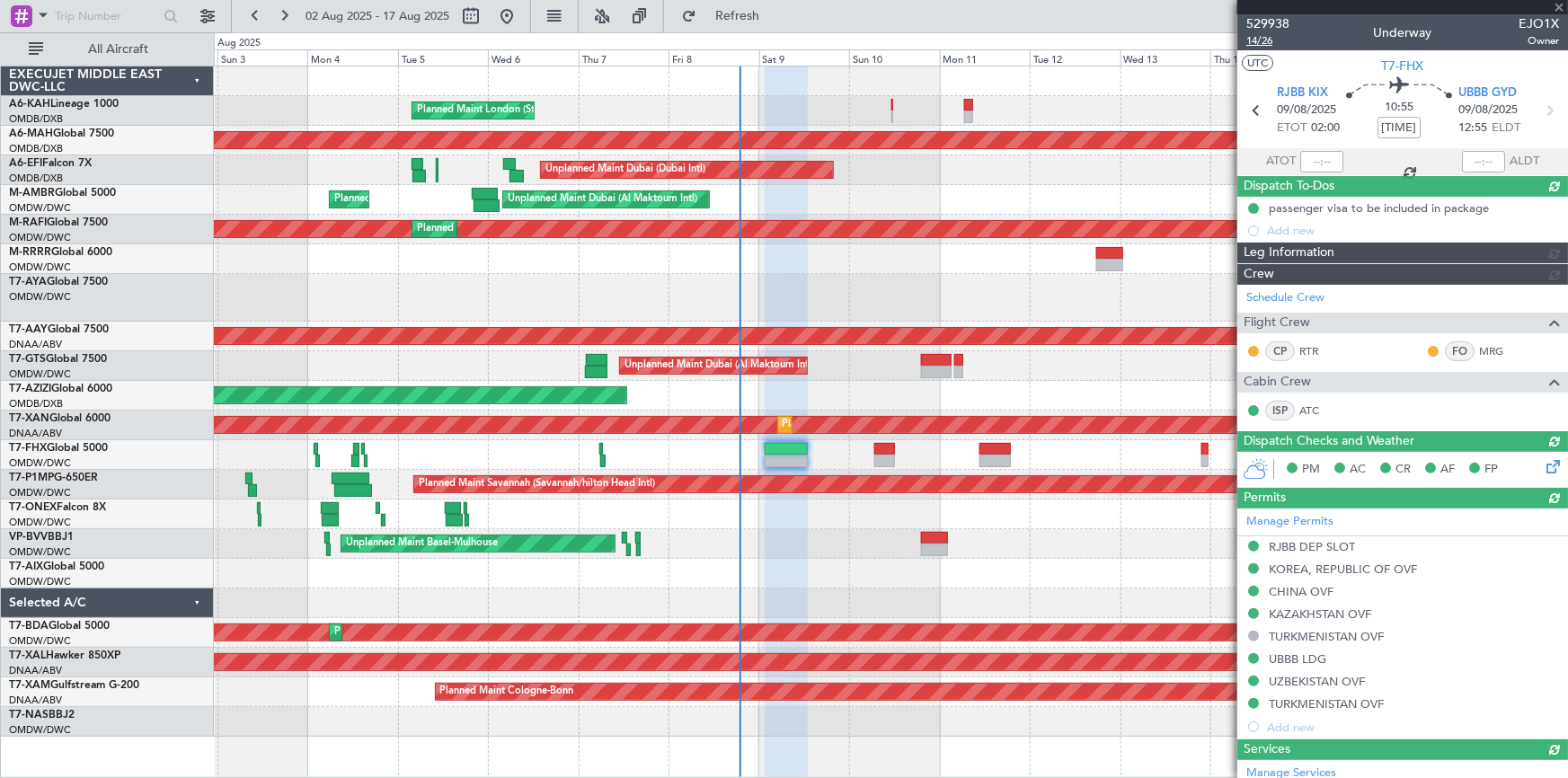 type 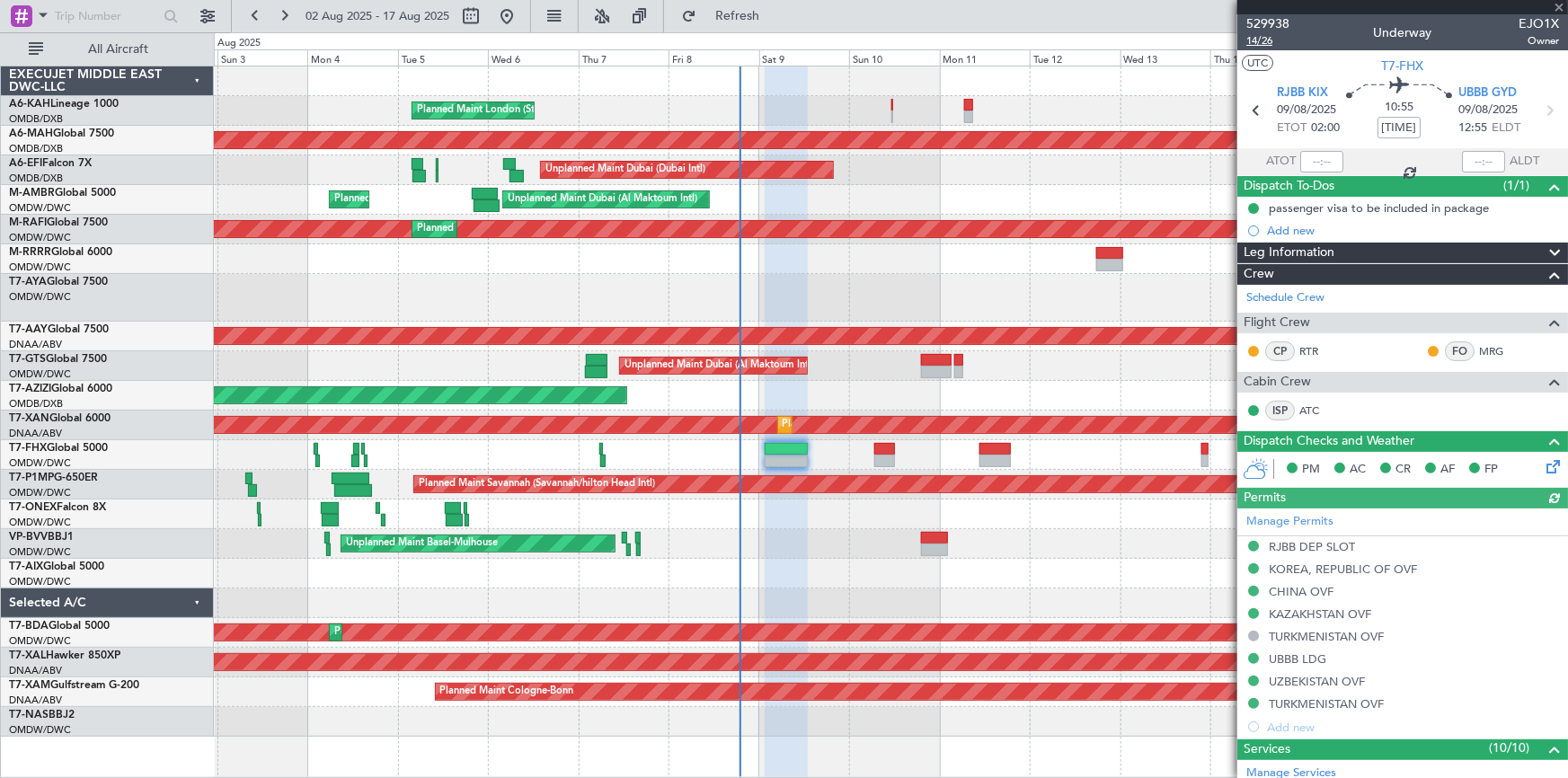 type on "[FIRST] [LAST] ([CODE])" 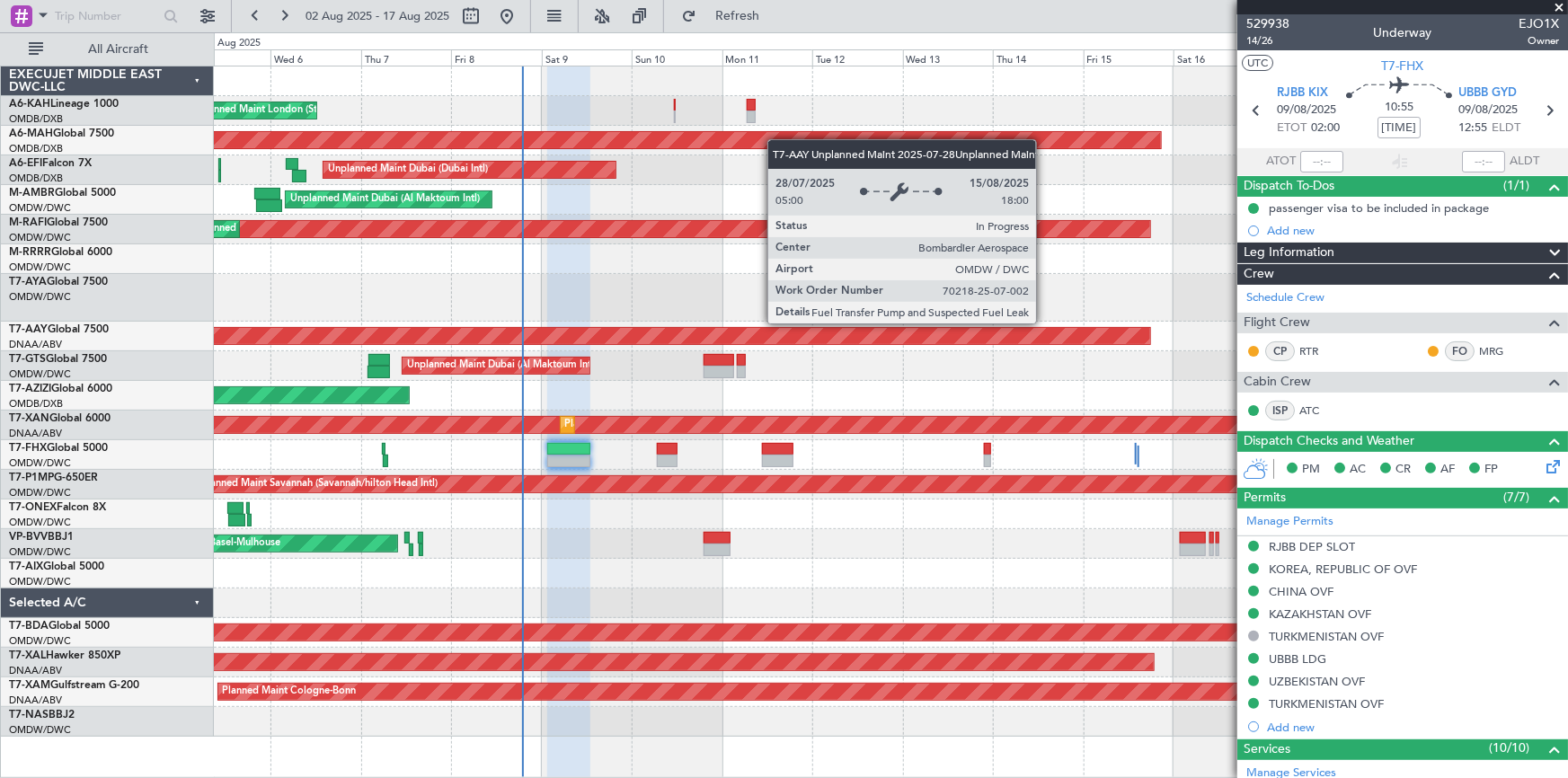 click on "Unplanned Maint Dubai (Al Maktoum Intl)" at bounding box center [314, 336] 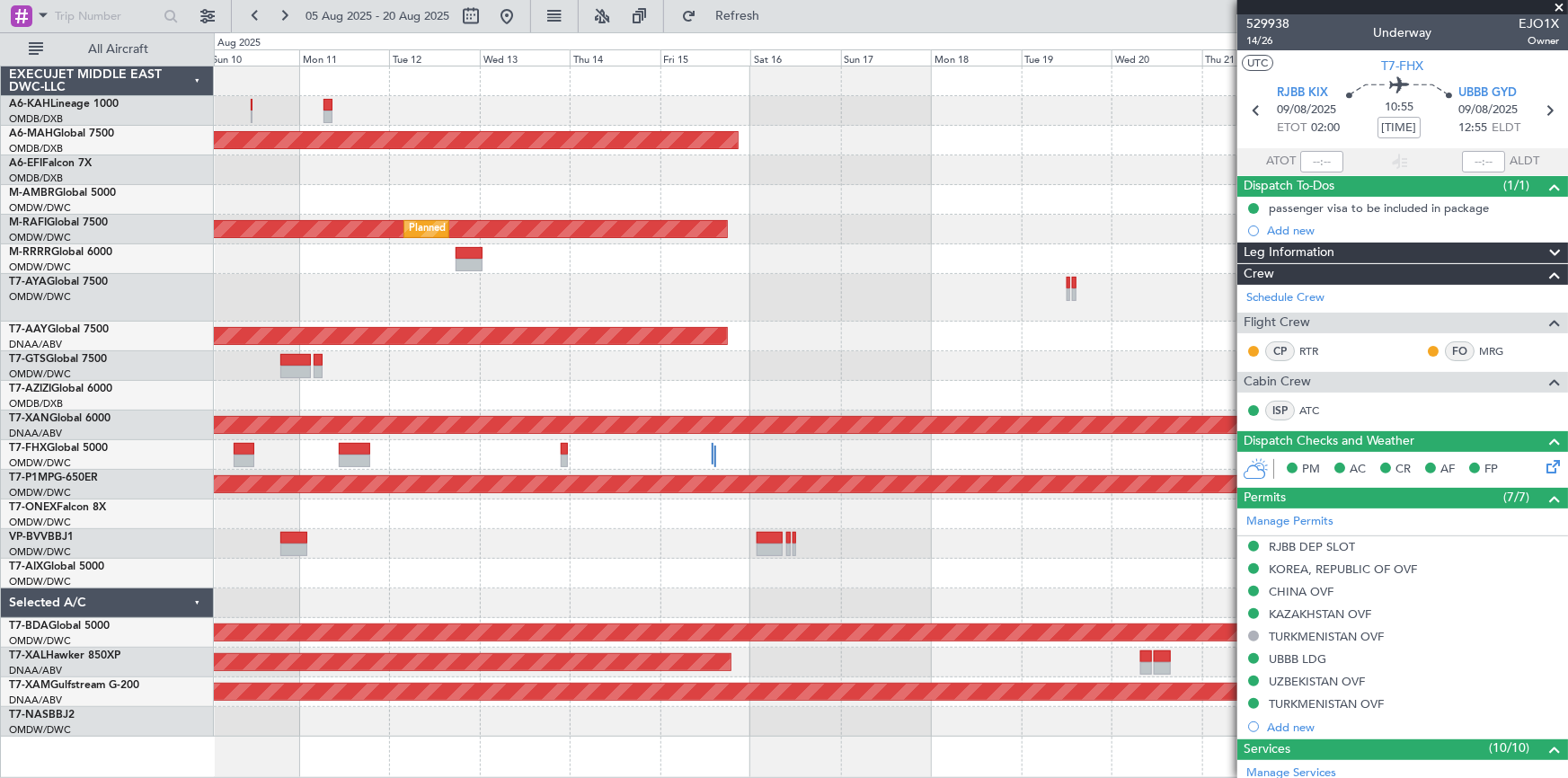click 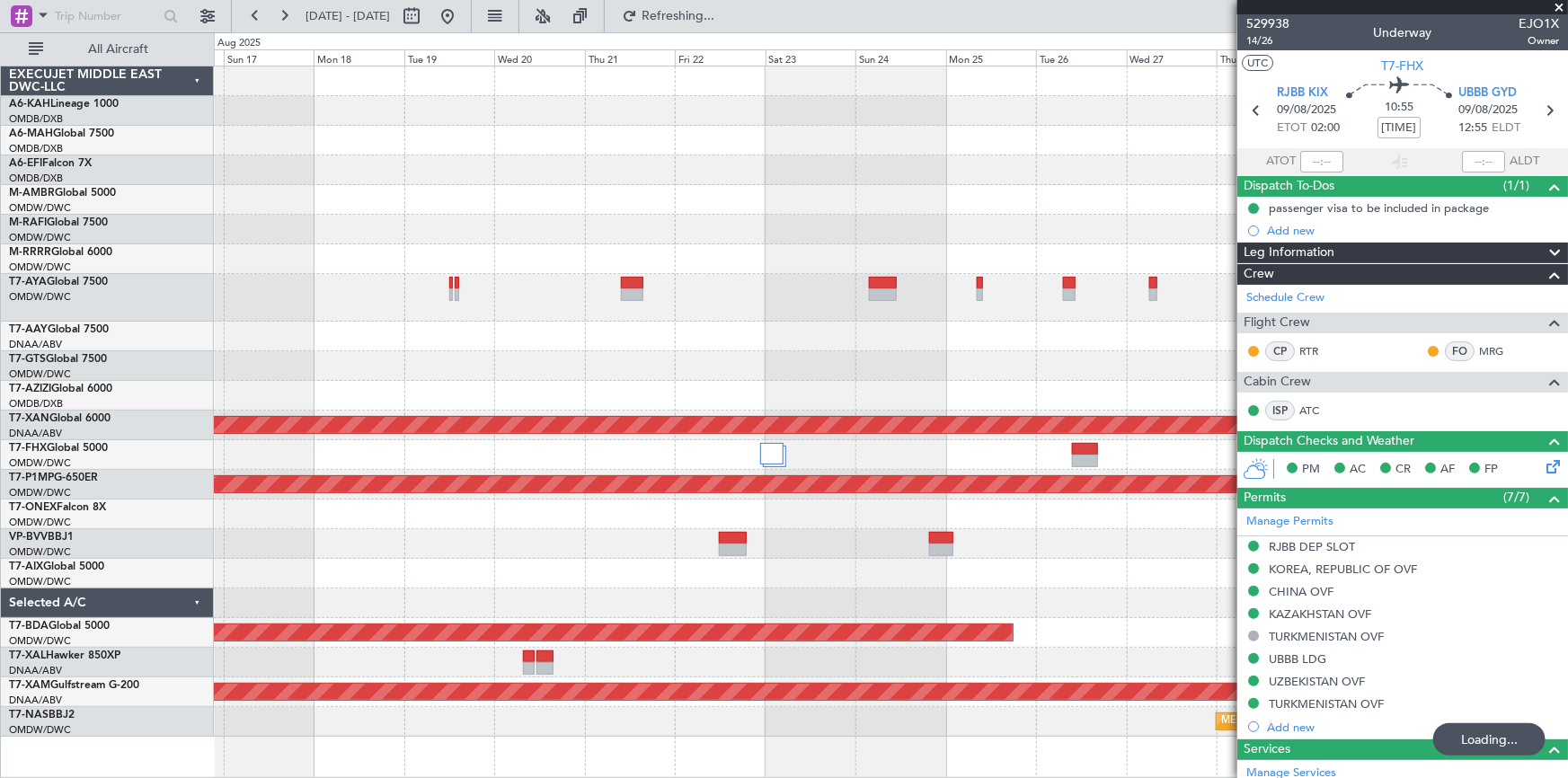 click 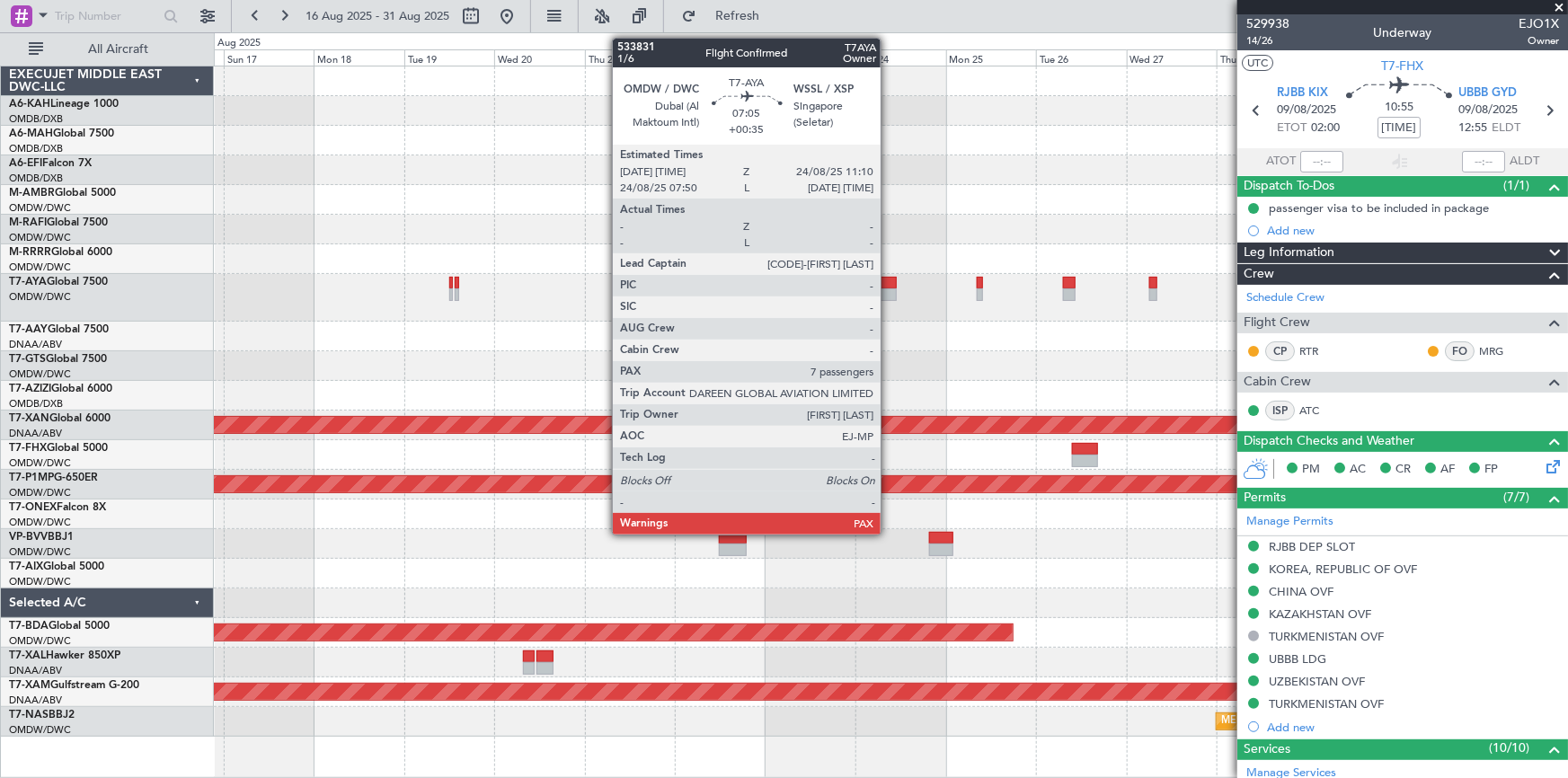click 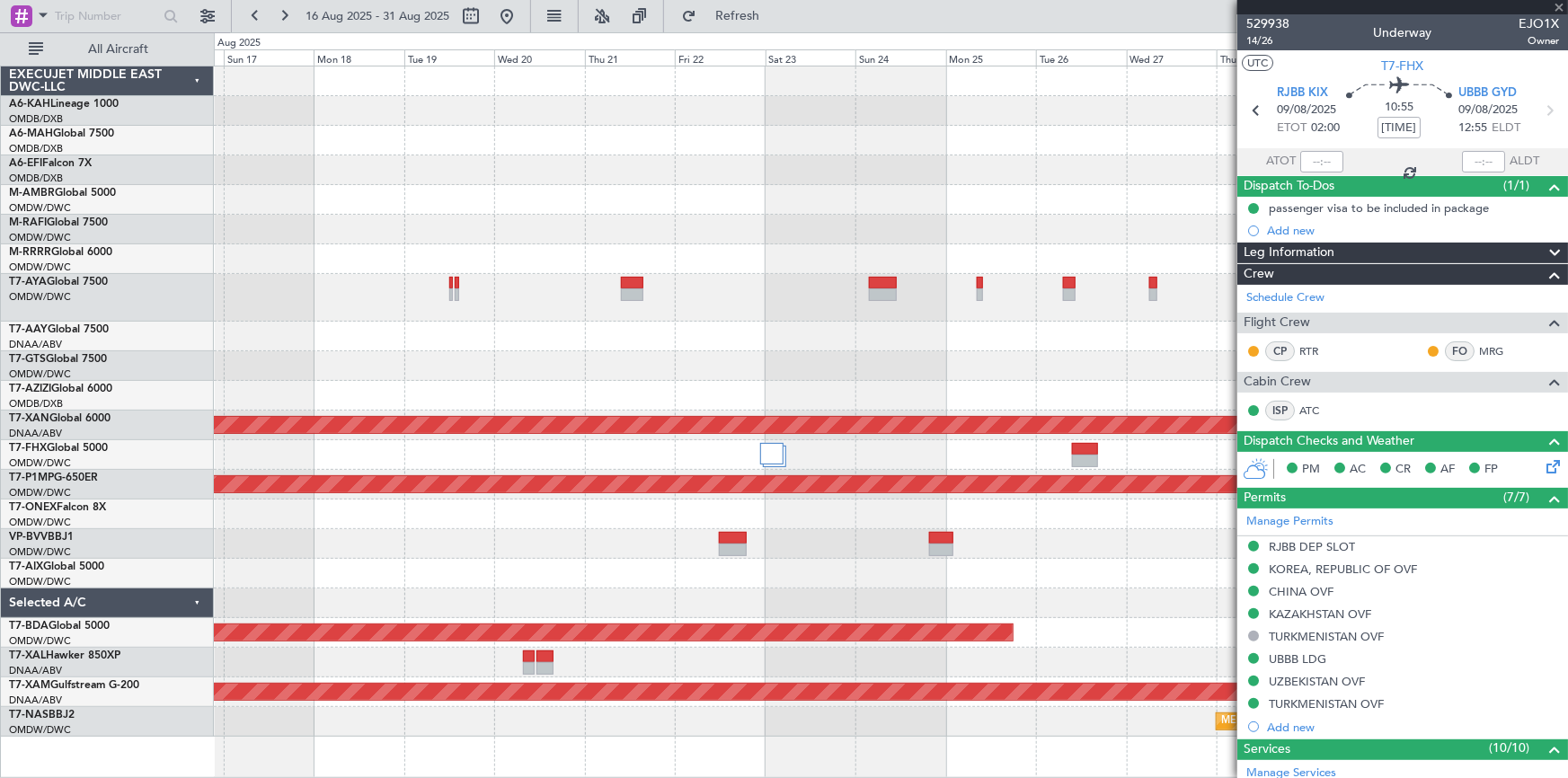 type on "+00:35" 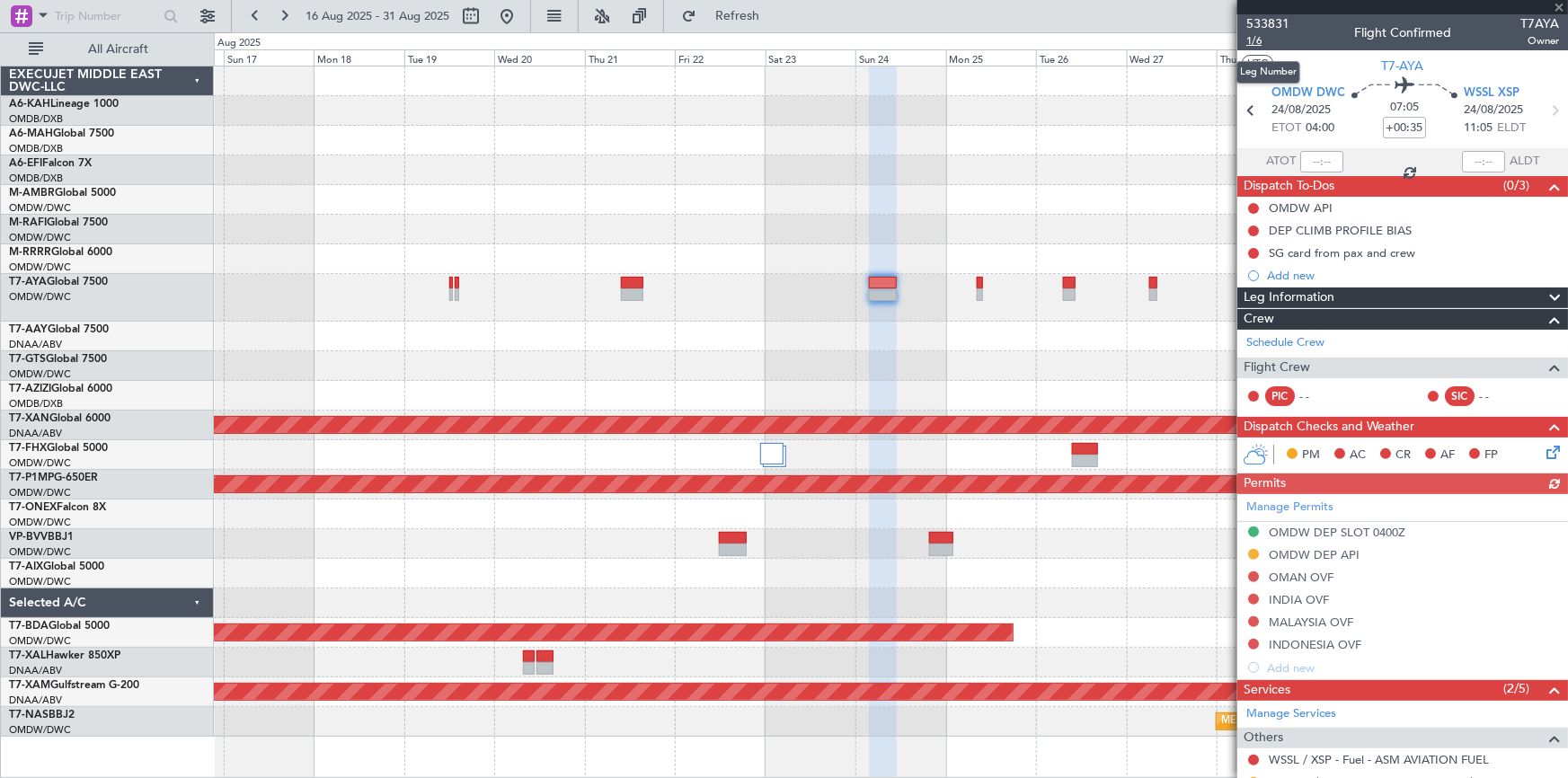 click on "1/6" at bounding box center [1268, 40] 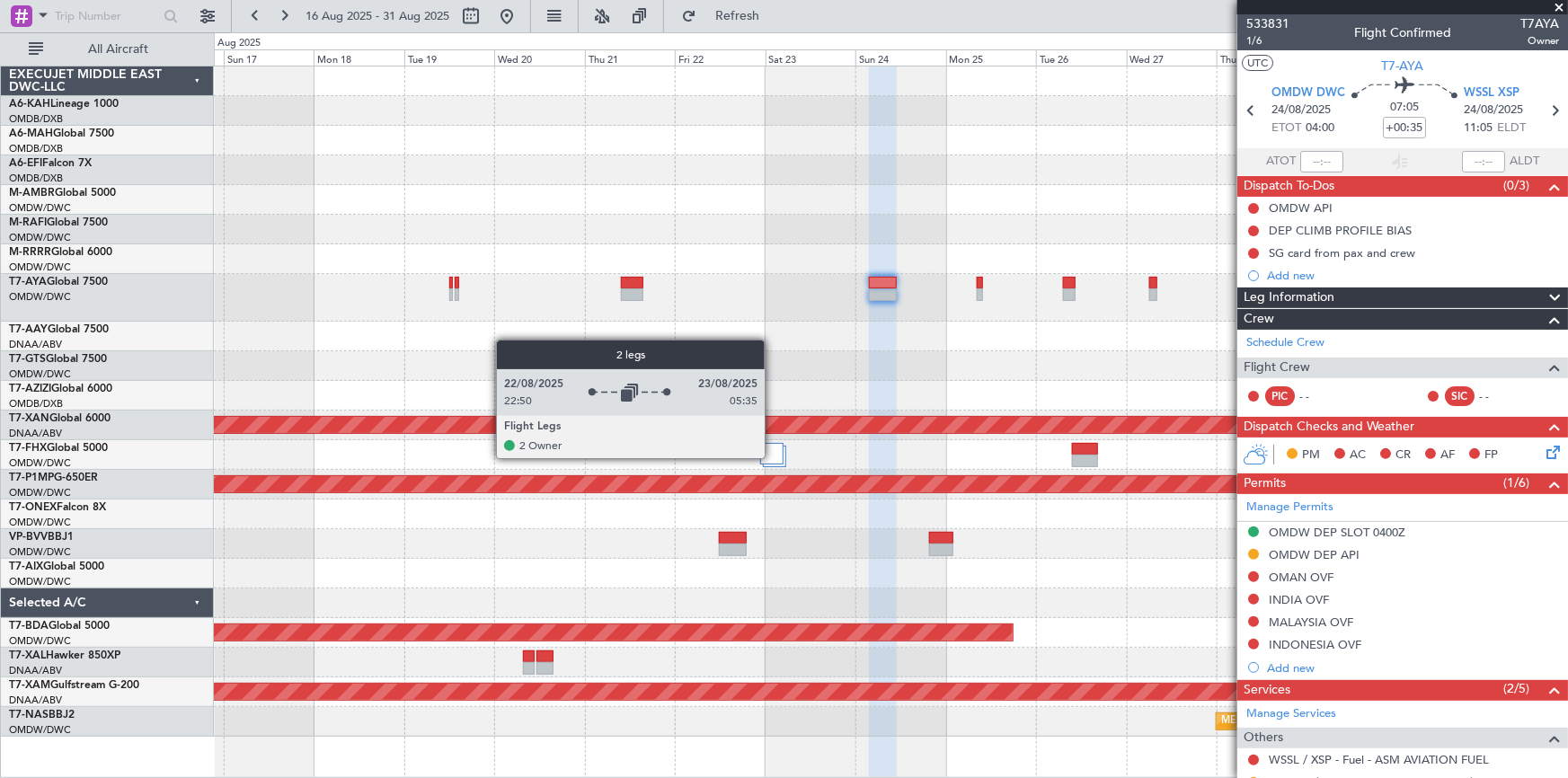 click 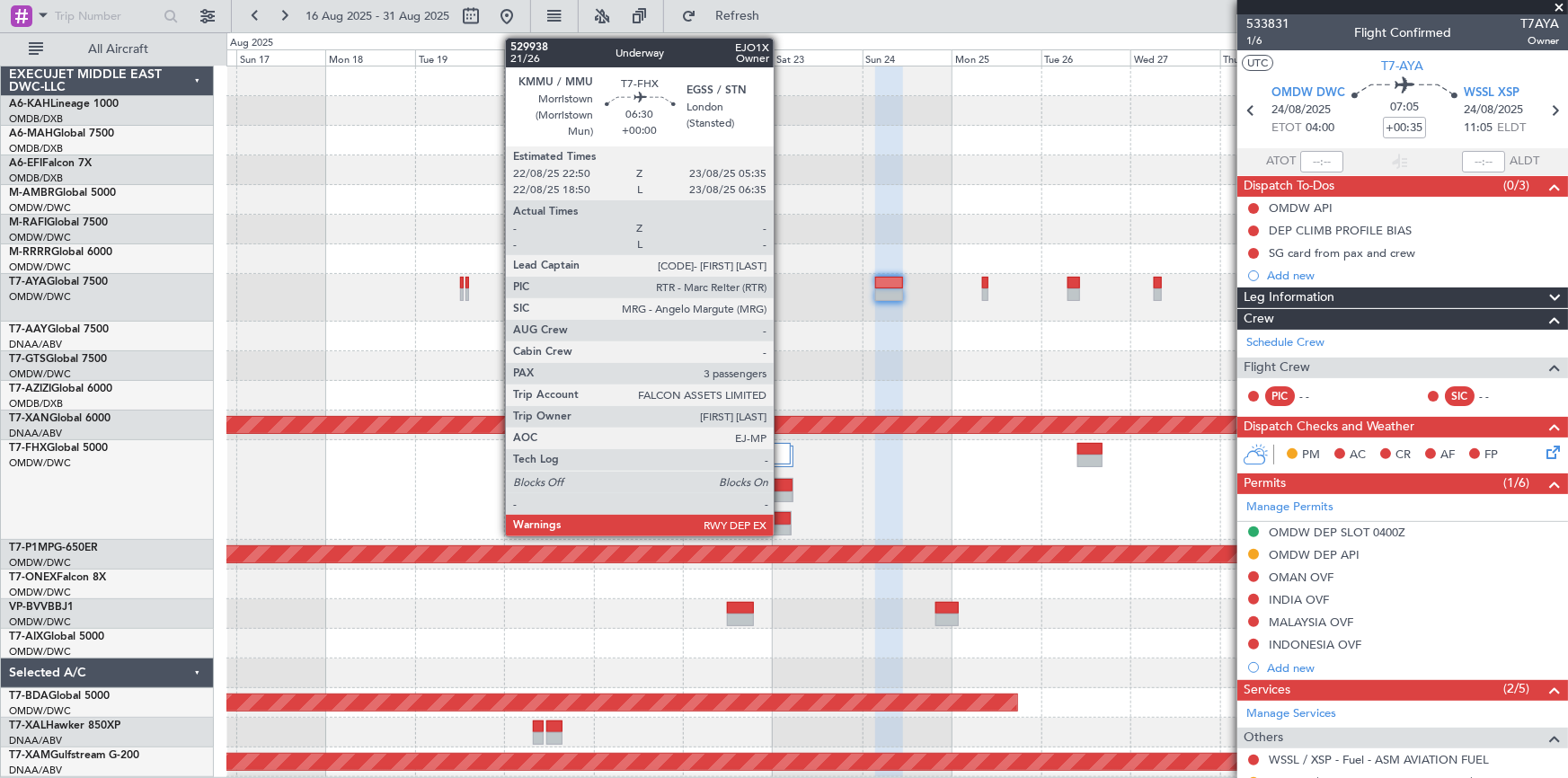 click 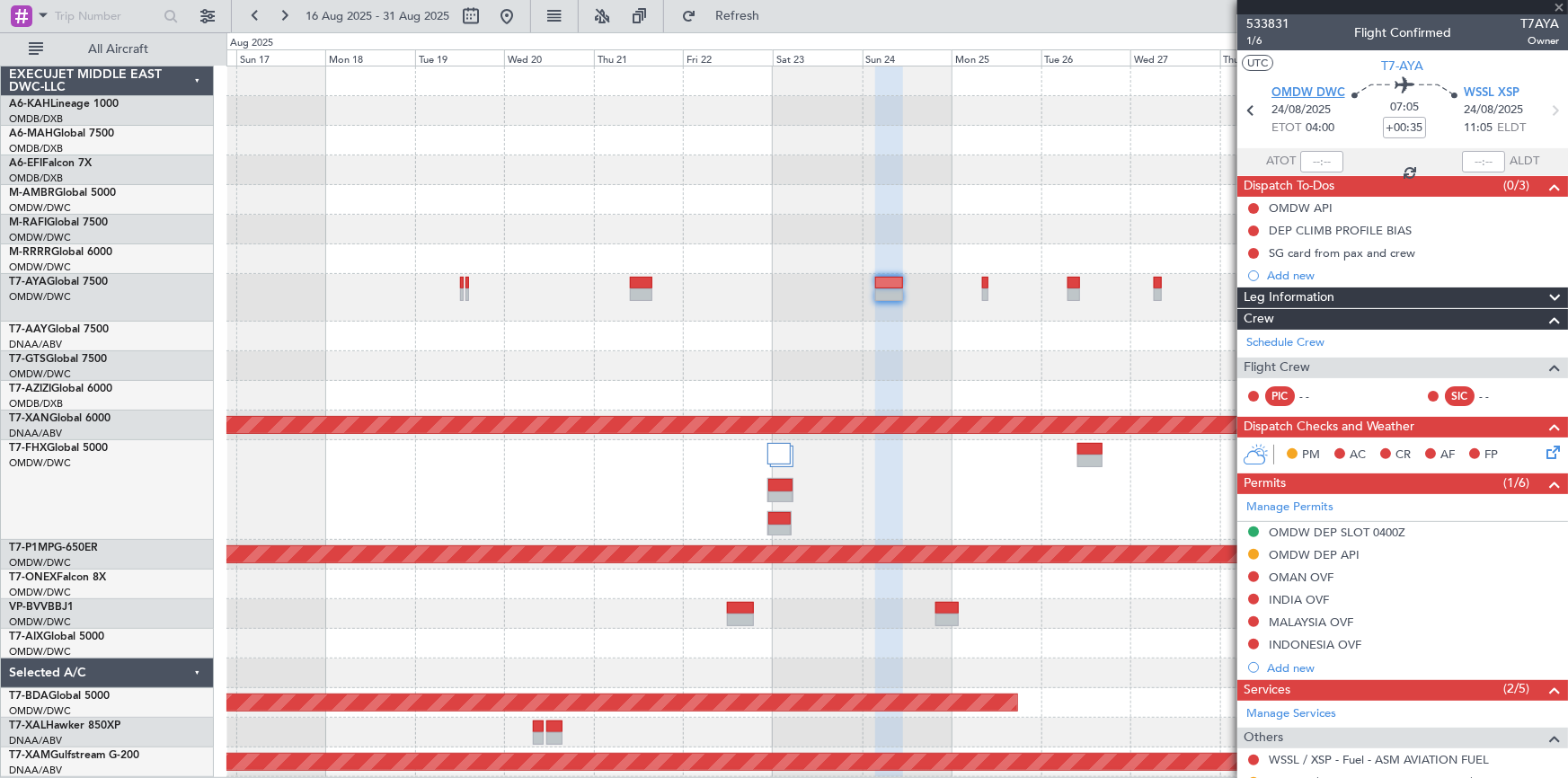 type 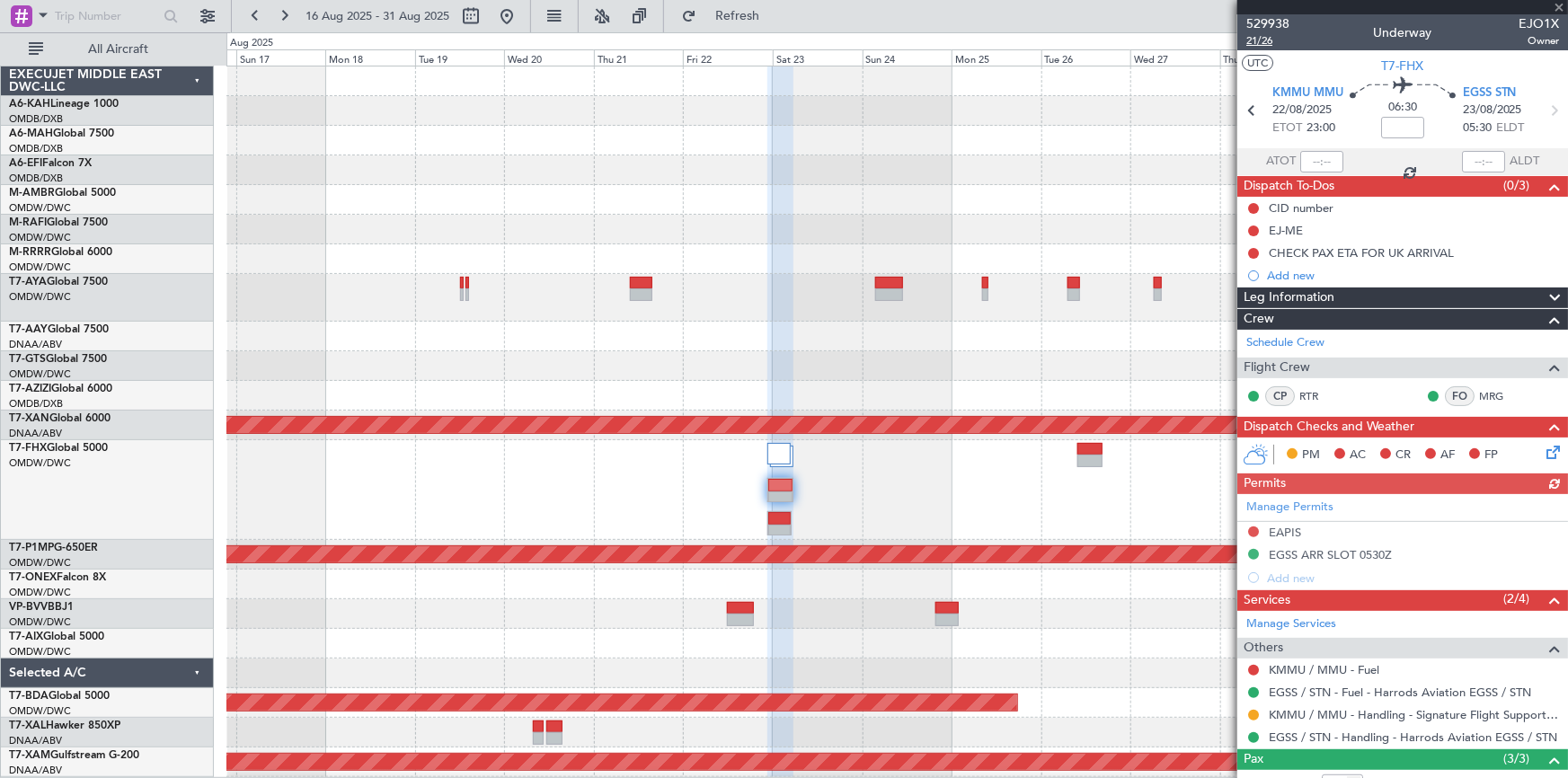click on "21/26" at bounding box center (1268, 40) 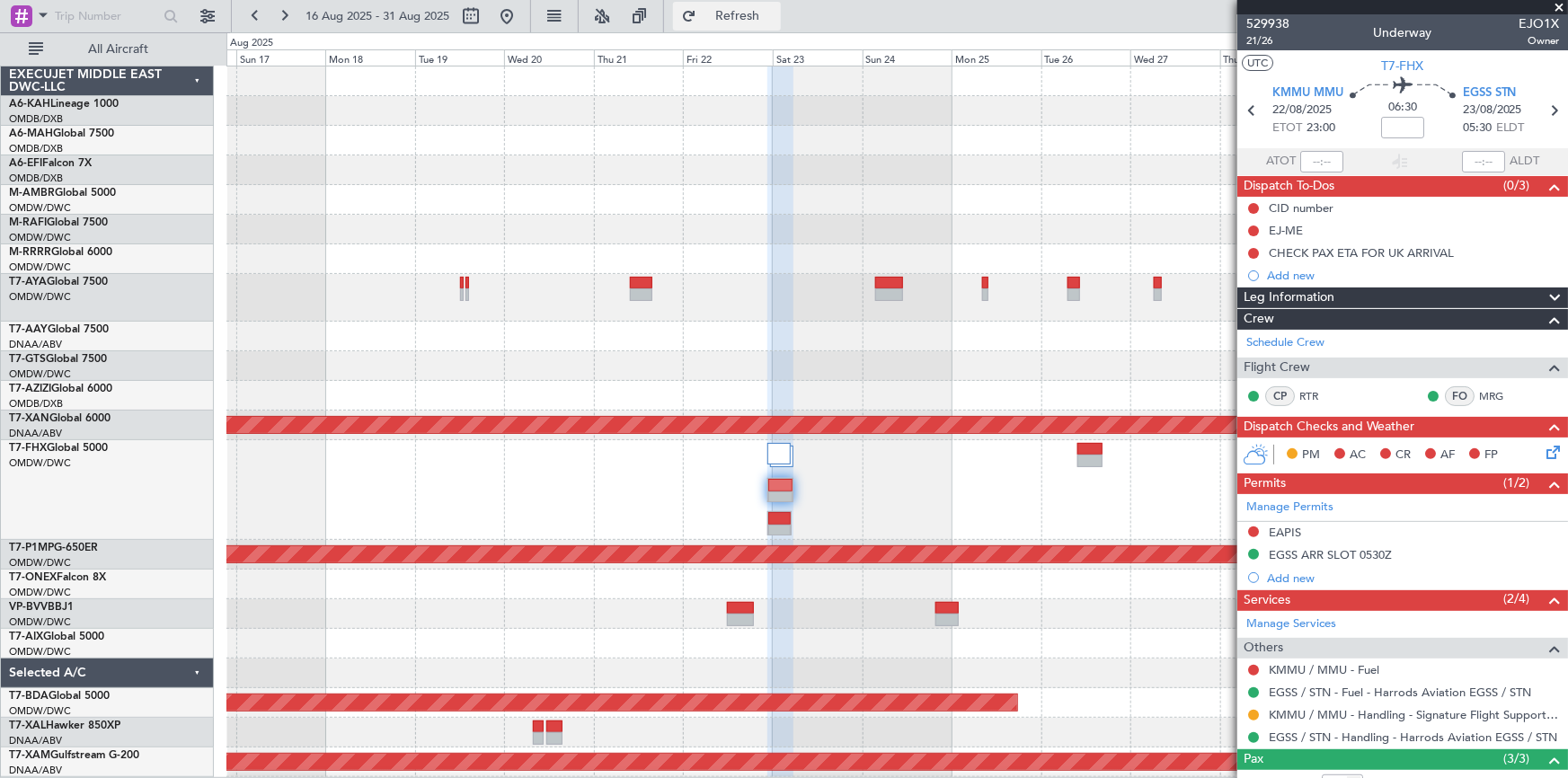click on "Refresh" 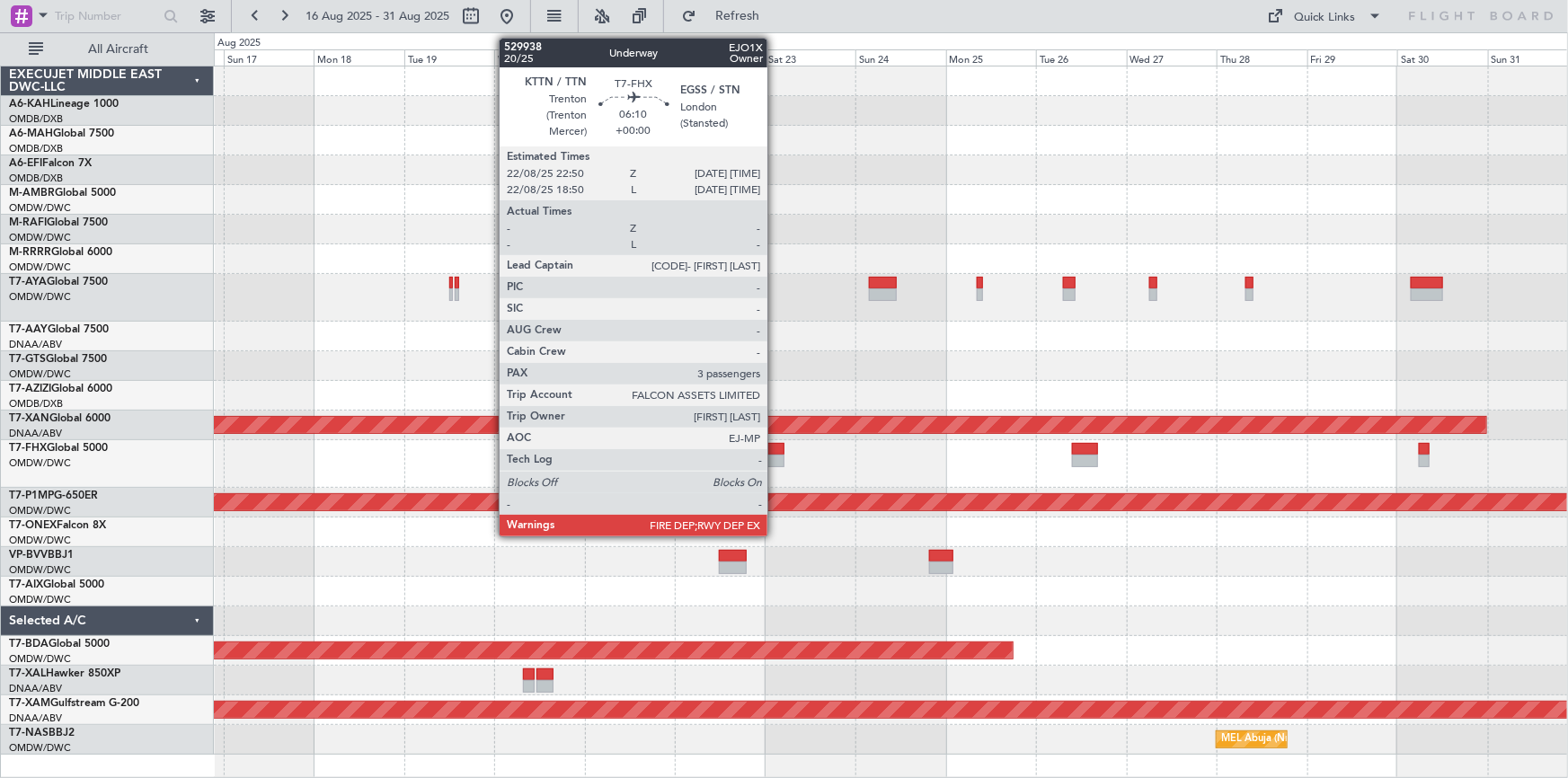 click 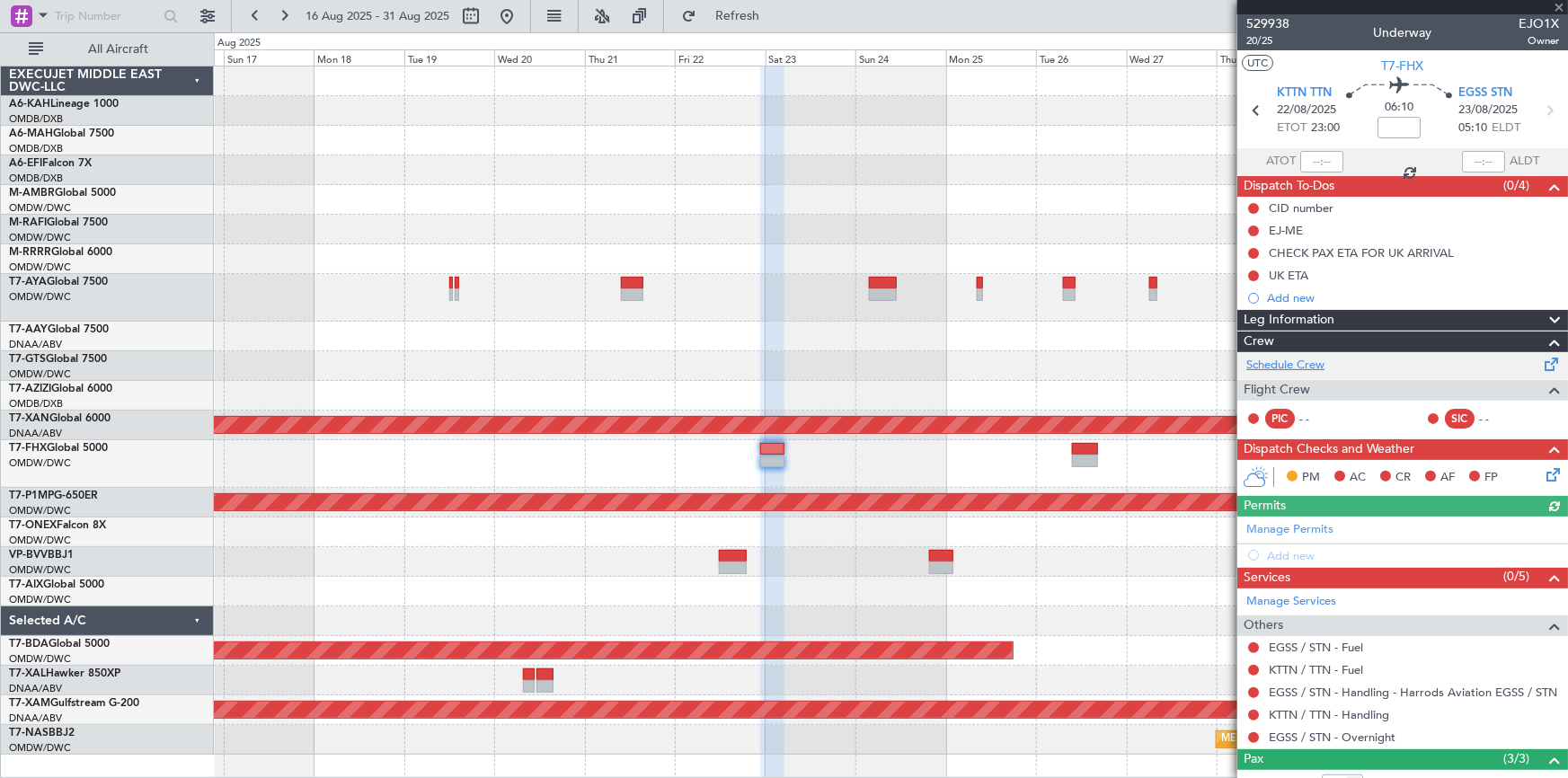 click on "Schedule Crew" 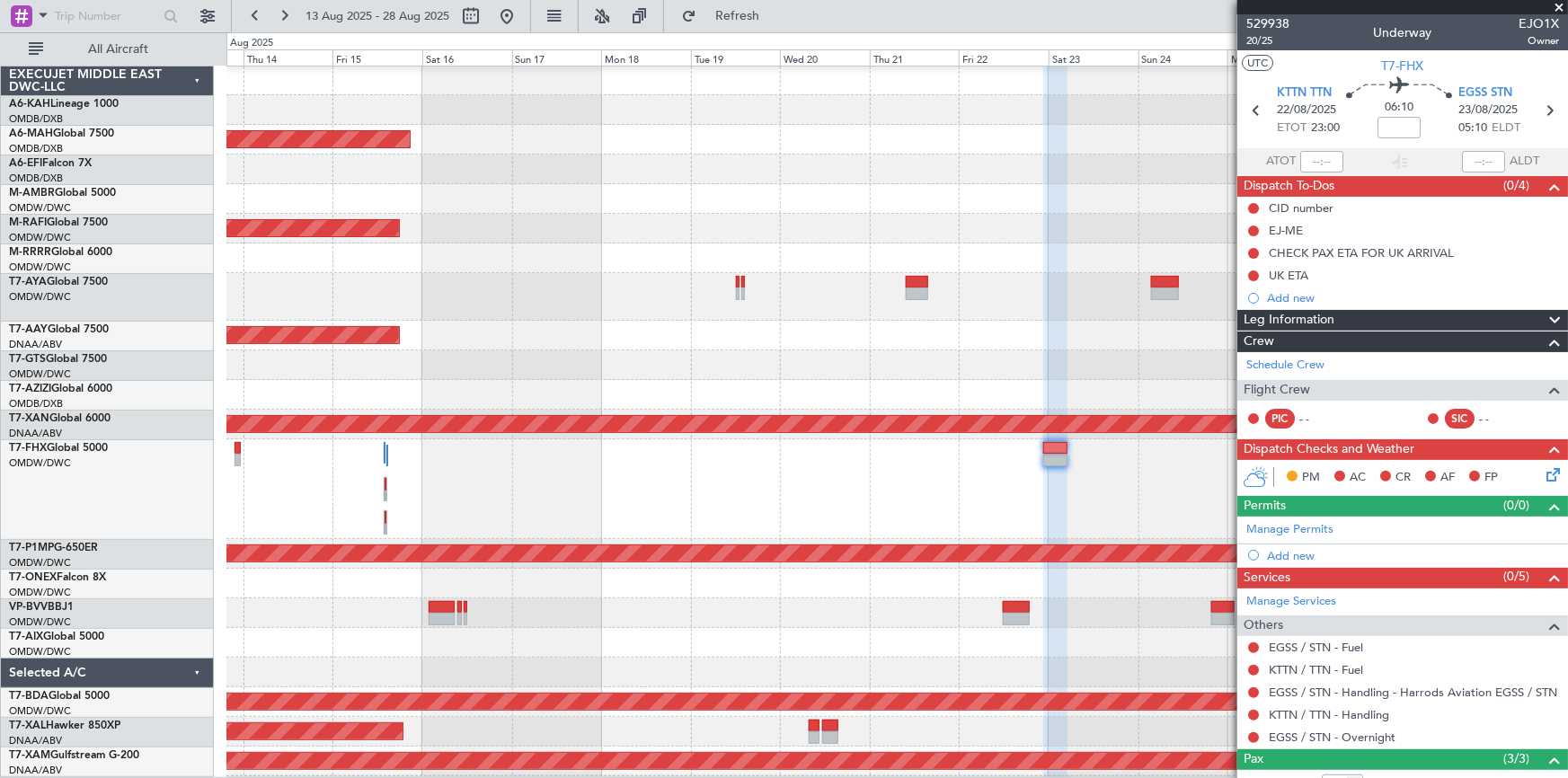 scroll, scrollTop: 27, scrollLeft: 0, axis: vertical 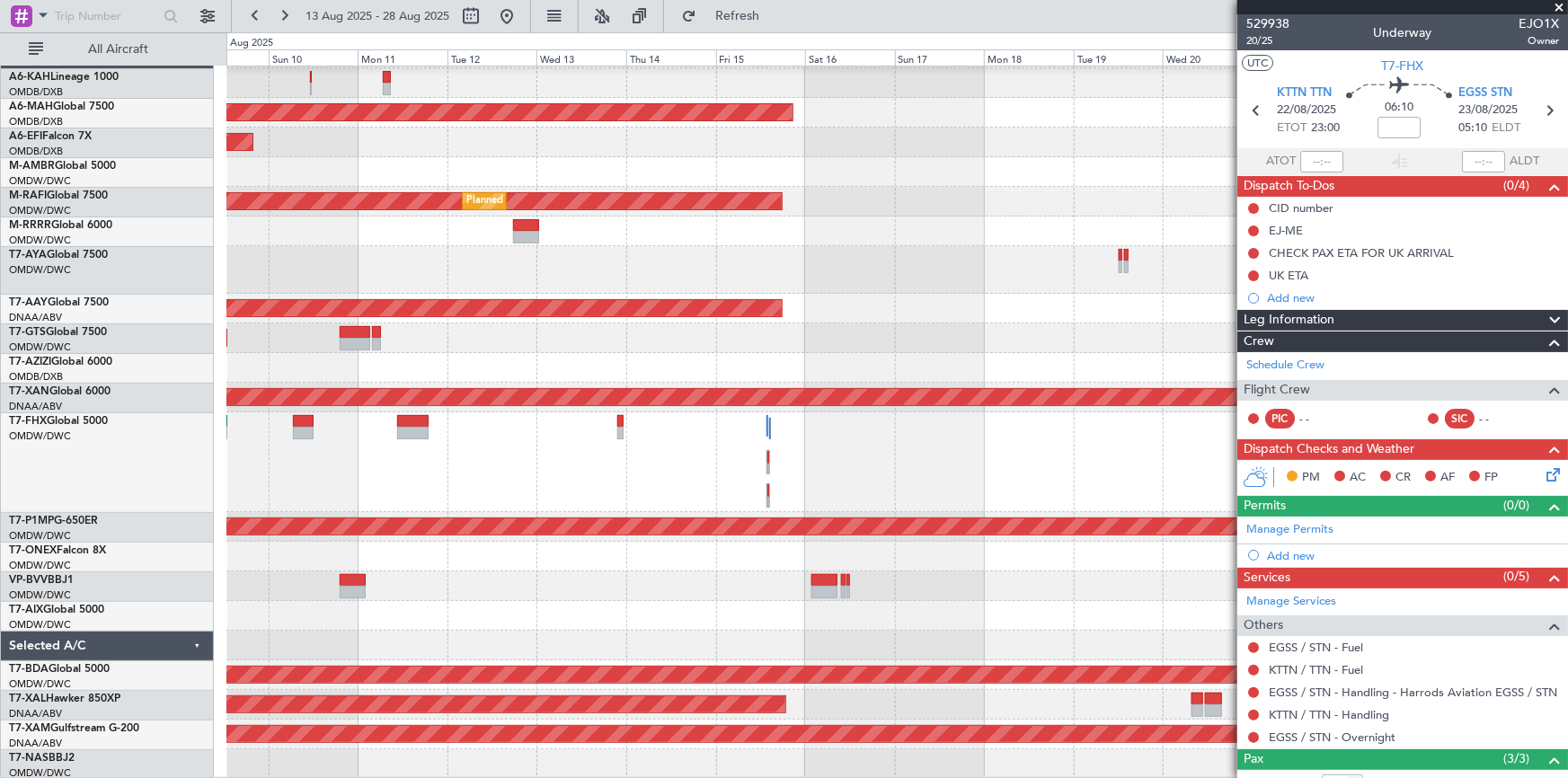 click 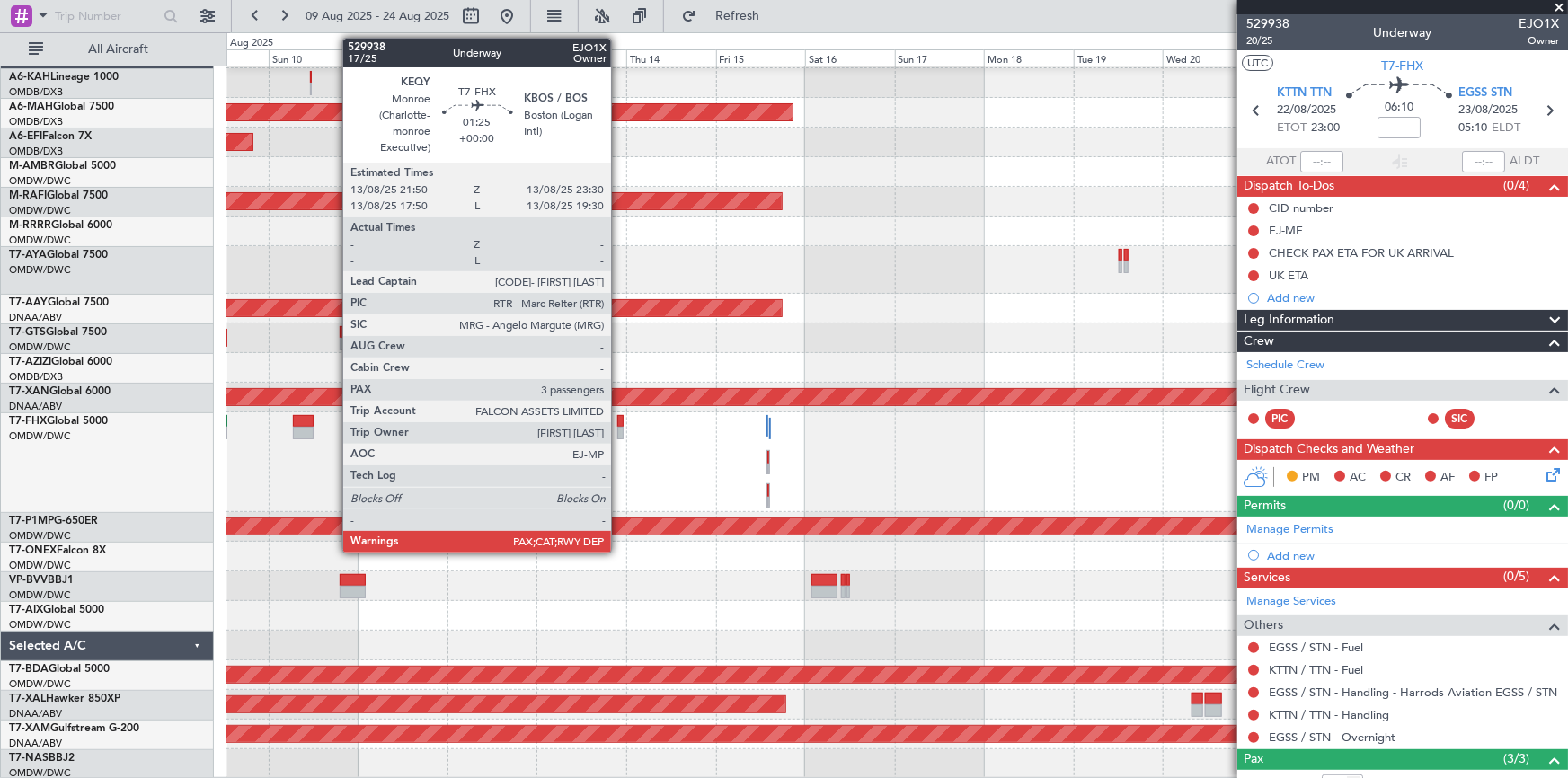 click 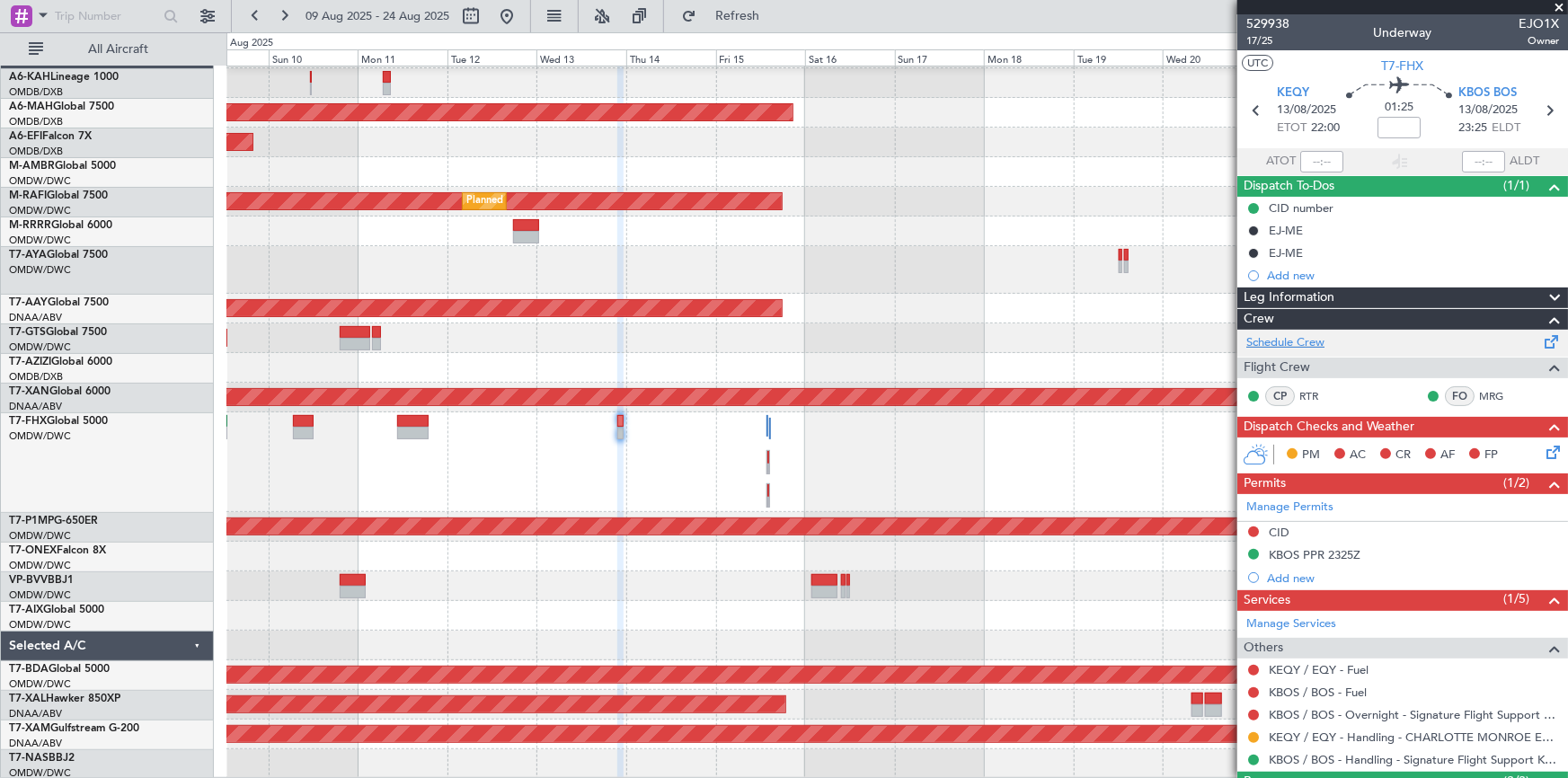 click on "Schedule Crew" 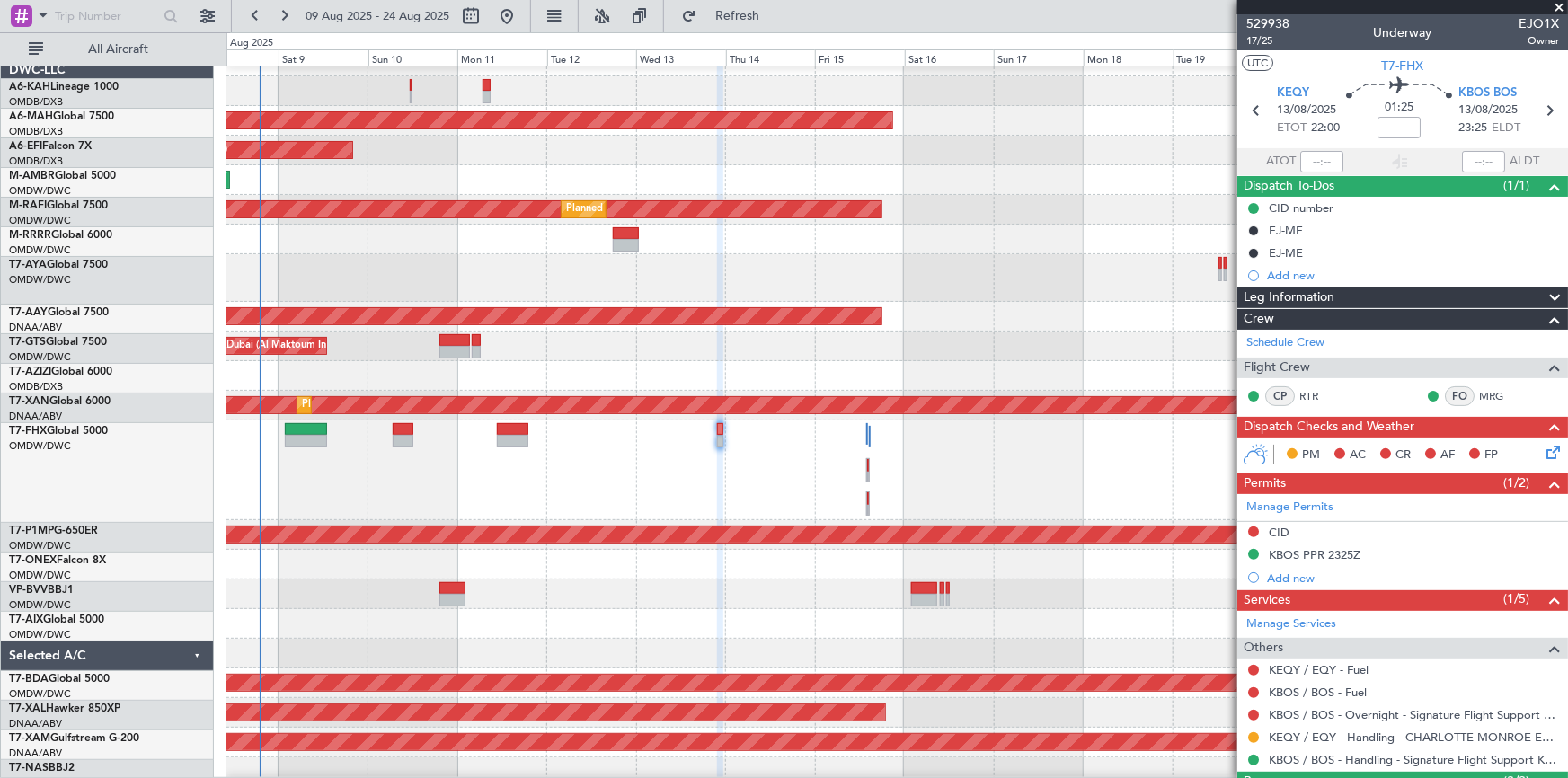 click 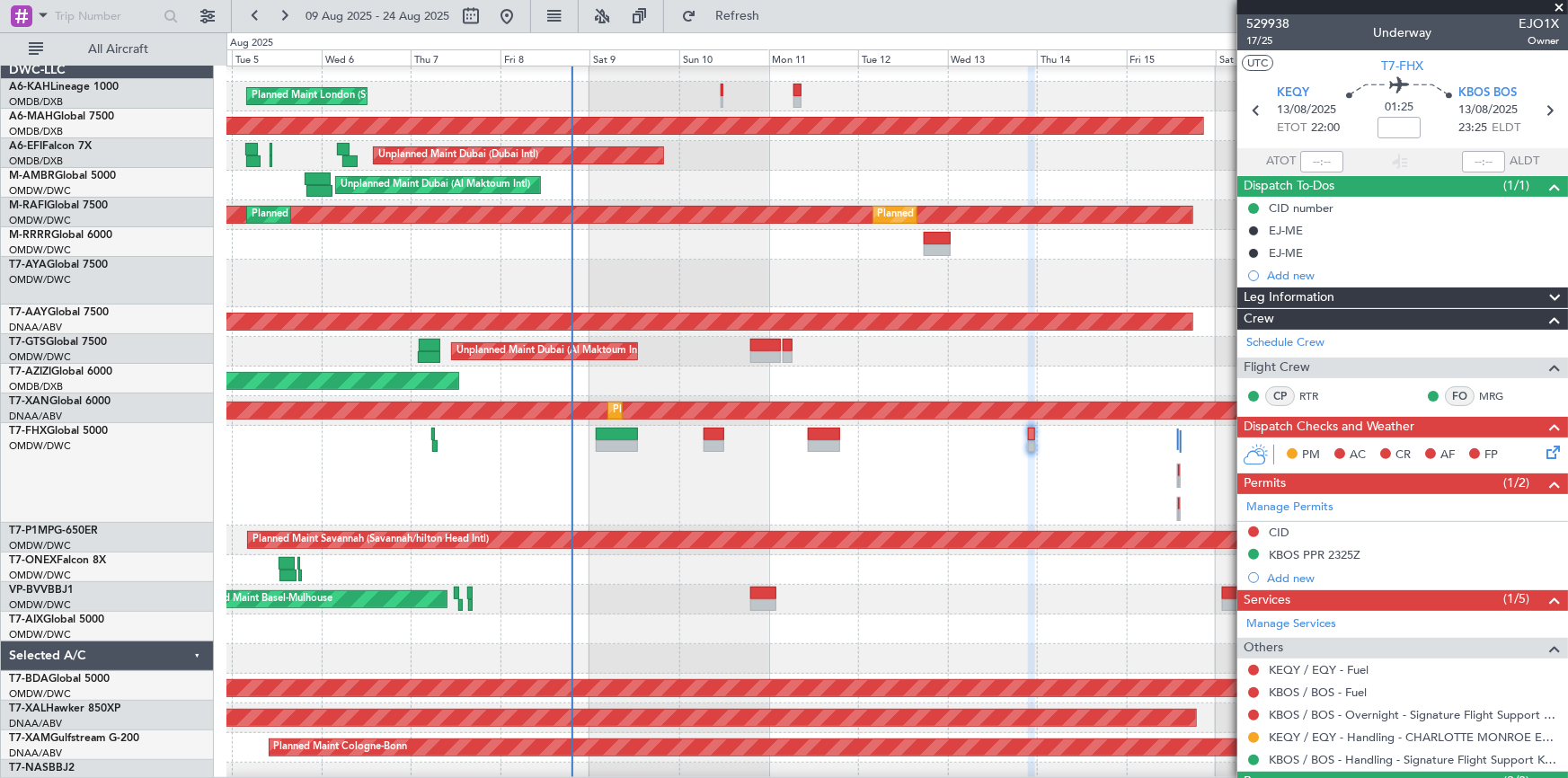 scroll, scrollTop: 14, scrollLeft: 0, axis: vertical 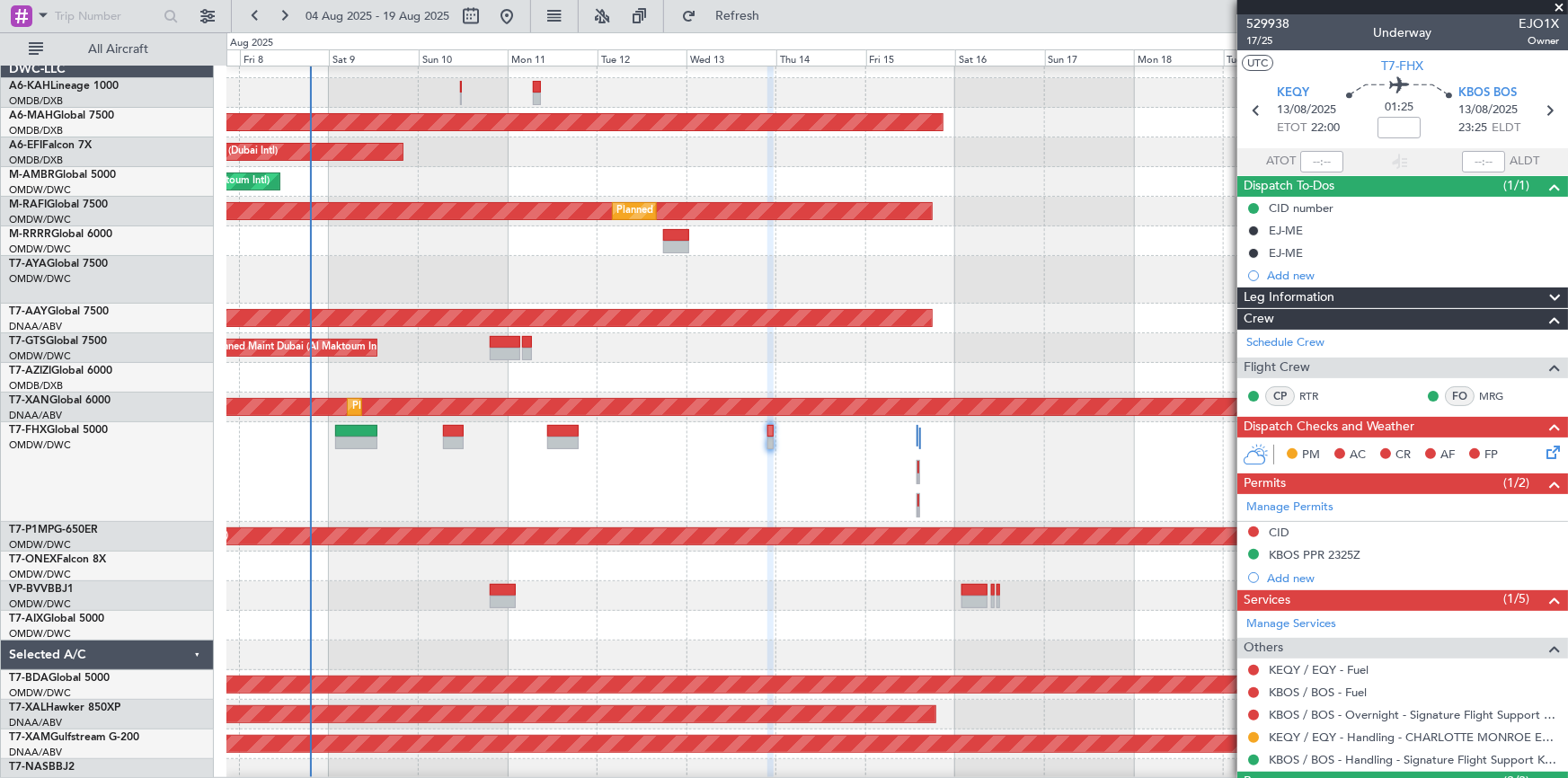 click 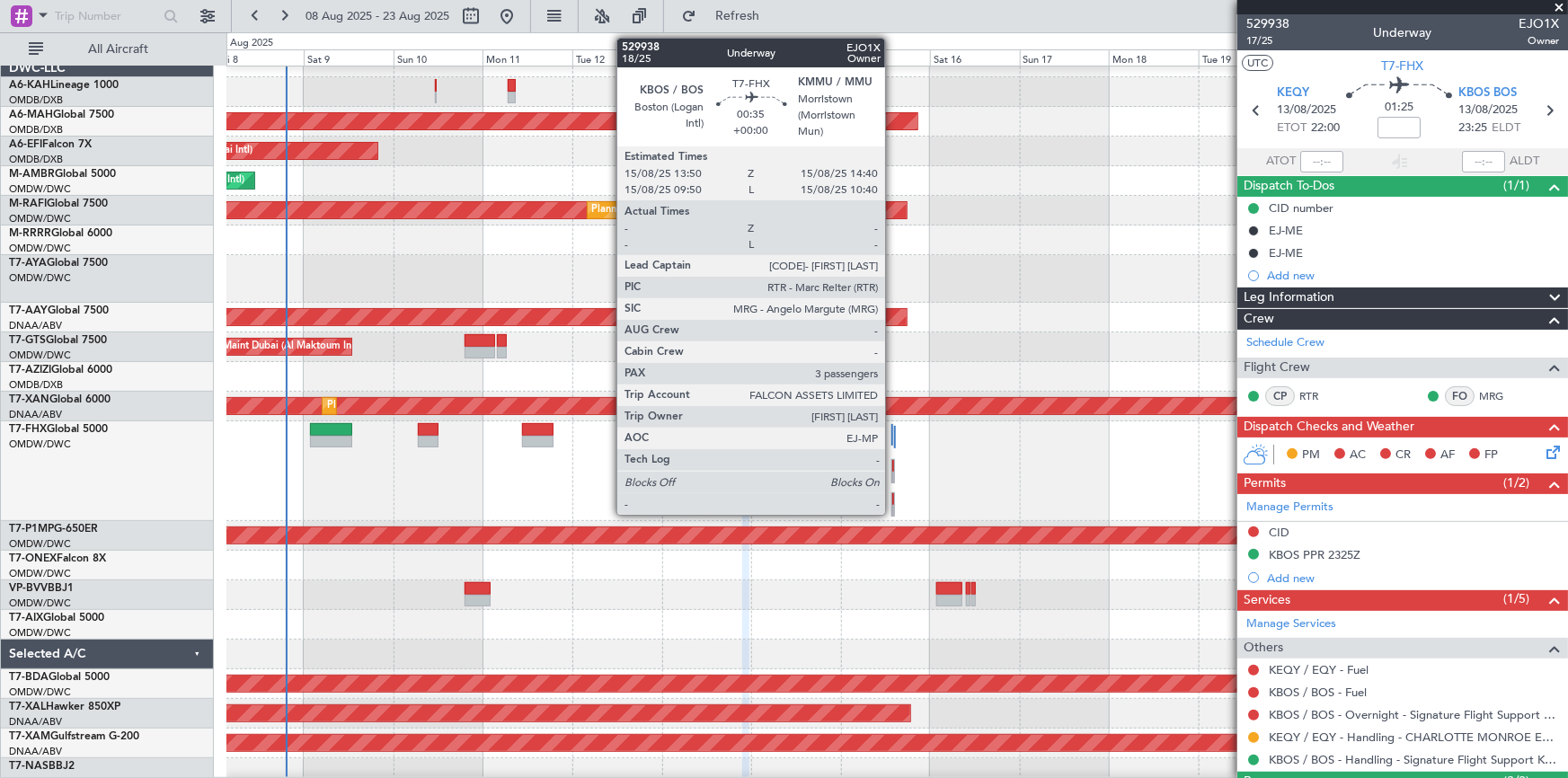 click 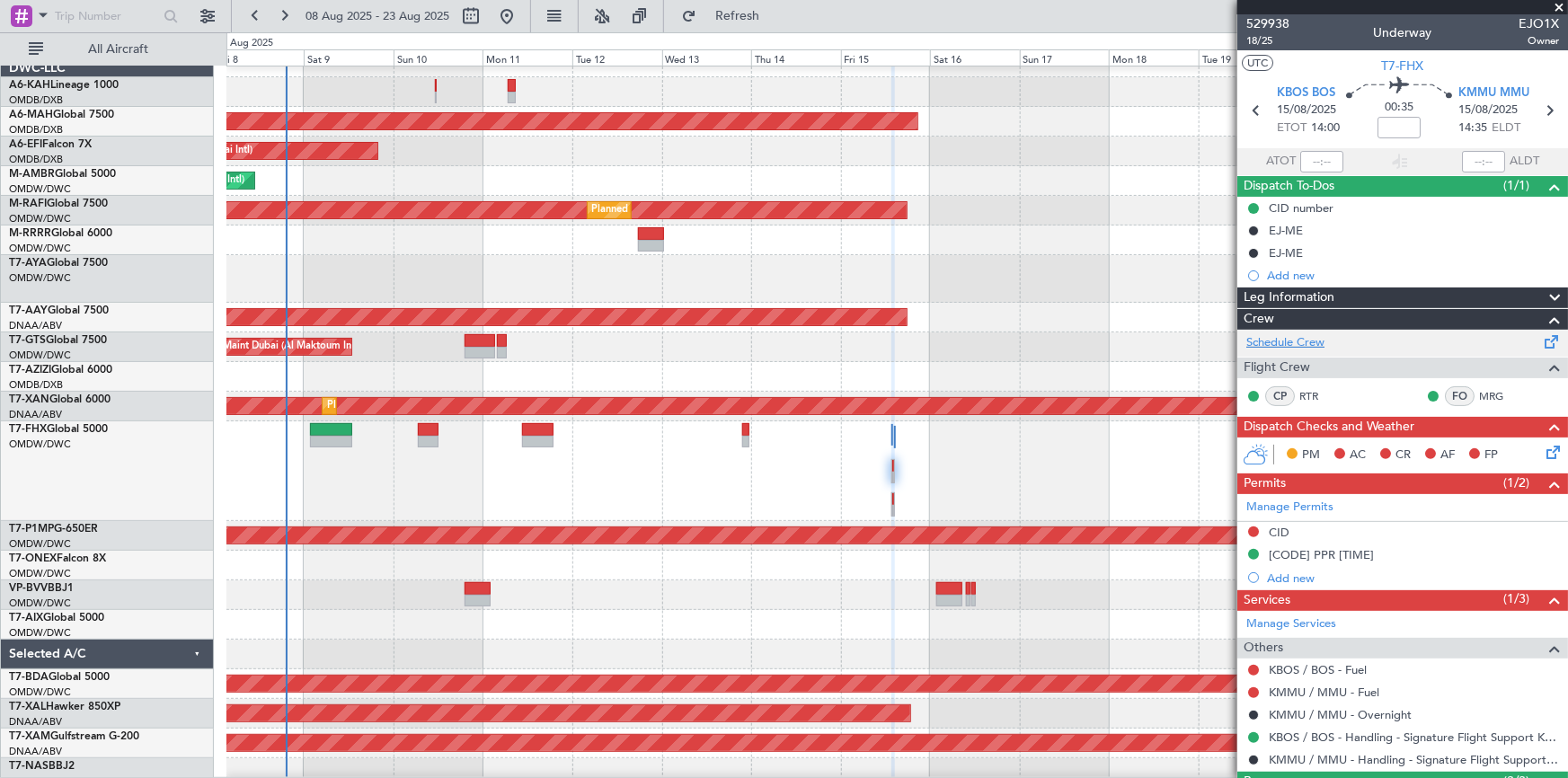 click on "Schedule Crew" 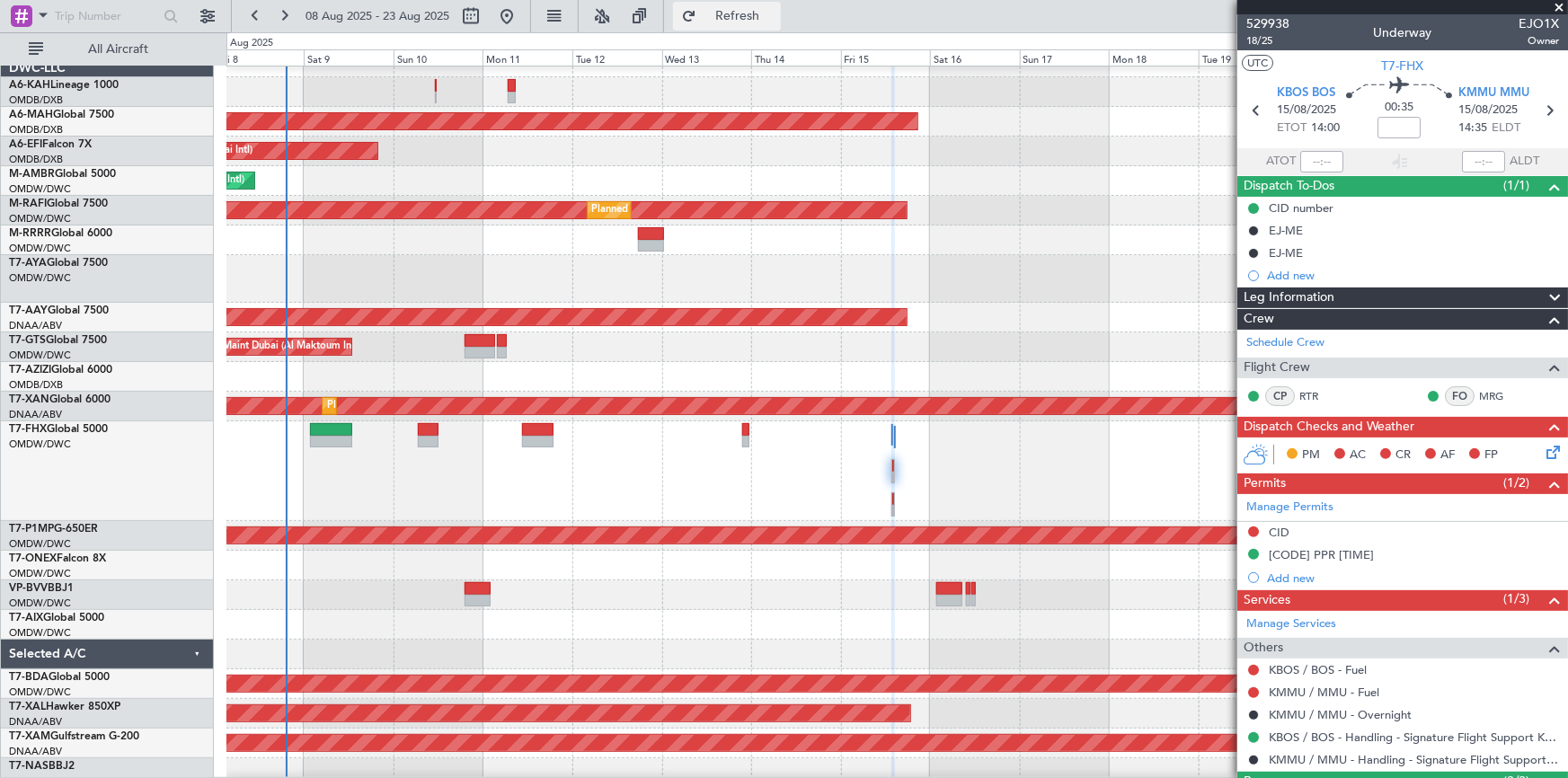 click on "Refresh" 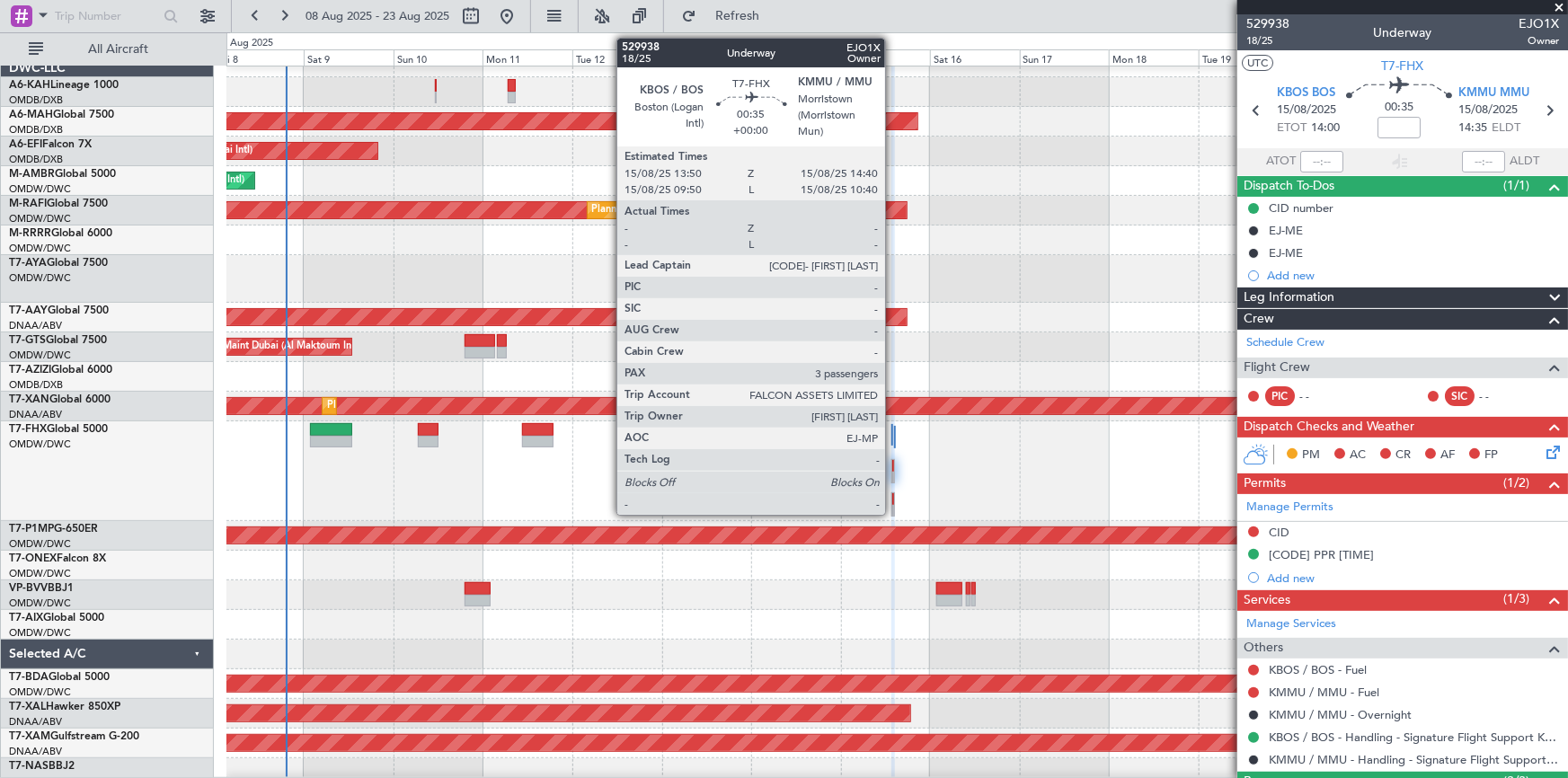 click 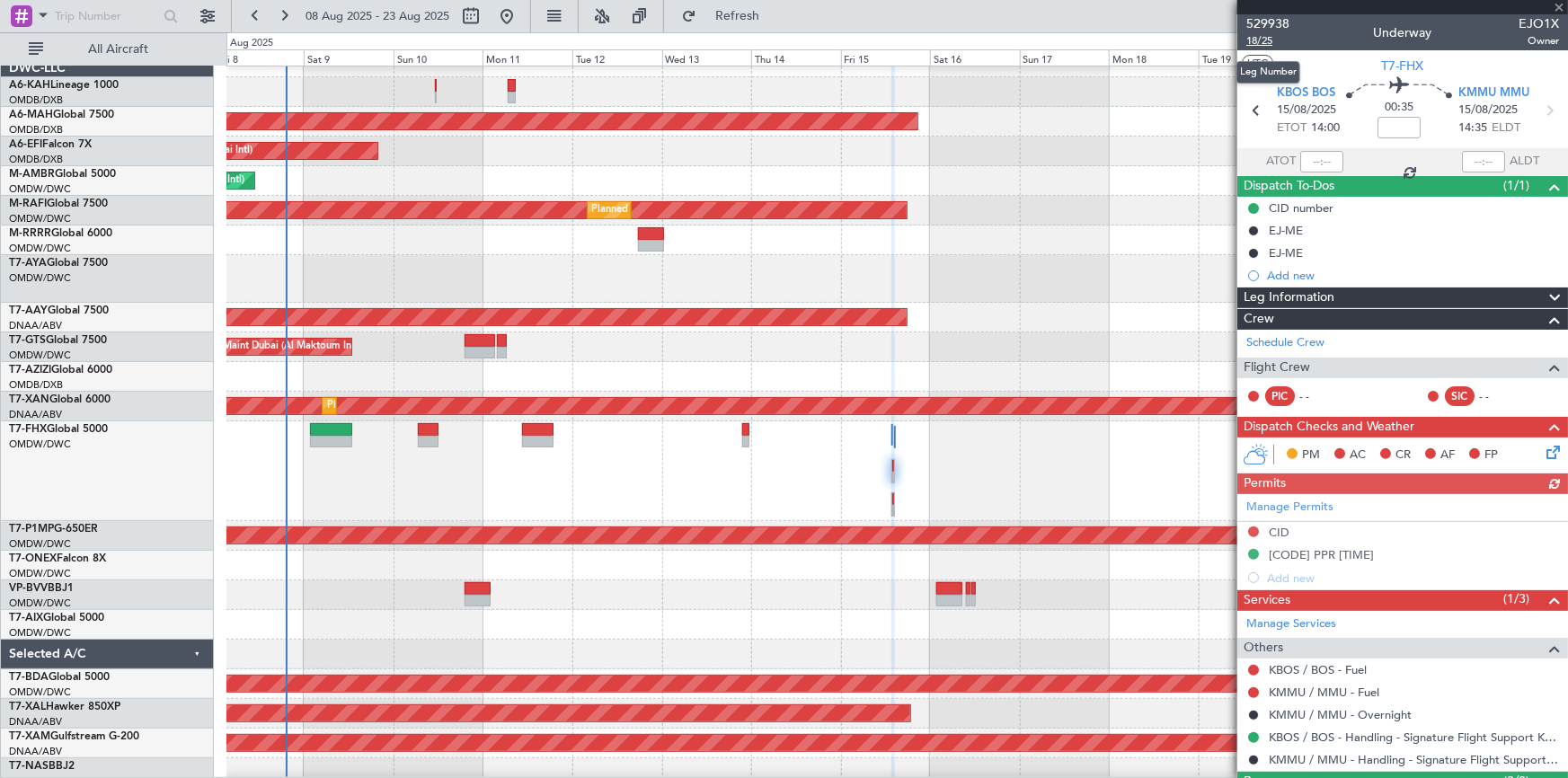 click on "18/25" at bounding box center [1268, 40] 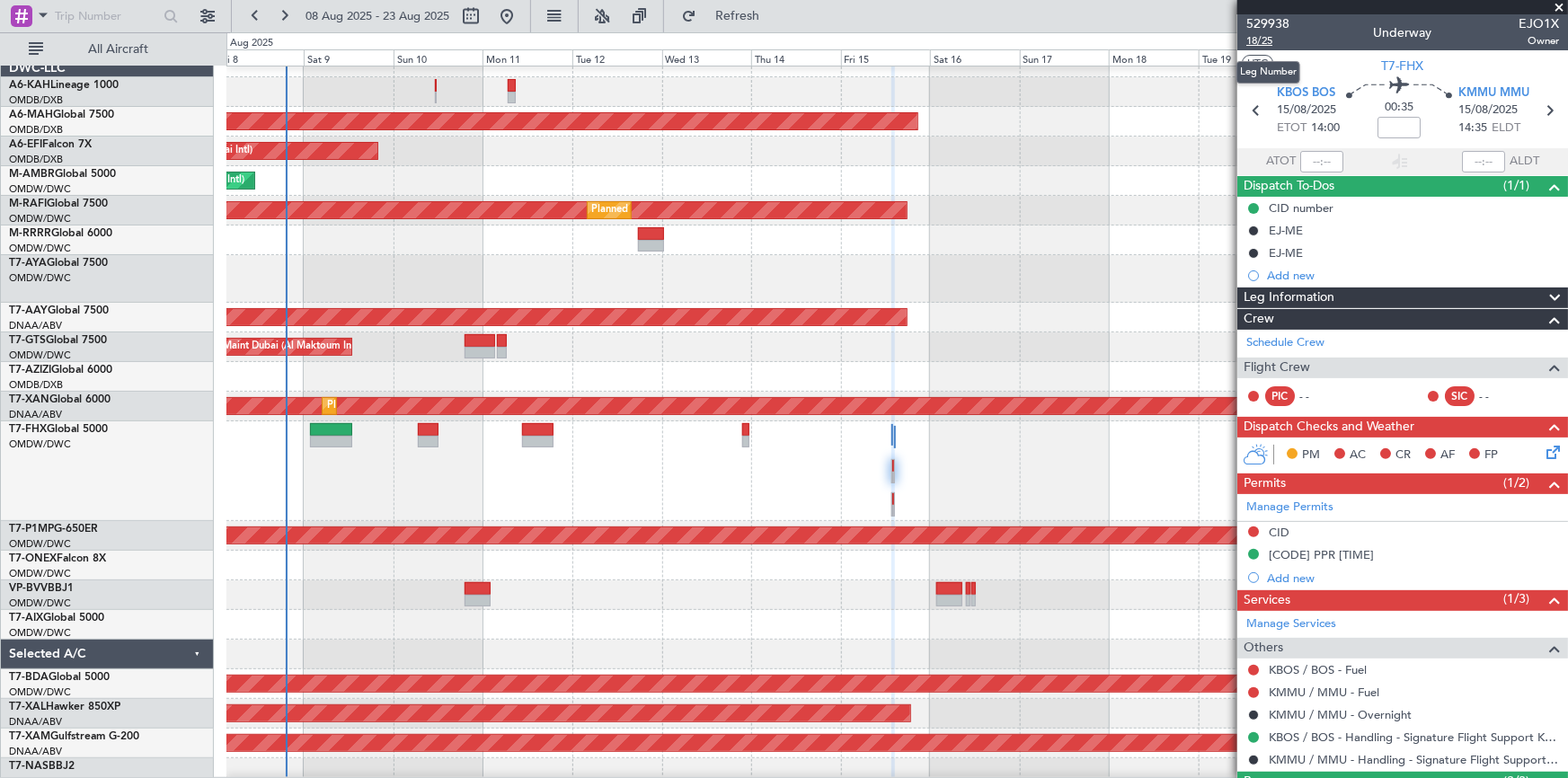 click on "18/25" at bounding box center (1268, 40) 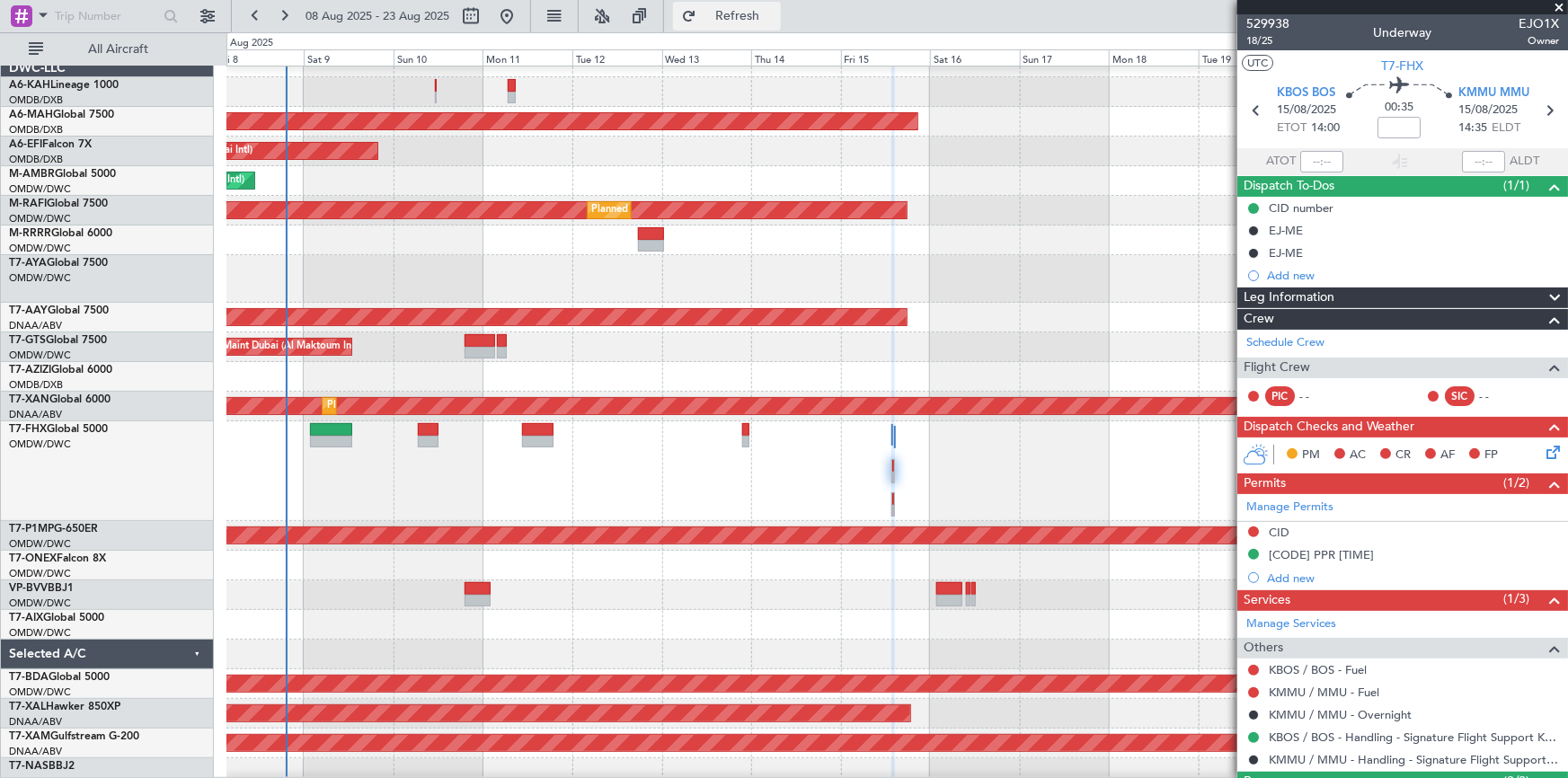 click on "Refresh" 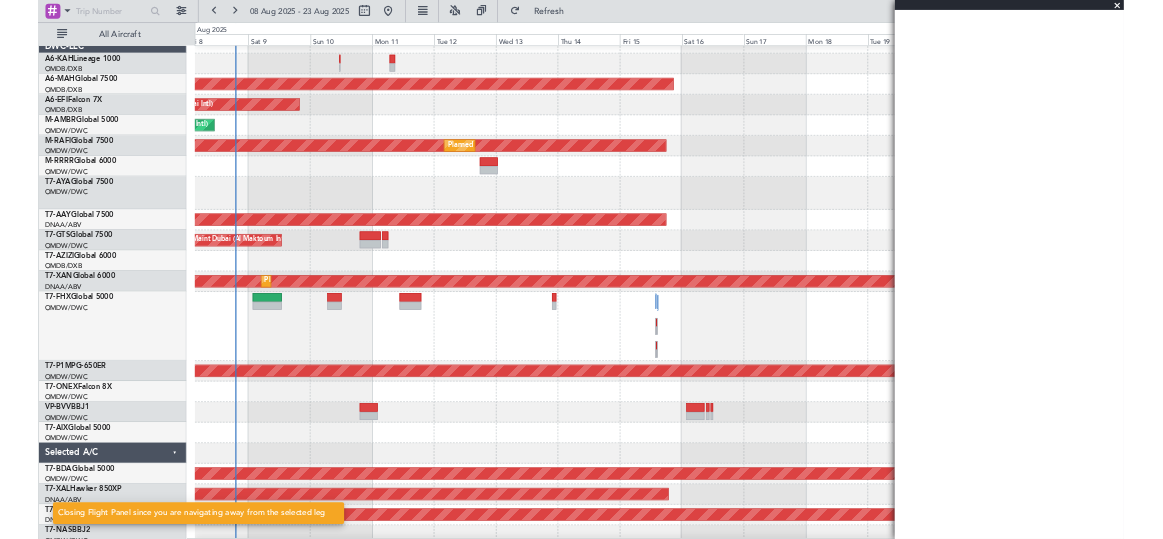 scroll, scrollTop: 0, scrollLeft: 0, axis: both 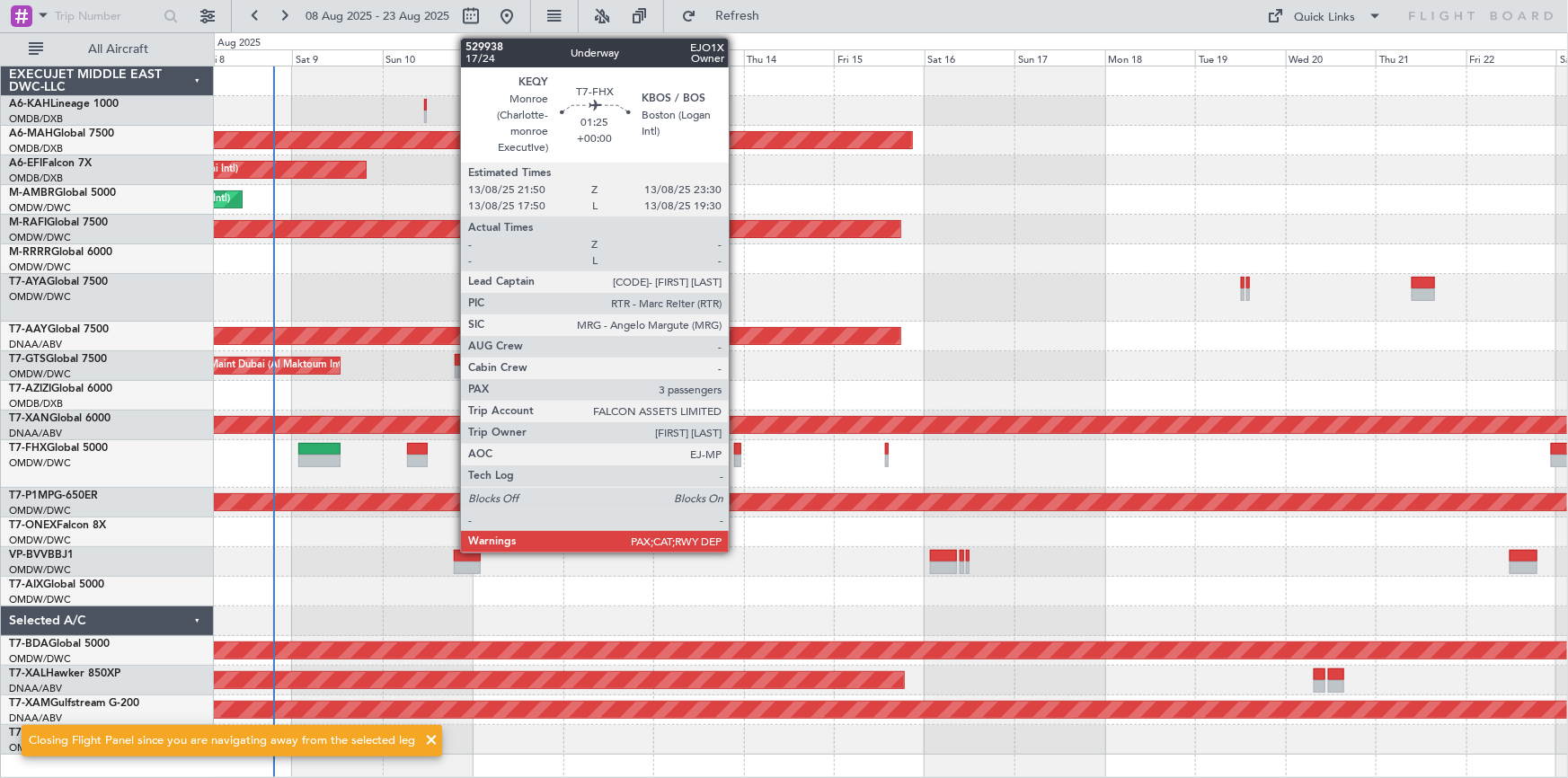 click 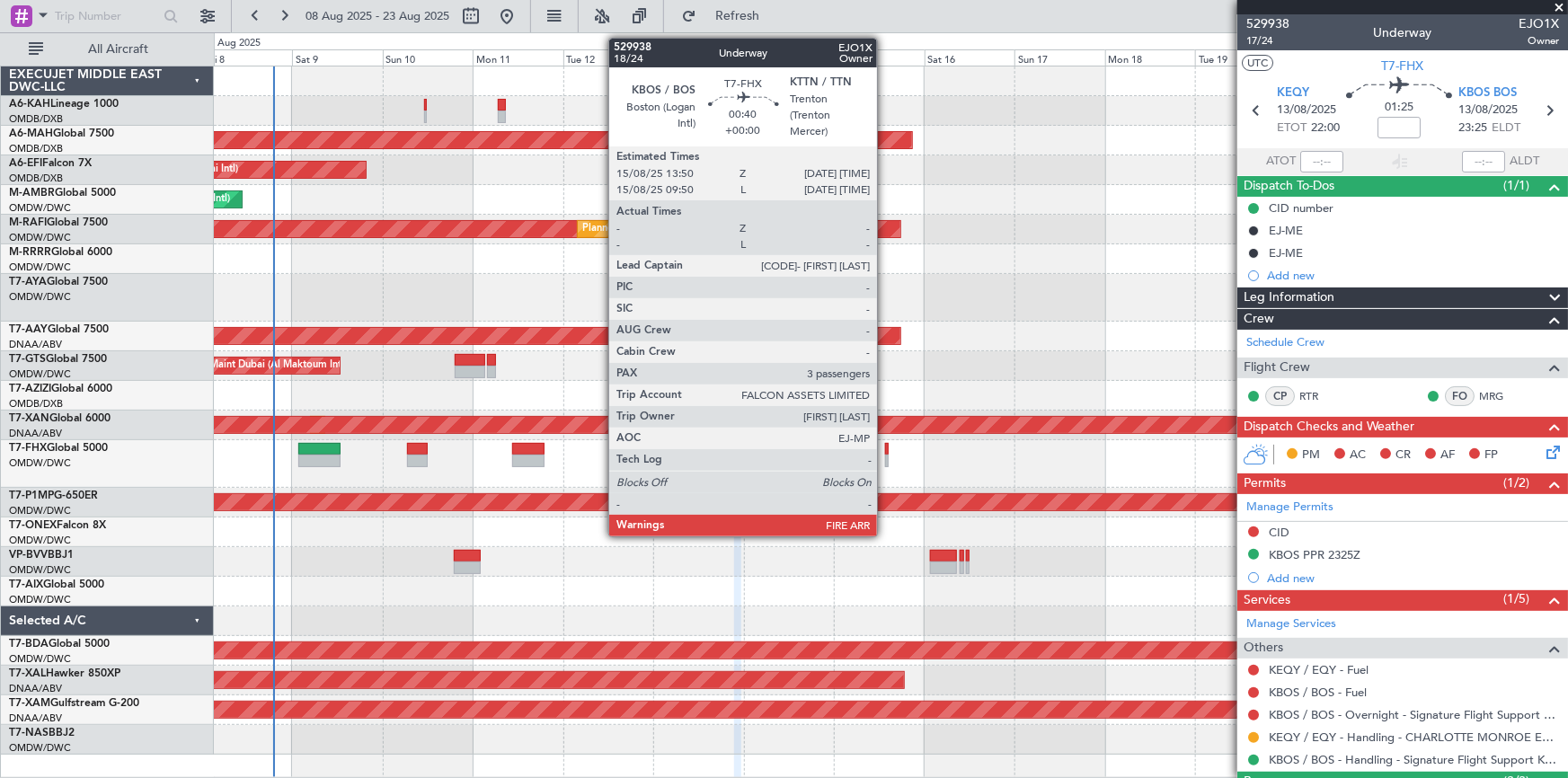click 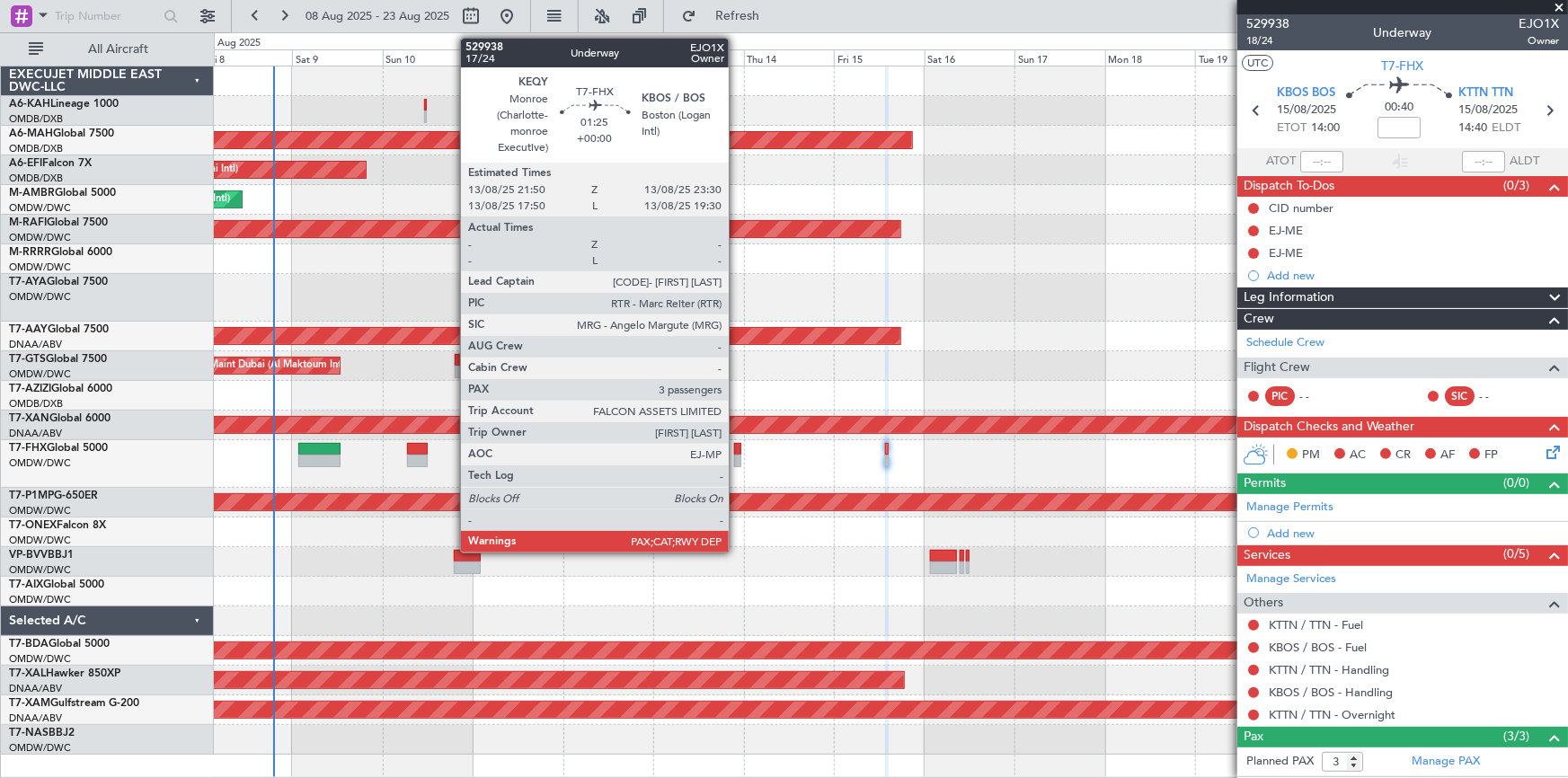click 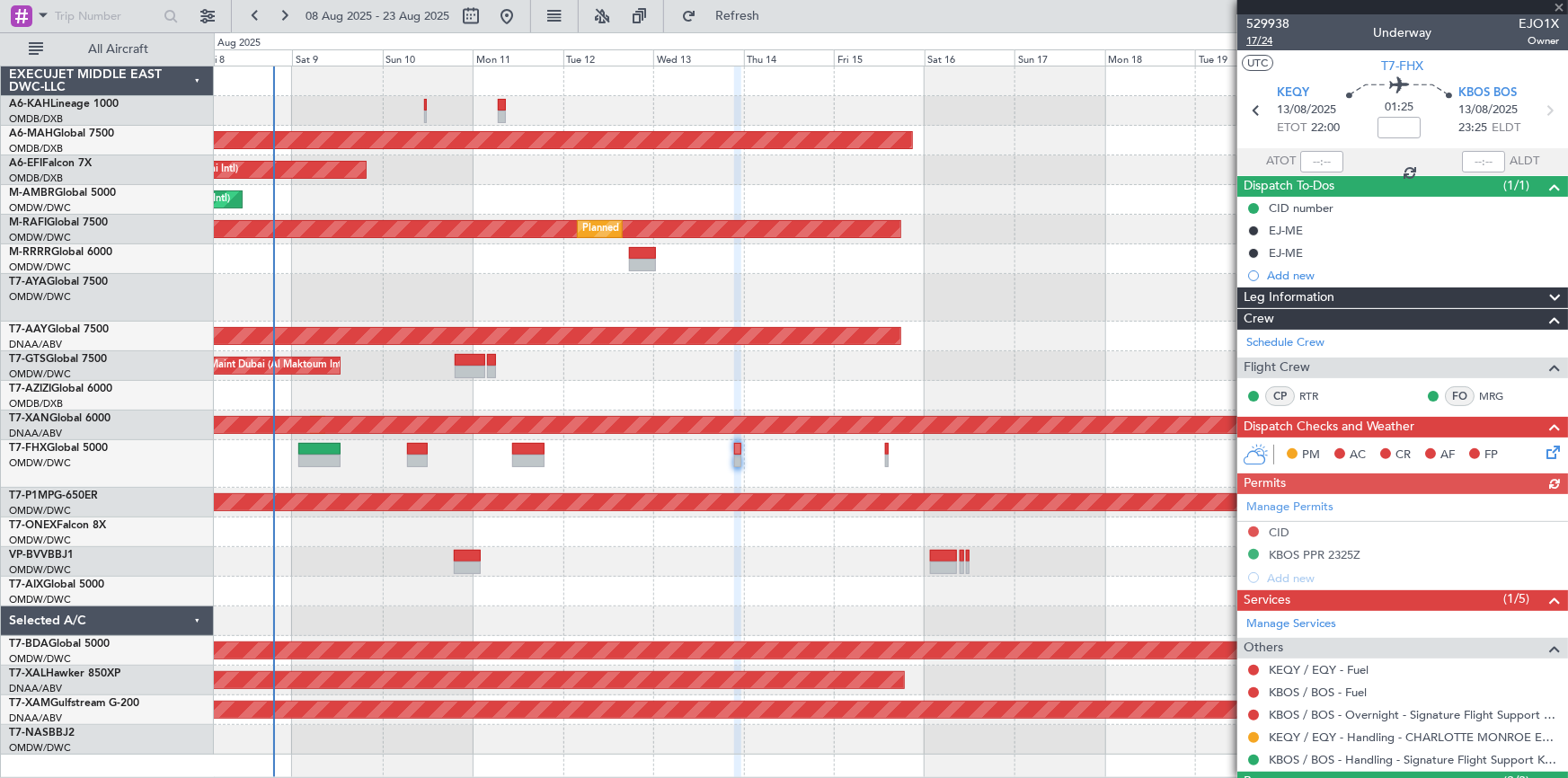 click on "17/24" at bounding box center [1268, 40] 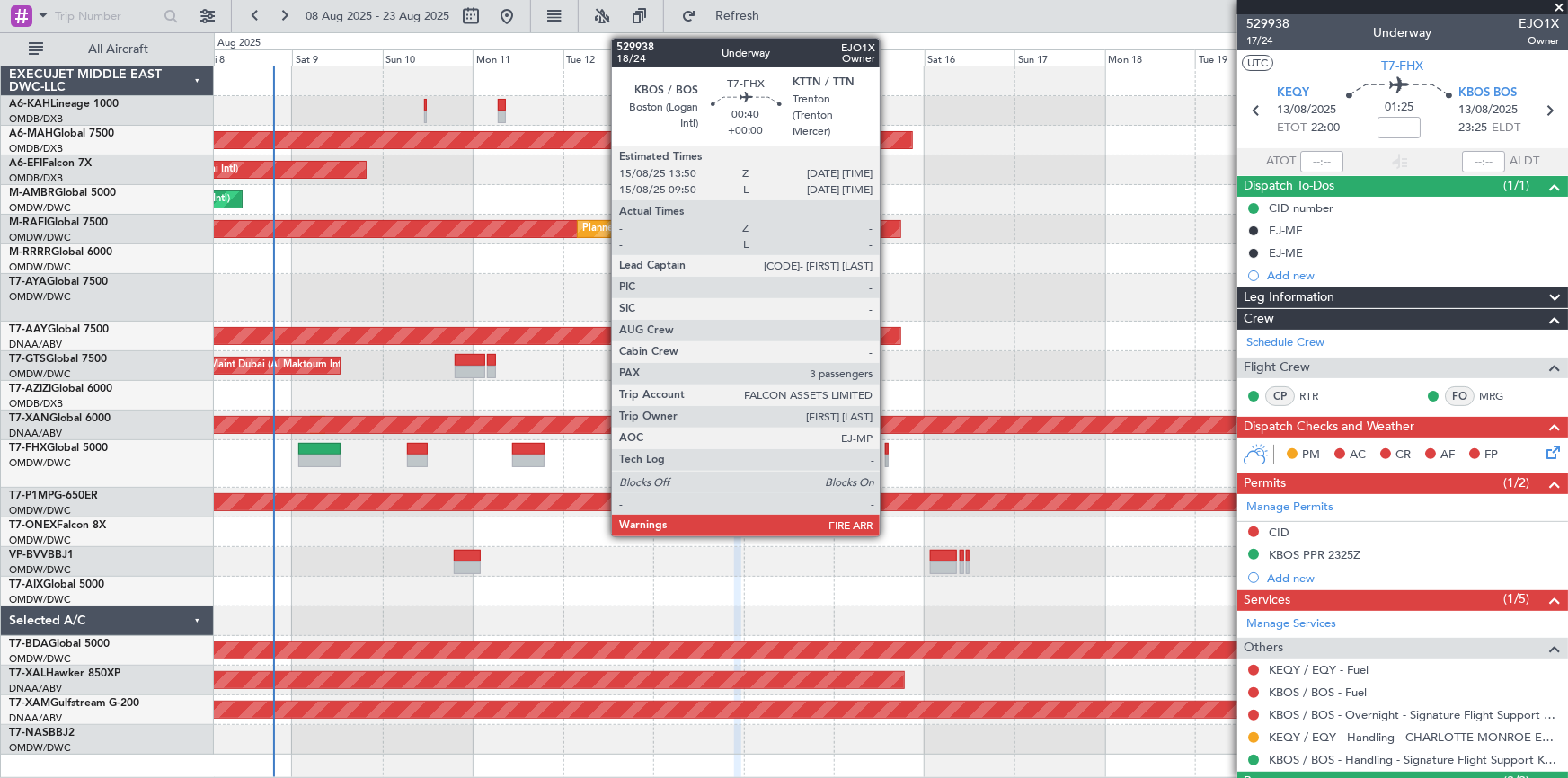 click 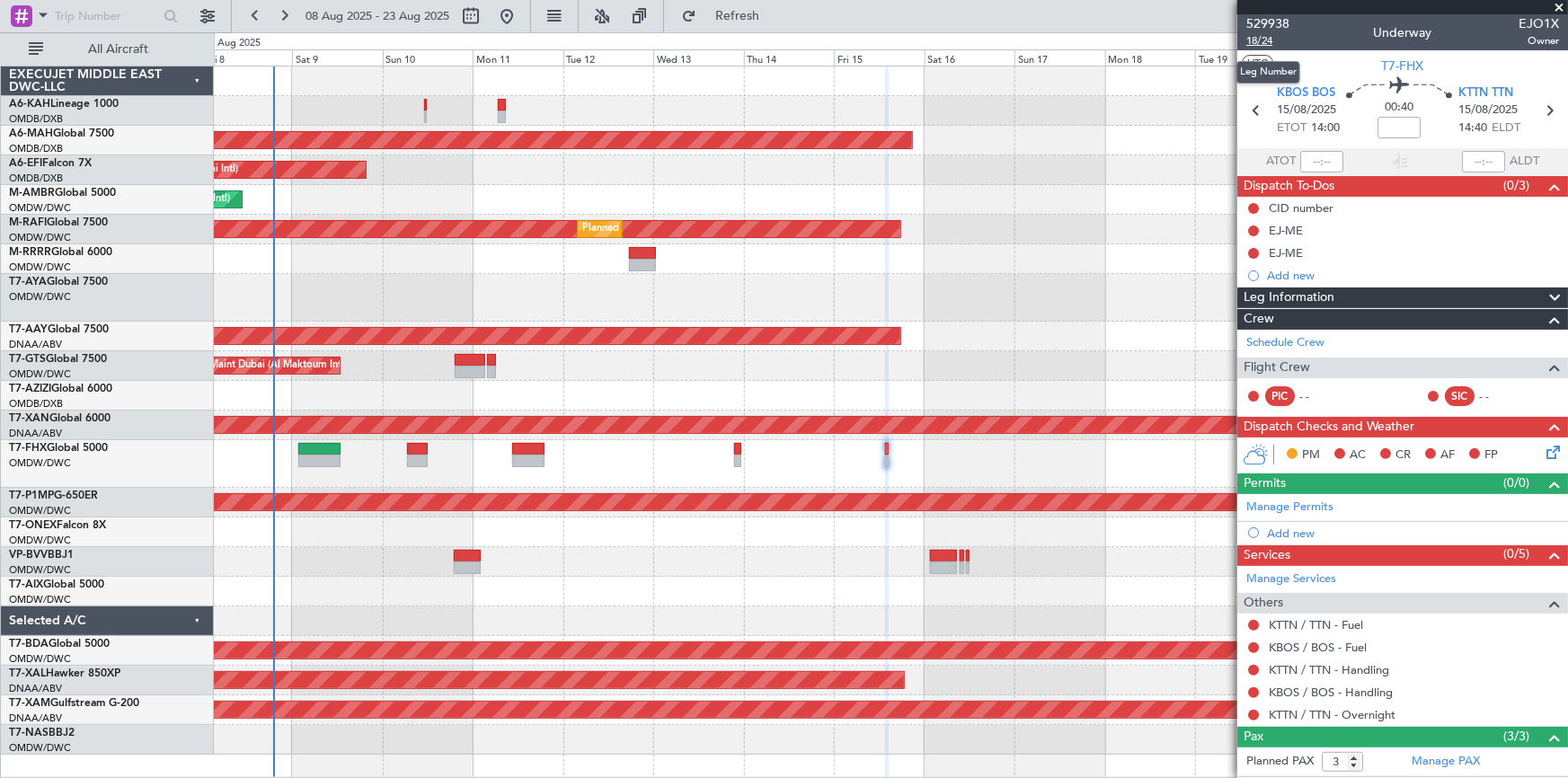 click on "18/24" at bounding box center [1268, 40] 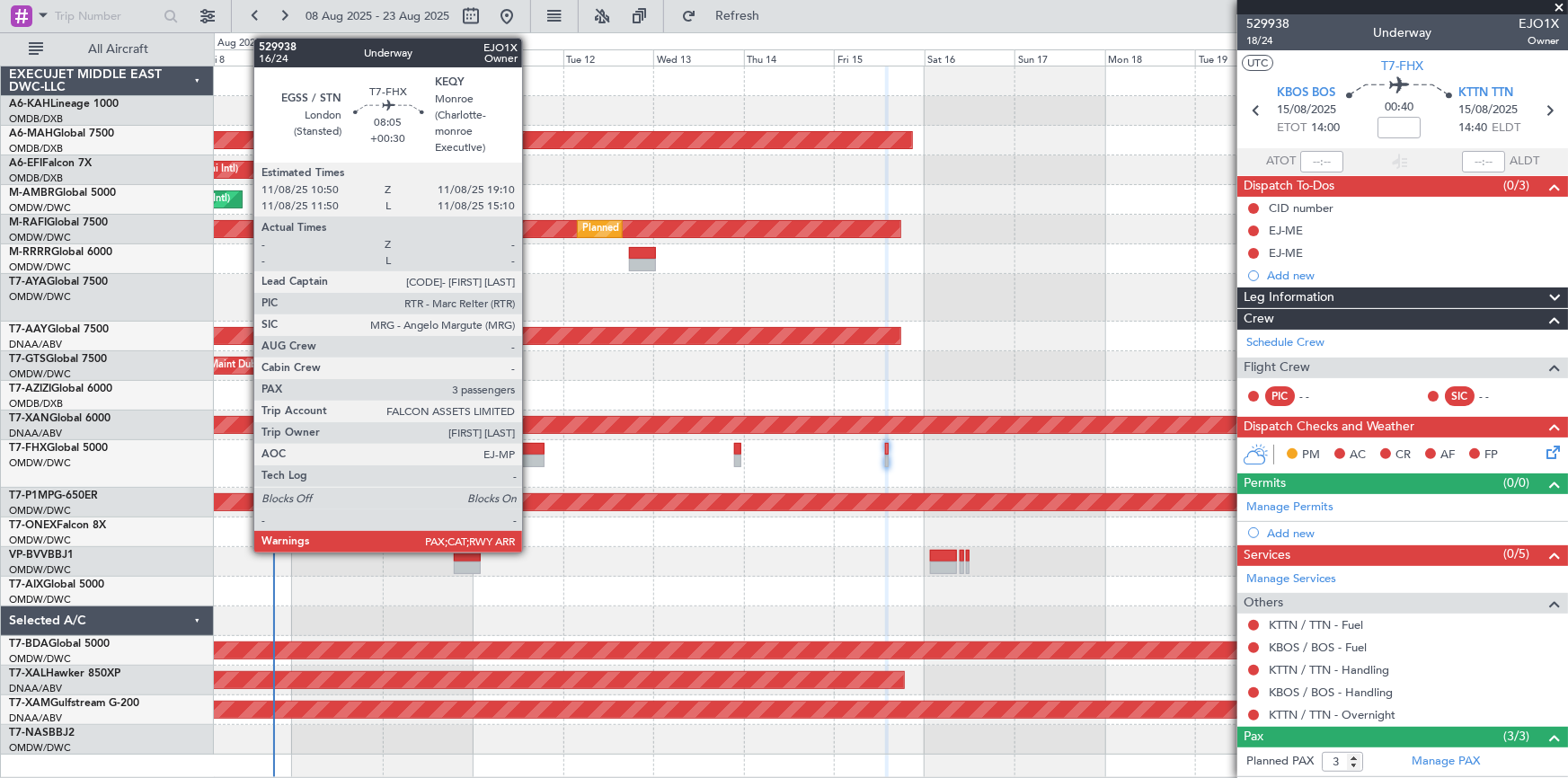 click 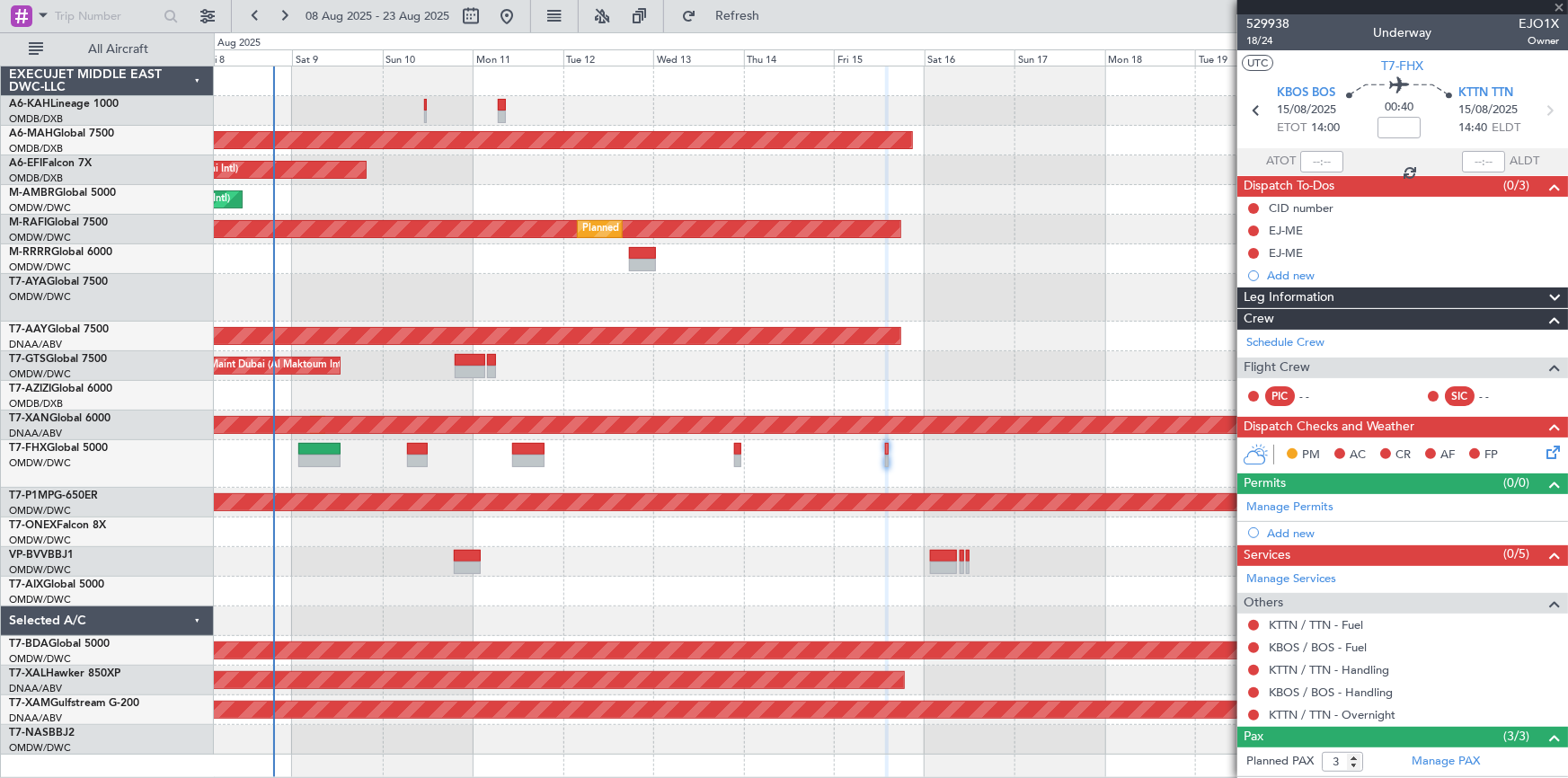 type on "+00:30" 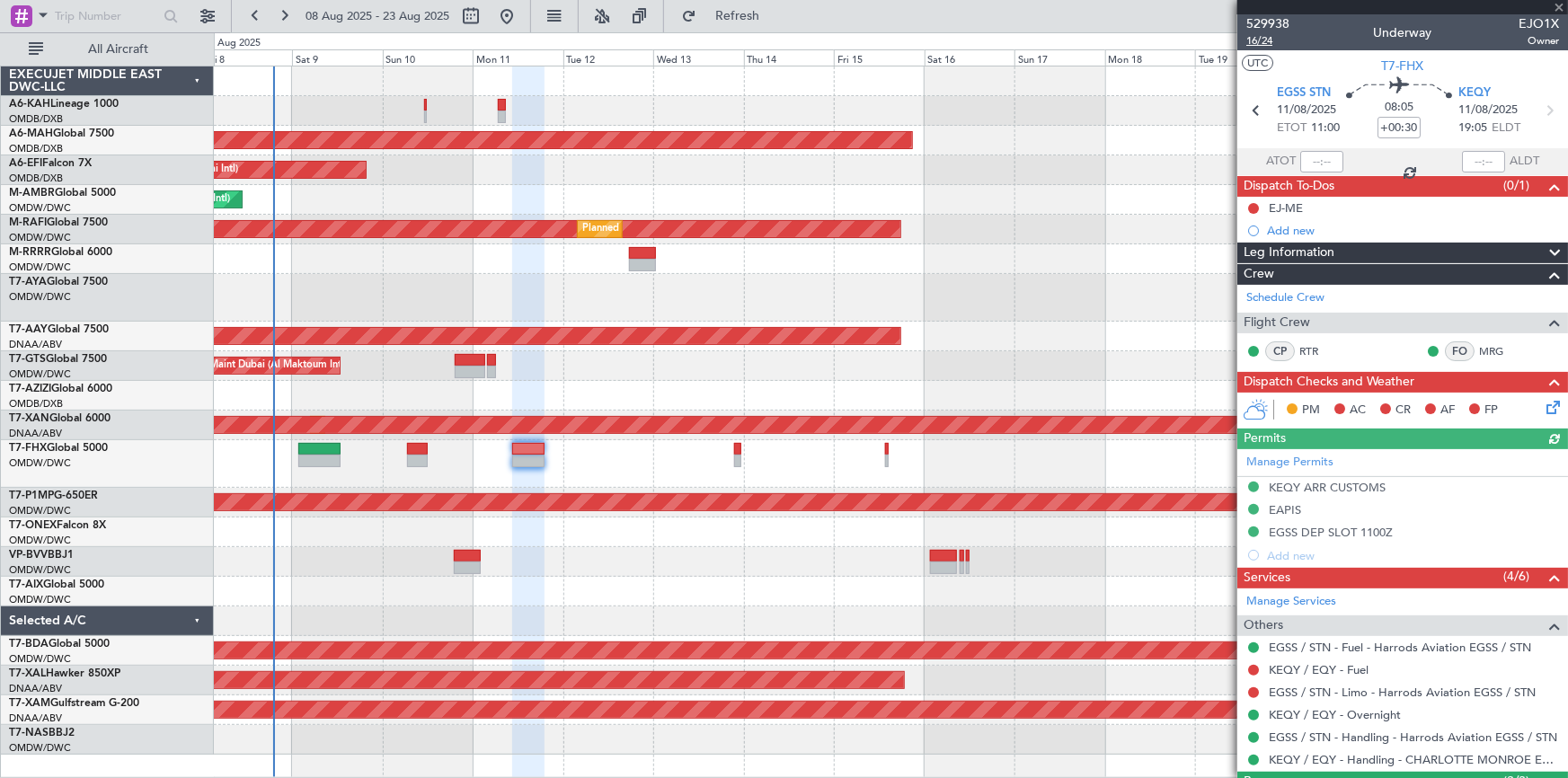 click on "16/24" at bounding box center (1268, 40) 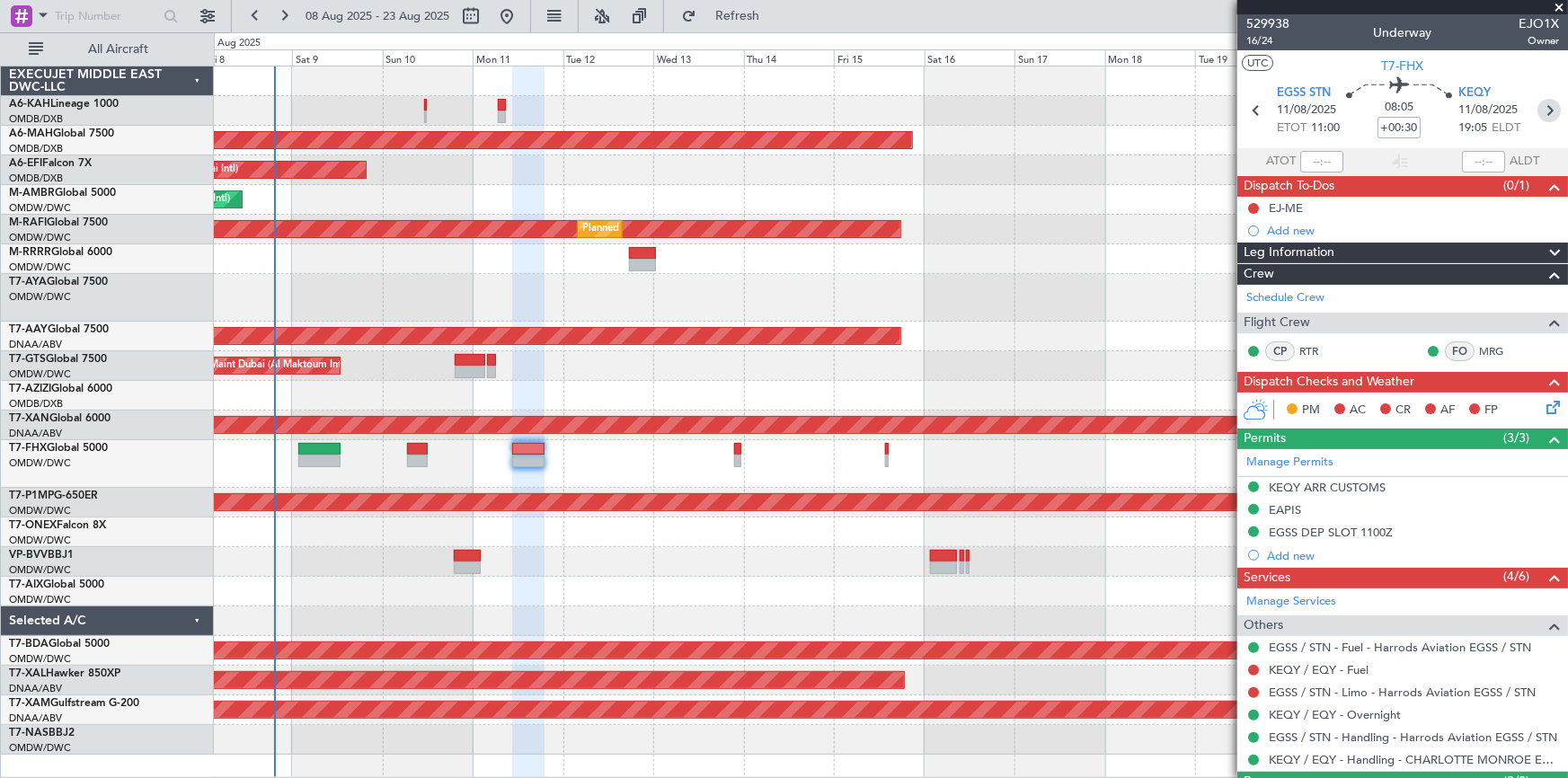 click at bounding box center (1549, 111) 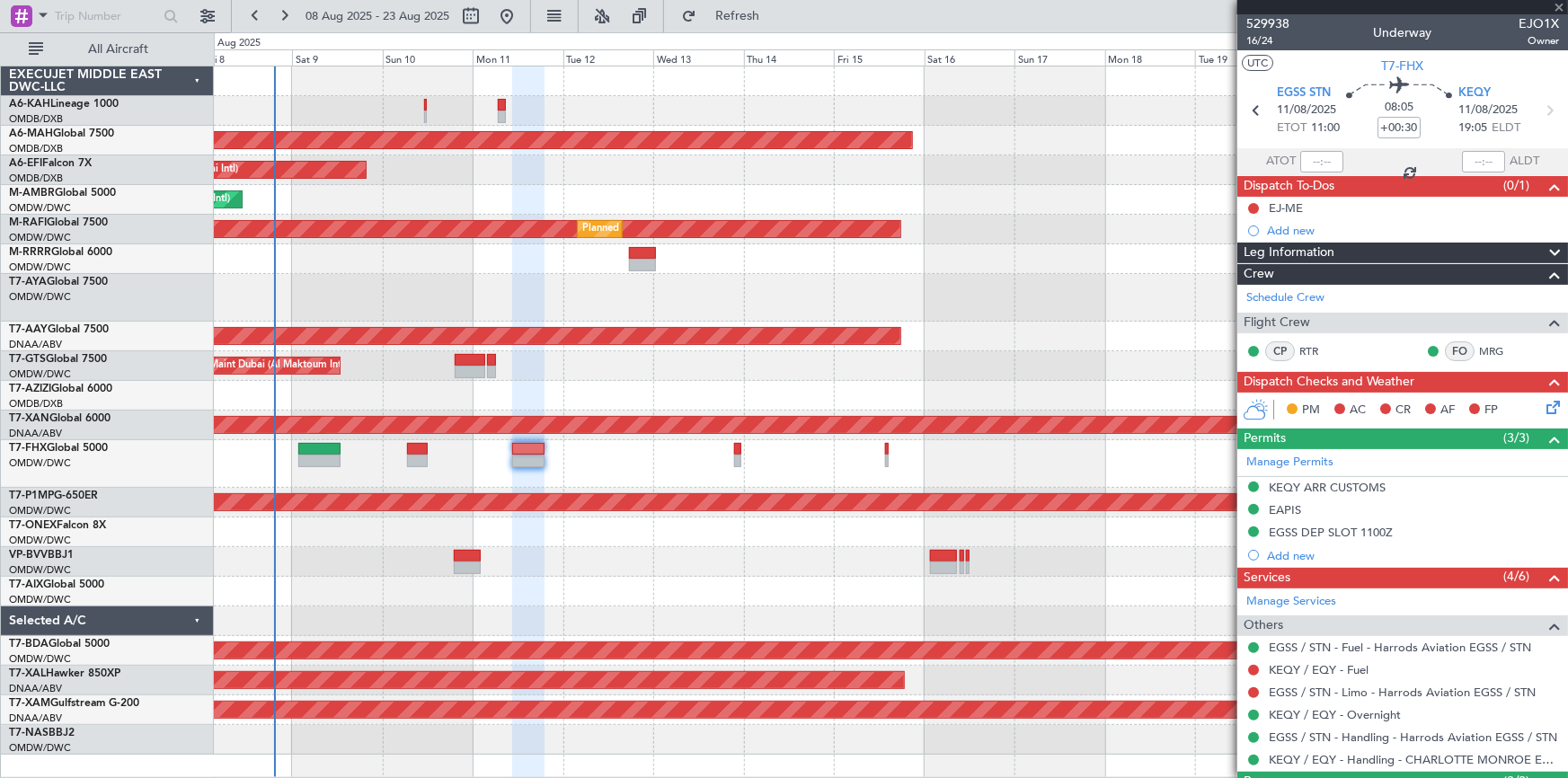type 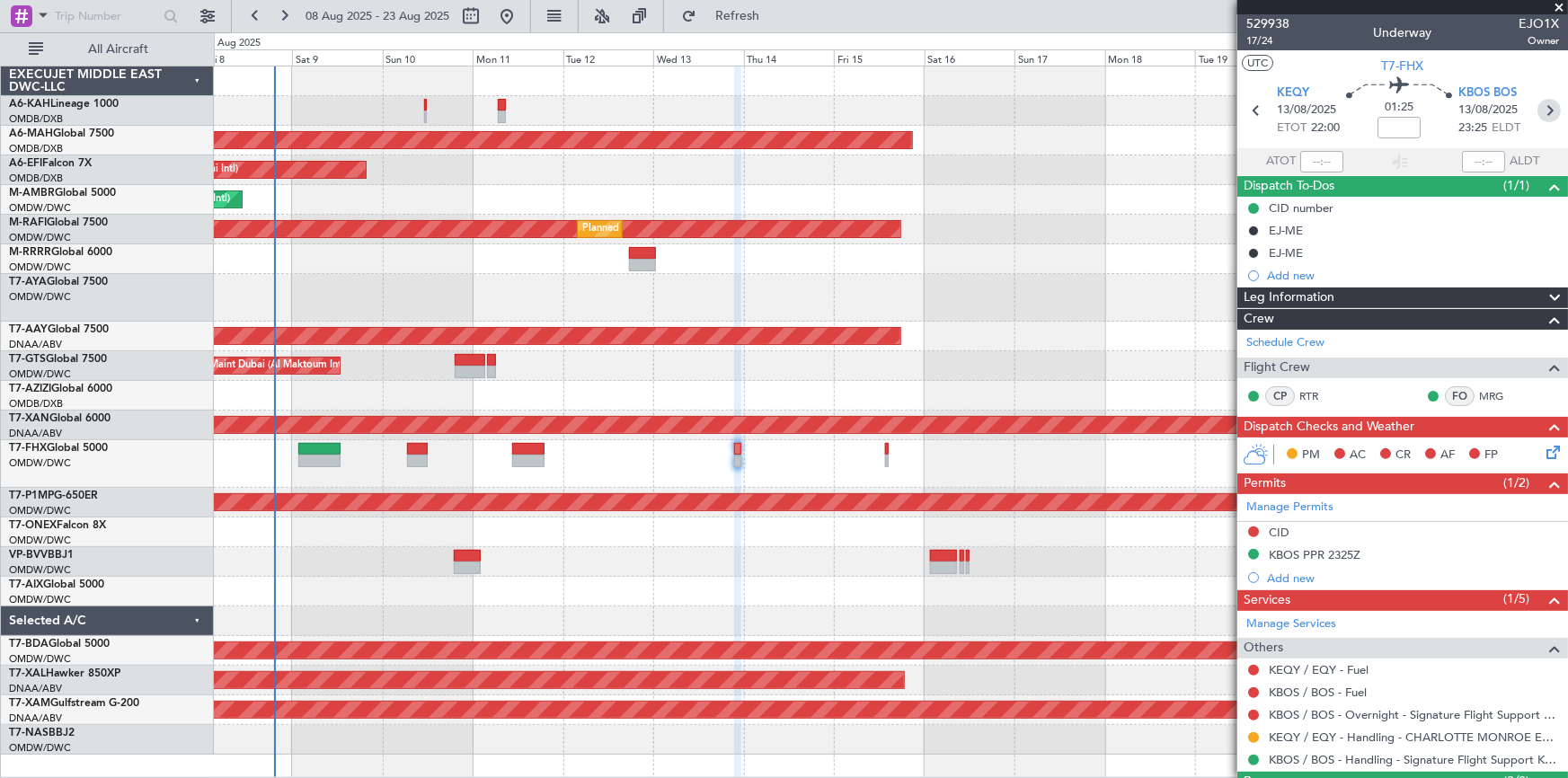 click at bounding box center [1549, 111] 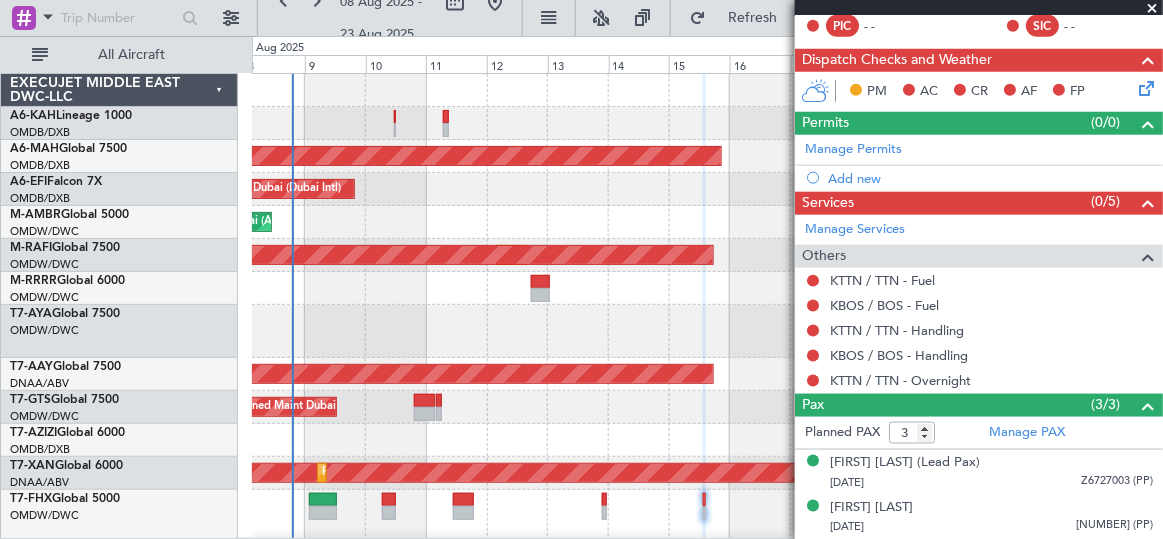 scroll, scrollTop: 454, scrollLeft: 0, axis: vertical 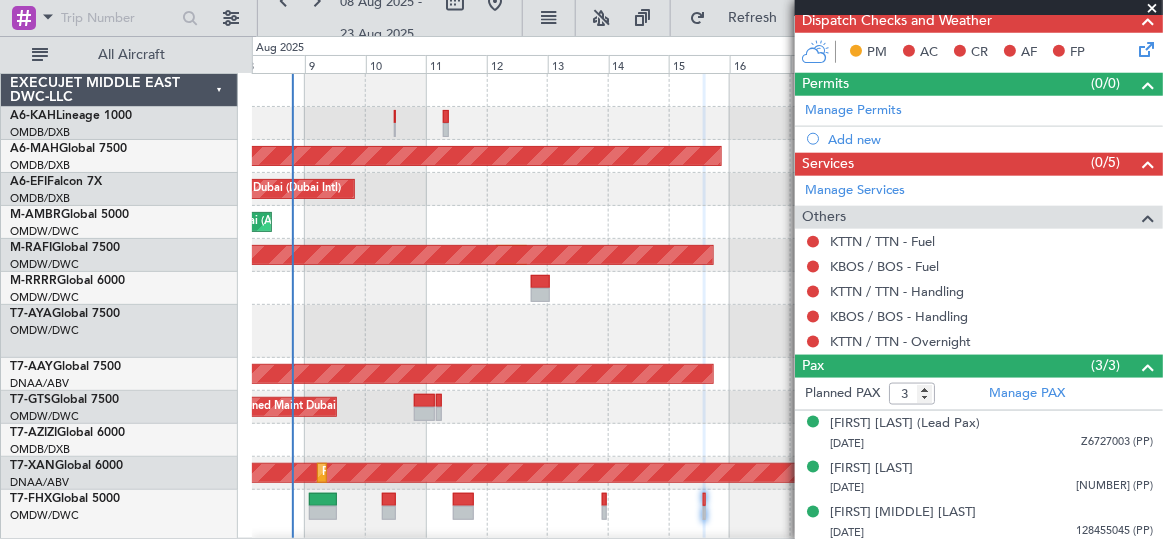 click at bounding box center (1153, 9) 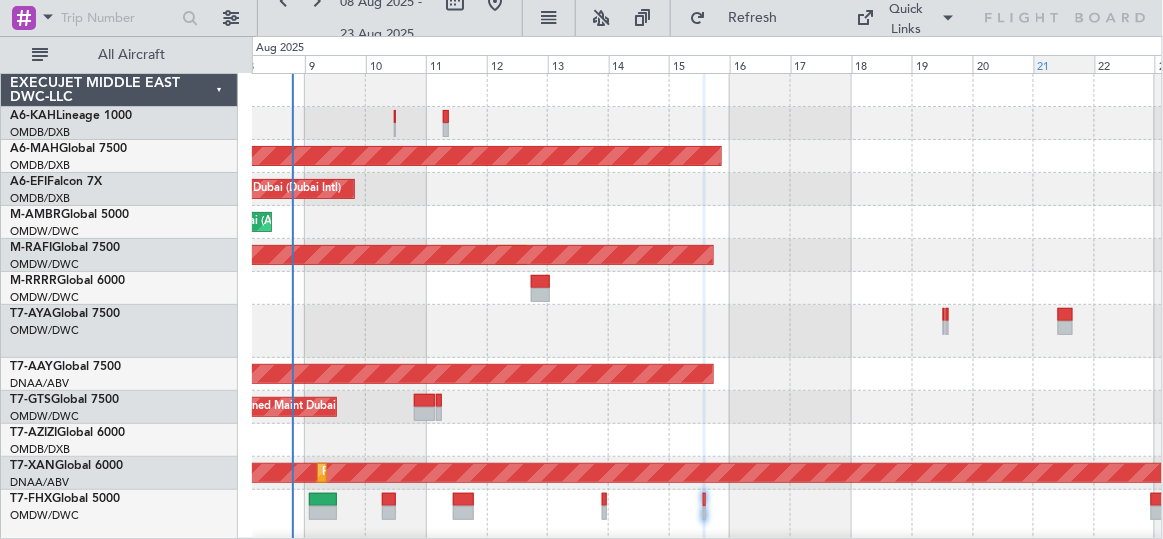 type on "0" 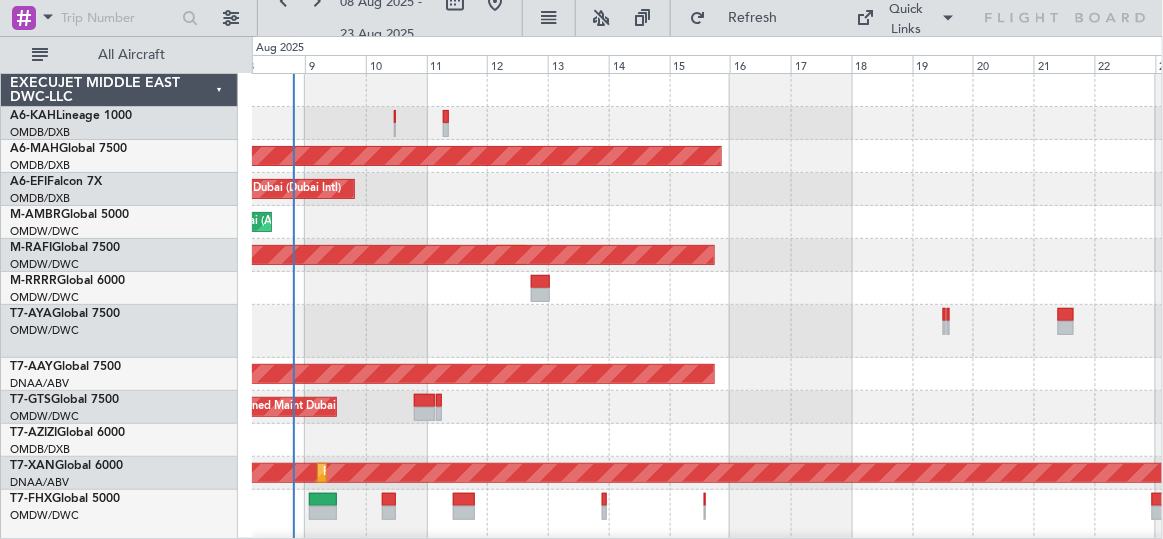 scroll, scrollTop: 0, scrollLeft: 0, axis: both 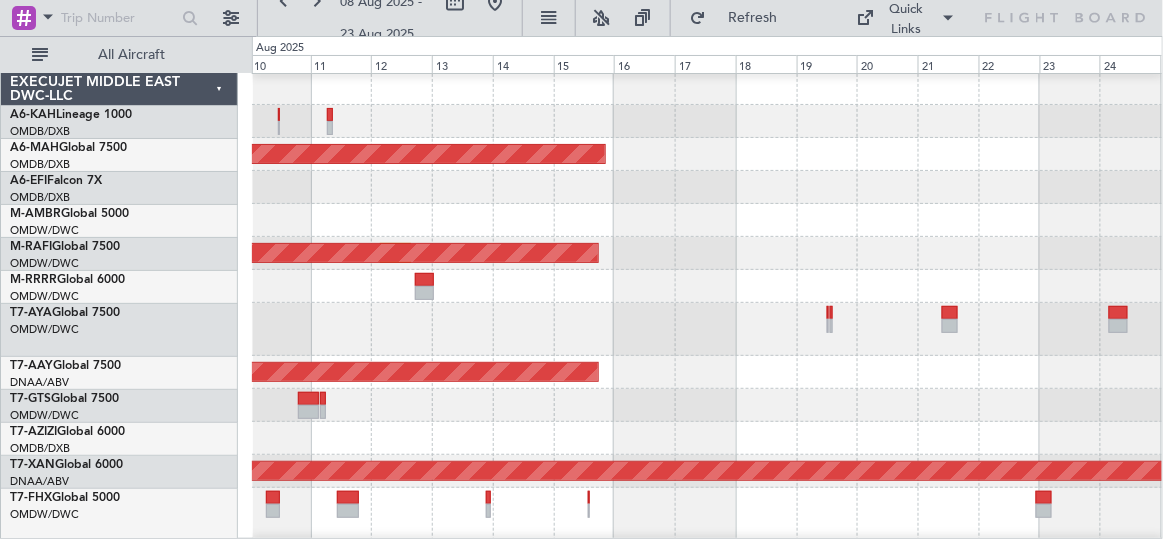 click on "Unplanned Maint Dubai (Al Maktoum Intl)
Planned Maint Dubai (Al Maktoum Intl)" 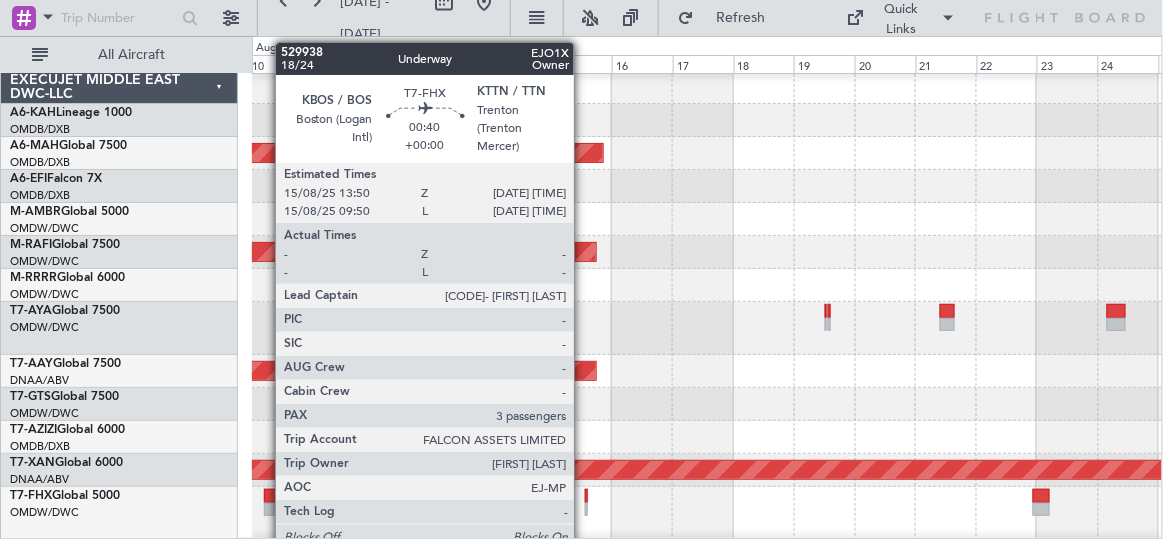 click 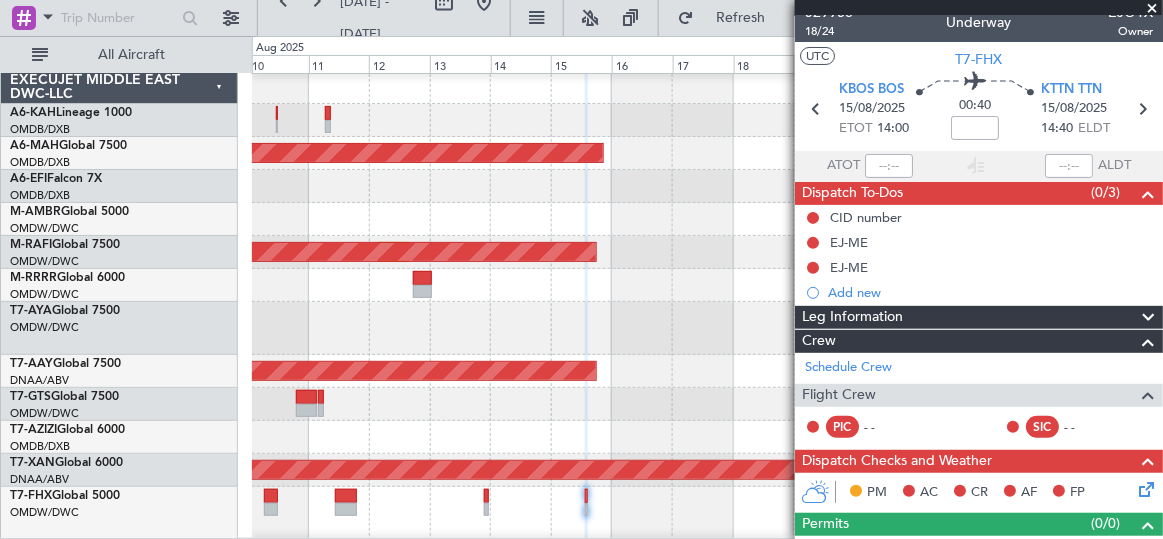 scroll, scrollTop: 0, scrollLeft: 0, axis: both 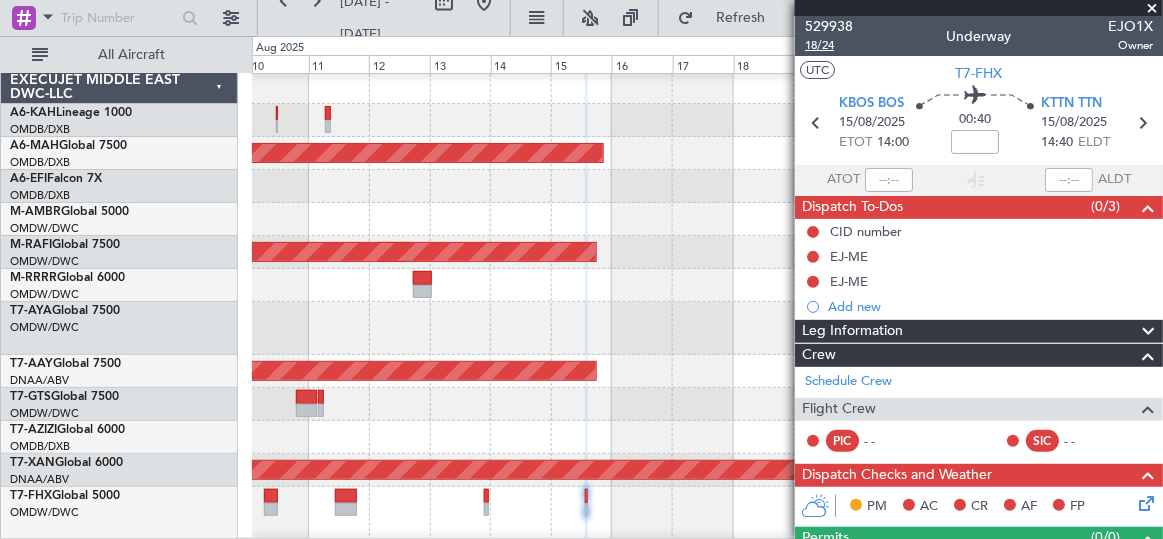 click on "18/24" at bounding box center [829, 45] 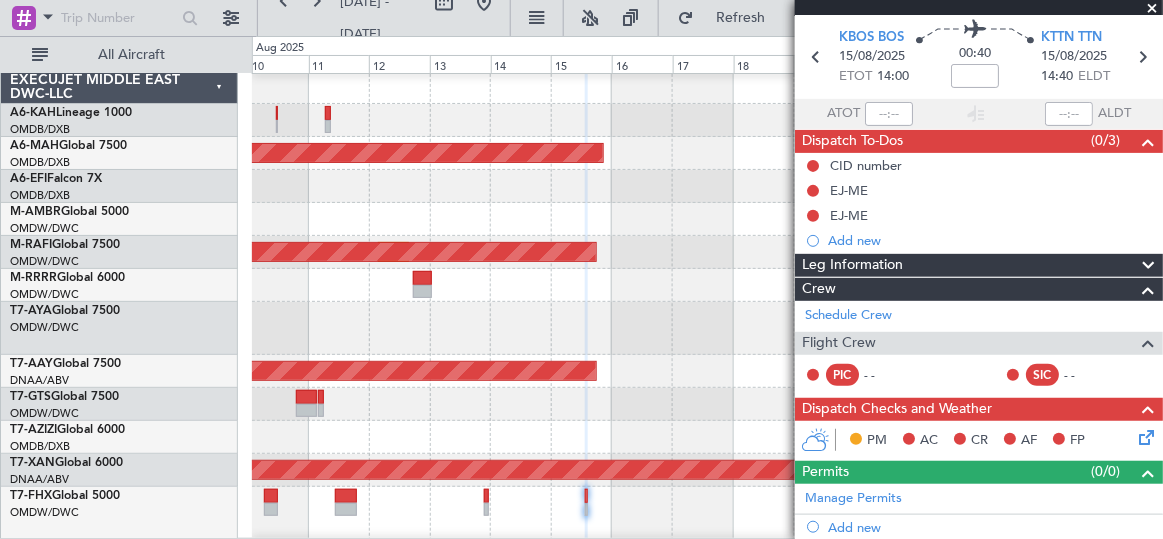 scroll, scrollTop: 0, scrollLeft: 0, axis: both 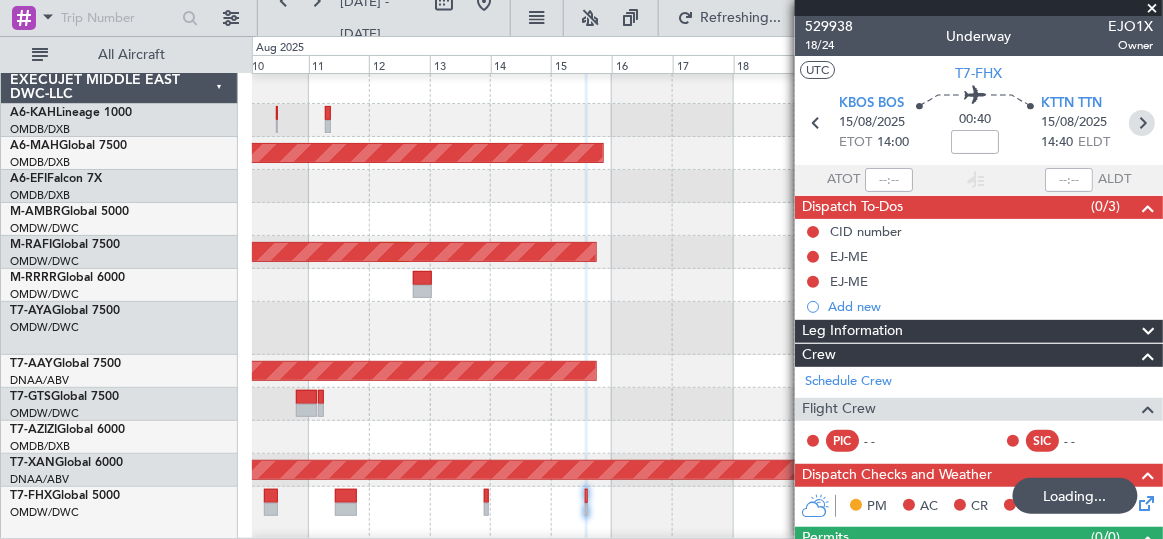 click at bounding box center [1142, 123] 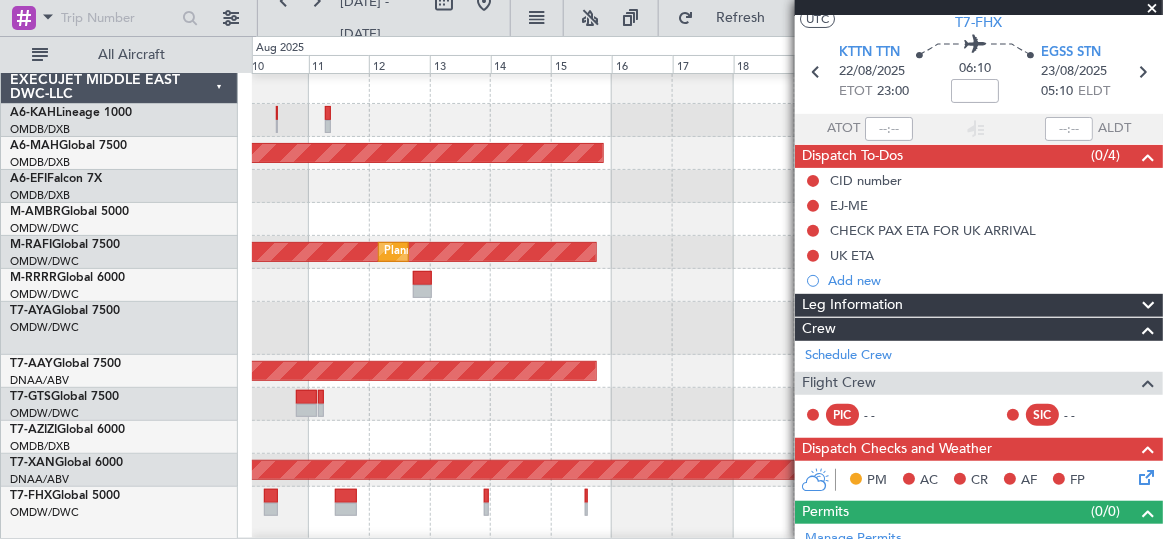 scroll, scrollTop: 0, scrollLeft: 0, axis: both 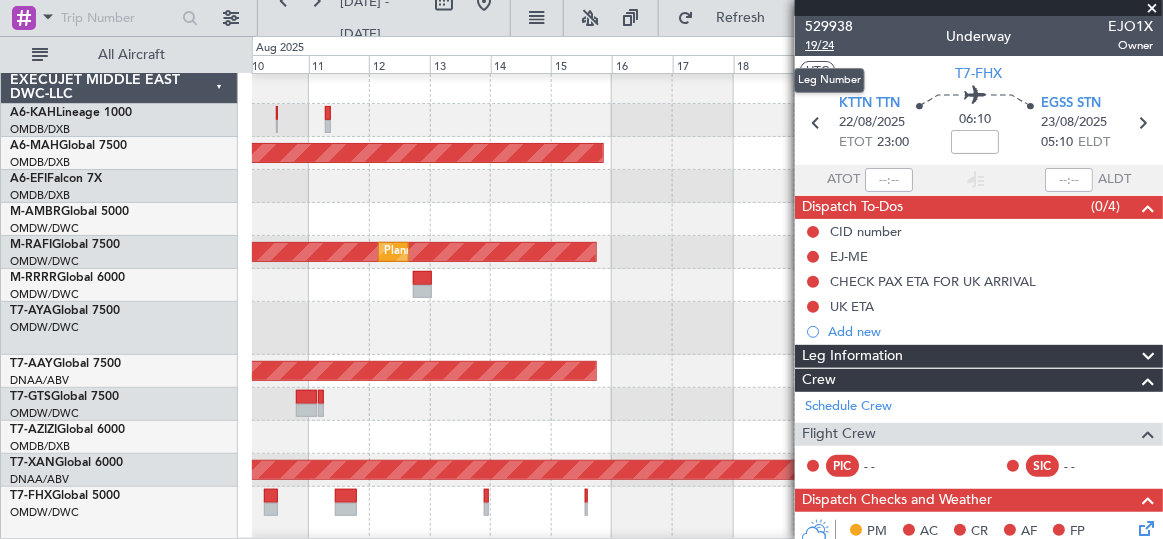 click on "19/24" at bounding box center (829, 45) 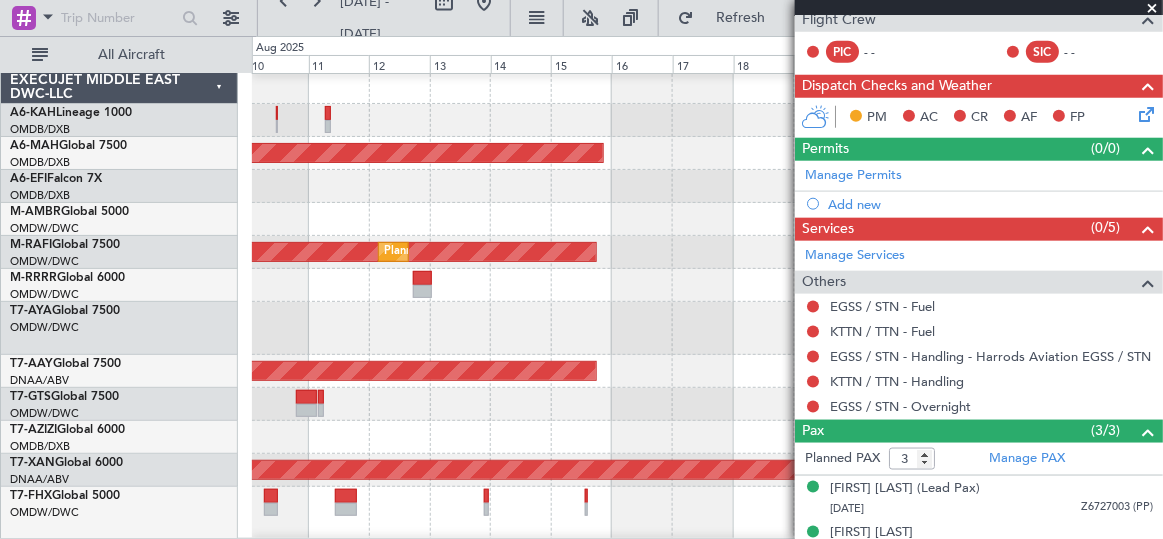 scroll, scrollTop: 454, scrollLeft: 0, axis: vertical 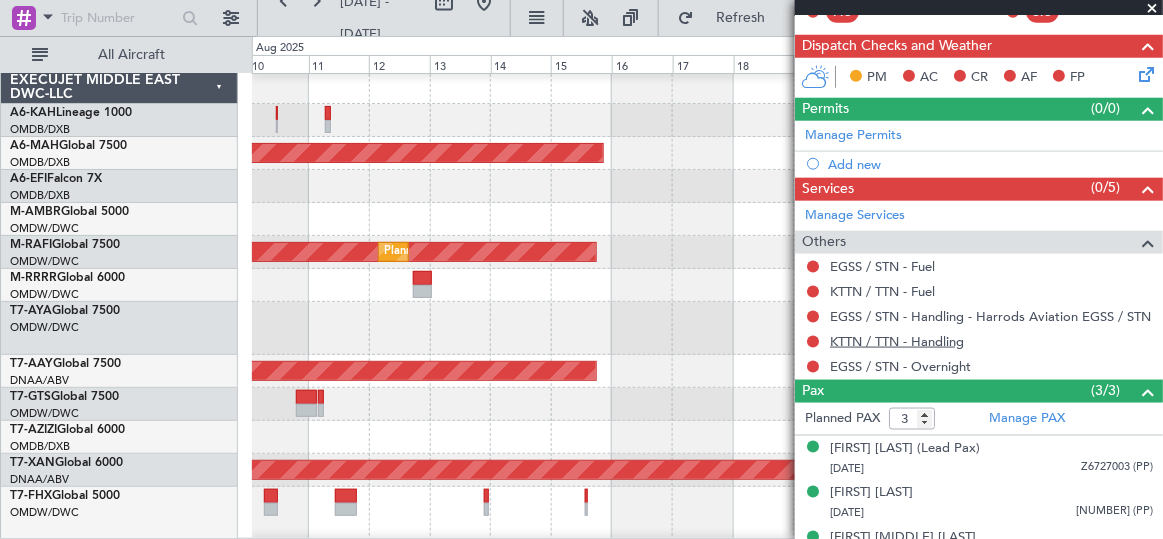 click on "KTTN / TTN - Handling" at bounding box center (897, 341) 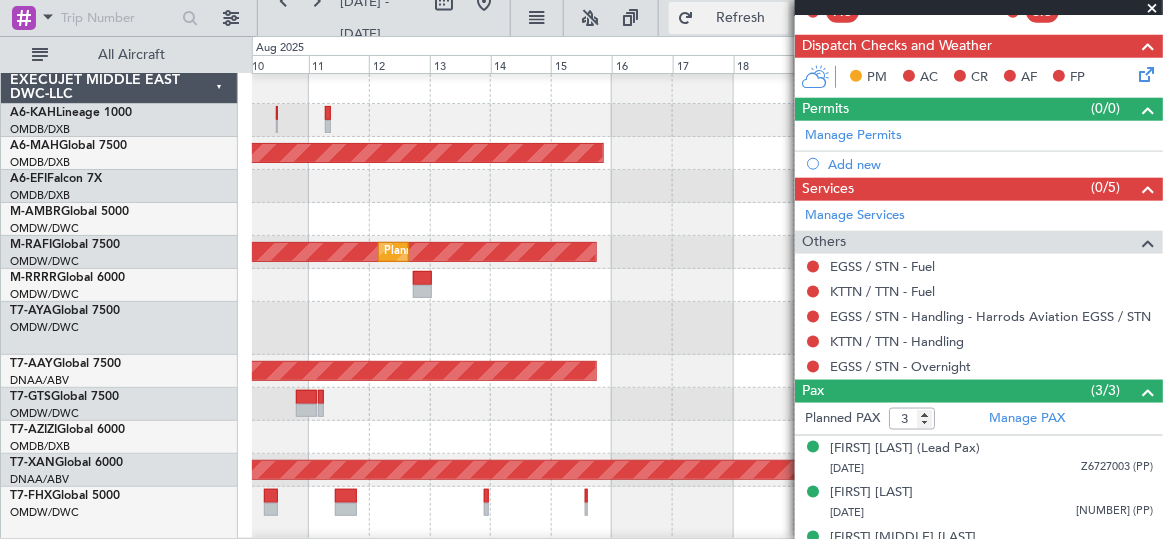 click on "Refresh" 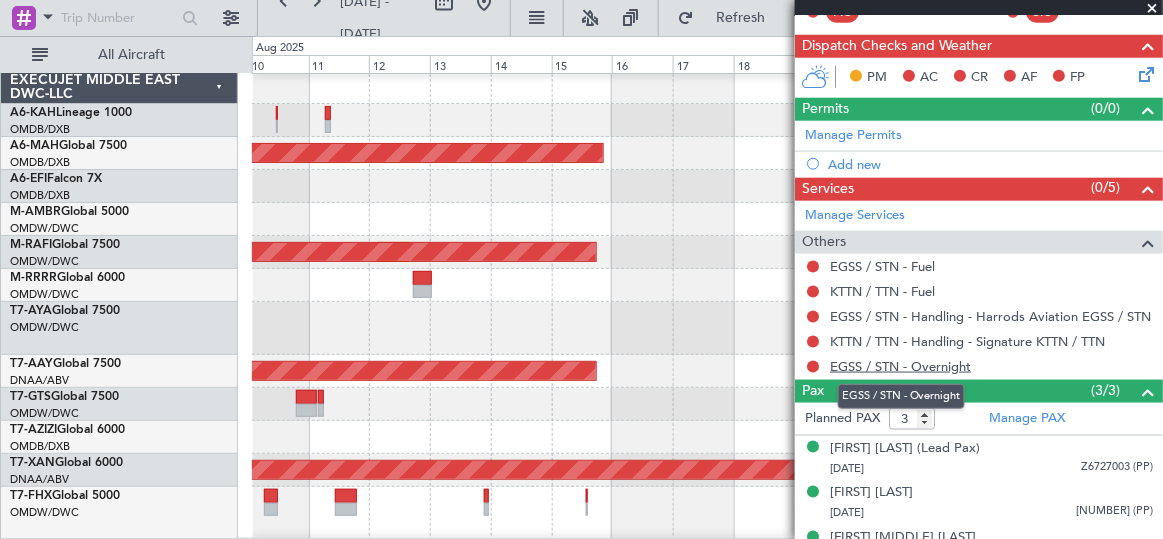 click on "EGSS / STN - Overnight" at bounding box center (900, 366) 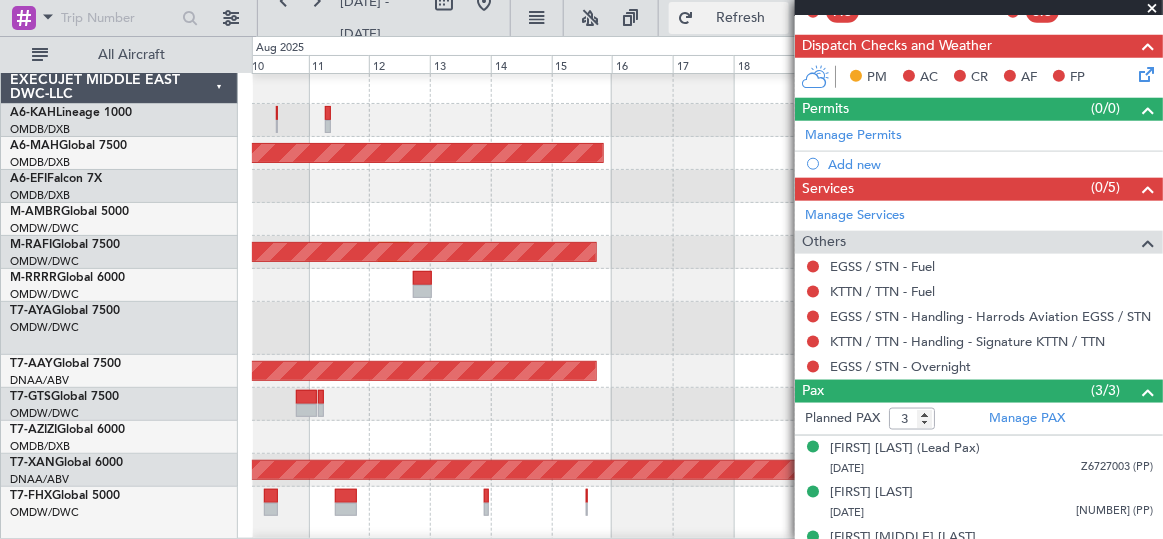 click on "Refresh" 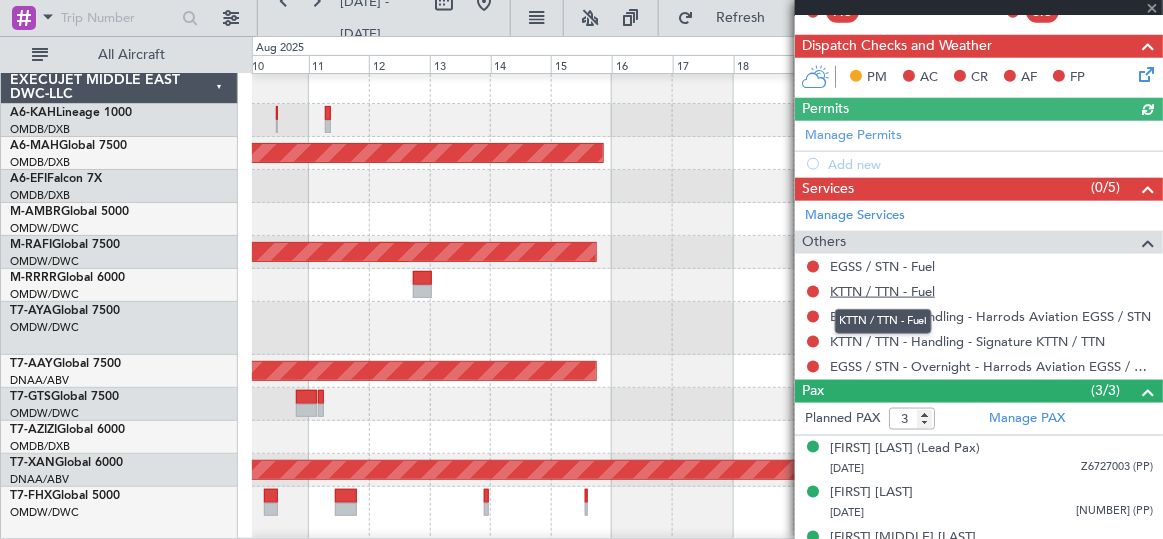 click on "KTTN / TTN - Fuel" at bounding box center (882, 291) 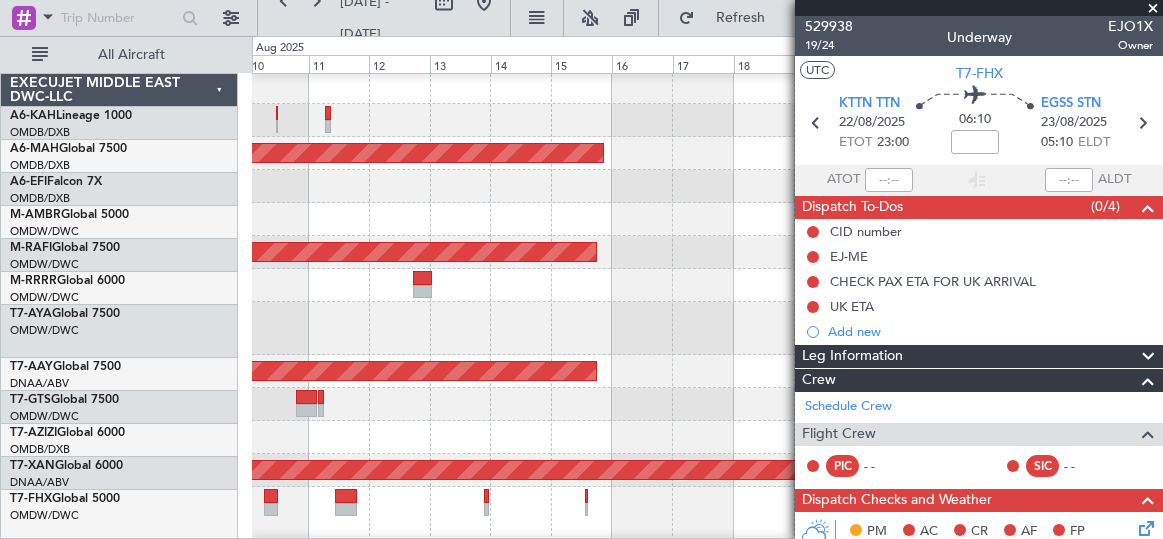 scroll, scrollTop: 0, scrollLeft: 0, axis: both 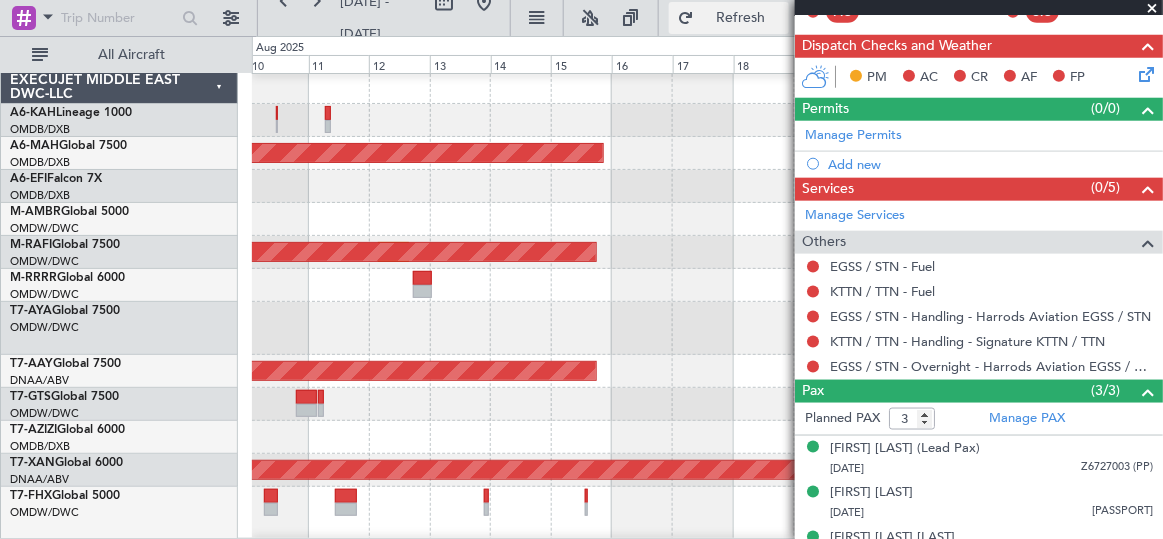 click on "Refresh" 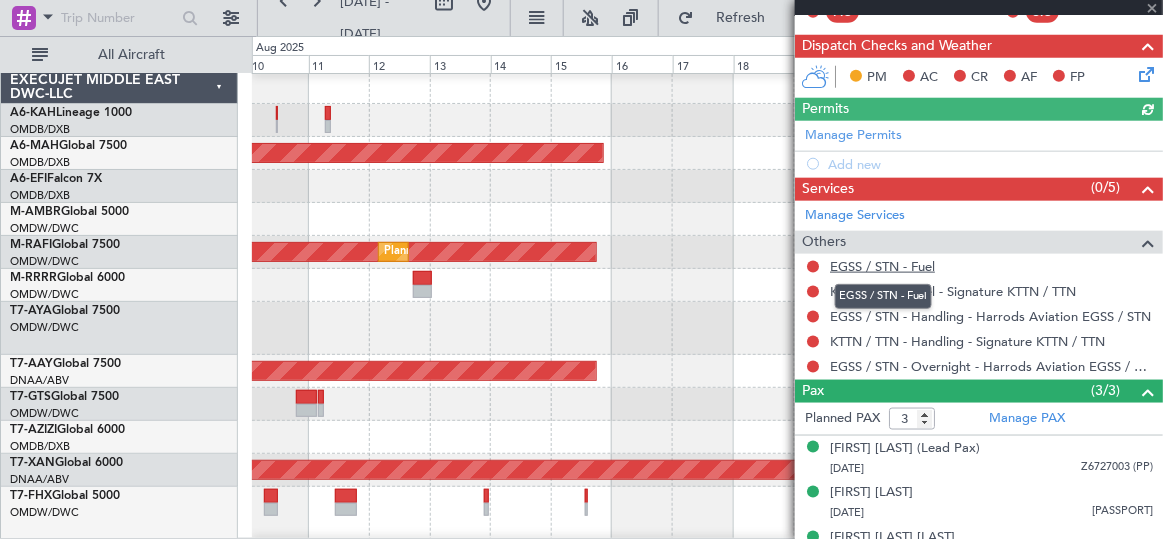 click on "EGSS / STN - Fuel" at bounding box center [882, 266] 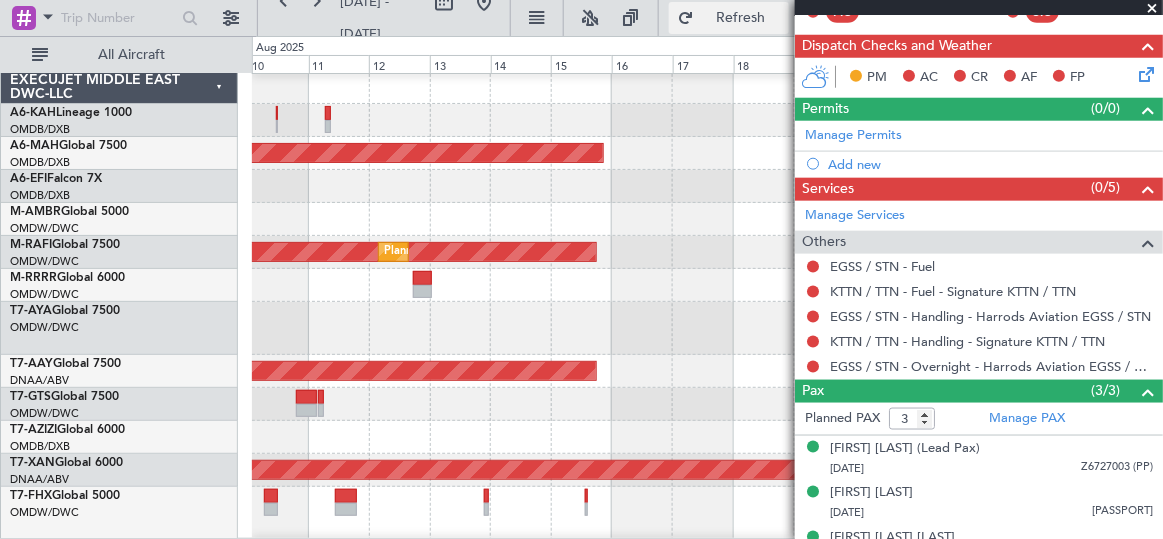 click on "Refresh" 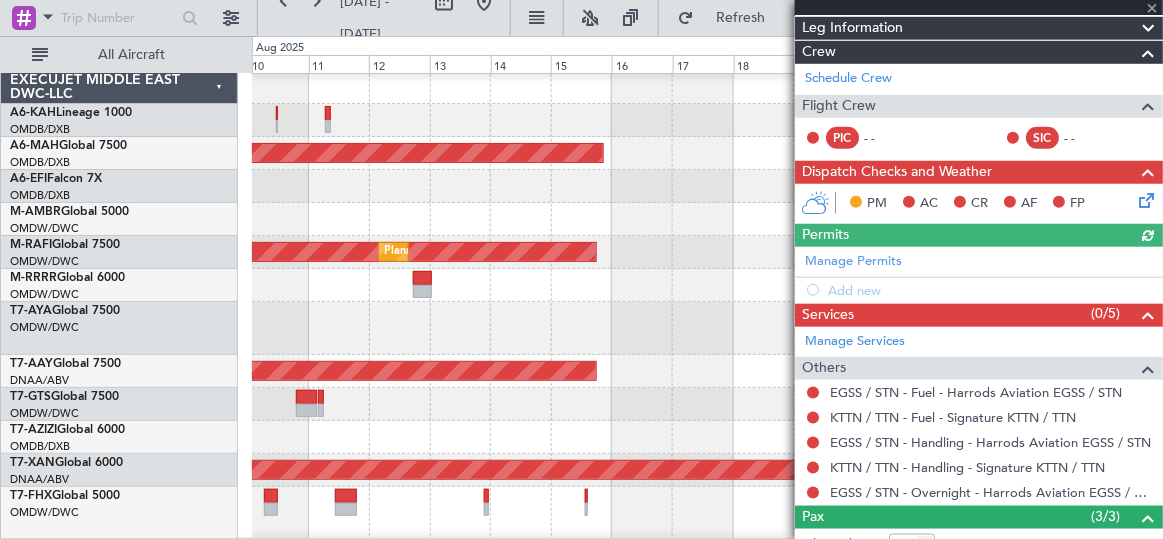 scroll, scrollTop: 272, scrollLeft: 0, axis: vertical 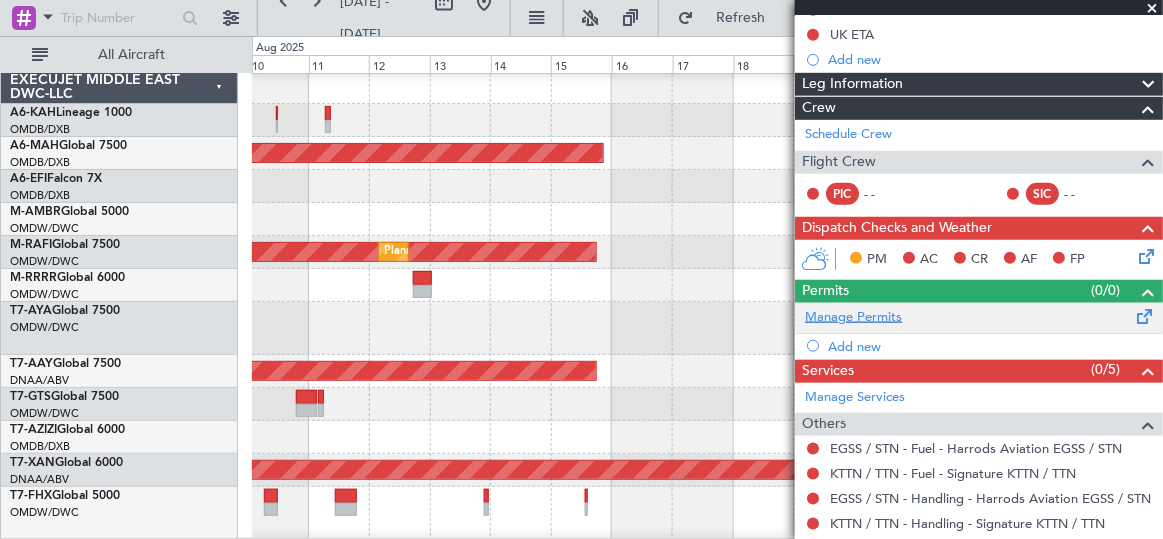 click on "Manage Permits" at bounding box center (853, 318) 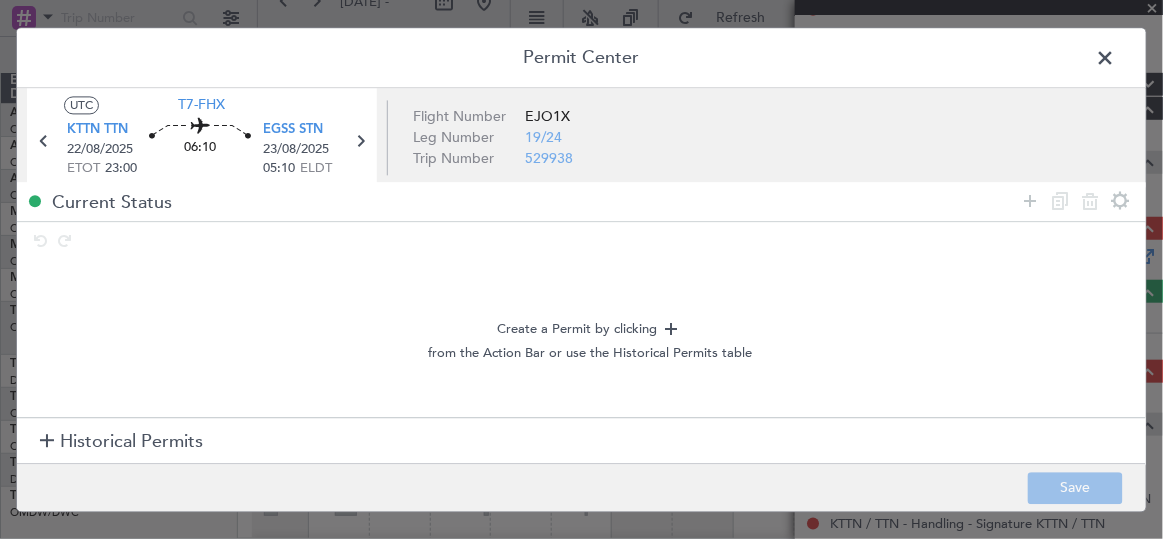 click on "Historical Permits" at bounding box center (131, 442) 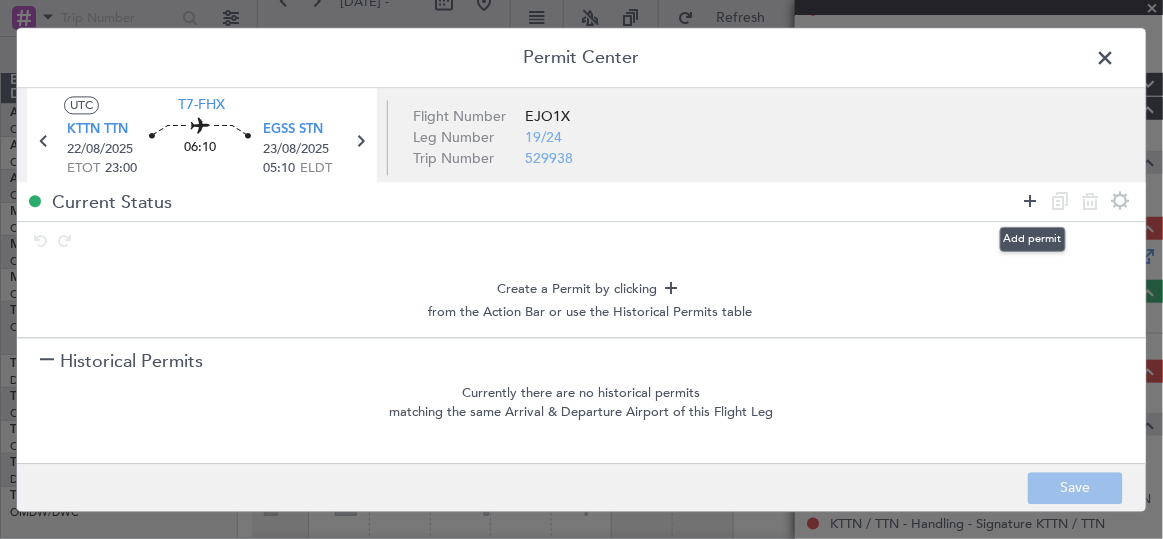 click at bounding box center (1031, 201) 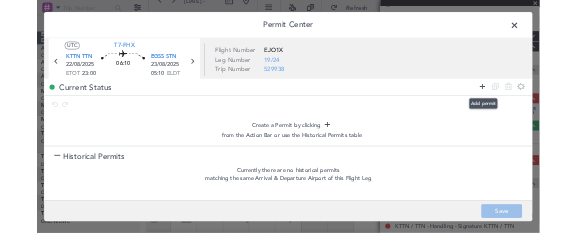 scroll, scrollTop: 21, scrollLeft: 0, axis: vertical 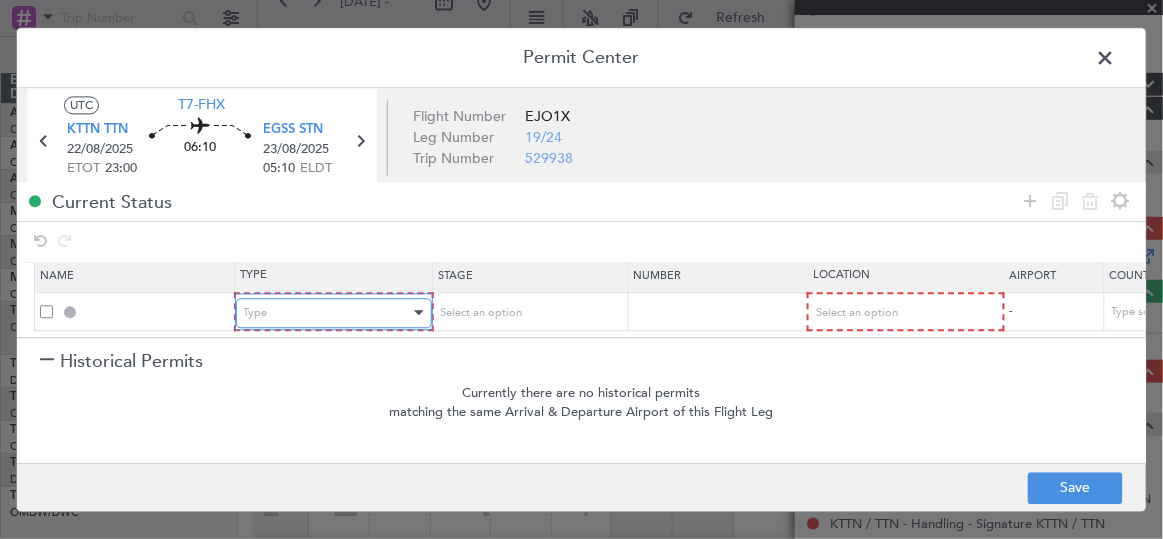click on "Type" at bounding box center (327, 313) 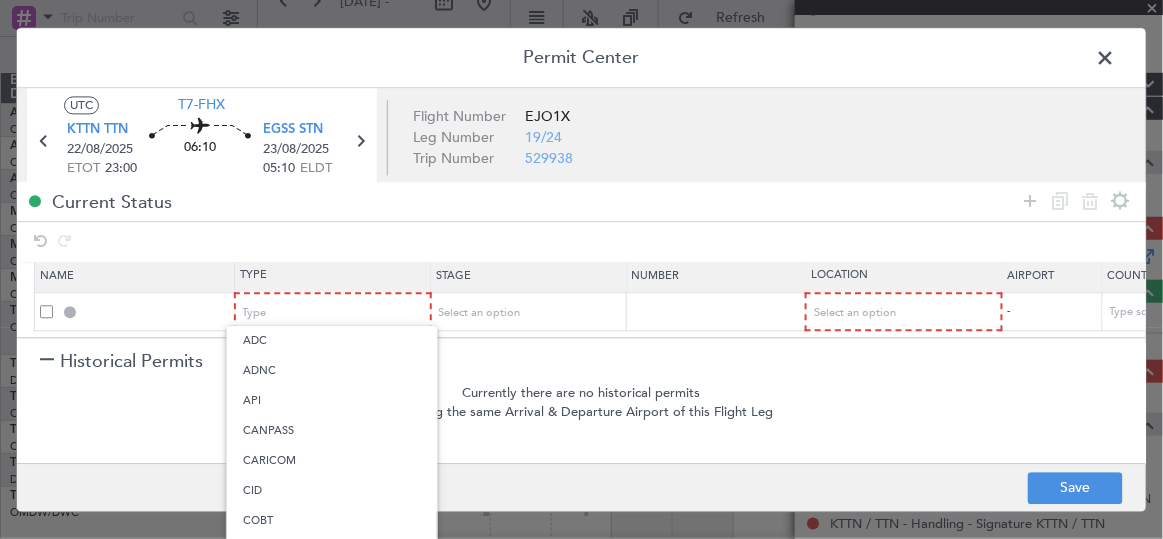 drag, startPoint x: 283, startPoint y: 485, endPoint x: 429, endPoint y: 423, distance: 158.61903 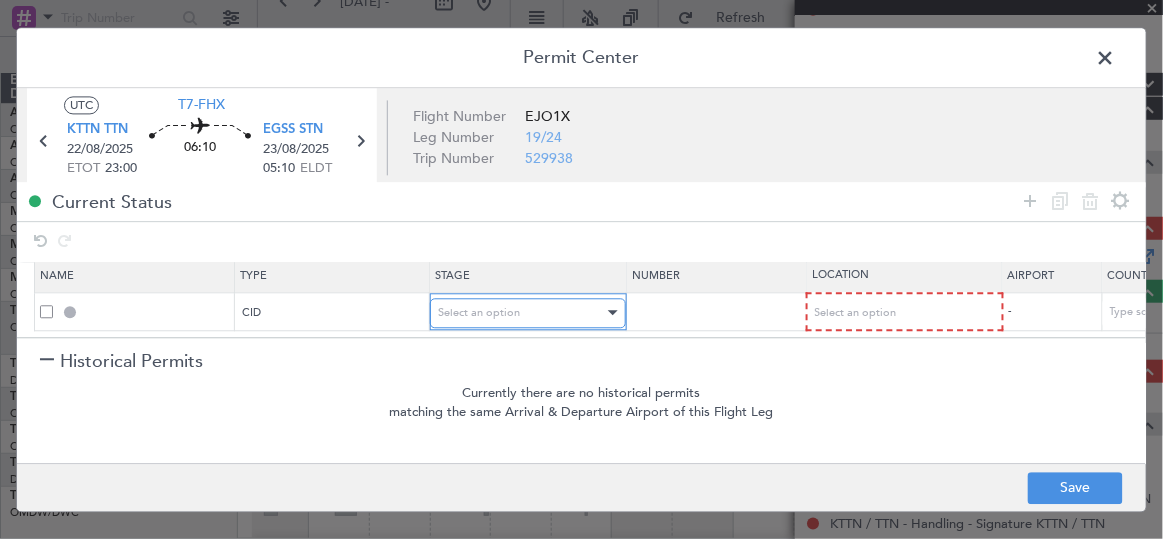 click on "Select an option" at bounding box center [521, 313] 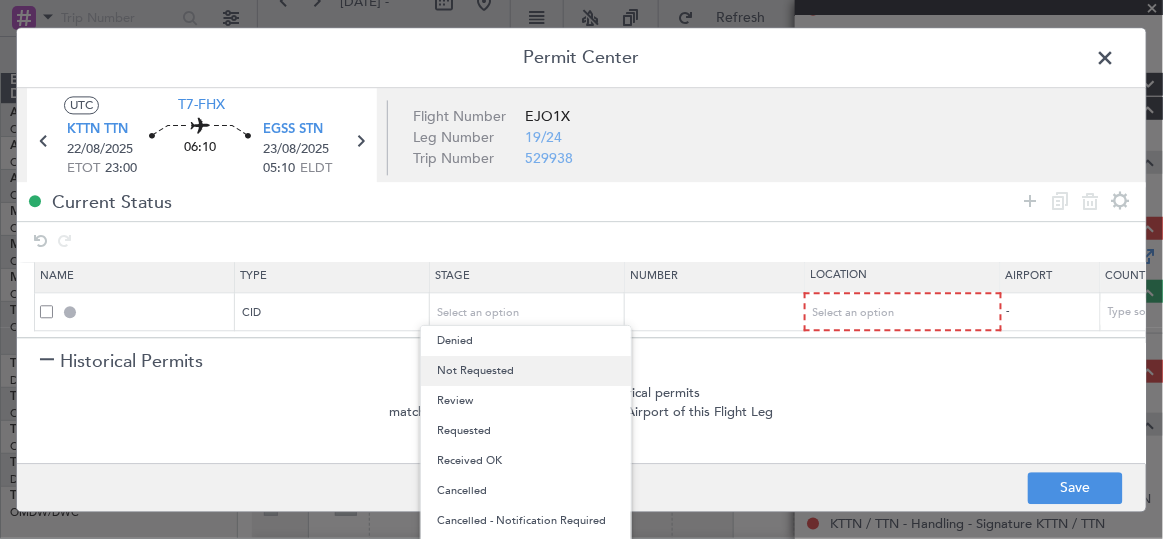 click on "Not Requested" at bounding box center [526, 371] 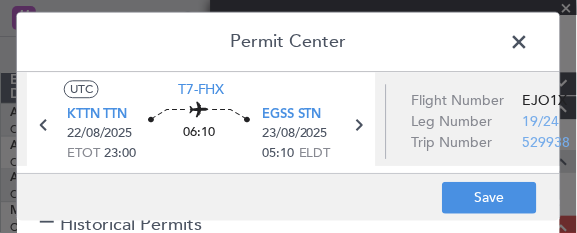 scroll, scrollTop: 2, scrollLeft: 0, axis: vertical 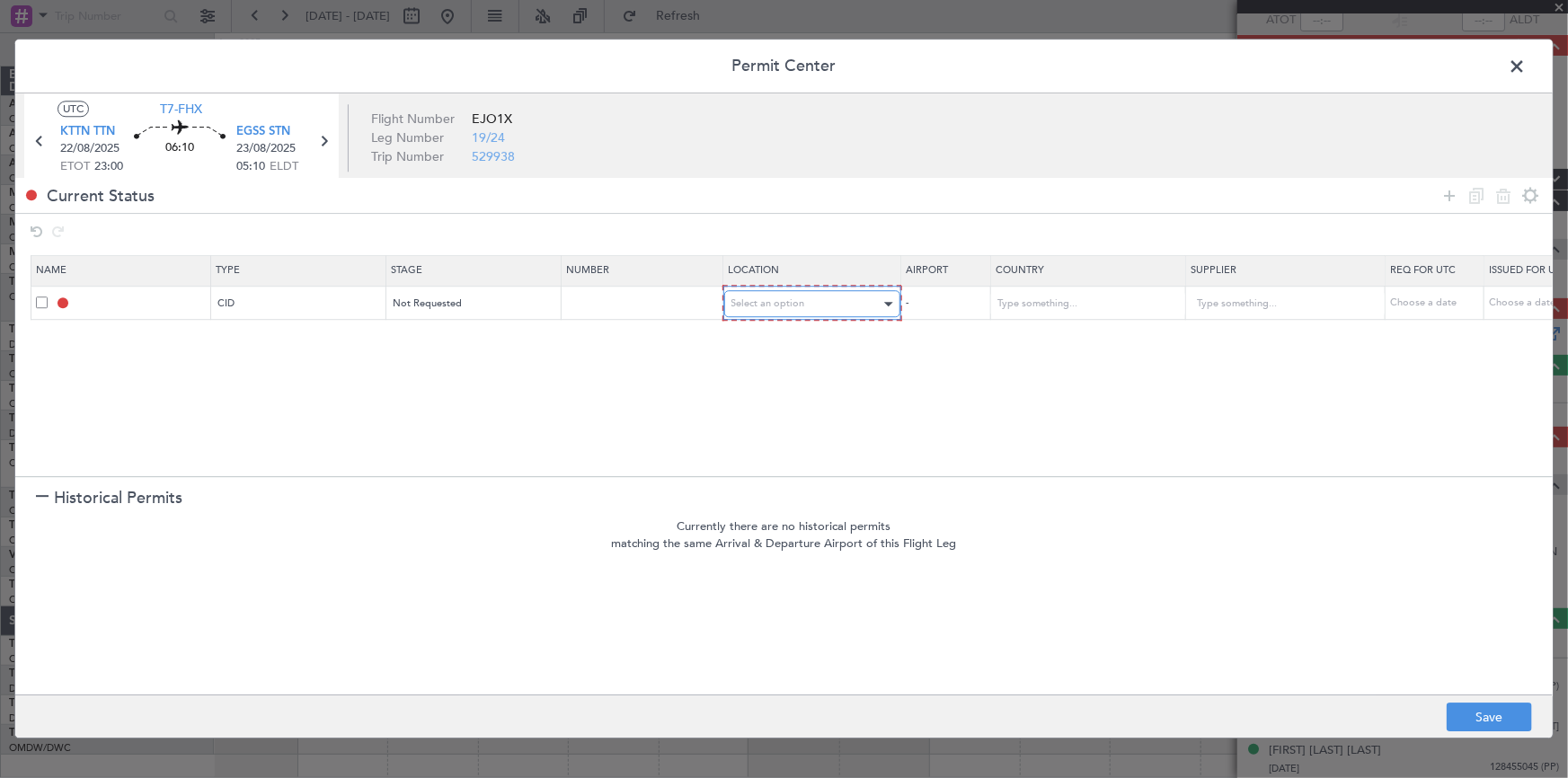 click on "Select an option" at bounding box center [806, 305] 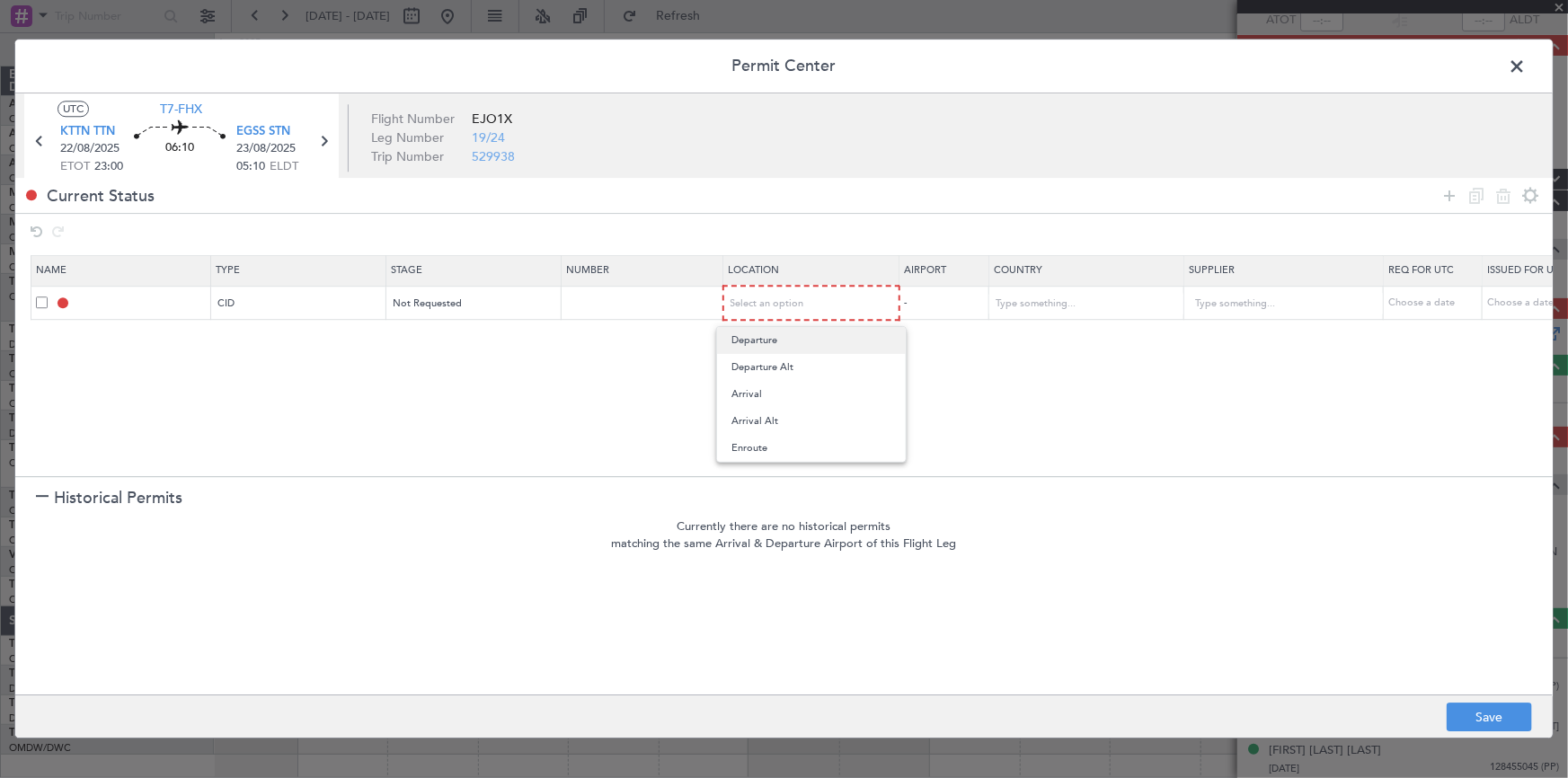 click on "Departure" at bounding box center [811, 340] 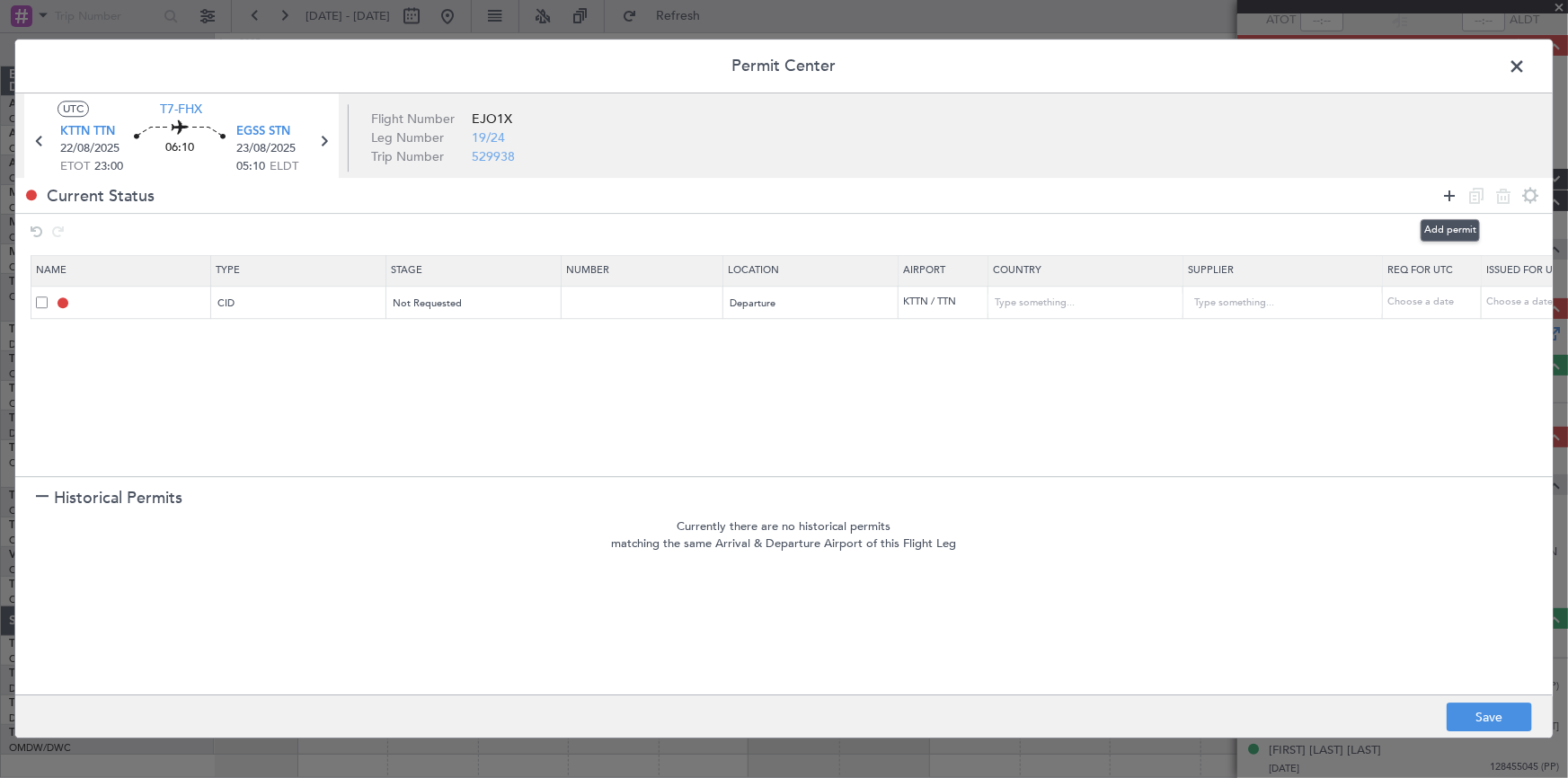 click at bounding box center [1449, 196] 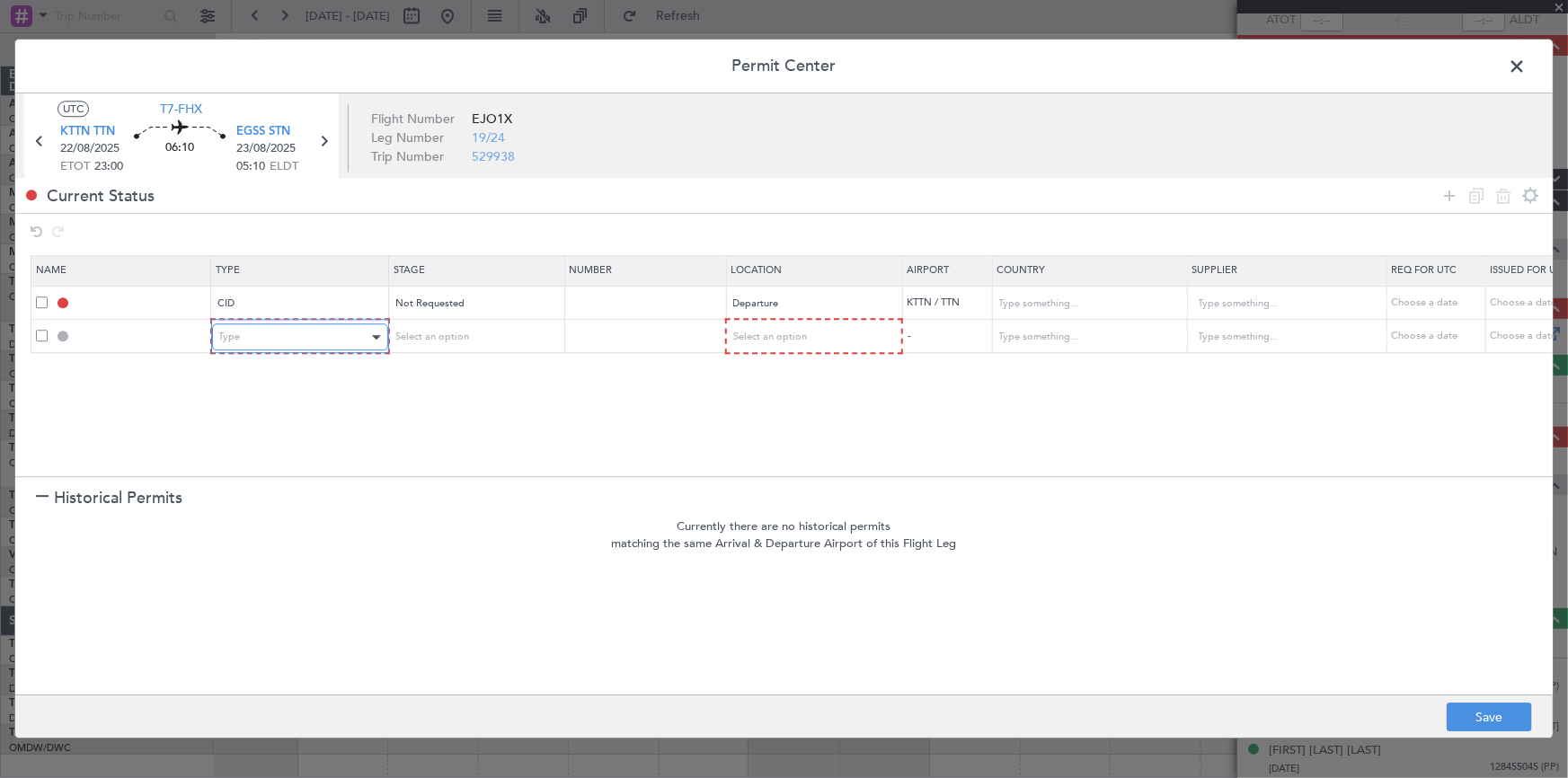 click on "Type" at bounding box center (294, 338) 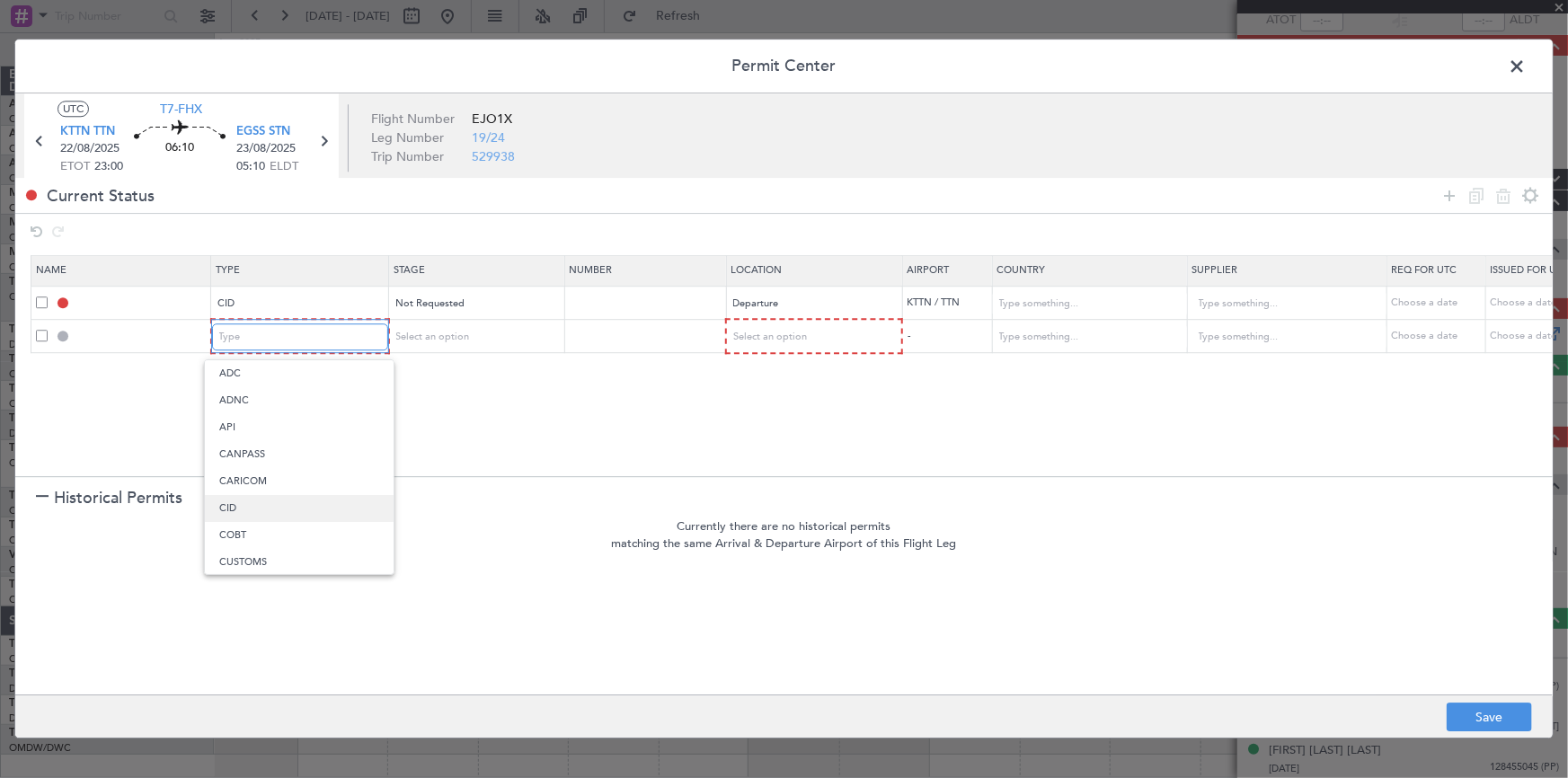 scroll, scrollTop: 7, scrollLeft: 0, axis: vertical 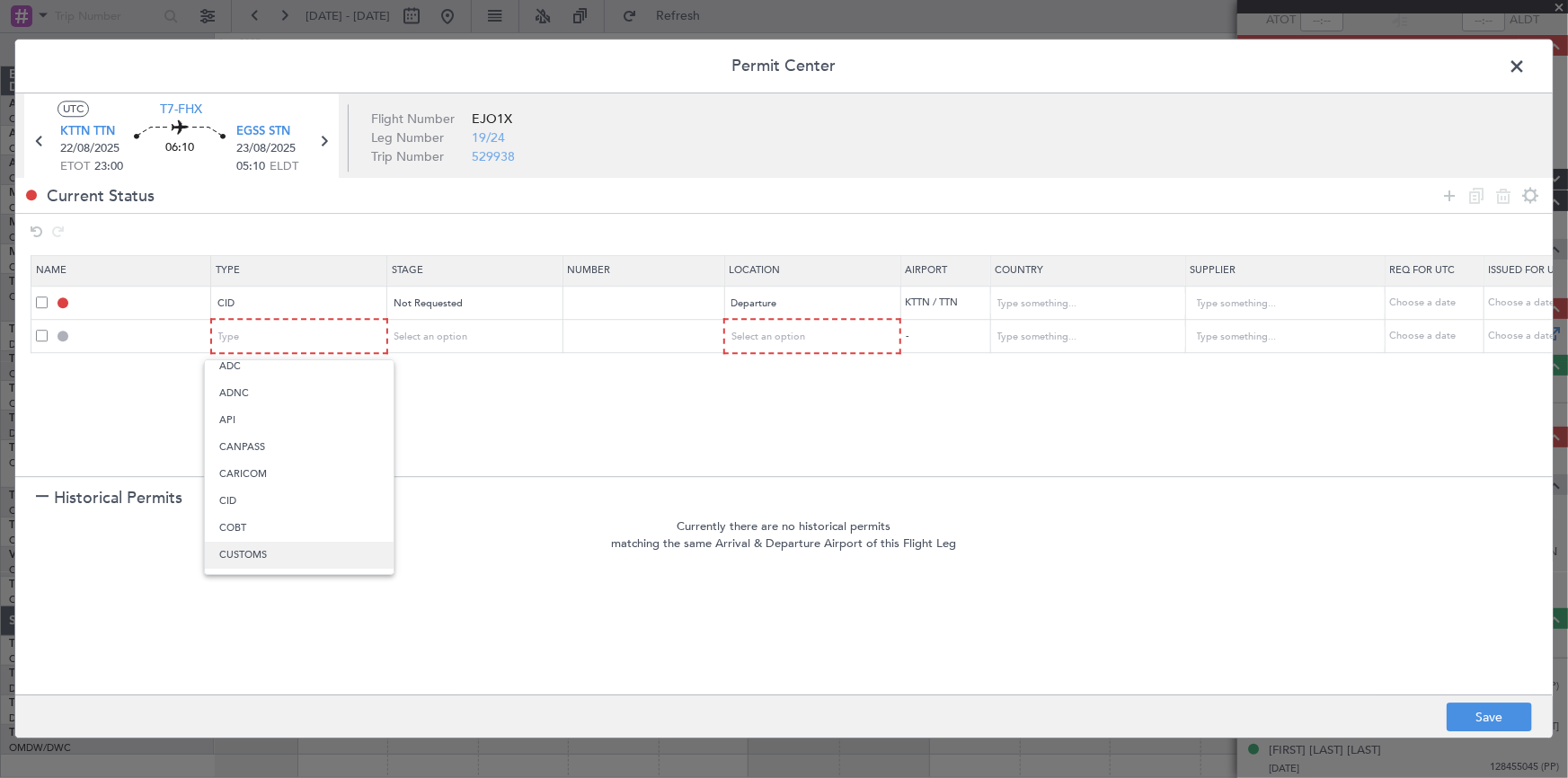 click on "CUSTOMS" at bounding box center (299, 555) 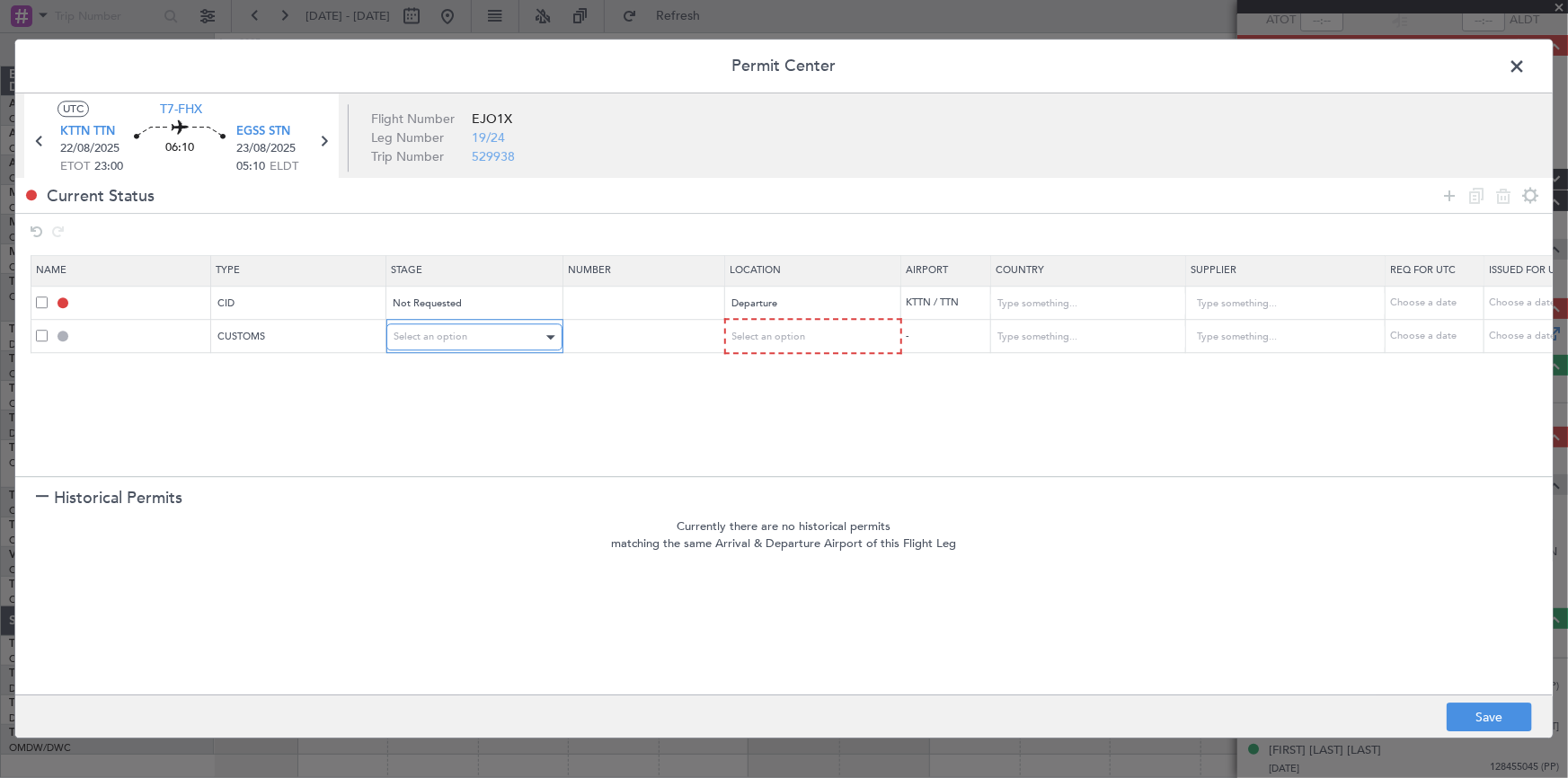 click on "Select an option" at bounding box center [468, 338] 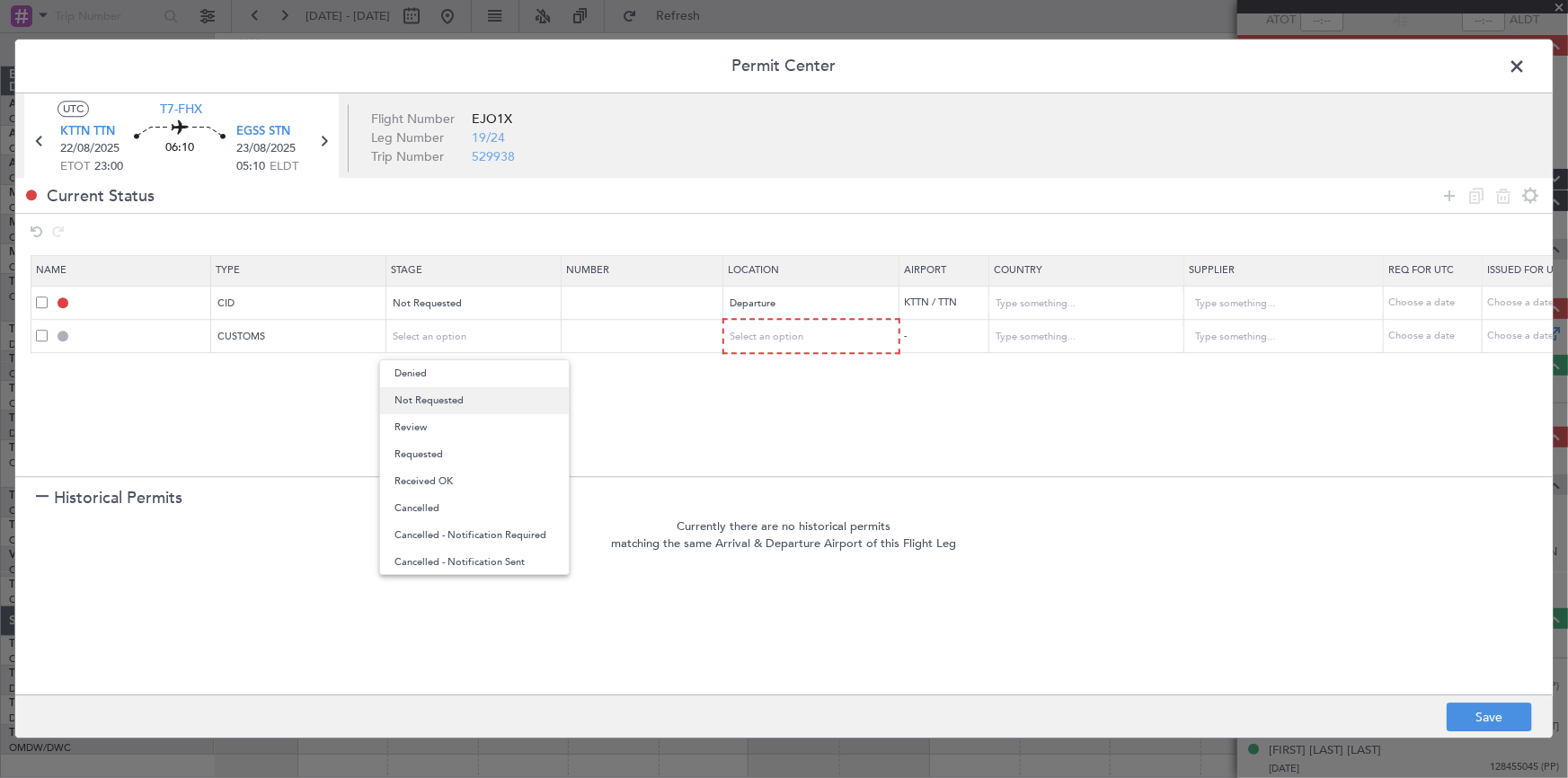 click on "Not Requested" at bounding box center (474, 401) 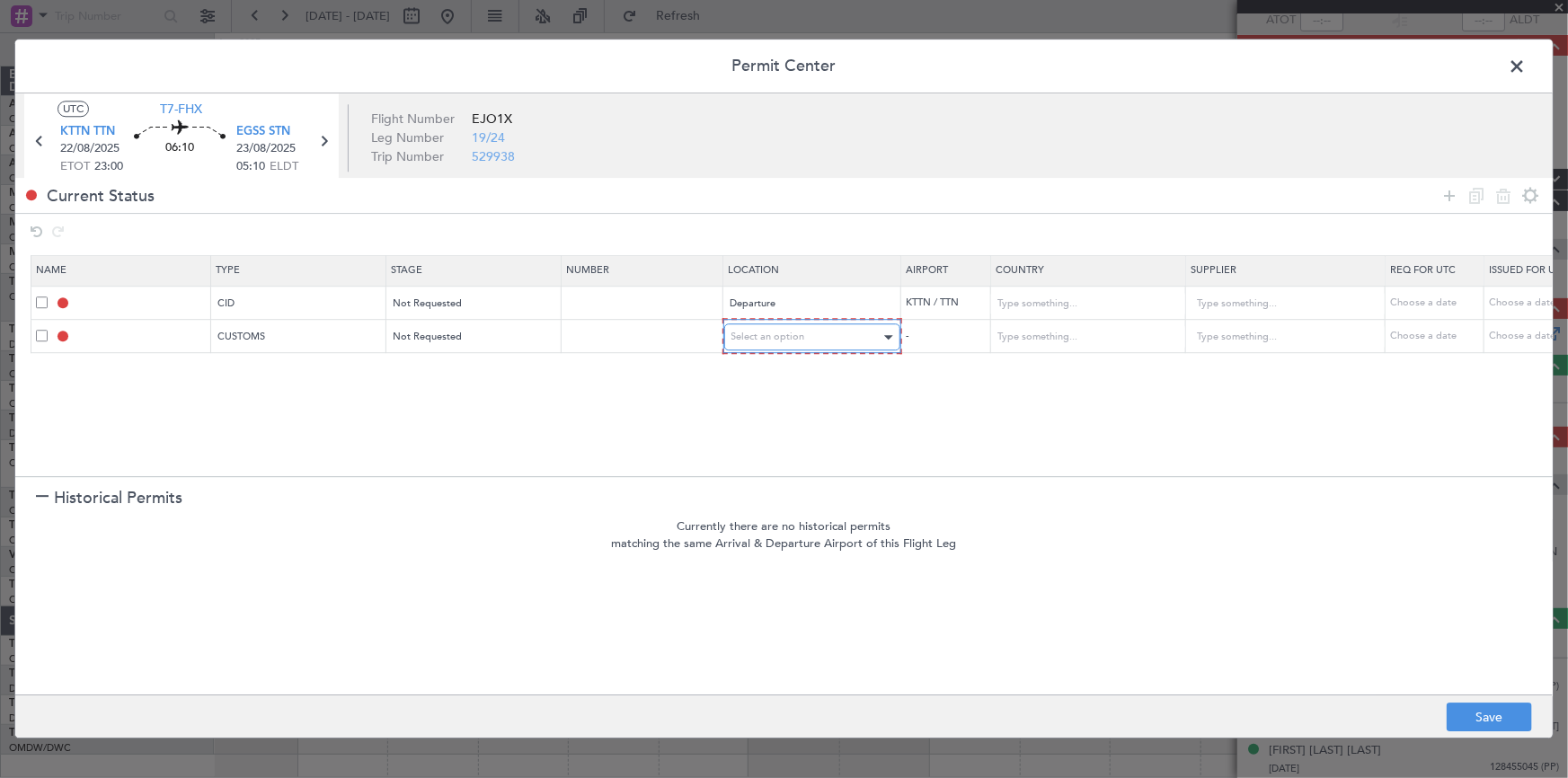 click on "Select an option" at bounding box center (806, 338) 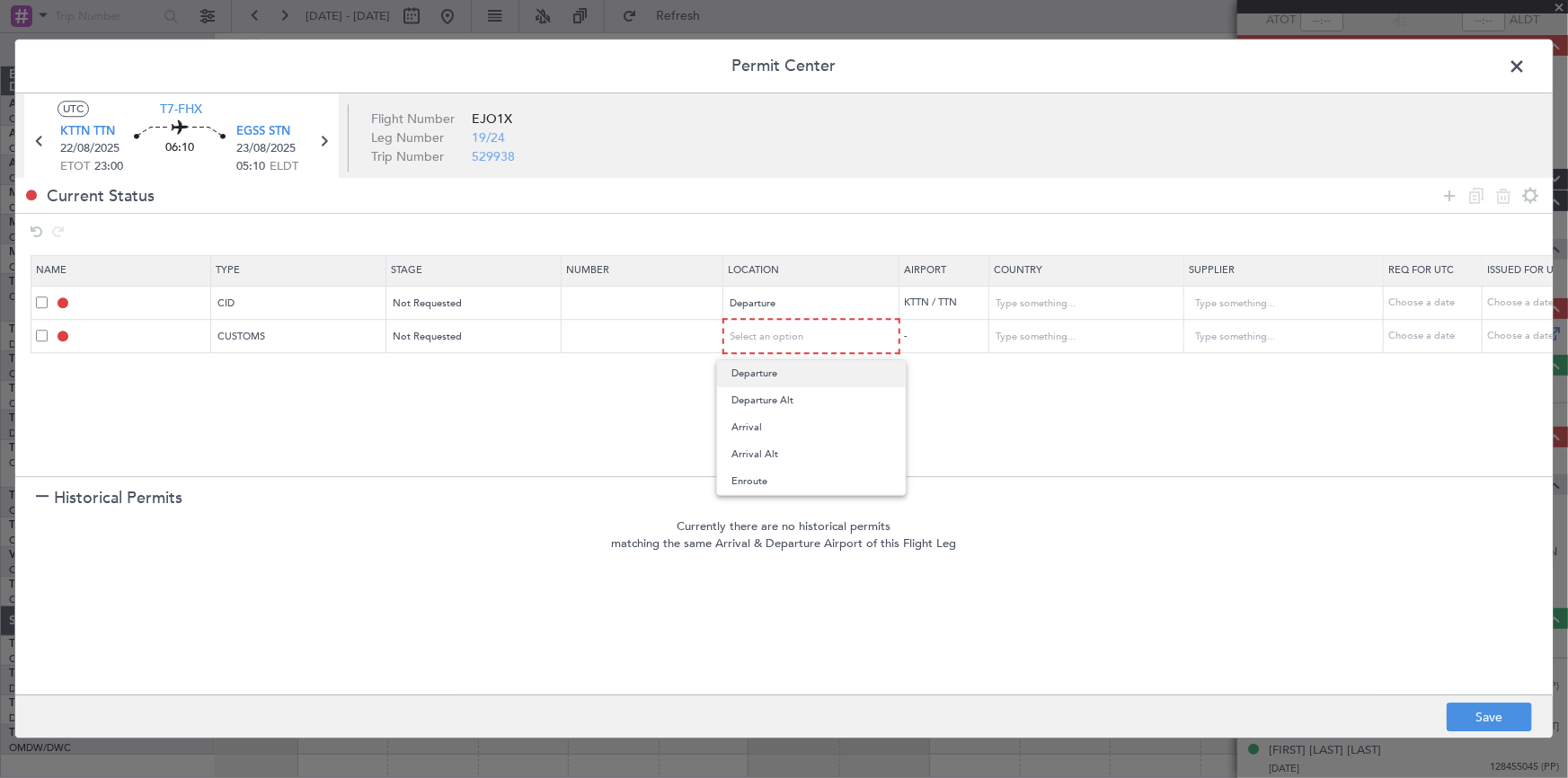 click on "Departure" at bounding box center [811, 374] 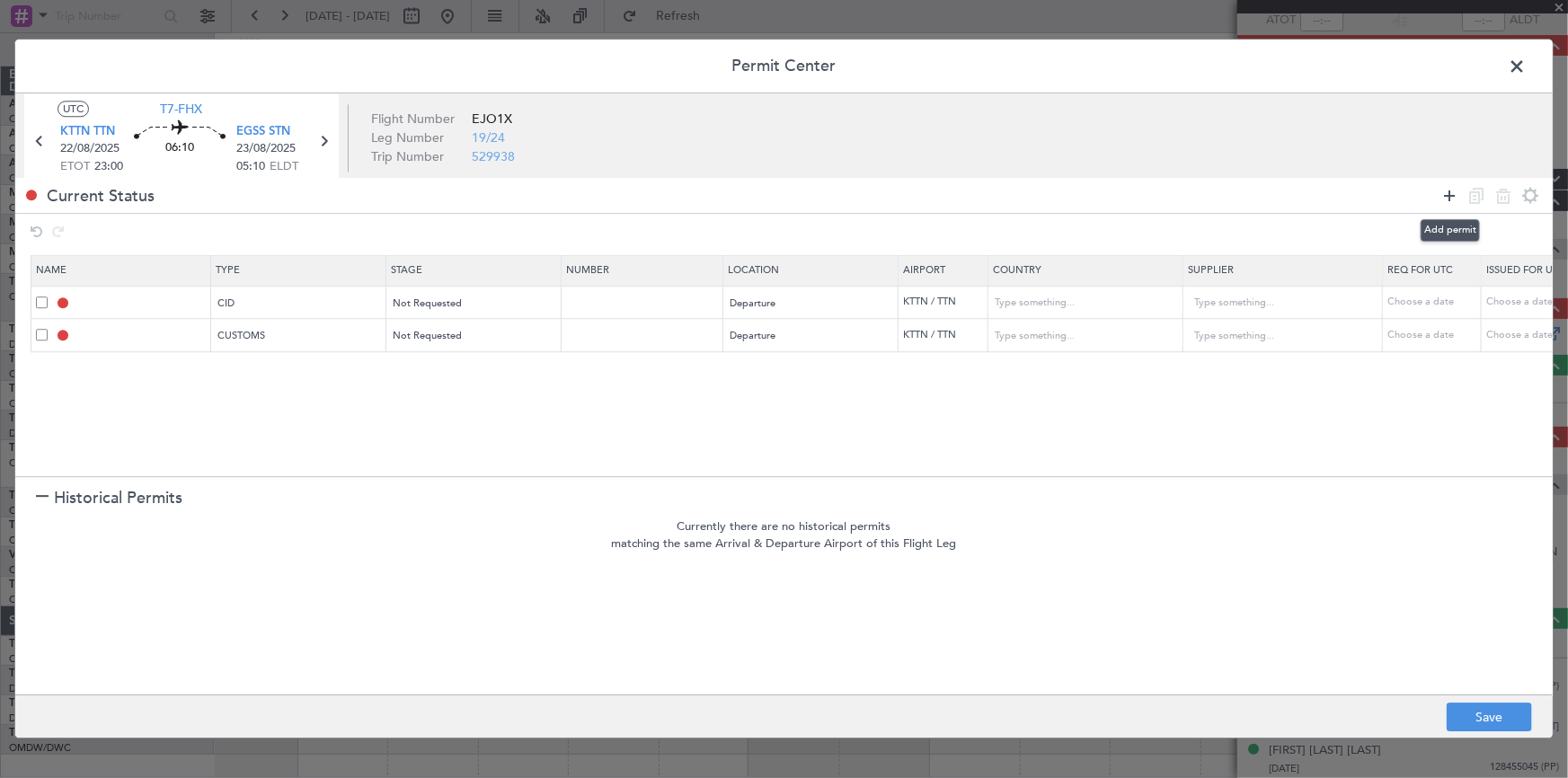click at bounding box center [1449, 196] 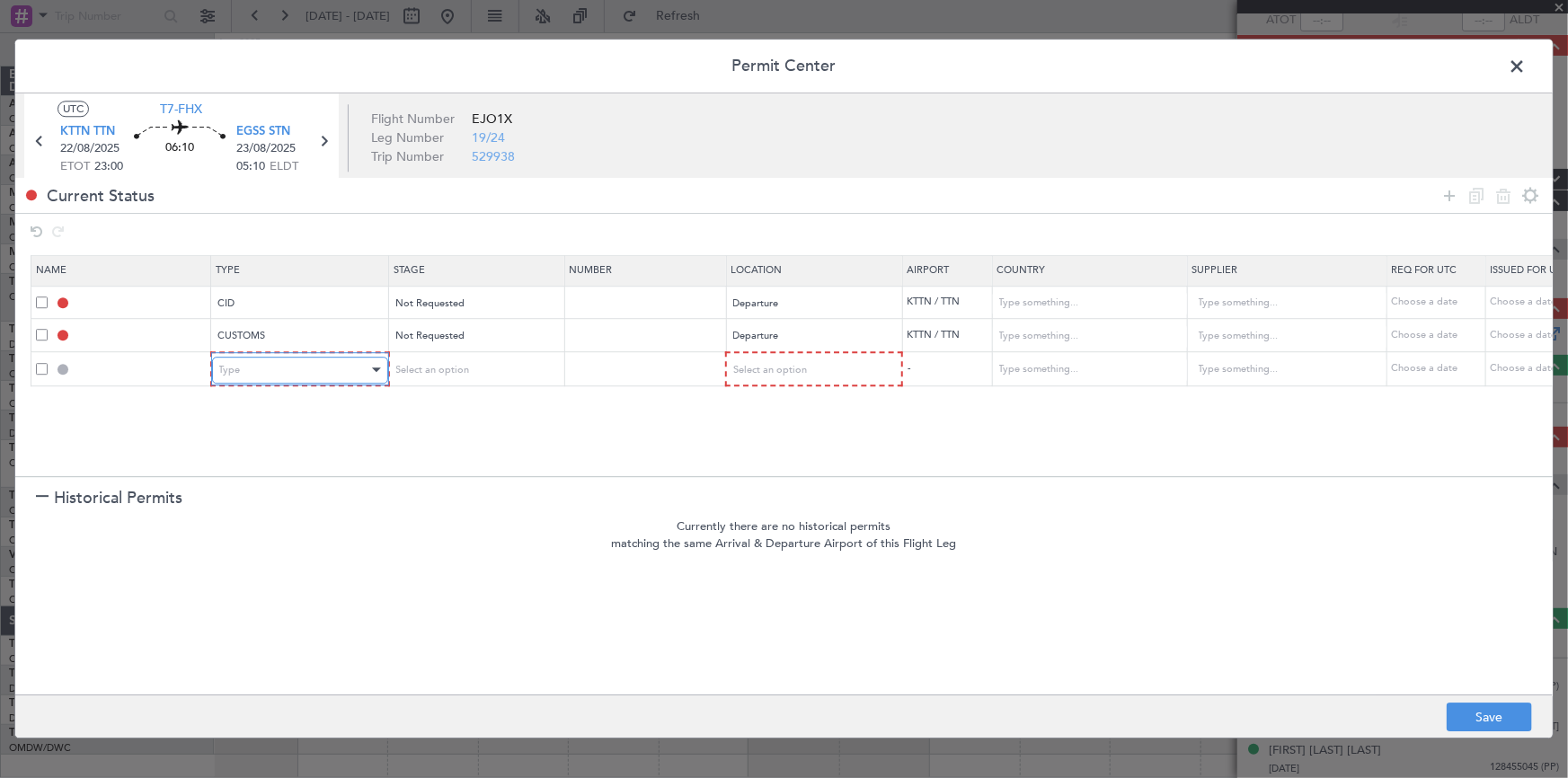 click on "Type" at bounding box center [294, 370] 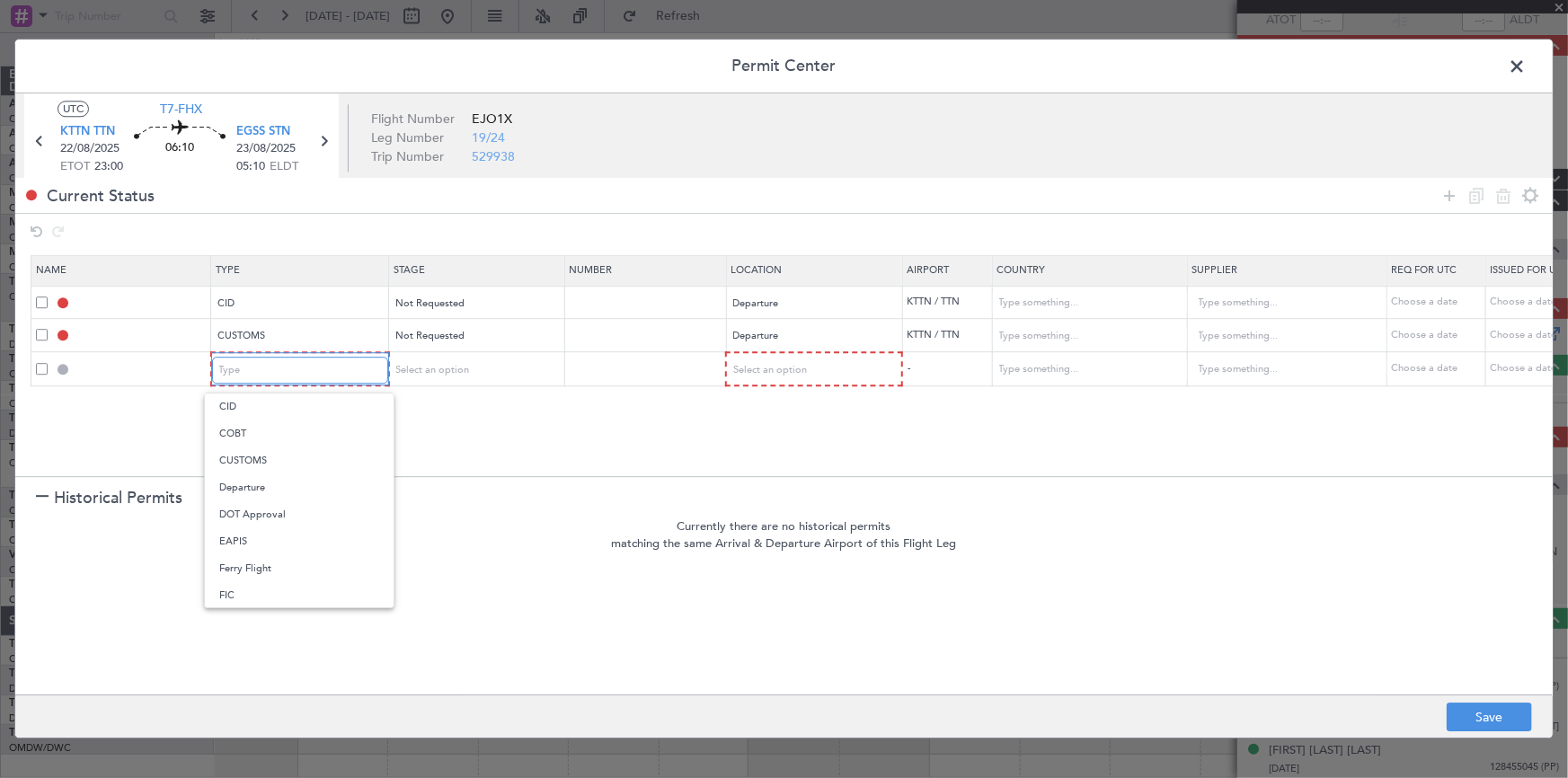 scroll, scrollTop: 163, scrollLeft: 0, axis: vertical 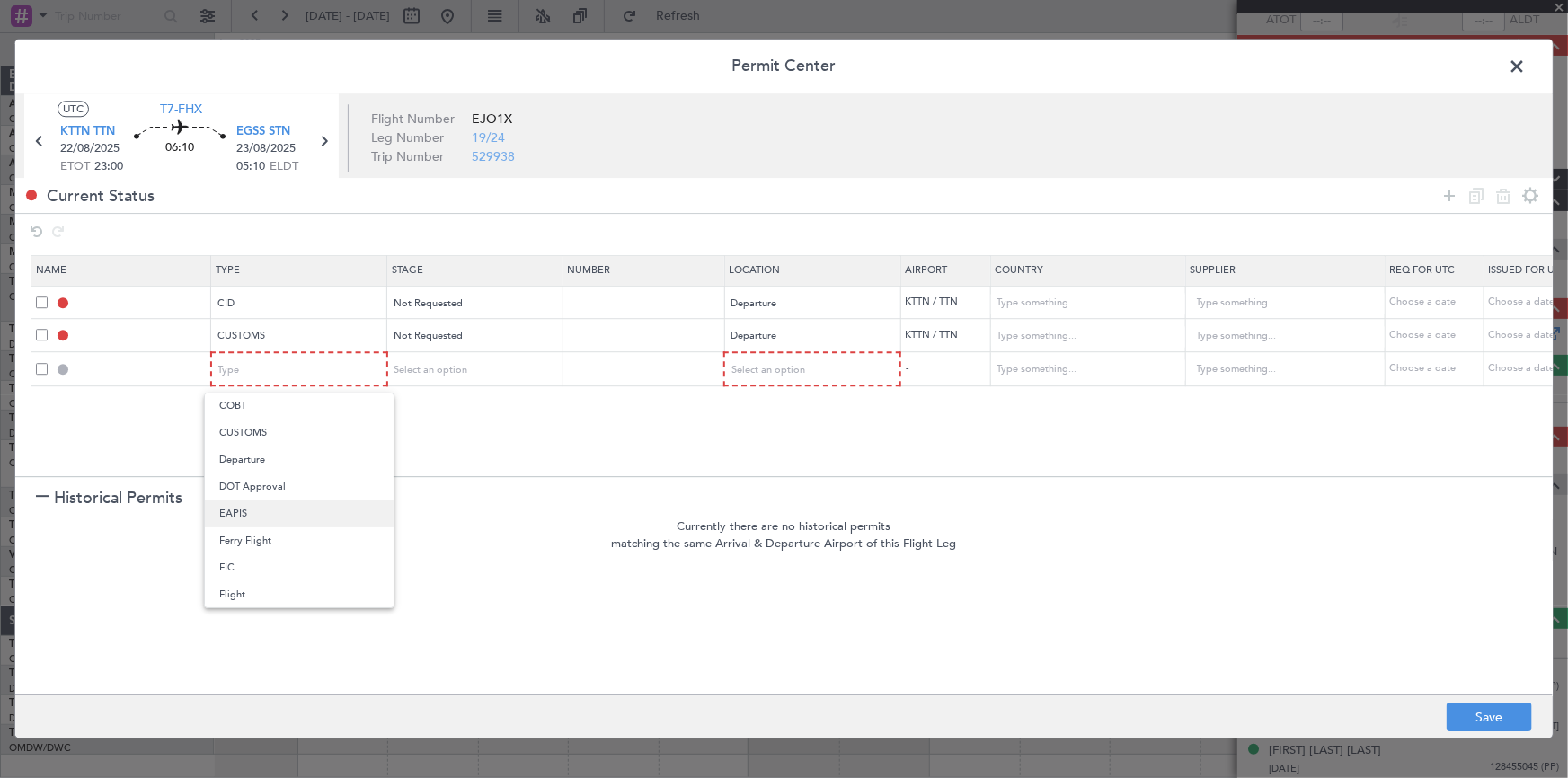 click on "EAPIS" at bounding box center (299, 514) 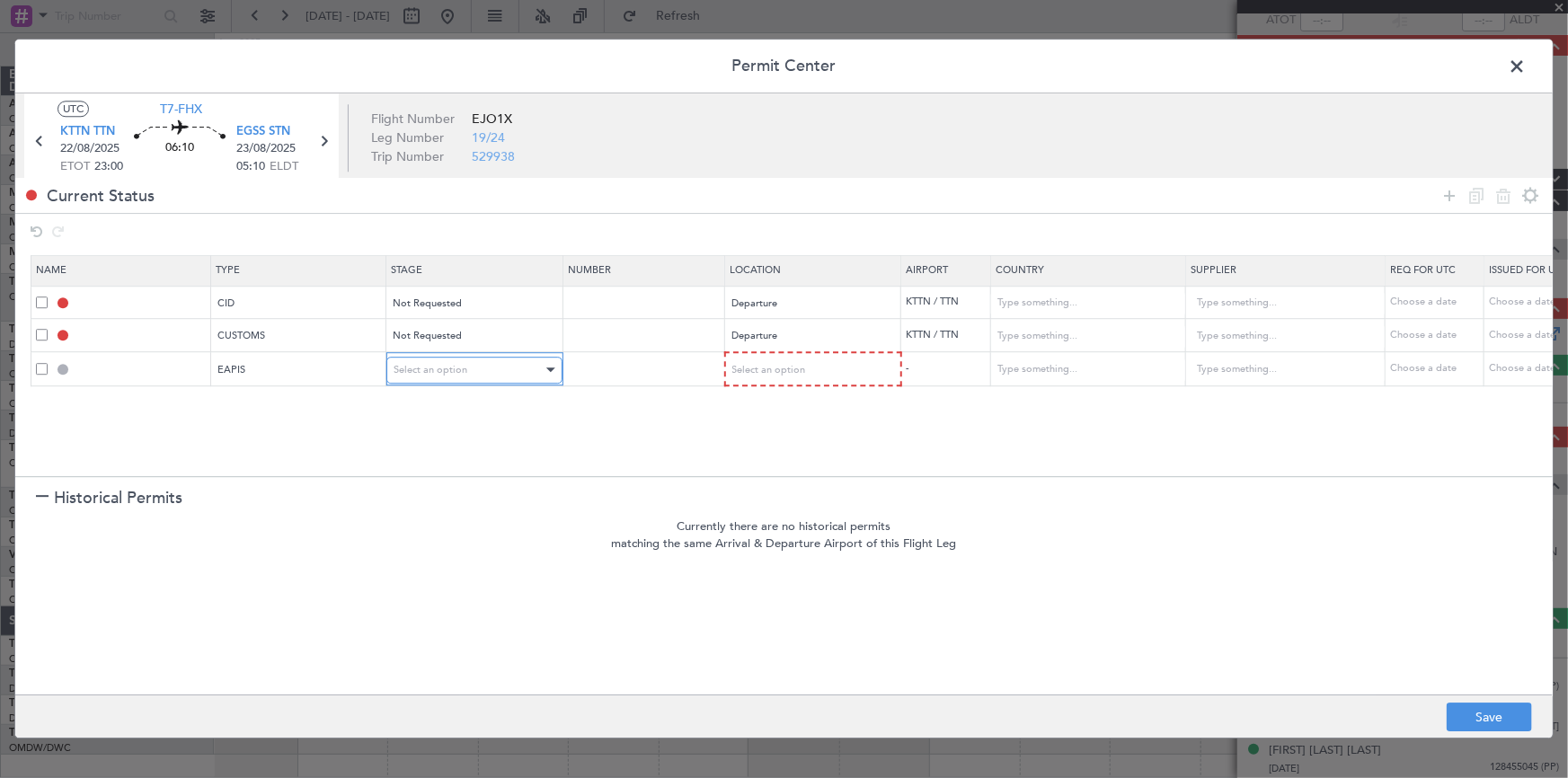 click on "Select an option" at bounding box center [430, 369] 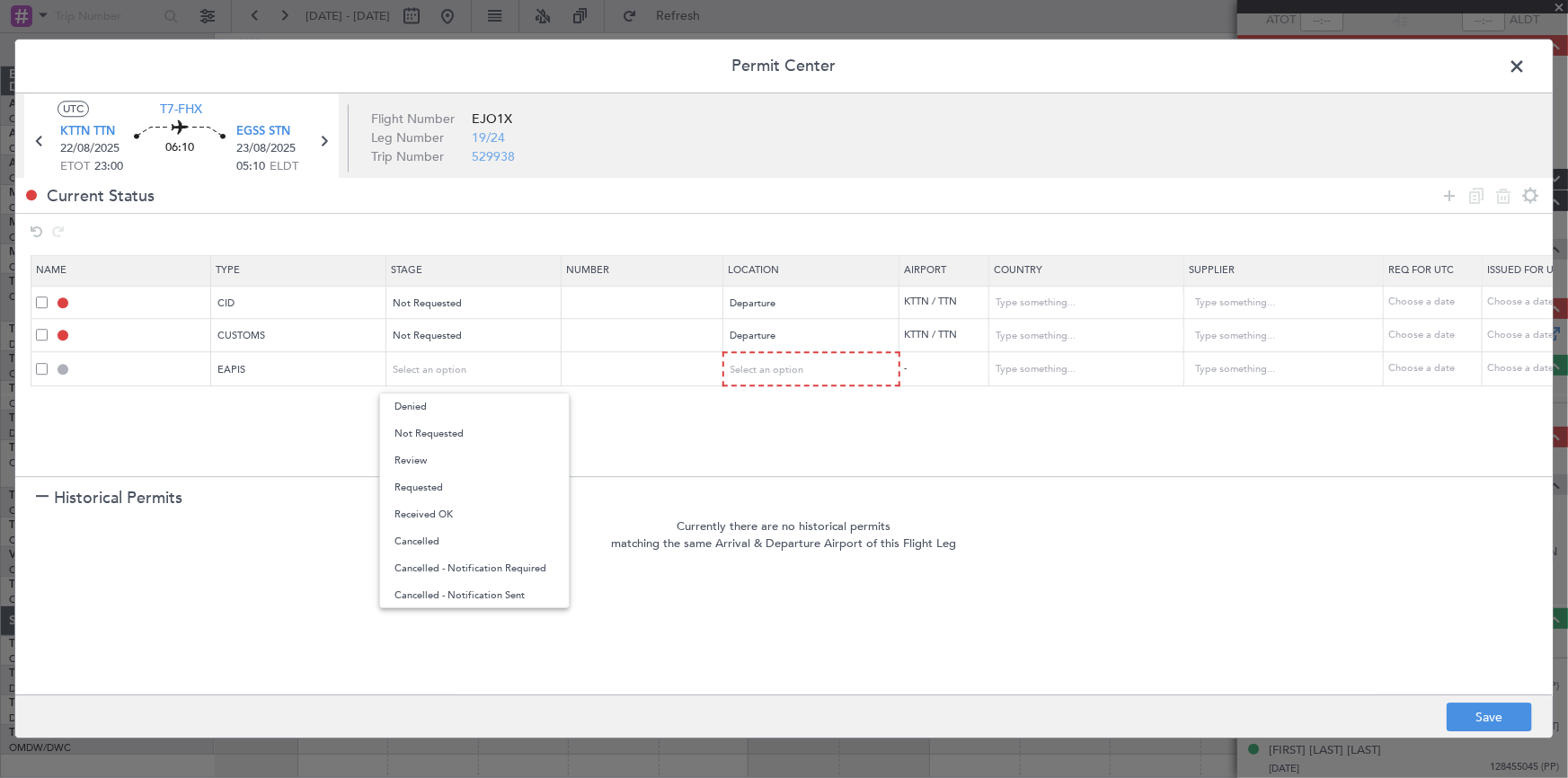 click on "Not Requested" at bounding box center [474, 434] 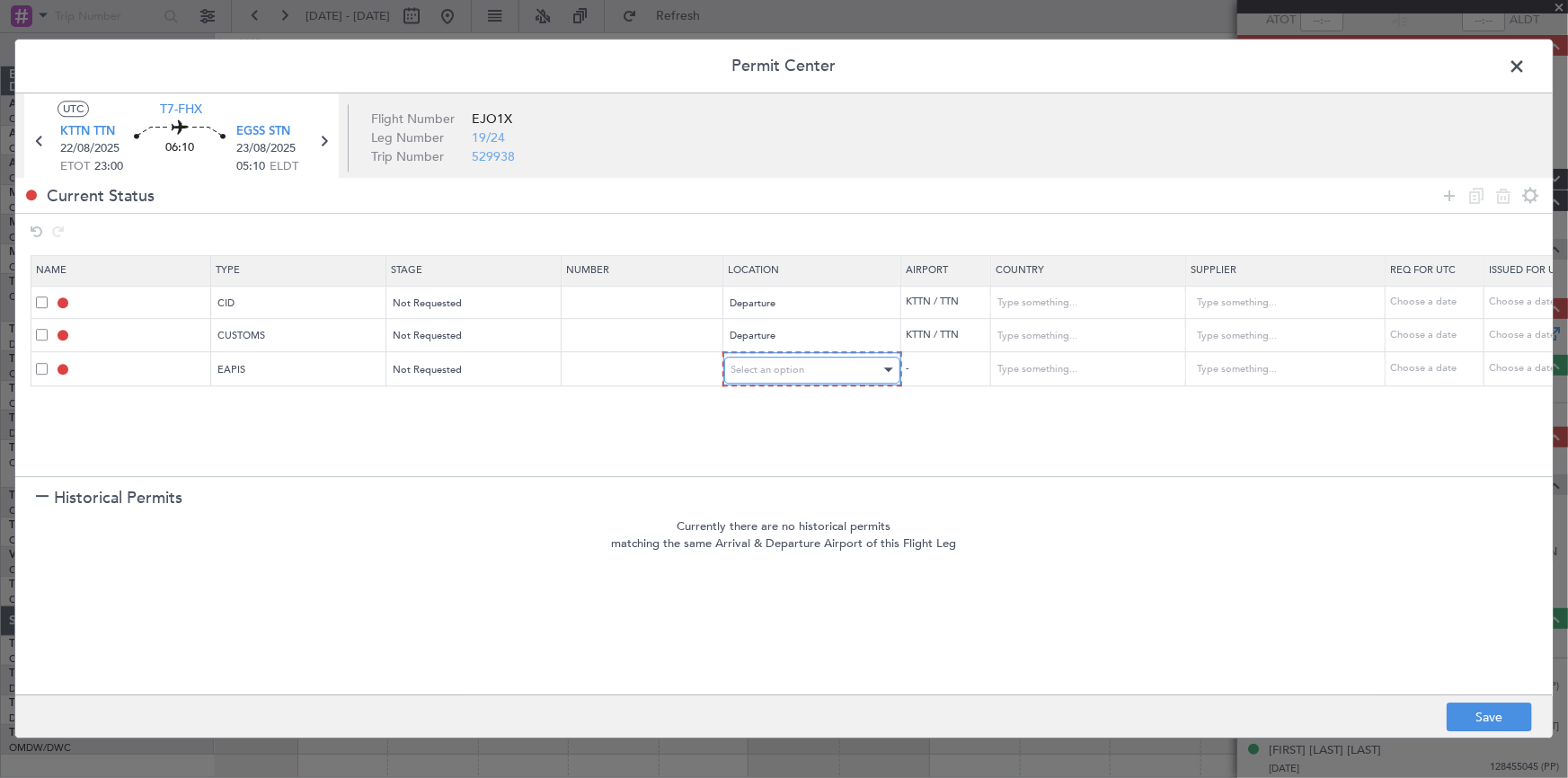 click on "Select an option" at bounding box center (806, 370) 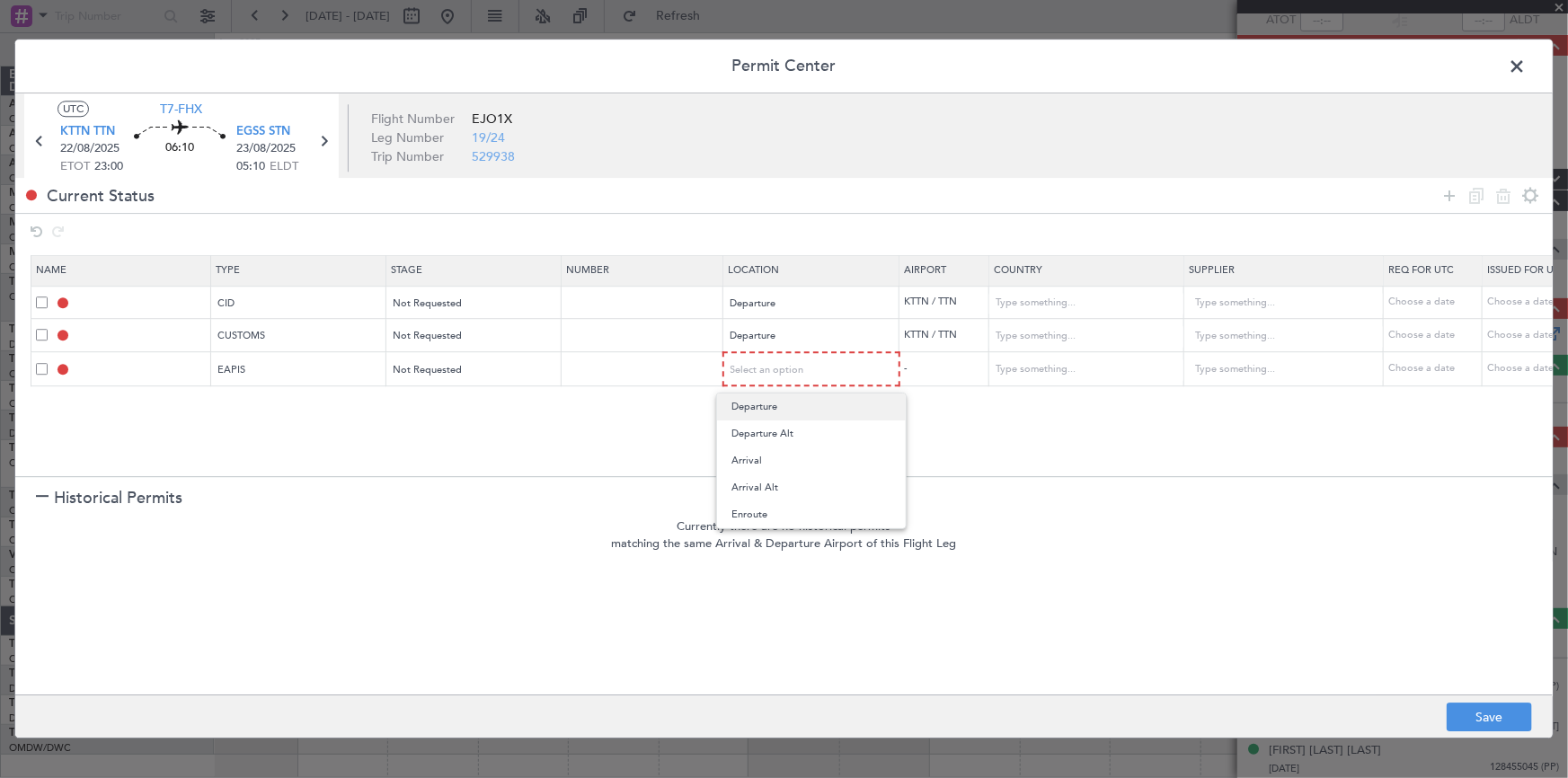 click on "Departure" at bounding box center [811, 407] 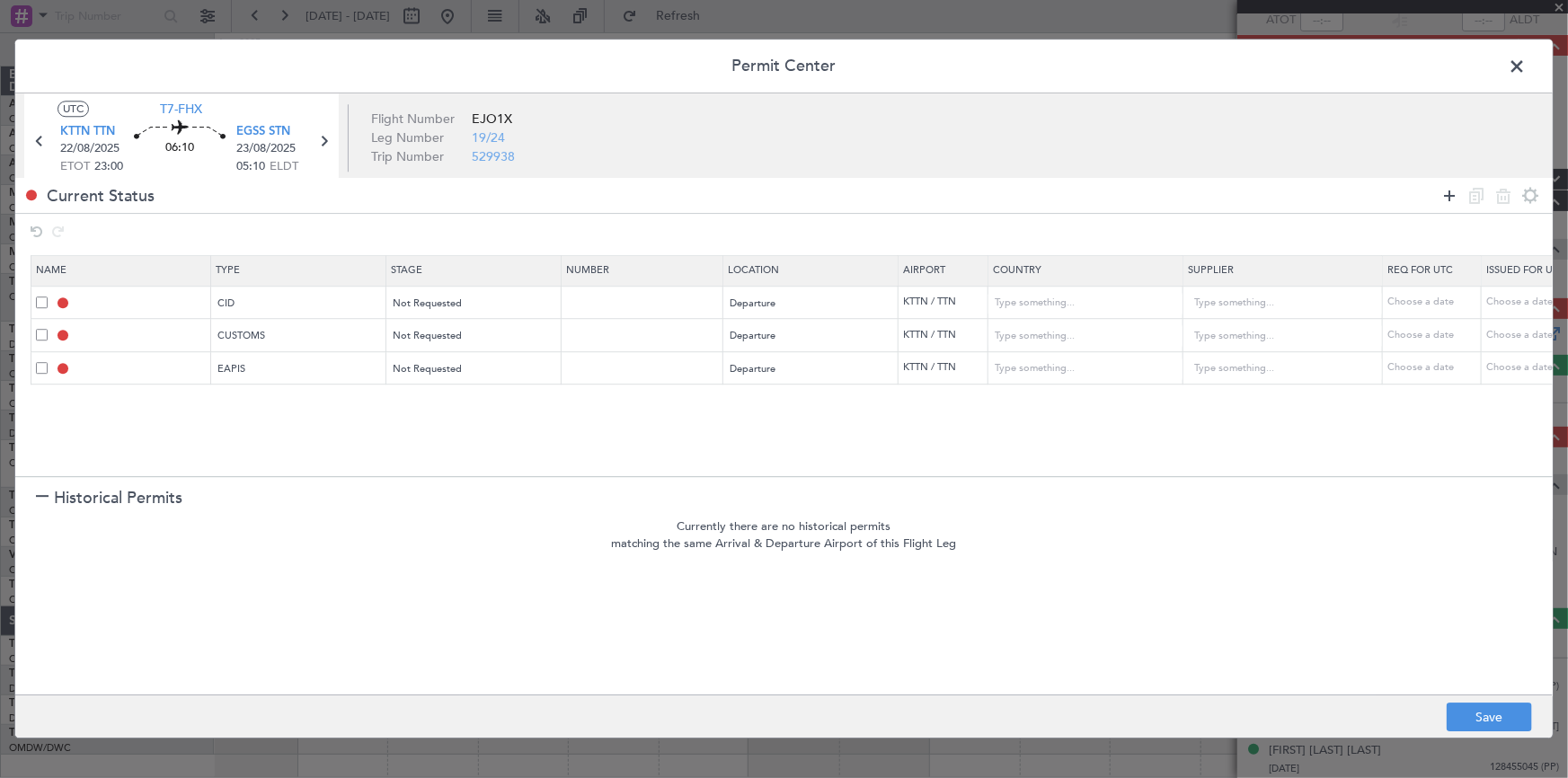 click at bounding box center [1449, 196] 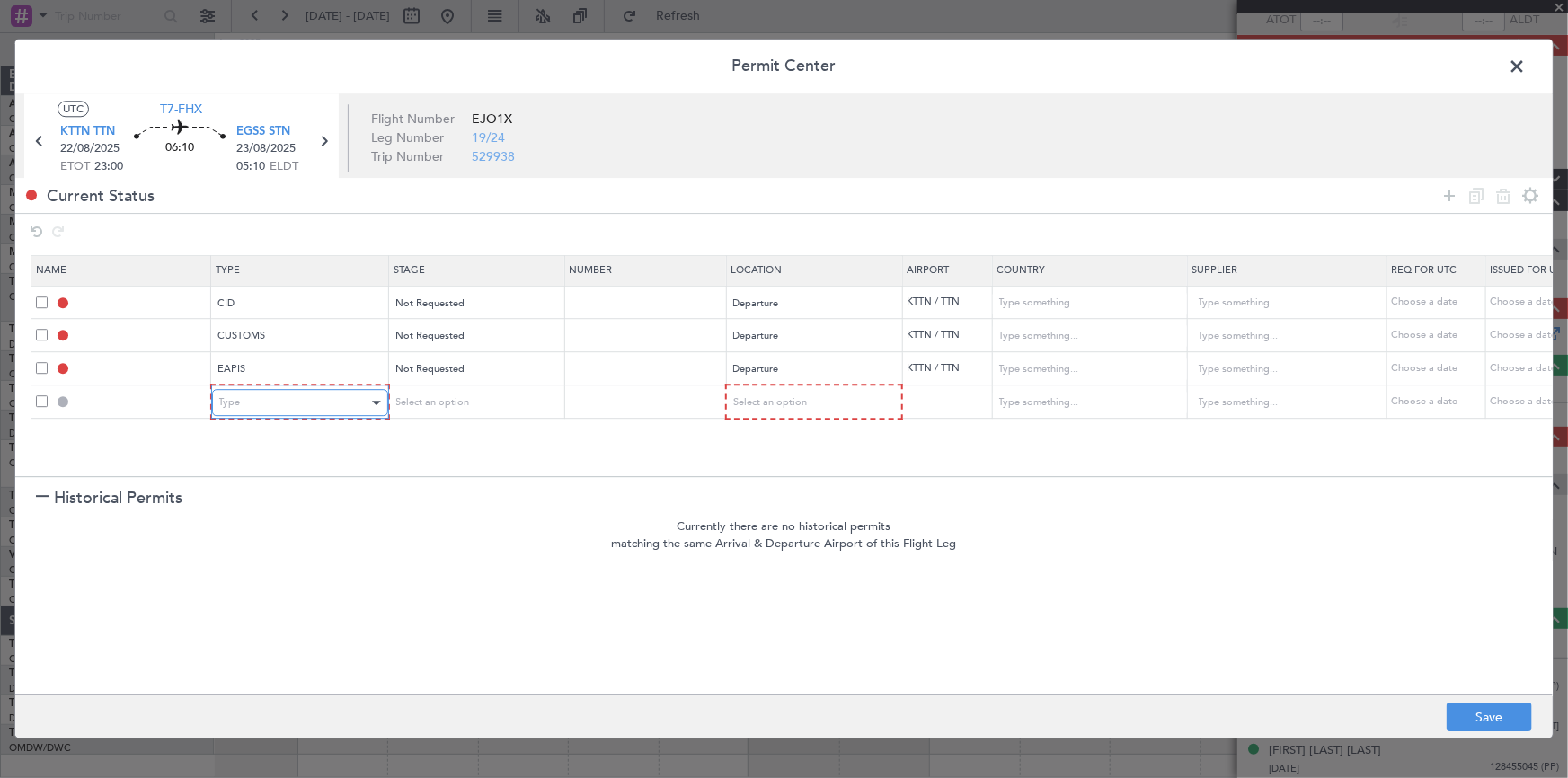 click on "Type" at bounding box center [294, 403] 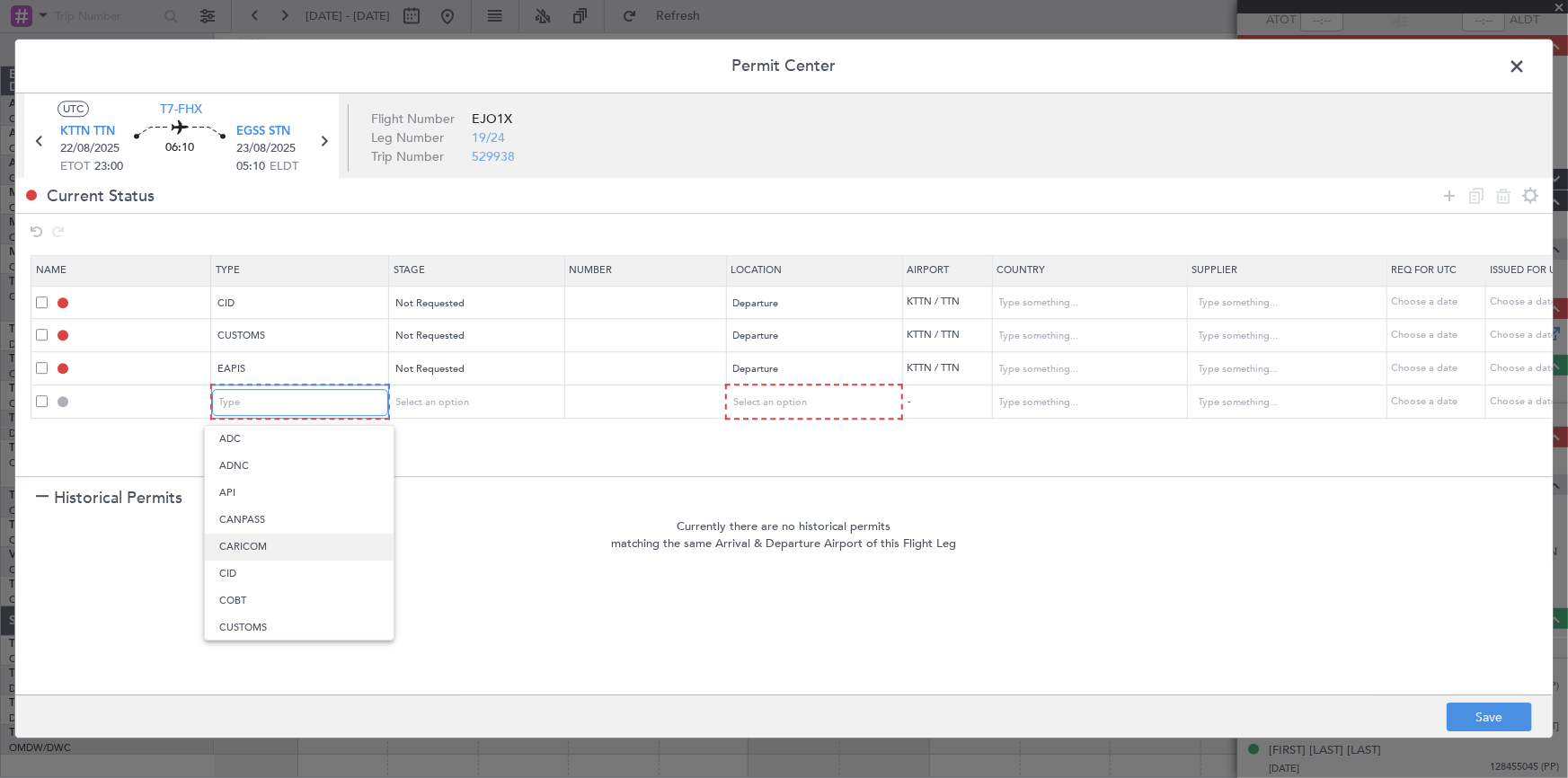 scroll, scrollTop: 540, scrollLeft: 0, axis: vertical 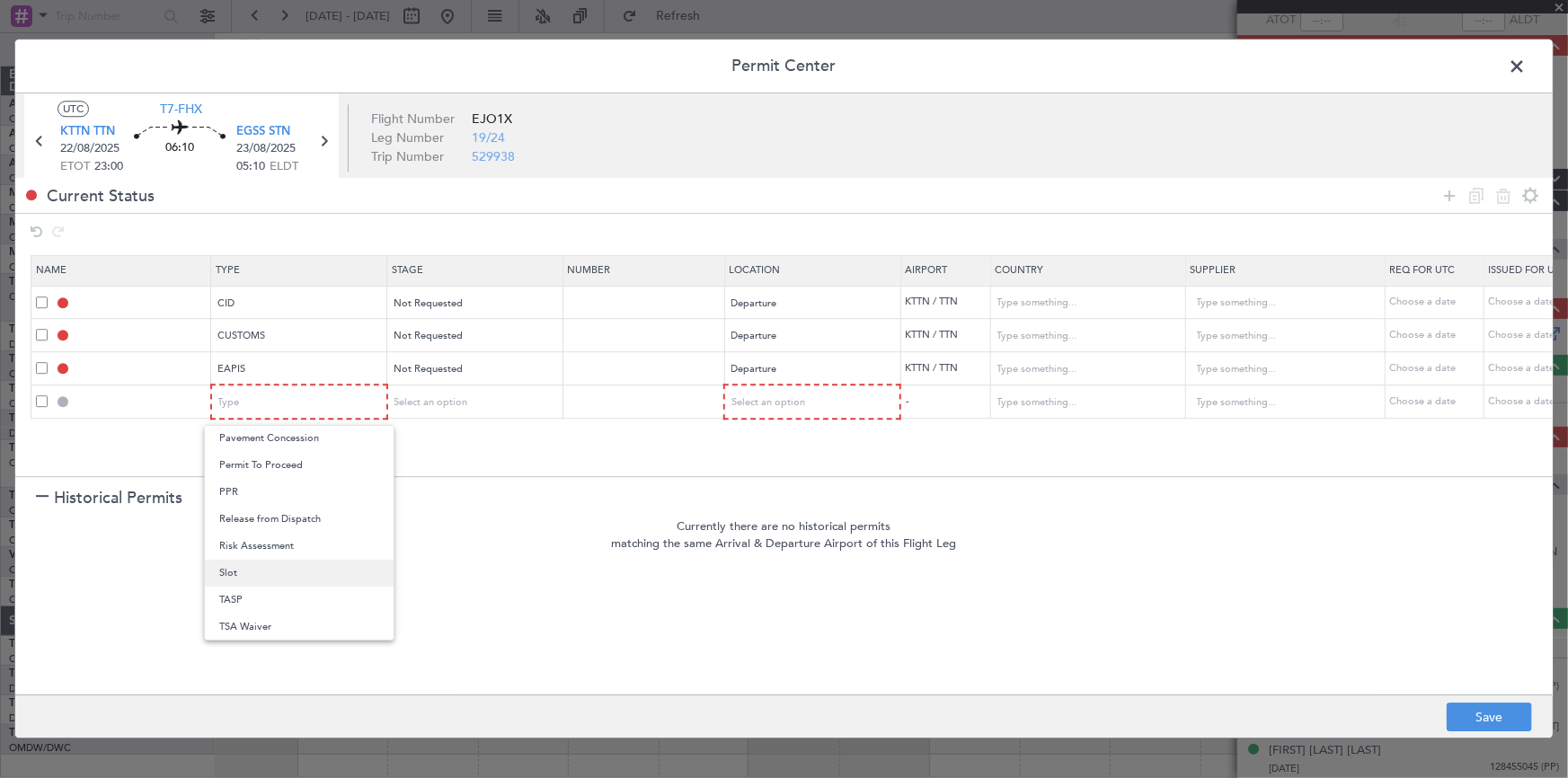 click on "Slot" at bounding box center [299, 573] 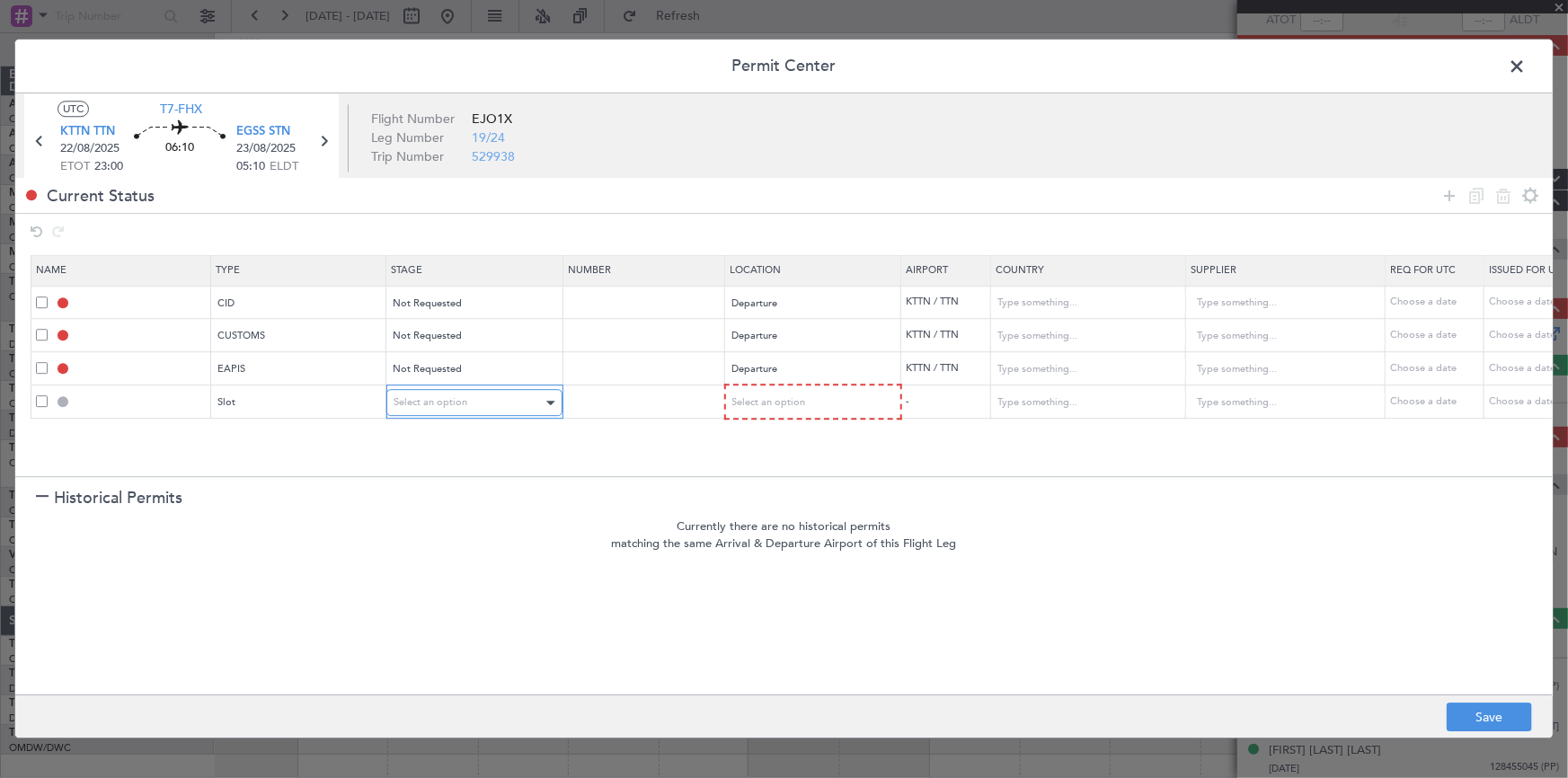 click on "Select an option" at bounding box center [468, 403] 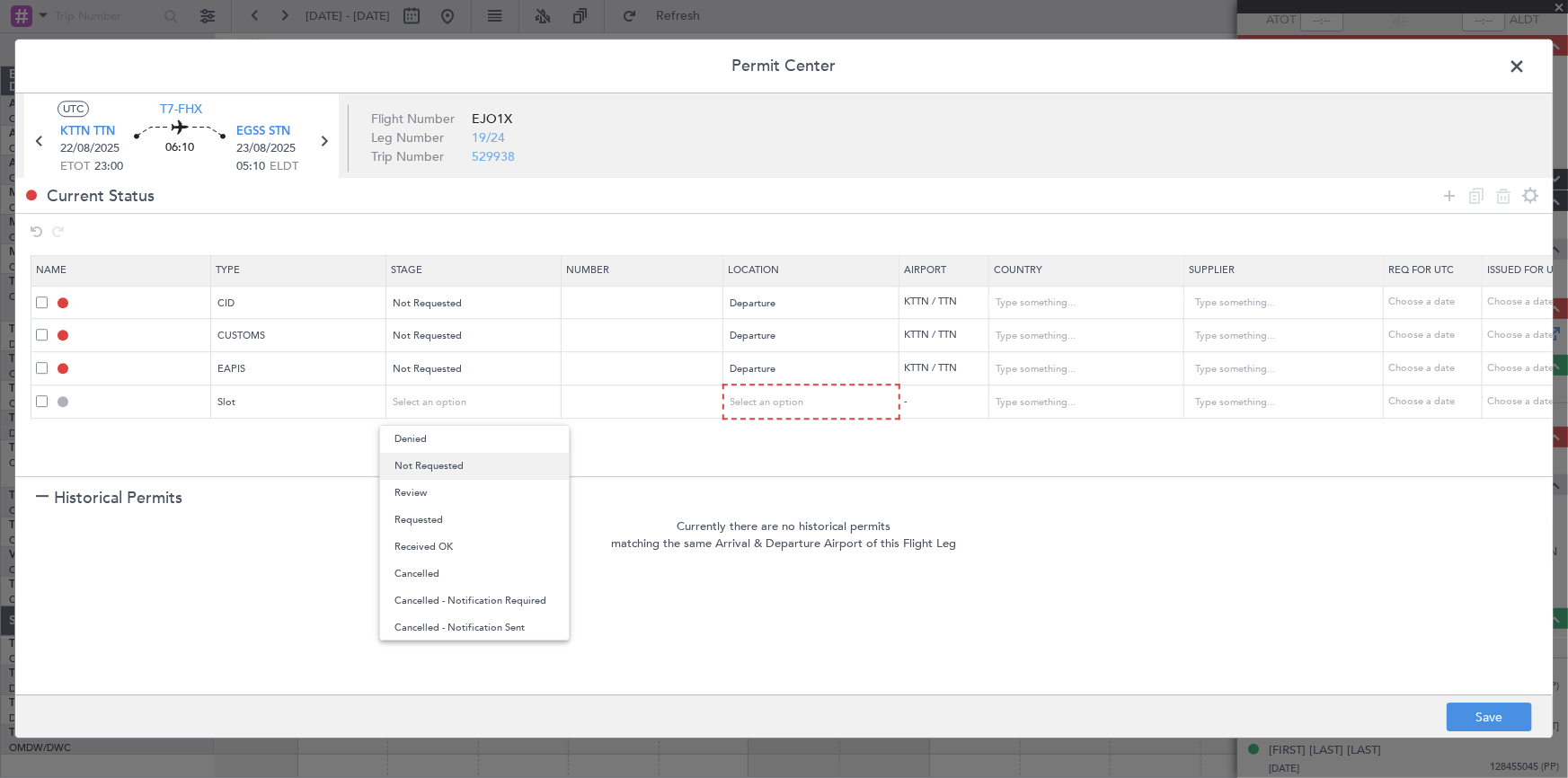click on "Not Requested" at bounding box center (474, 466) 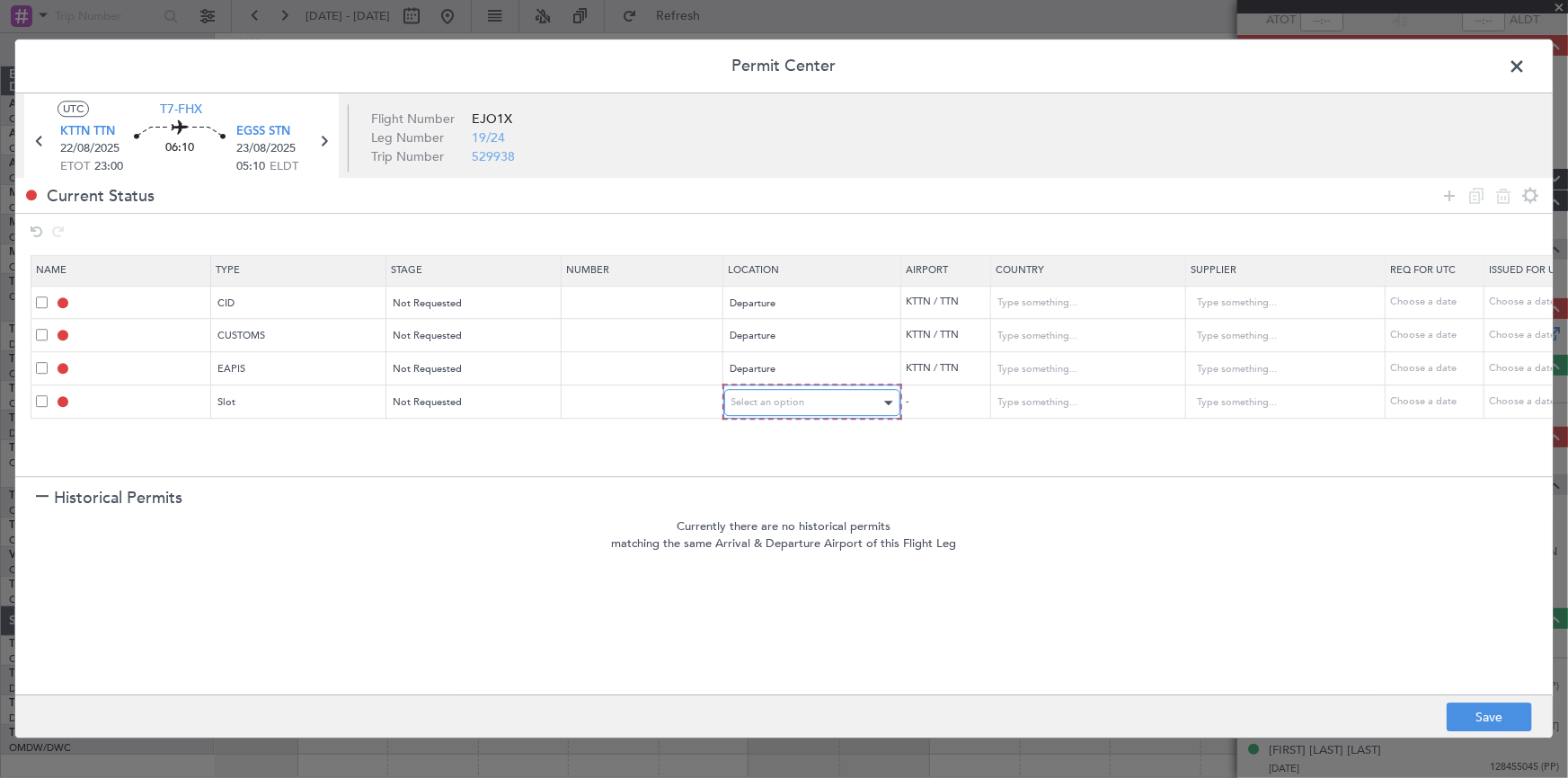 click on "Select an option" at bounding box center [768, 402] 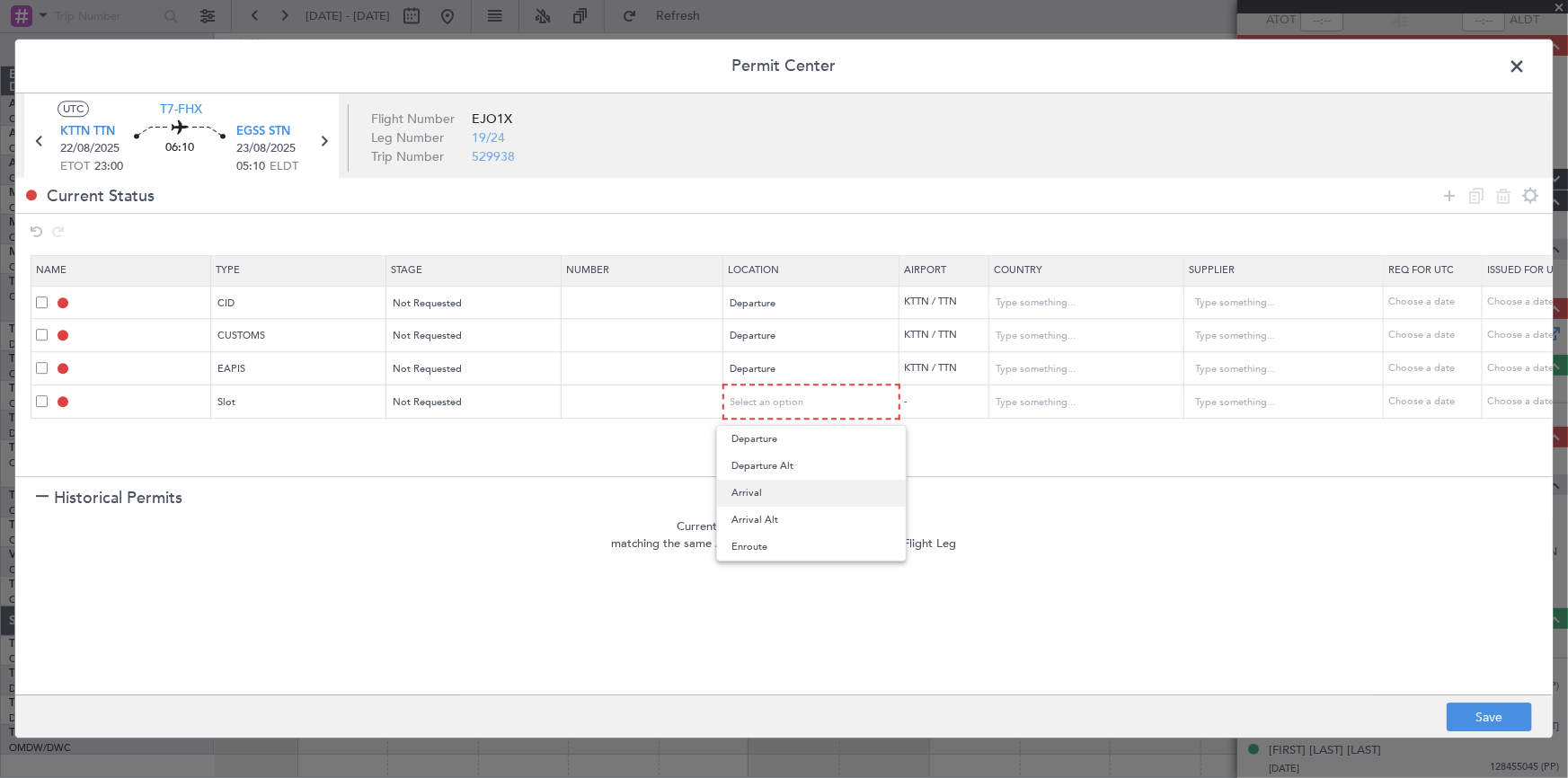 click on "Arrival" at bounding box center (811, 493) 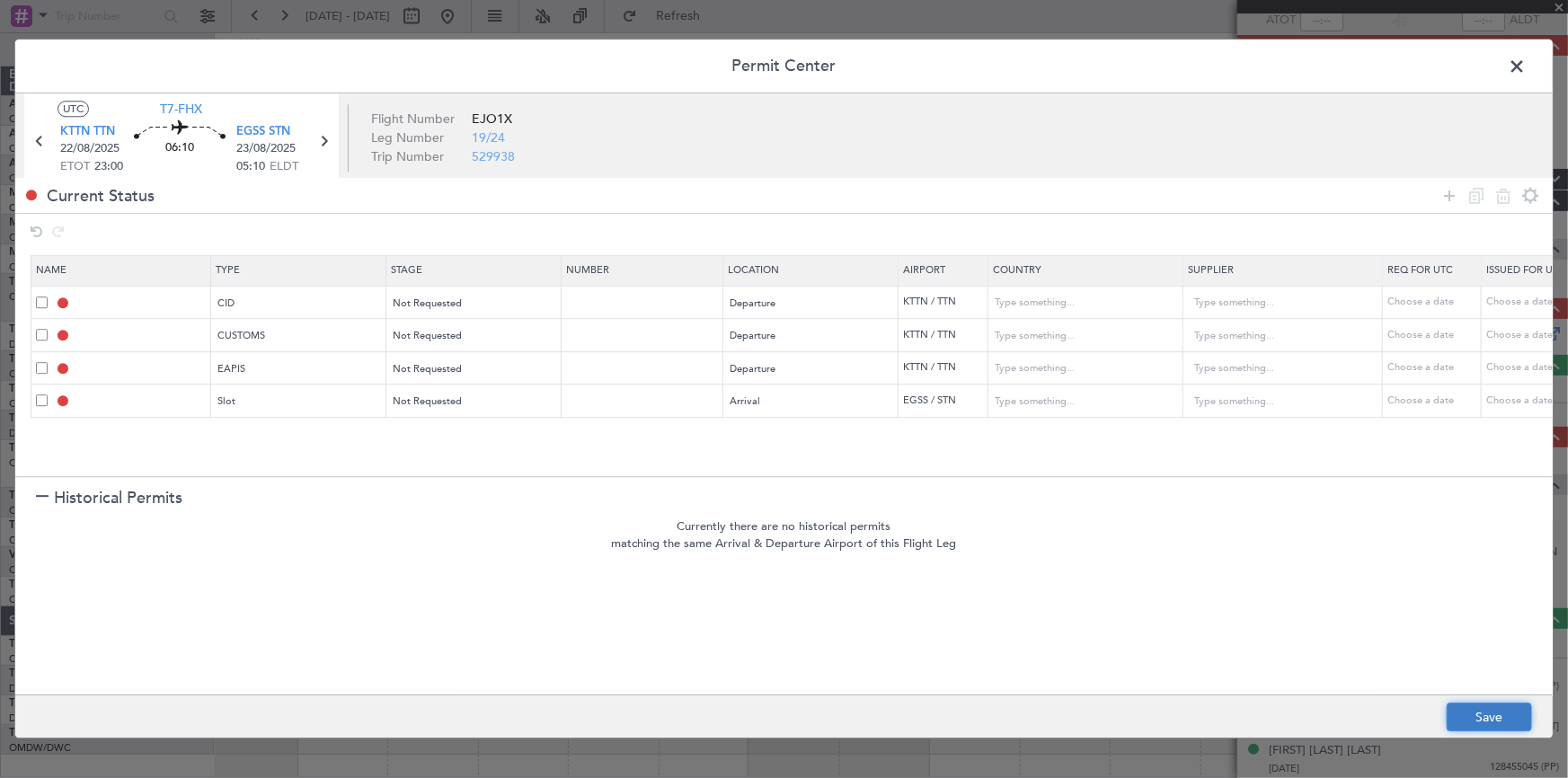 click on "Save" at bounding box center (1489, 718) 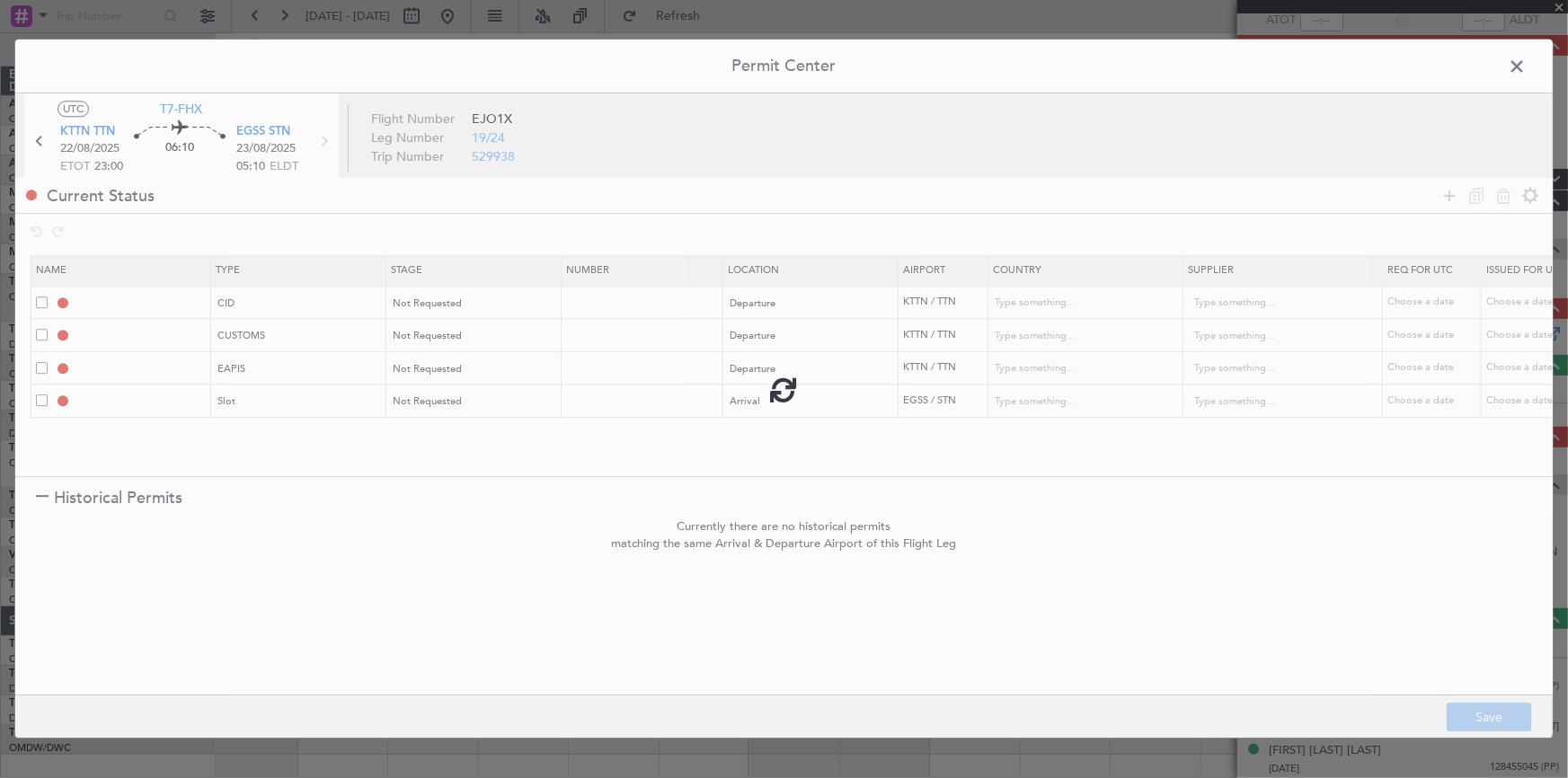 type on "CID" 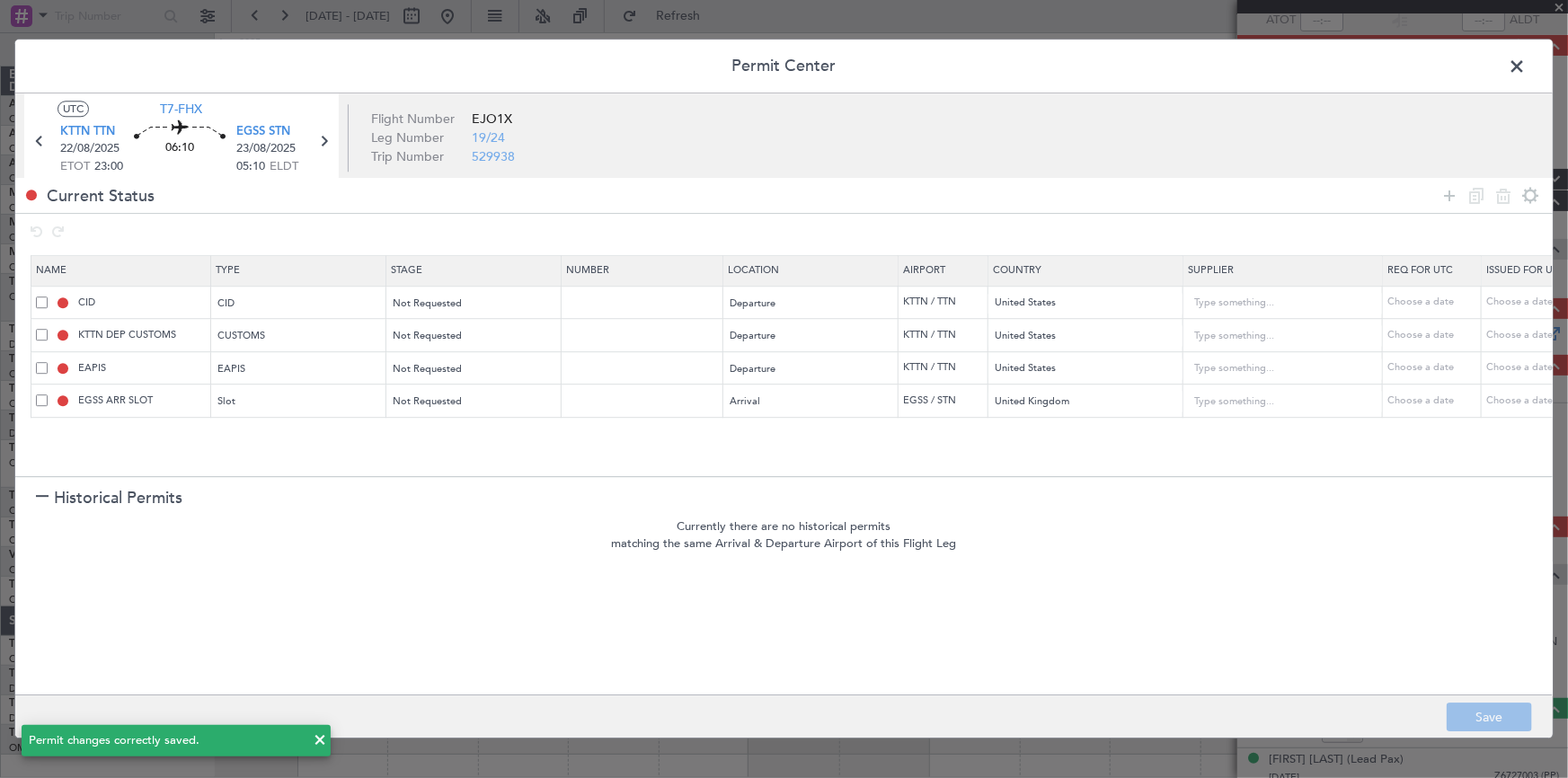 click at bounding box center (1526, 71) 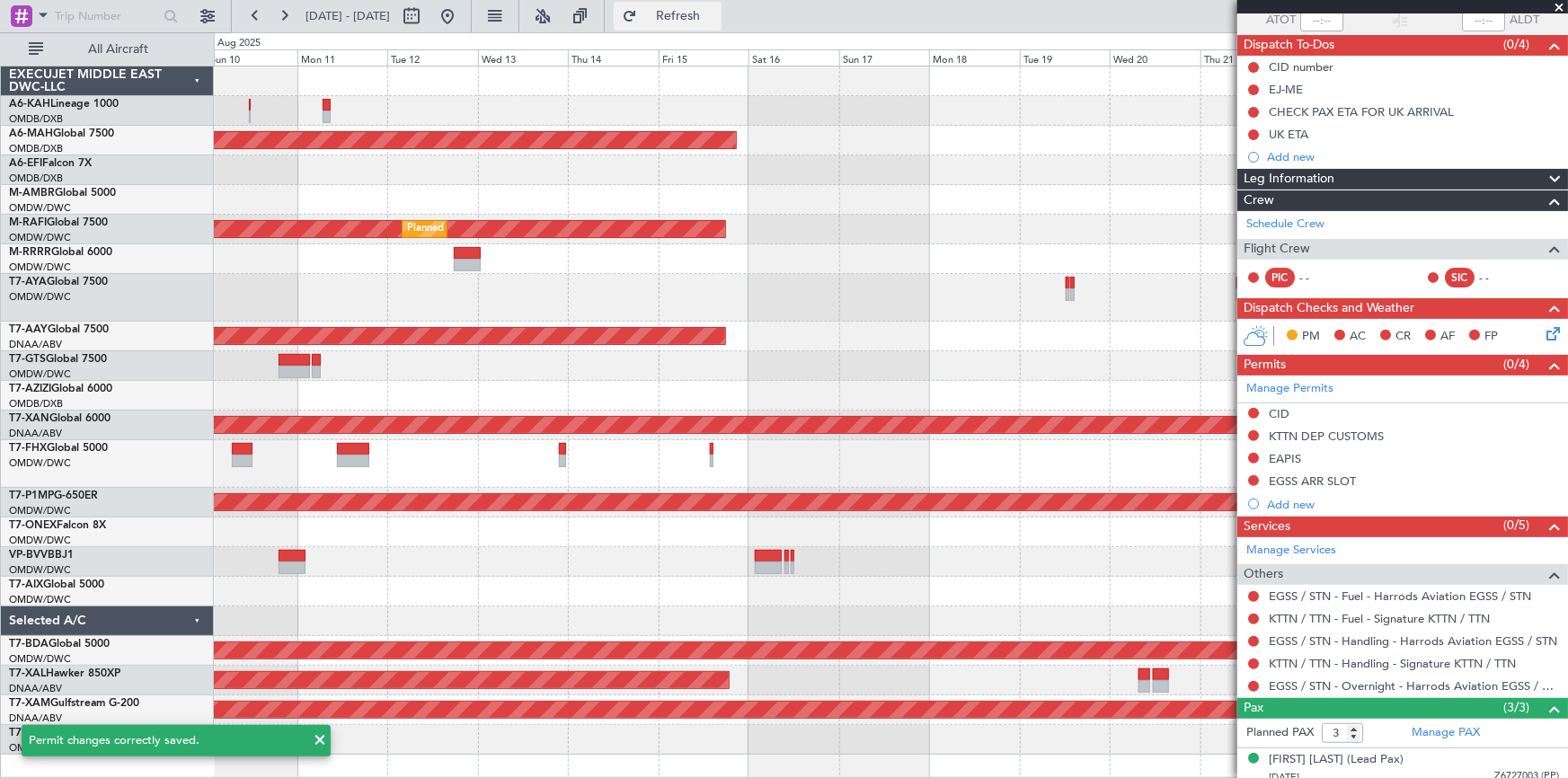 click on "Refresh" 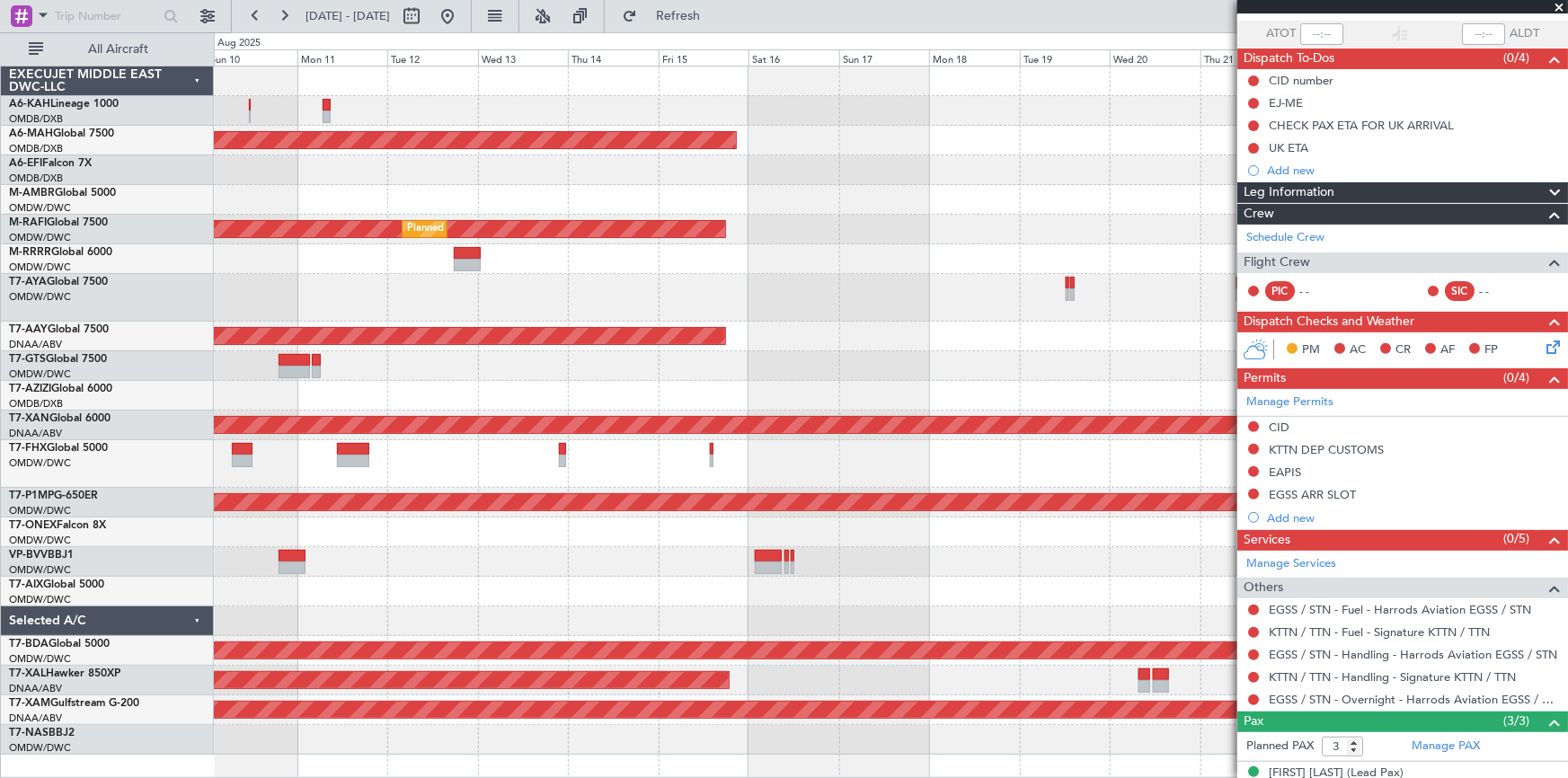 scroll, scrollTop: 0, scrollLeft: 0, axis: both 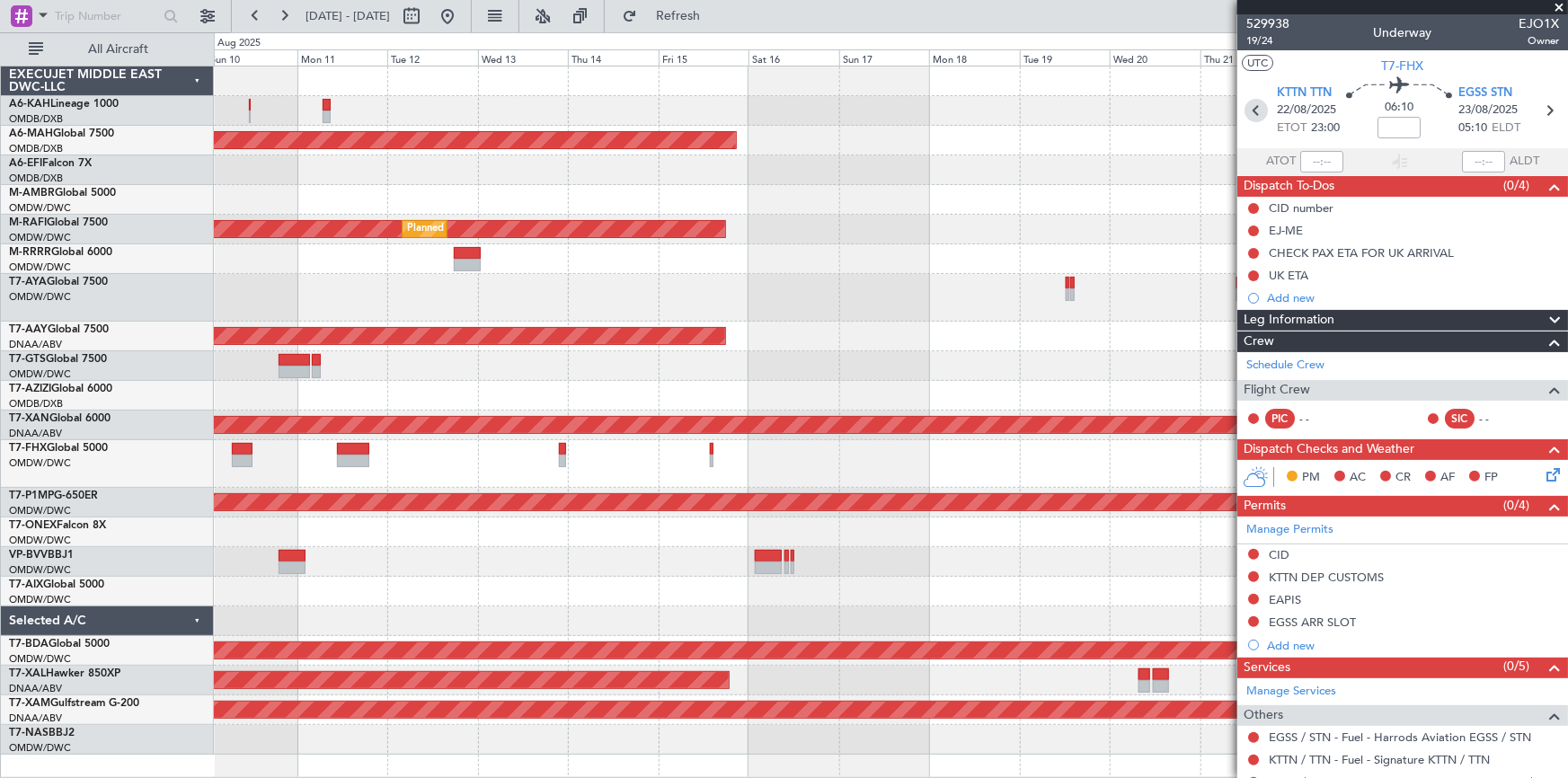 click at bounding box center (1256, 111) 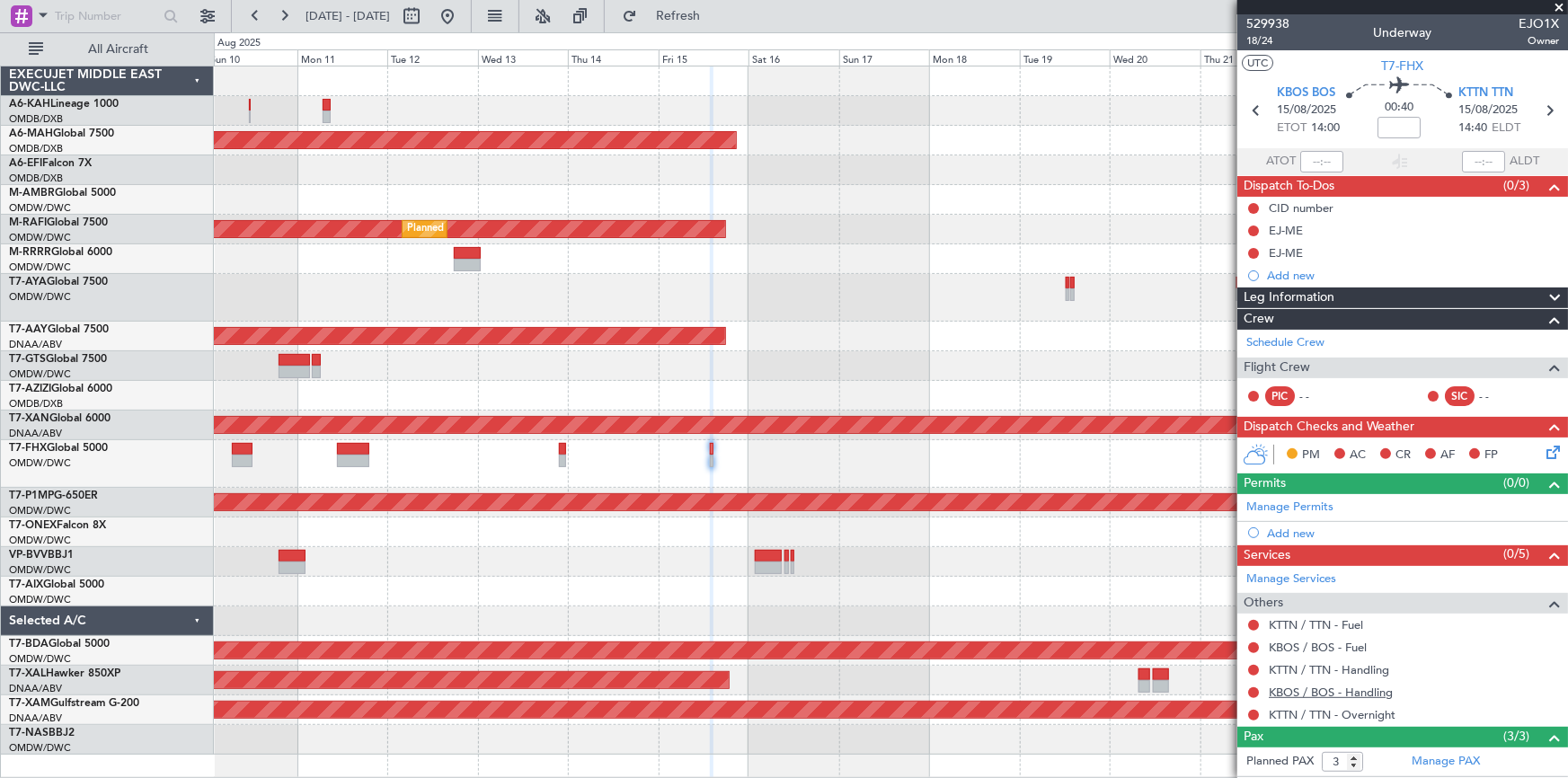 click on "KBOS / BOS - Handling" at bounding box center [1331, 692] 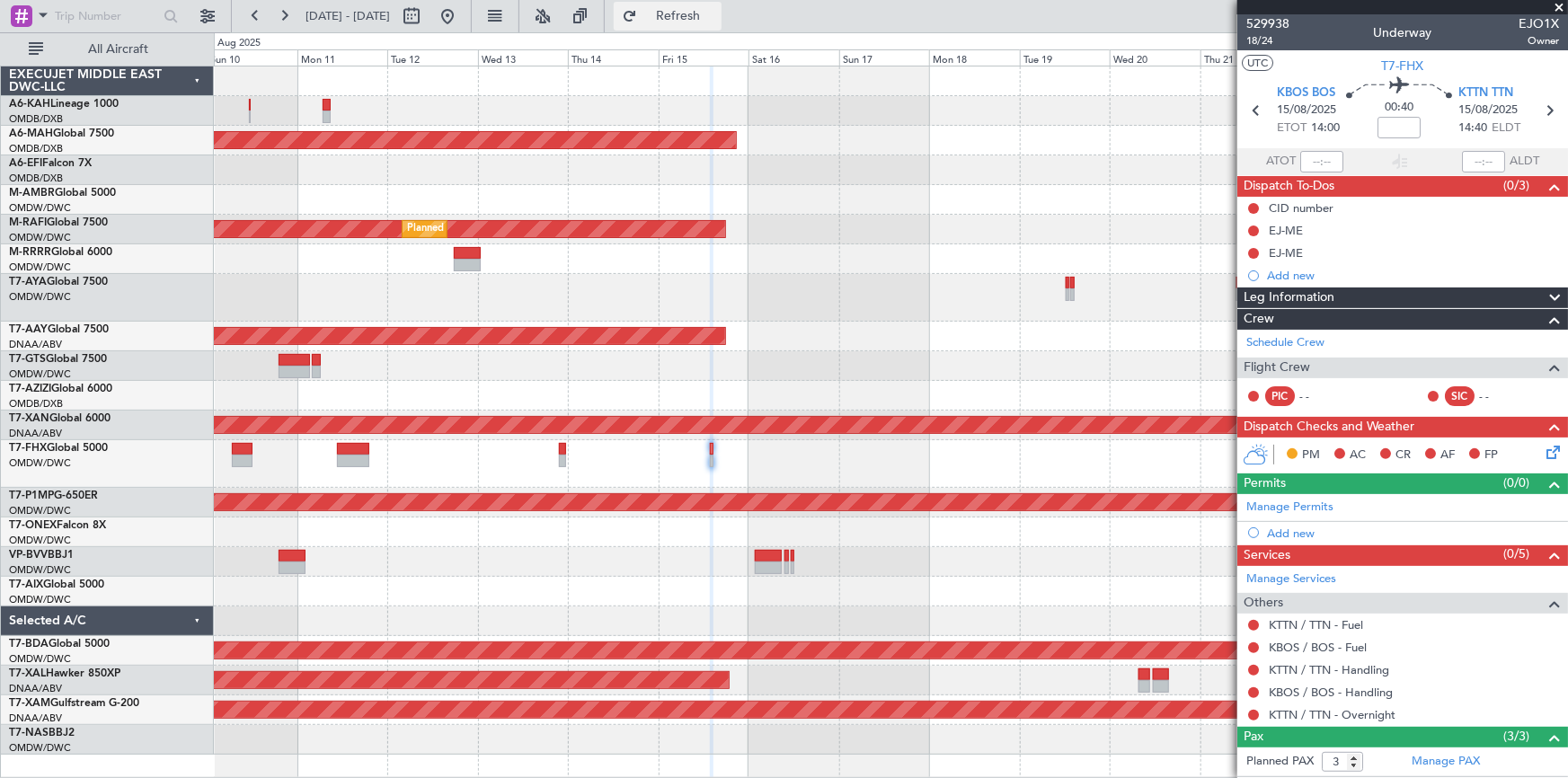 click on "Refresh" 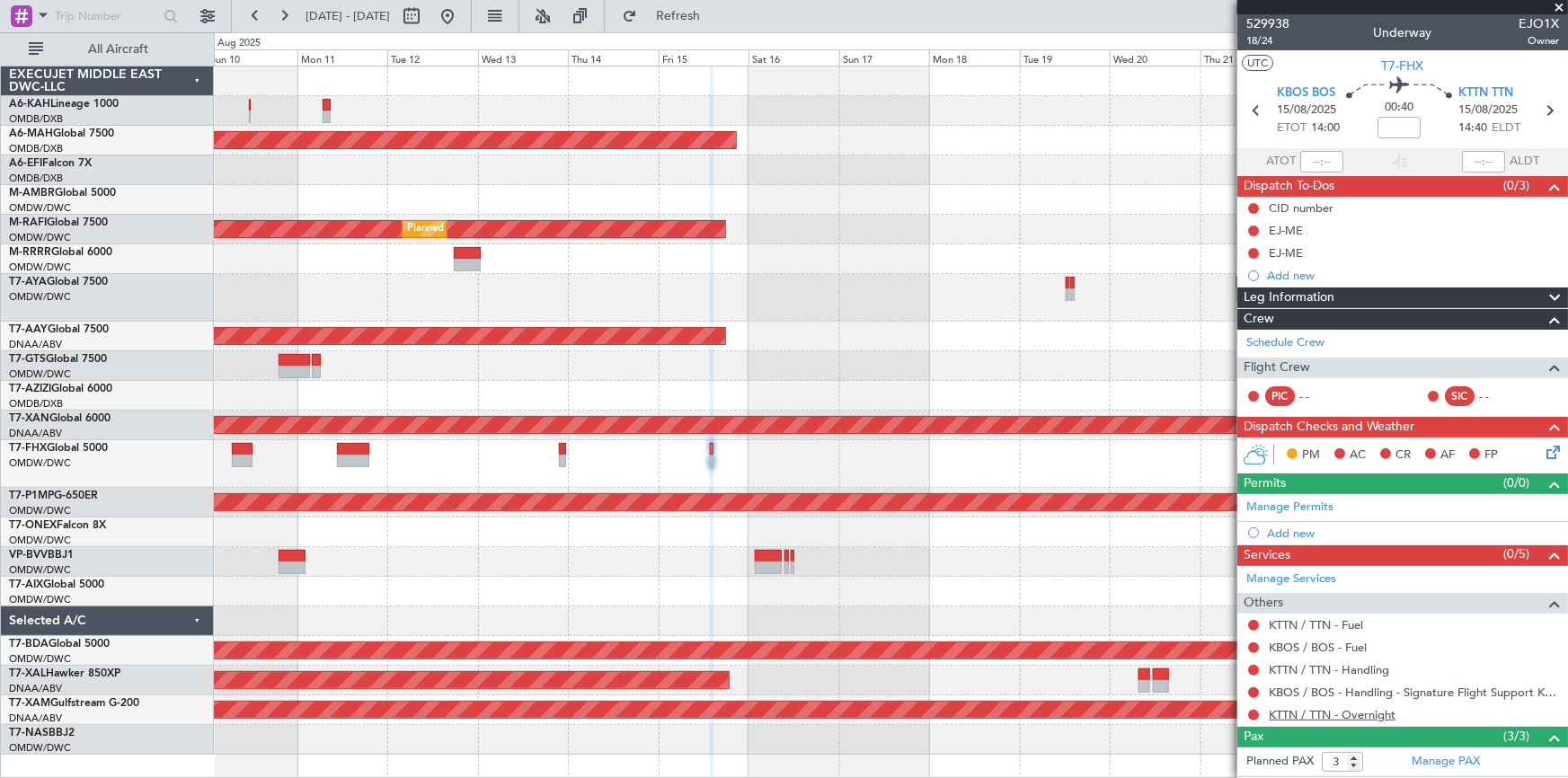 click on "KTTN / TTN - Overnight" at bounding box center (1332, 714) 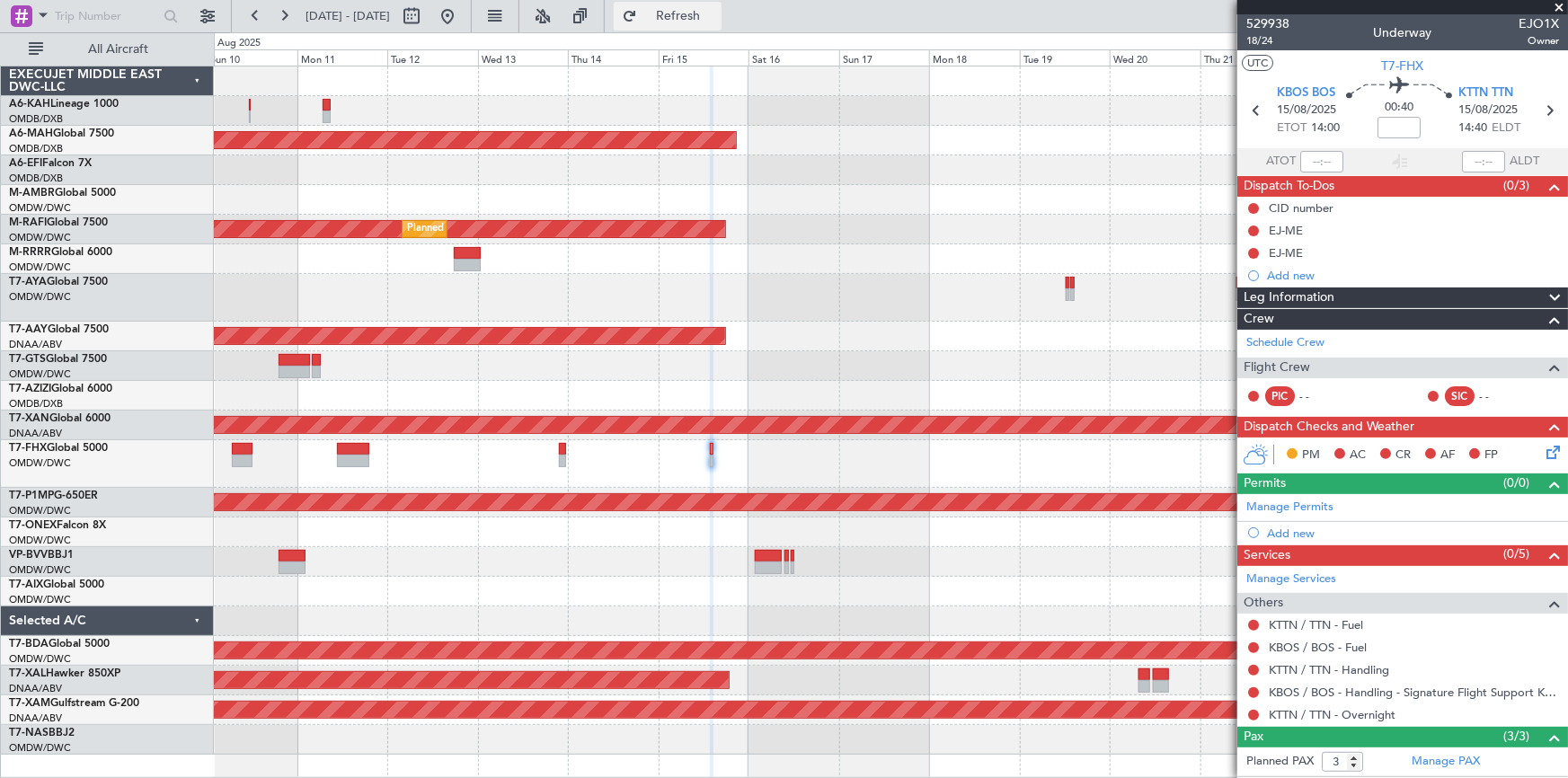 click on "Refresh" 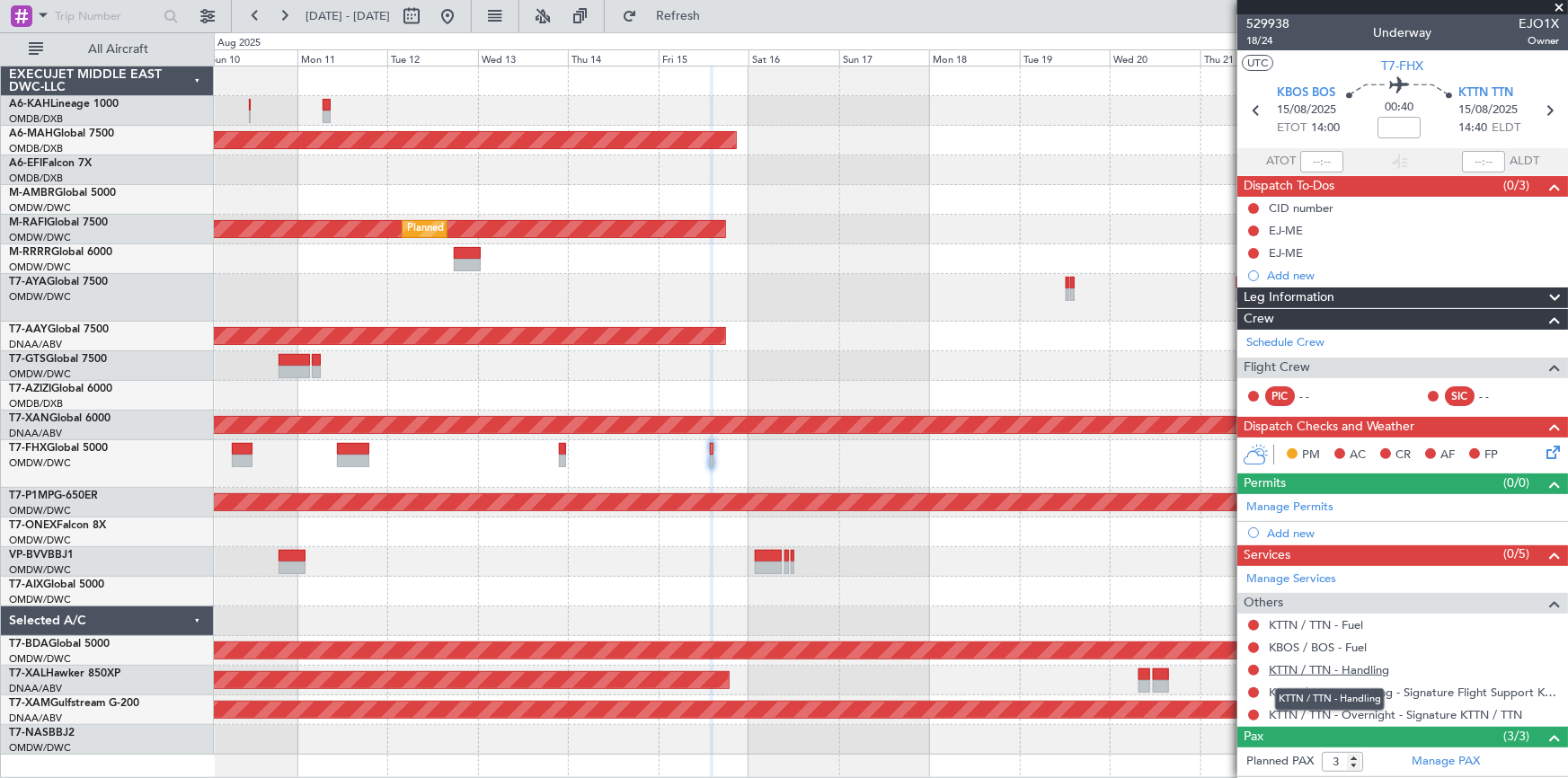 click on "KTTN / TTN - Handling" at bounding box center (1329, 669) 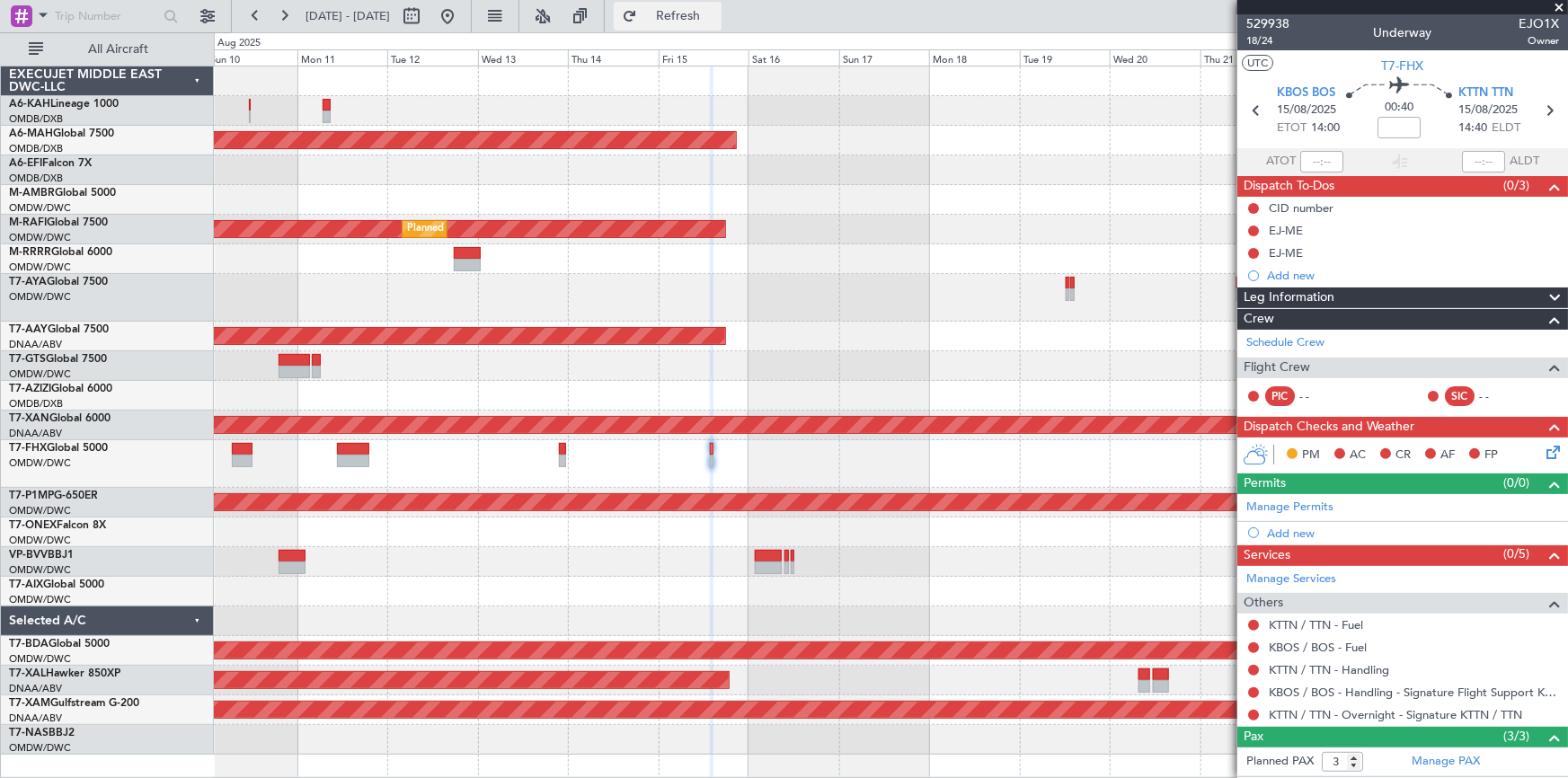 click on "Refresh" 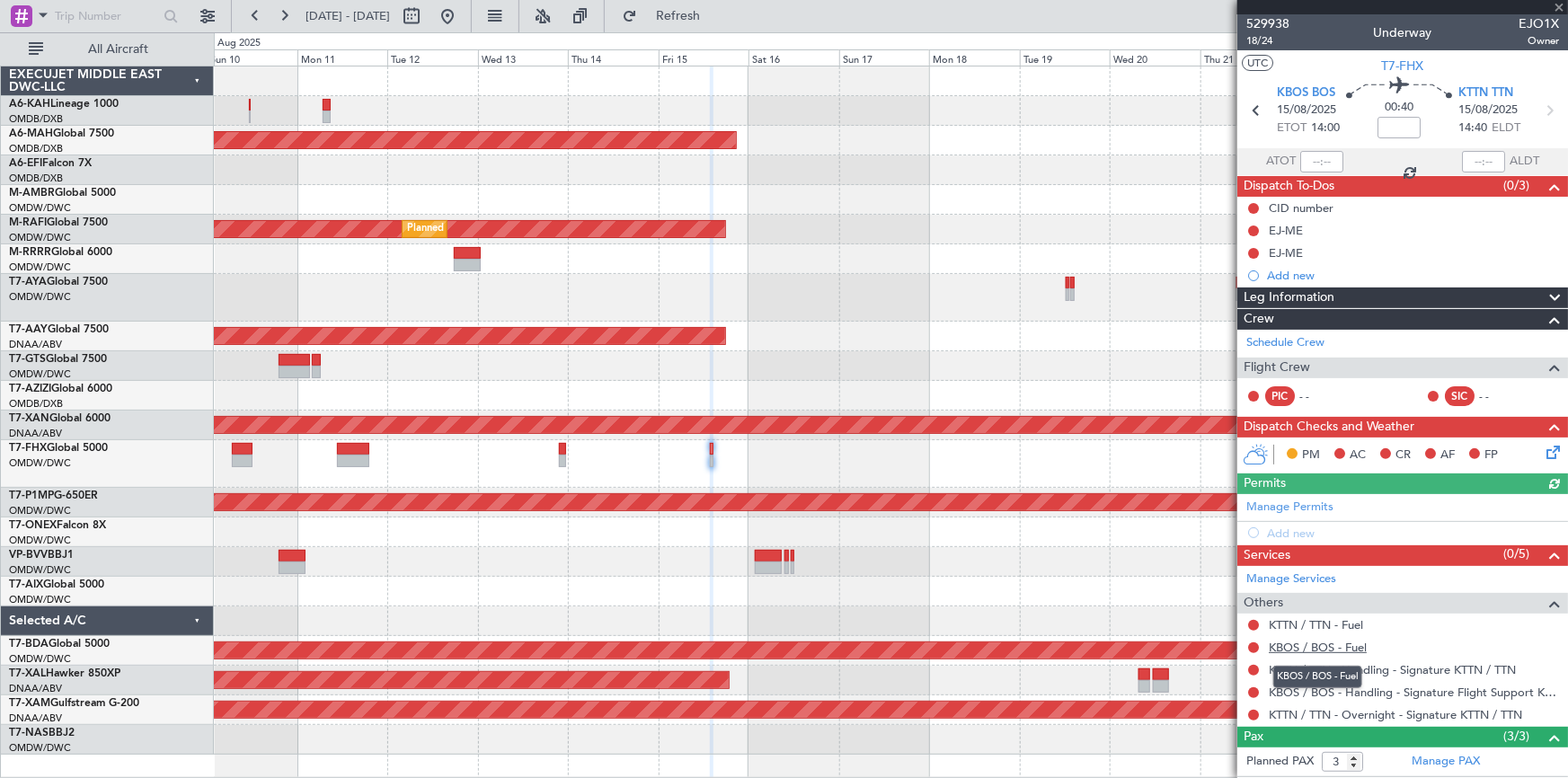 click on "KBOS / BOS - Fuel" at bounding box center [1317, 647] 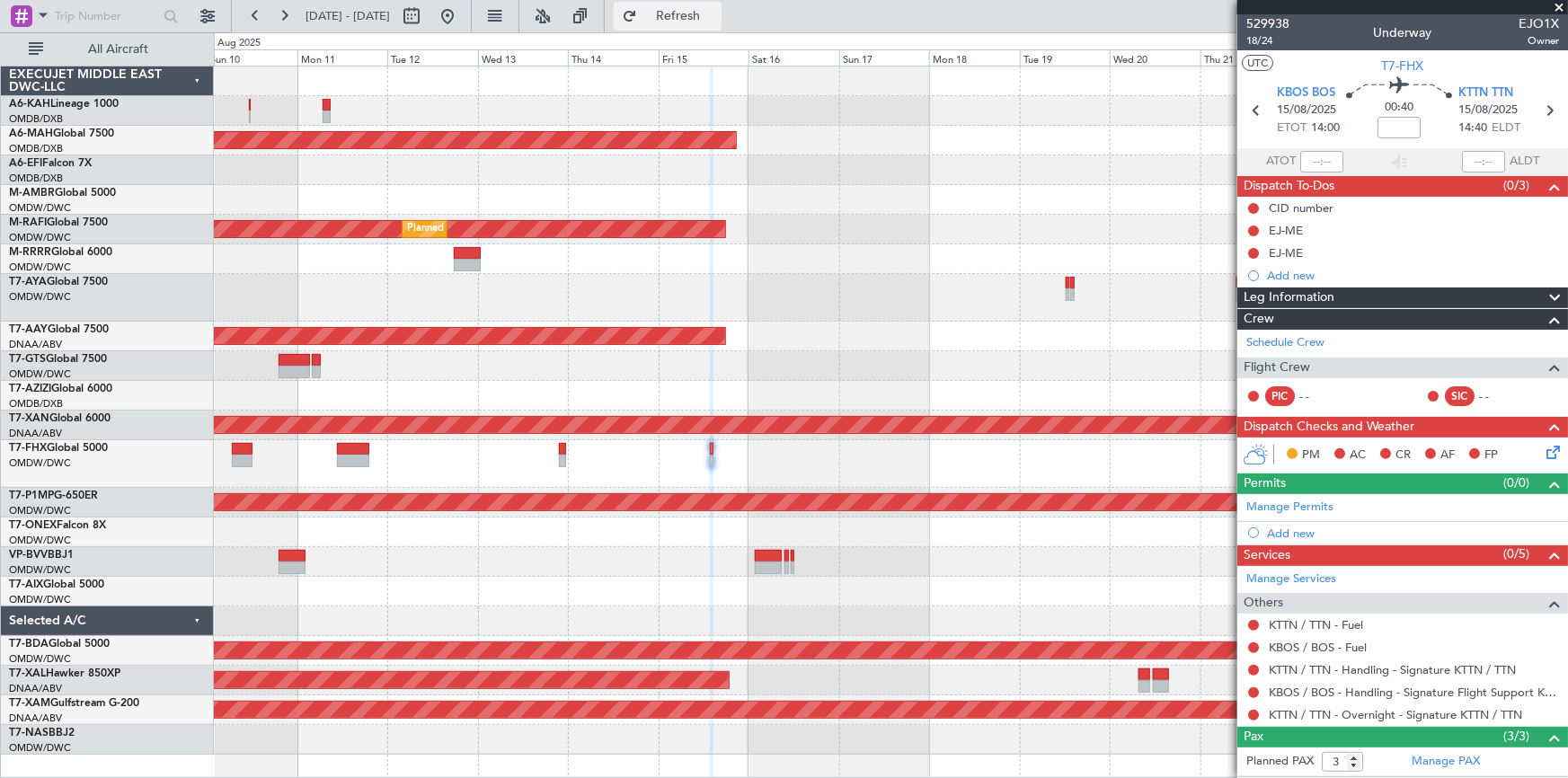 click on "Refresh" 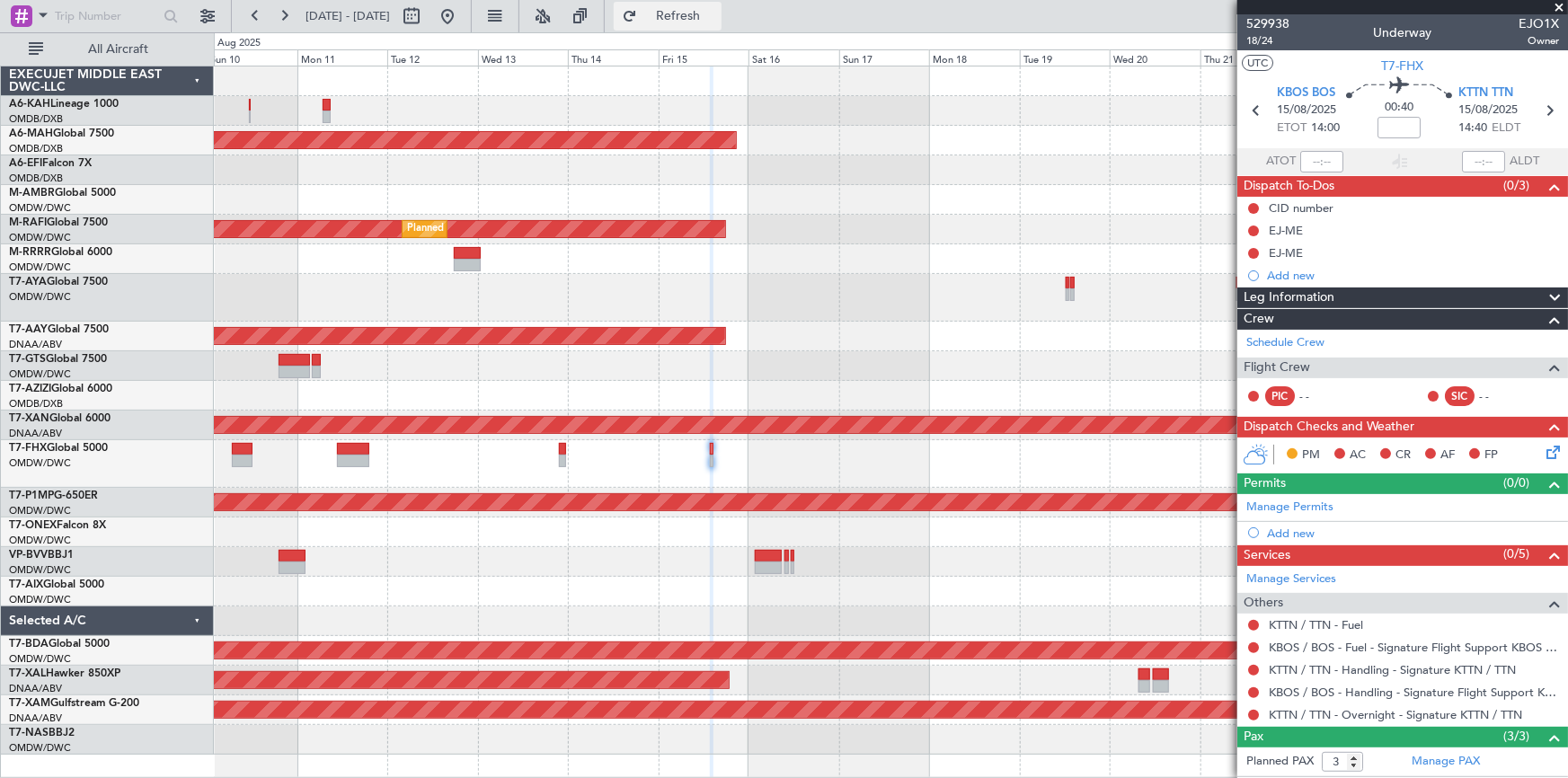 click on "Refresh" 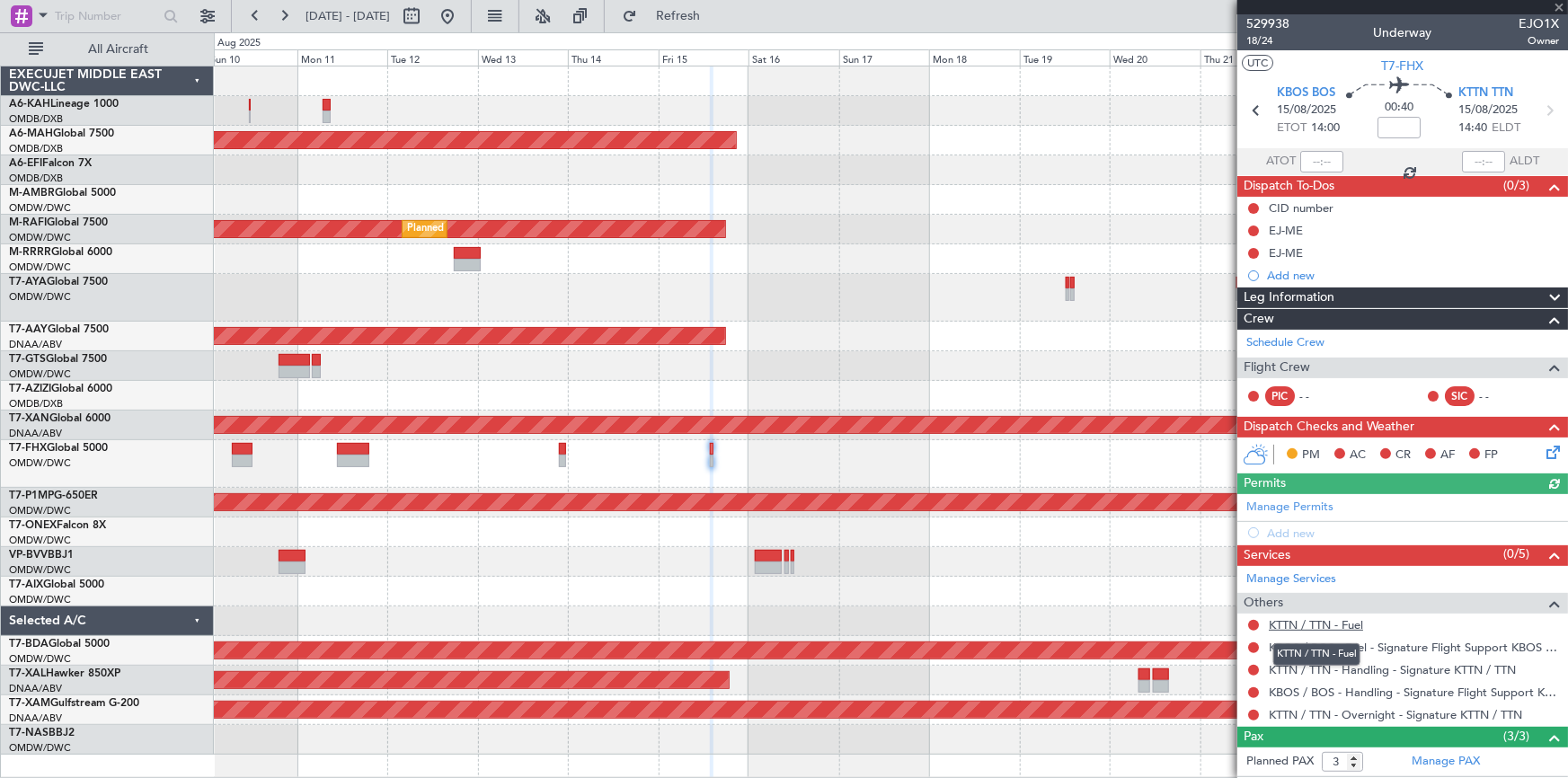 click on "KTTN / TTN - Fuel" at bounding box center [1316, 624] 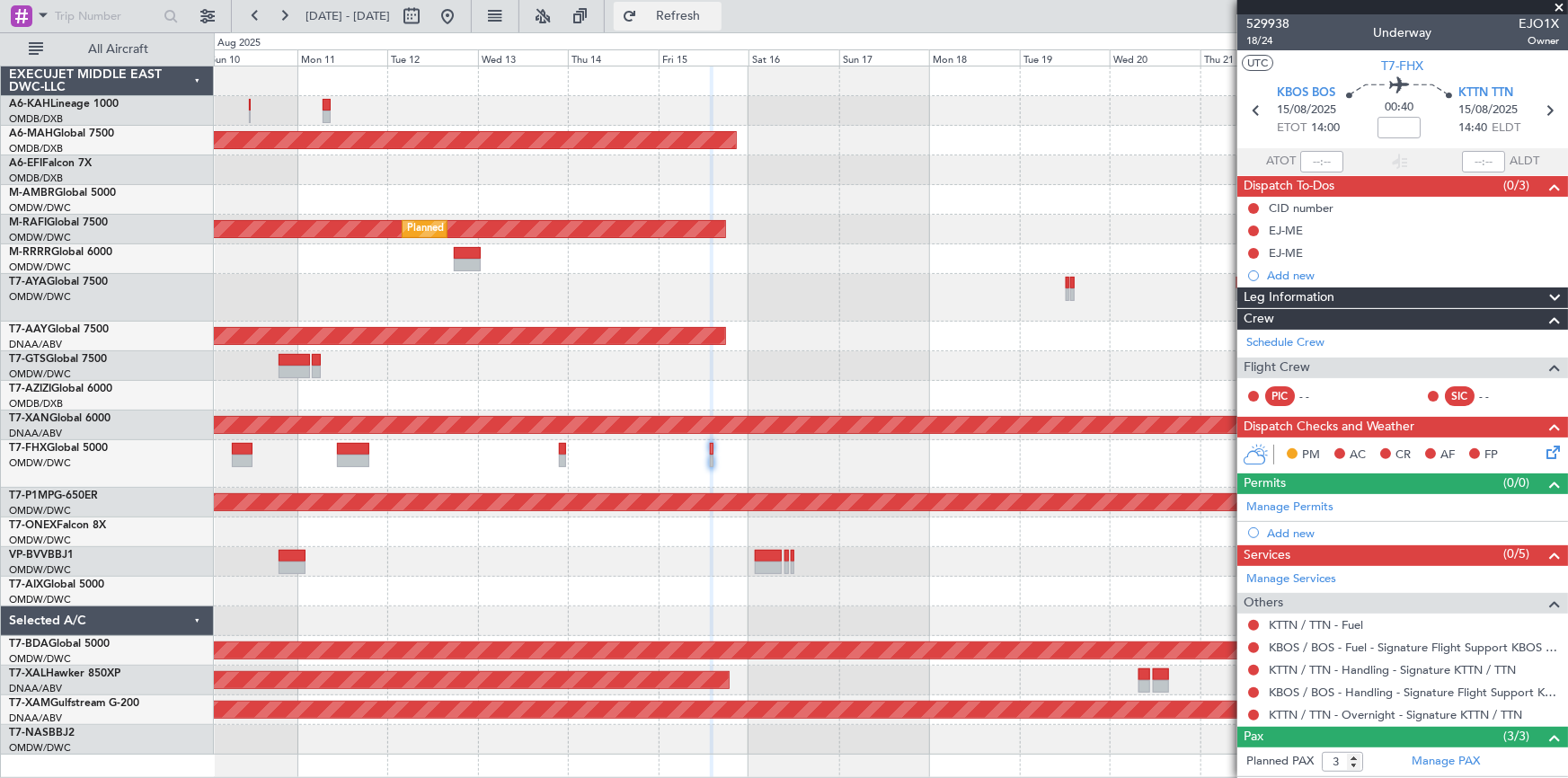 click on "Refresh" 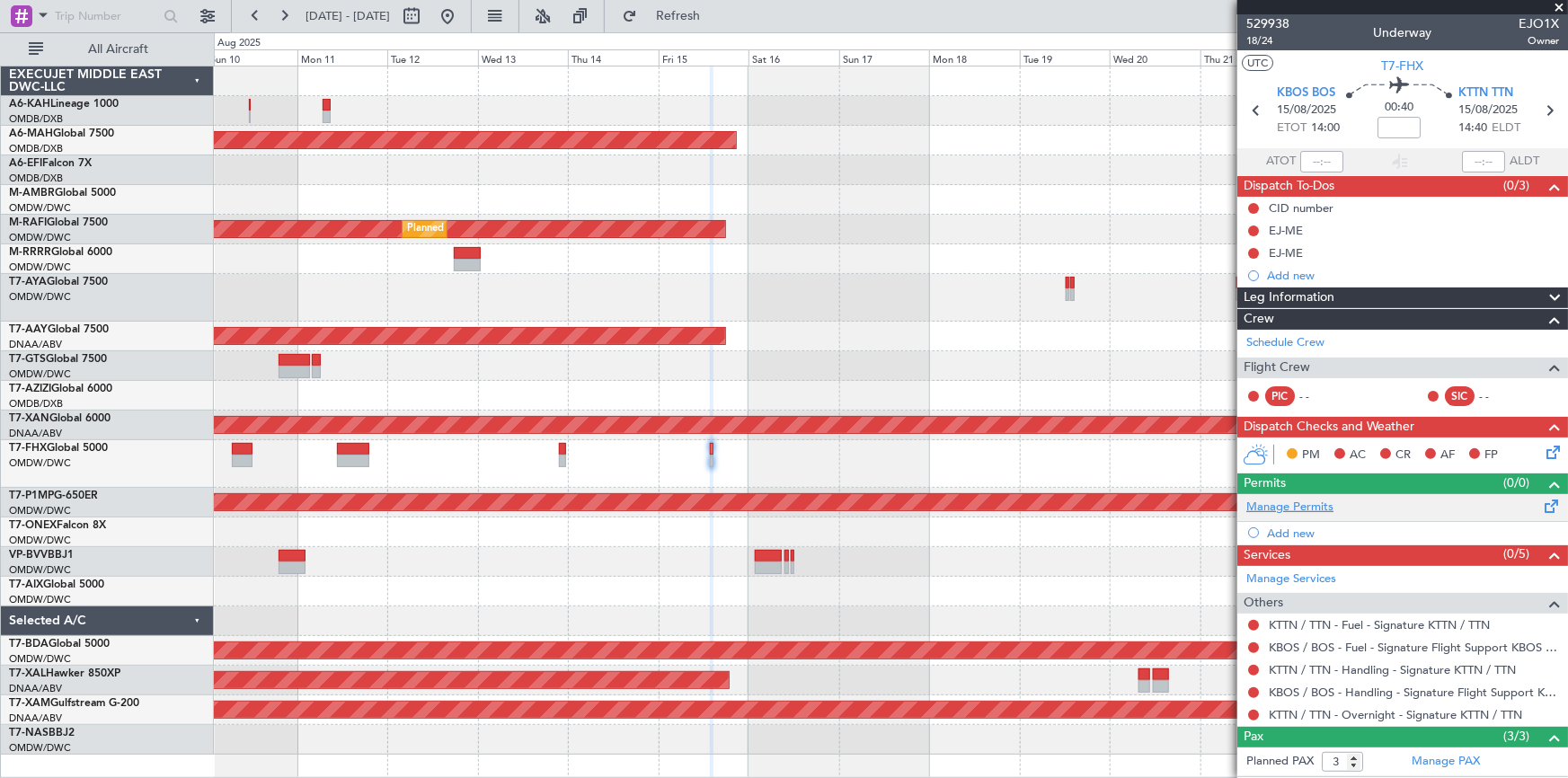 click on "Manage Permits" at bounding box center [1289, 508] 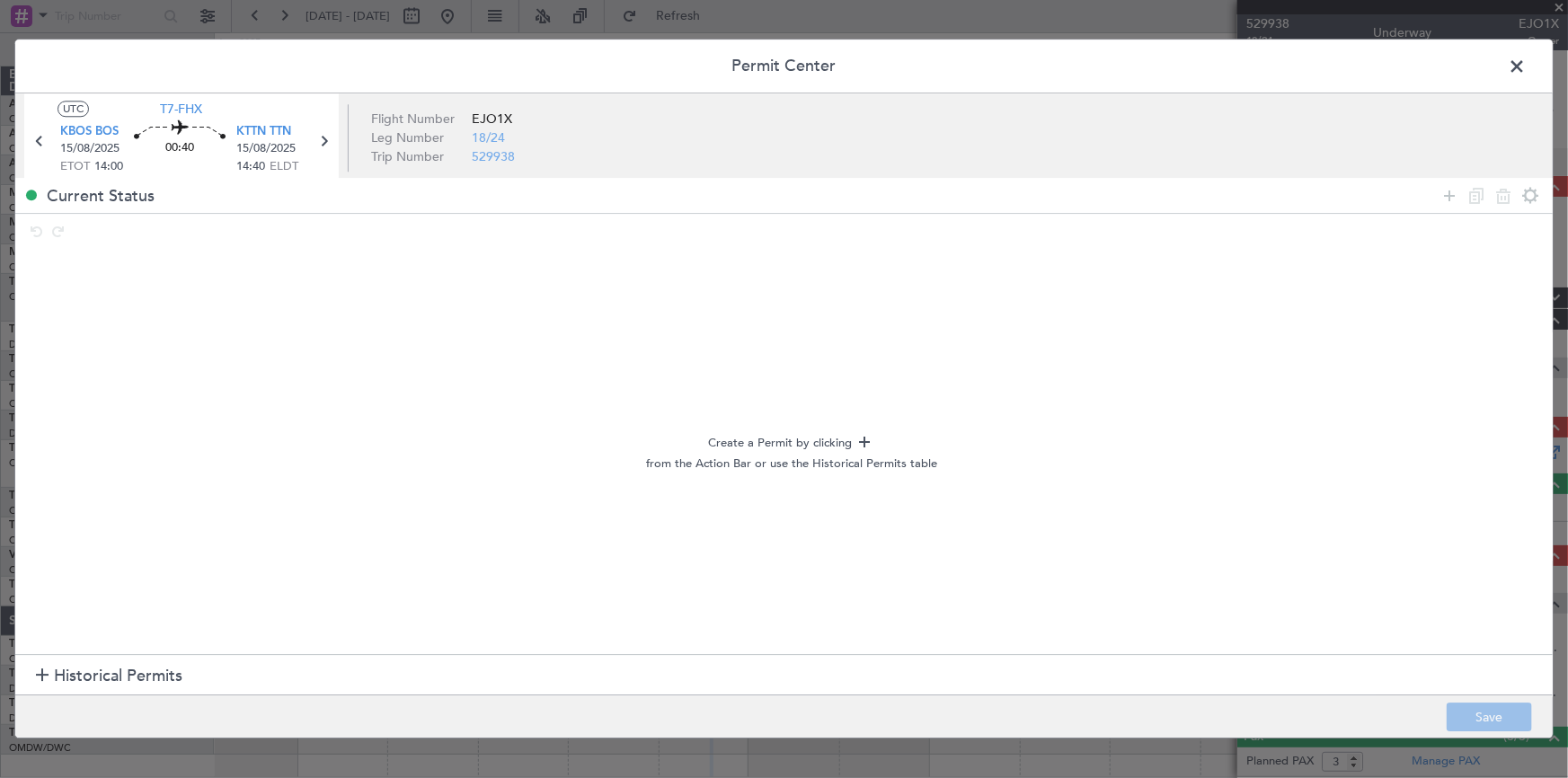 click on "Historical Permits" at bounding box center (118, 676) 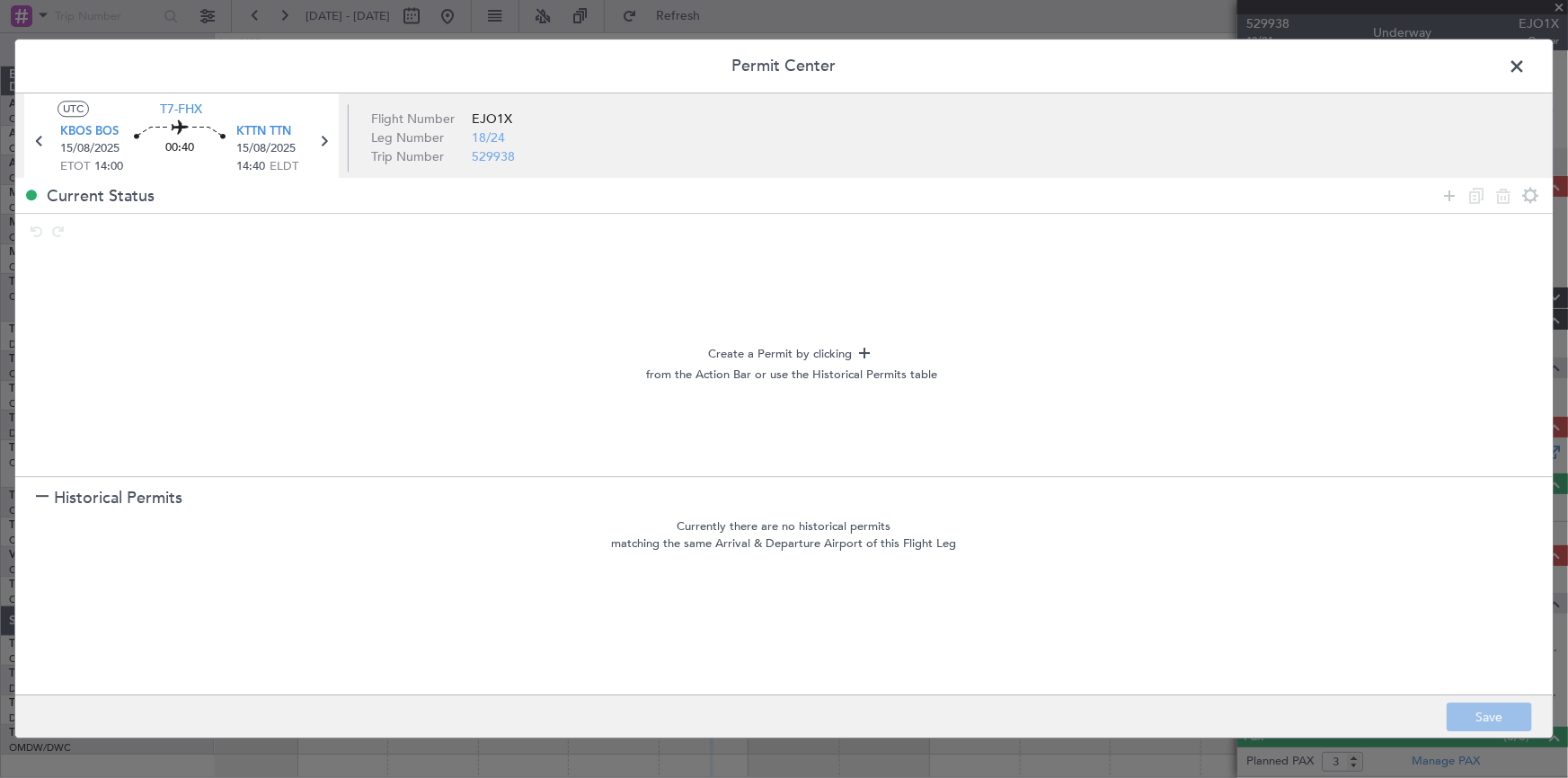drag, startPoint x: 1442, startPoint y: 192, endPoint x: 566, endPoint y: 337, distance: 887.9195 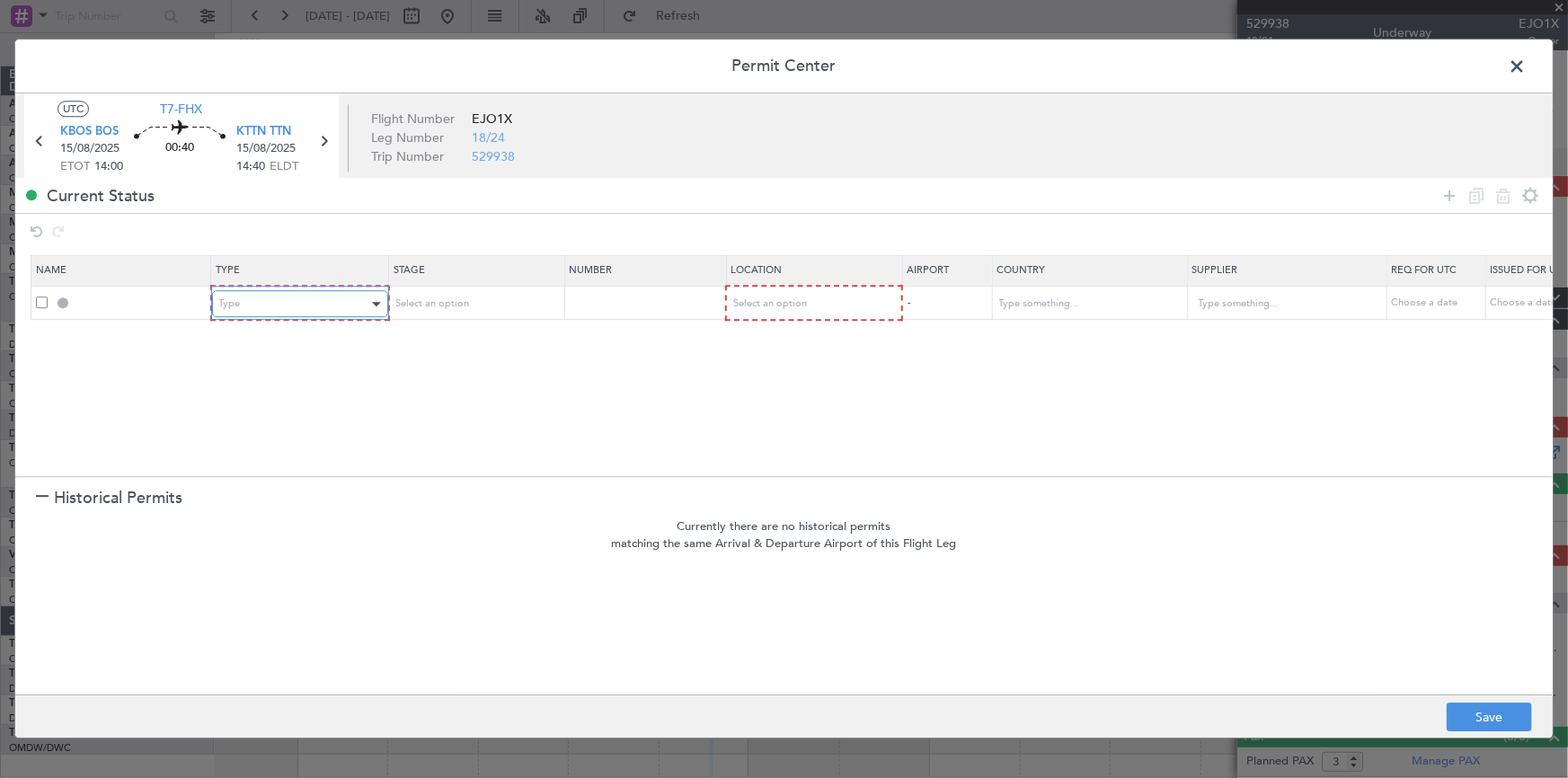 click on "Type" at bounding box center (294, 305) 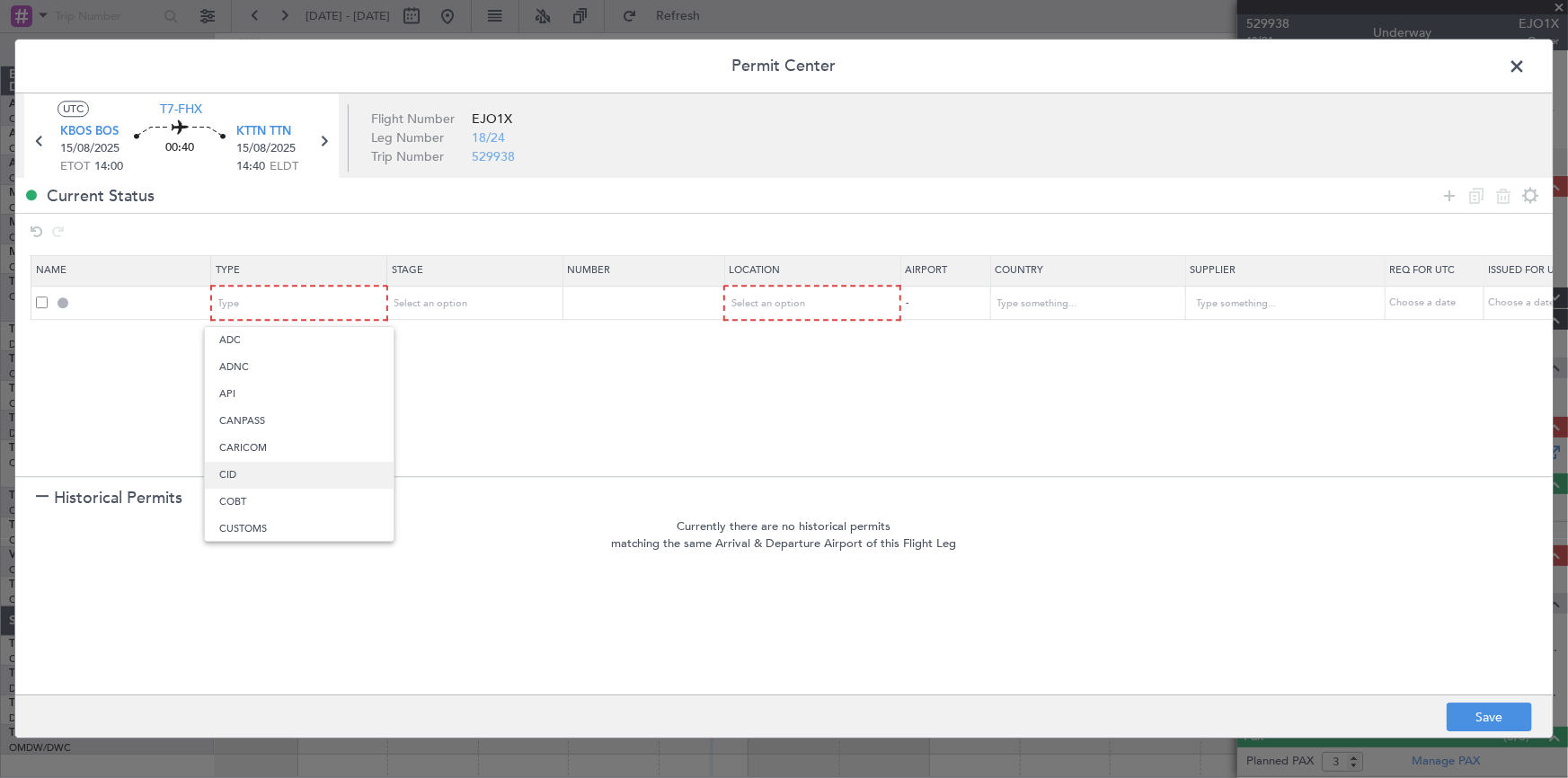 click on "CID" at bounding box center [299, 475] 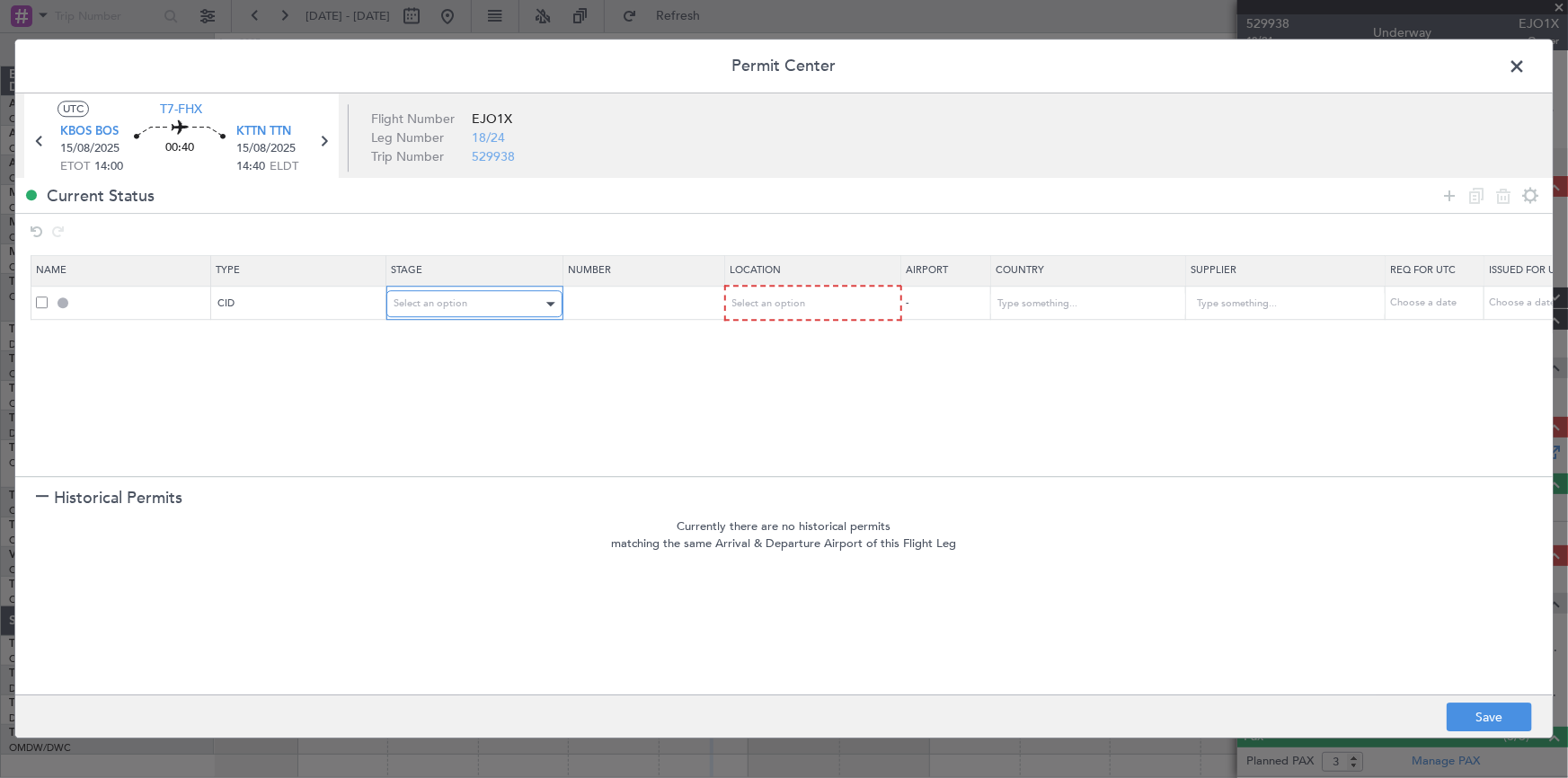 click on "Select an option" at bounding box center (468, 305) 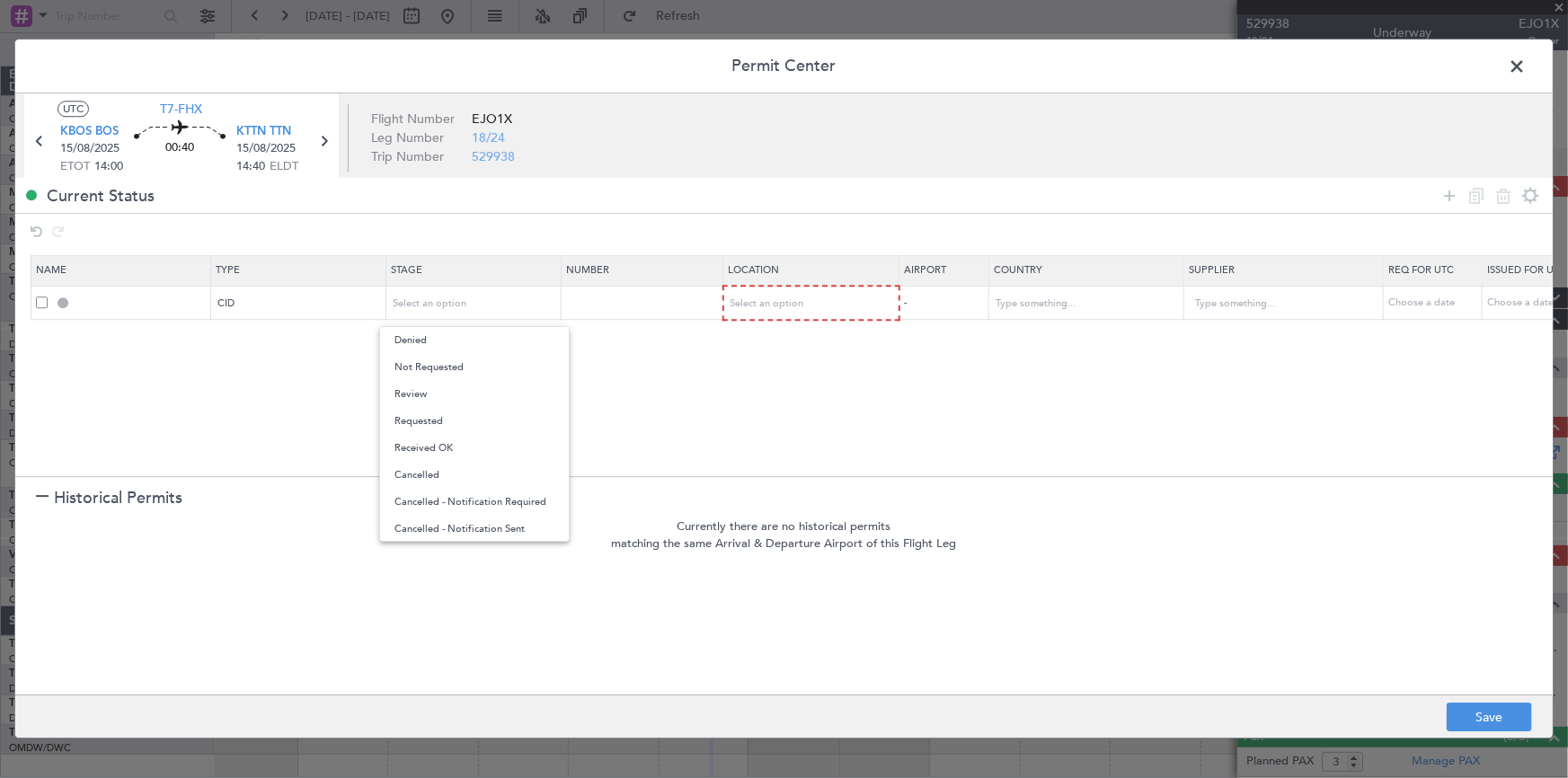 click on "Not Requested" at bounding box center [474, 367] 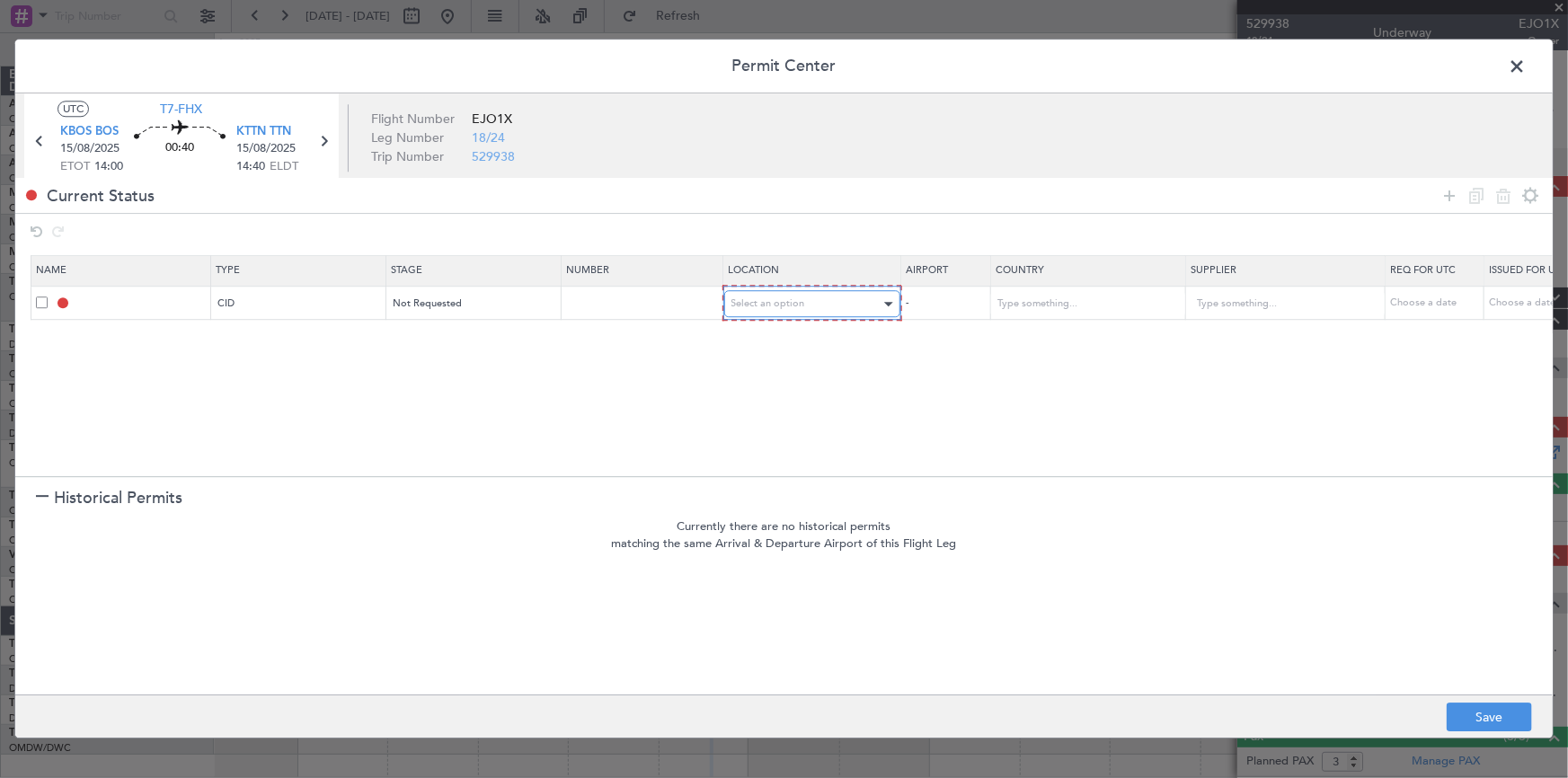click on "Select an option" at bounding box center (768, 304) 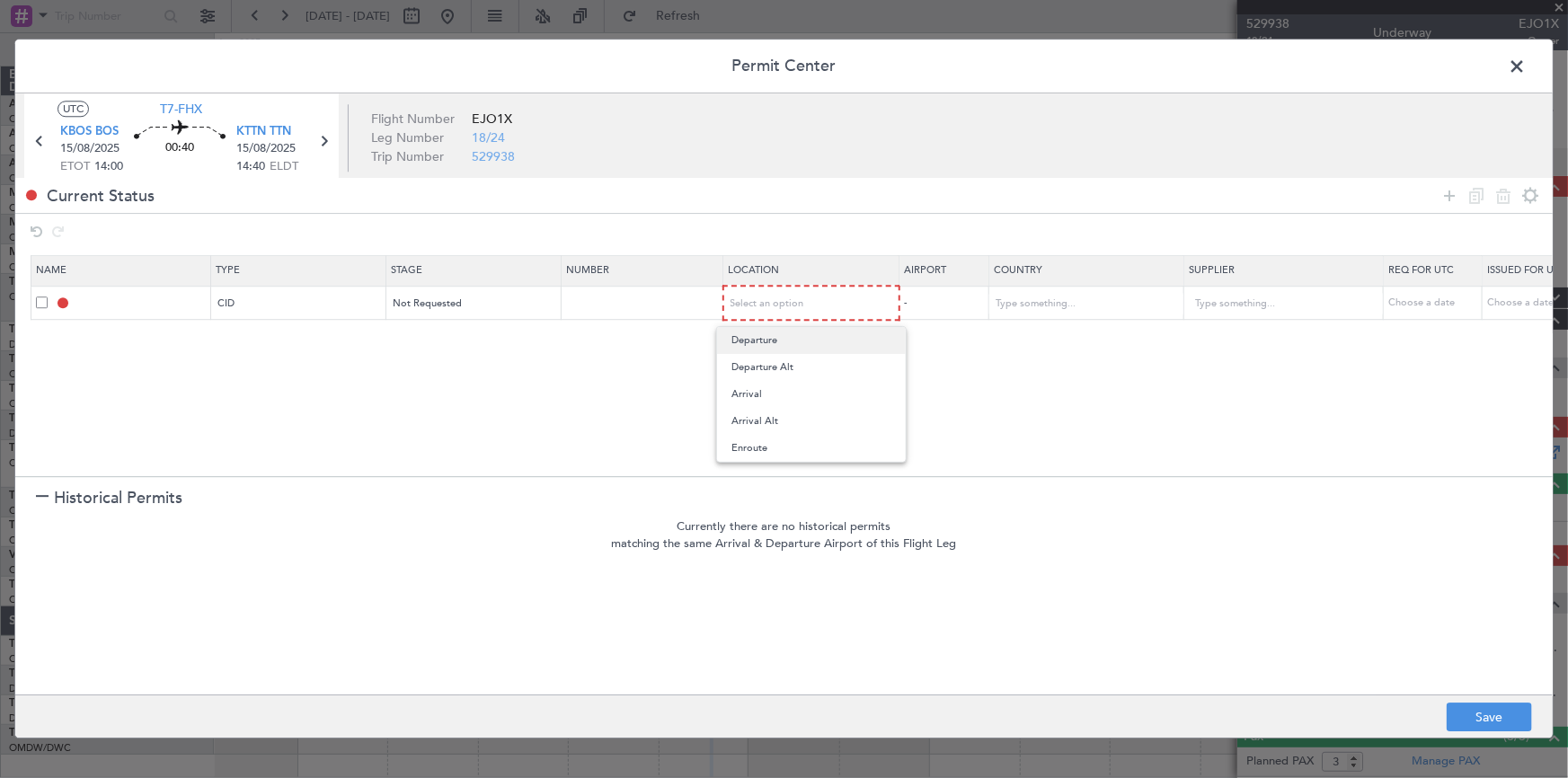 click on "Departure" at bounding box center (811, 340) 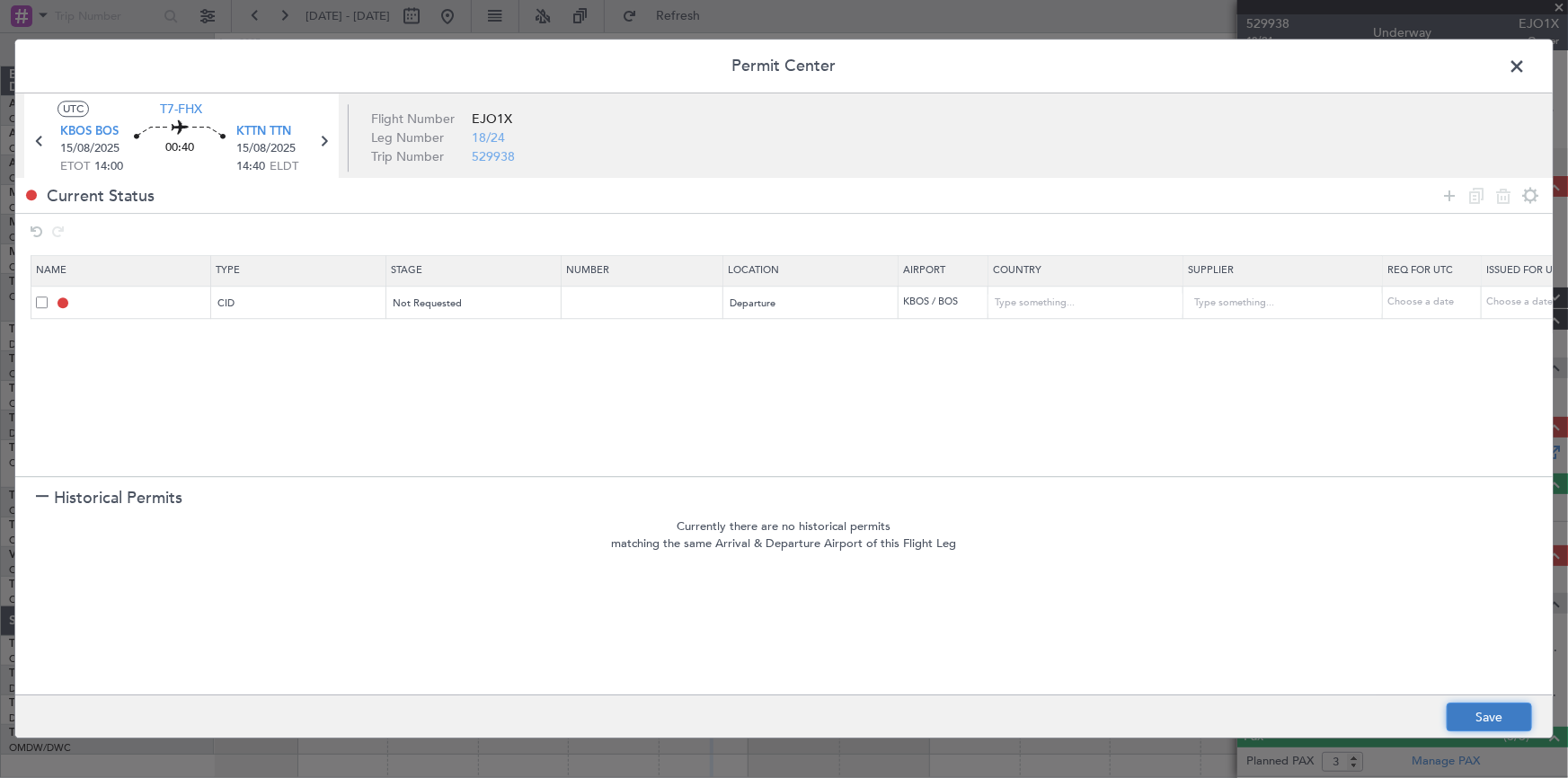 click on "Save" at bounding box center (1489, 718) 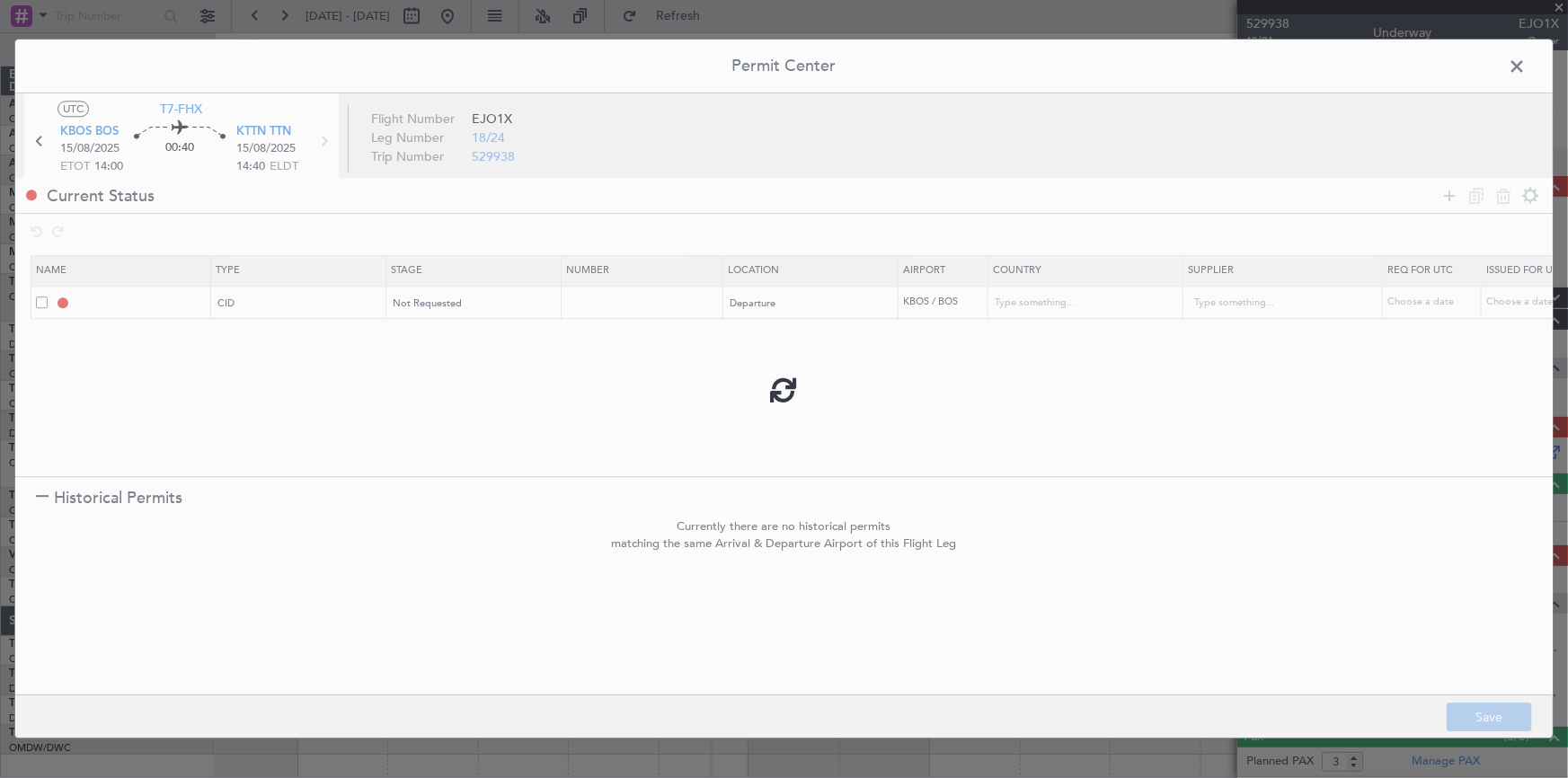 type on "CID" 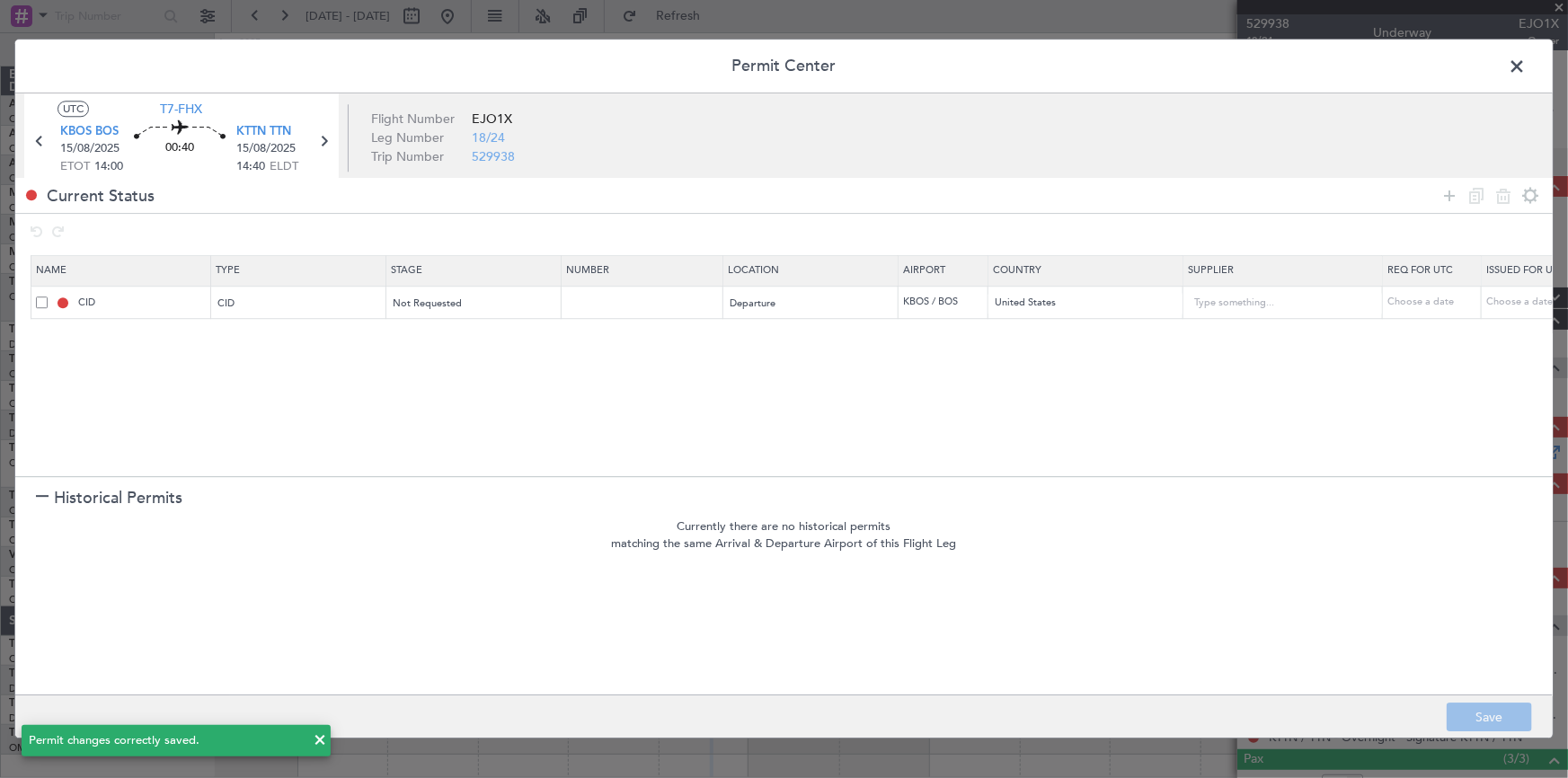 click at bounding box center (1526, 71) 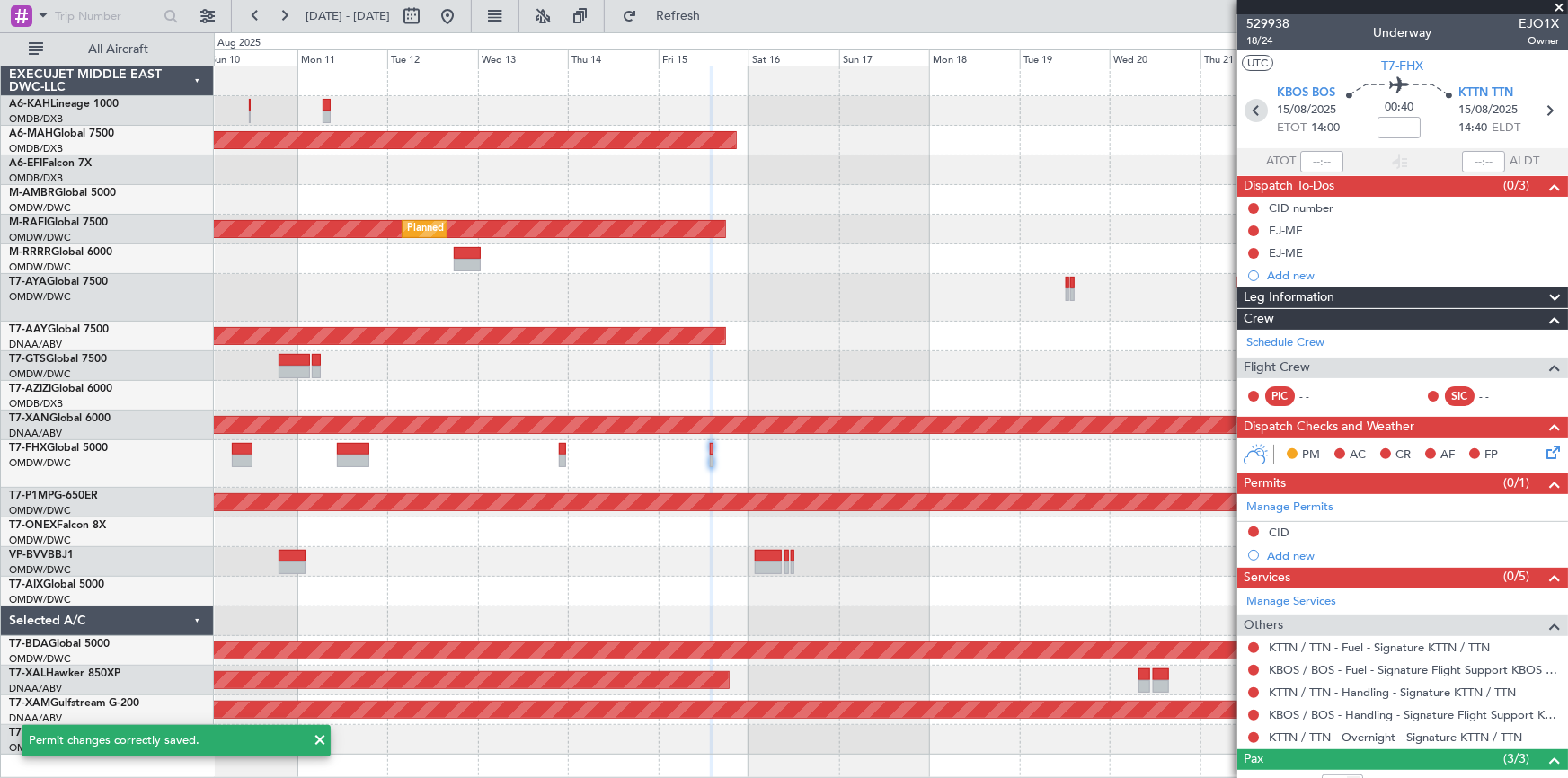 click at bounding box center [1256, 111] 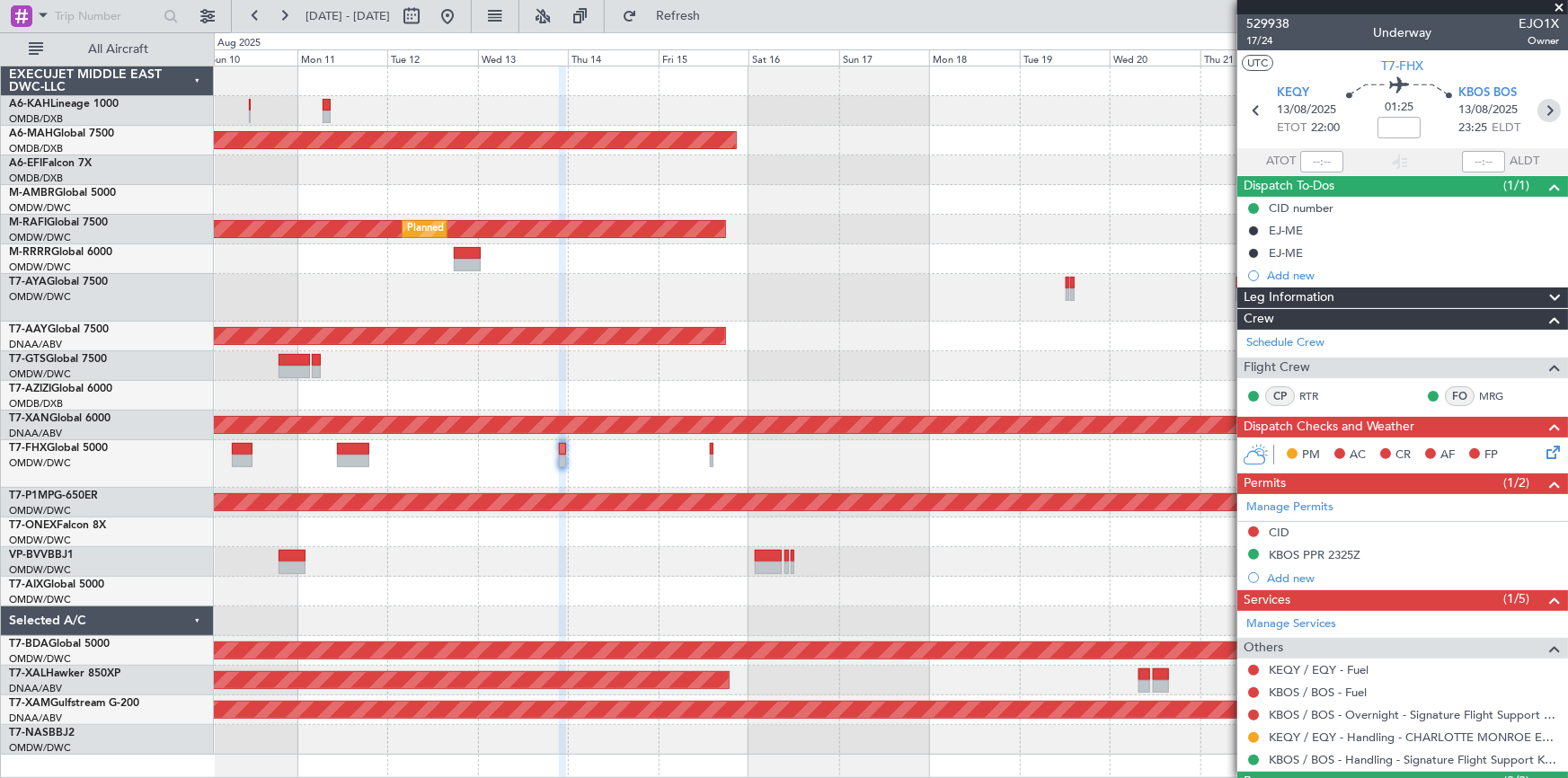 click at bounding box center (1549, 111) 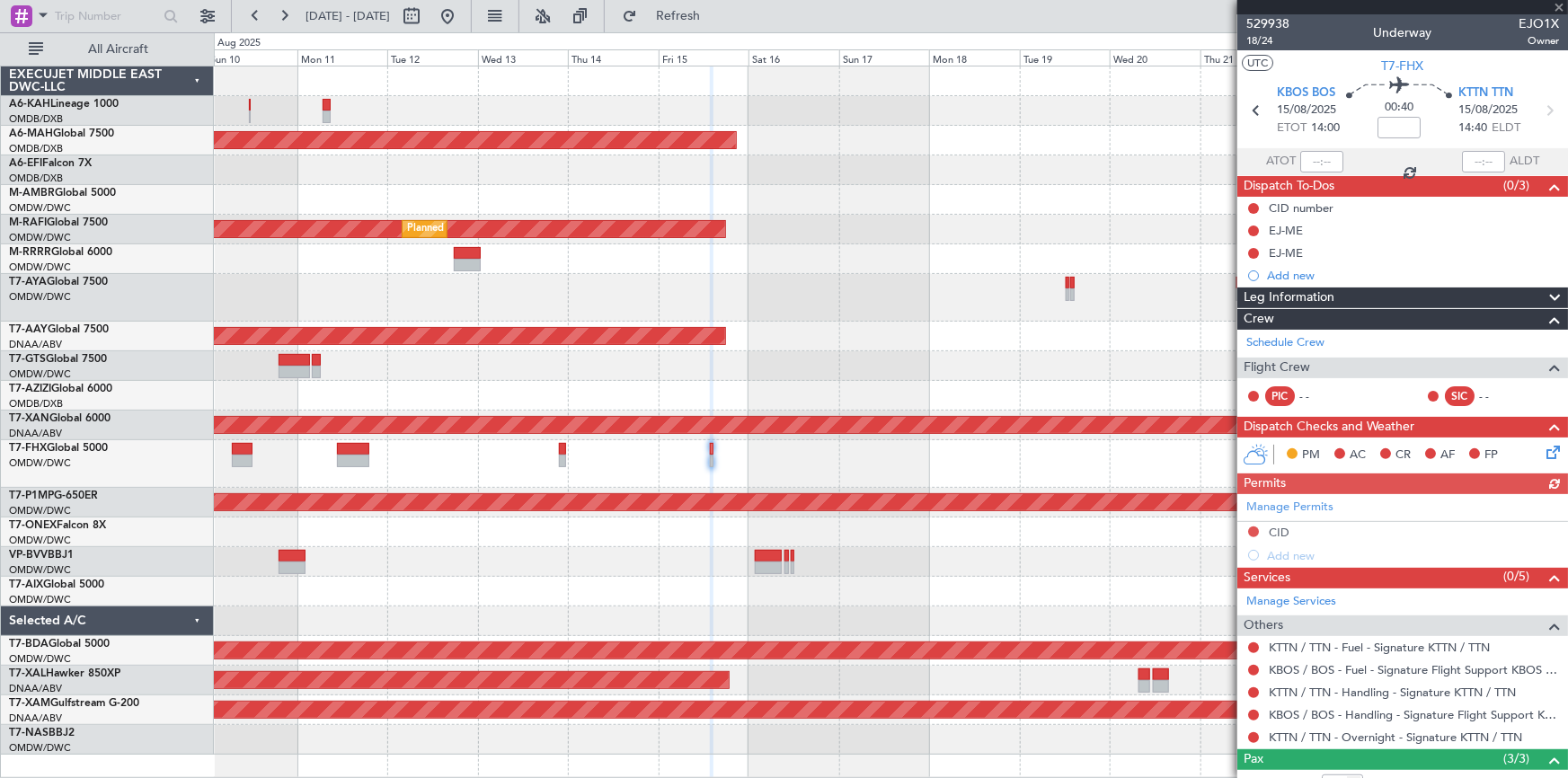 click on "Manage Permits     CID  Add new" 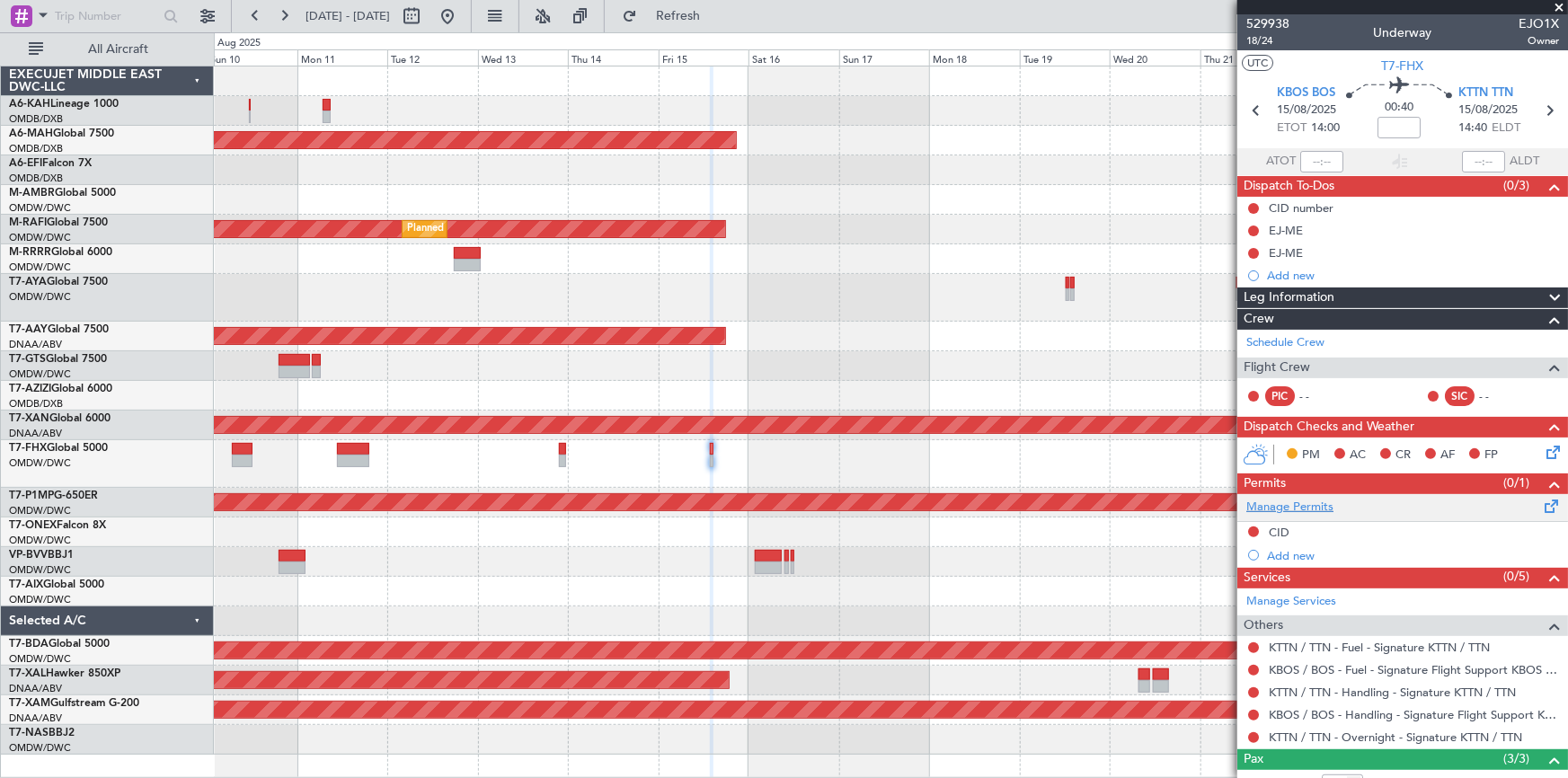 click on "Manage Permits" at bounding box center (1289, 508) 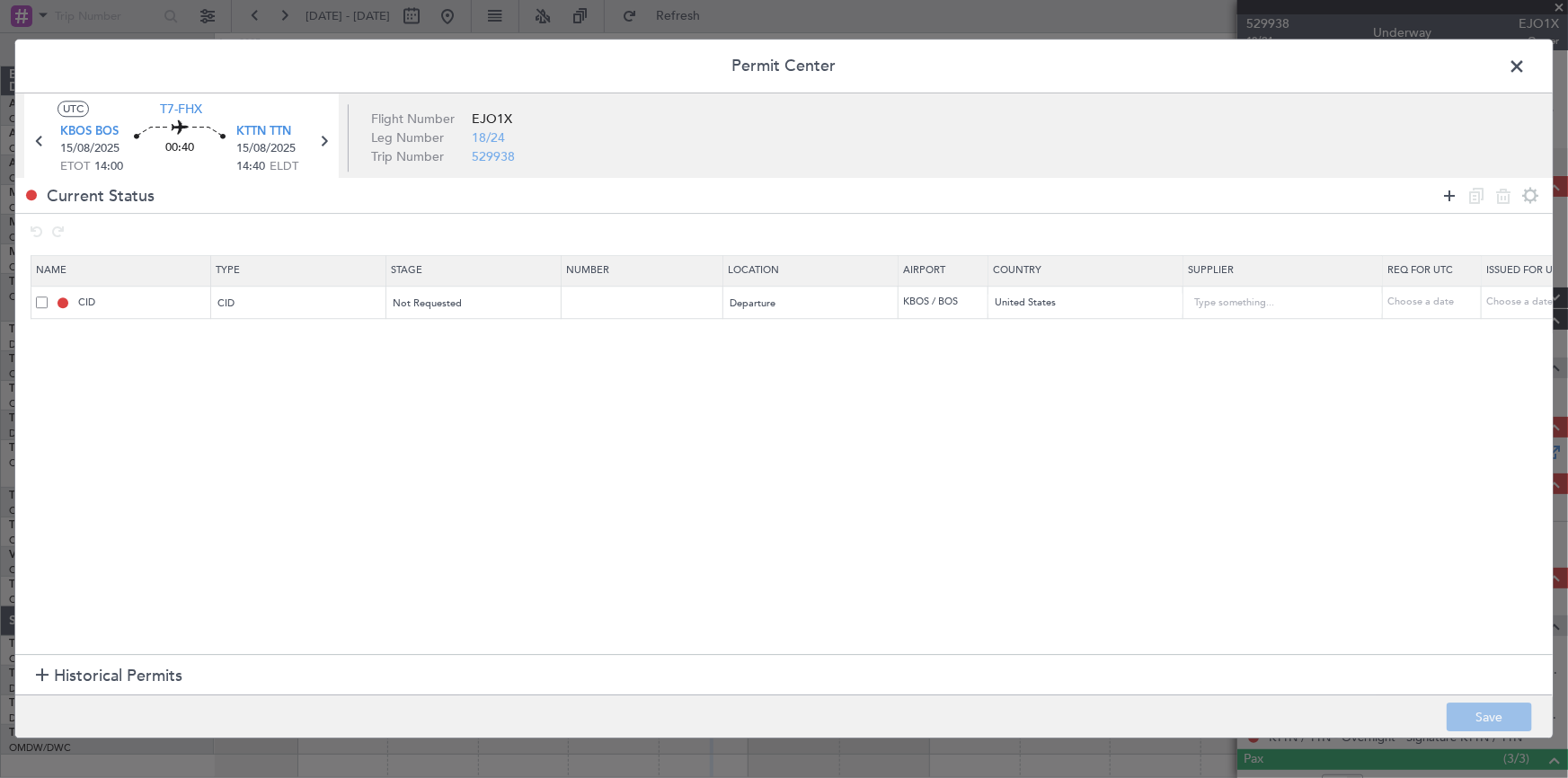 click at bounding box center [1449, 196] 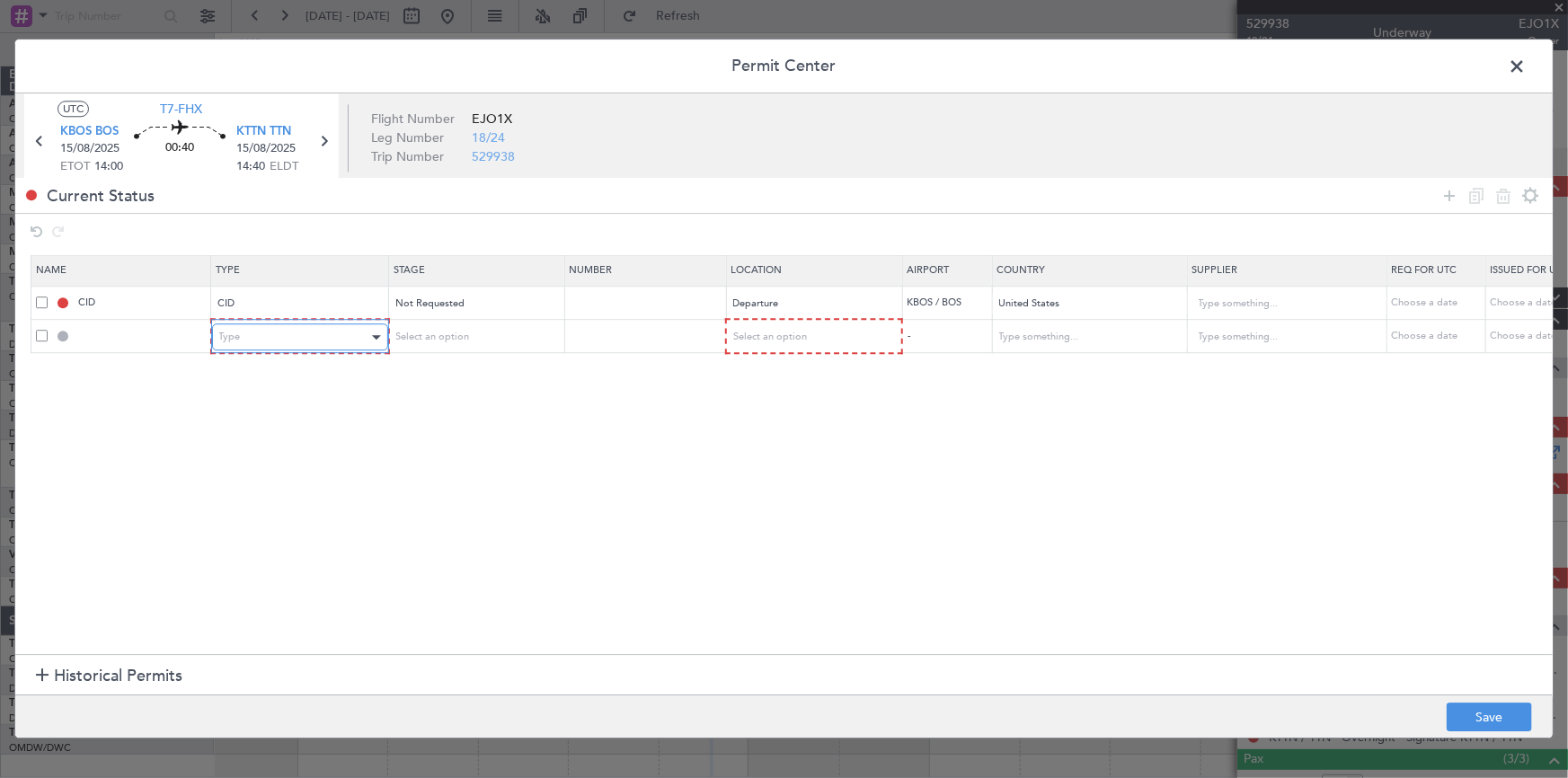 click on "Type" at bounding box center [294, 338] 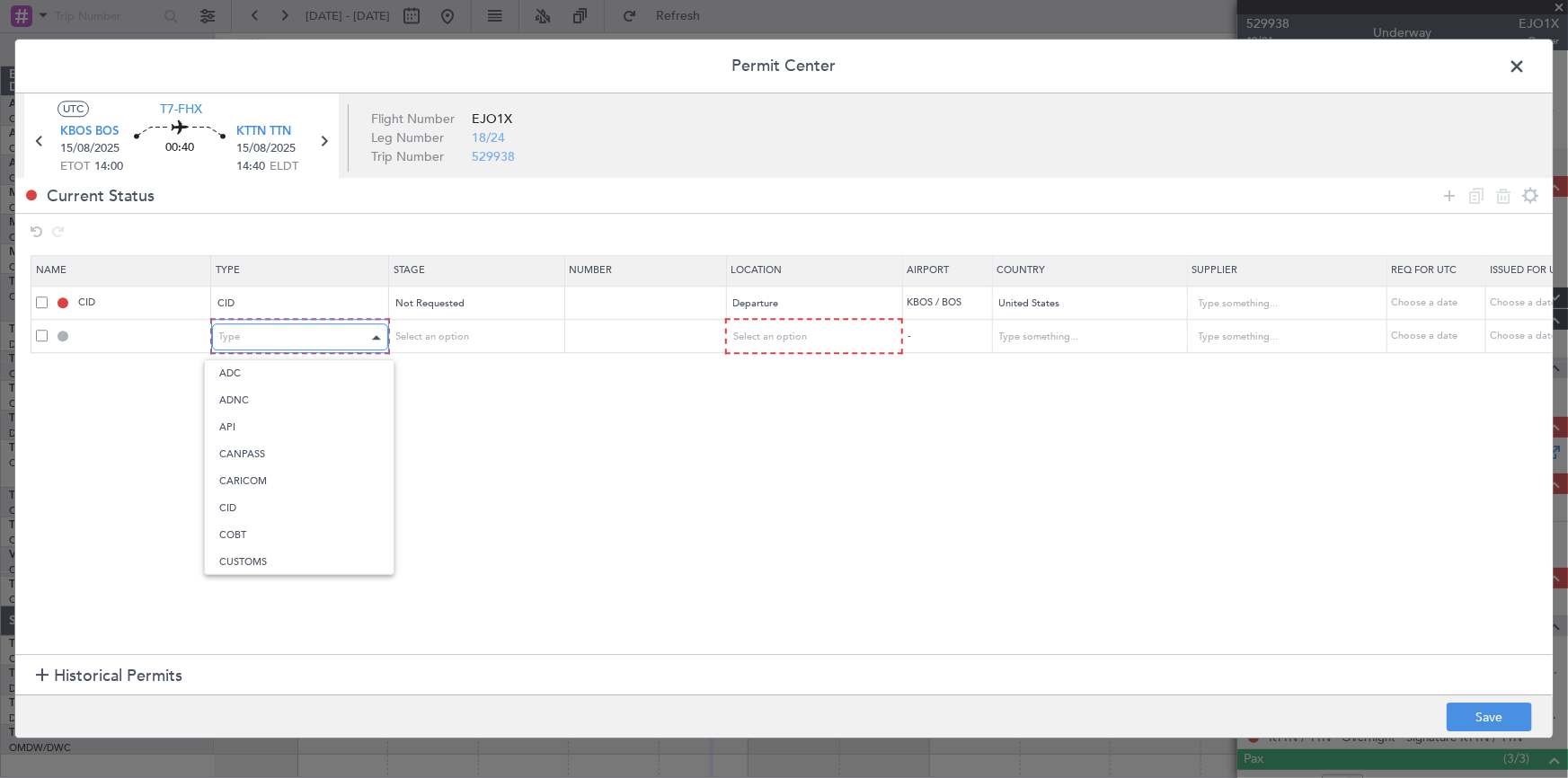 scroll, scrollTop: 451, scrollLeft: 0, axis: vertical 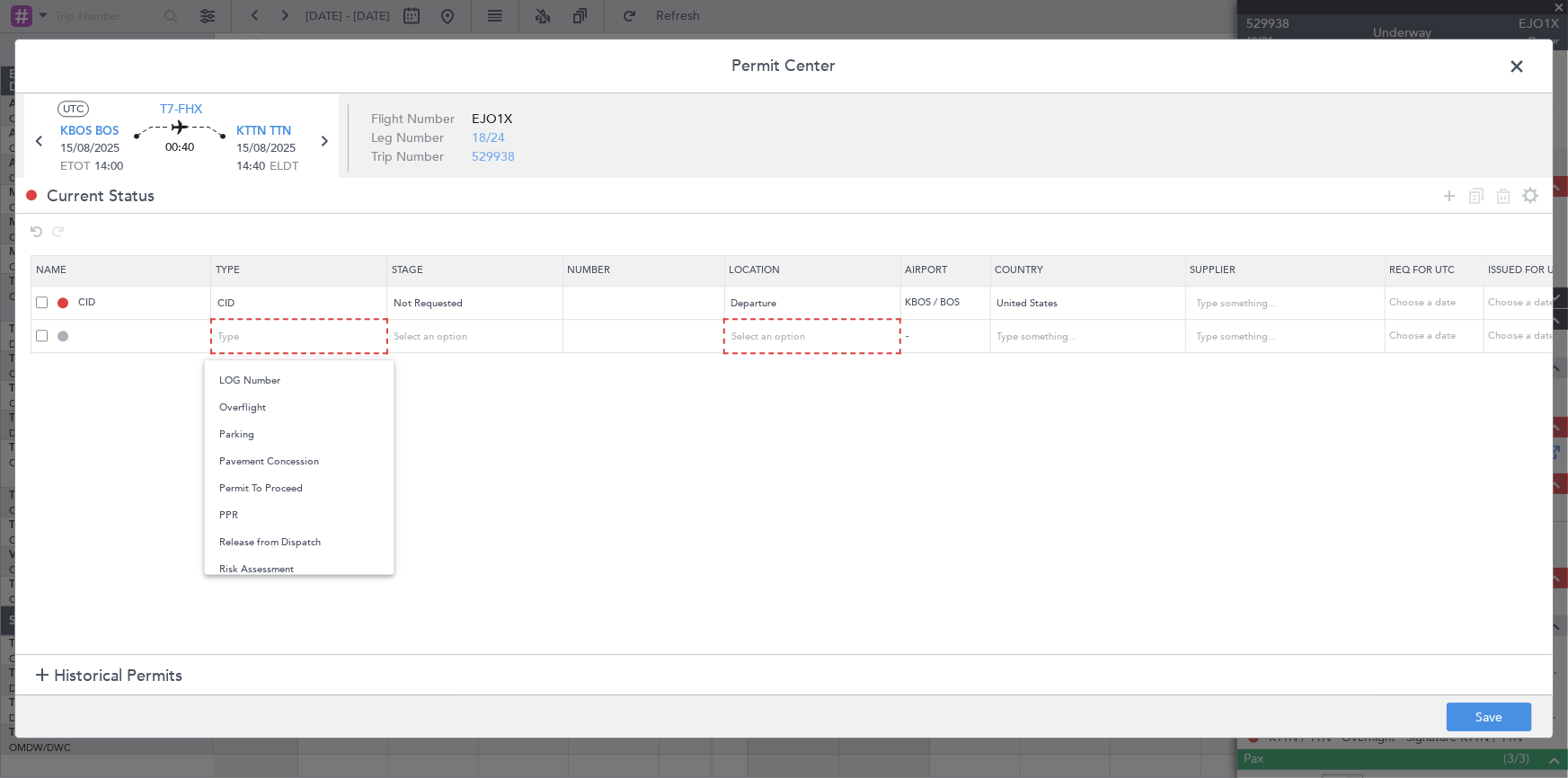drag, startPoint x: 235, startPoint y: 514, endPoint x: 249, endPoint y: 508, distance: 15.231546 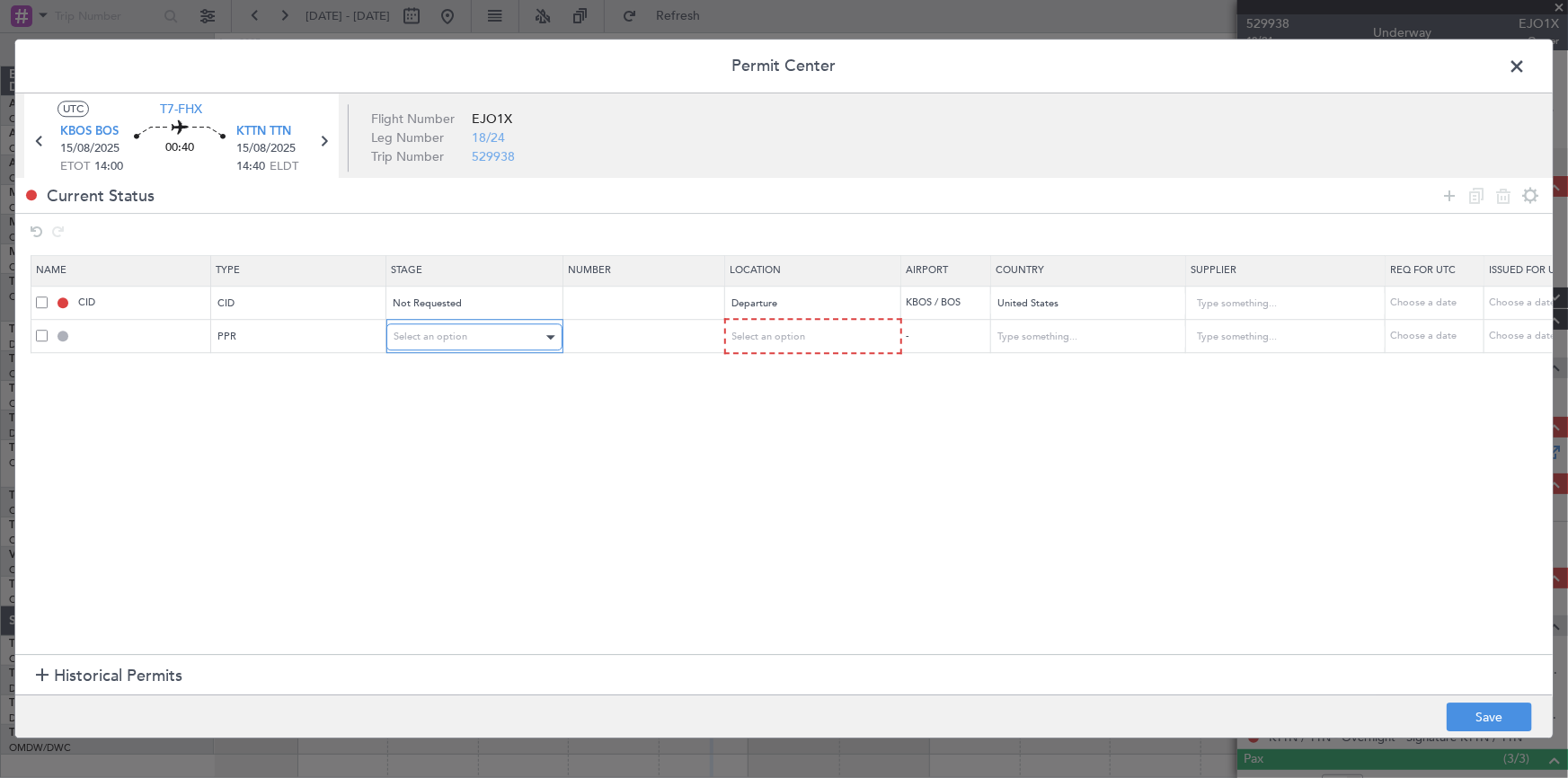 click on "Select an option" at bounding box center (468, 338) 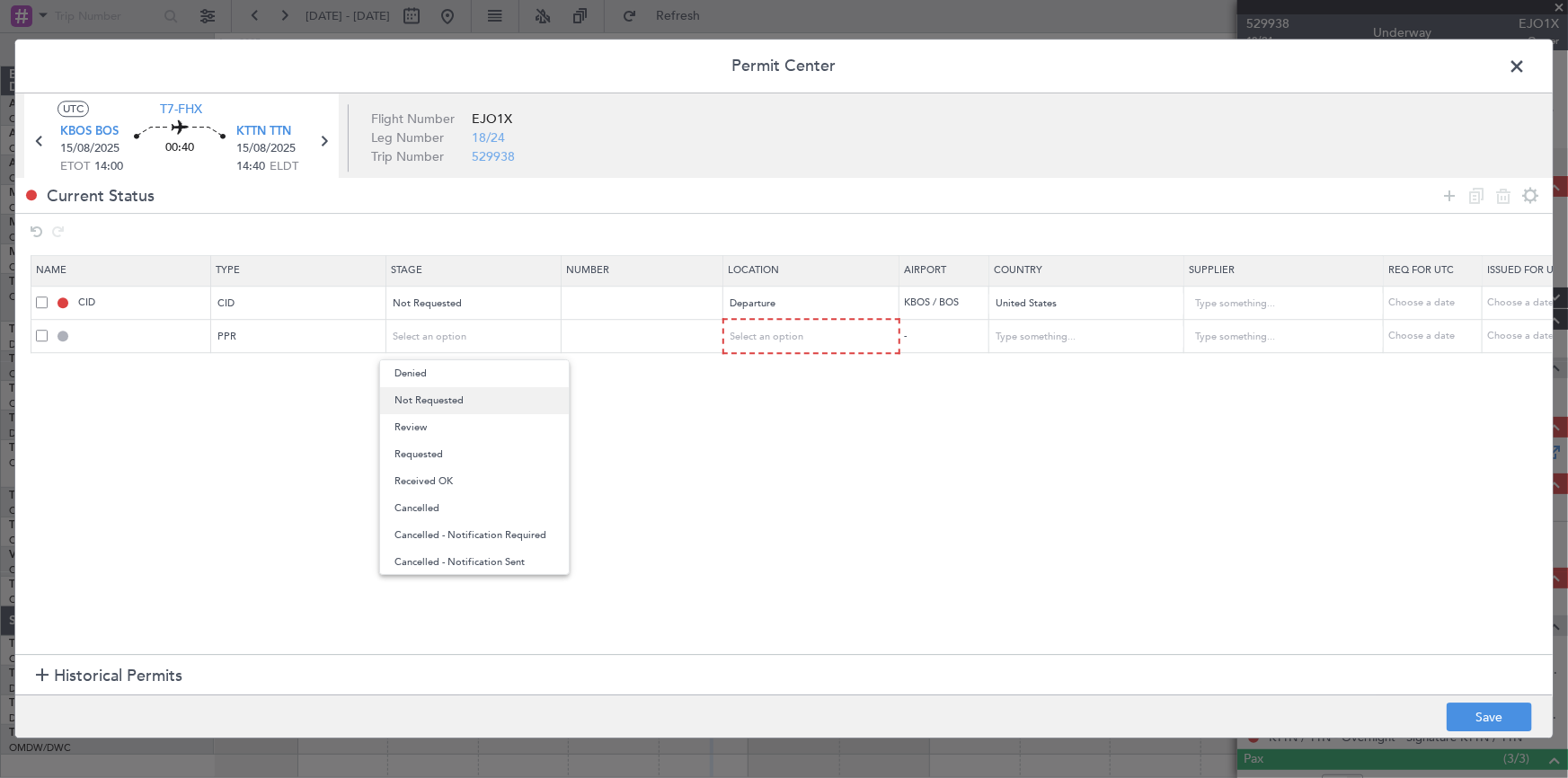 click on "Not Requested" at bounding box center (474, 401) 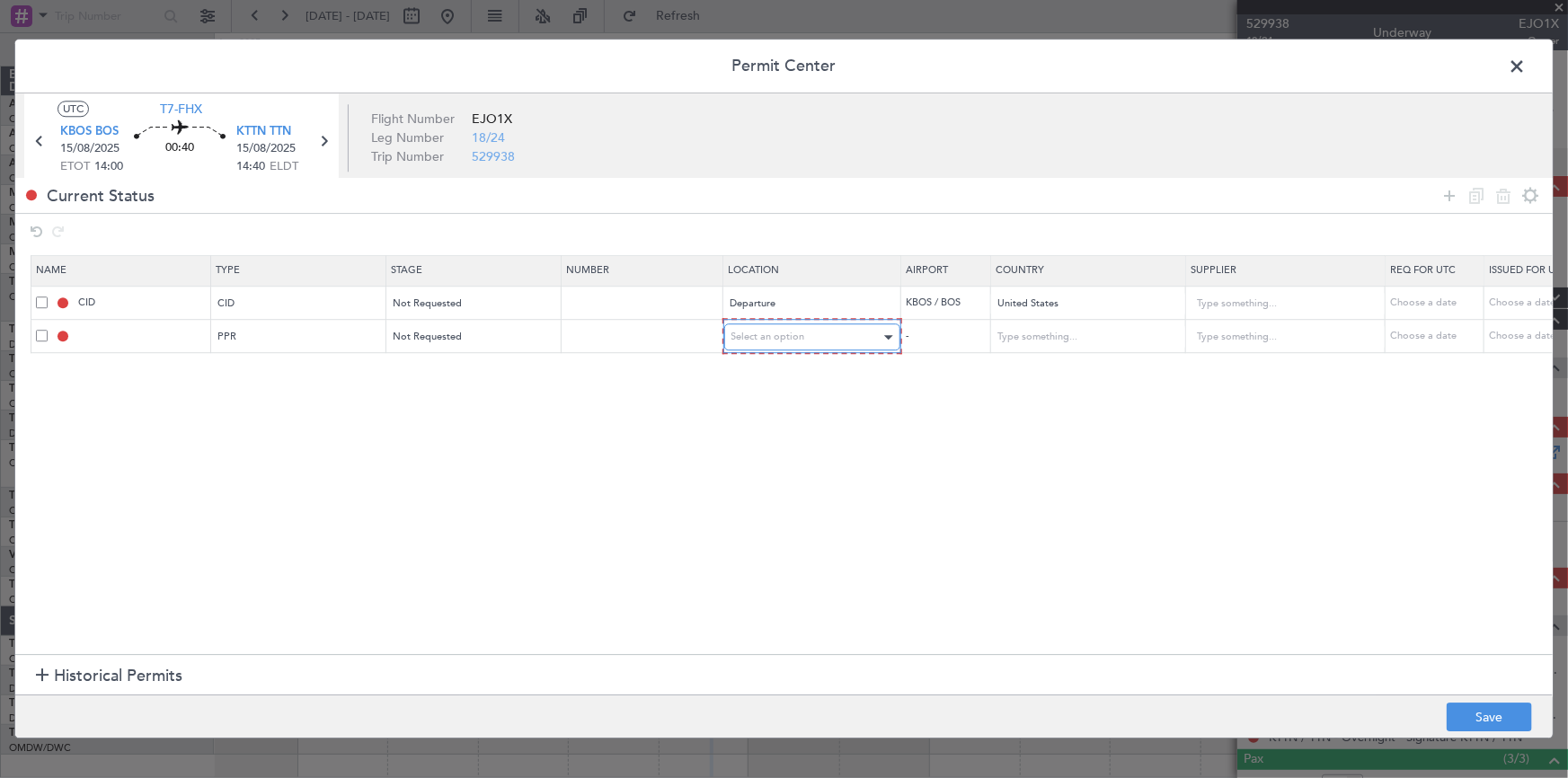 click on "Select an option" at bounding box center (806, 338) 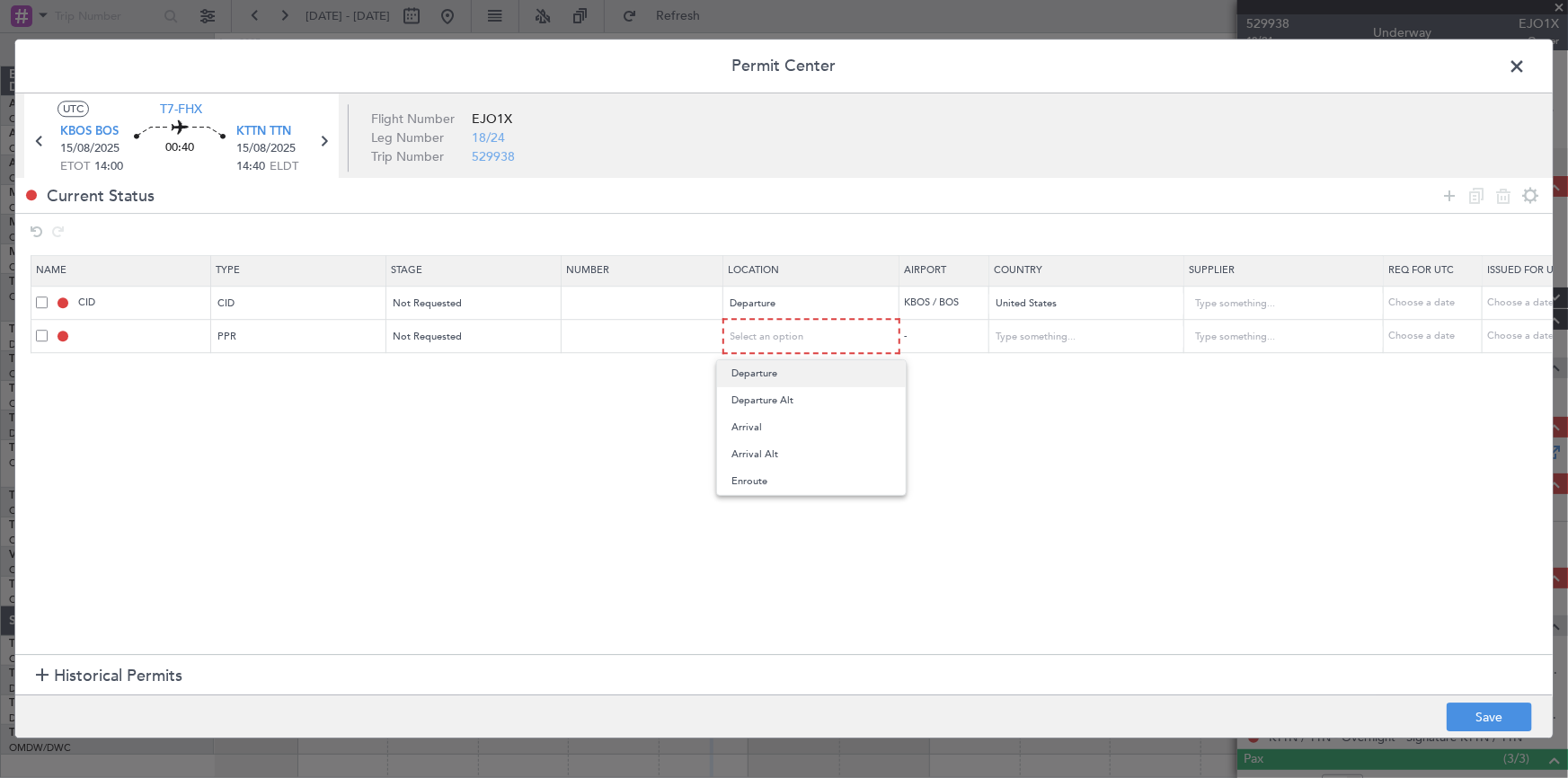 click on "Departure" at bounding box center (811, 374) 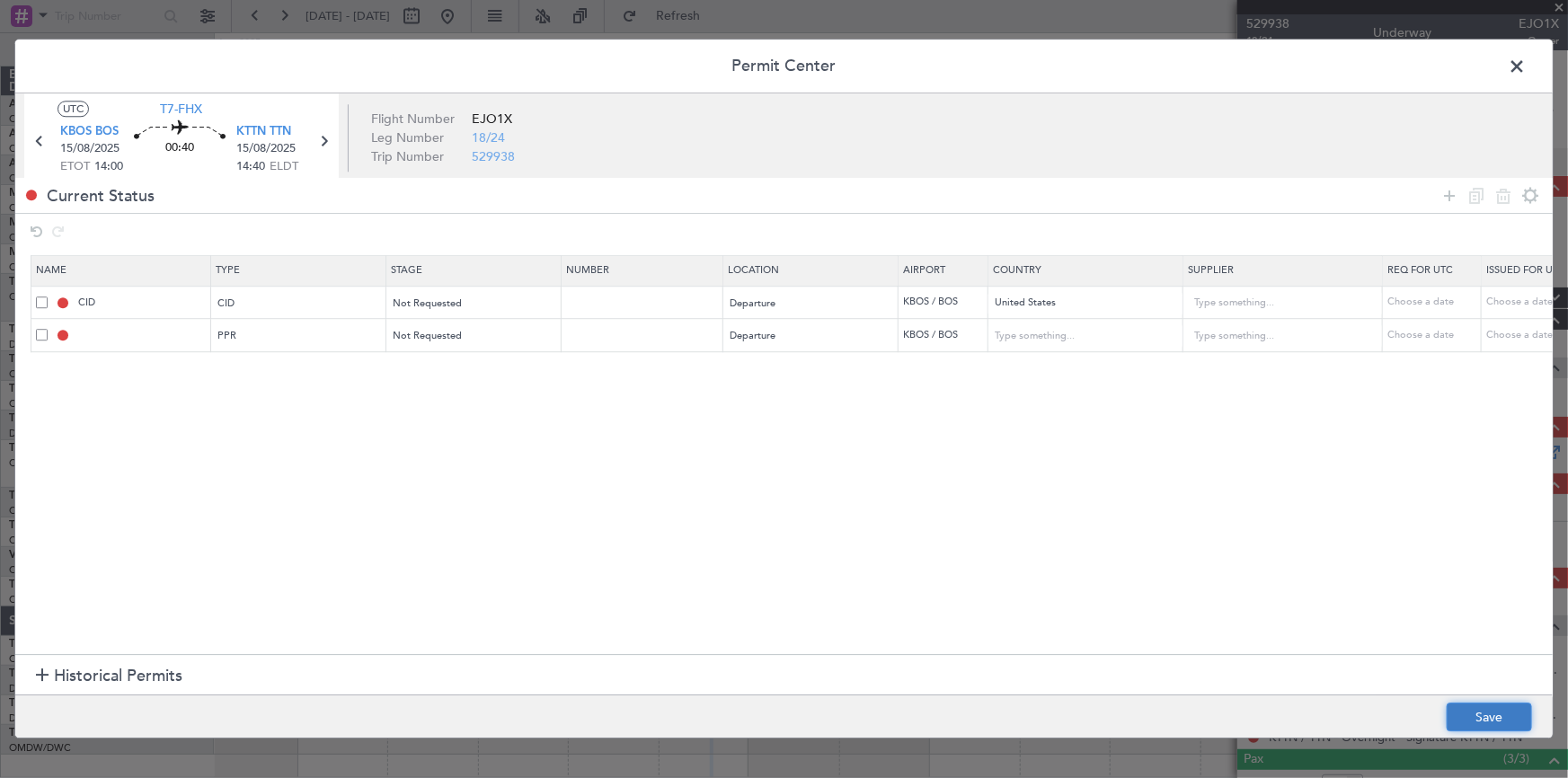 click on "Save" at bounding box center [1489, 718] 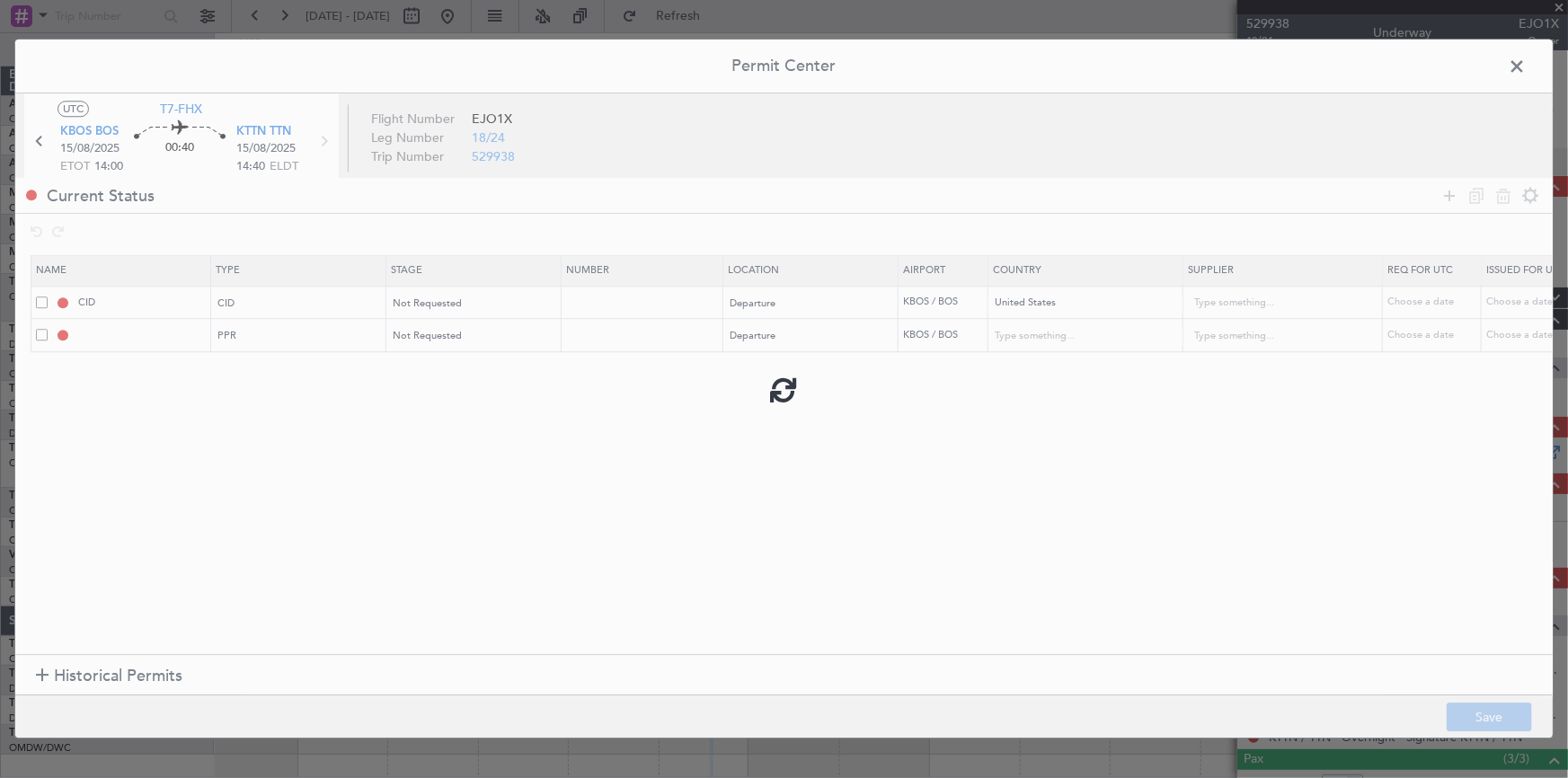 type on "KBOS PPR" 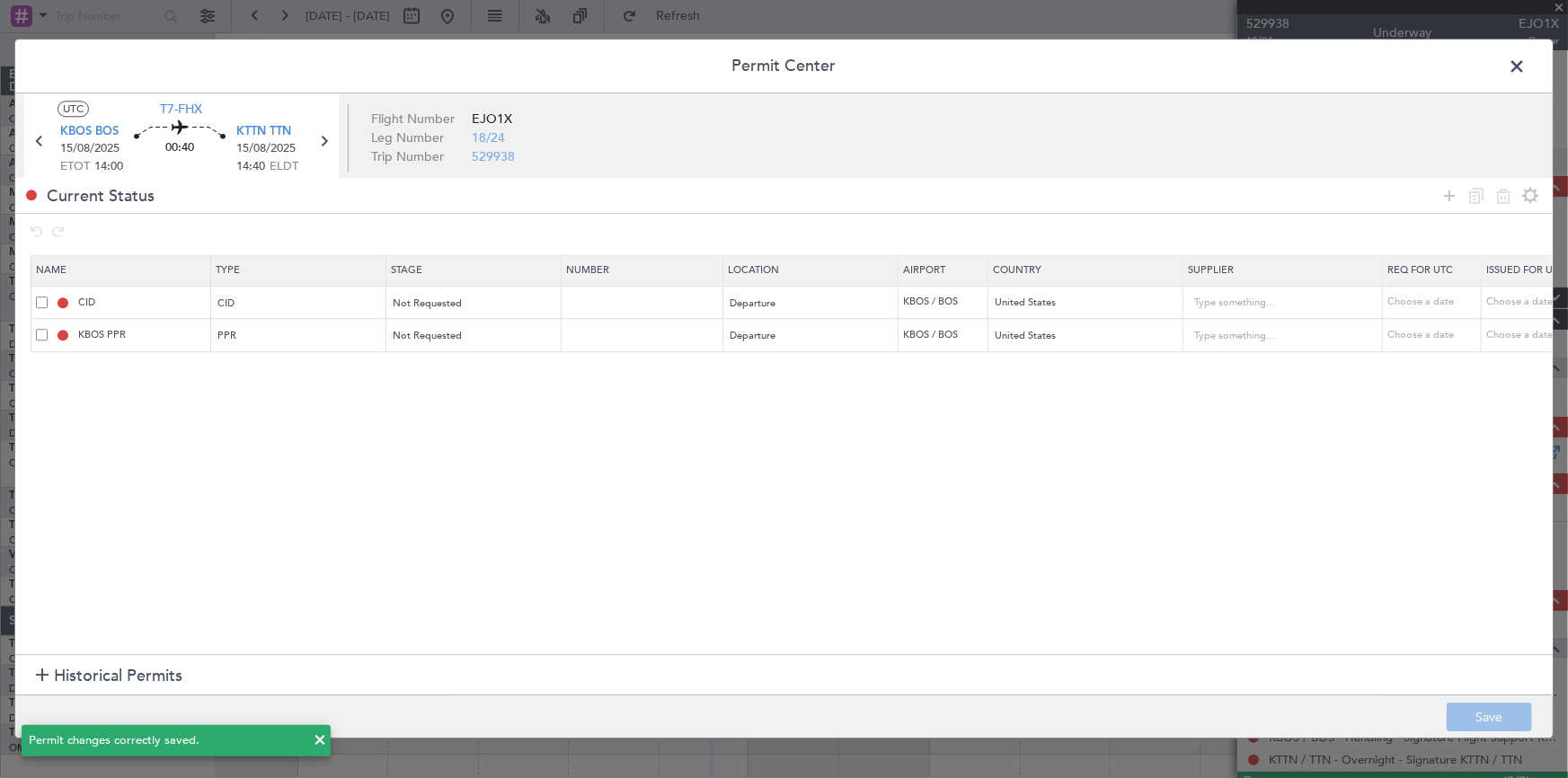 click at bounding box center (1526, 71) 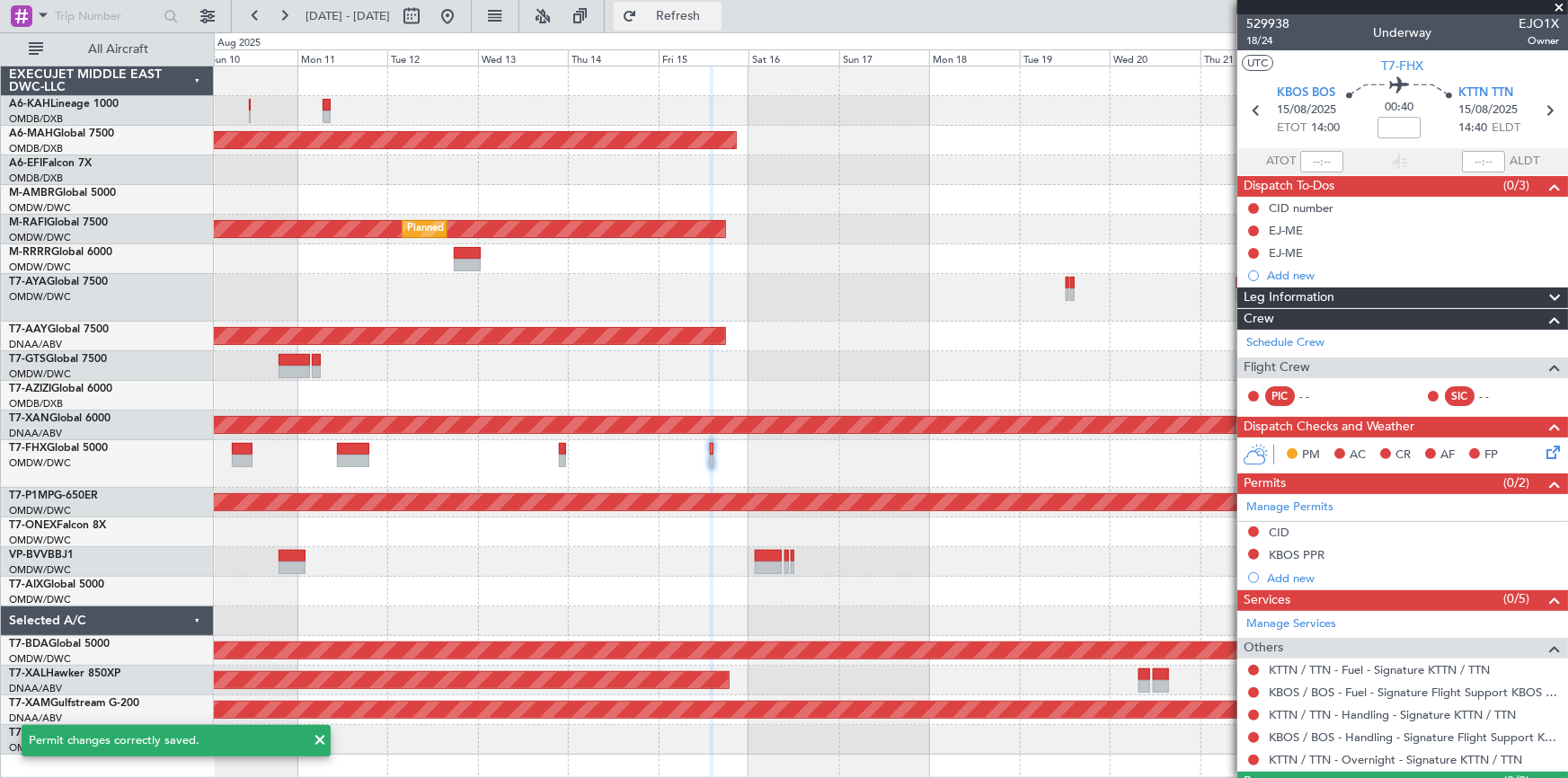click on "Refresh" 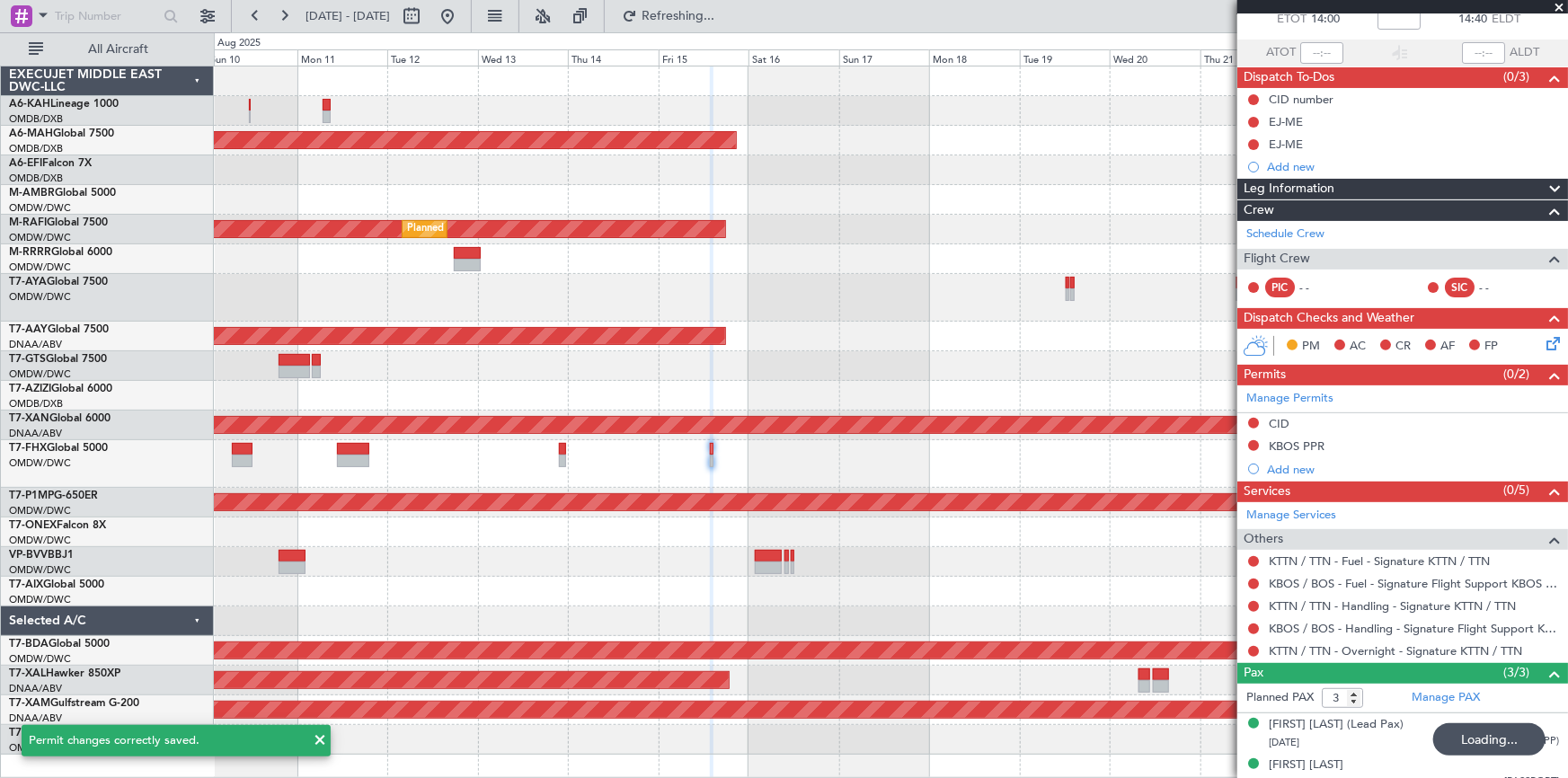 scroll, scrollTop: 163, scrollLeft: 0, axis: vertical 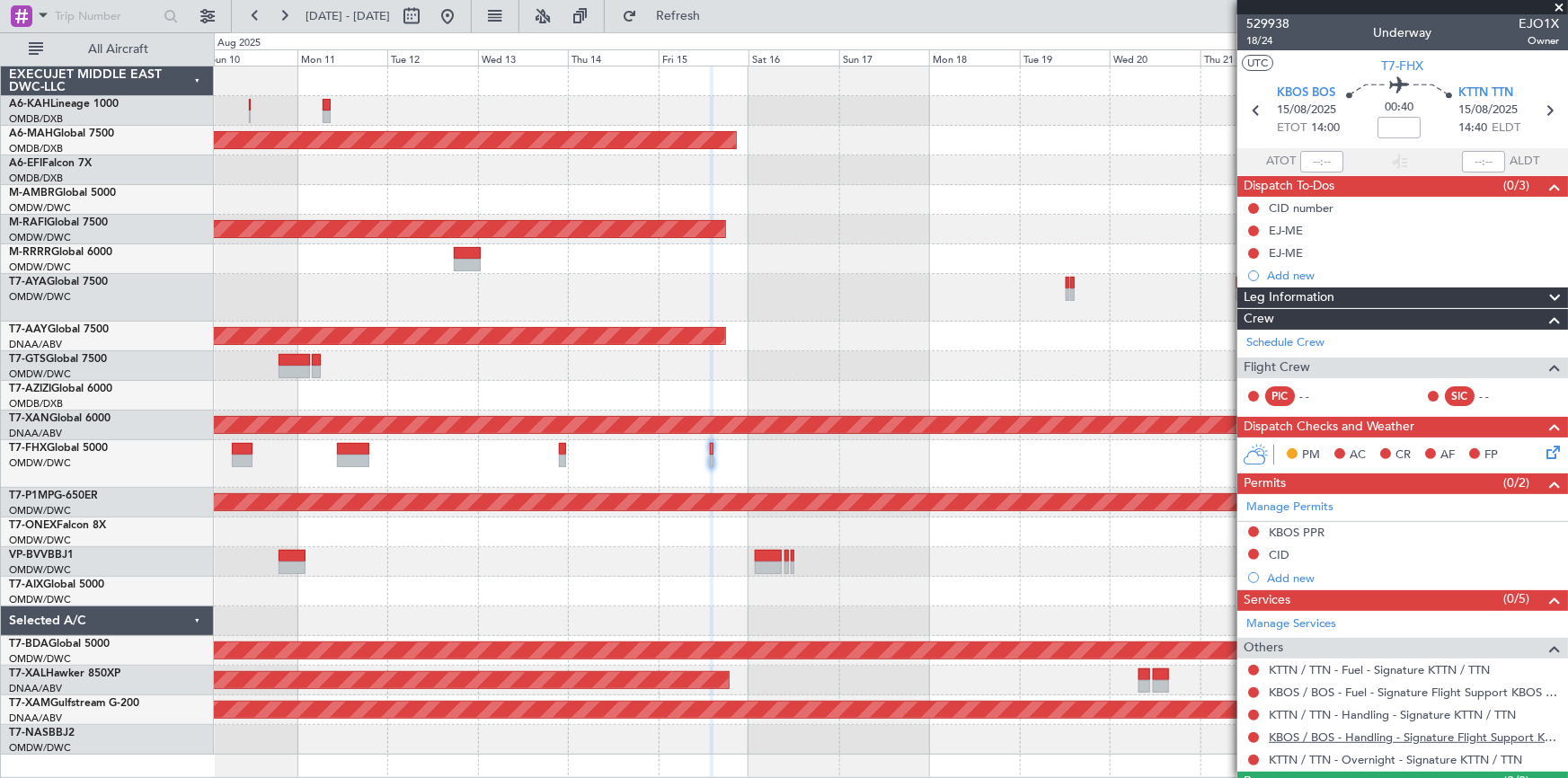 click on "KBOS / BOS - Handling - Signature Flight Support KBOS / BOS" at bounding box center (1413, 737) 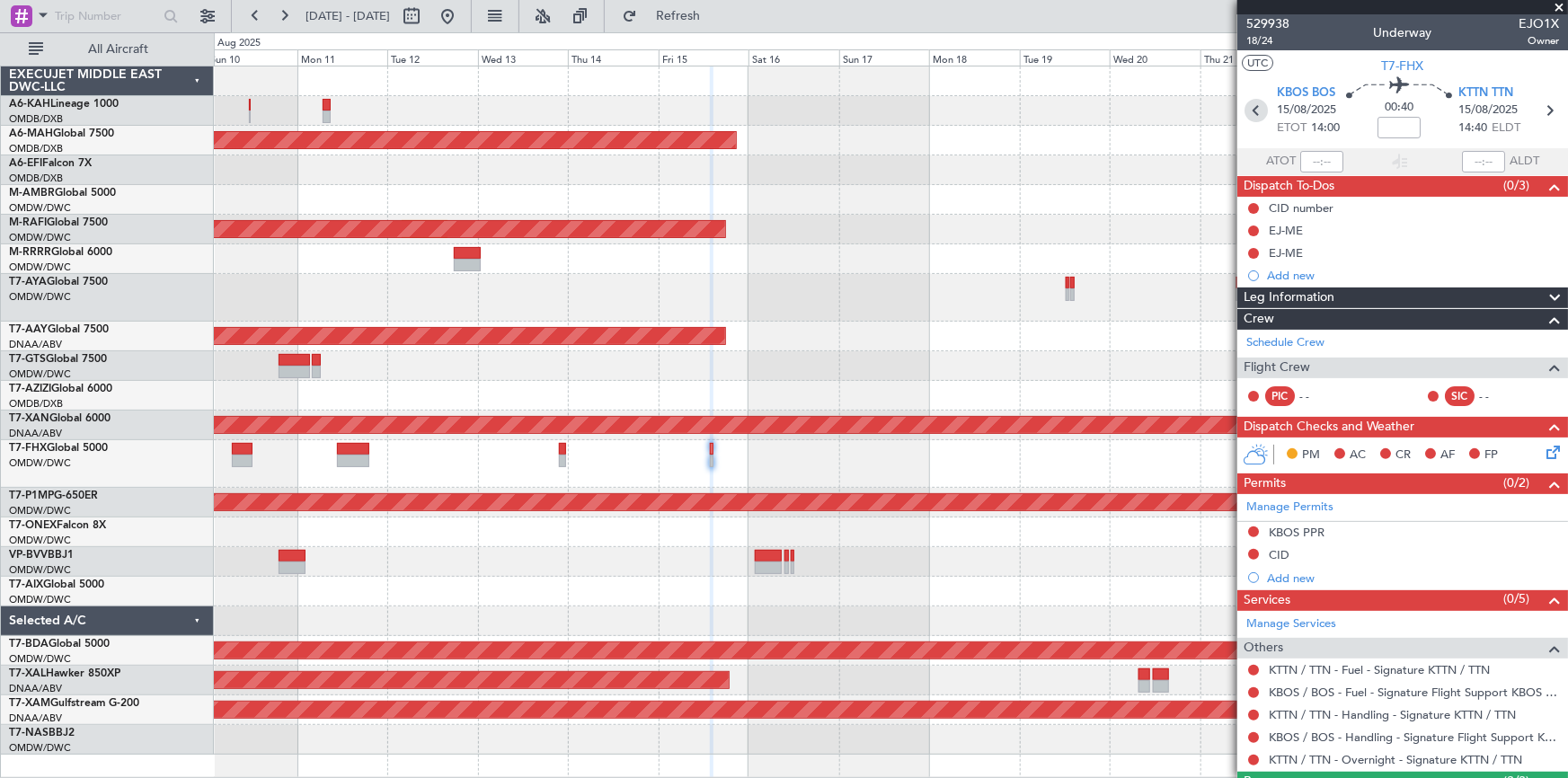 click at bounding box center [1256, 111] 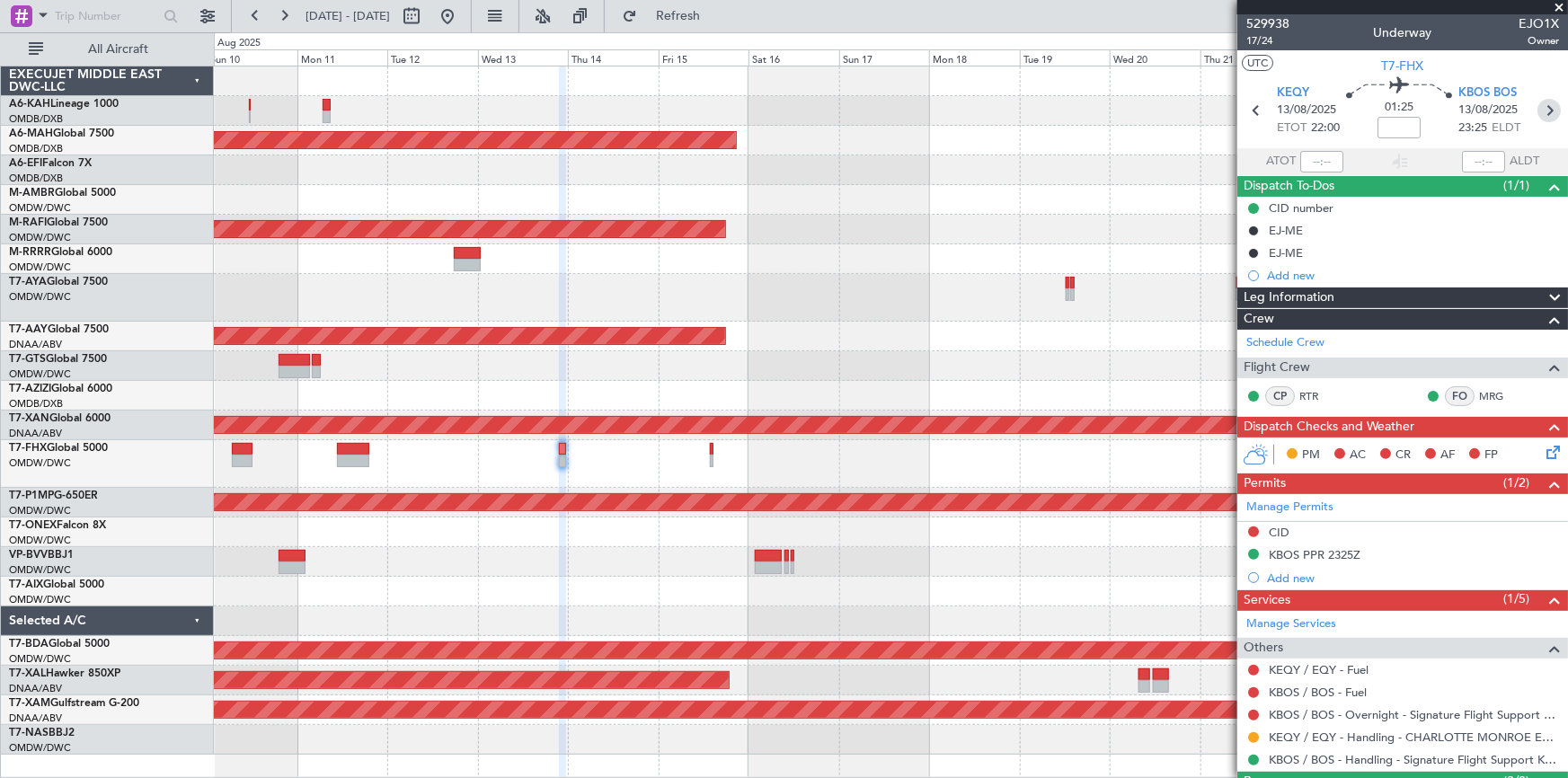 click at bounding box center (1549, 111) 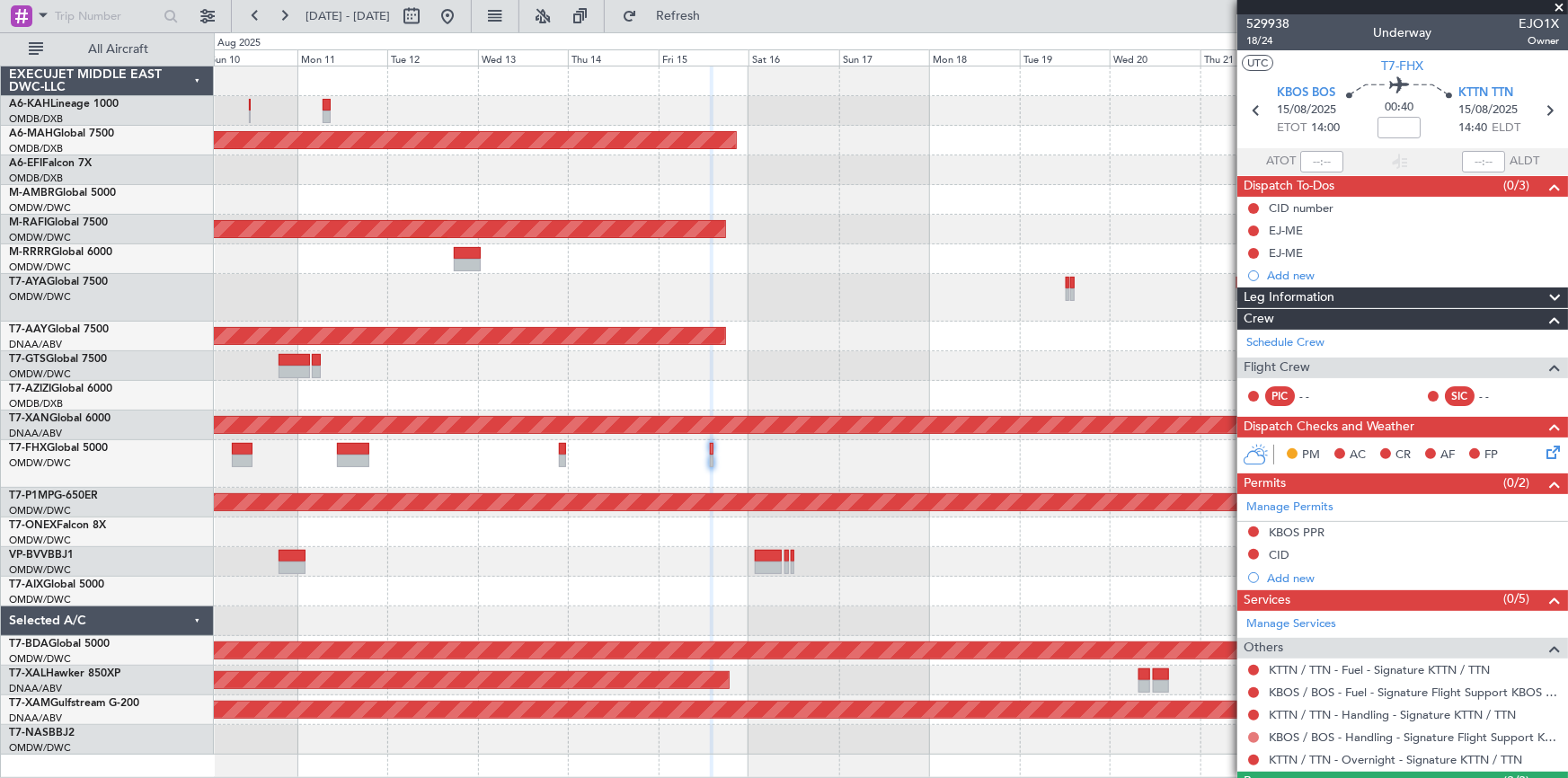 click at bounding box center [1254, 738] 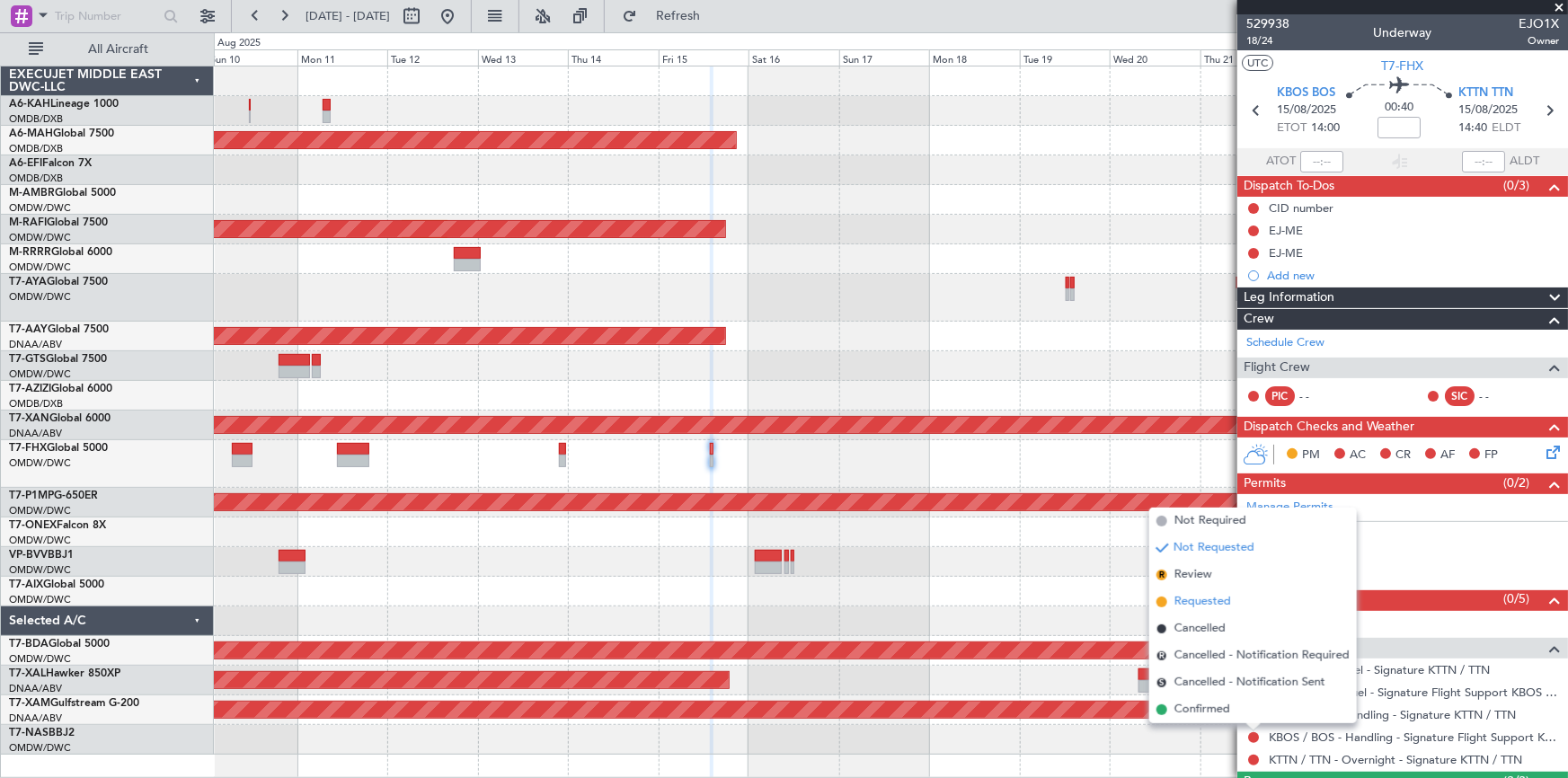 click on "Requested" at bounding box center [1202, 602] 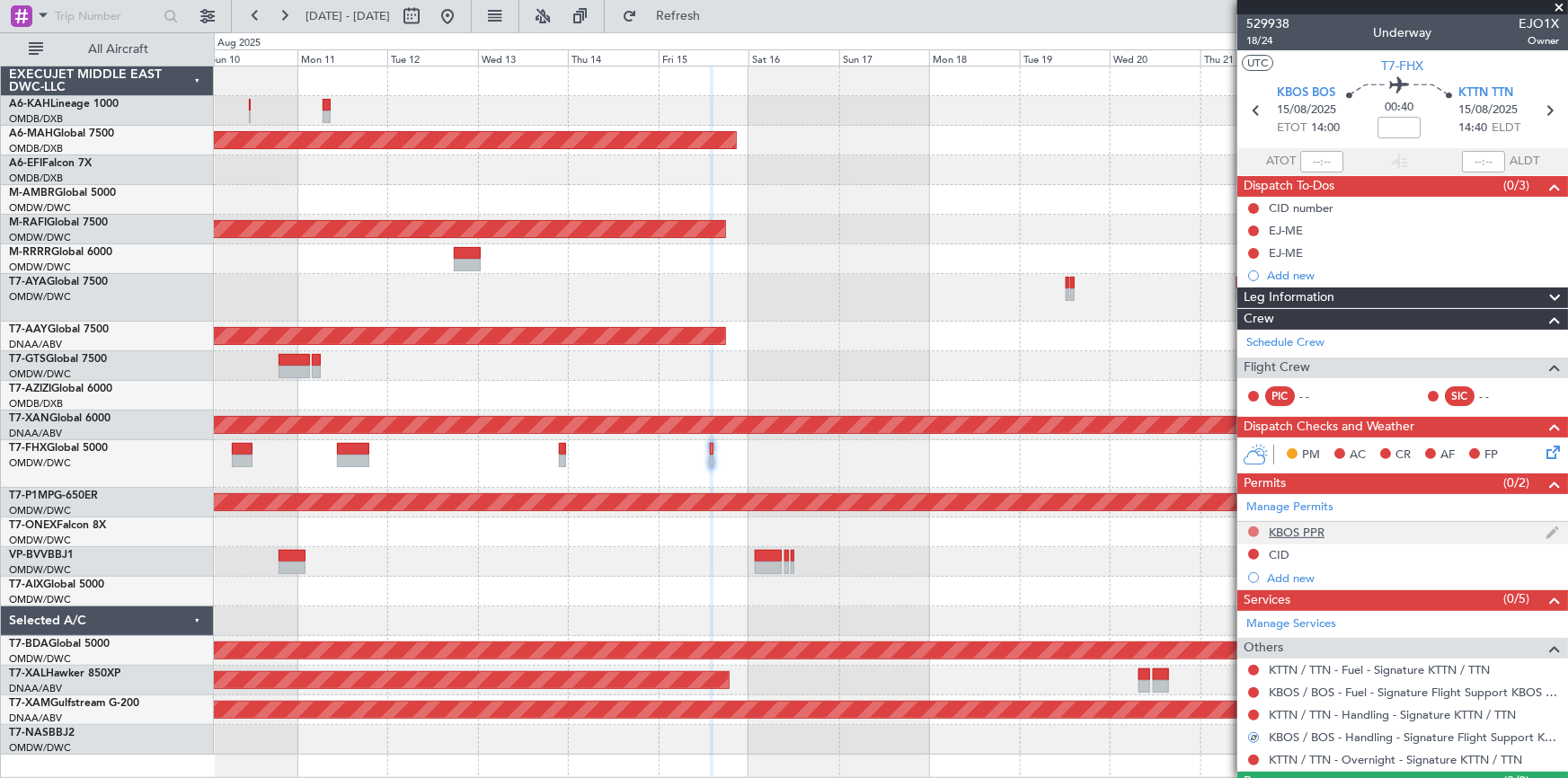 click at bounding box center [1254, 532] 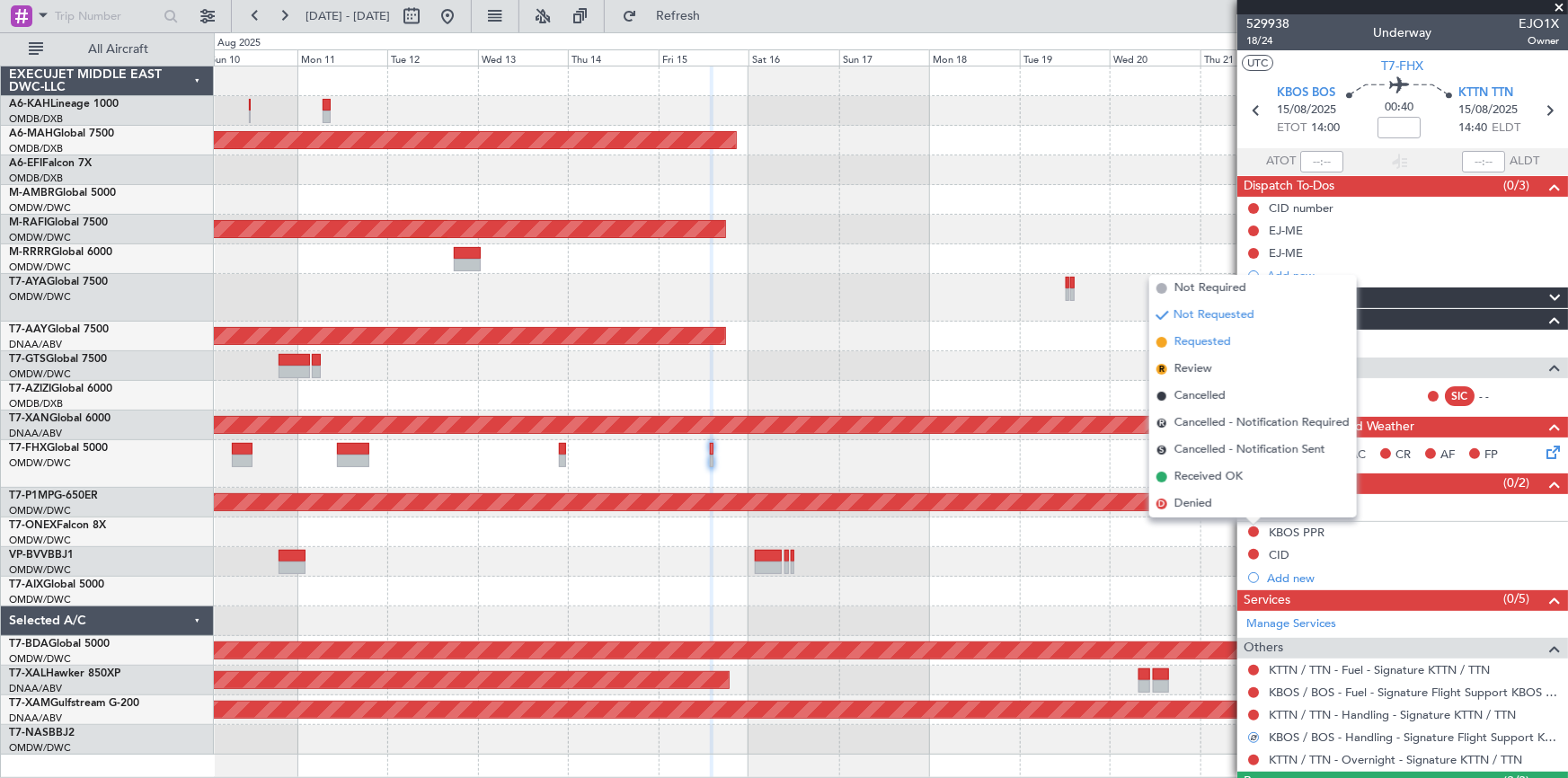 click on "Requested" at bounding box center [1202, 342] 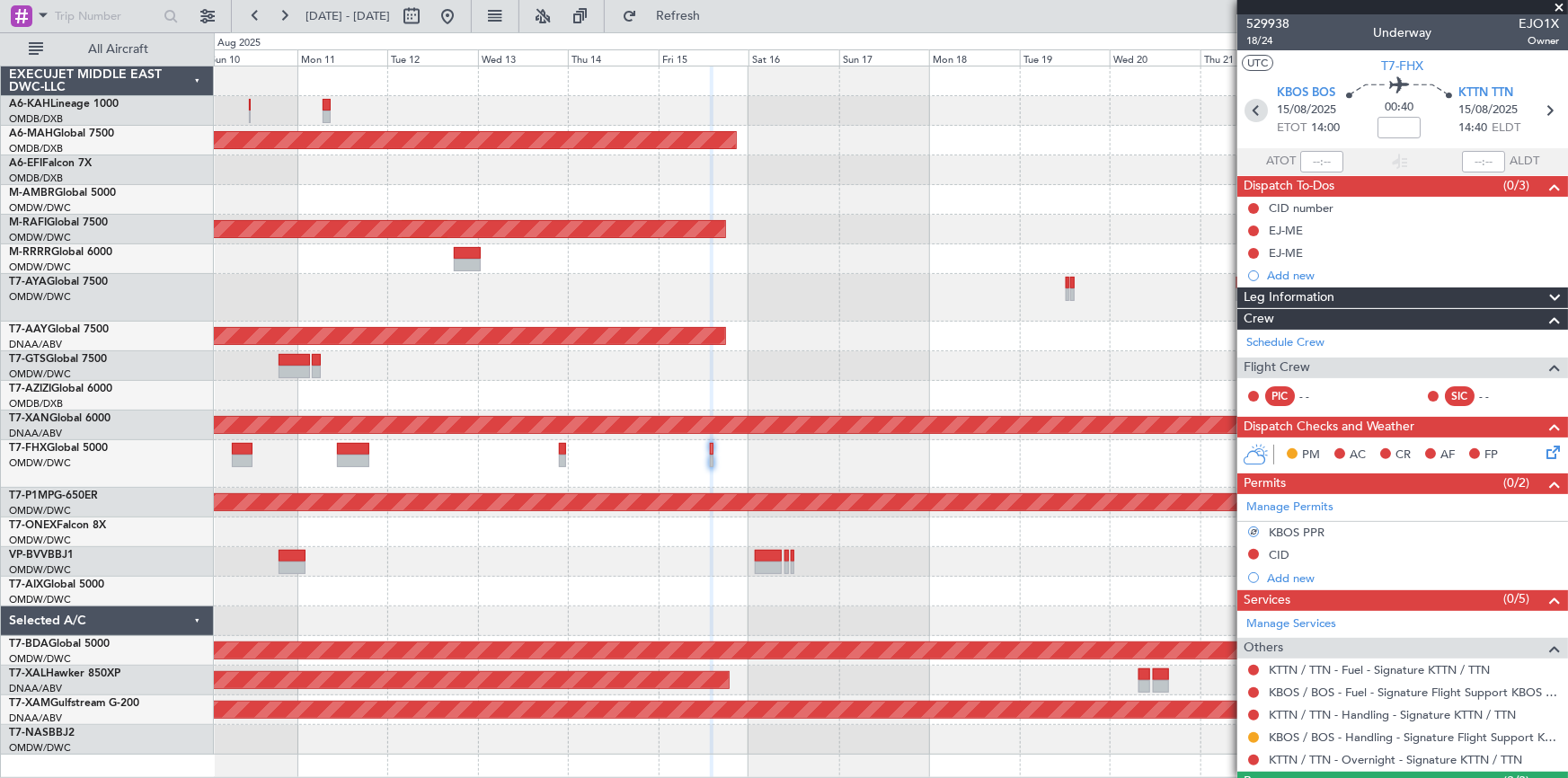 click at bounding box center (1256, 111) 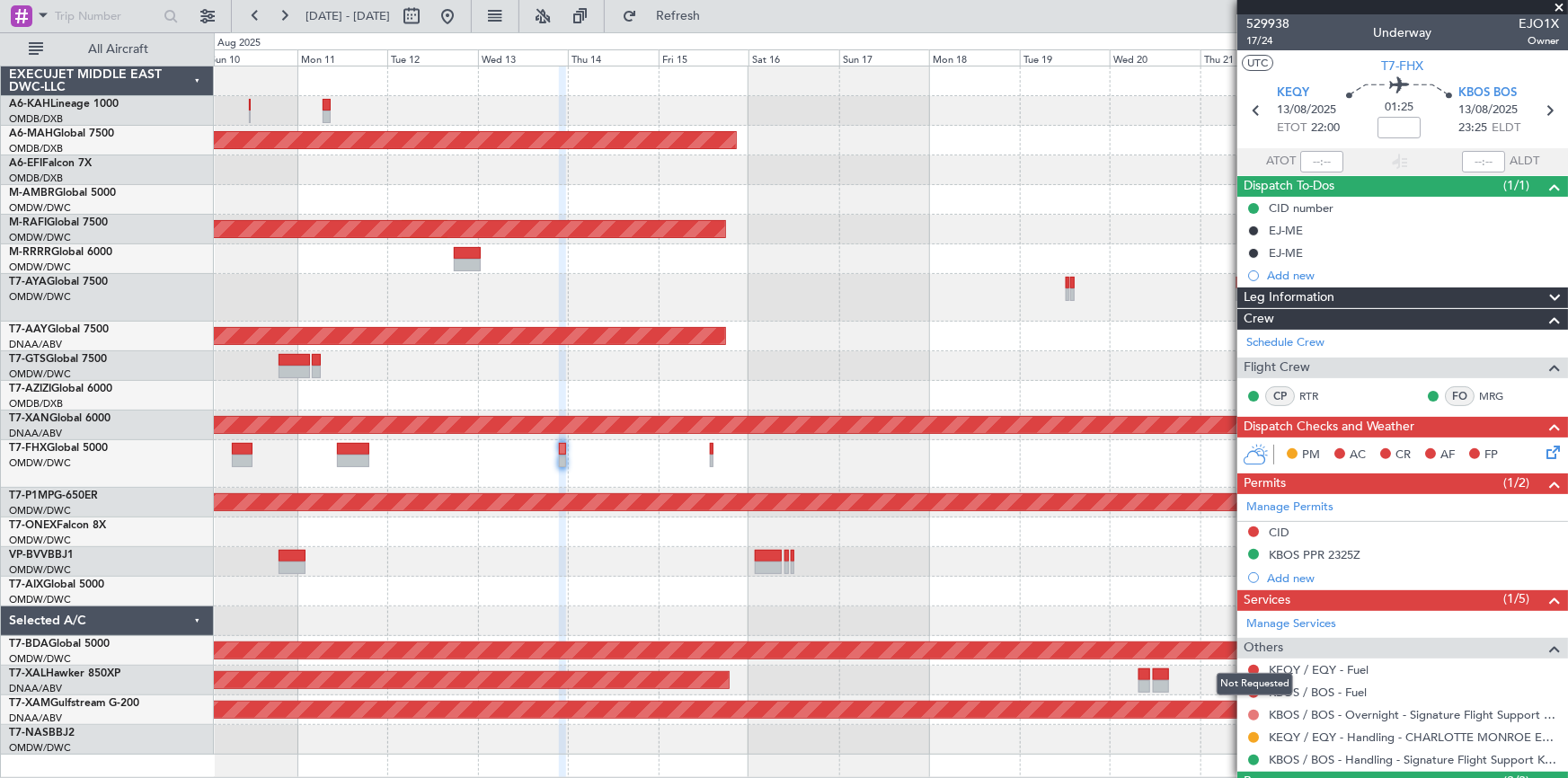 click at bounding box center [1254, 715] 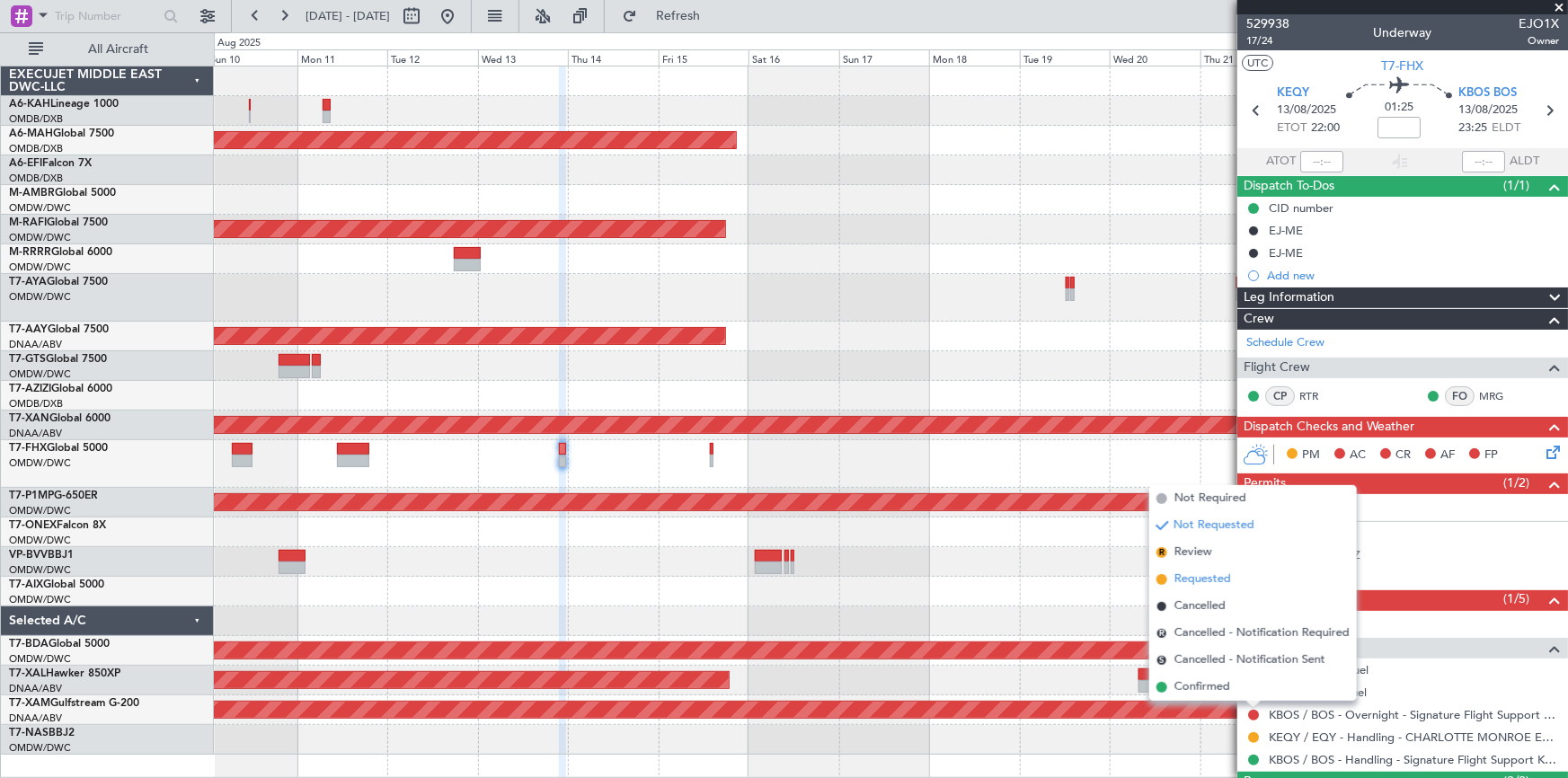 click on "Requested" at bounding box center [1202, 579] 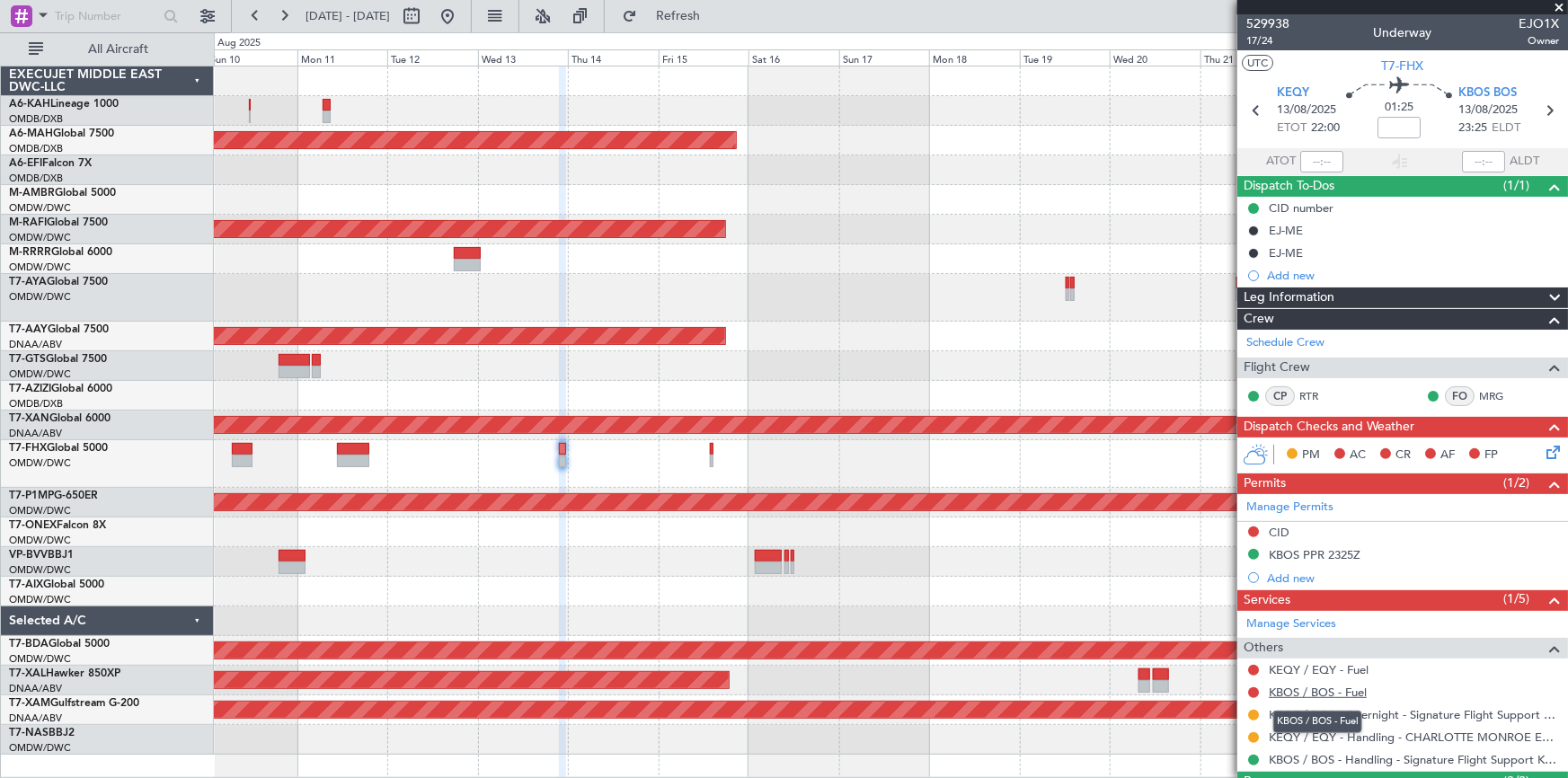 click on "KBOS / BOS - Fuel" at bounding box center [1317, 692] 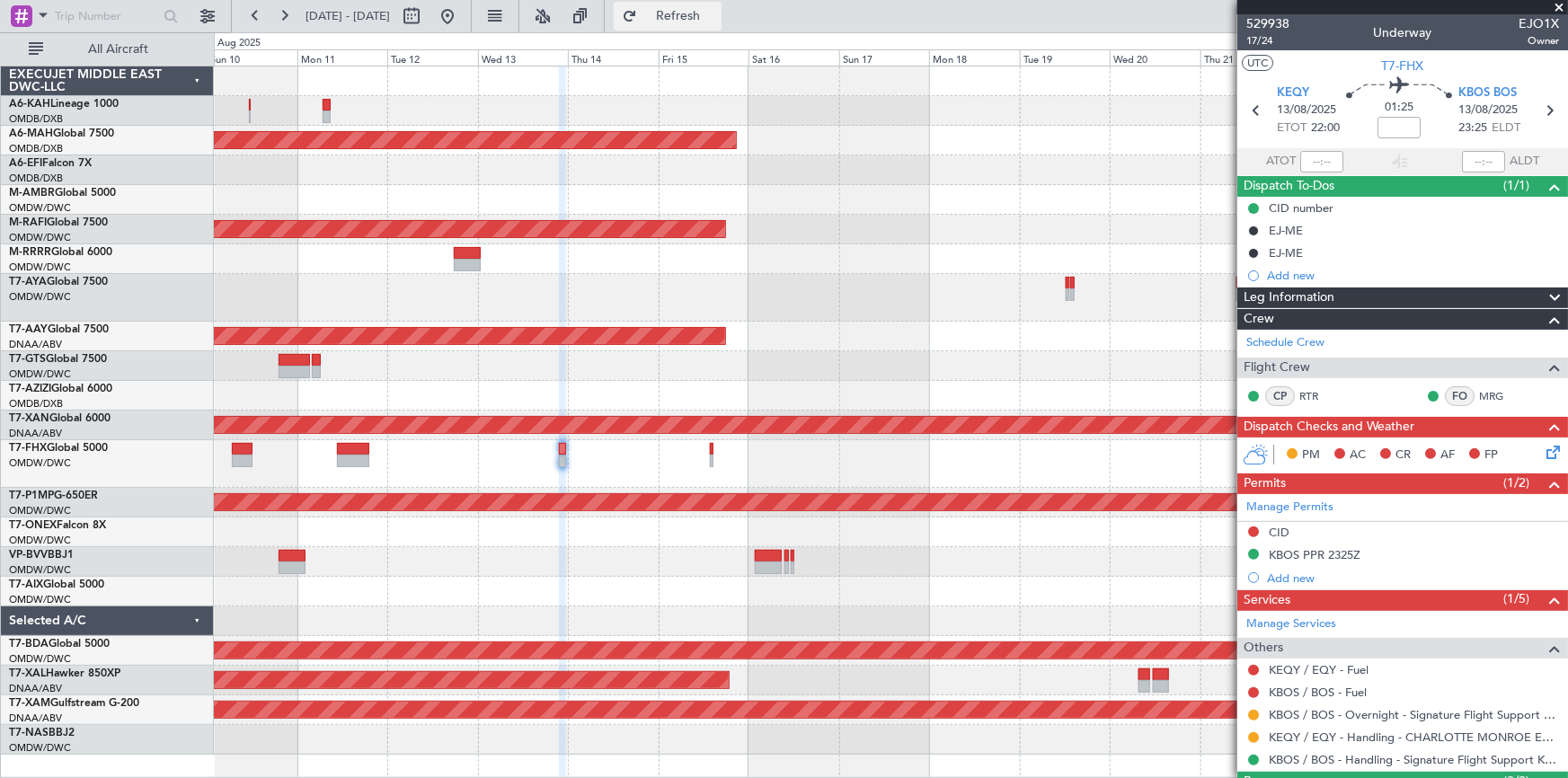 click on "Refresh" 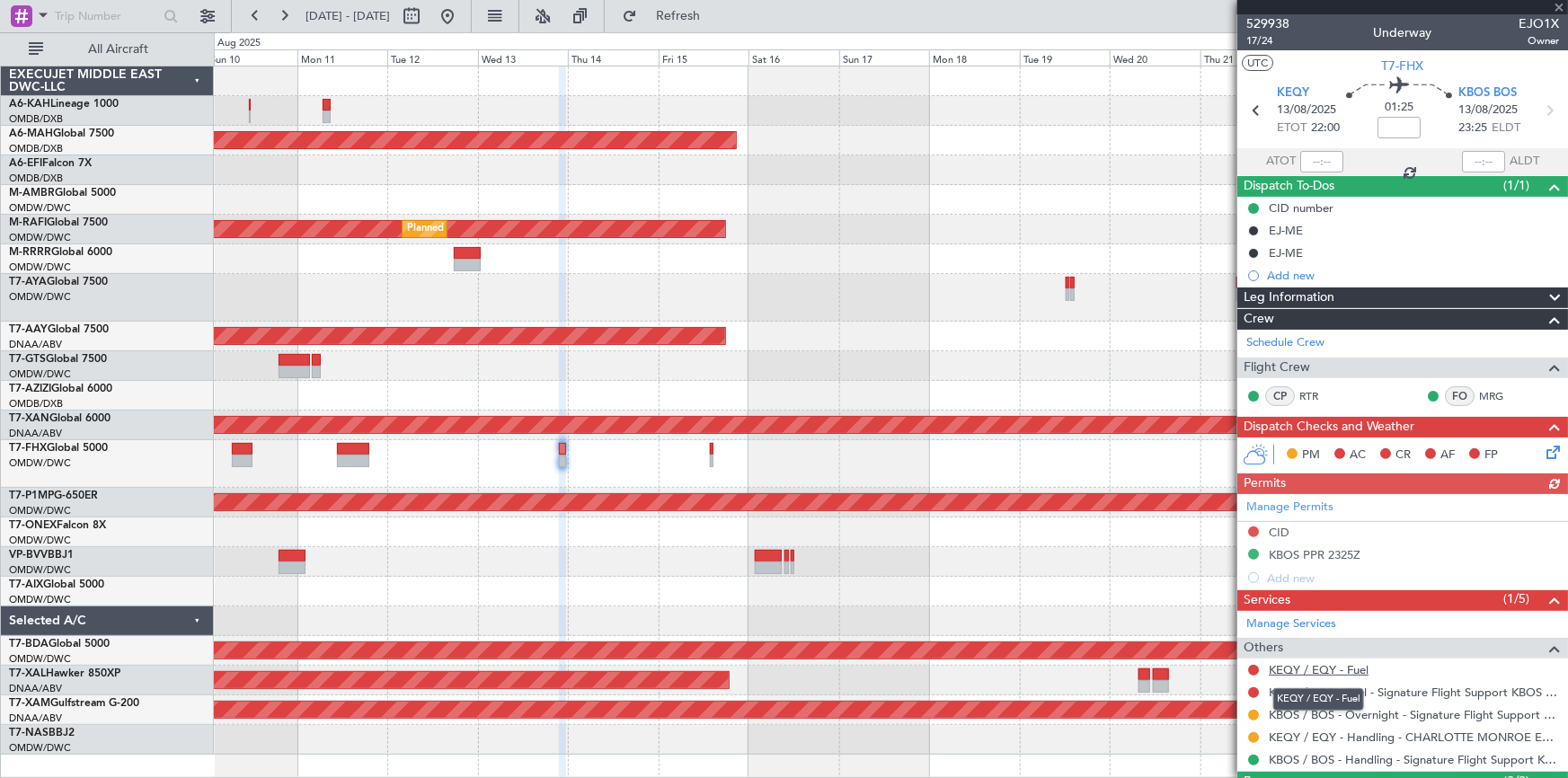 click on "KEQY / EQY - Fuel" at bounding box center [1318, 669] 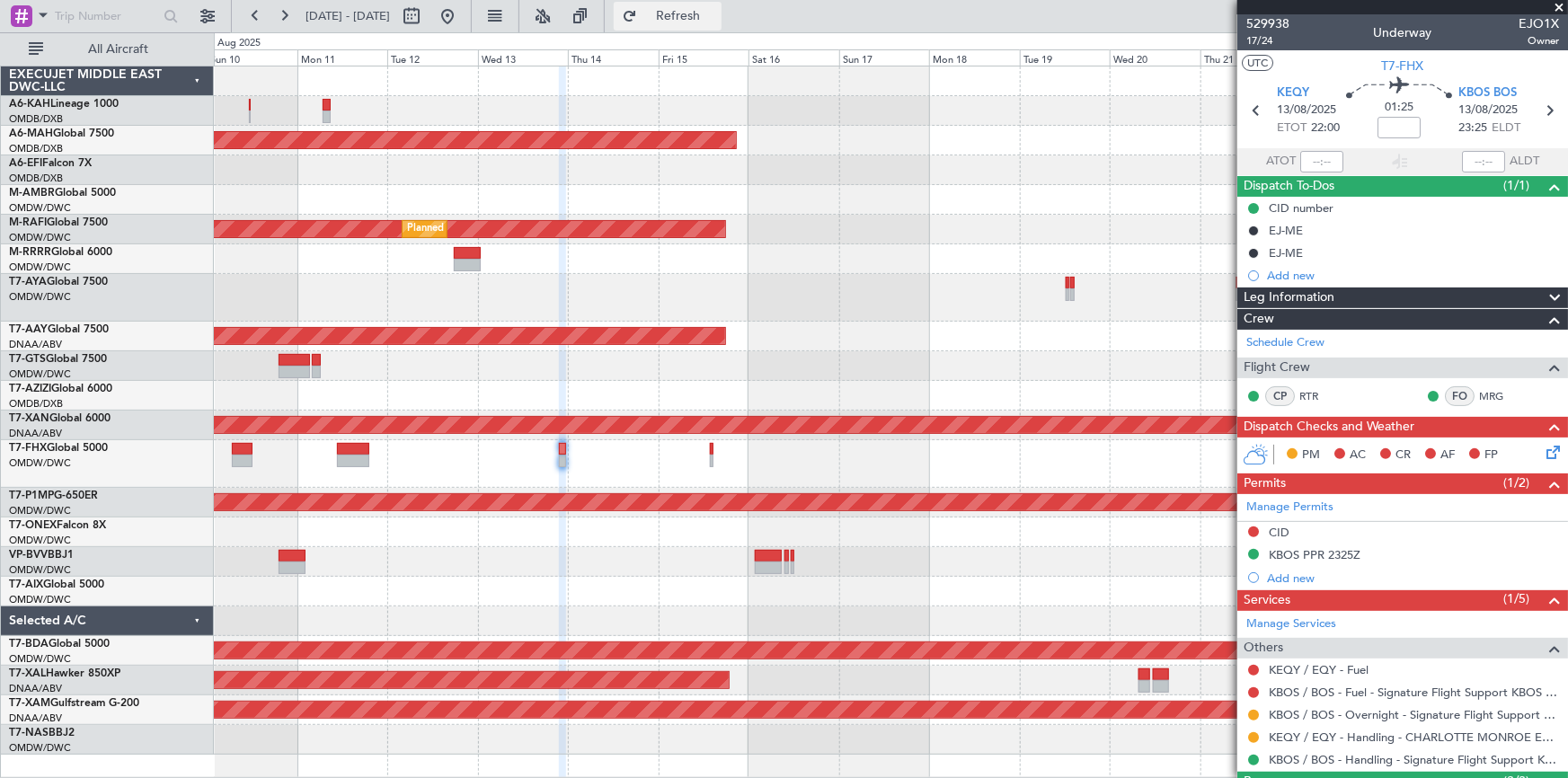 click on "Refresh" 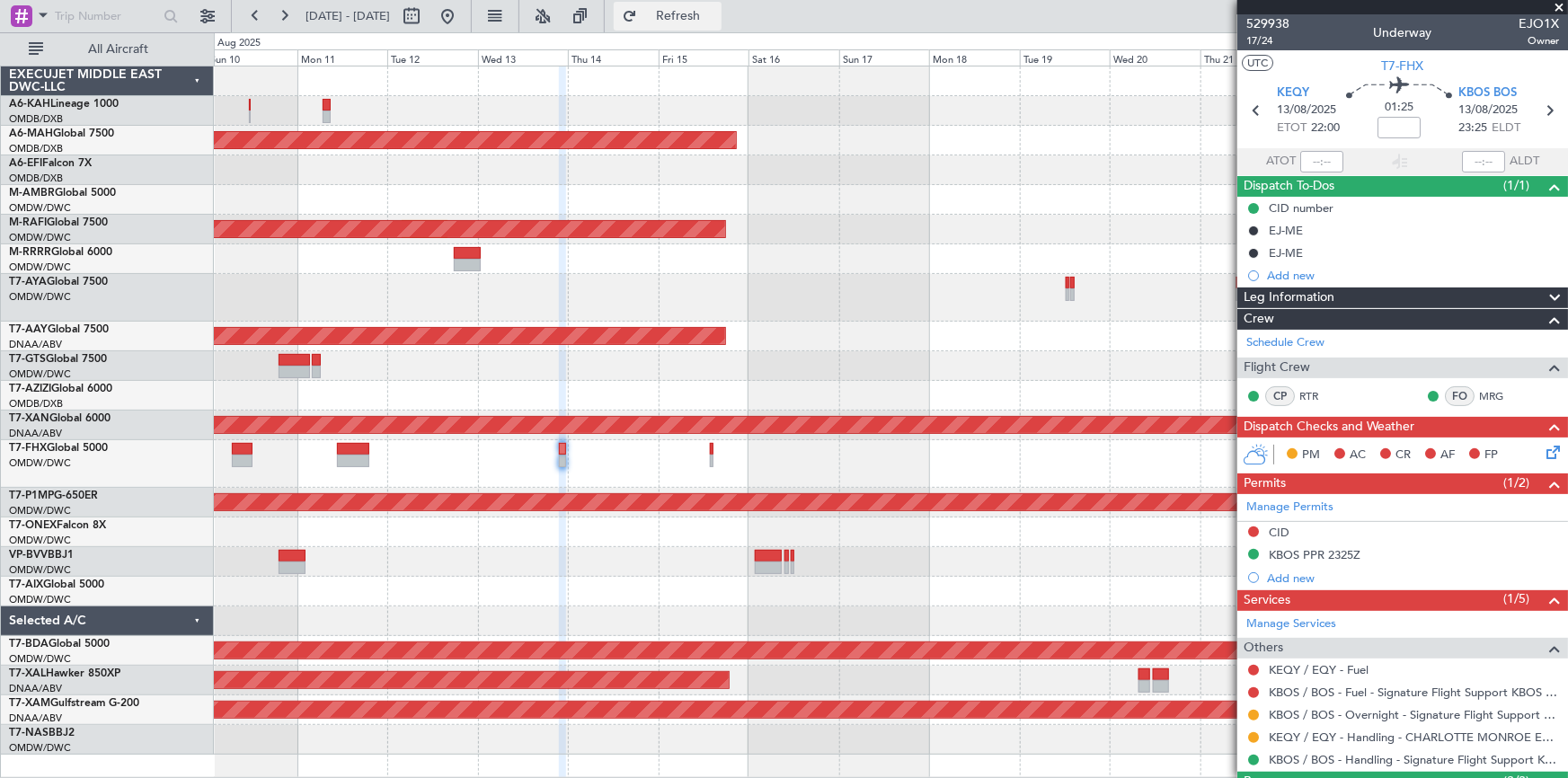 click on "Refresh" 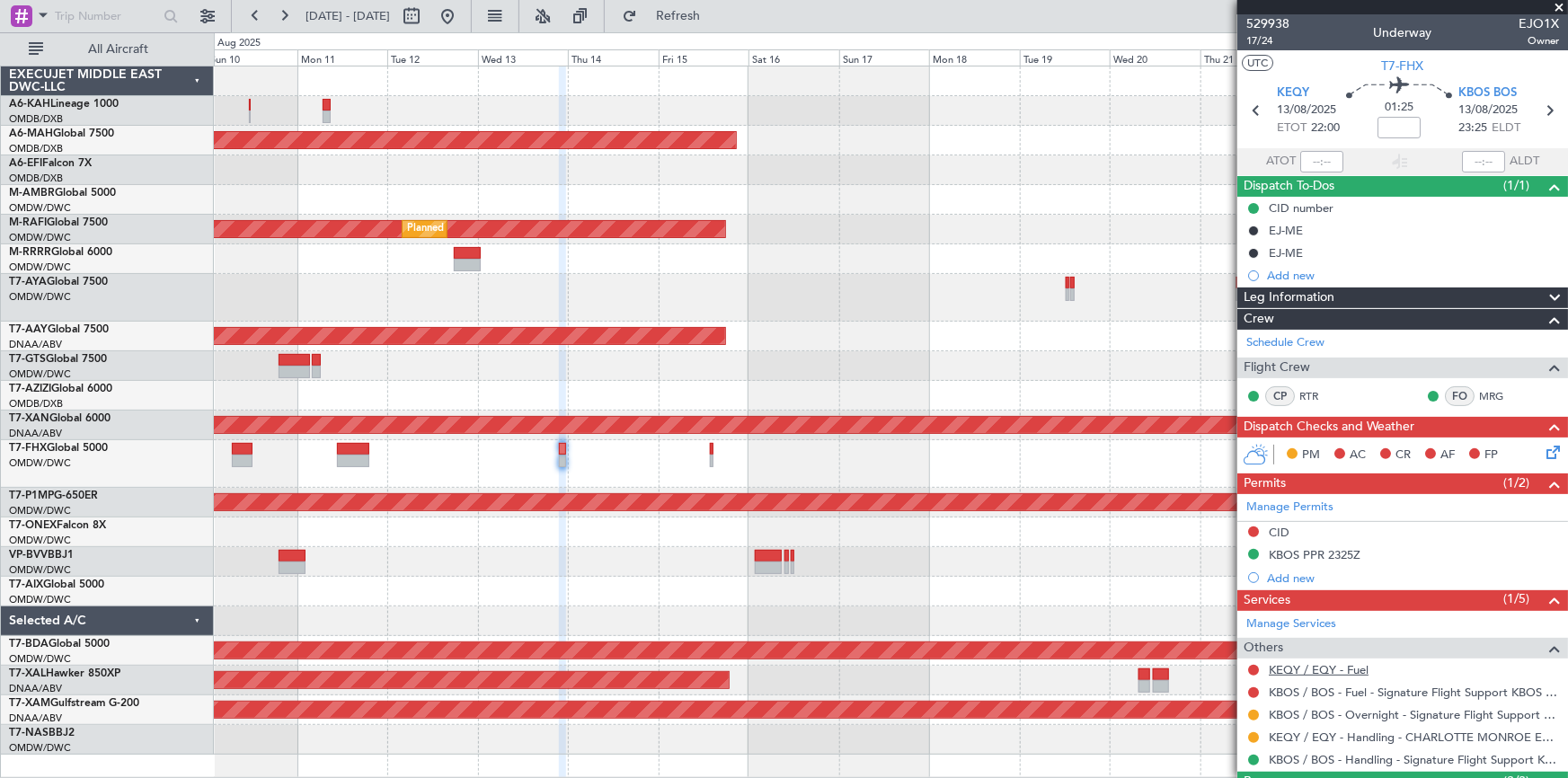 click on "KEQY / EQY - Fuel" at bounding box center [1318, 669] 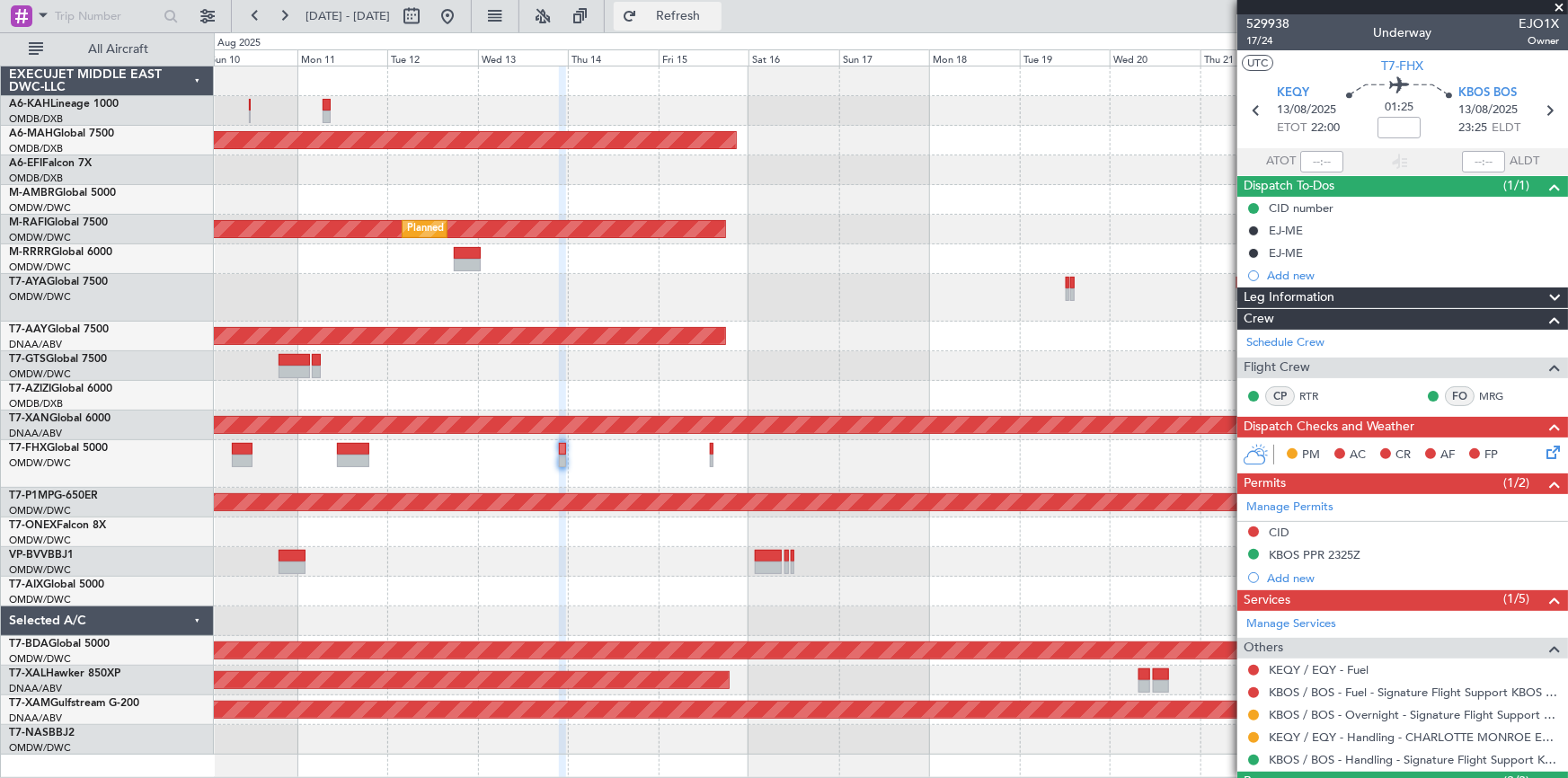 click on "Refresh" 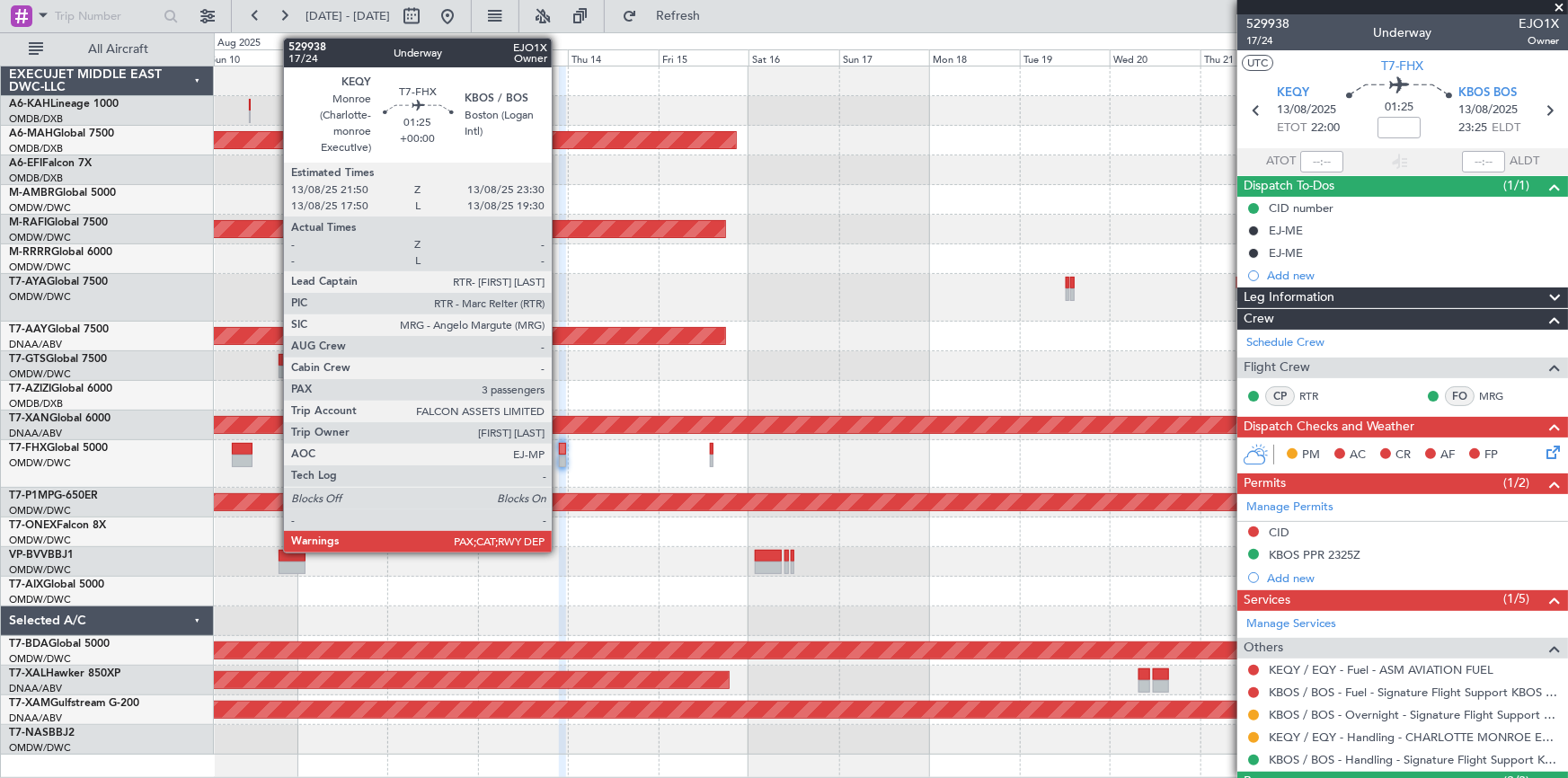 click 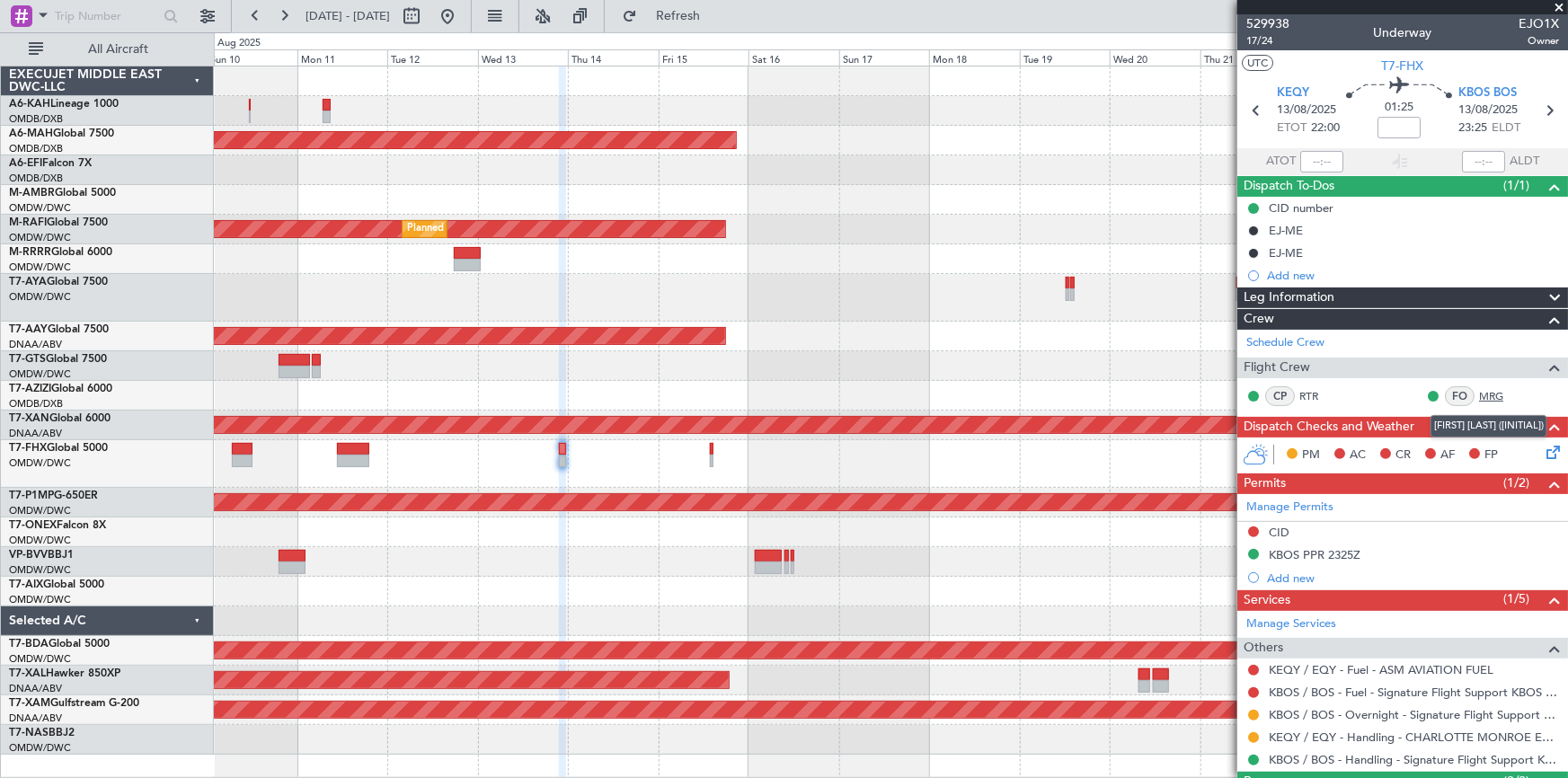 scroll, scrollTop: 81, scrollLeft: 0, axis: vertical 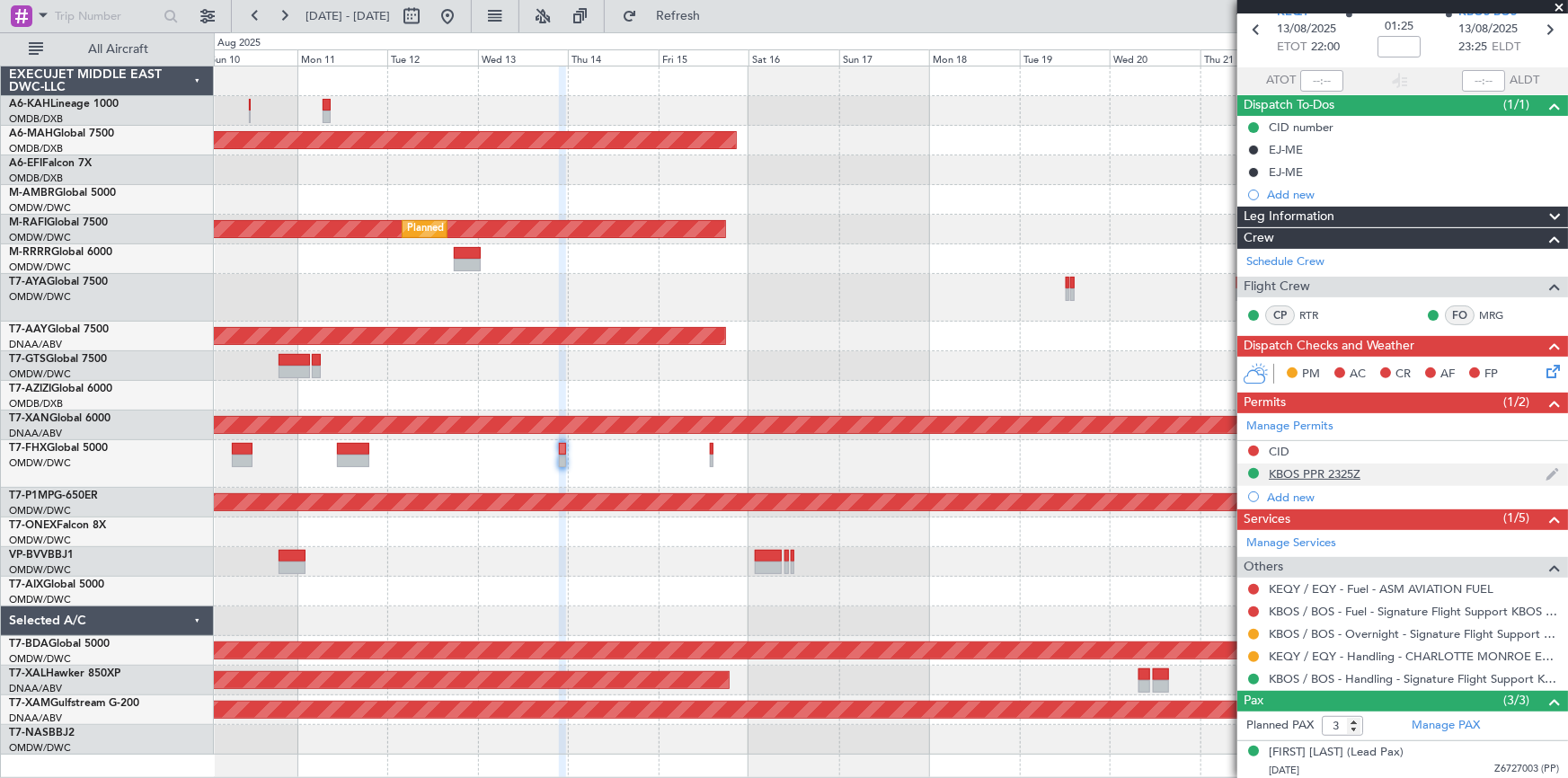 click on "KBOS PPR 2325Z" at bounding box center [1315, 473] 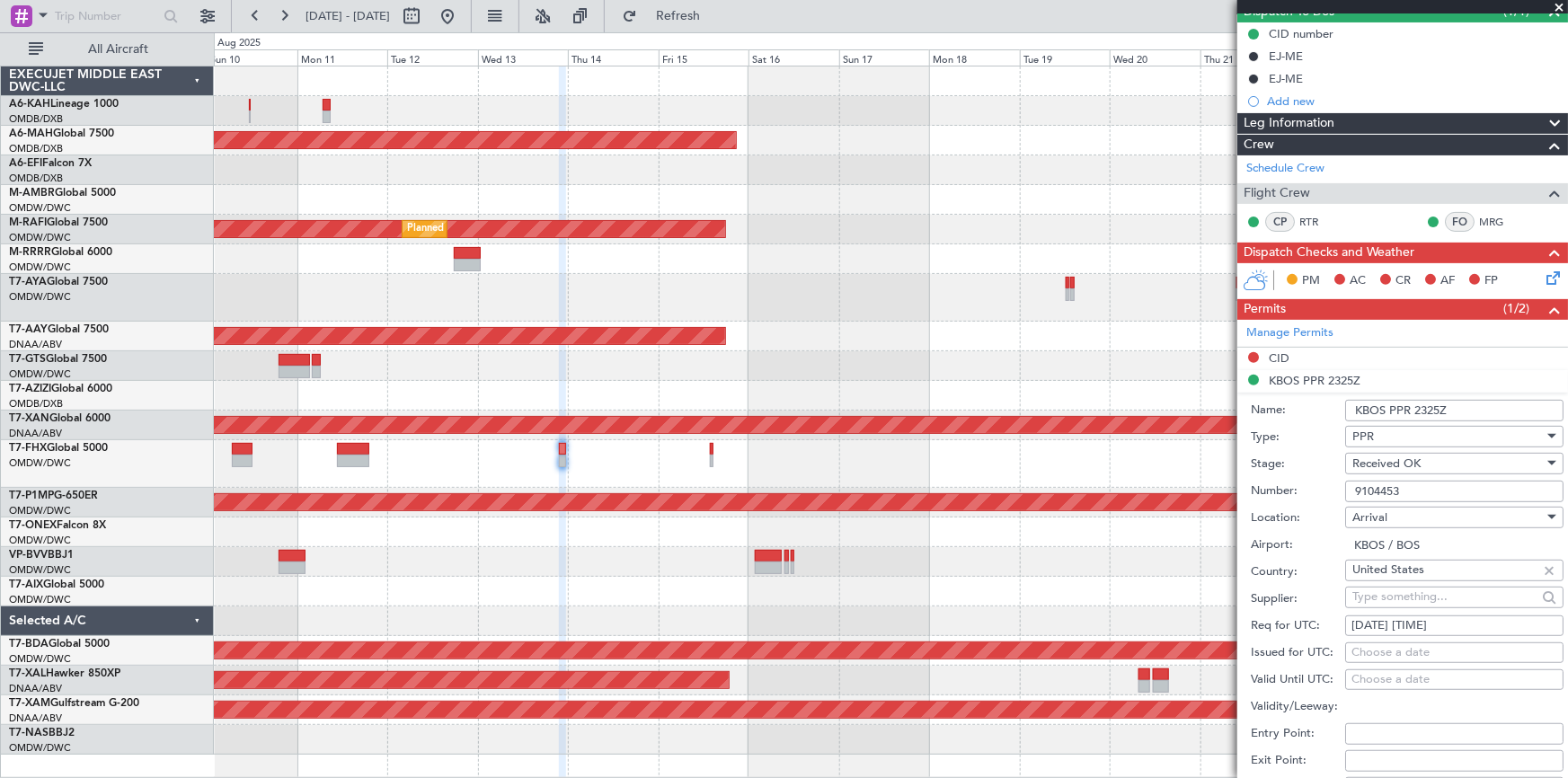 scroll, scrollTop: 244, scrollLeft: 0, axis: vertical 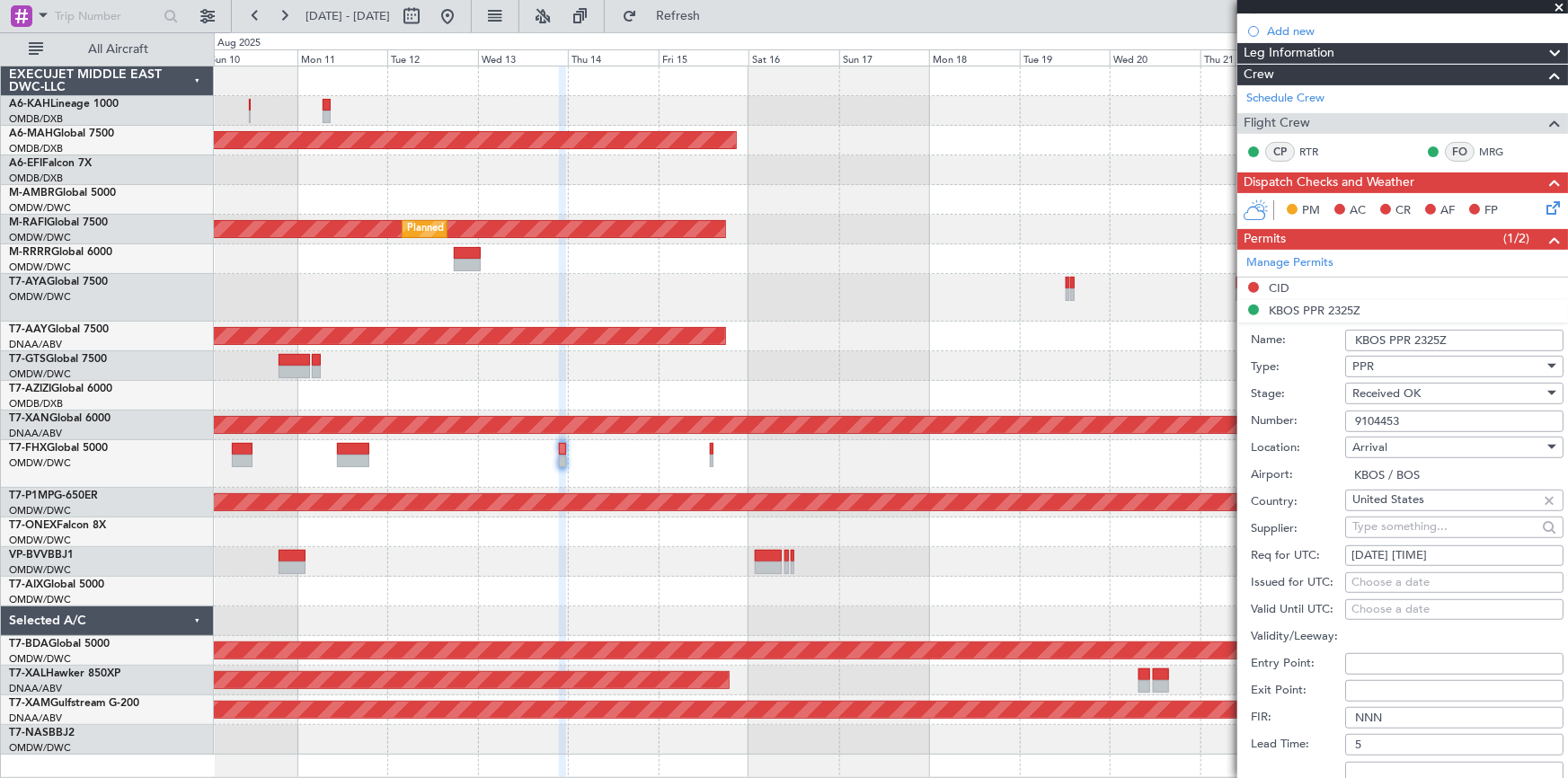 drag, startPoint x: 1420, startPoint y: 415, endPoint x: 1247, endPoint y: 381, distance: 176.30939 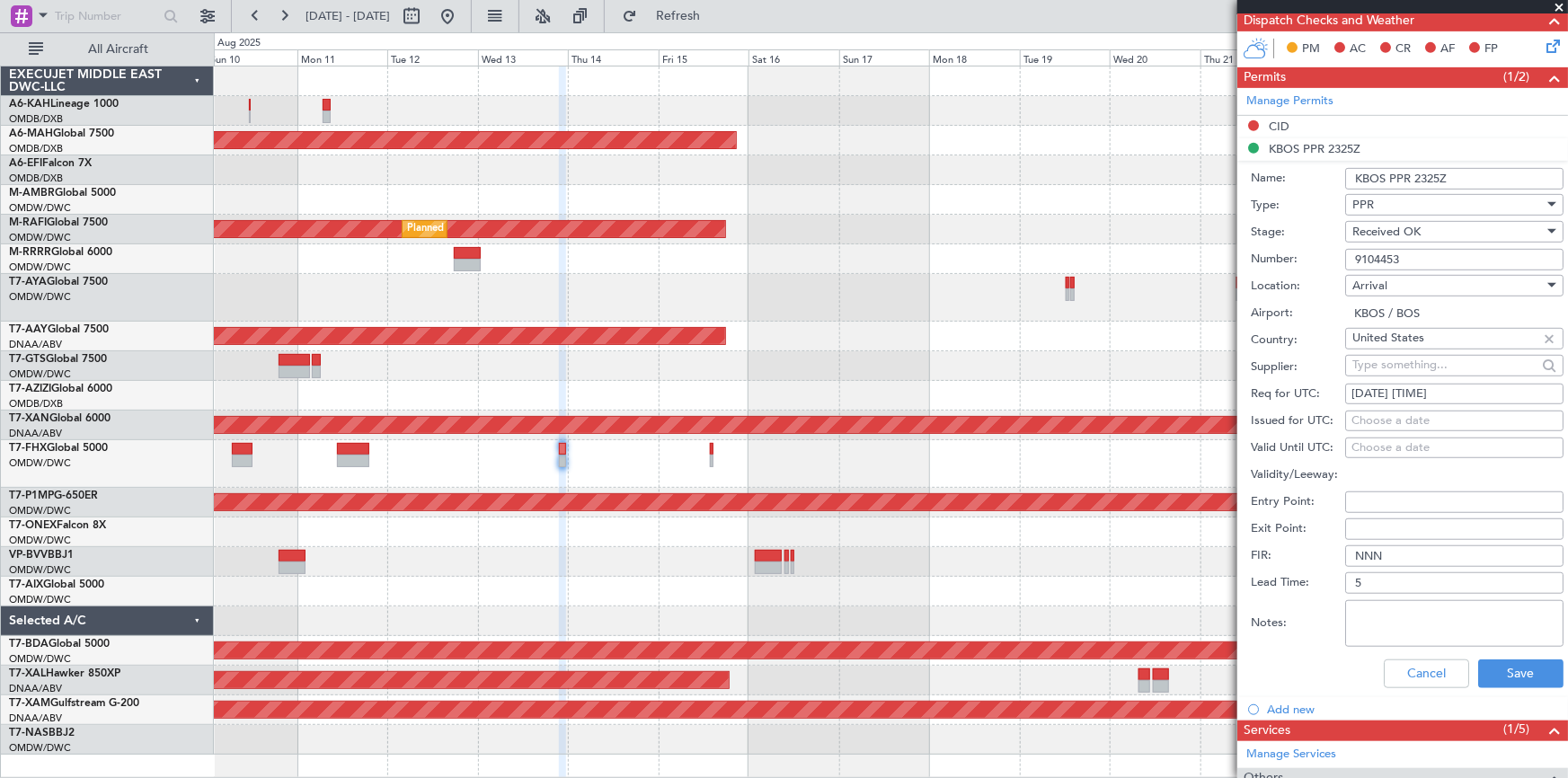 scroll, scrollTop: 571, scrollLeft: 0, axis: vertical 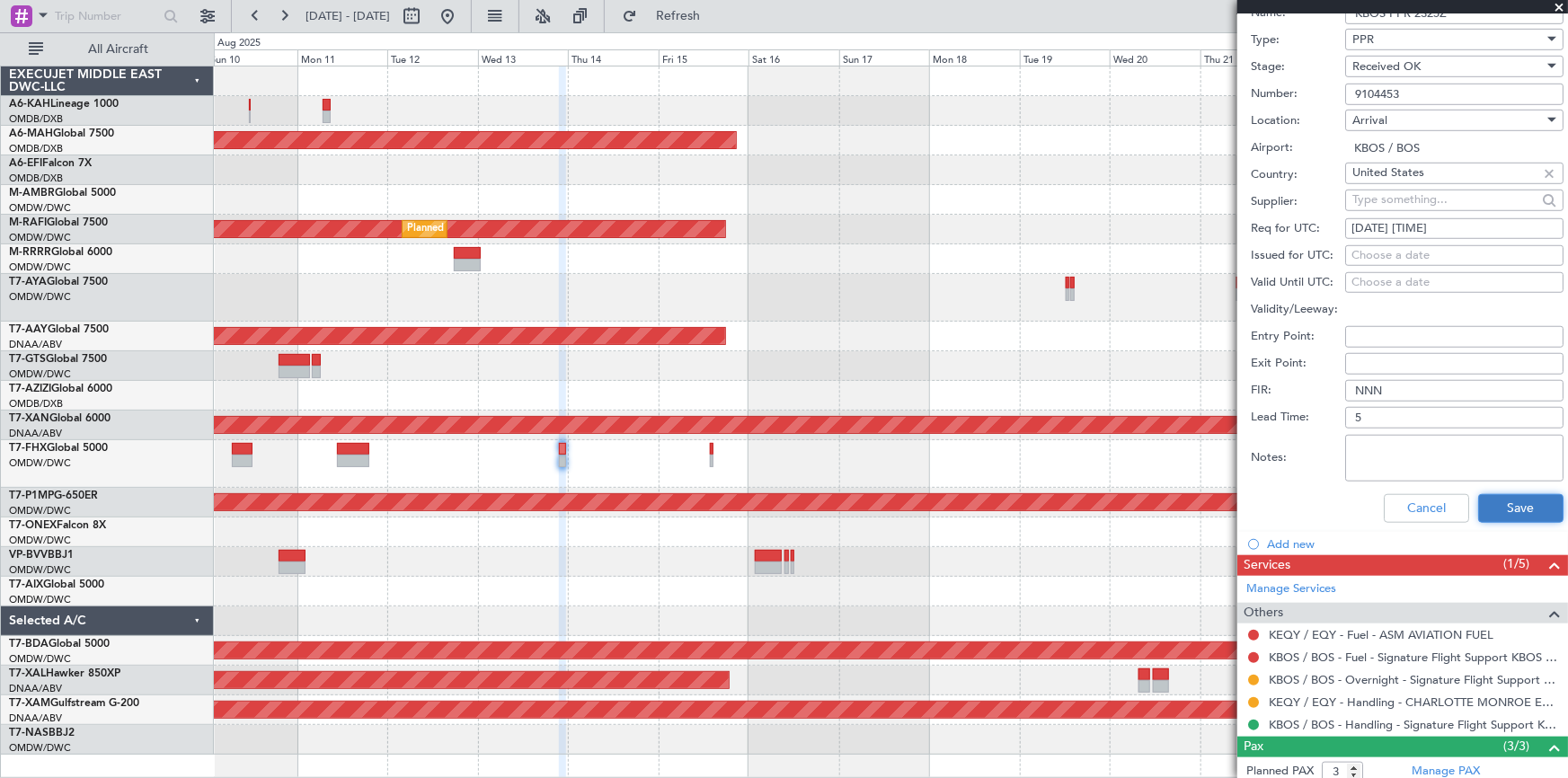 click on "Save" at bounding box center [1520, 508] 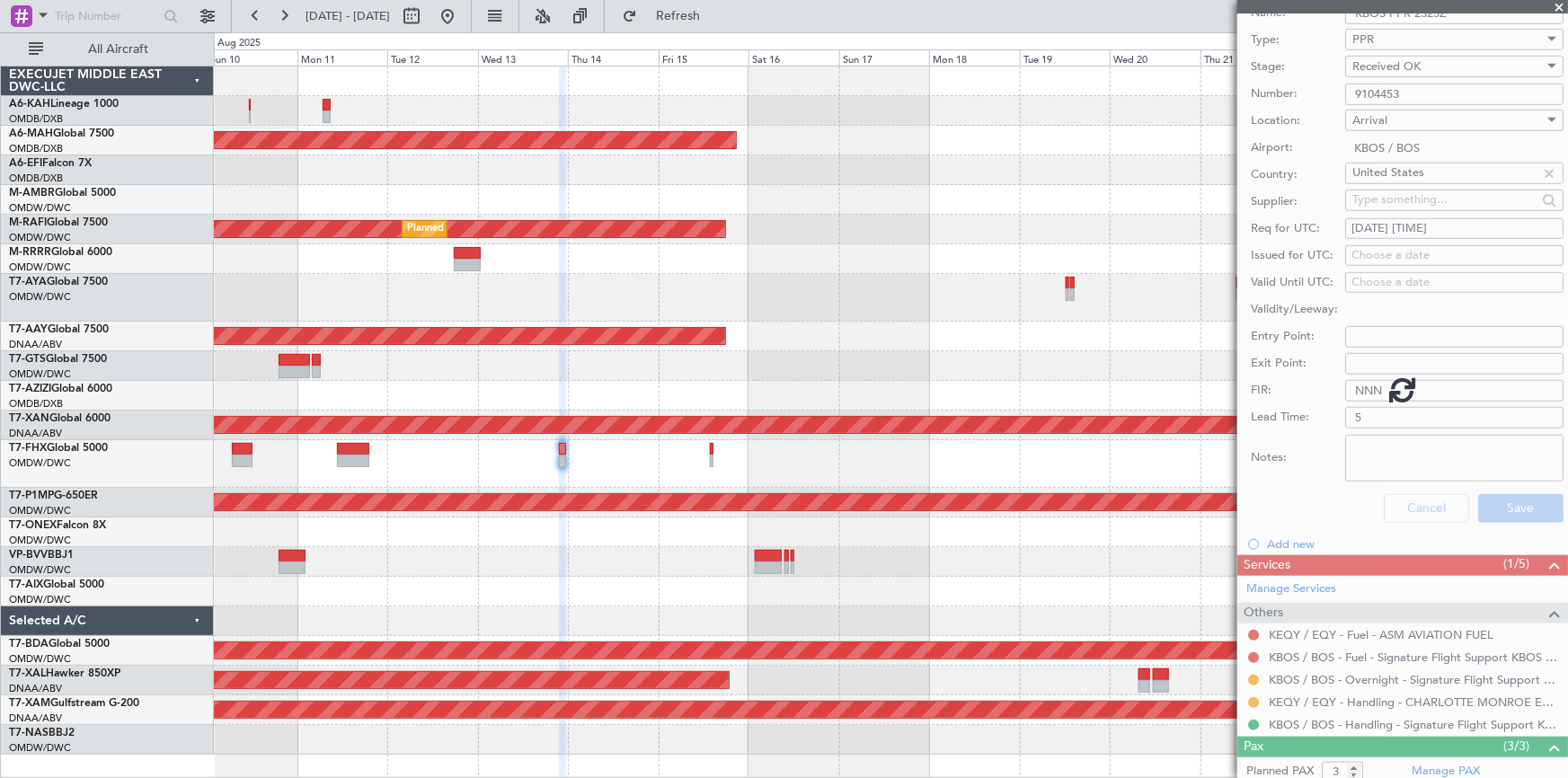 scroll, scrollTop: 35, scrollLeft: 0, axis: vertical 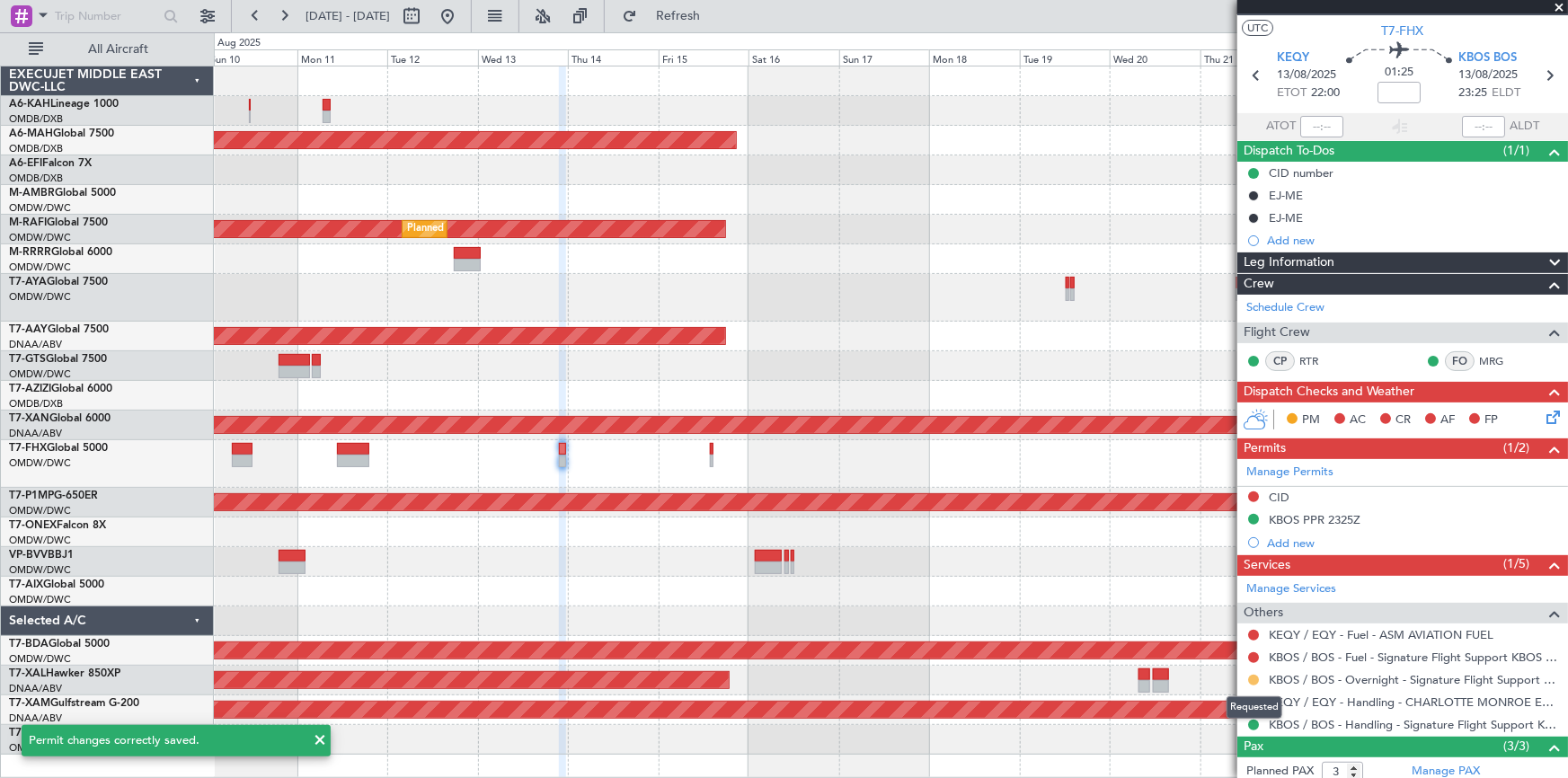 click at bounding box center [1254, 680] 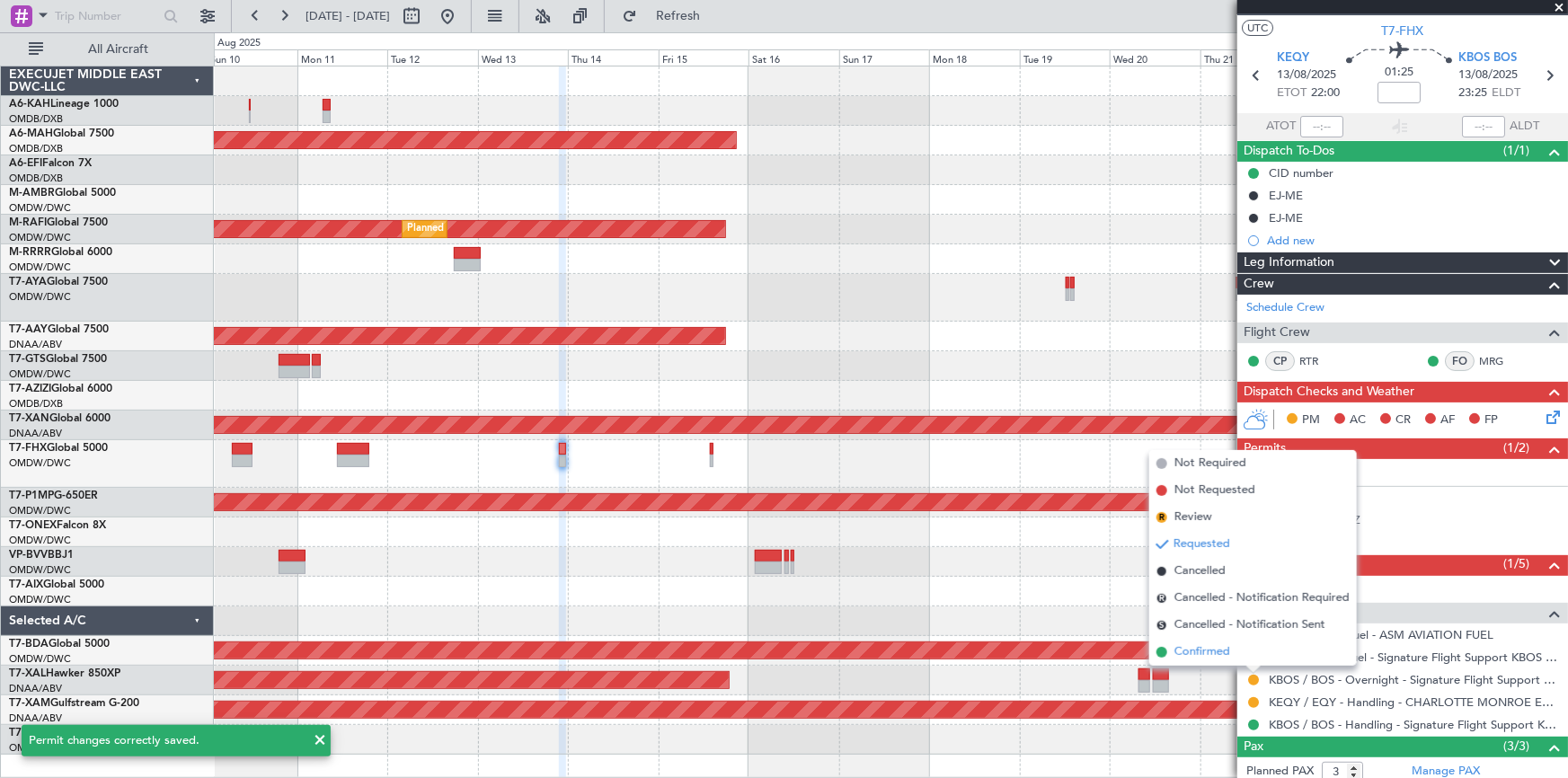 click on "Confirmed" at bounding box center (1202, 652) 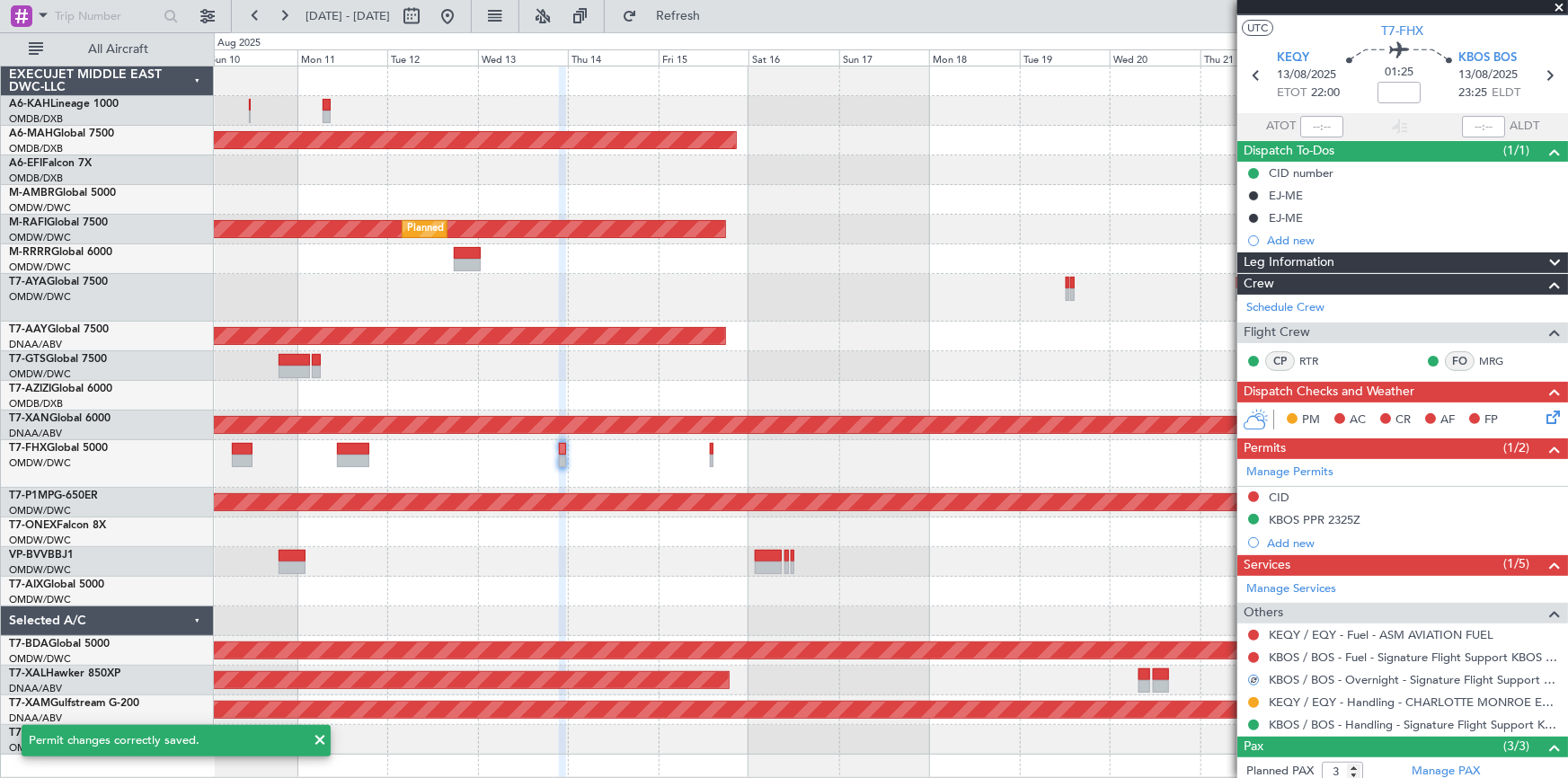 scroll, scrollTop: 0, scrollLeft: 0, axis: both 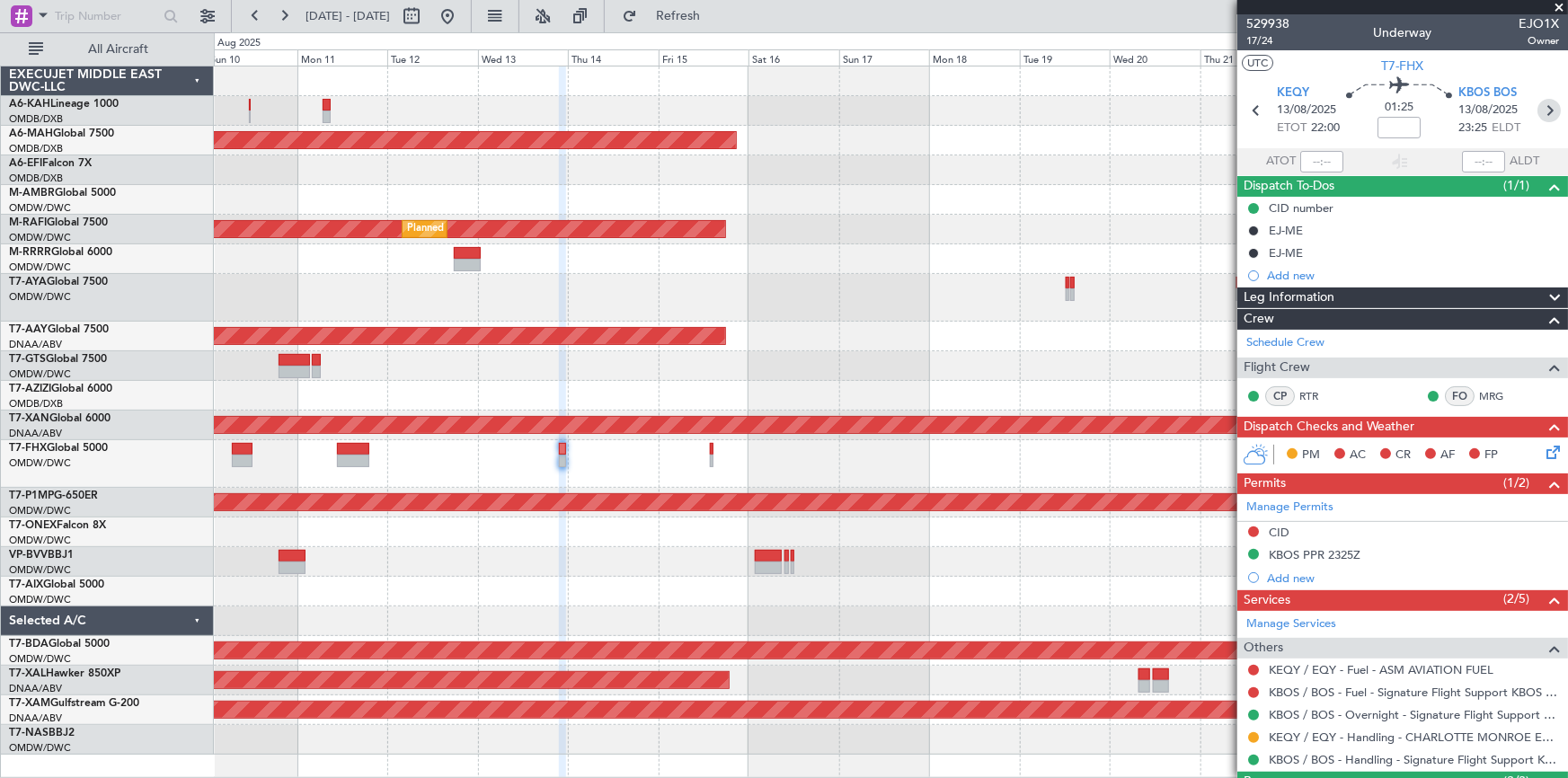 click at bounding box center [1549, 111] 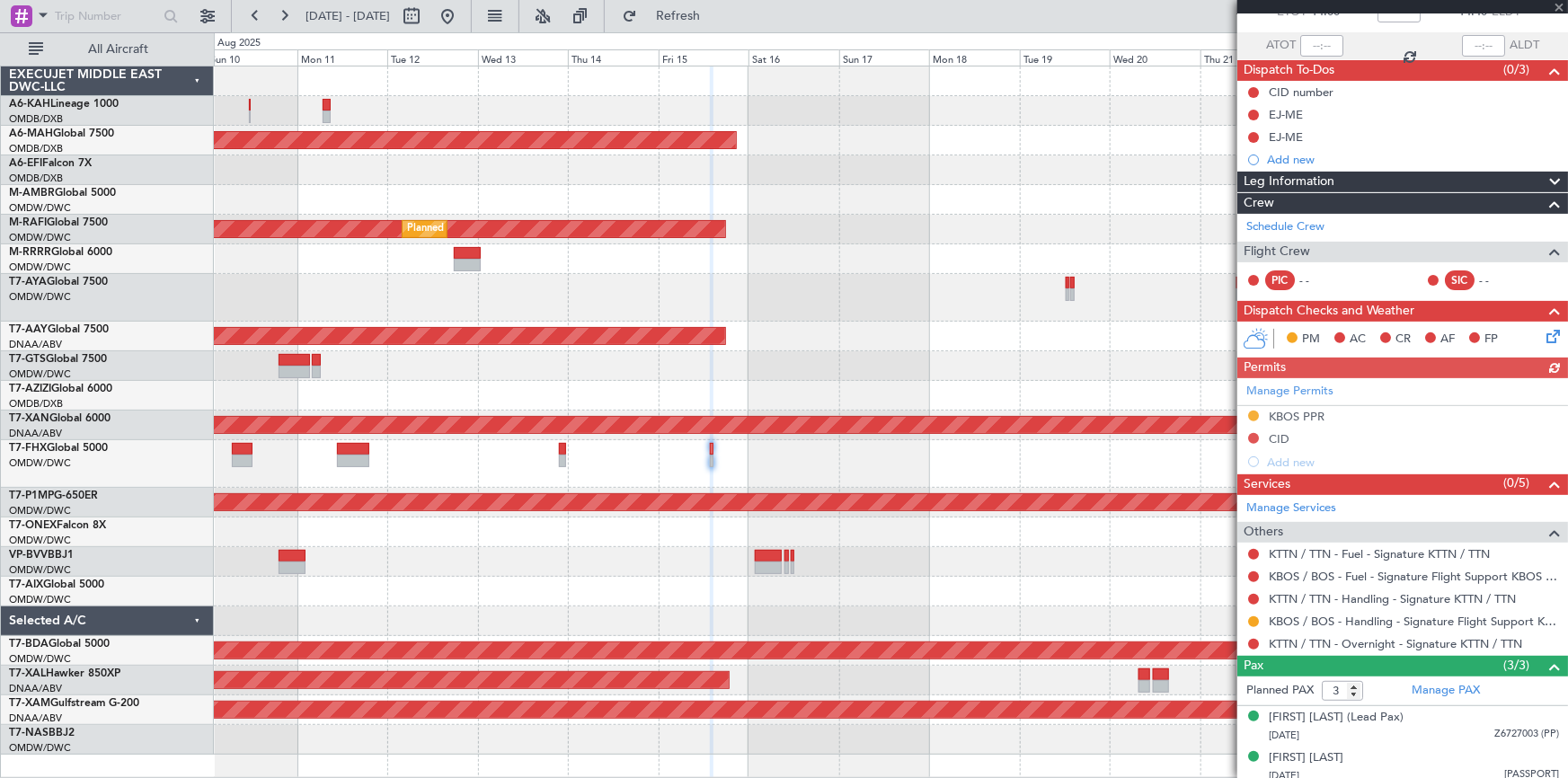 scroll, scrollTop: 163, scrollLeft: 0, axis: vertical 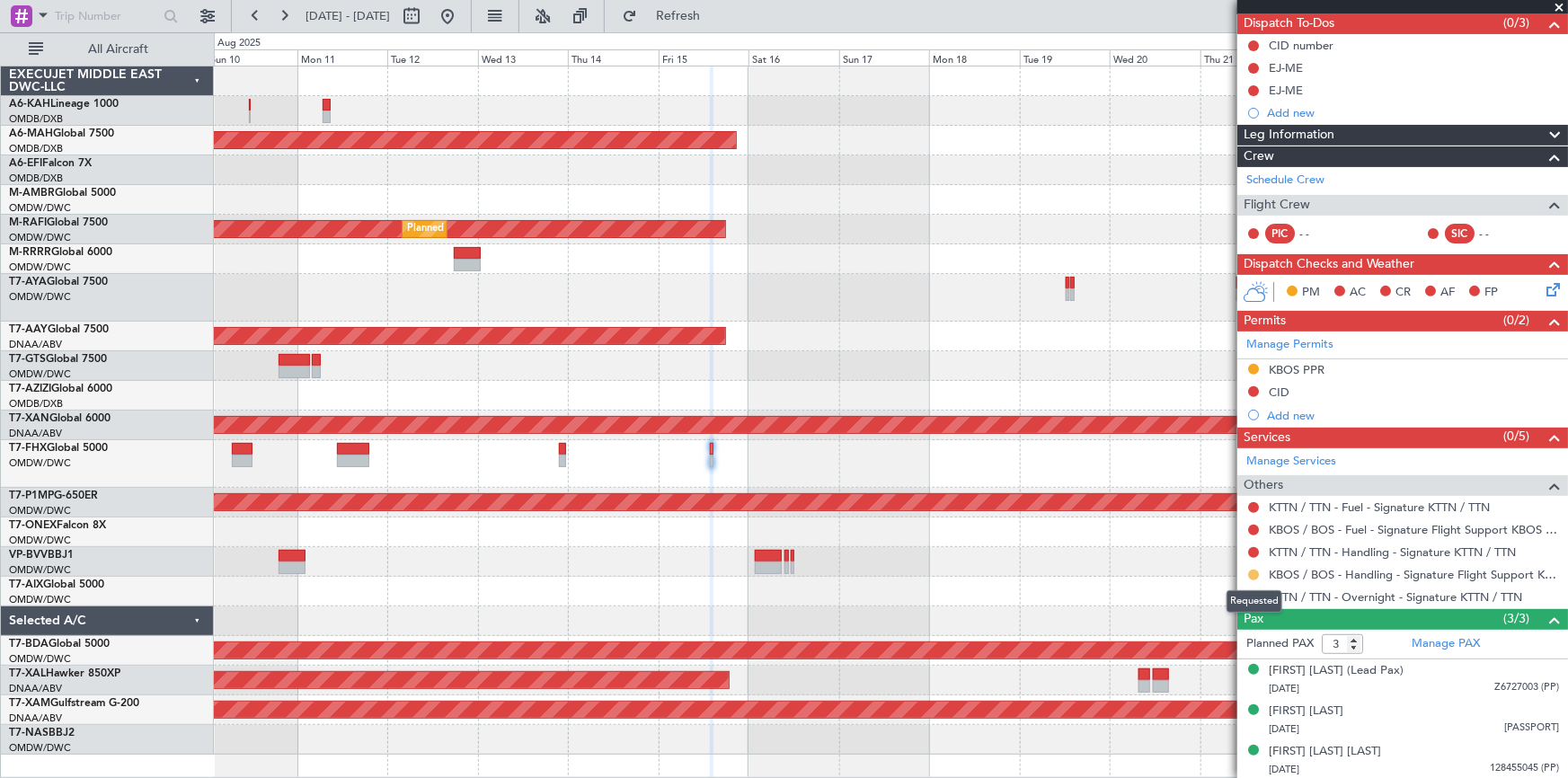 click at bounding box center [1254, 575] 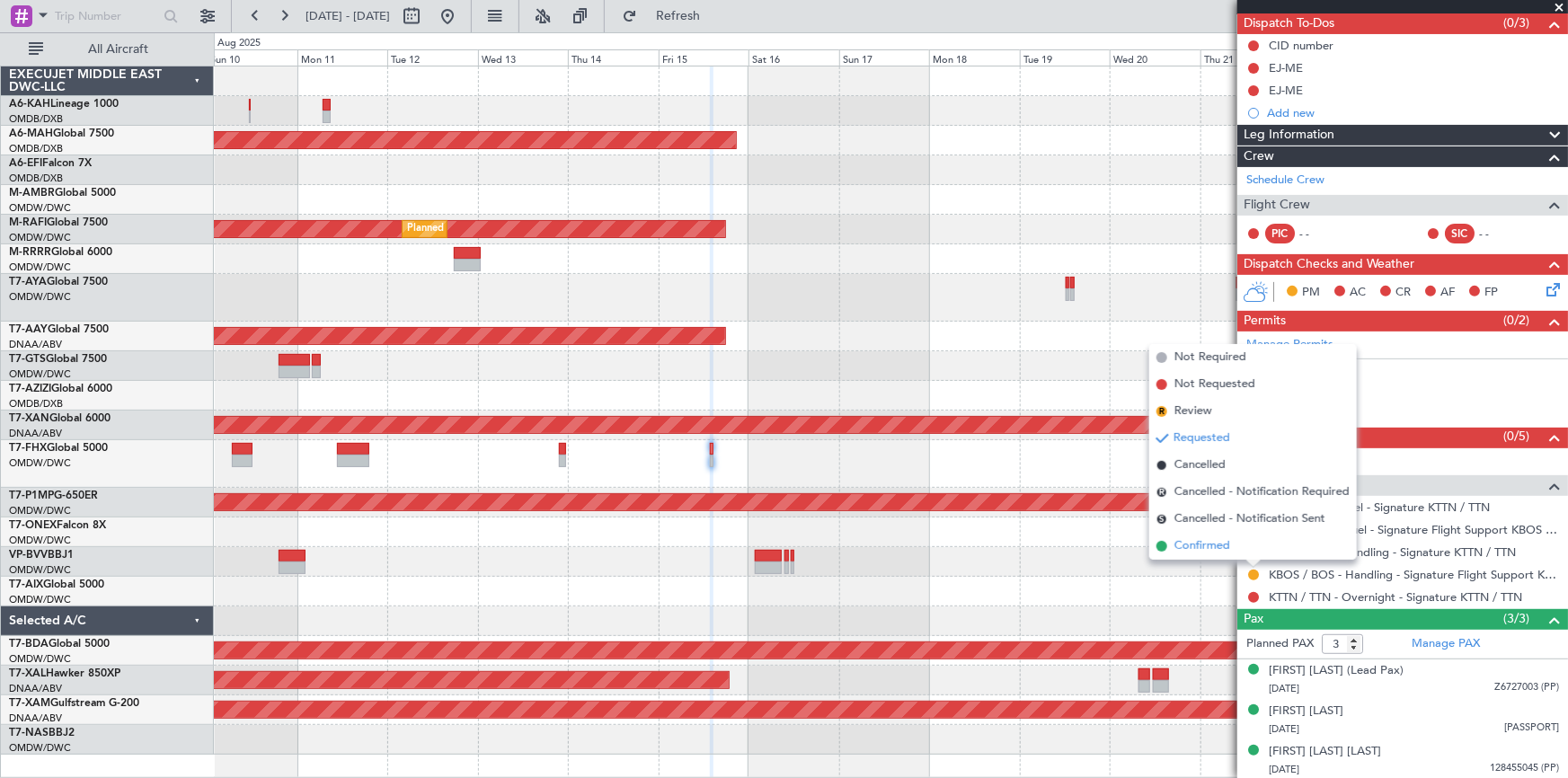 click on "Confirmed" at bounding box center (1202, 546) 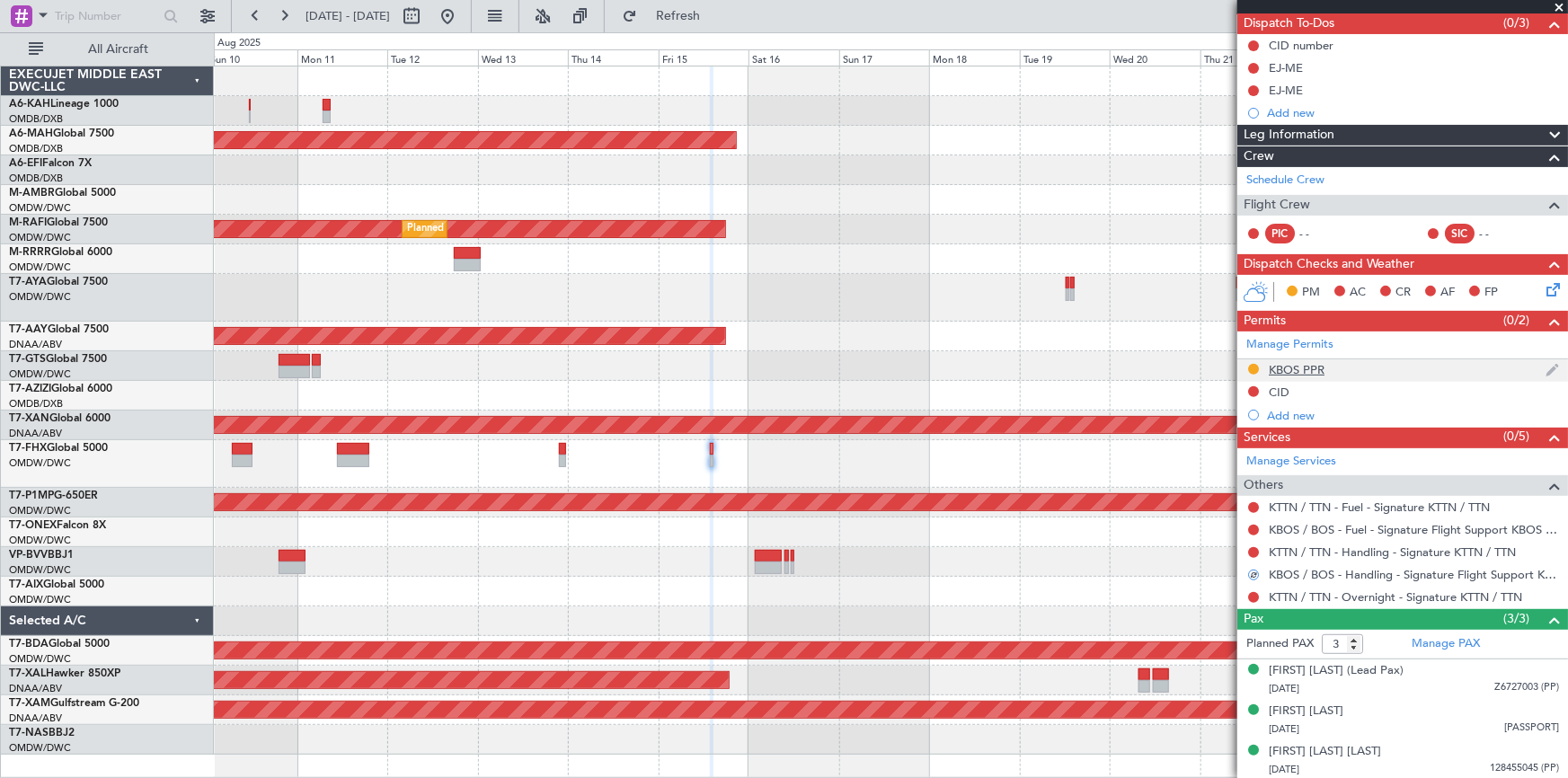 click on "KBOS PPR" at bounding box center (1297, 369) 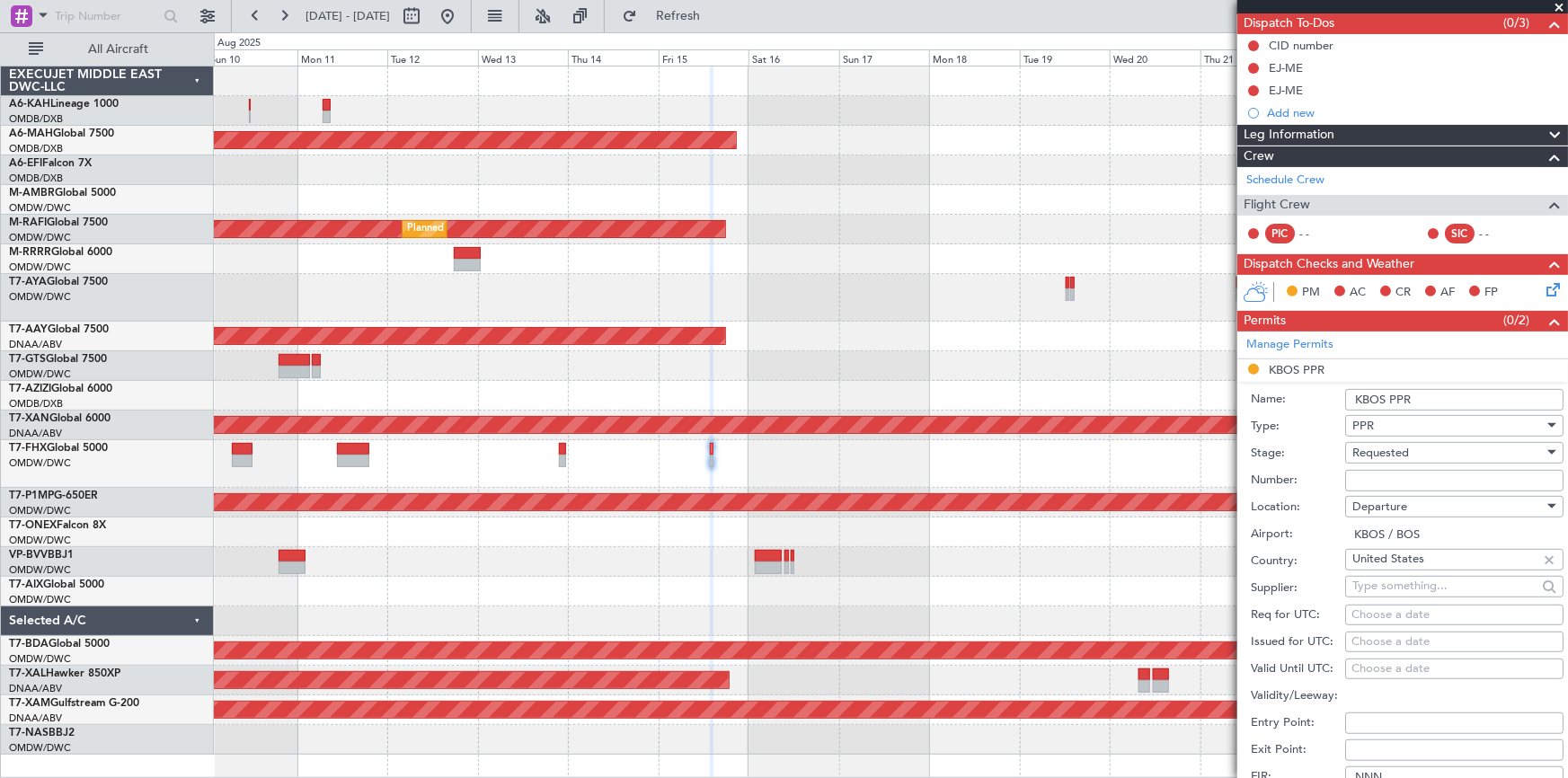 click on "Requested" at bounding box center (1448, 453) 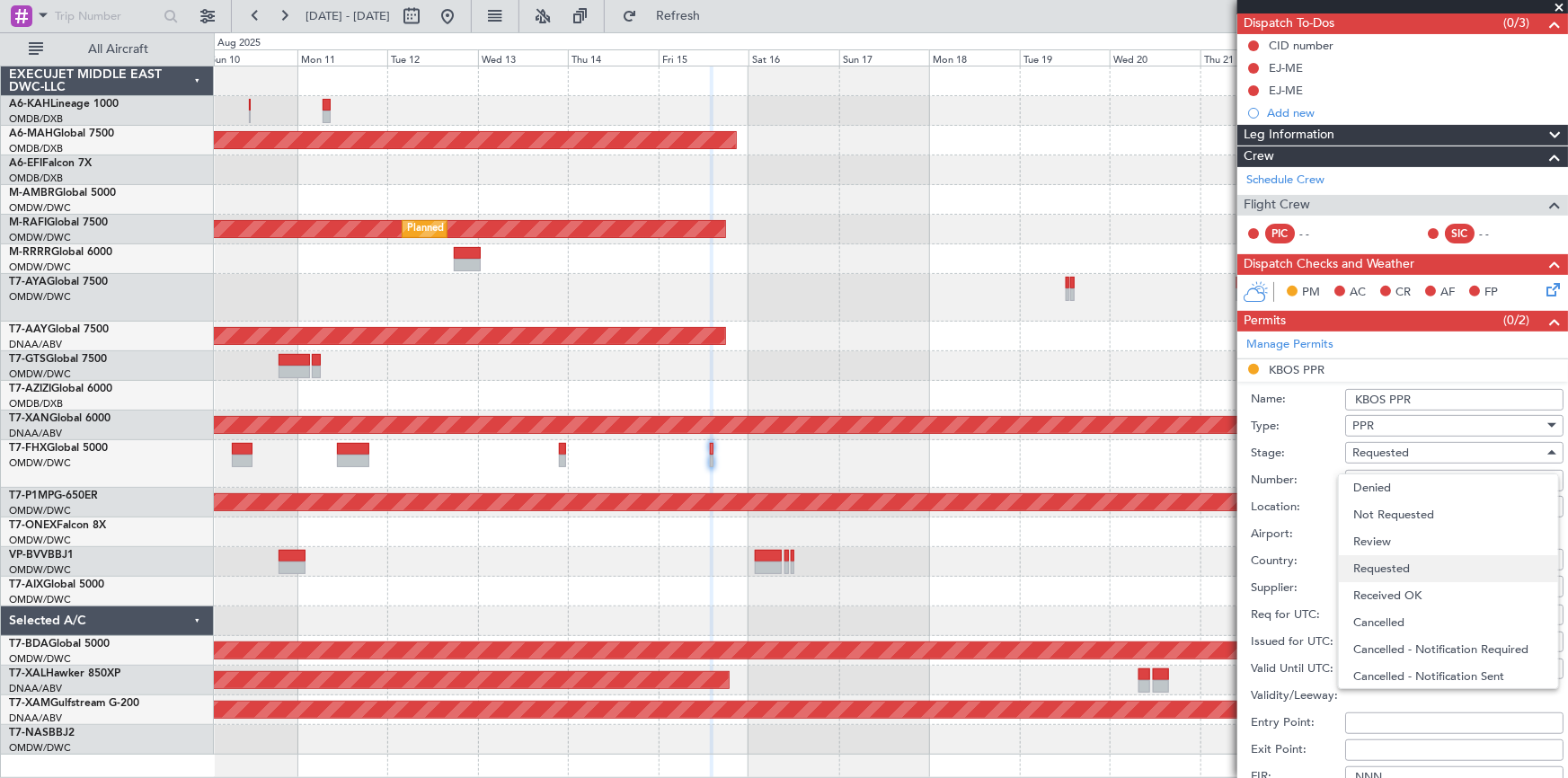 scroll, scrollTop: 7, scrollLeft: 0, axis: vertical 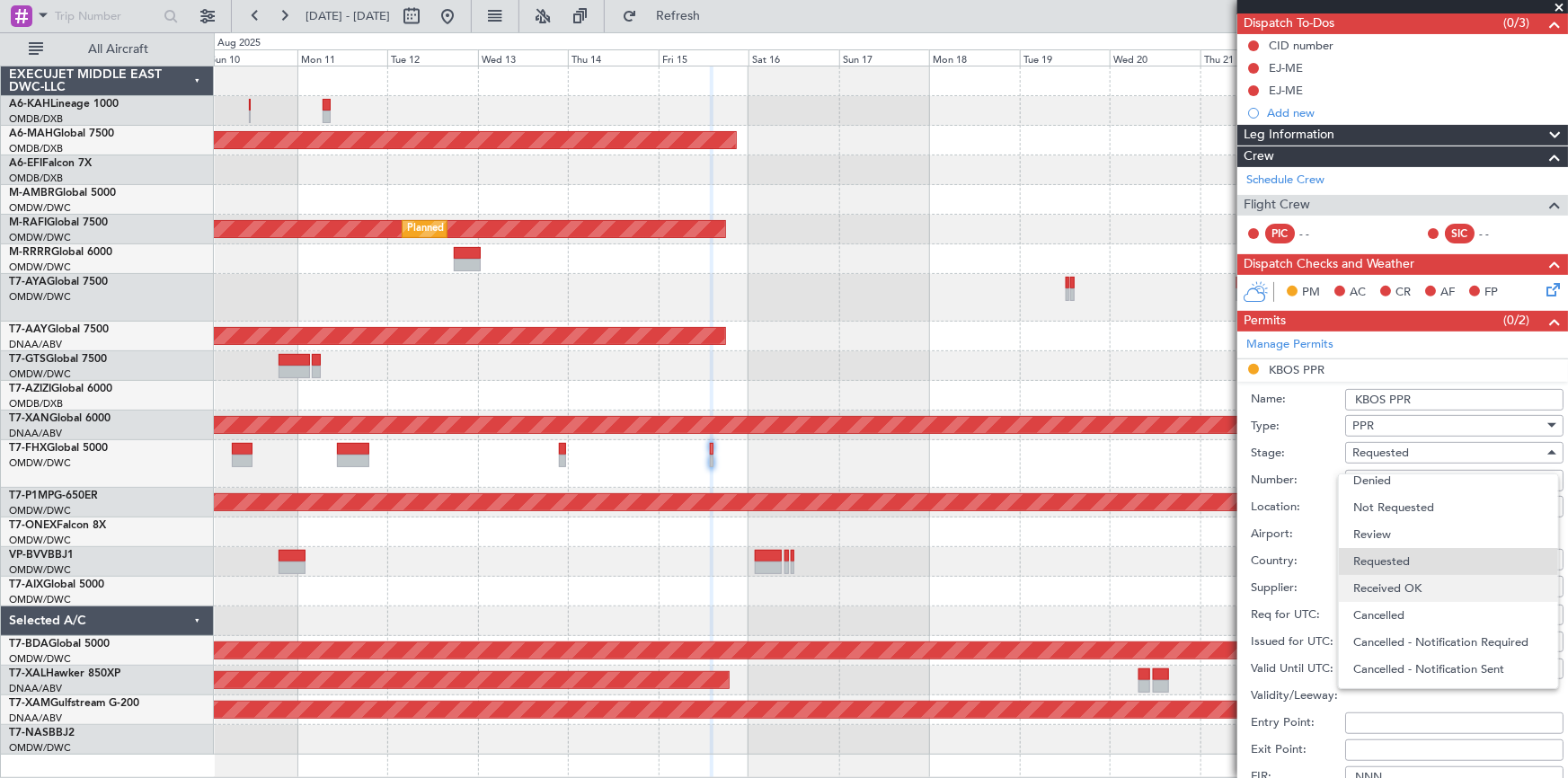 click on "Received OK" at bounding box center (1448, 588) 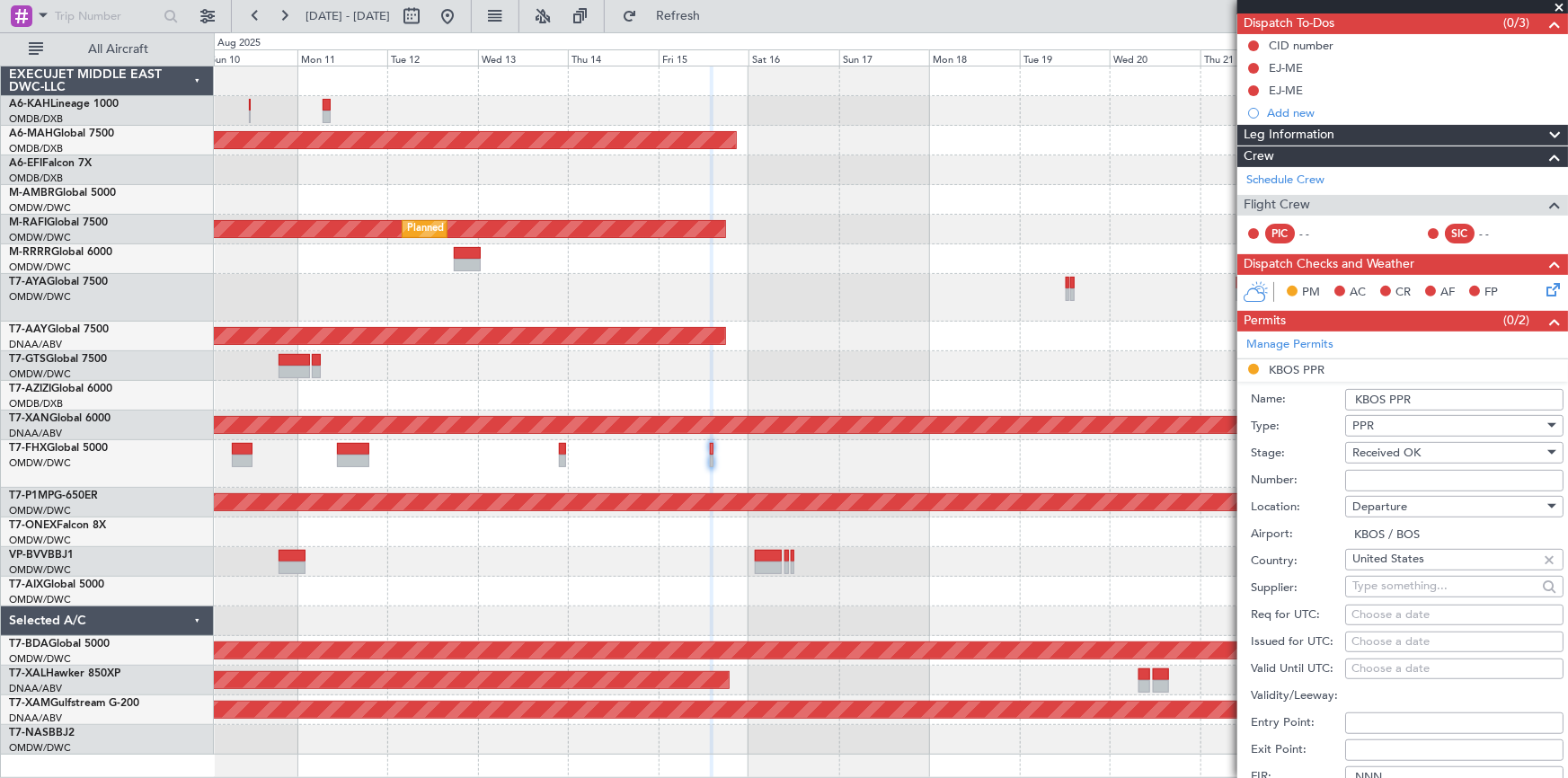 click on "Number:" at bounding box center (1454, 481) 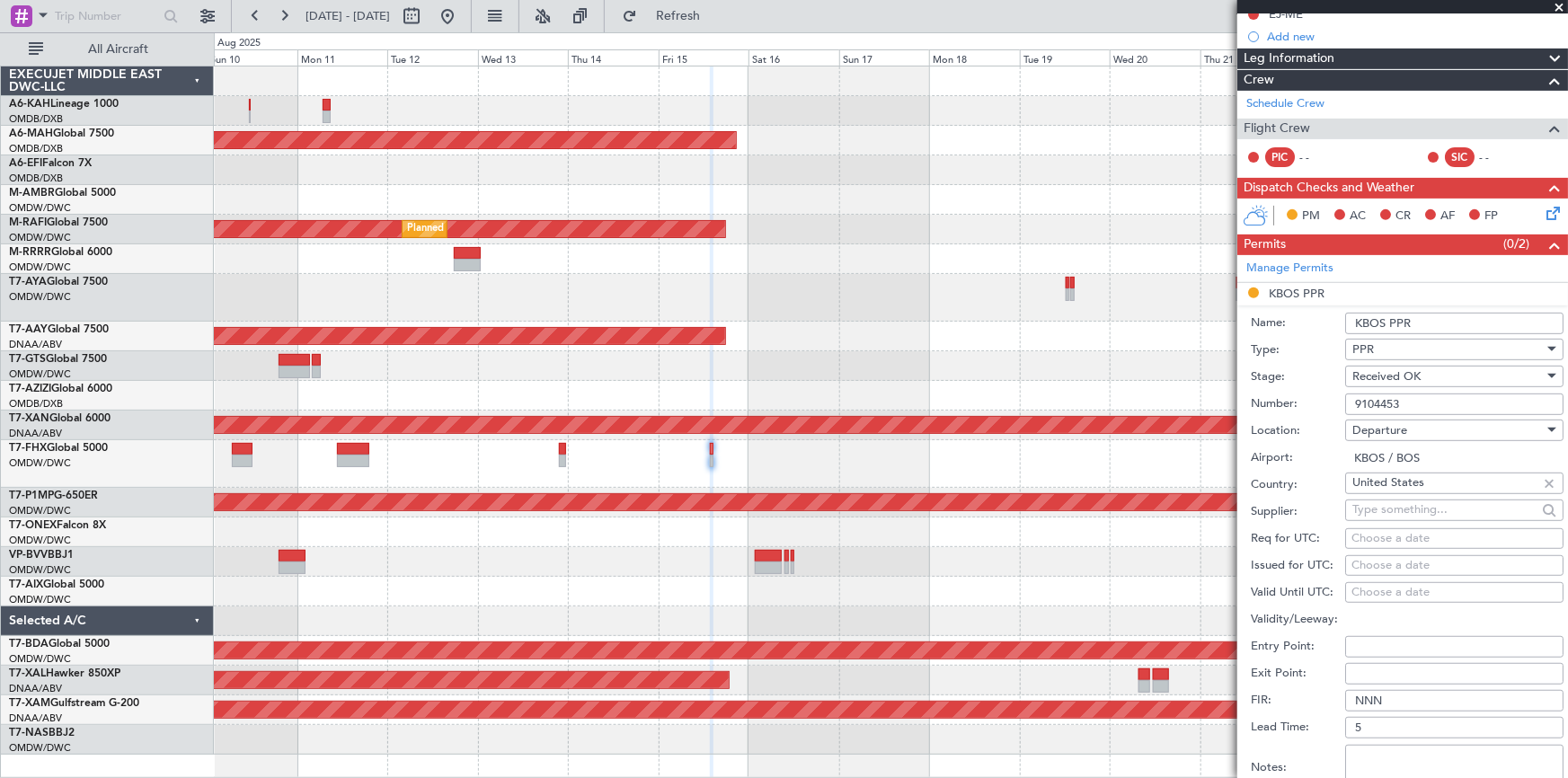 scroll, scrollTop: 490, scrollLeft: 0, axis: vertical 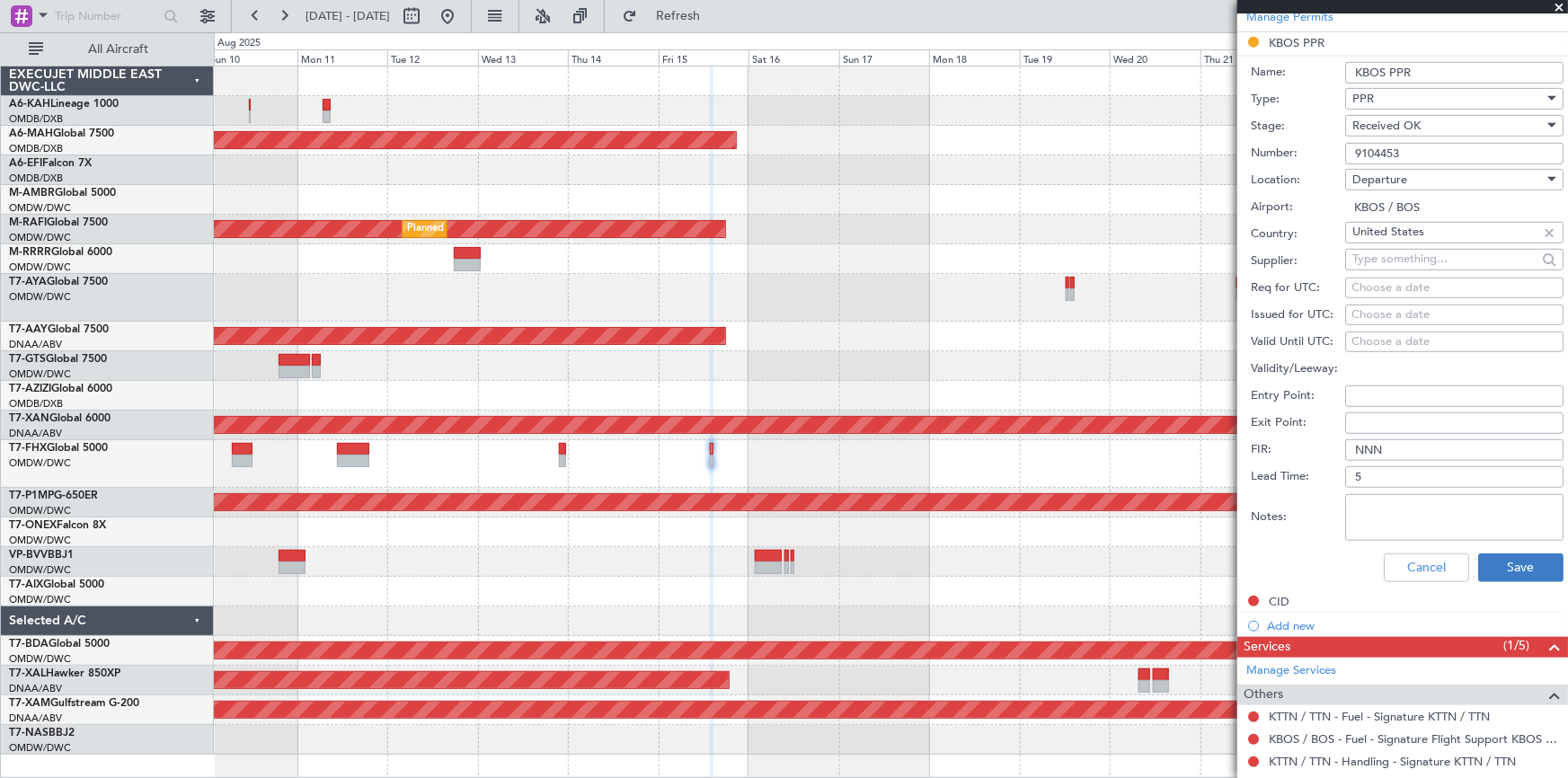 type on "9104453" 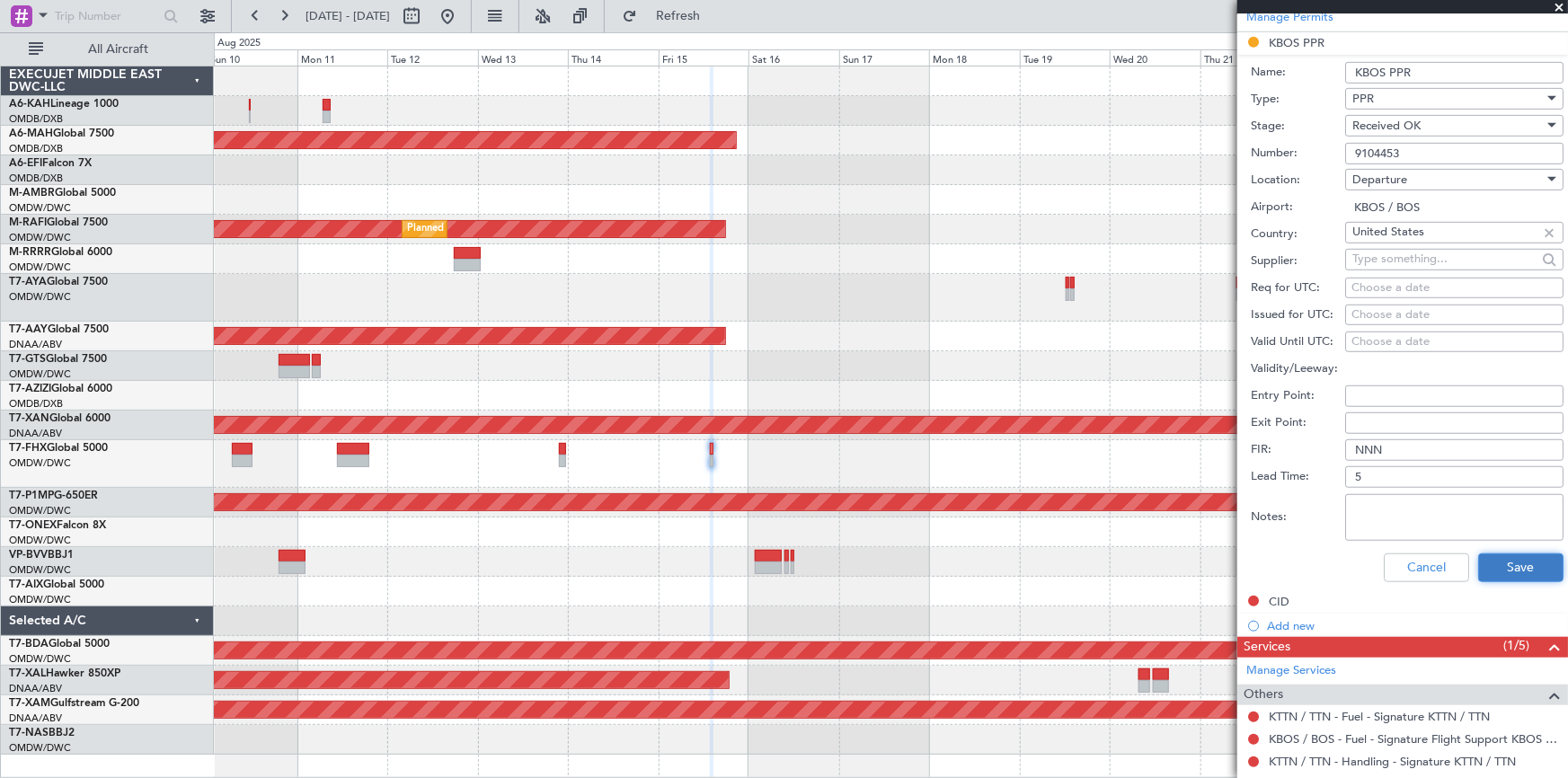 click on "Save" at bounding box center (1520, 568) 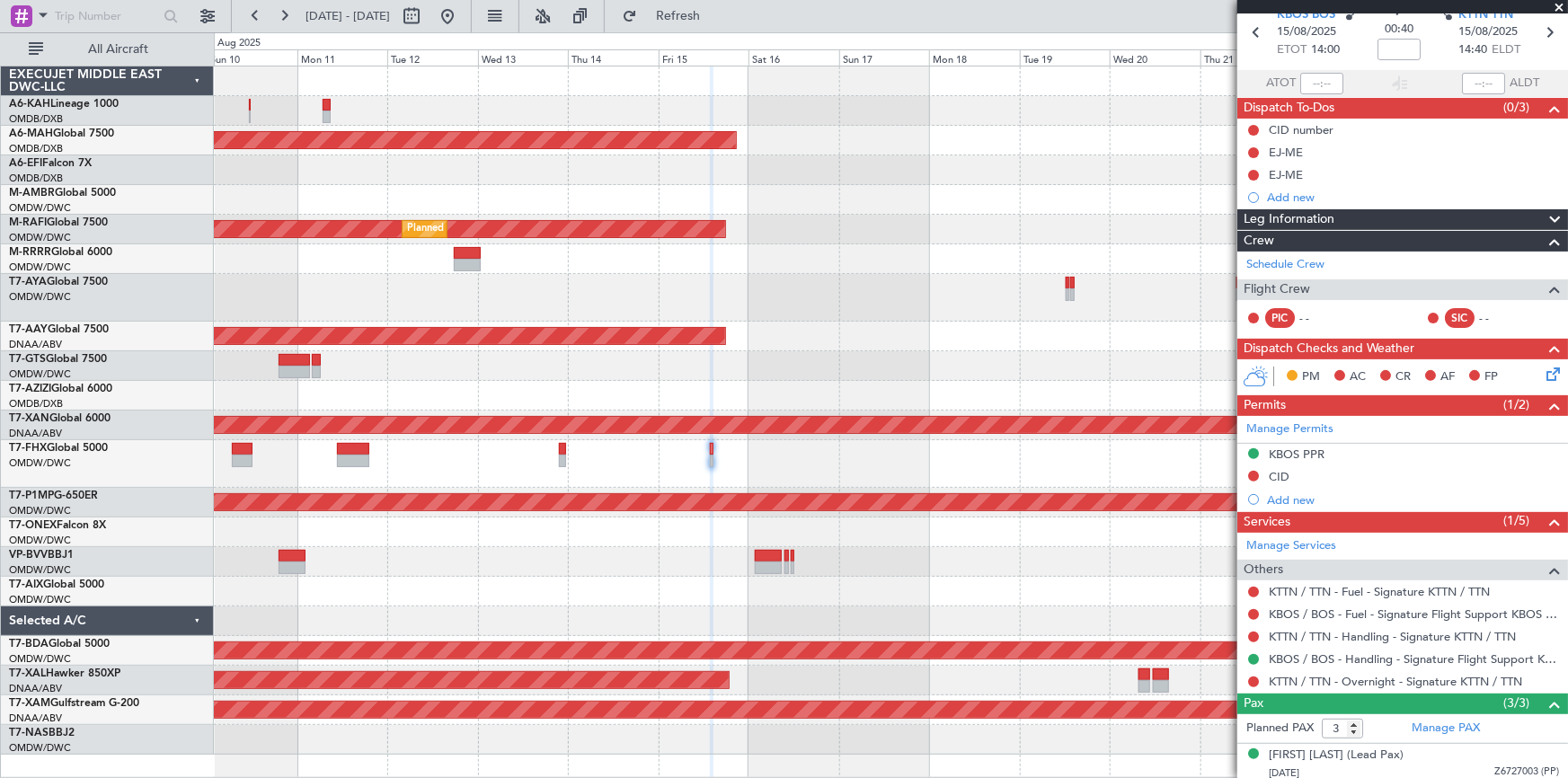 scroll, scrollTop: 0, scrollLeft: 0, axis: both 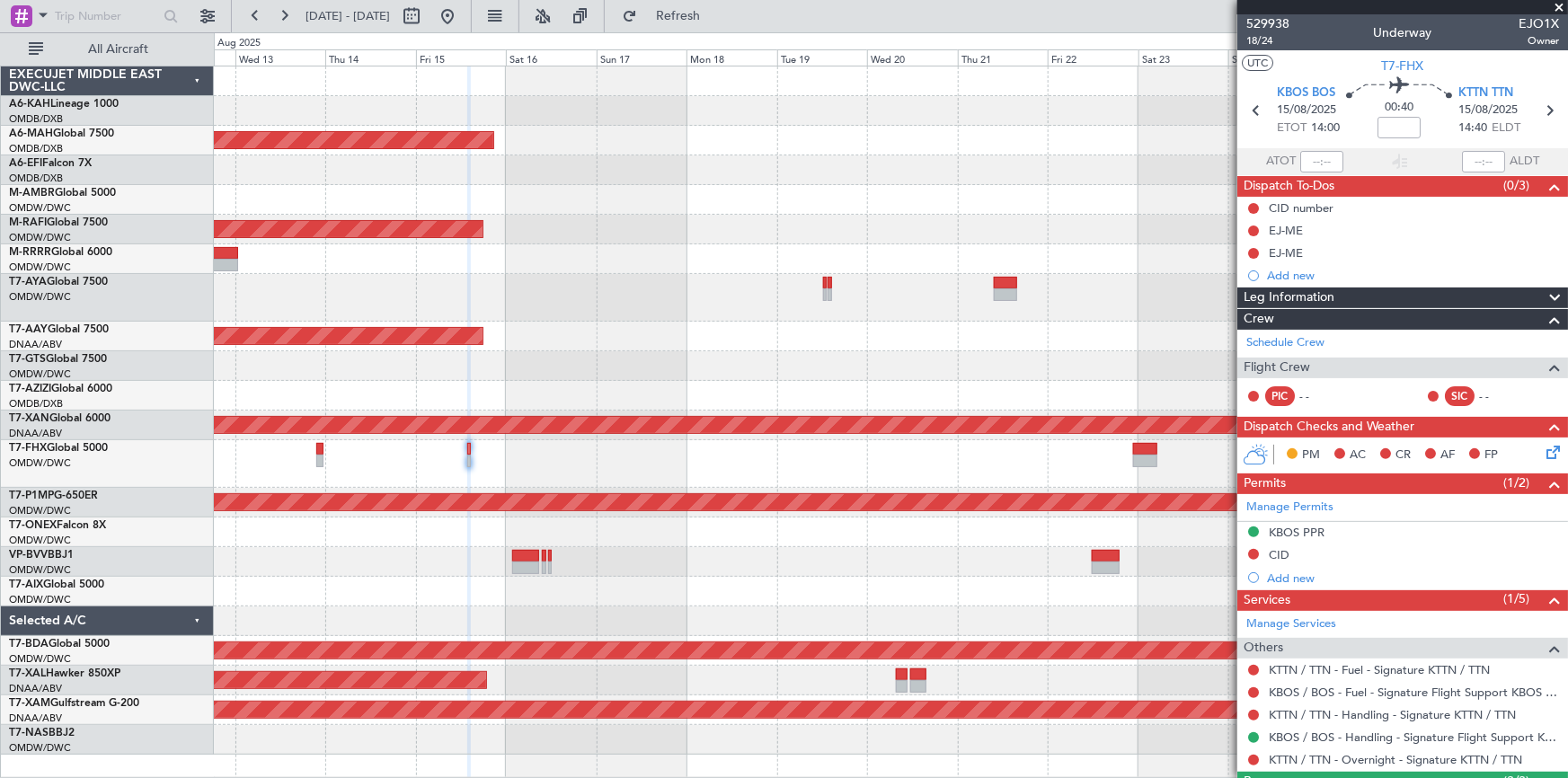 click 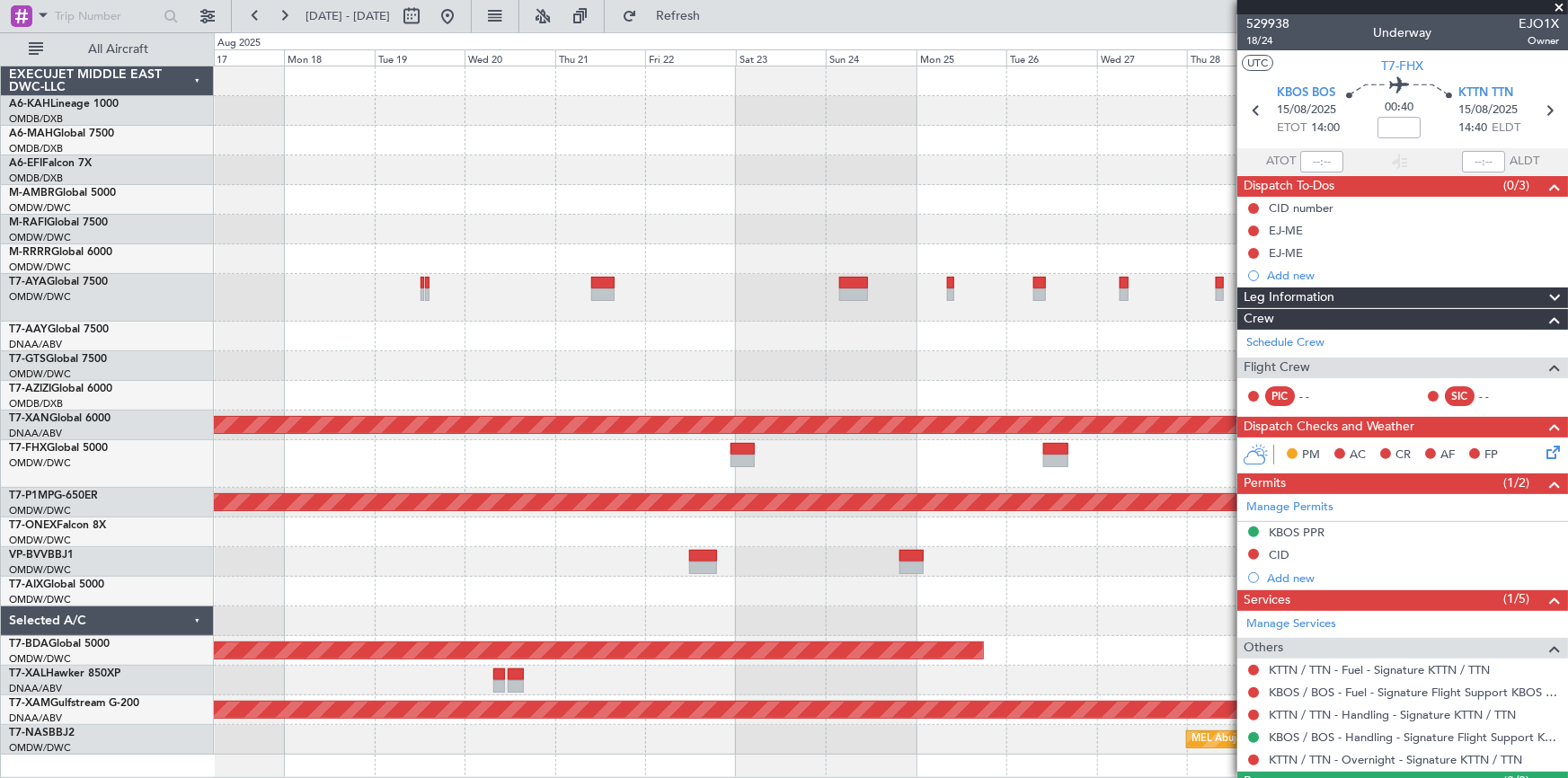 click 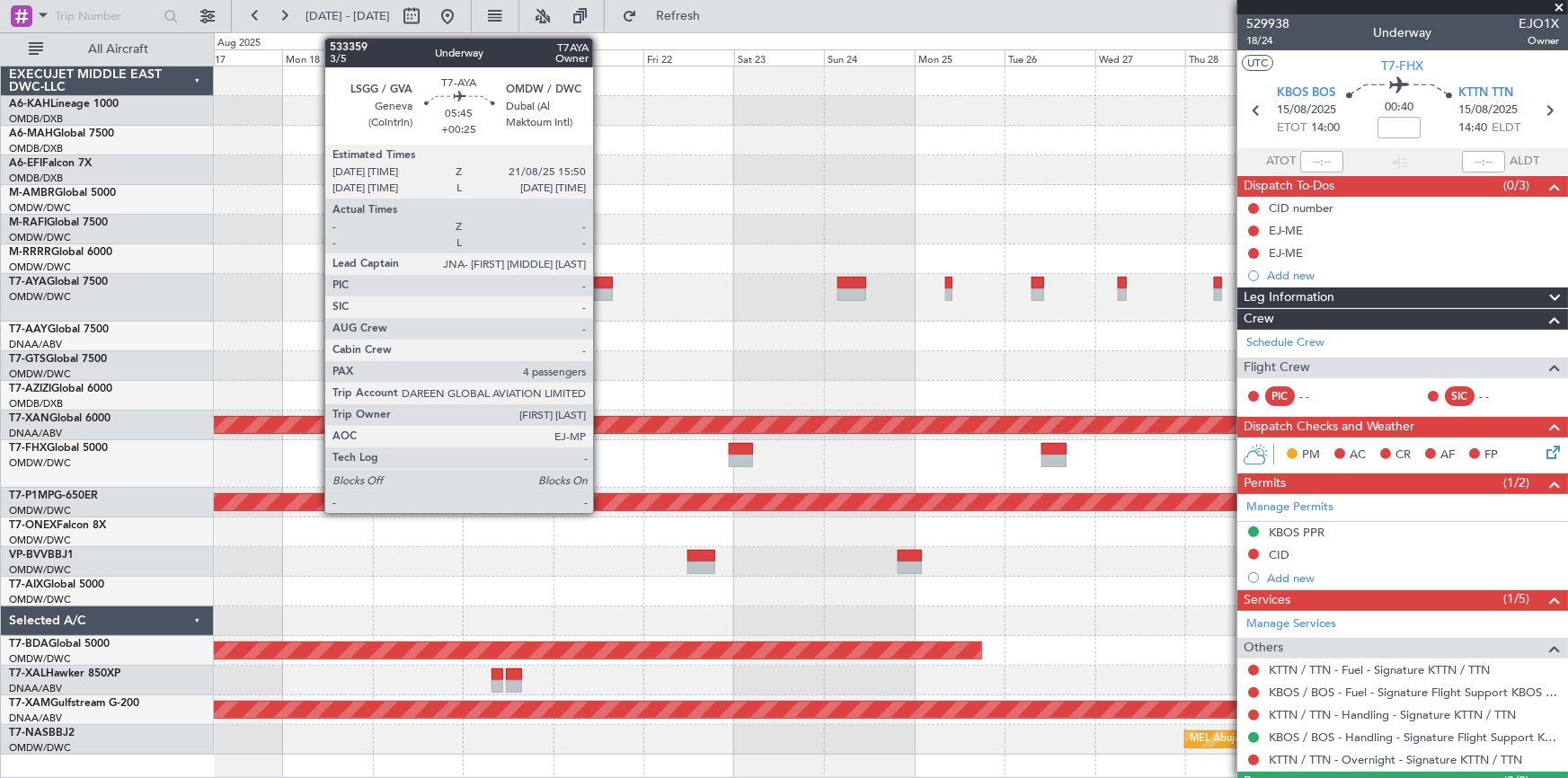 click 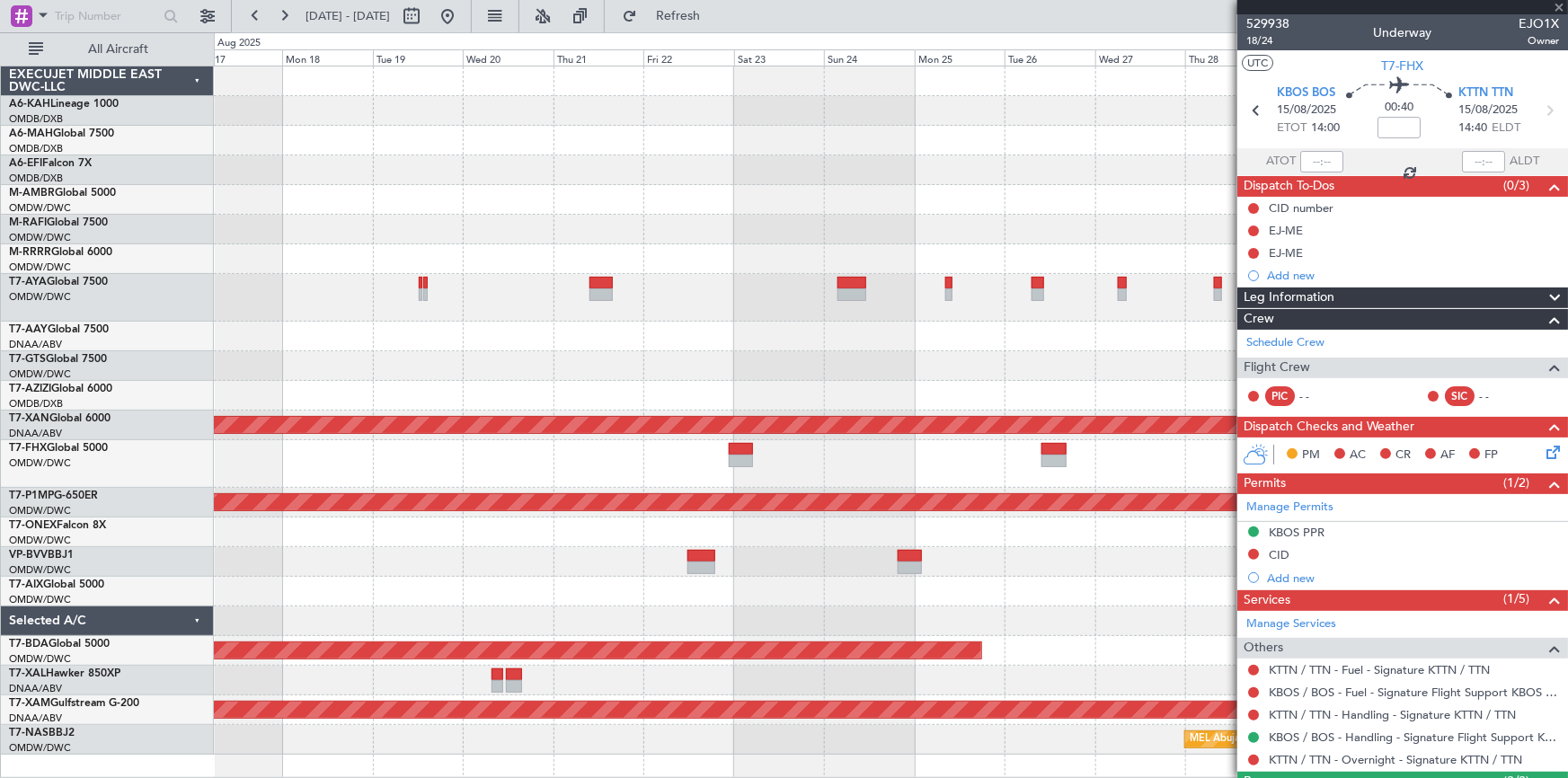 type on "+00:25" 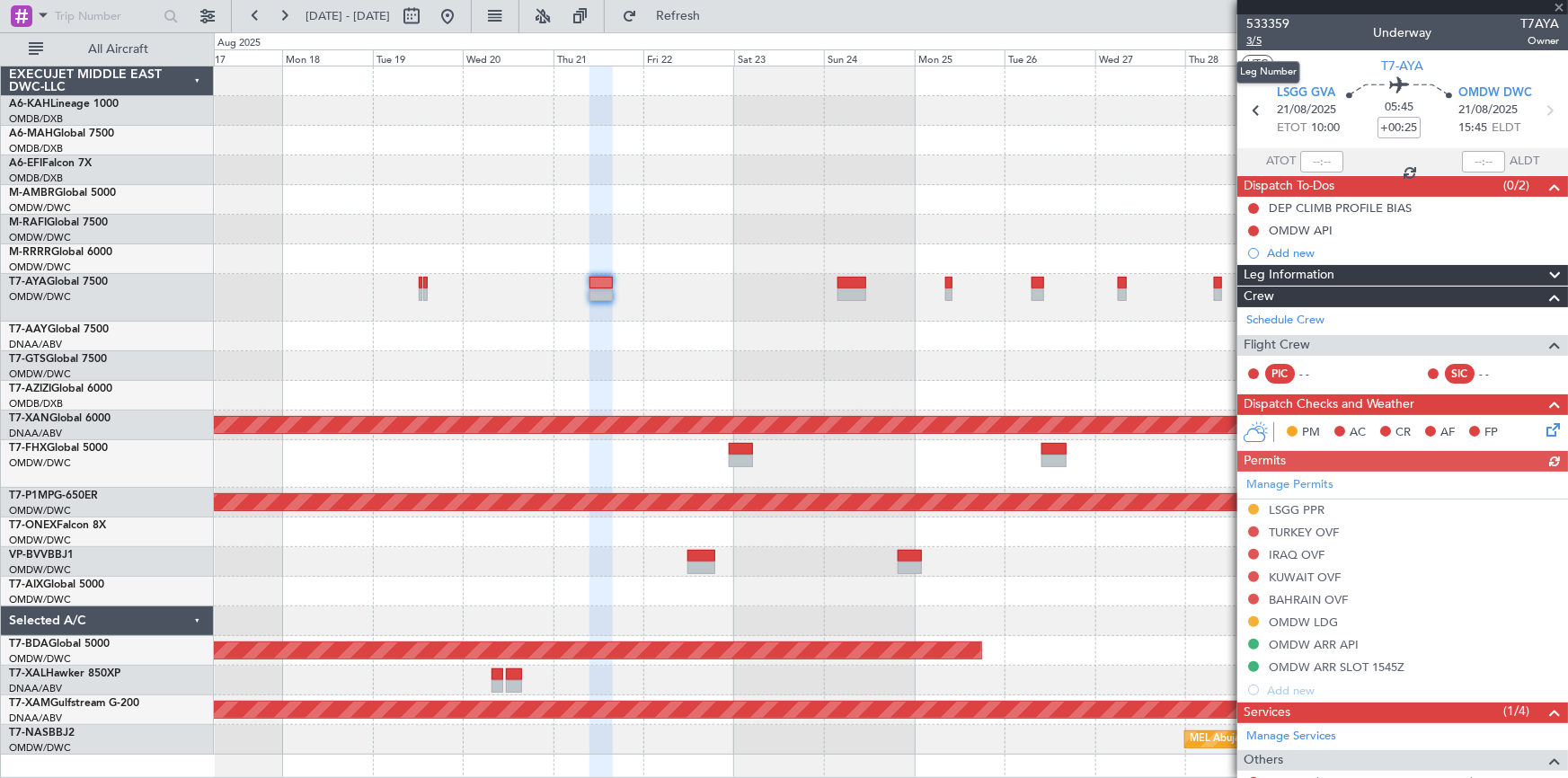 click on "3/5" at bounding box center (1268, 40) 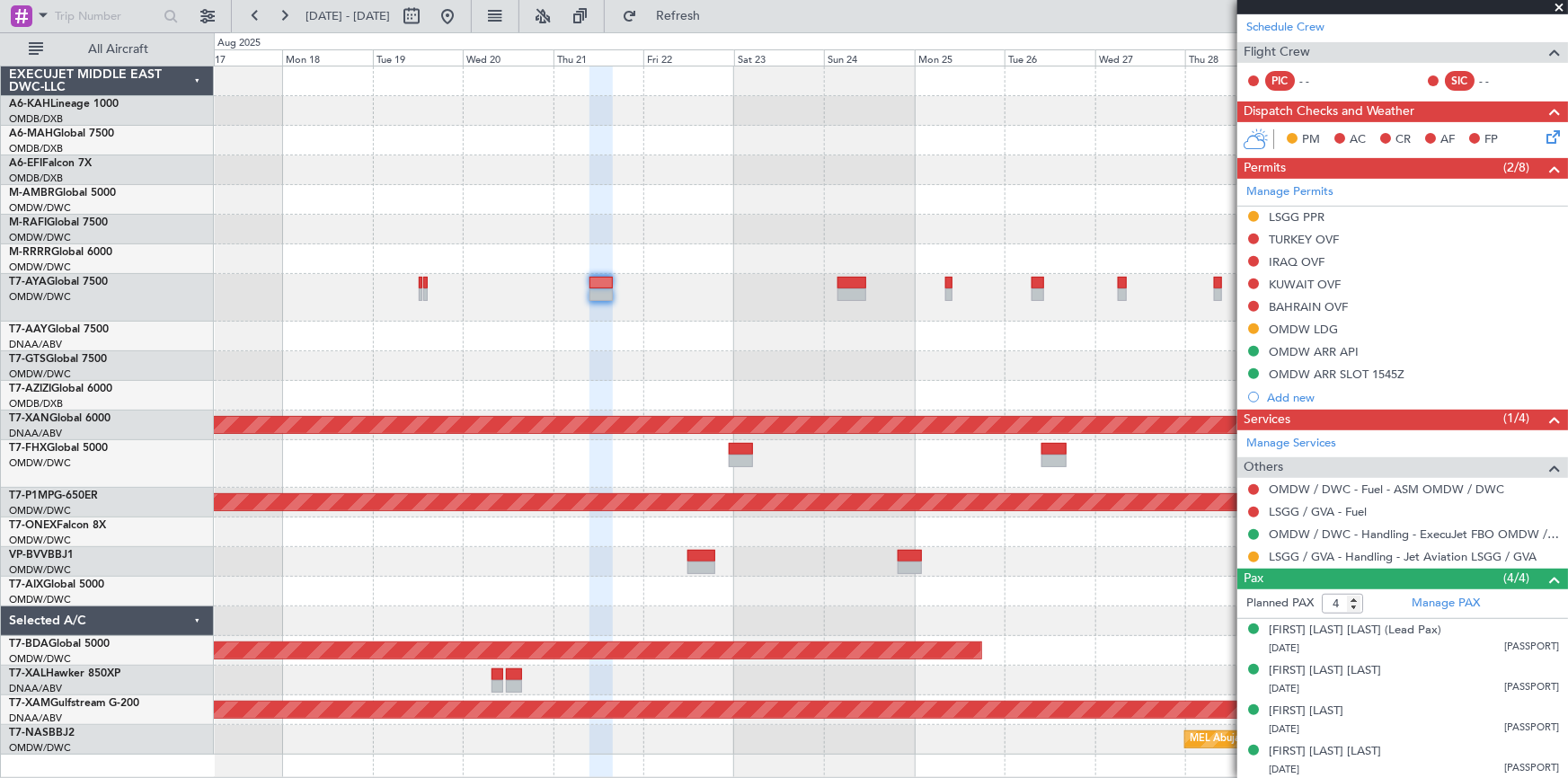 scroll, scrollTop: 0, scrollLeft: 0, axis: both 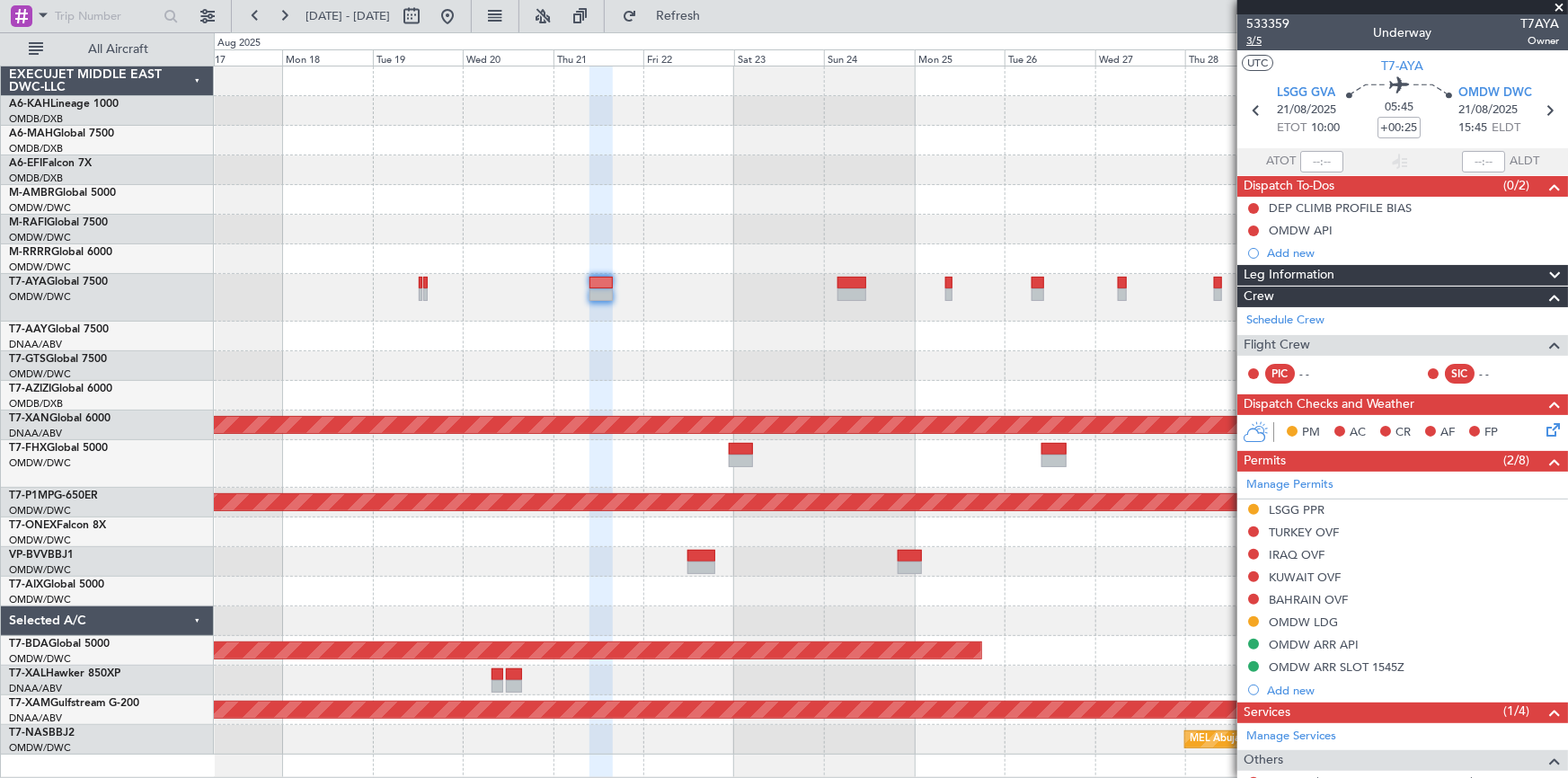 click on "3/5" at bounding box center (1268, 40) 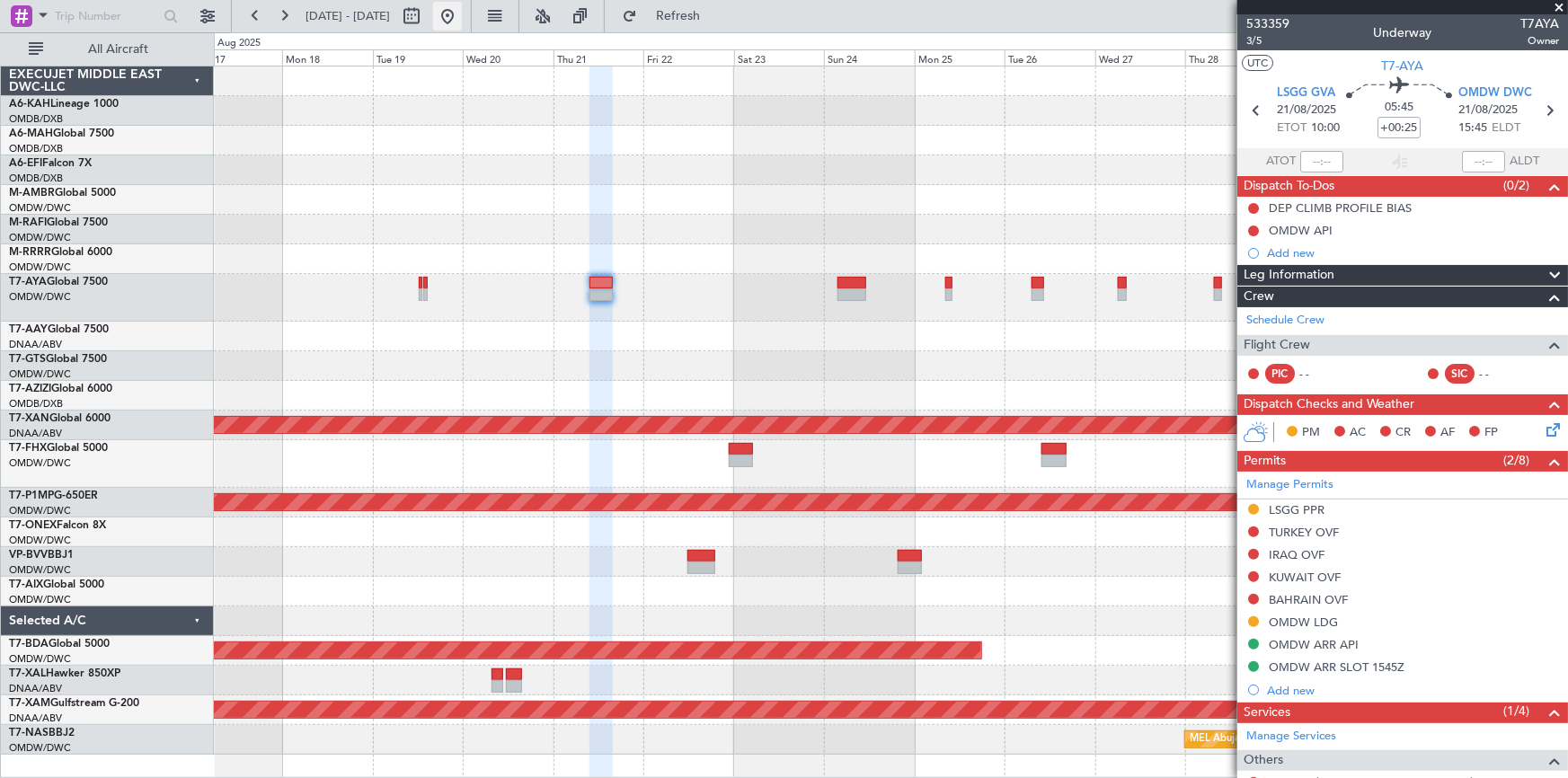 click at bounding box center [447, 16] 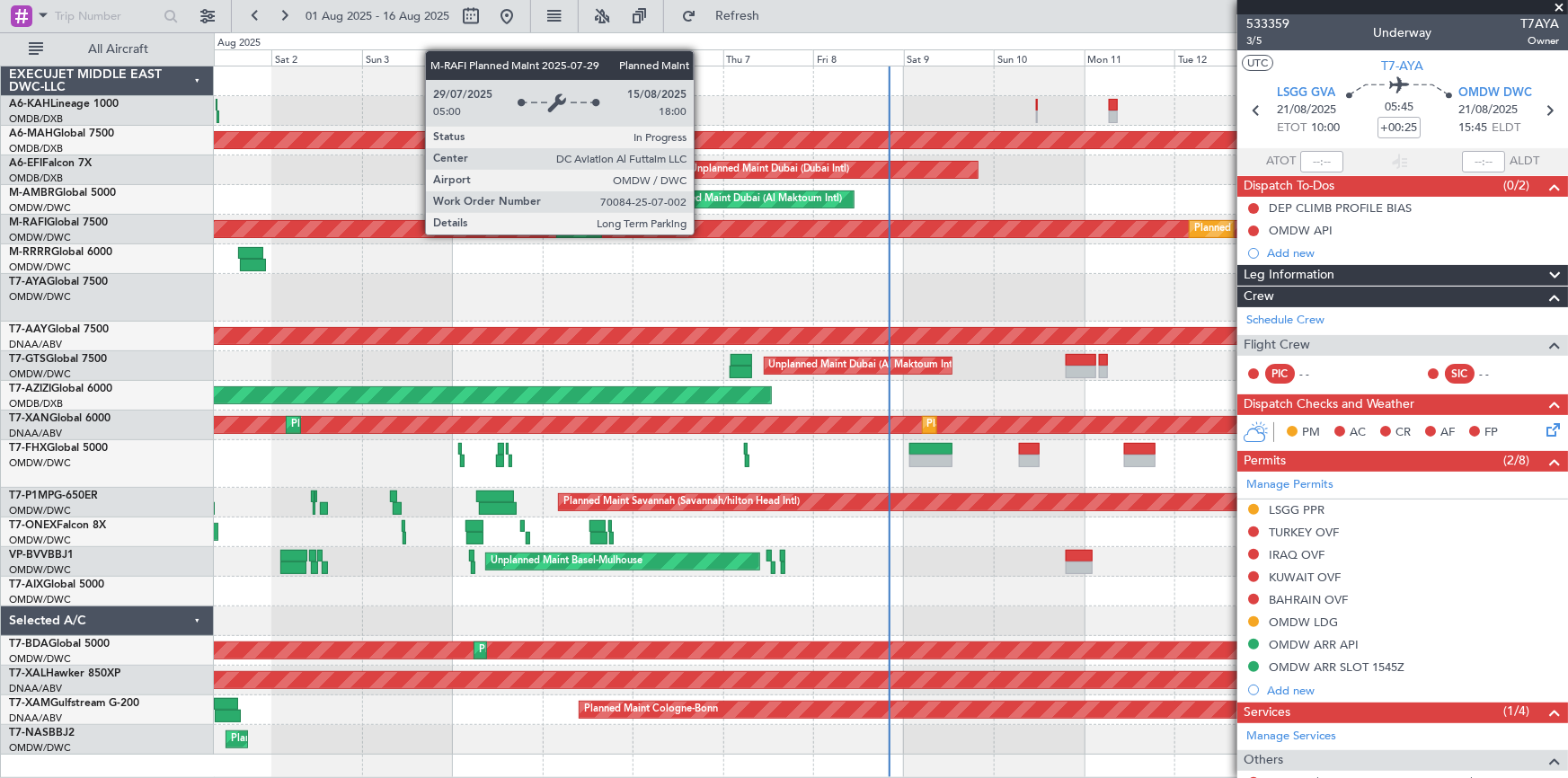 drag, startPoint x: 702, startPoint y: 234, endPoint x: 717, endPoint y: 235, distance: 15.033296 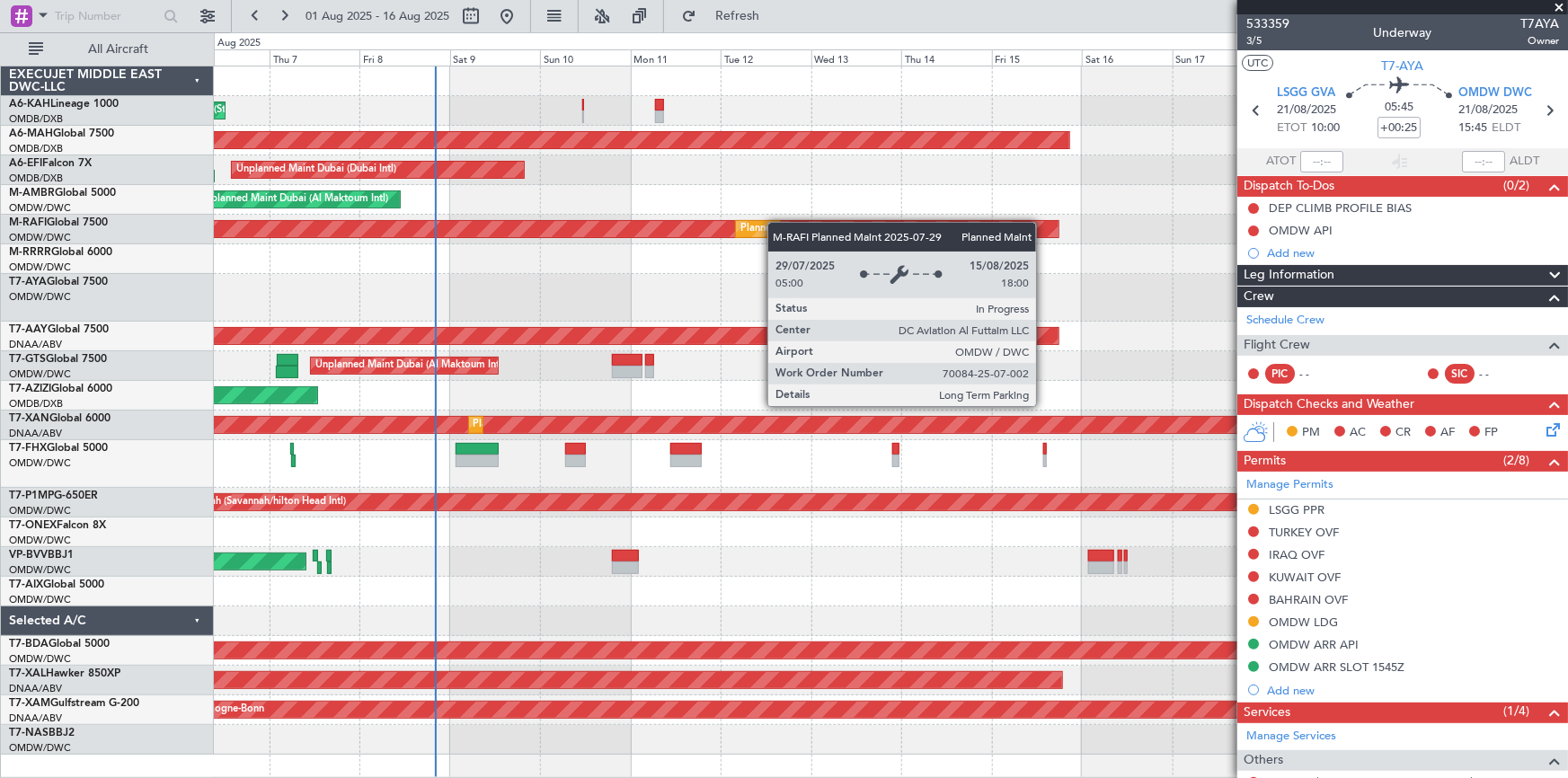 click on "Planned Maint London (Stansted)
Planned Maint Dubai (Dubai Intl)
Unplanned Maint Dubai (Dubai Intl)
Unplanned Maint Dubai (Al Maktoum Intl)
Planned Maint London (Stansted)
Planned Maint Dubai (Al Maktoum Intl)
Planned Maint Dubai (Al Maktoum Intl)
Planned Maint Dubai (Al Maktoum Intl)
Unplanned Maint Dubai (Al Maktoum Intl)
Unplanned Maint Dubai (Al Maktoum Intl)
AOG Maint Dubai (Dubai Intl)
Unplanned Maint Dubai (Al Maktoum Intl)
Planned Maint Dubai (Al Maktoum Intl)
Planned Maint Savannah (Savannah/hilton Head Intl)
Unplanned Maint Basel-Mulhouse
Planned Maint Dubai (Al Maktoum Intl)
Planned Maint Dubai (Al Maktoum Intl)
Planned Maint Chester
Planned Maint Cologne-Bonn" 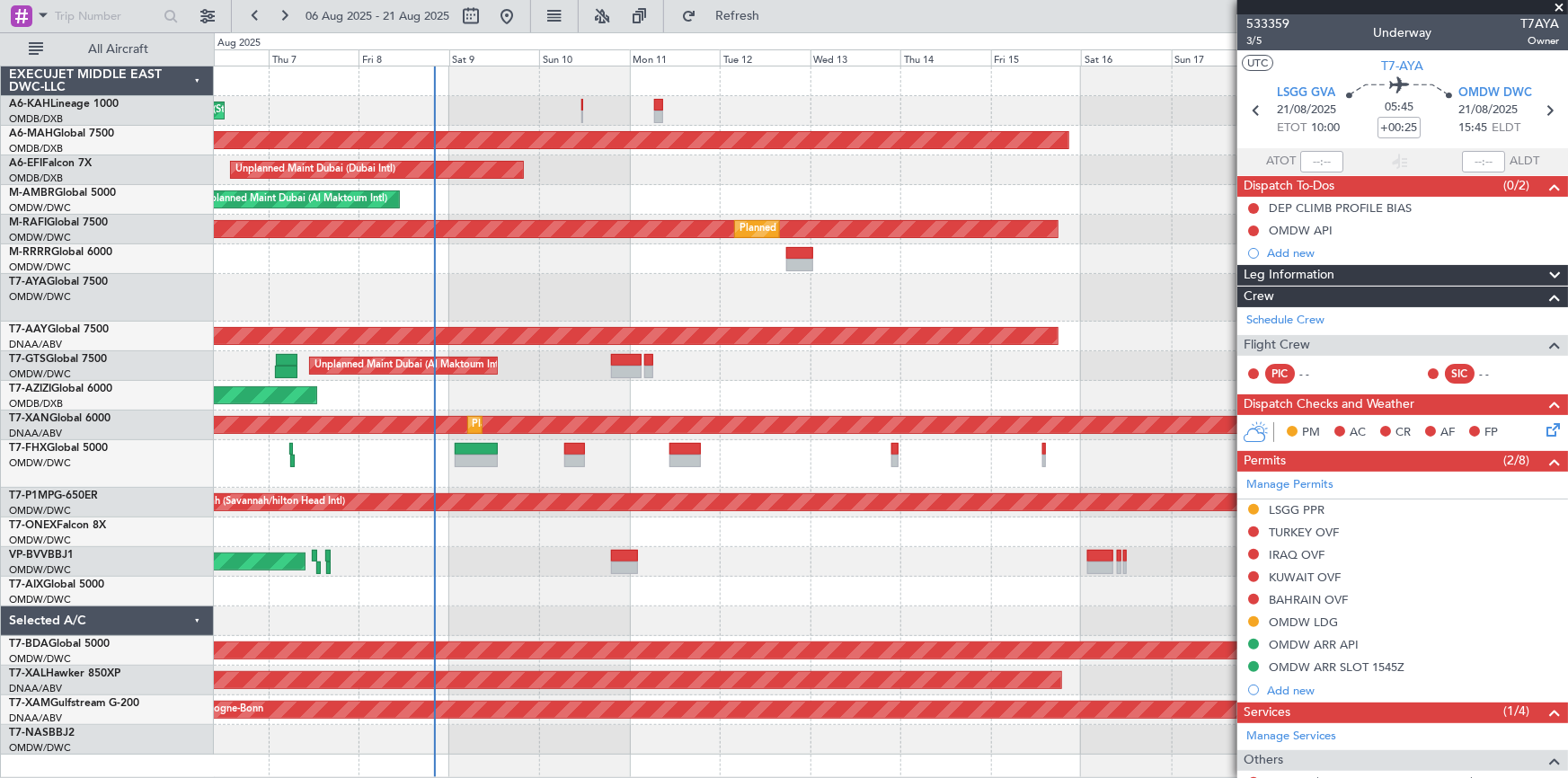 click on "Planned Maint London (Stansted)" 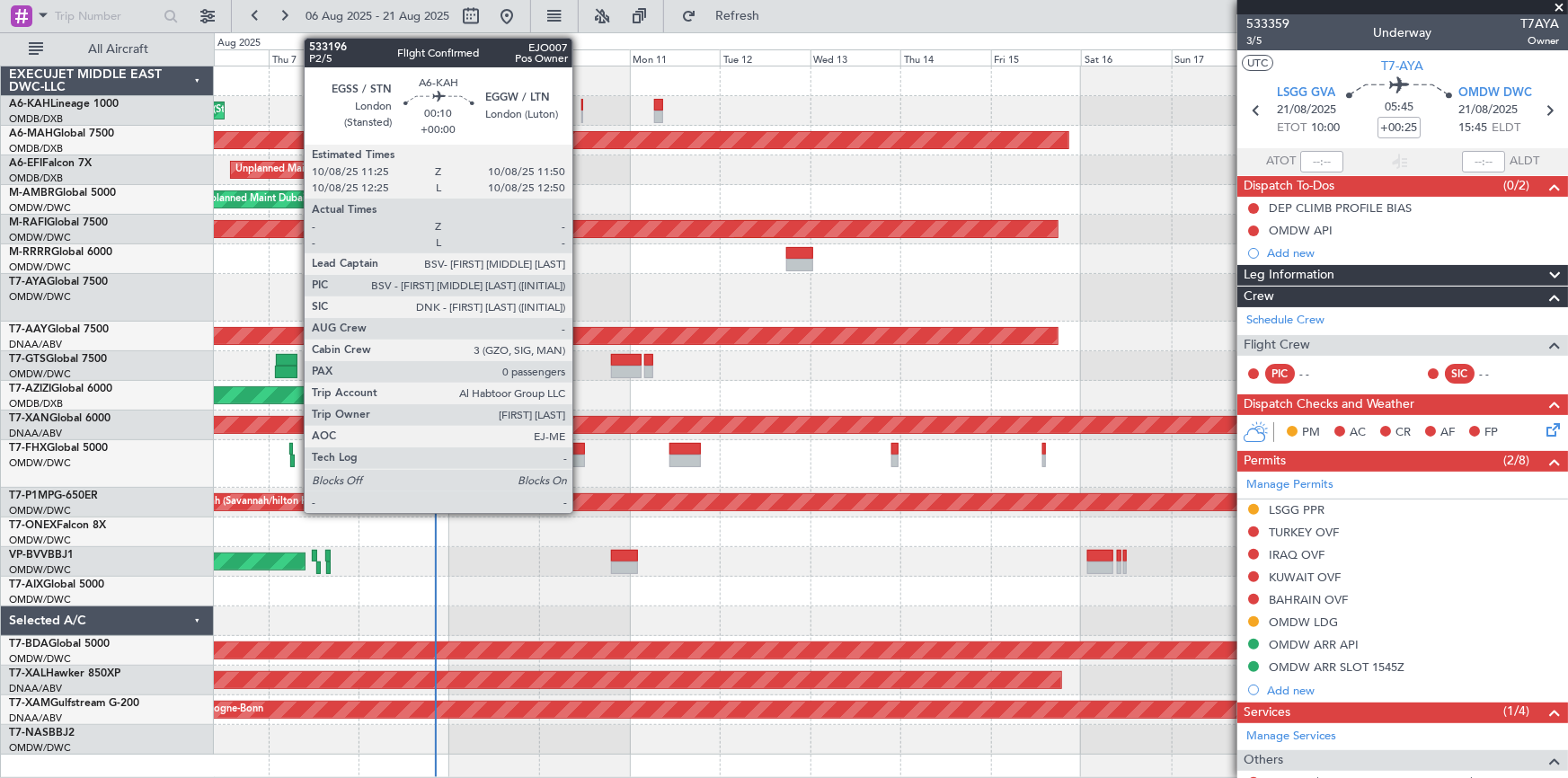 click 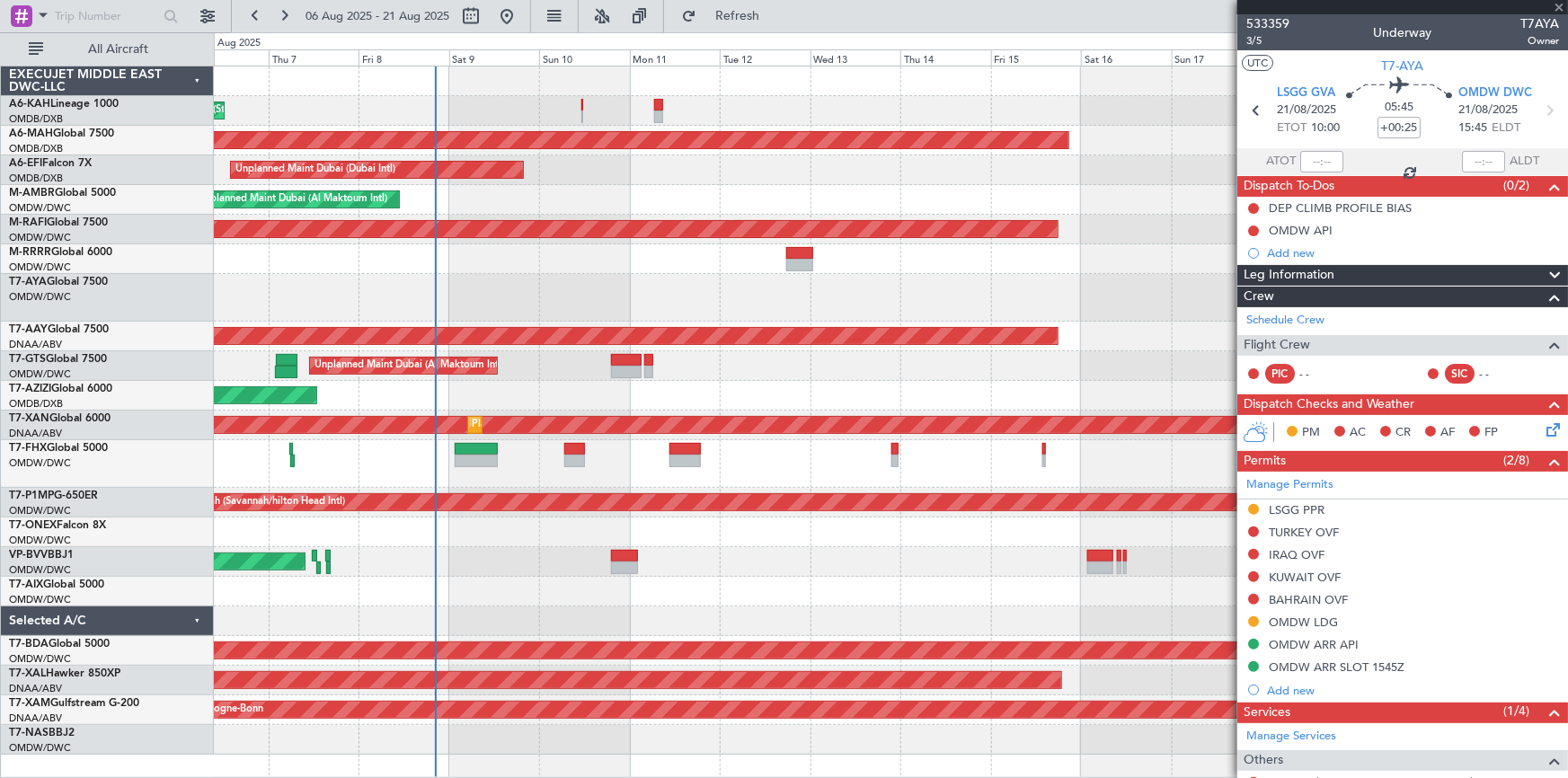 type 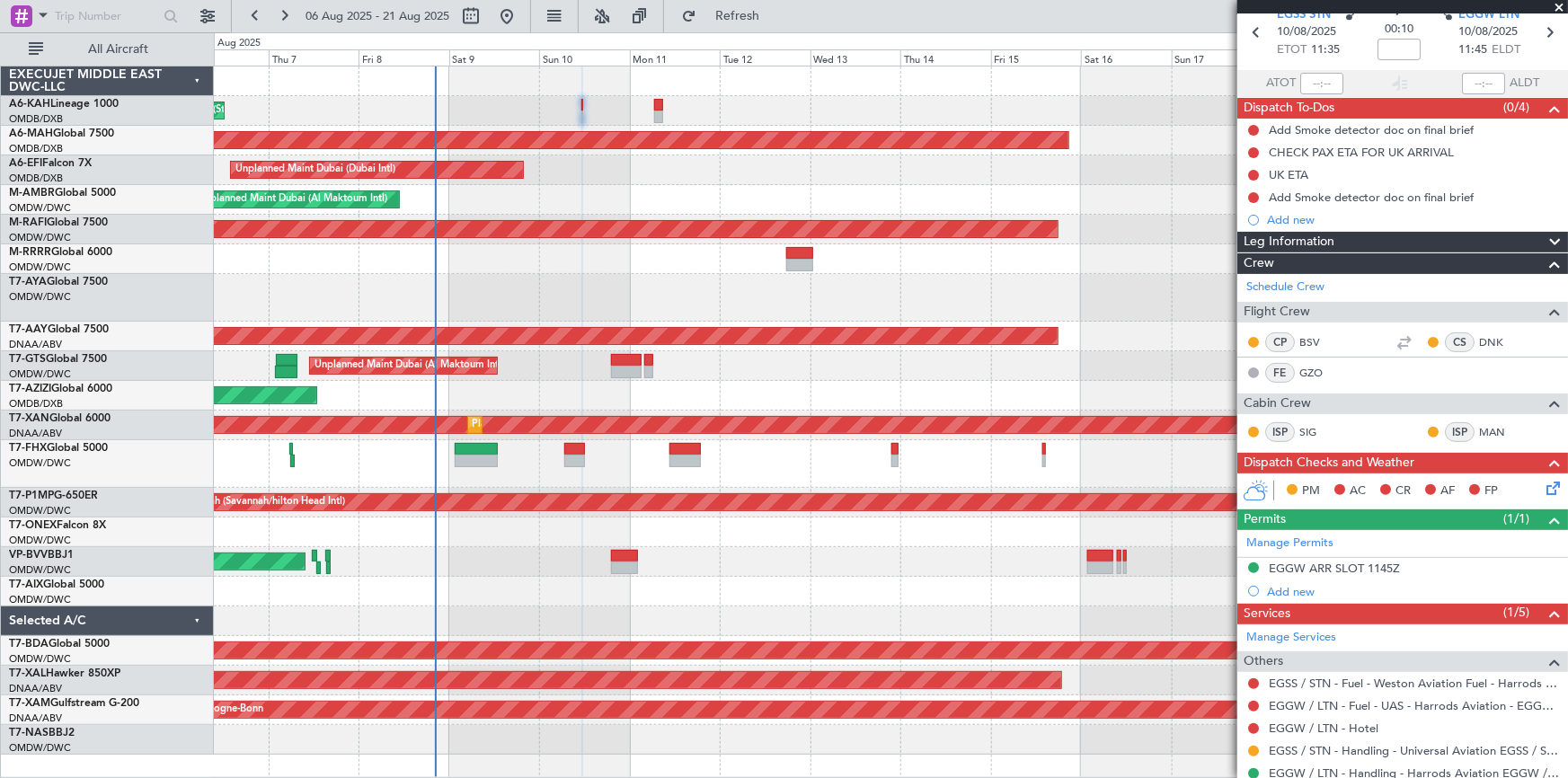 scroll, scrollTop: 133, scrollLeft: 0, axis: vertical 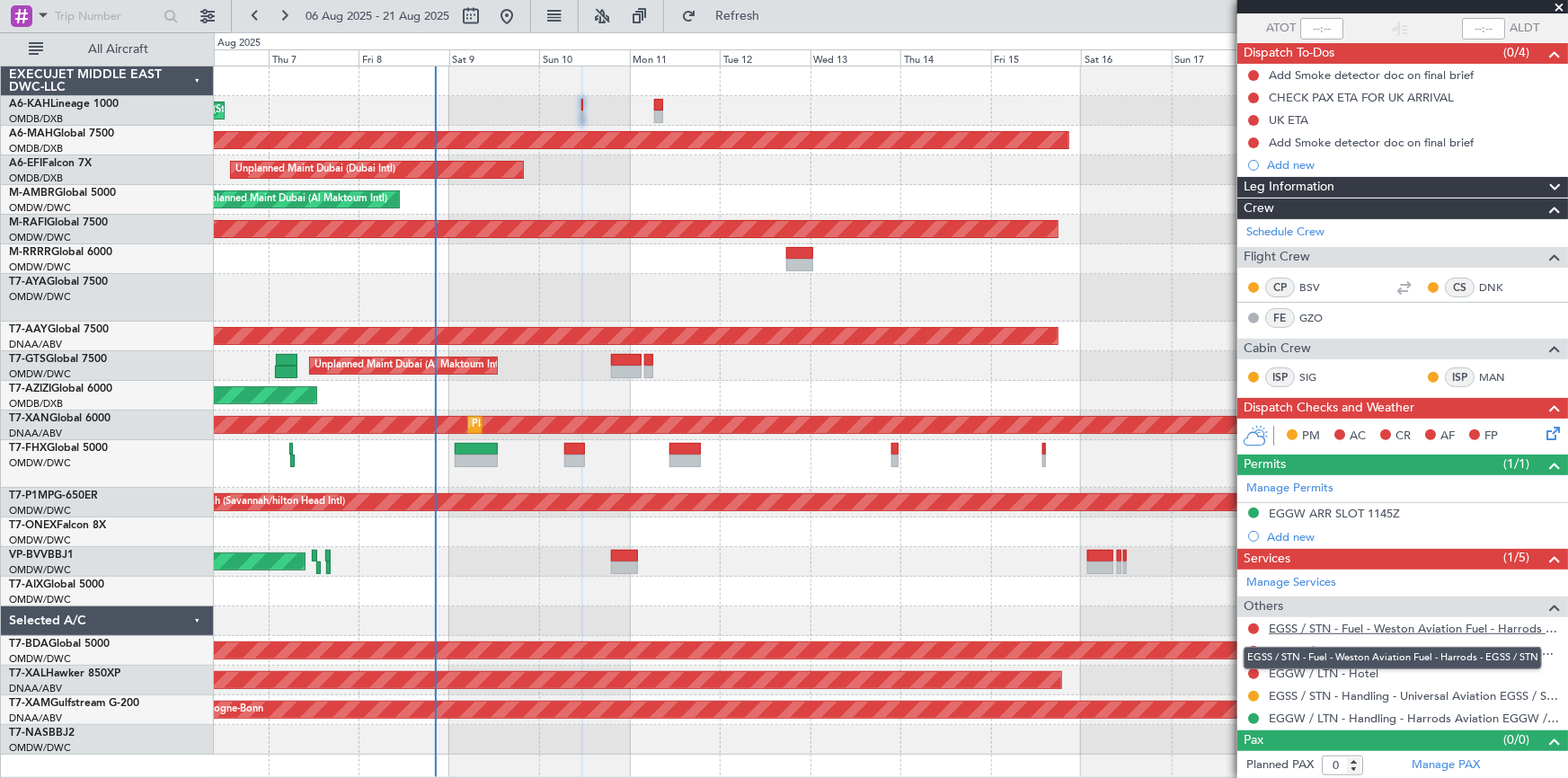 click on "EGSS / STN - Fuel - Weston Aviation Fuel - Harrods - EGSS / STN" at bounding box center [1413, 628] 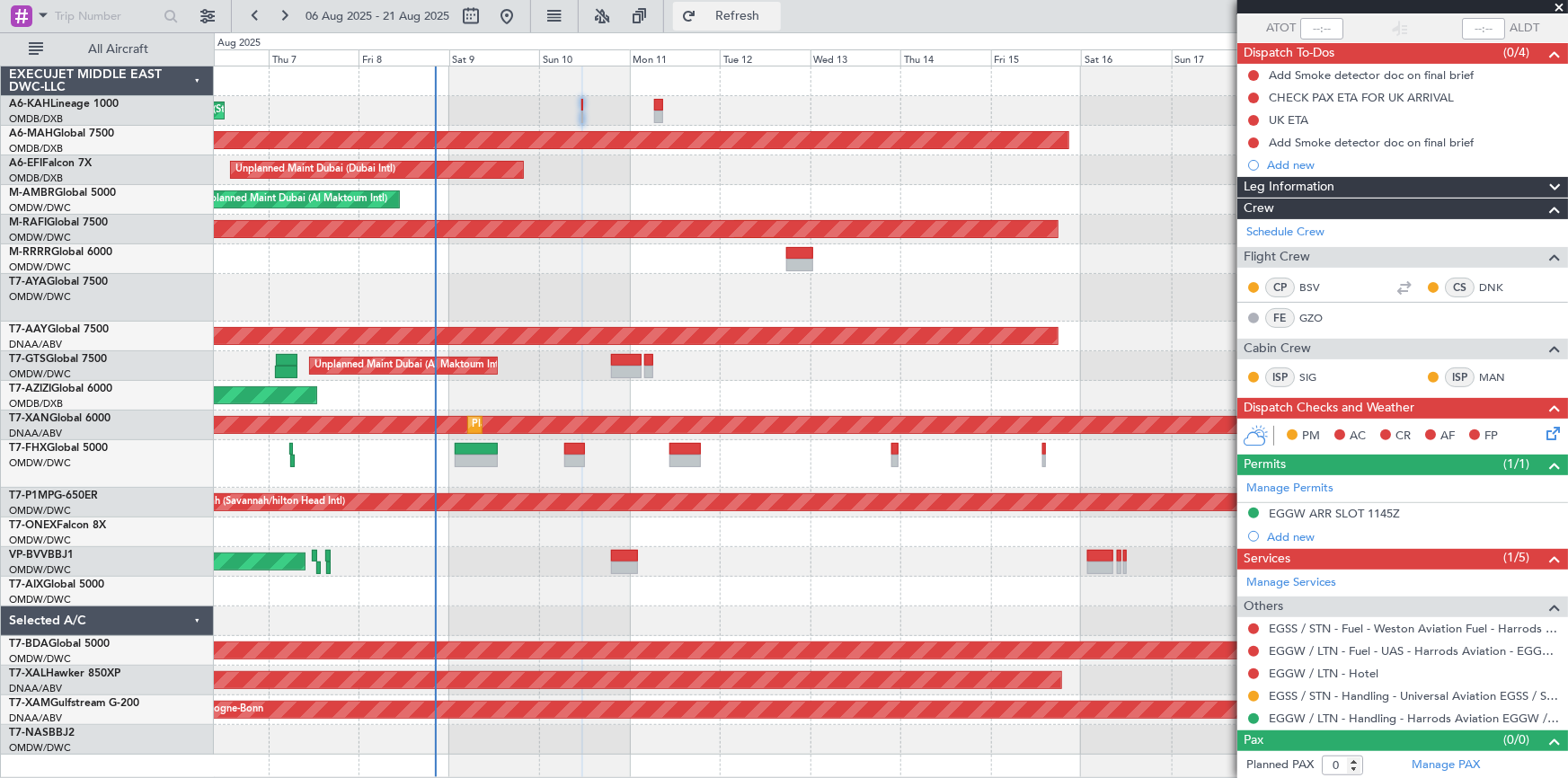 click on "Refresh" 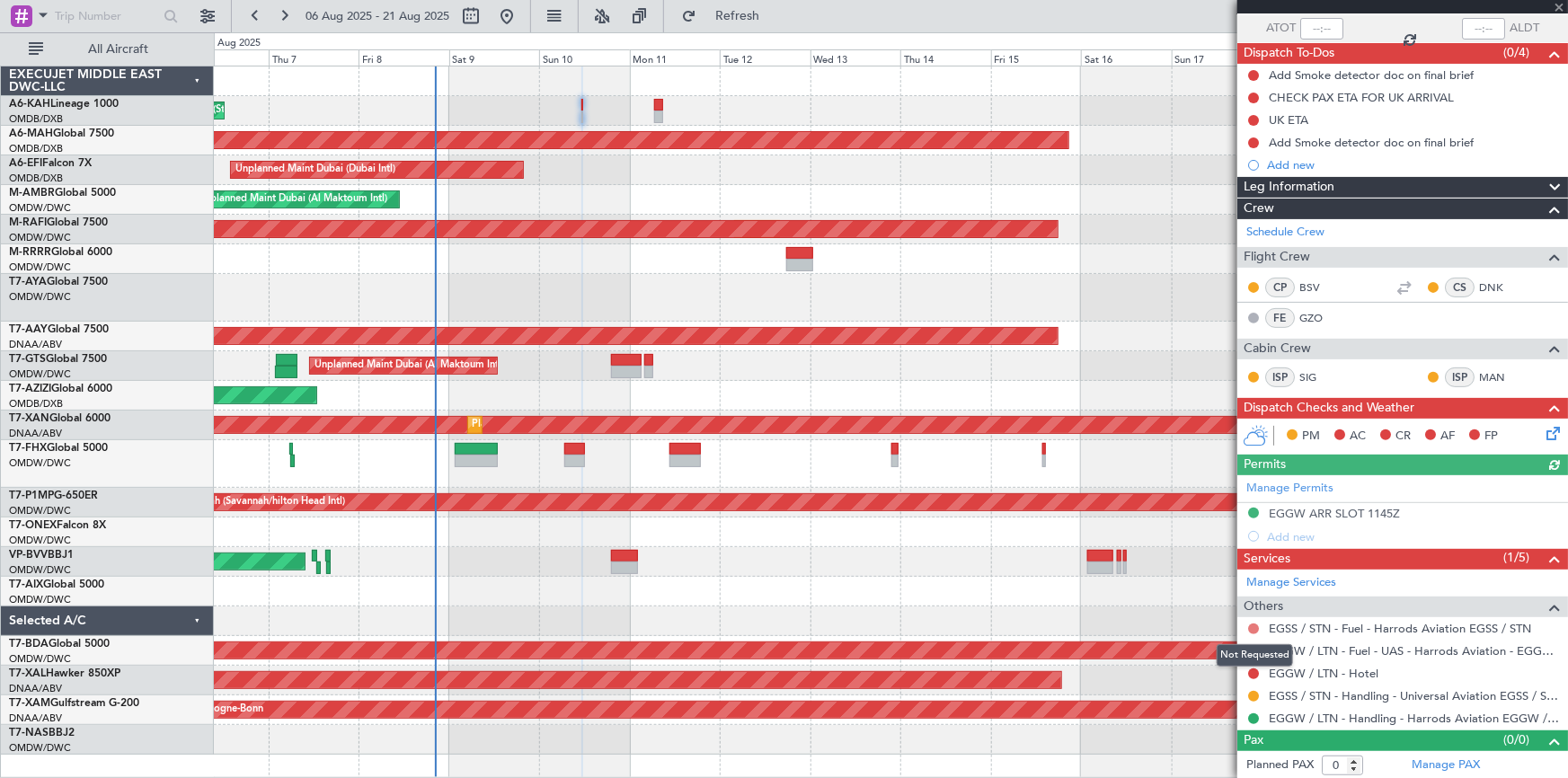 click at bounding box center [1254, 629] 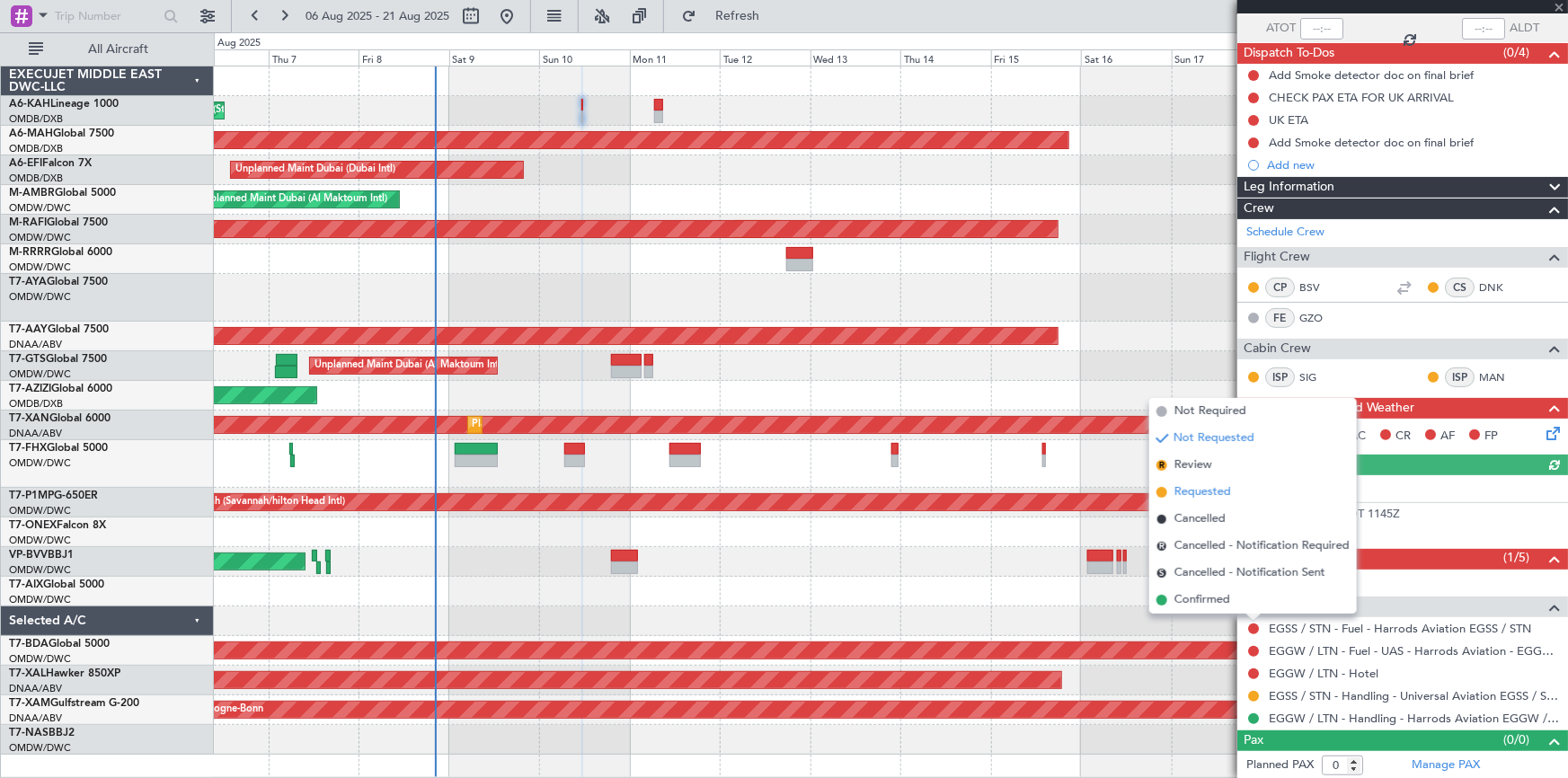 click on "Requested" at bounding box center [1202, 492] 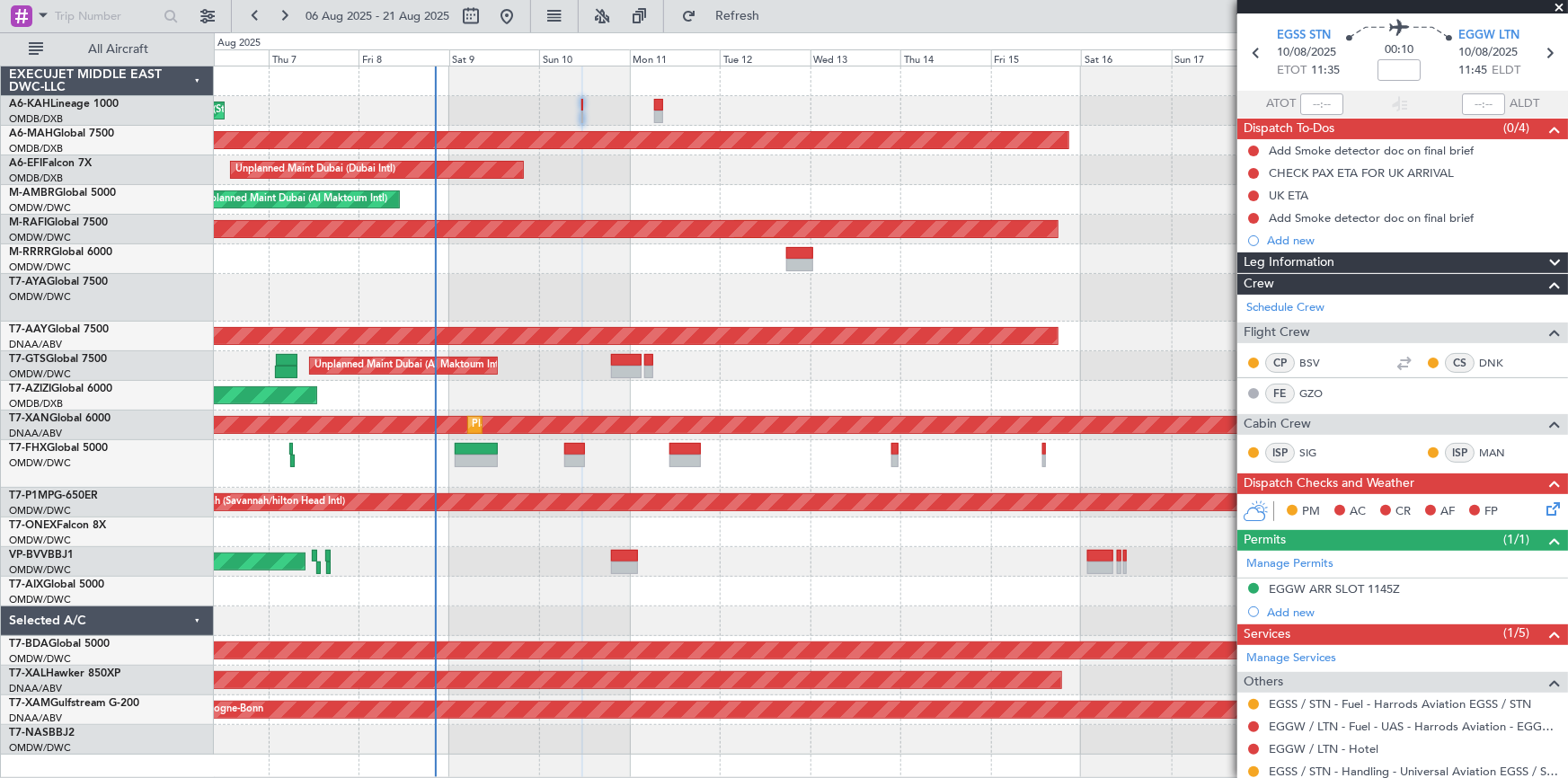 scroll, scrollTop: 133, scrollLeft: 0, axis: vertical 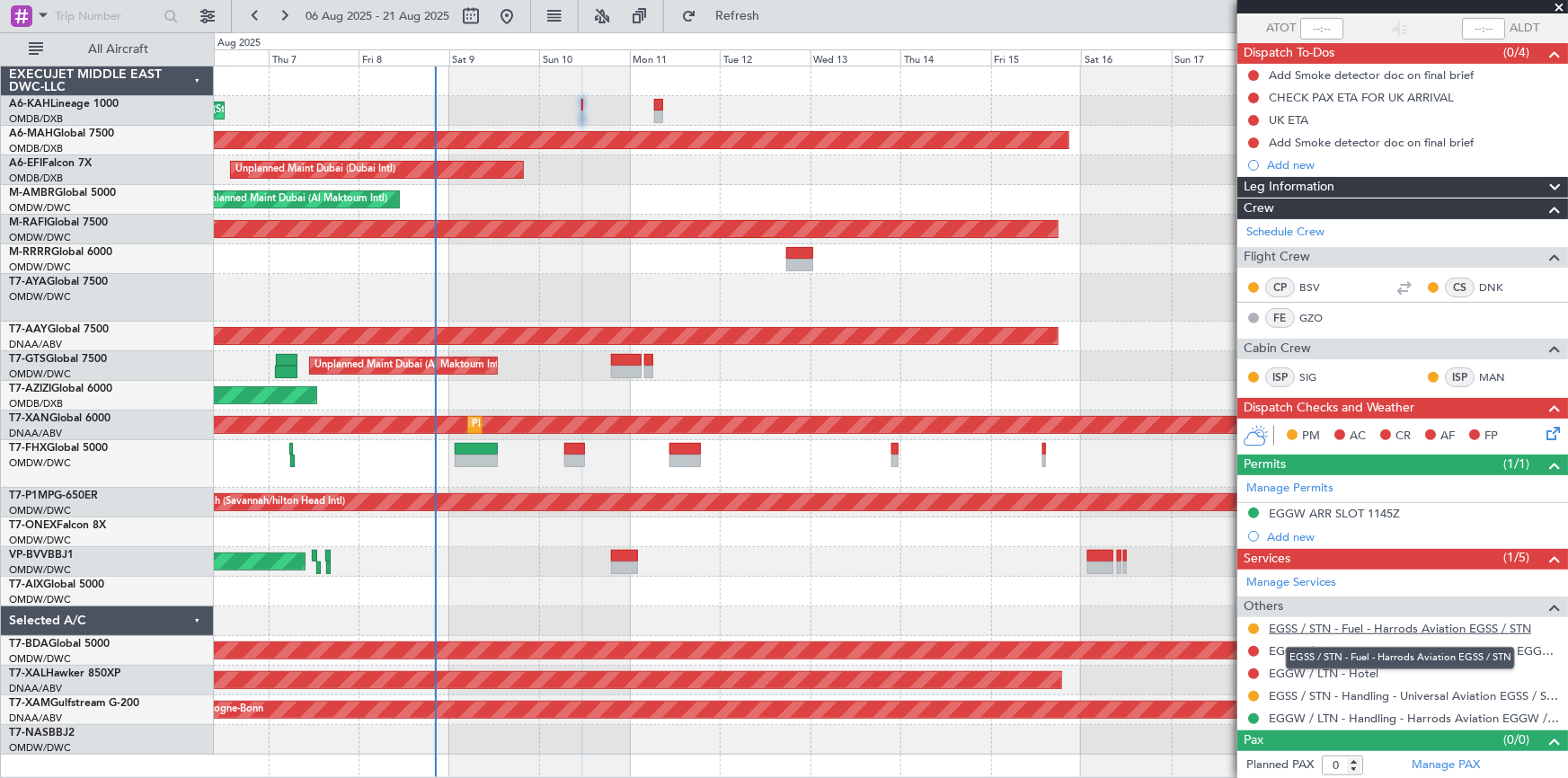 click on "EGSS / STN - Fuel - Harrods Aviation EGSS / STN" at bounding box center (1400, 628) 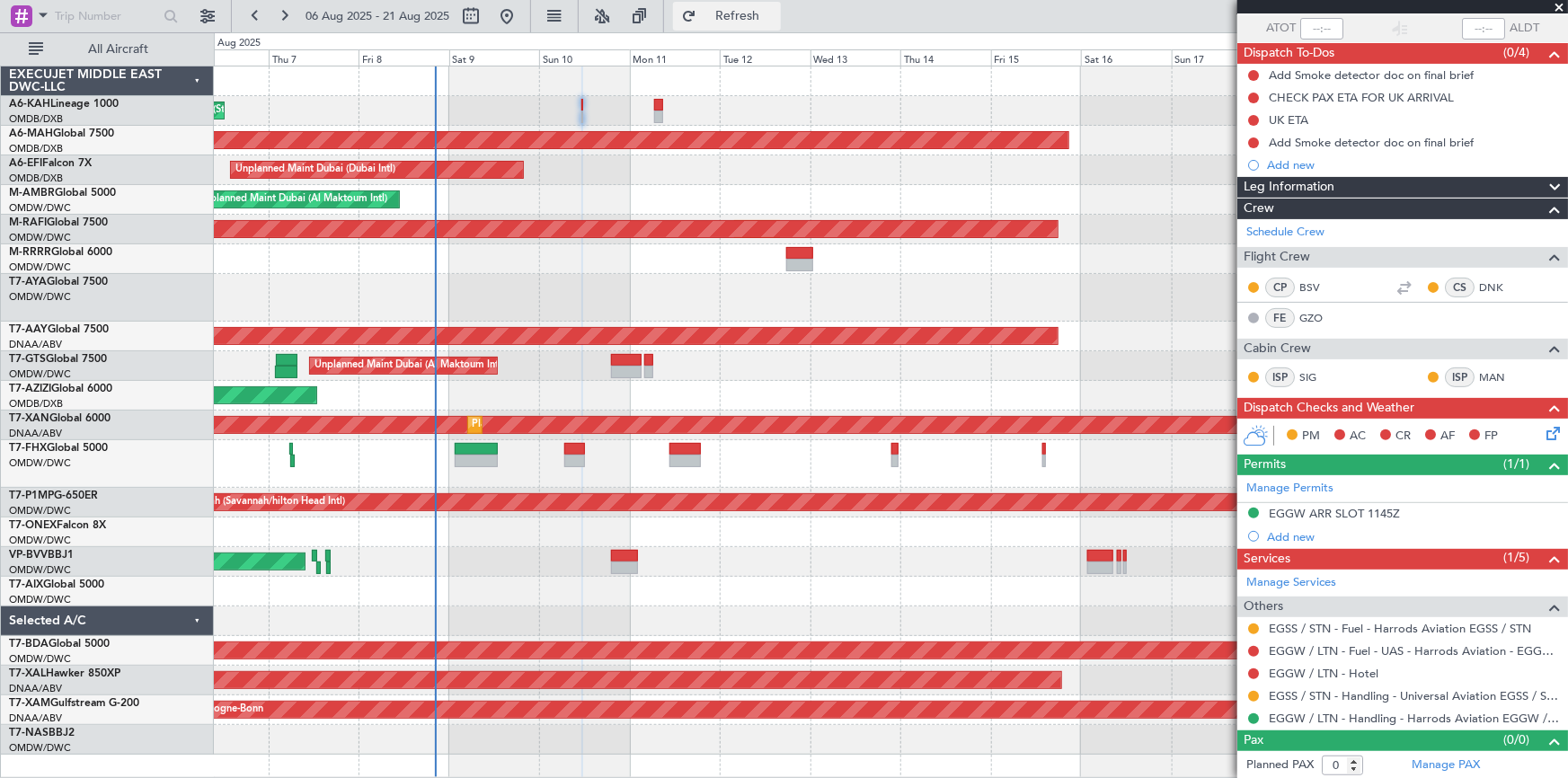 click on "Refresh" 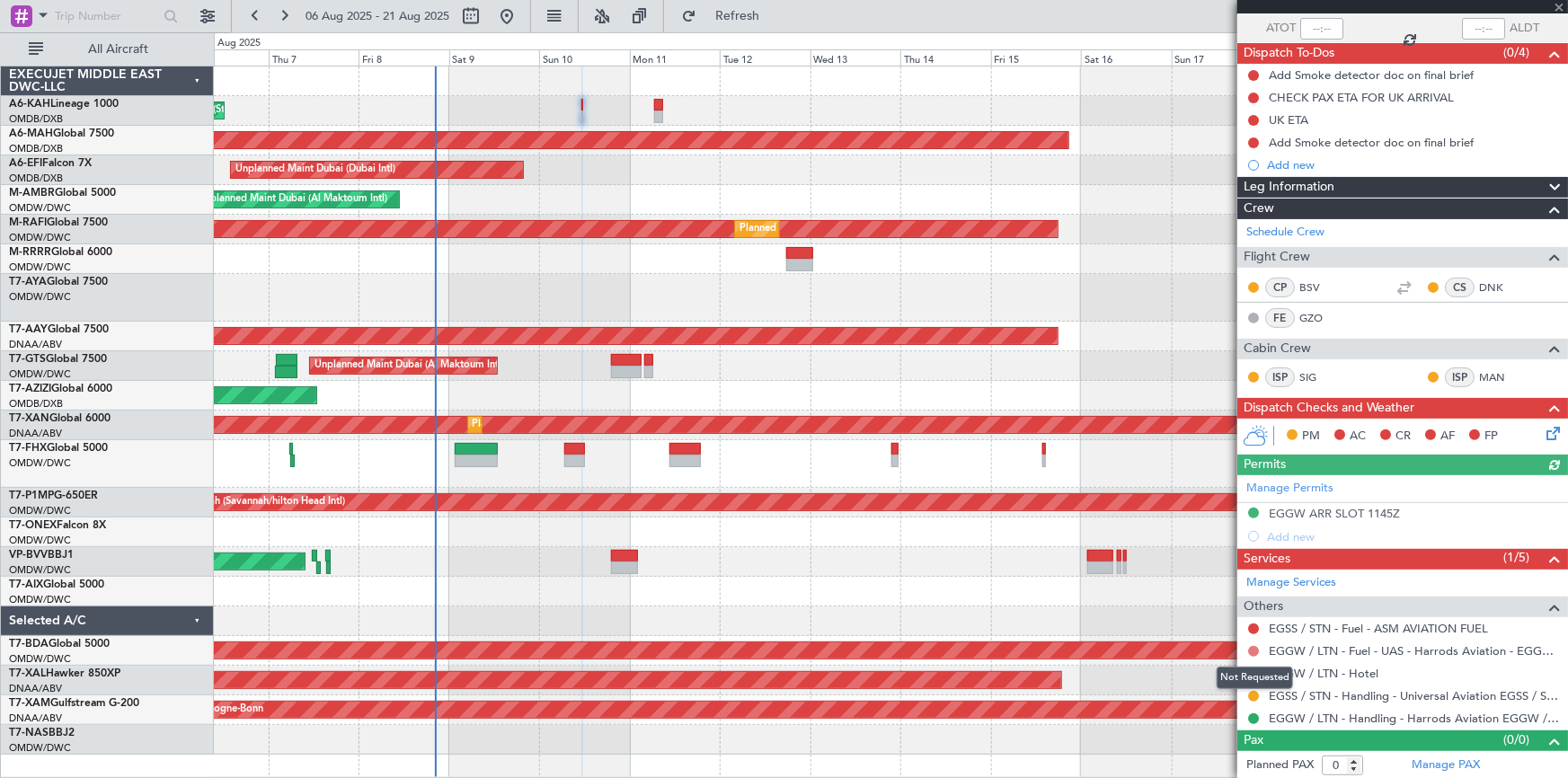 click at bounding box center (1254, 651) 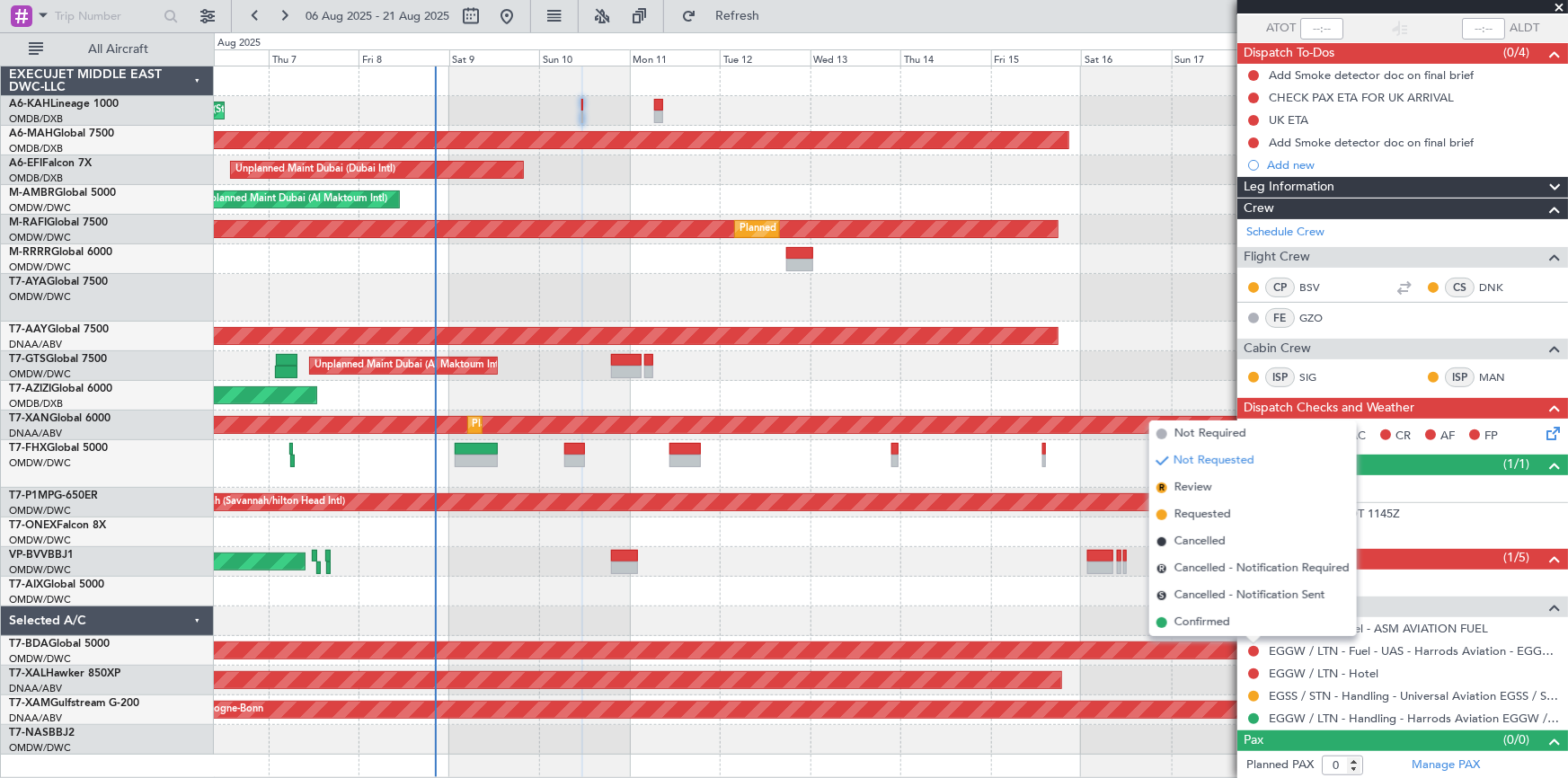 click on "Requested" at bounding box center (1202, 515) 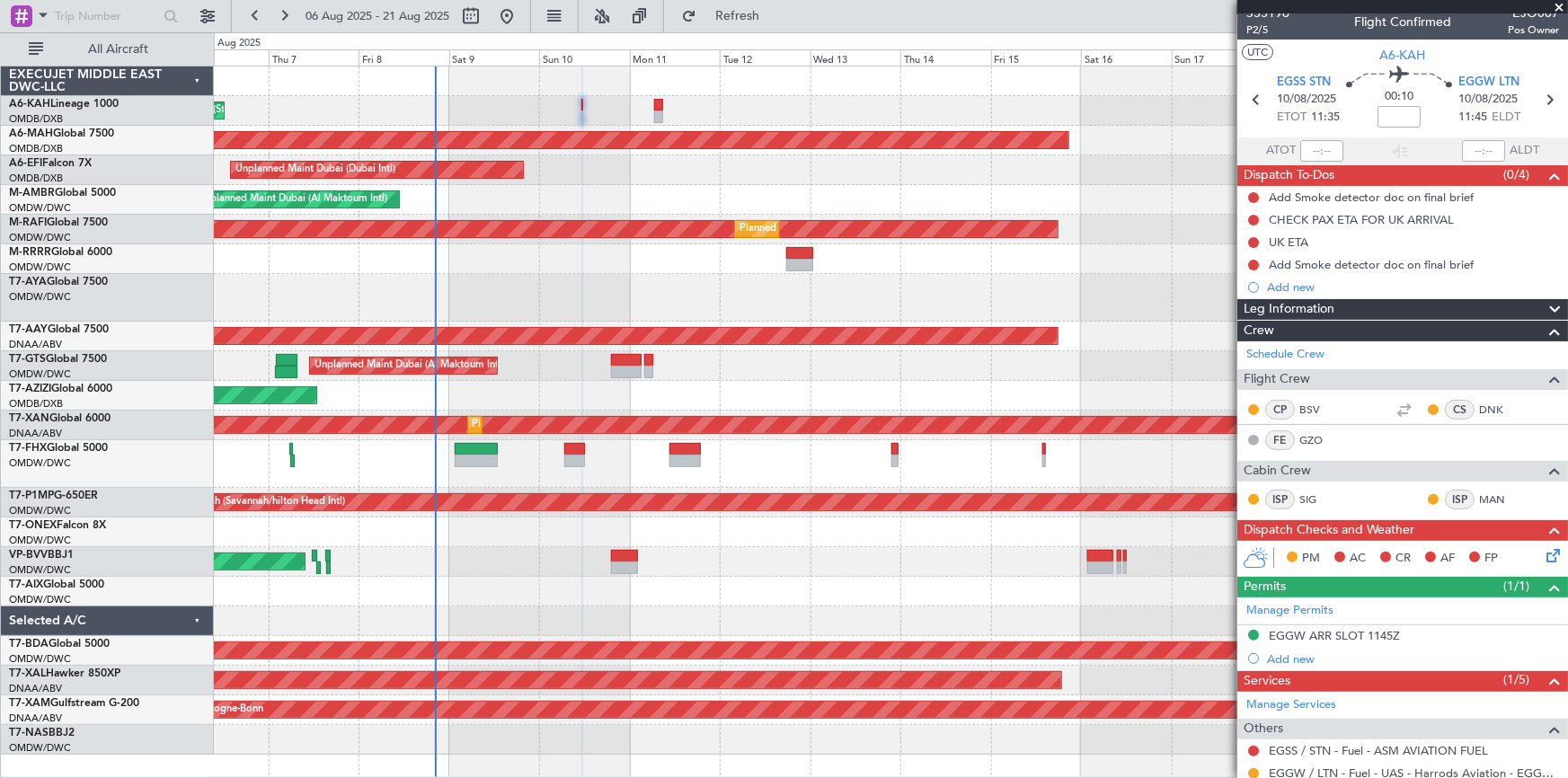 scroll, scrollTop: 0, scrollLeft: 0, axis: both 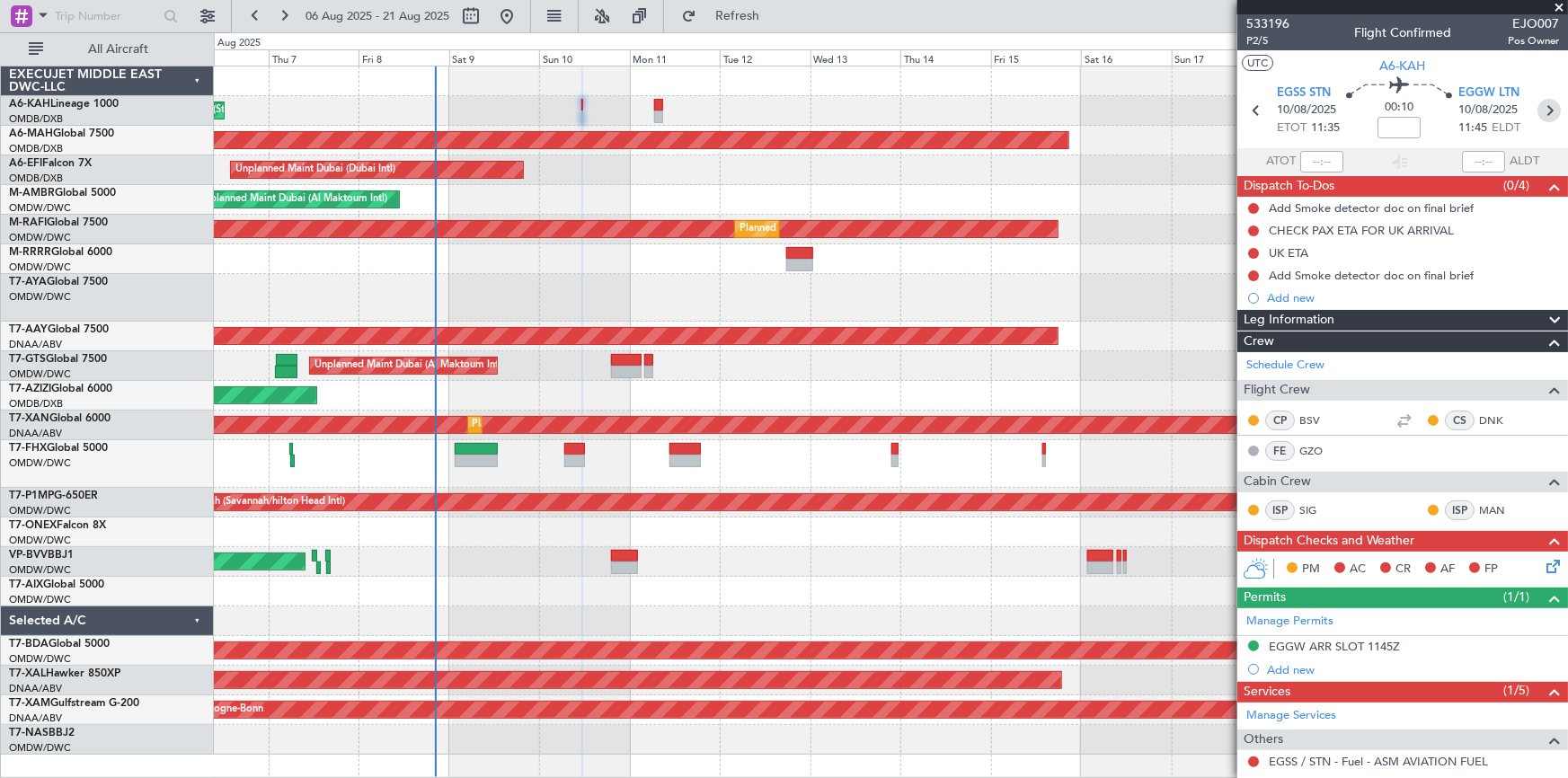 click at bounding box center [1549, 111] 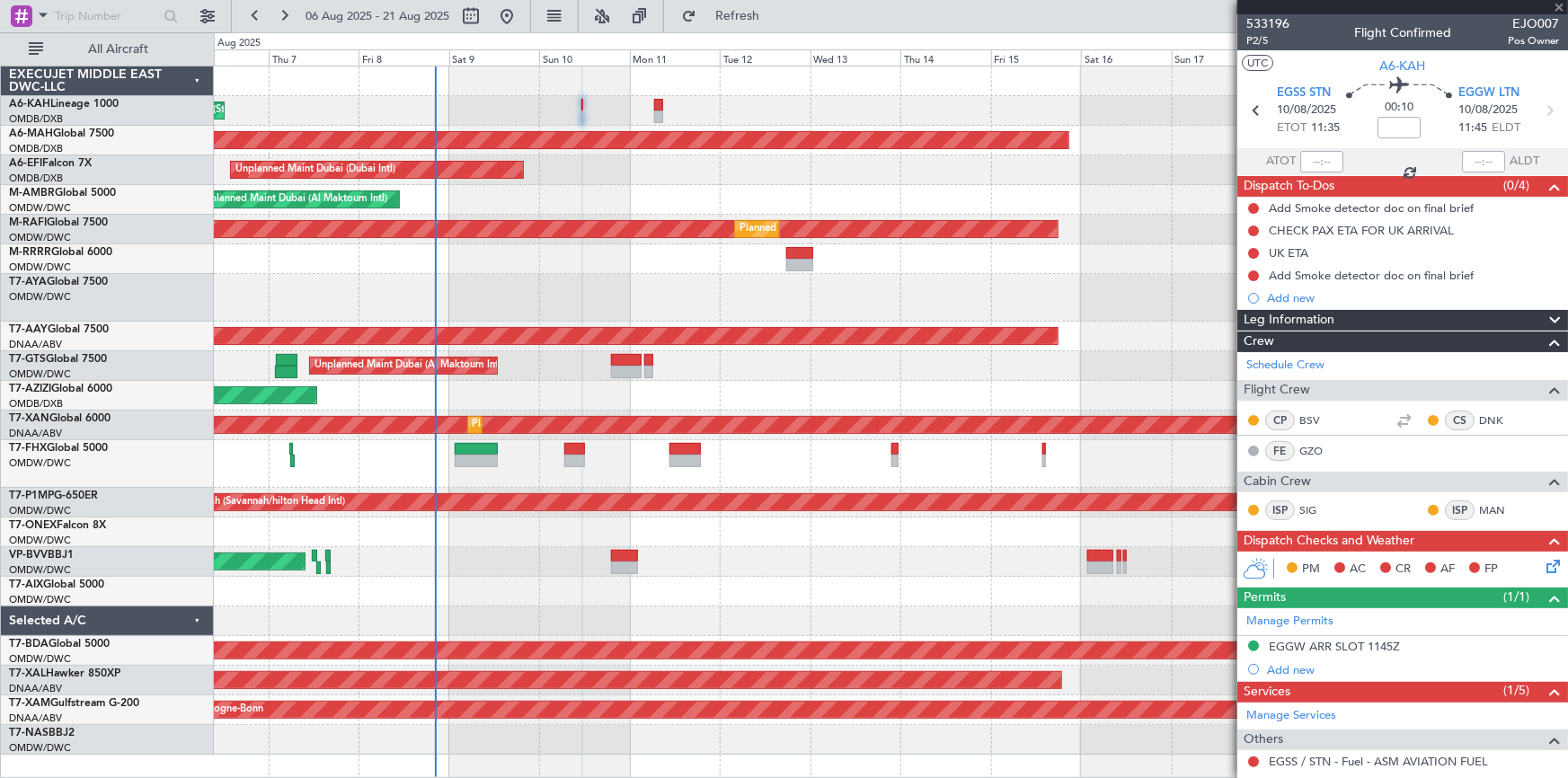 type on "+00:05" 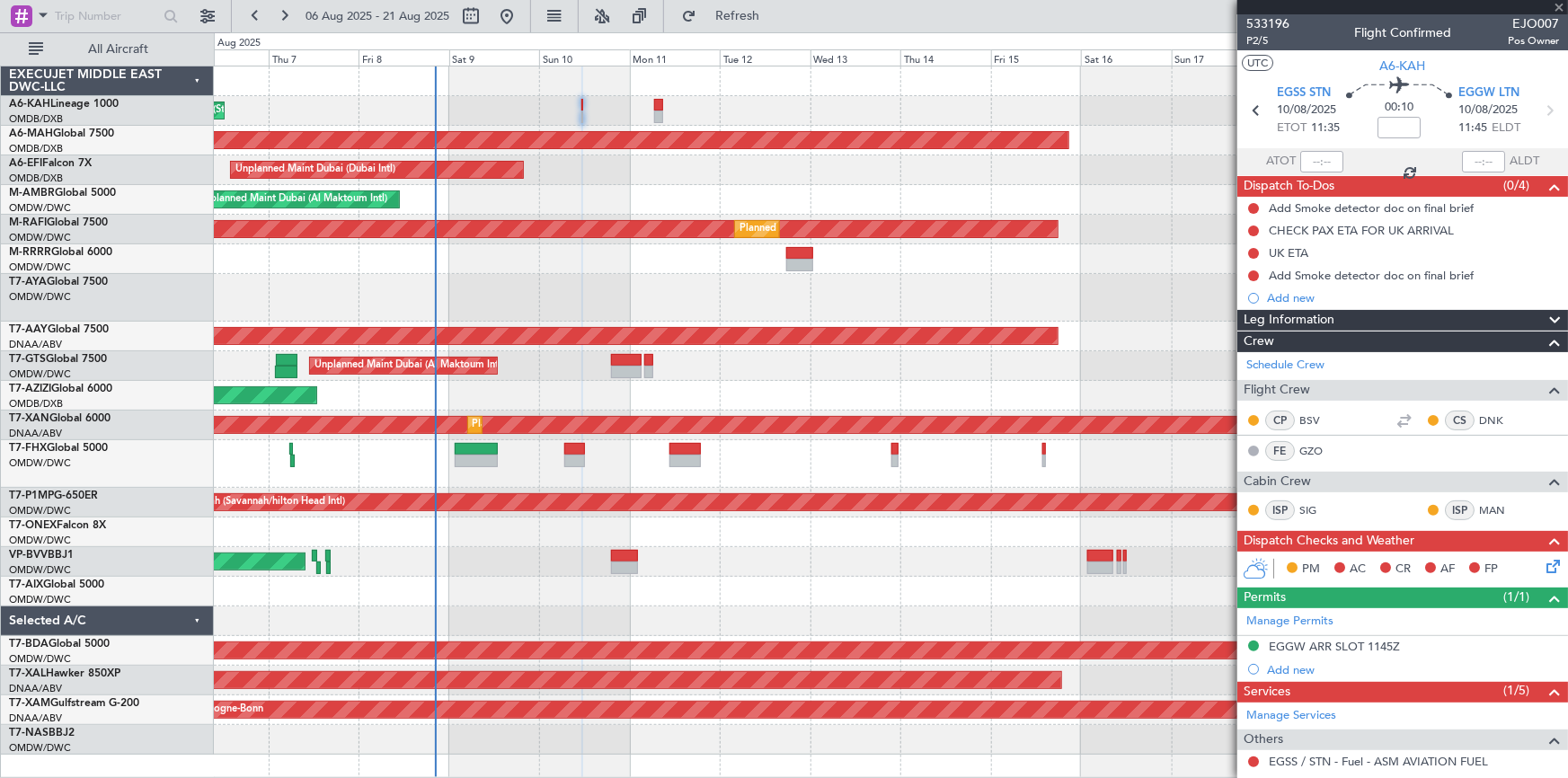 type on "11" 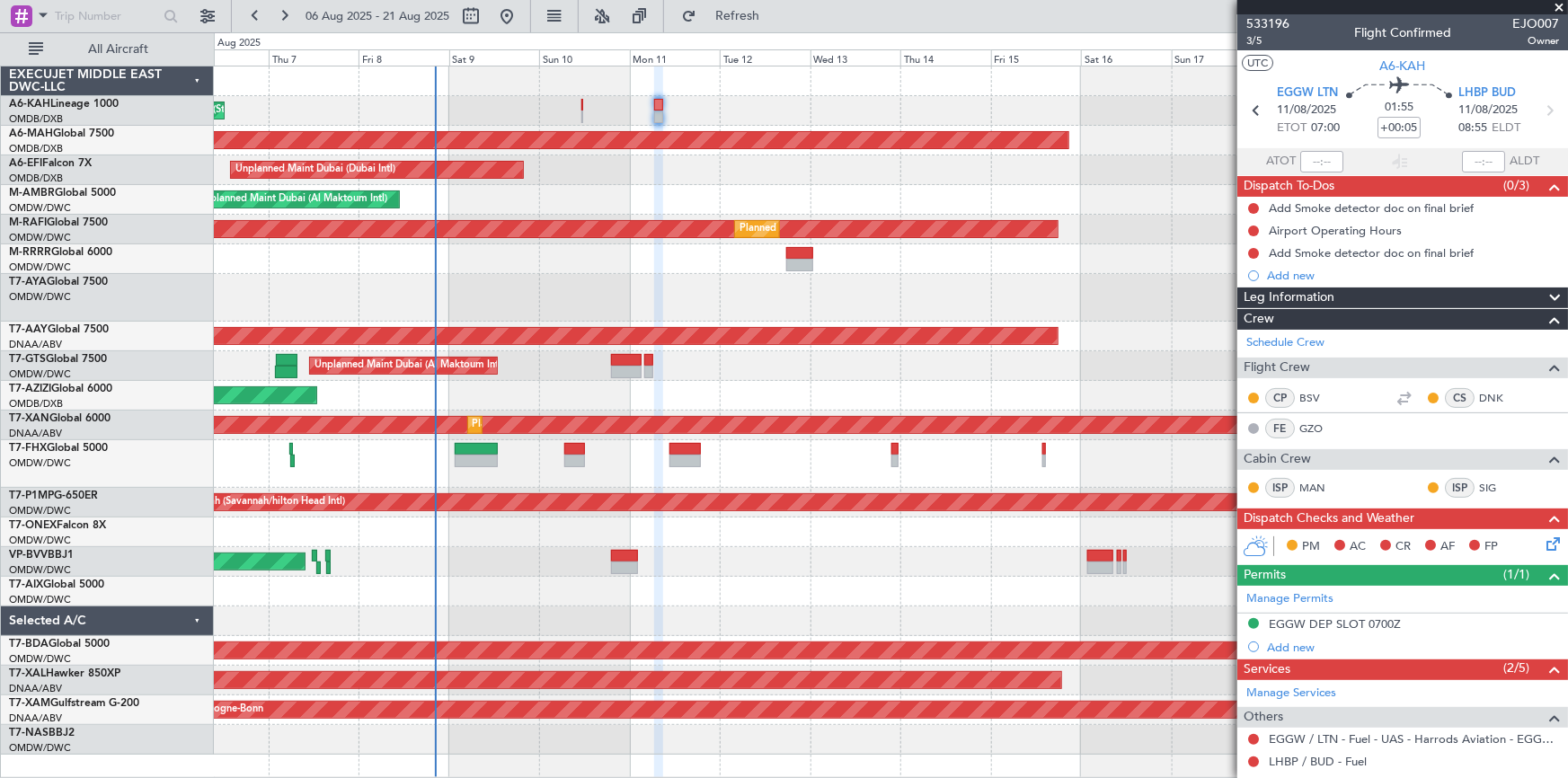 scroll, scrollTop: 163, scrollLeft: 0, axis: vertical 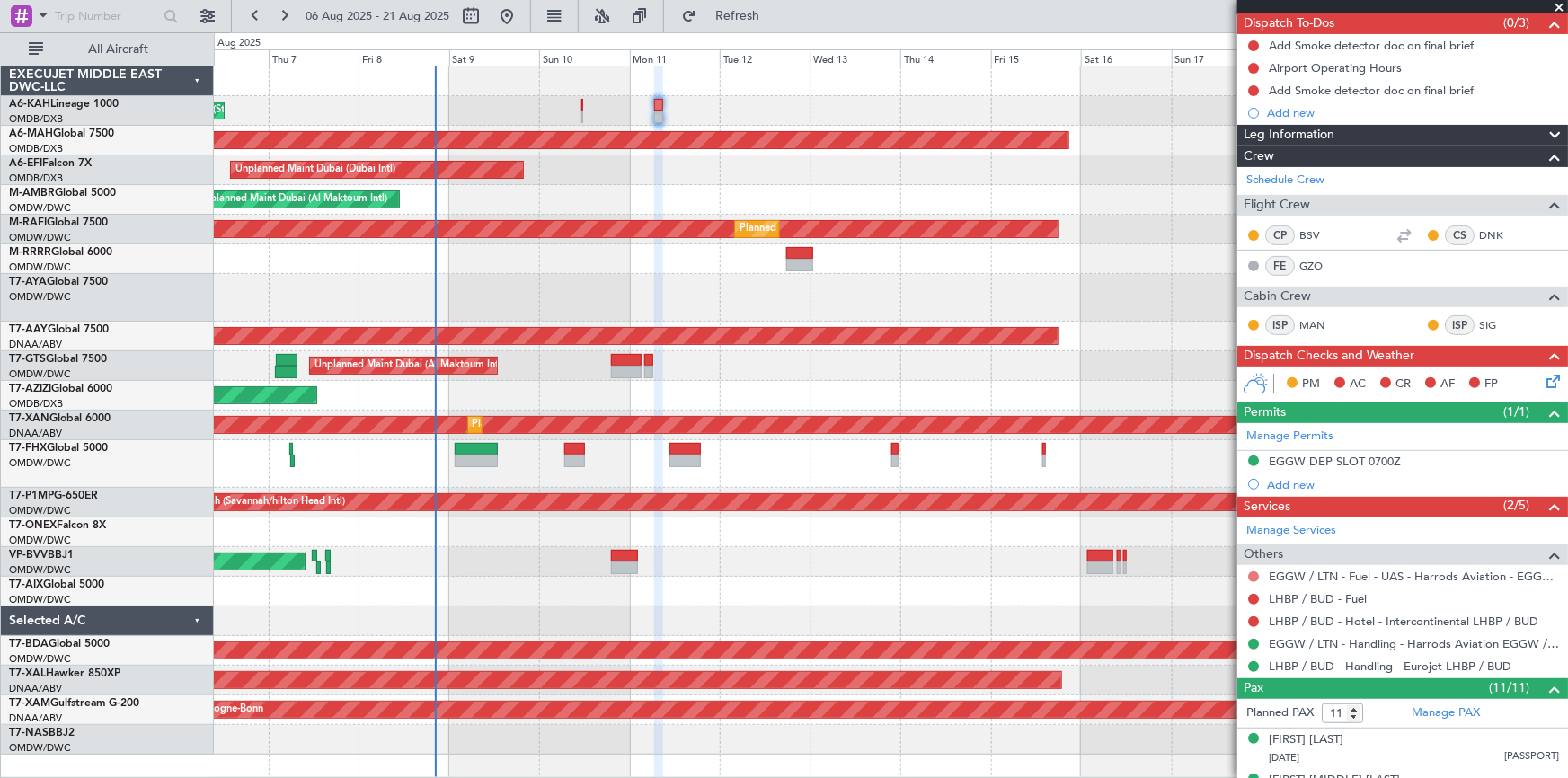 click at bounding box center (1254, 577) 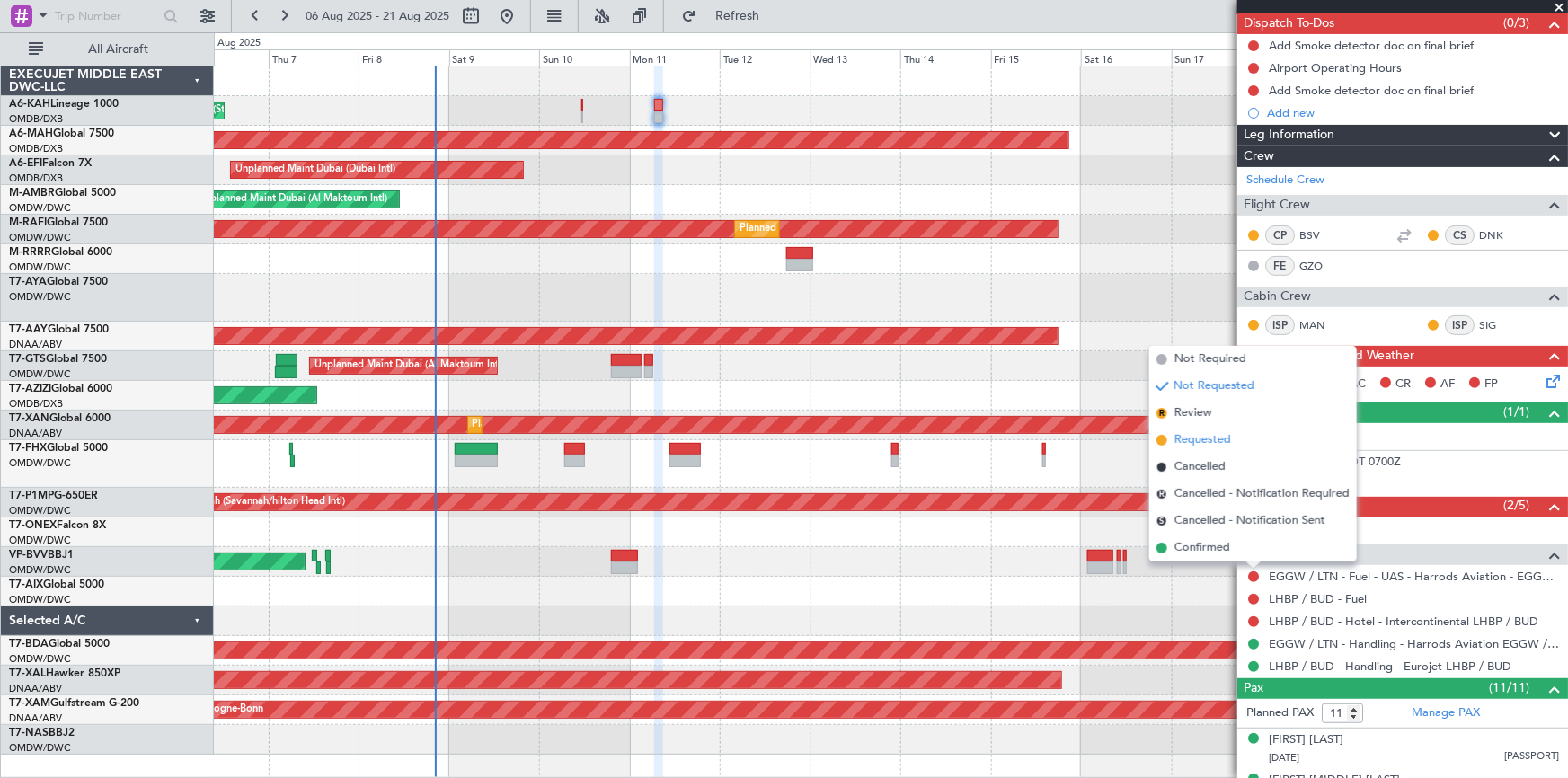 click on "Requested" at bounding box center (1202, 440) 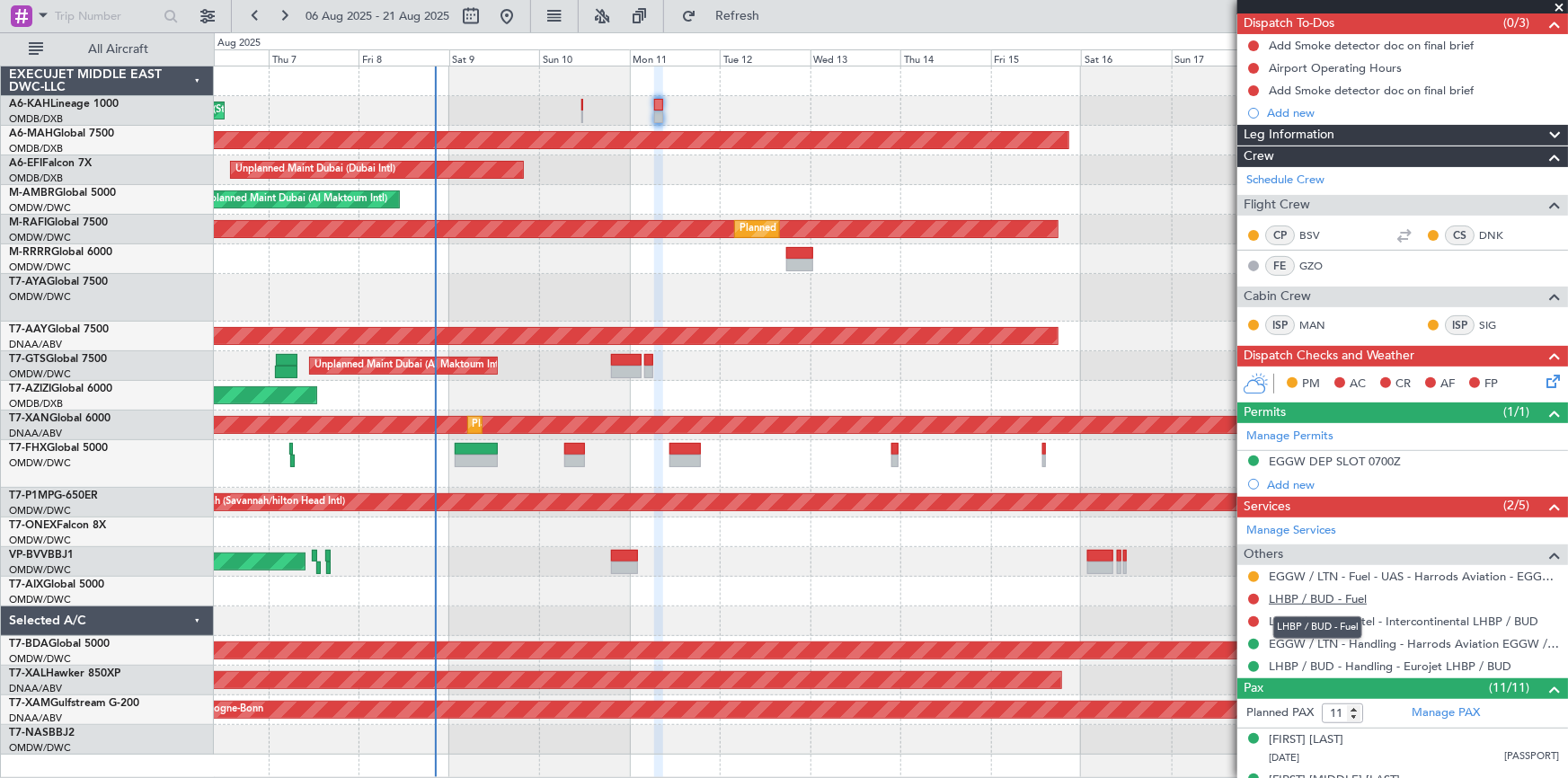 click on "LHBP / BUD - Fuel" at bounding box center [1317, 598] 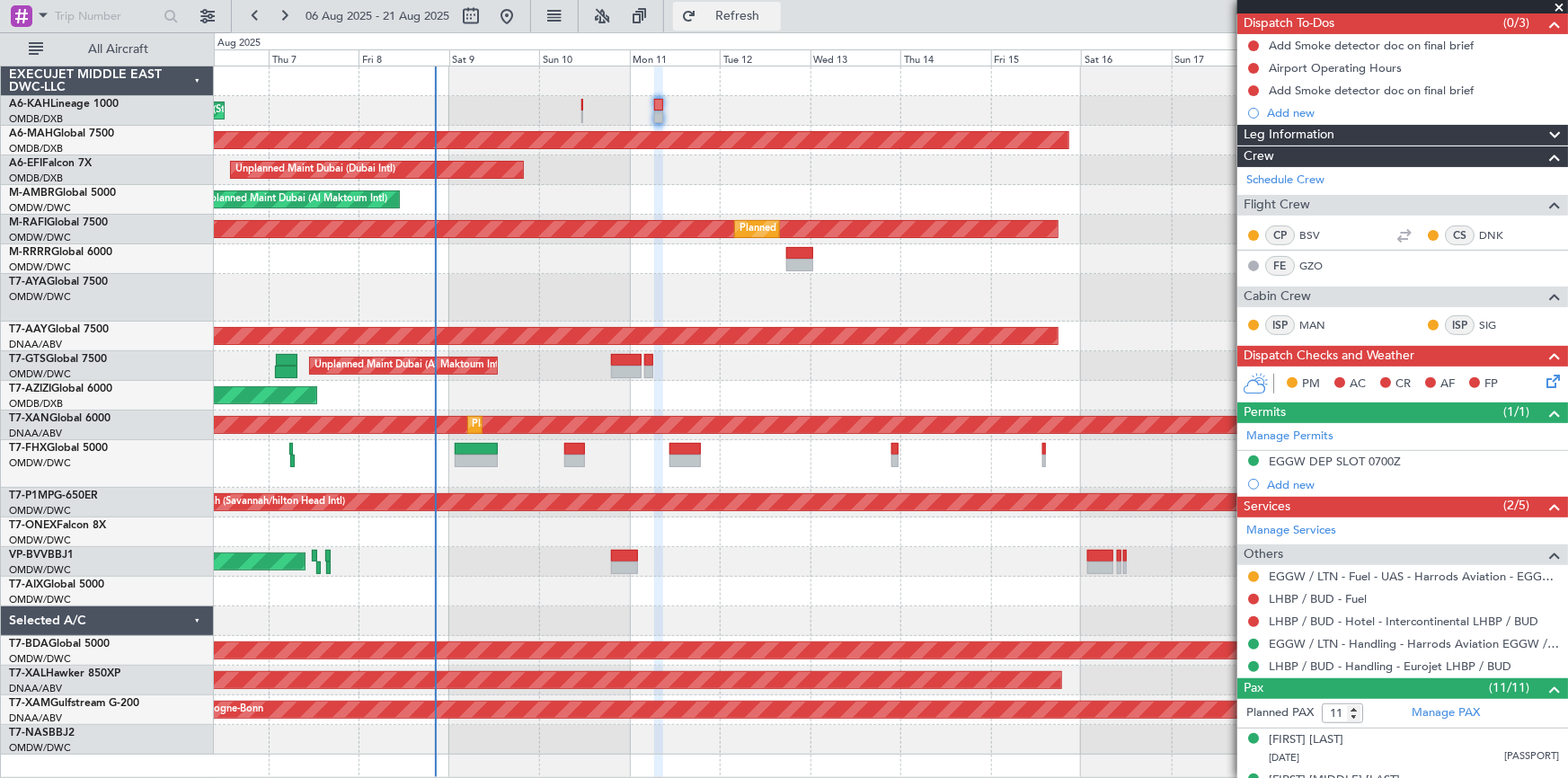 click on "Refresh" 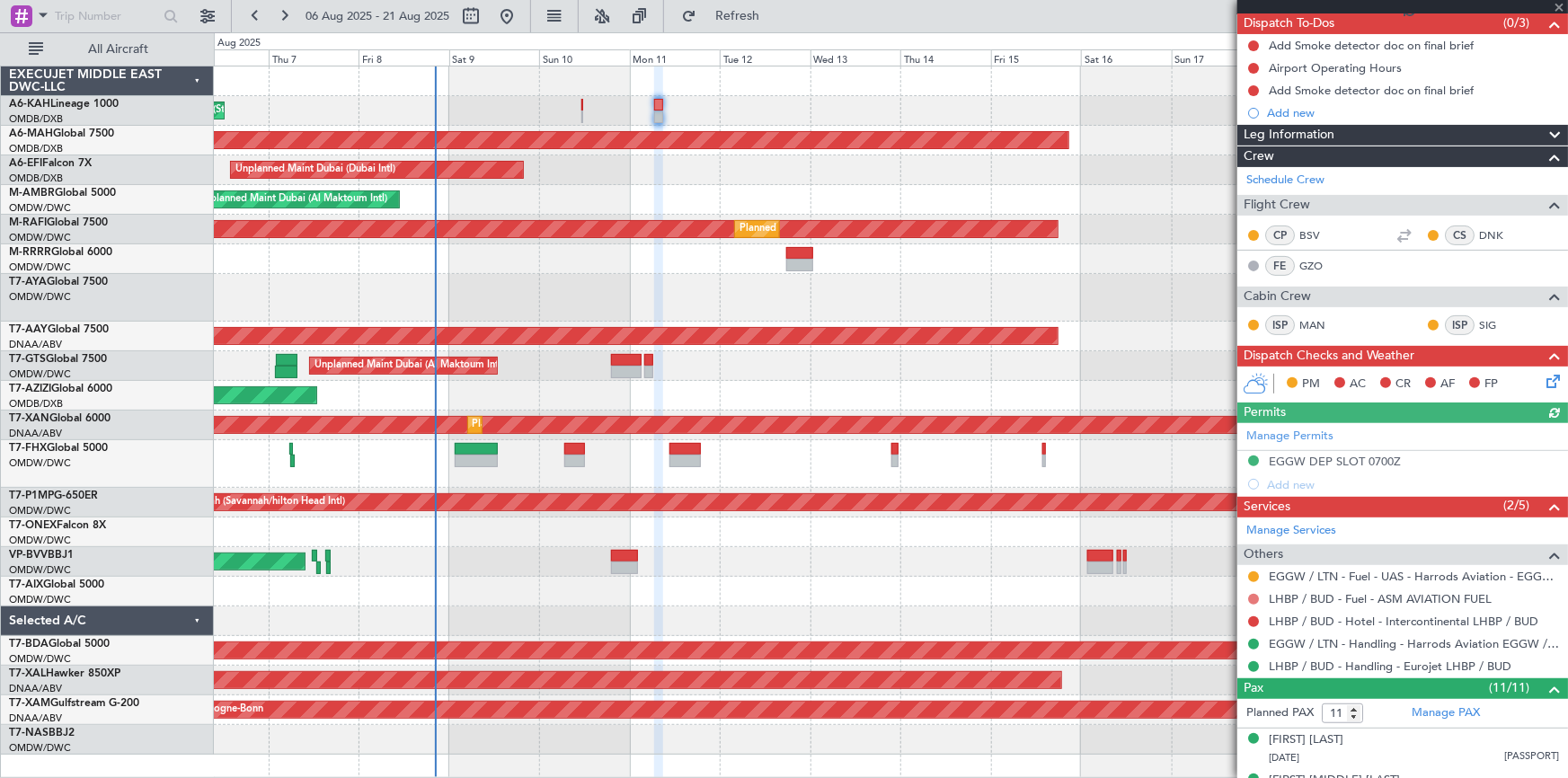 click at bounding box center [1254, 599] 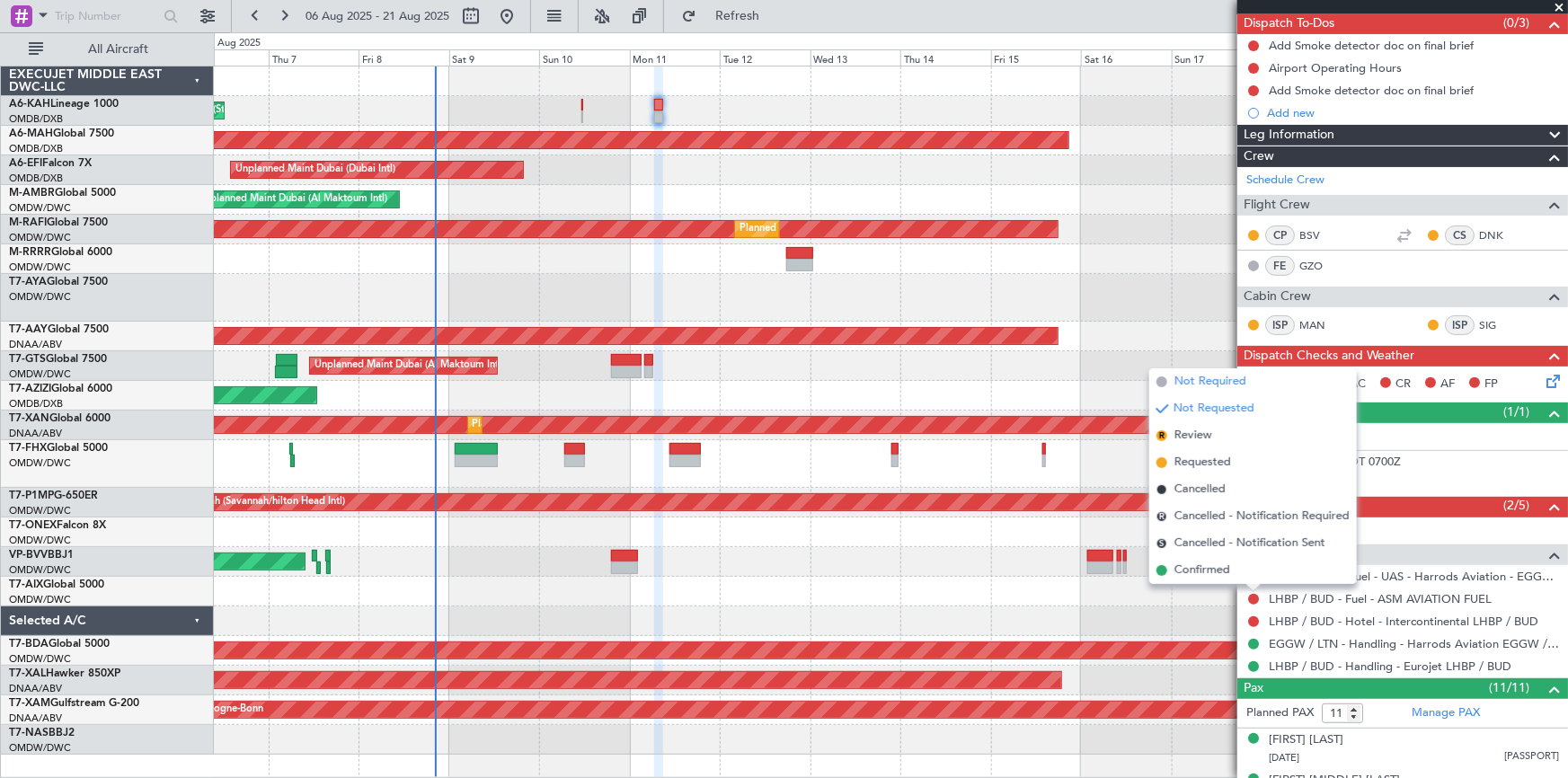 click on "Not Required" at bounding box center [1210, 382] 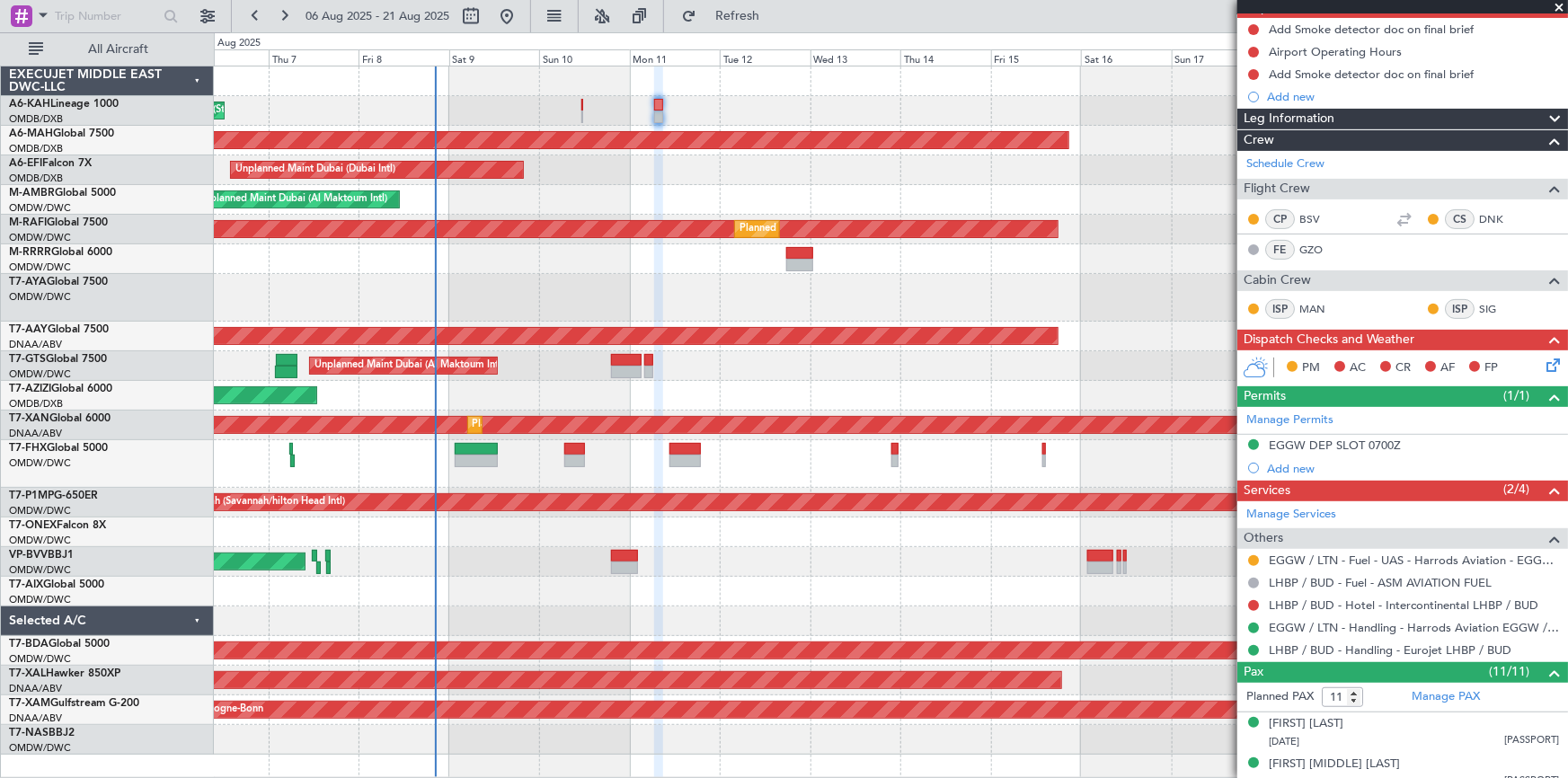 scroll, scrollTop: 244, scrollLeft: 0, axis: vertical 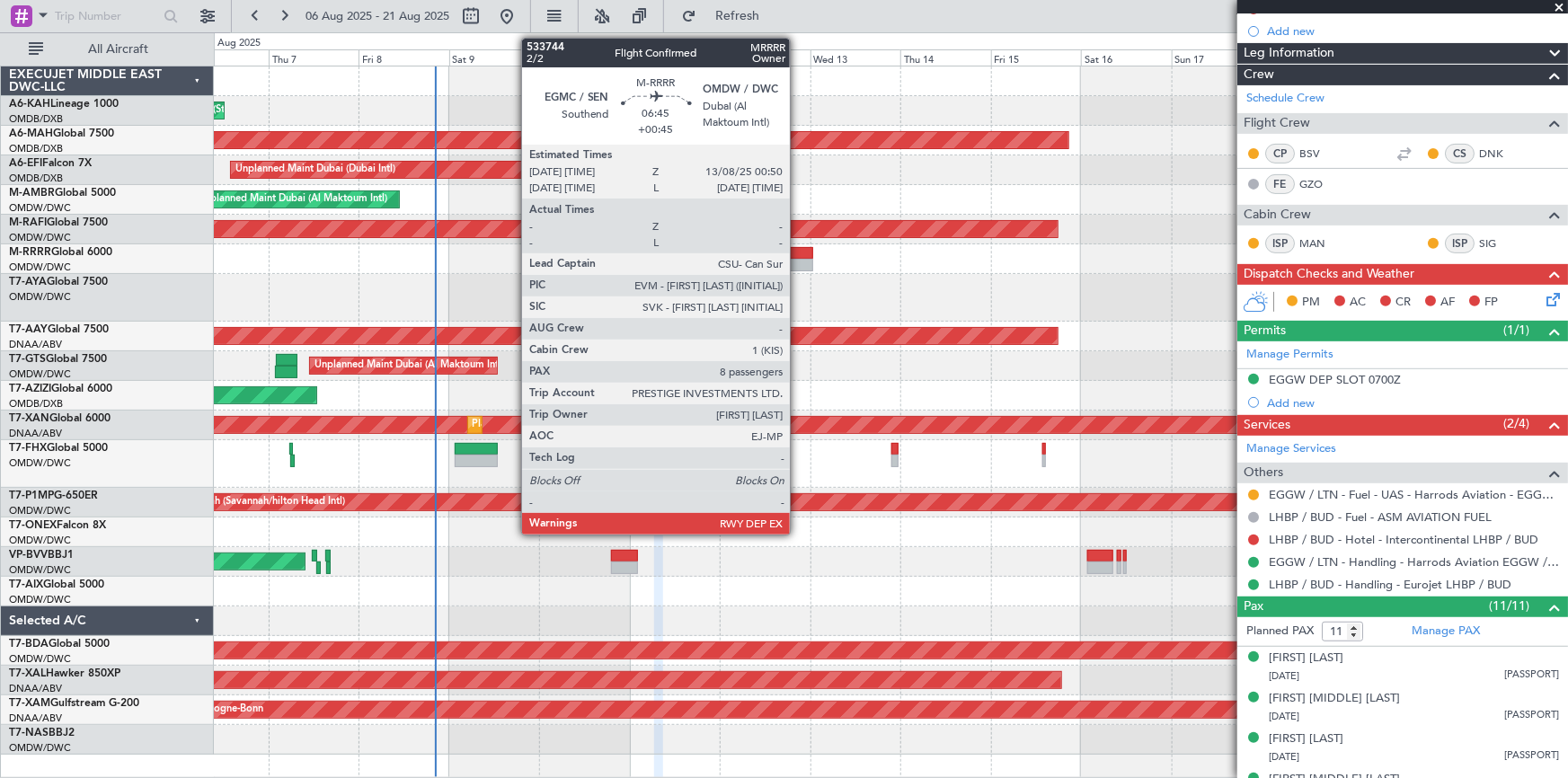 click 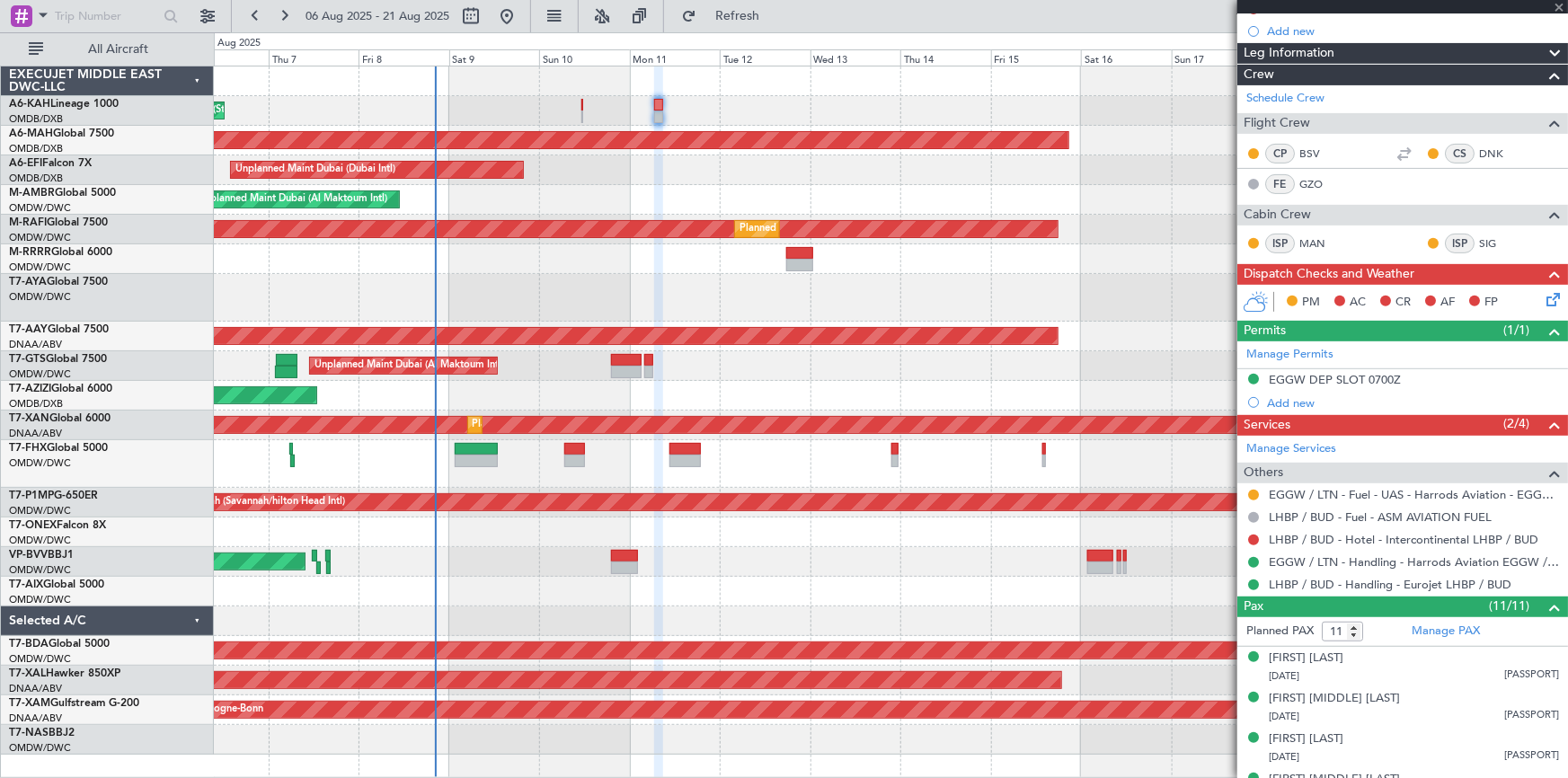 type on "+00:45" 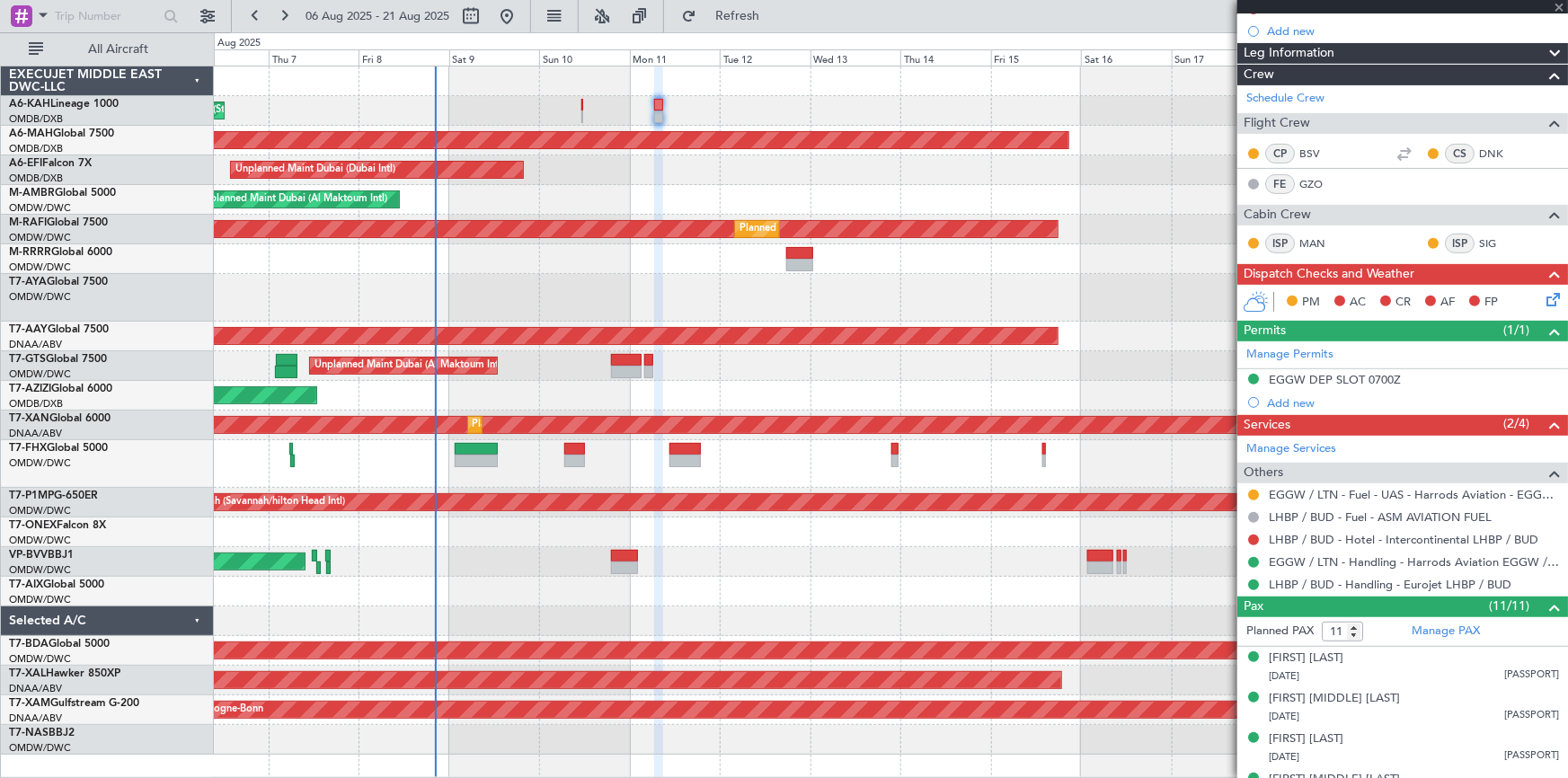 type on "8" 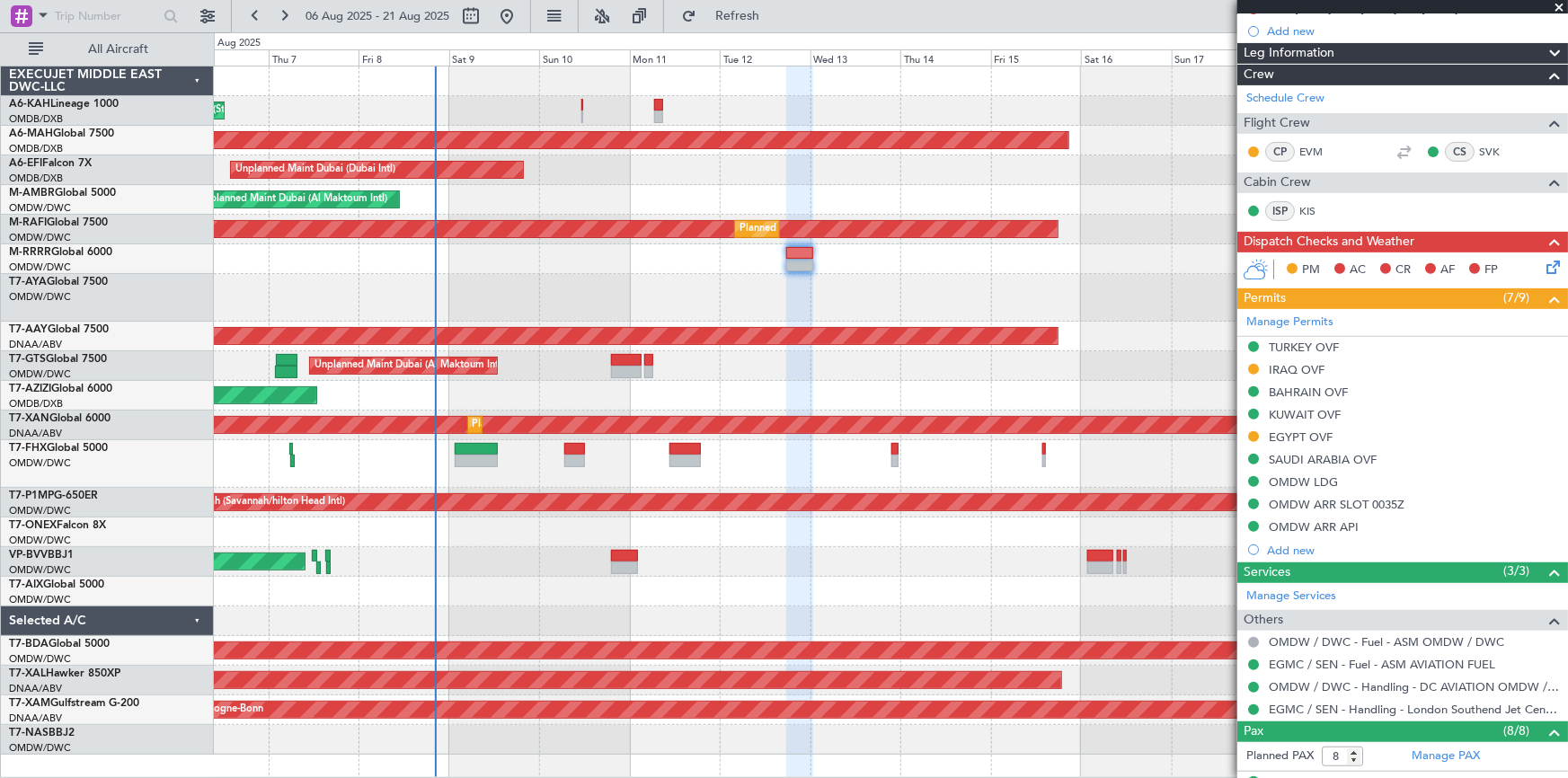 scroll, scrollTop: 0, scrollLeft: 0, axis: both 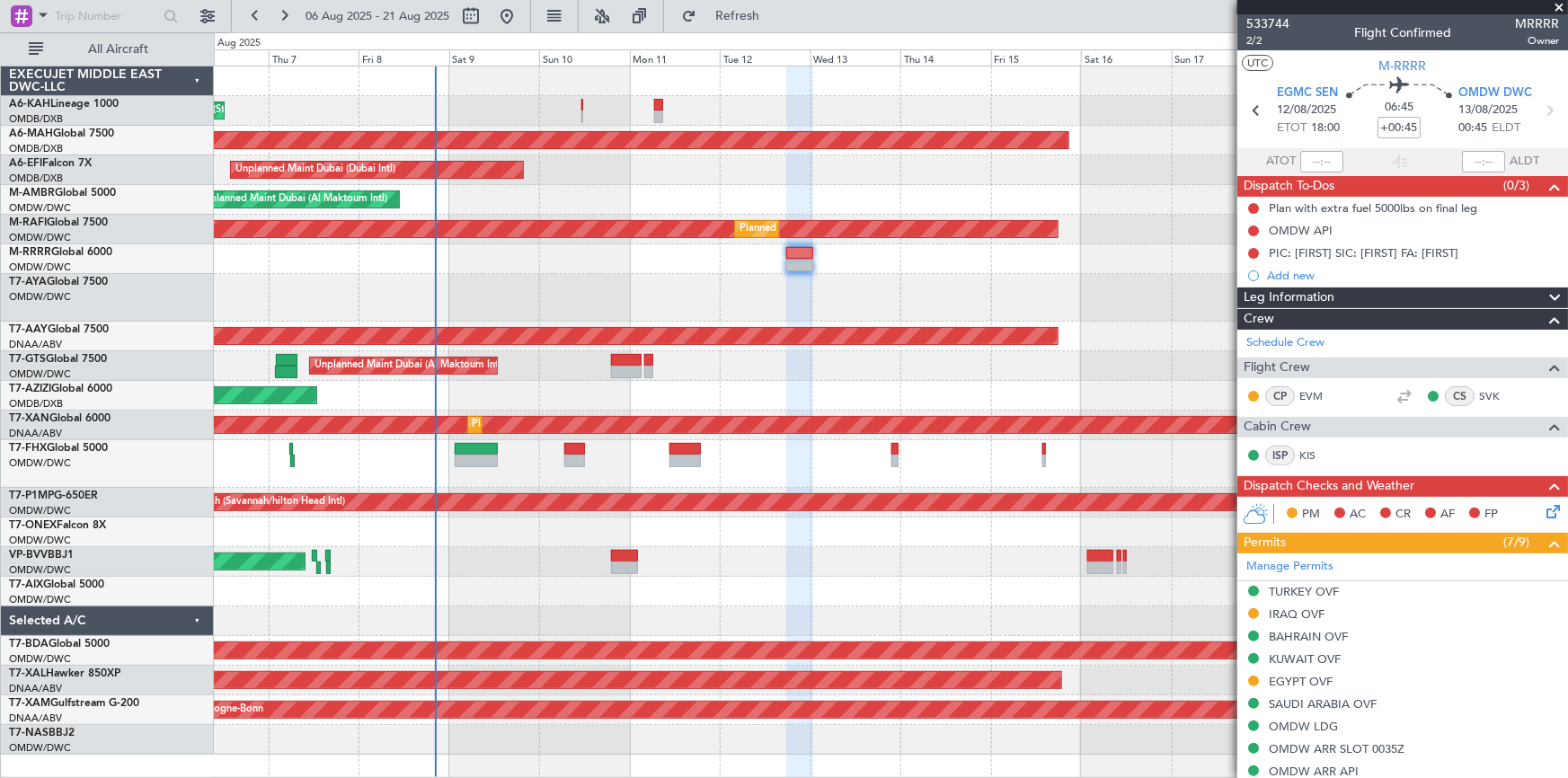 click on "Planned Maint London (Stansted)
Planned Maint Dubai (Dubai Intl)
Unplanned Maint Dubai (Dubai Intl)
Unplanned Maint Dubai (Al Maktoum Intl)
Planned Maint London (Stansted)
Planned Maint Dubai (Al Maktoum Intl)
Planned Maint Dubai (Al Maktoum Intl)
Planned Maint Dubai (Al Maktoum Intl)
Unplanned Maint Dubai (Al Maktoum Intl)
Unplanned Maint Dubai (Al Maktoum Intl)
AOG Maint Dubai (Dubai Intl)
Unplanned Maint Dubai (Al Maktoum Intl)
Planned Maint Dubai (Al Maktoum Intl)
Planned Maint Savannah (Savannah/hilton Head Intl)
Unplanned Maint Basel-Mulhouse
Planned Maint Dubai (Al Maktoum Intl)
Planned Maint Dubai (Al Maktoum Intl)
Planned Maint Chester
Planned Maint Cologne-Bonn" 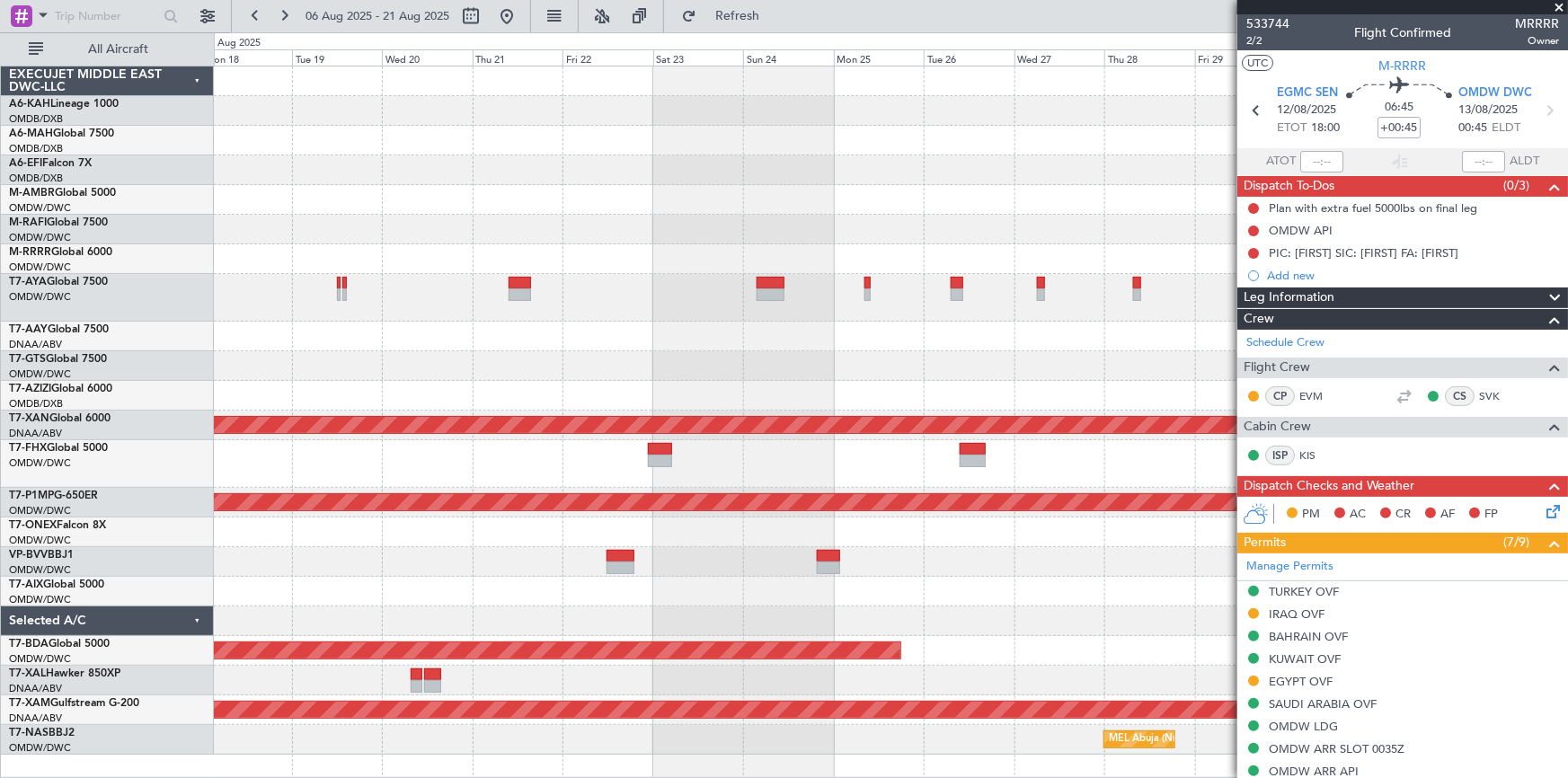 click on "Planned Maint Dubai (Dubai Intl)
Planned Maint Dubai (Al Maktoum Intl)
Unplanned Maint Dubai (Al Maktoum Intl)
Unplanned Maint Dubai (Al Maktoum Intl)
Planned Maint Singapore (Changi)
Planned Maint Savannah (Savannah/hilton Head Intl)
Planned Maint Dubai (Al Maktoum Intl)
Planned Maint Chester
Planned Maint Cologne-Bonn
MEL Abuja (Nnamdi Azikiwe Intl)" 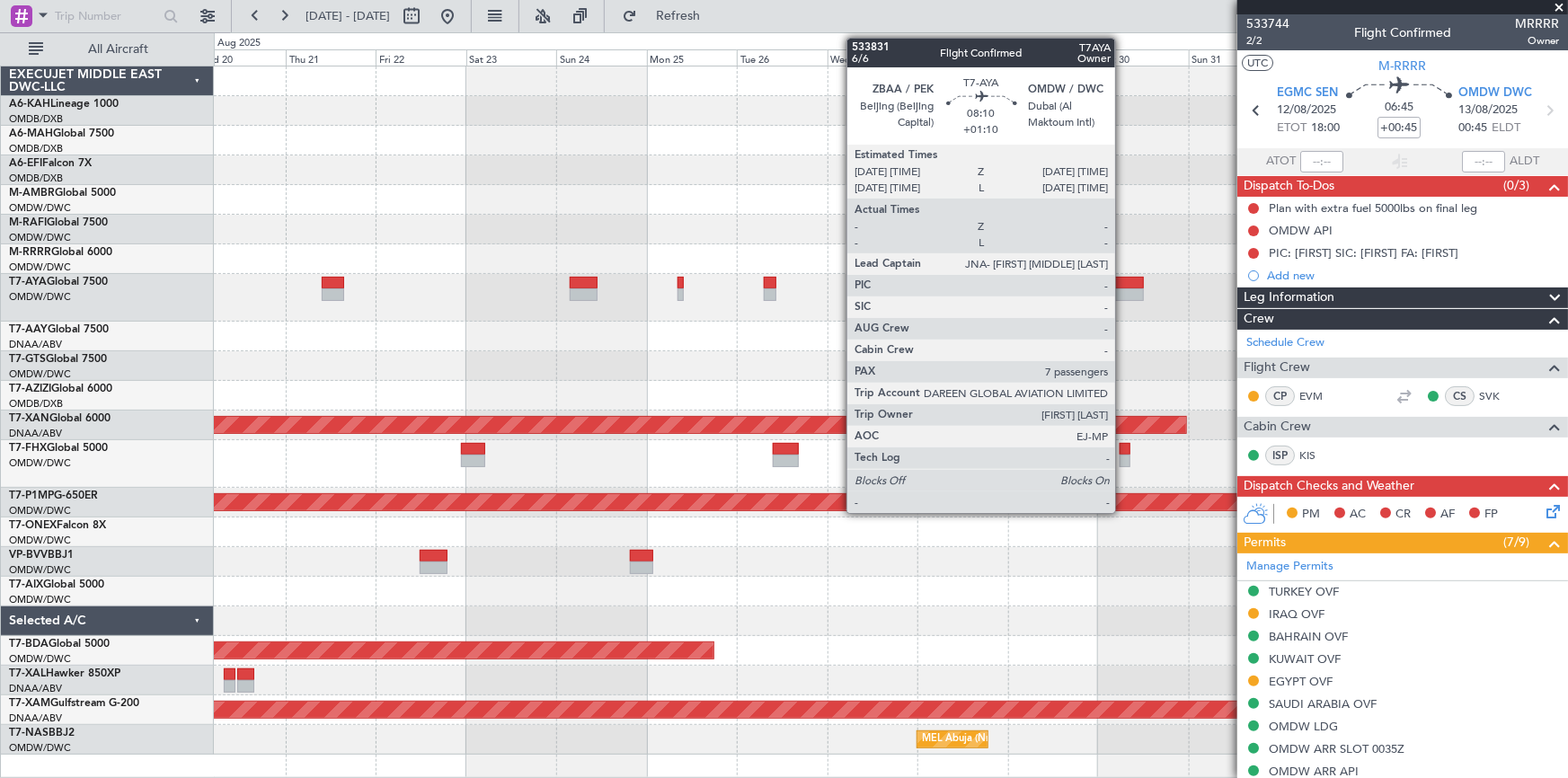 click 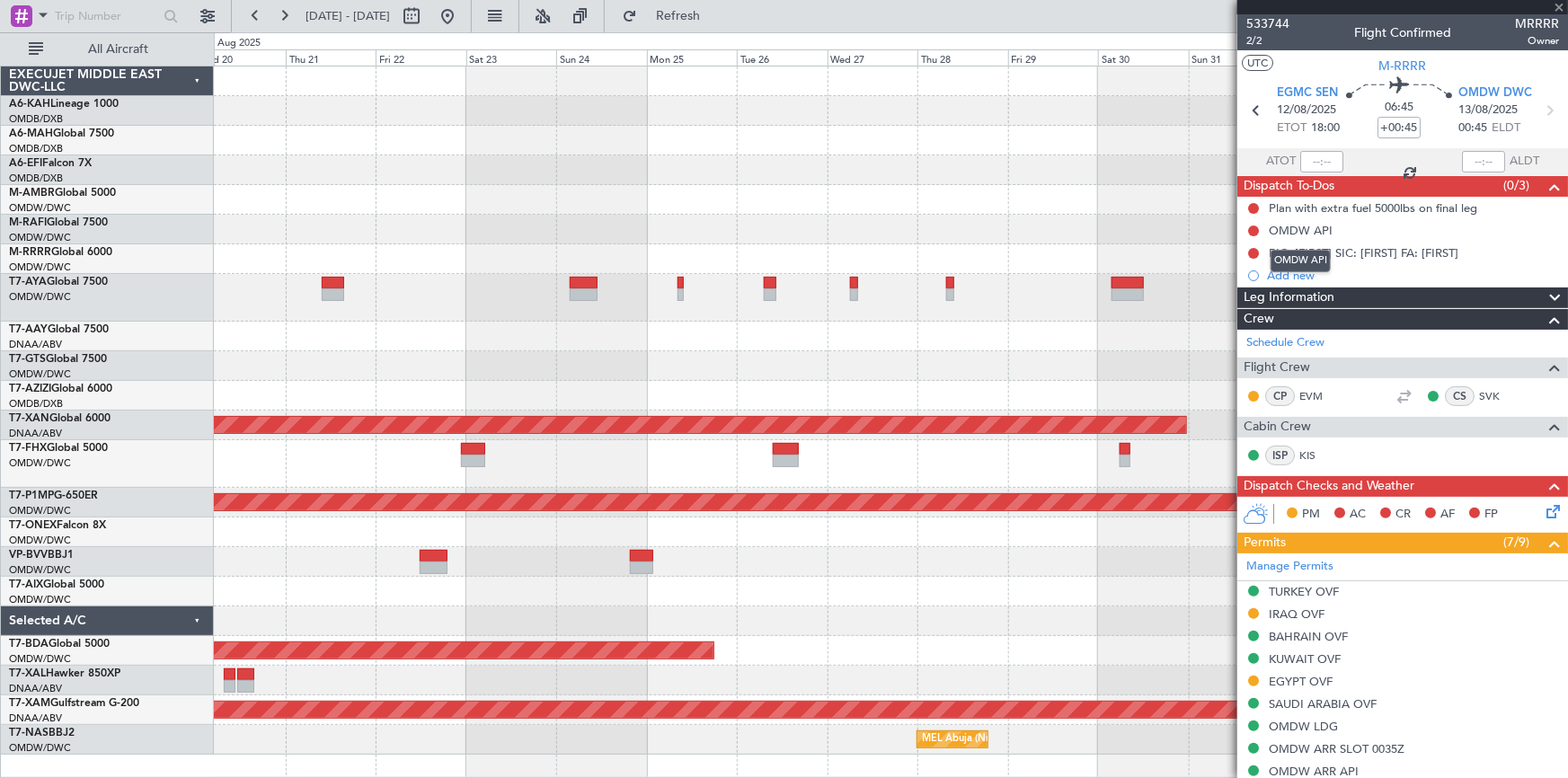 type on "+01:10" 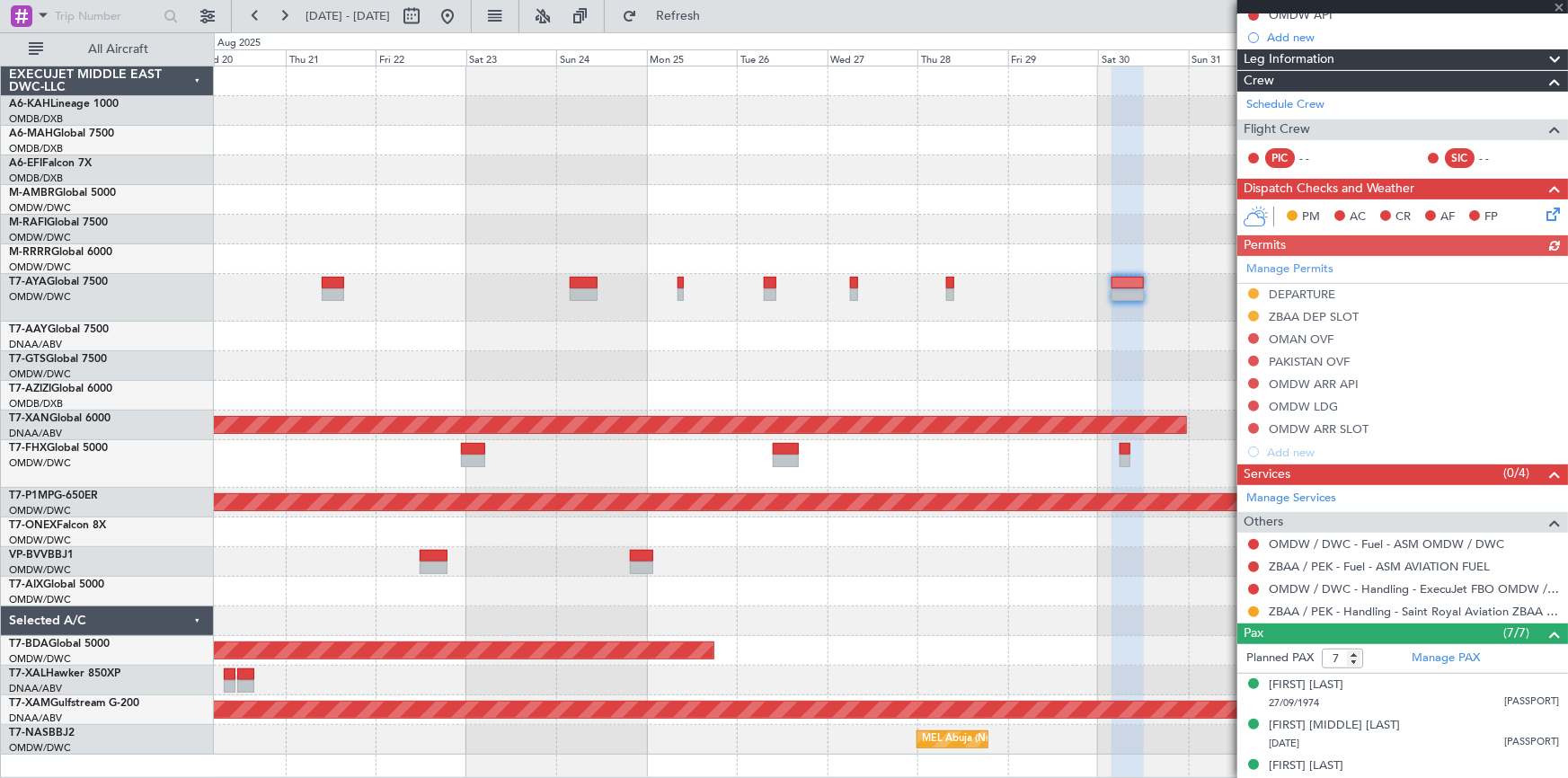 scroll, scrollTop: 244, scrollLeft: 0, axis: vertical 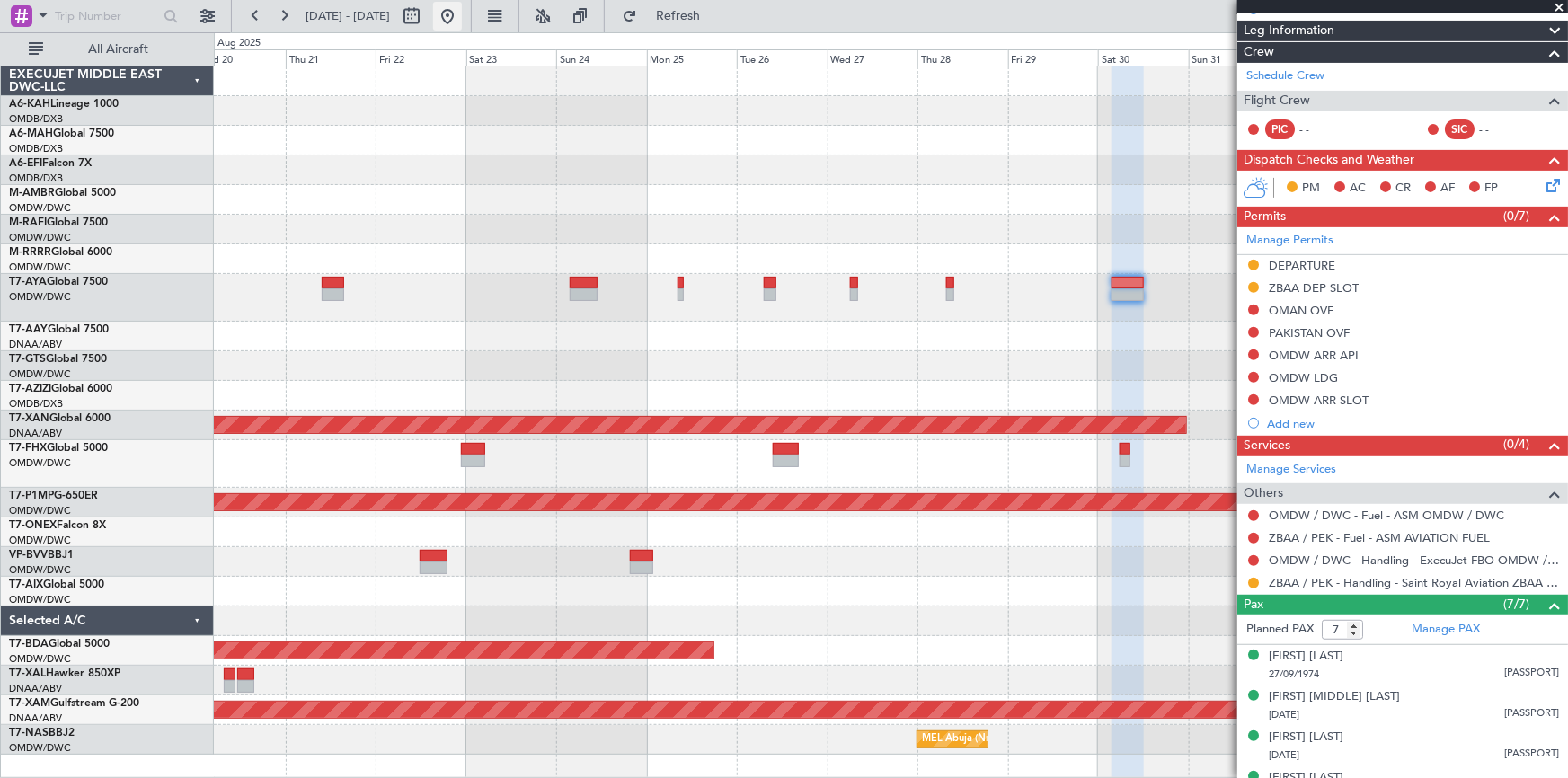 drag, startPoint x: 501, startPoint y: 13, endPoint x: 521, endPoint y: 28, distance: 25 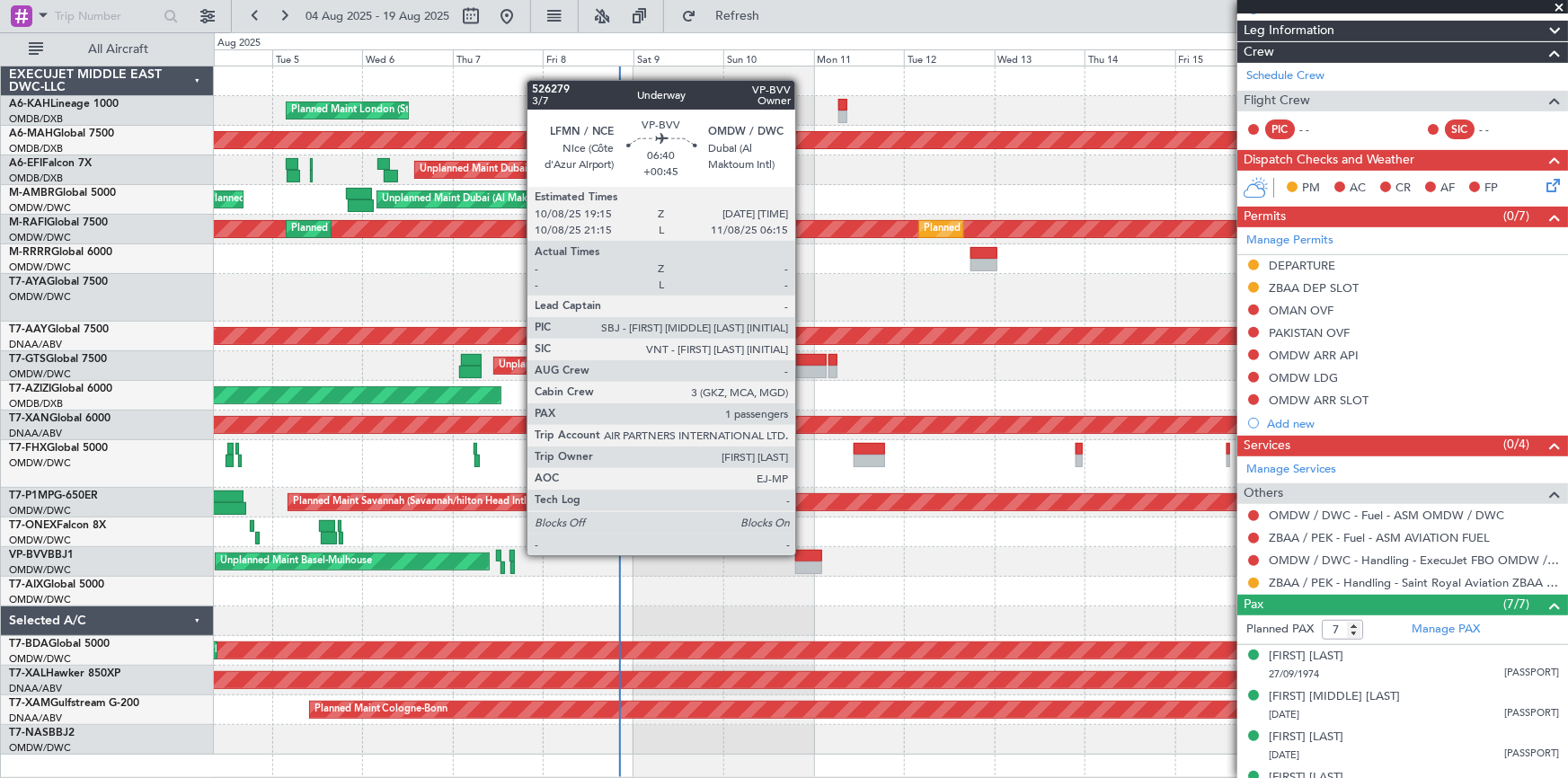 click 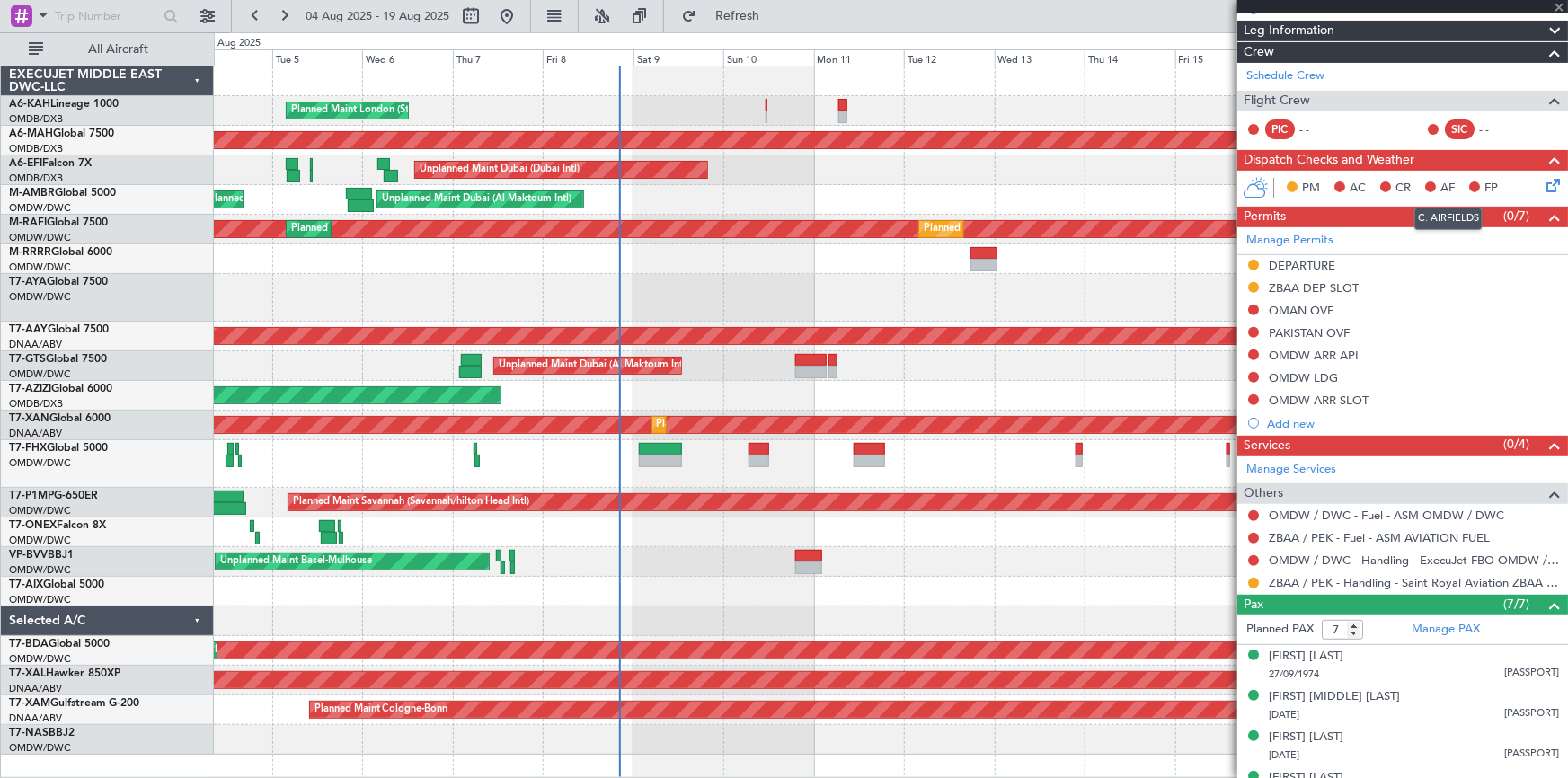type on "+00:45" 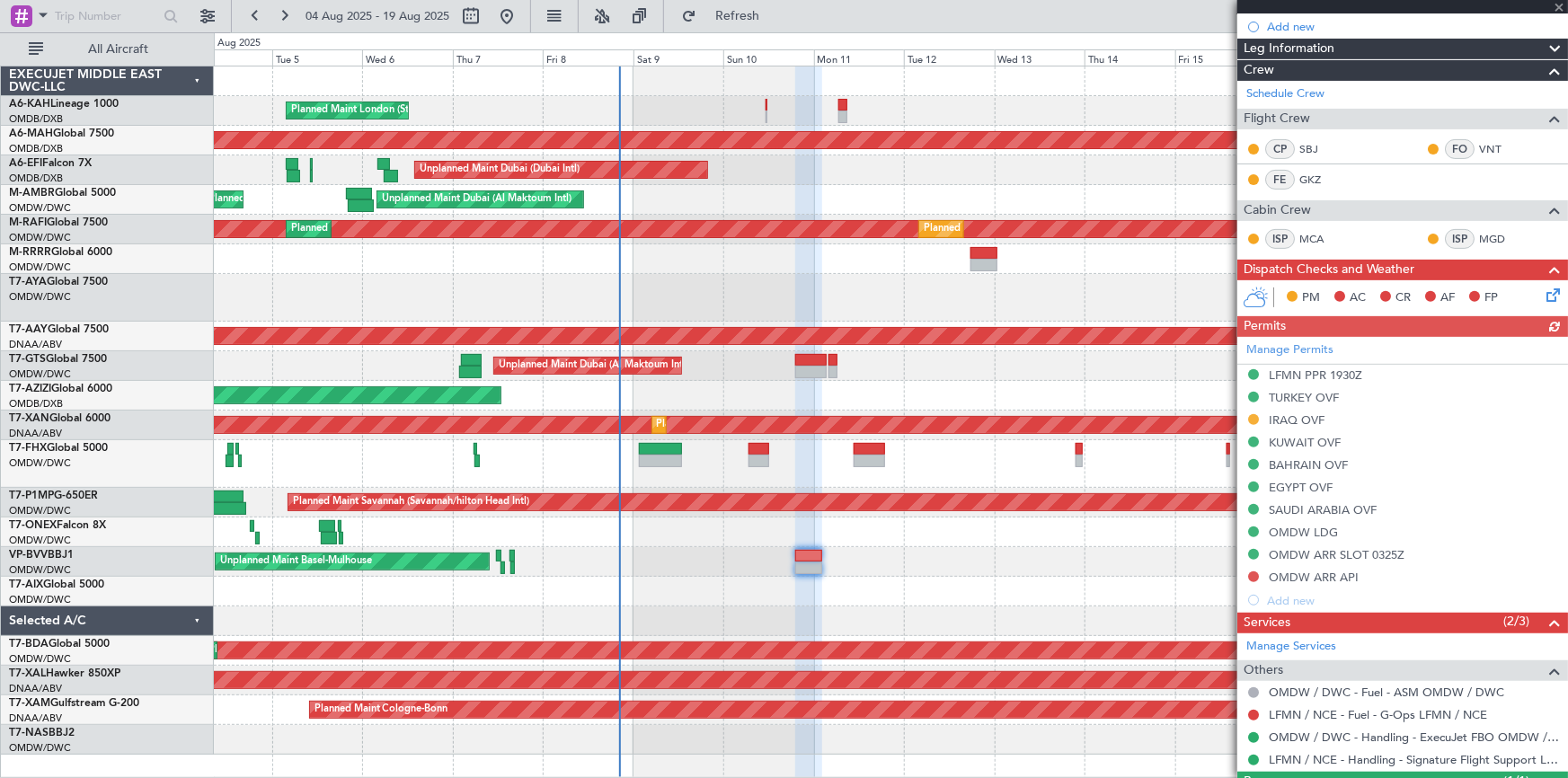 scroll, scrollTop: 244, scrollLeft: 0, axis: vertical 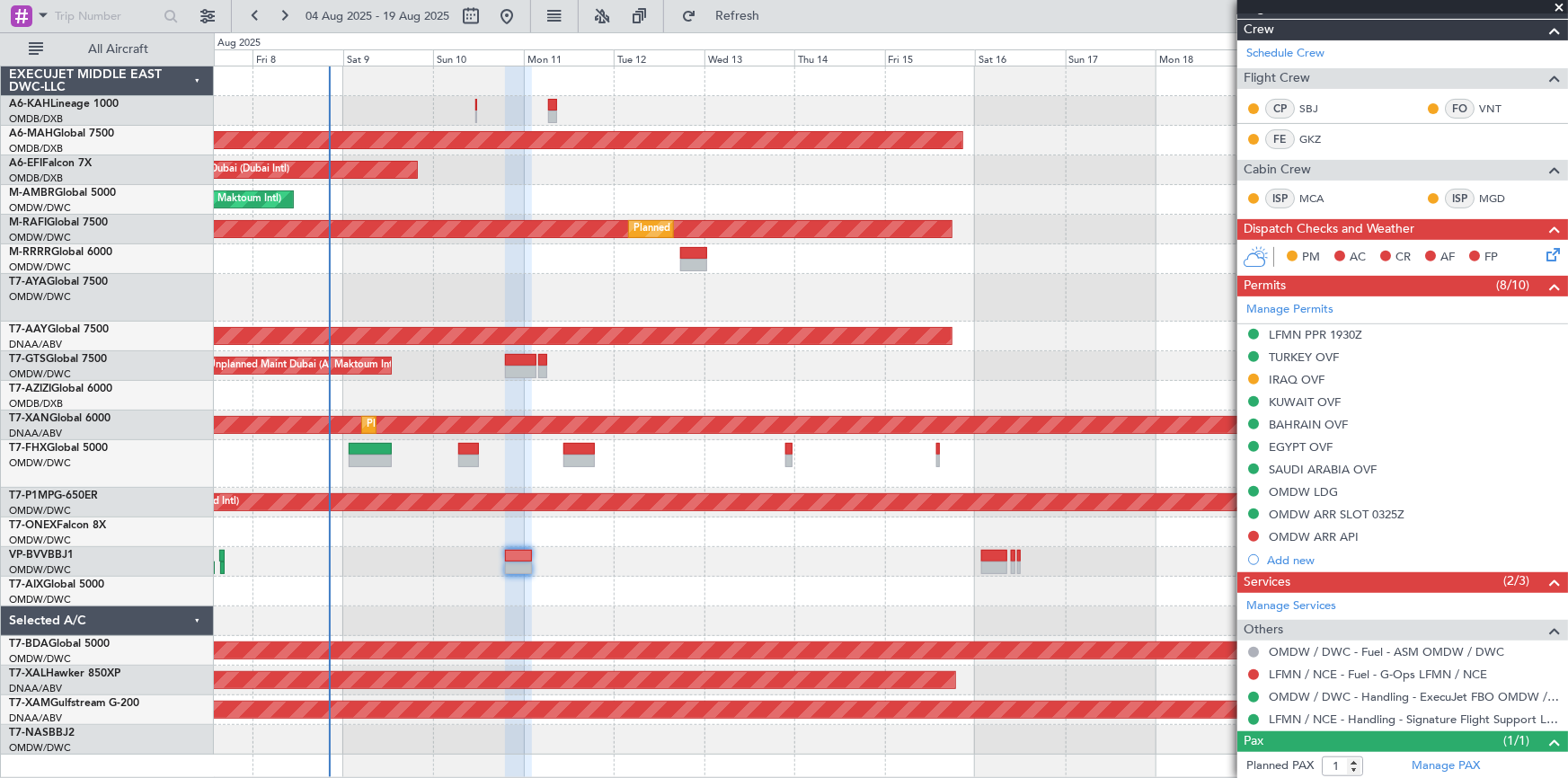 click on "Unplanned Maint Dubai (Al Maktoum Intl)" 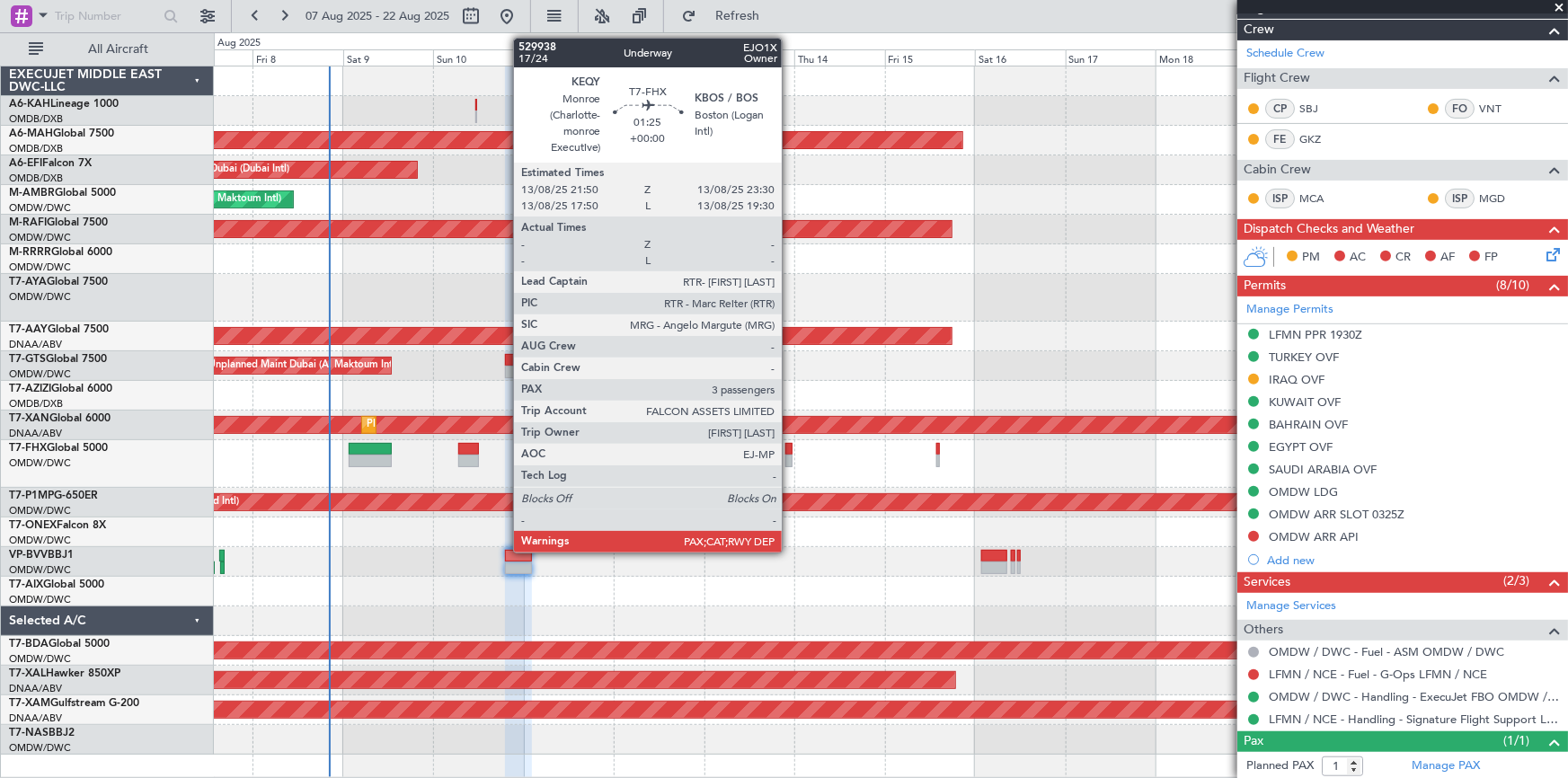 click 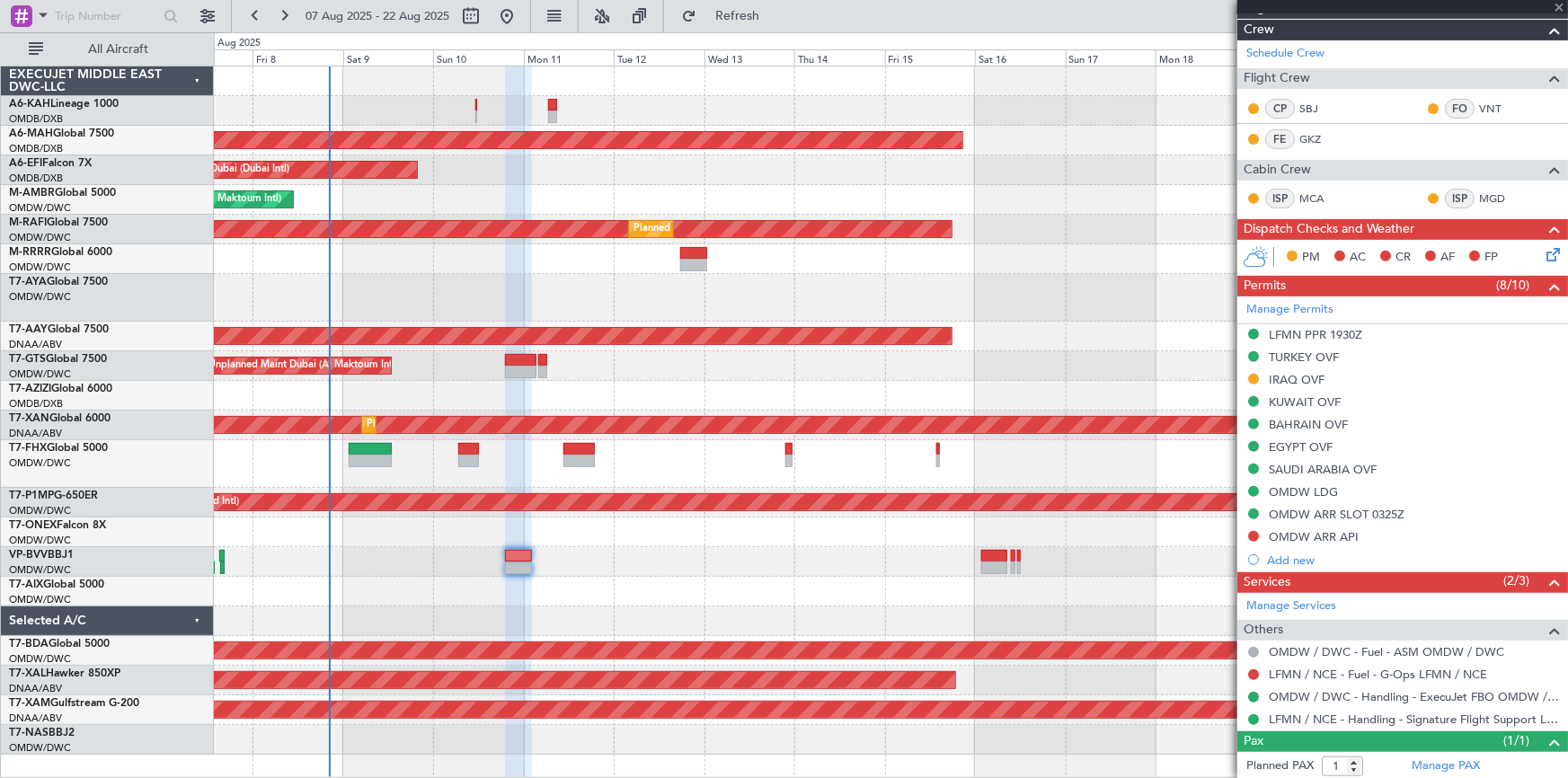 type 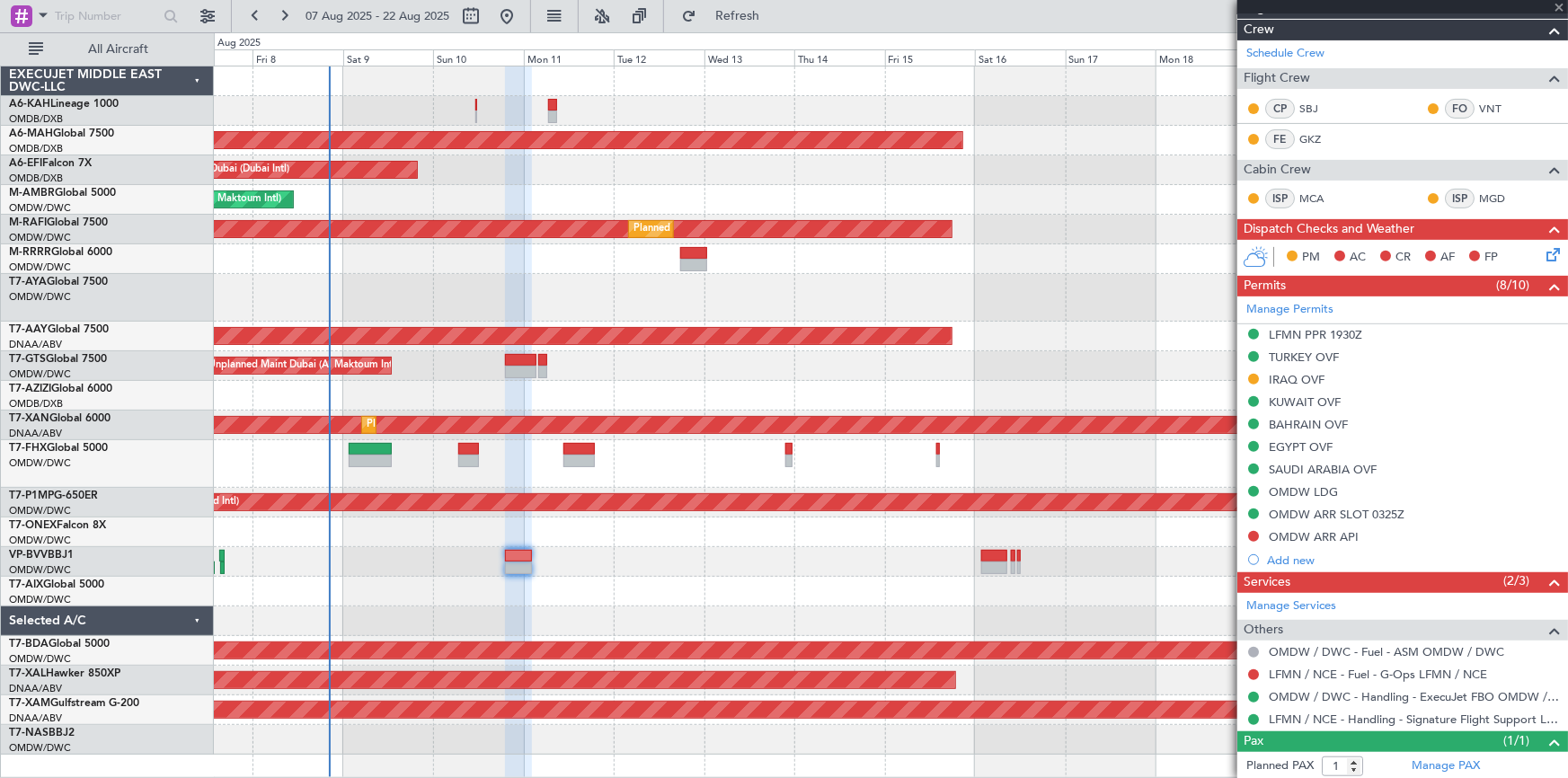type on "3" 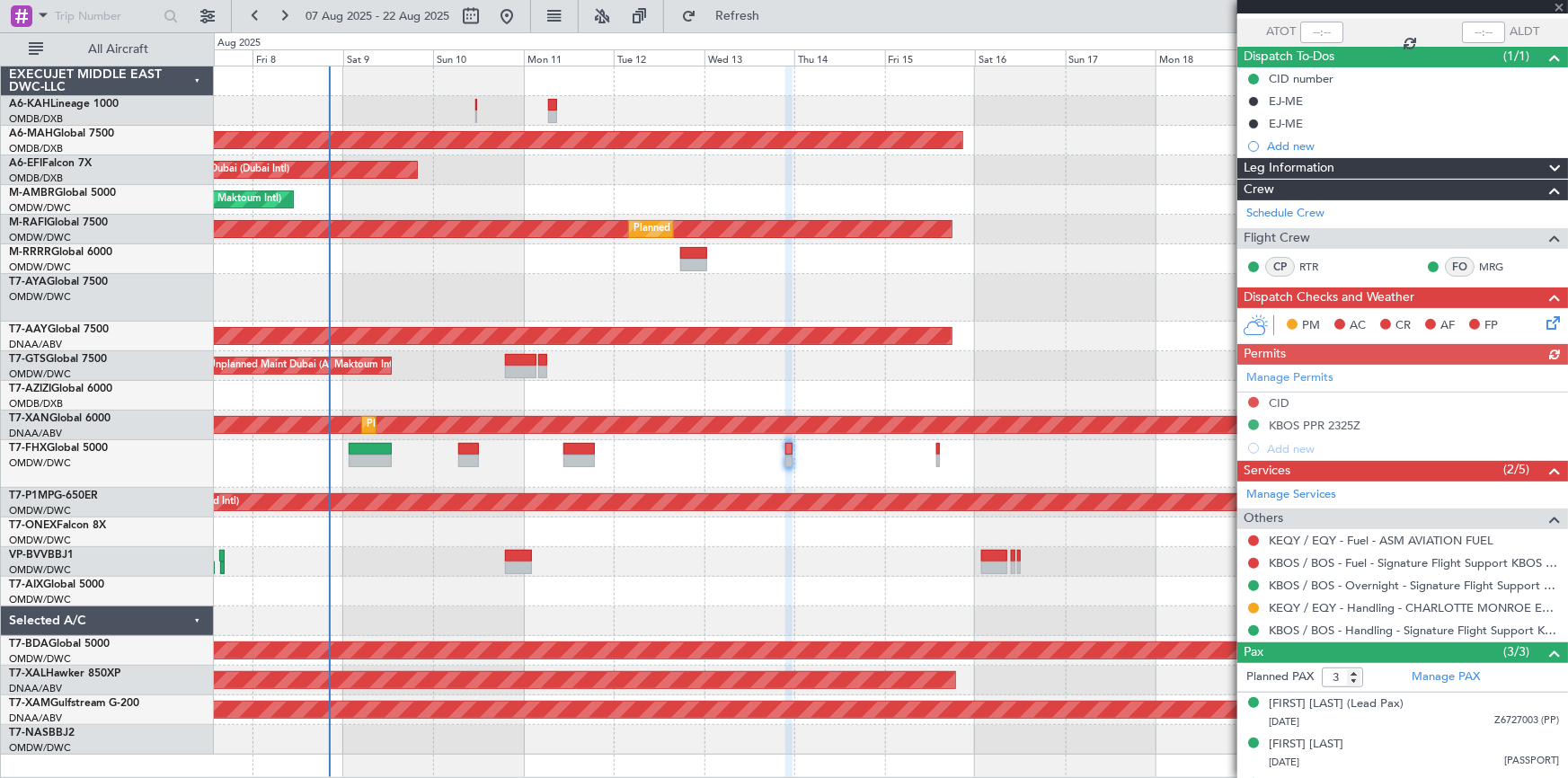 scroll, scrollTop: 163, scrollLeft: 0, axis: vertical 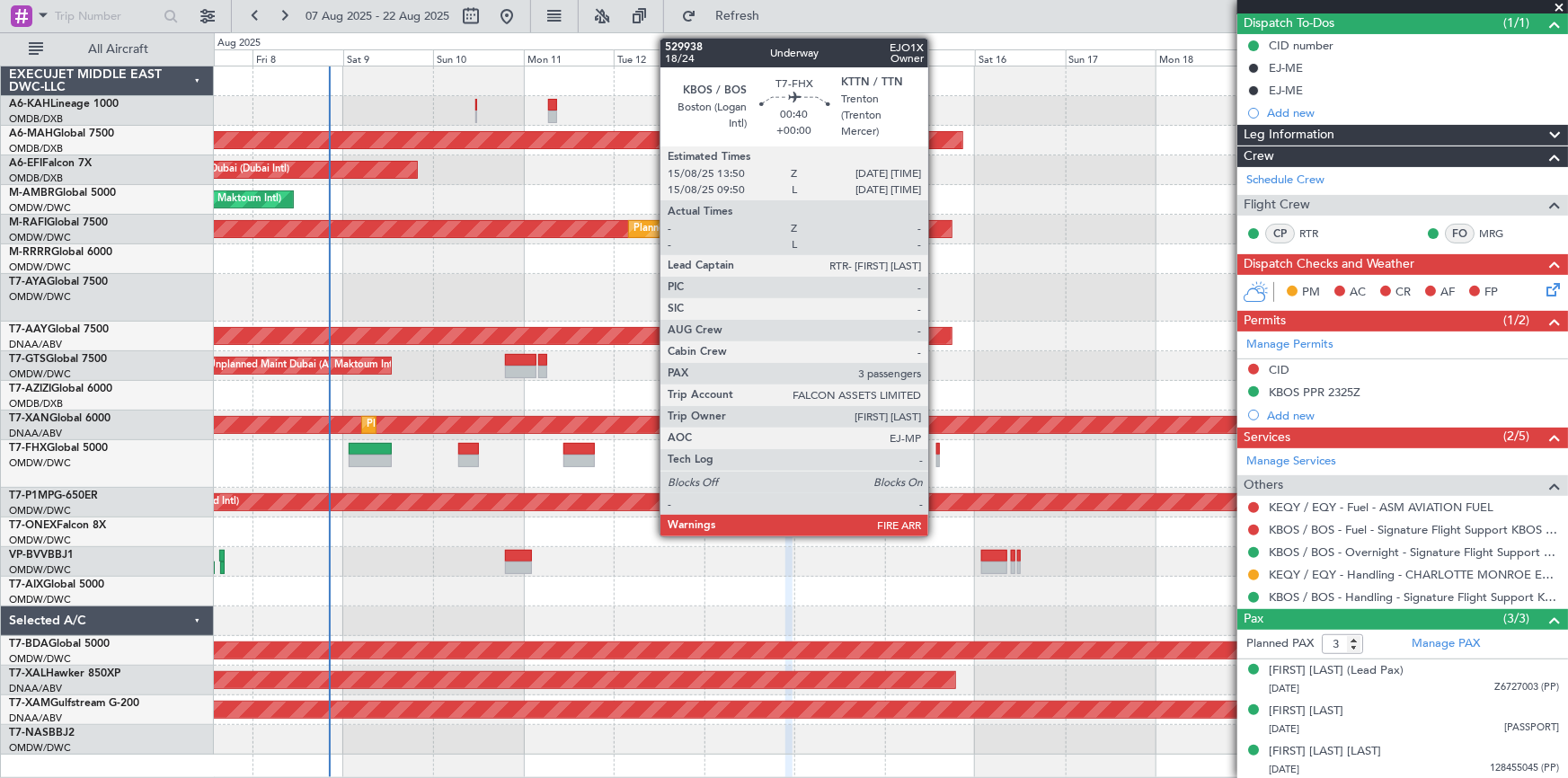 click 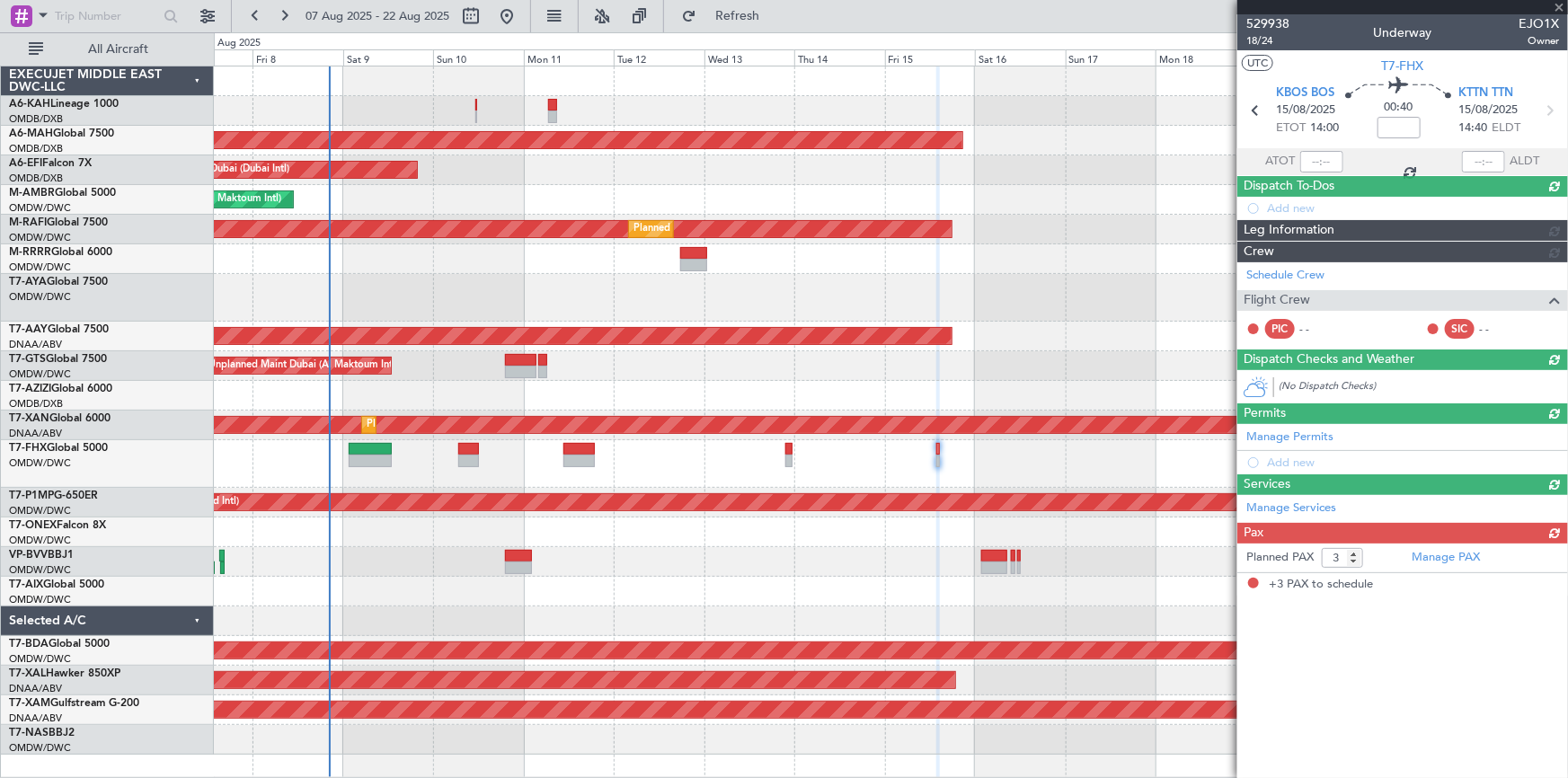 scroll, scrollTop: 0, scrollLeft: 0, axis: both 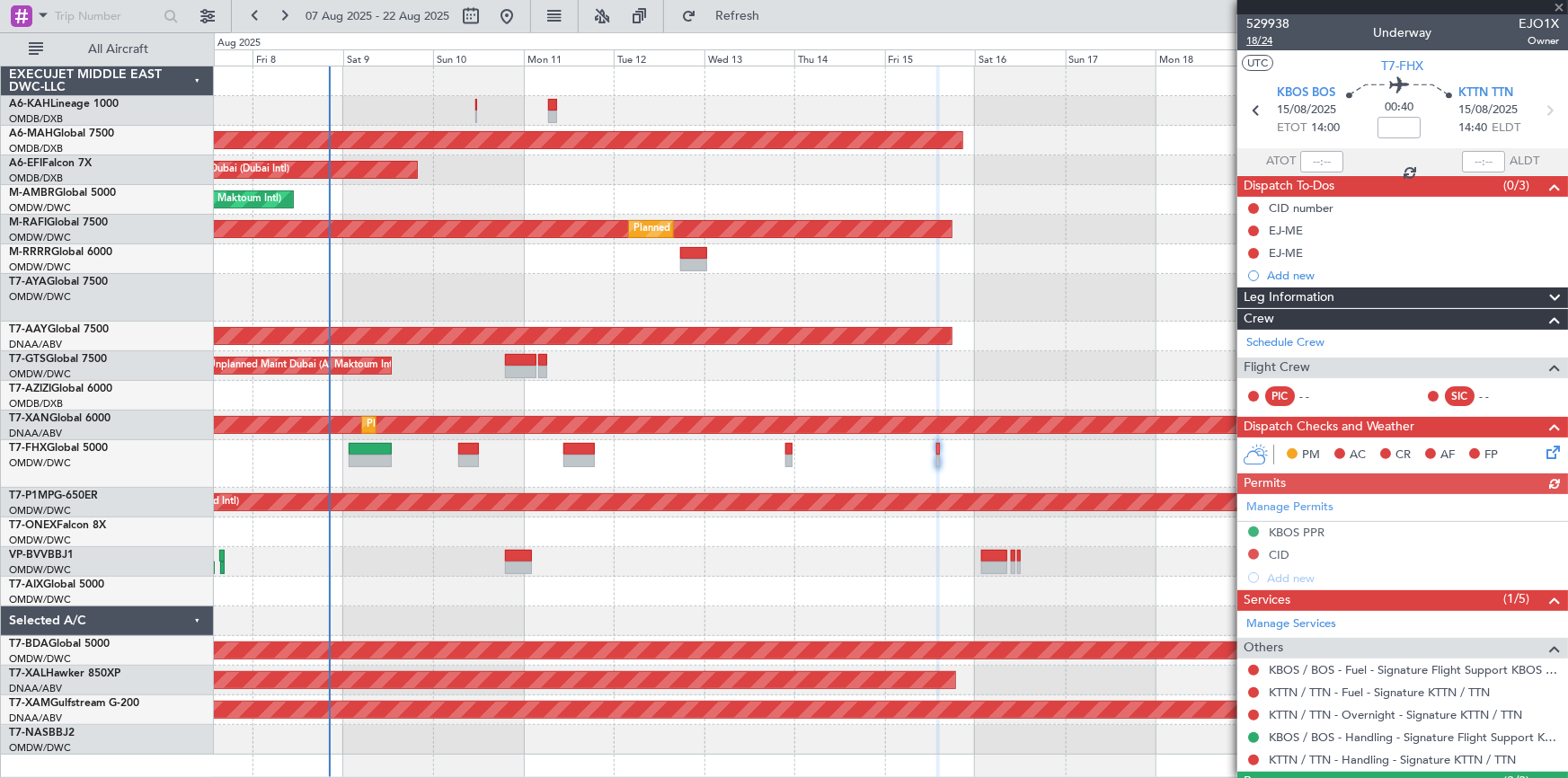 click on "18/24" at bounding box center (1268, 40) 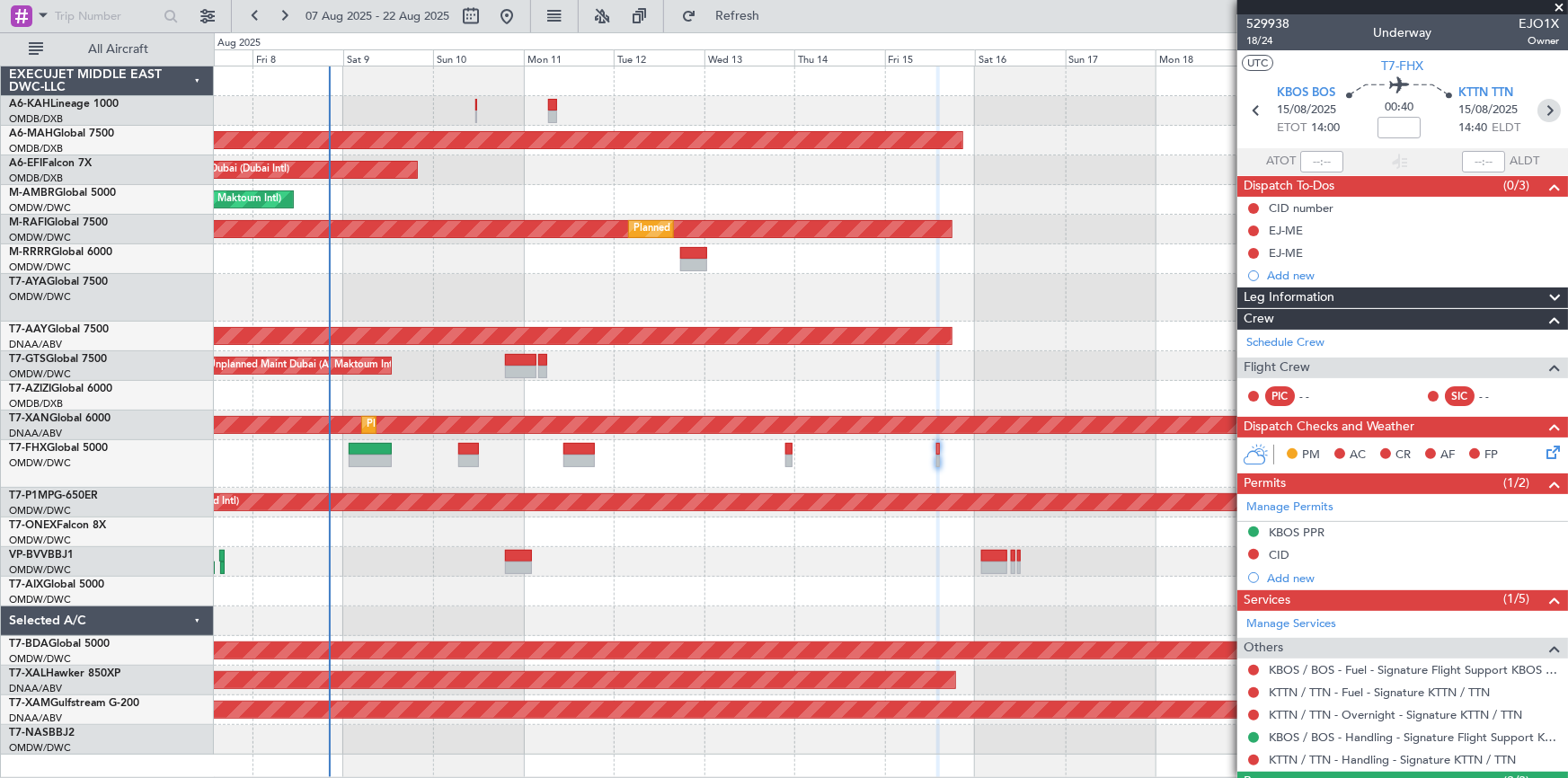 click at bounding box center [1549, 111] 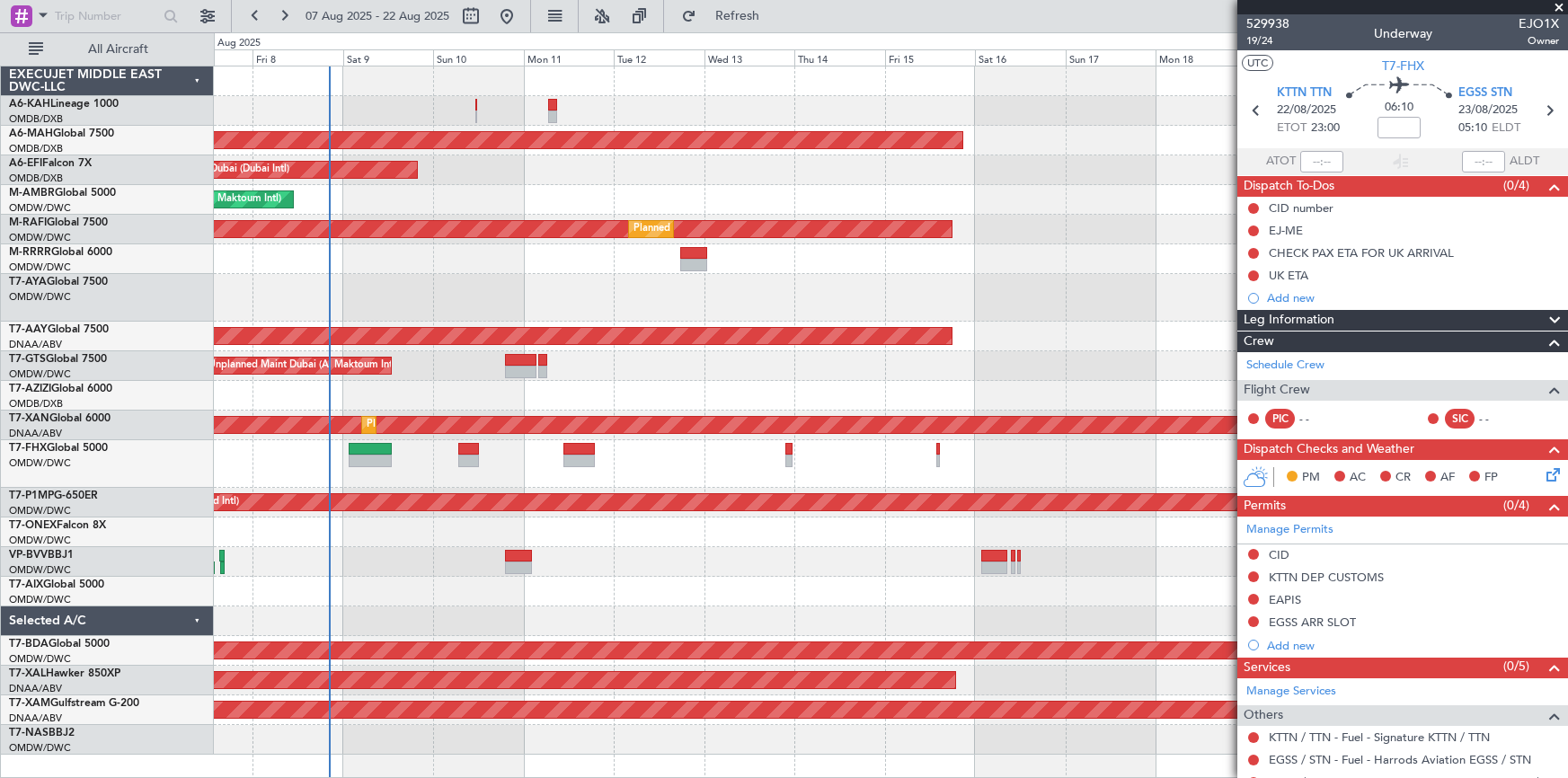 scroll, scrollTop: 0, scrollLeft: 0, axis: both 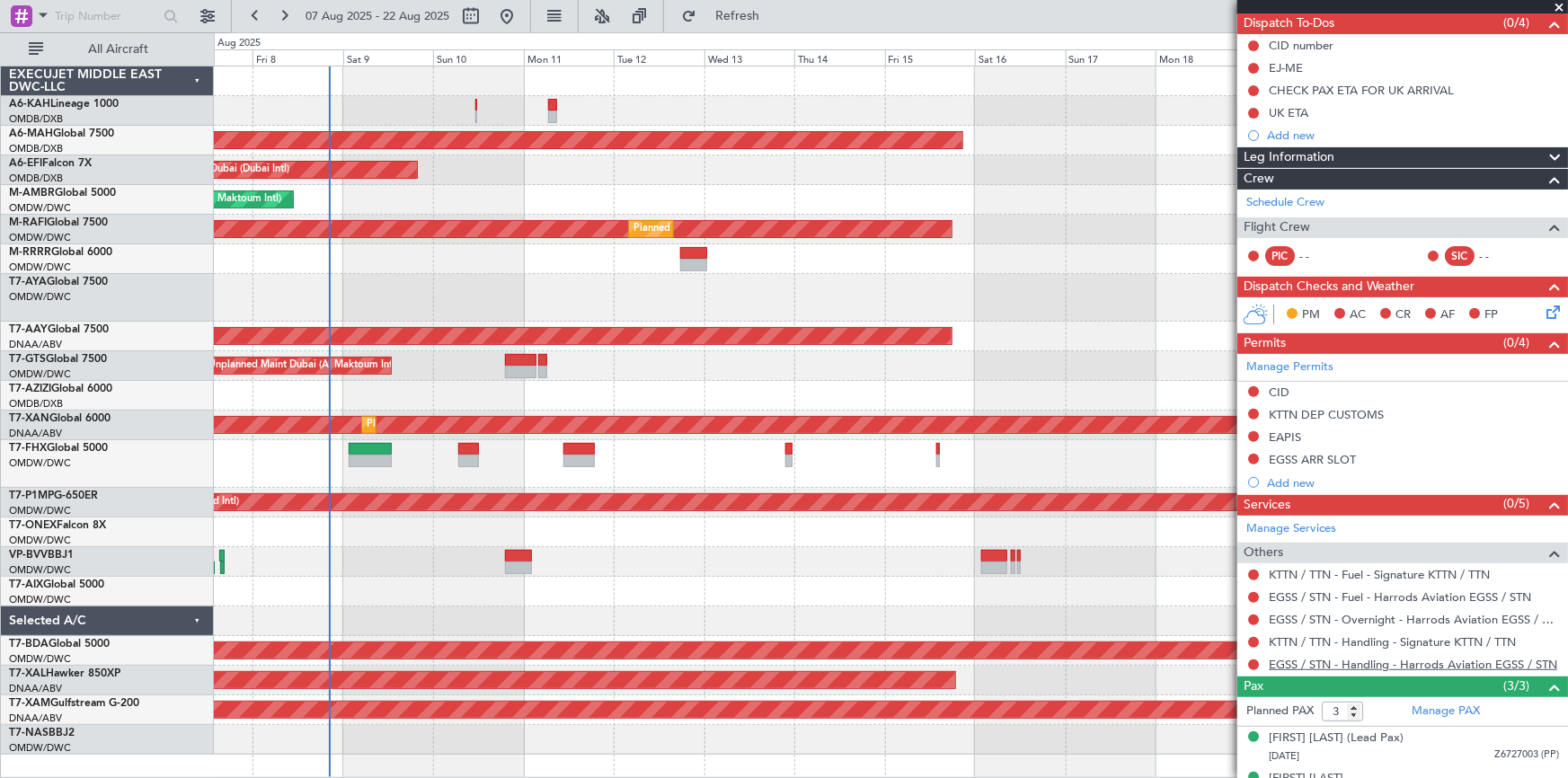 click on "EGSS / STN - Handling - Harrods Aviation EGSS / STN" at bounding box center [1413, 664] 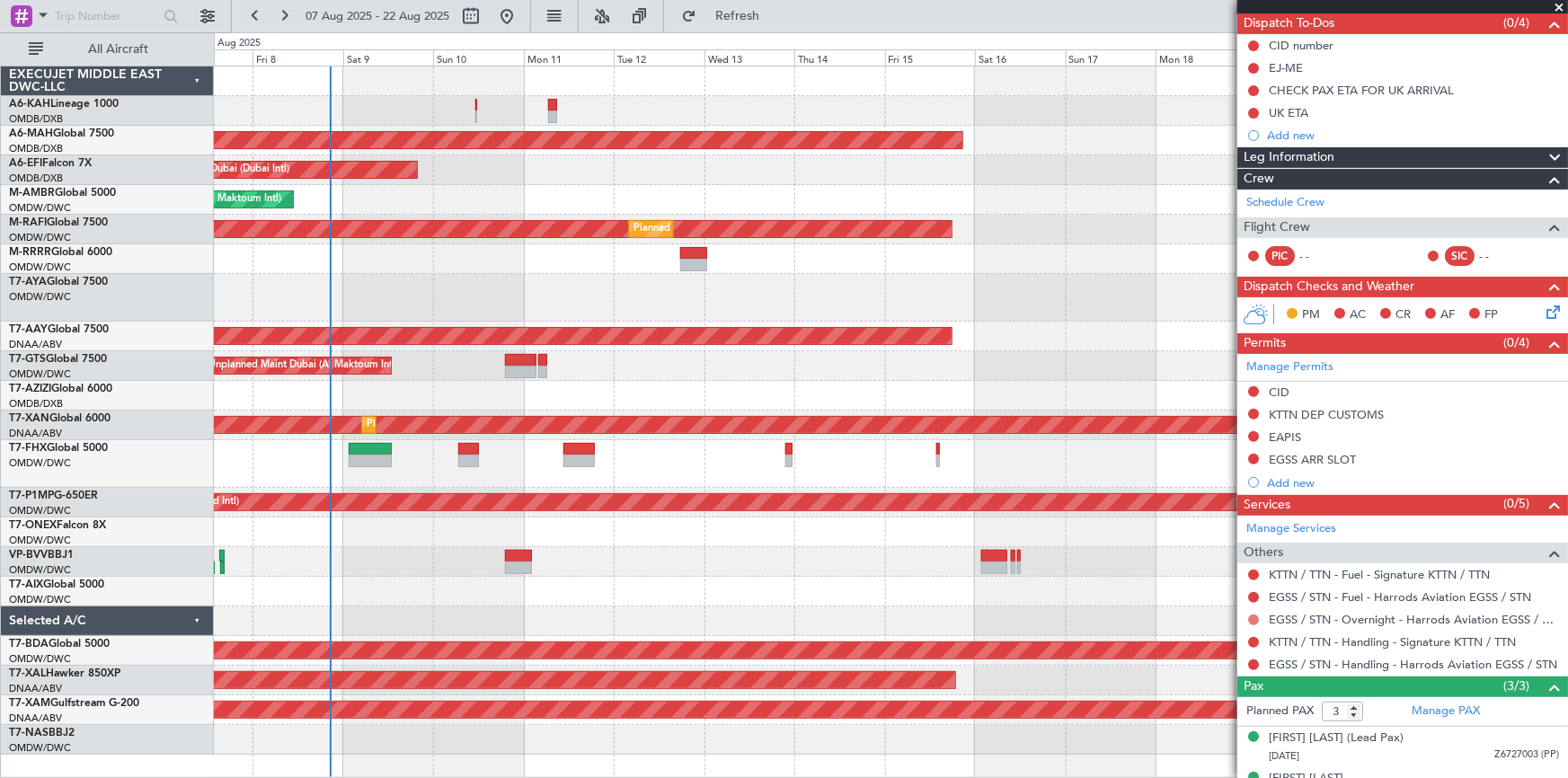 click at bounding box center (1254, 620) 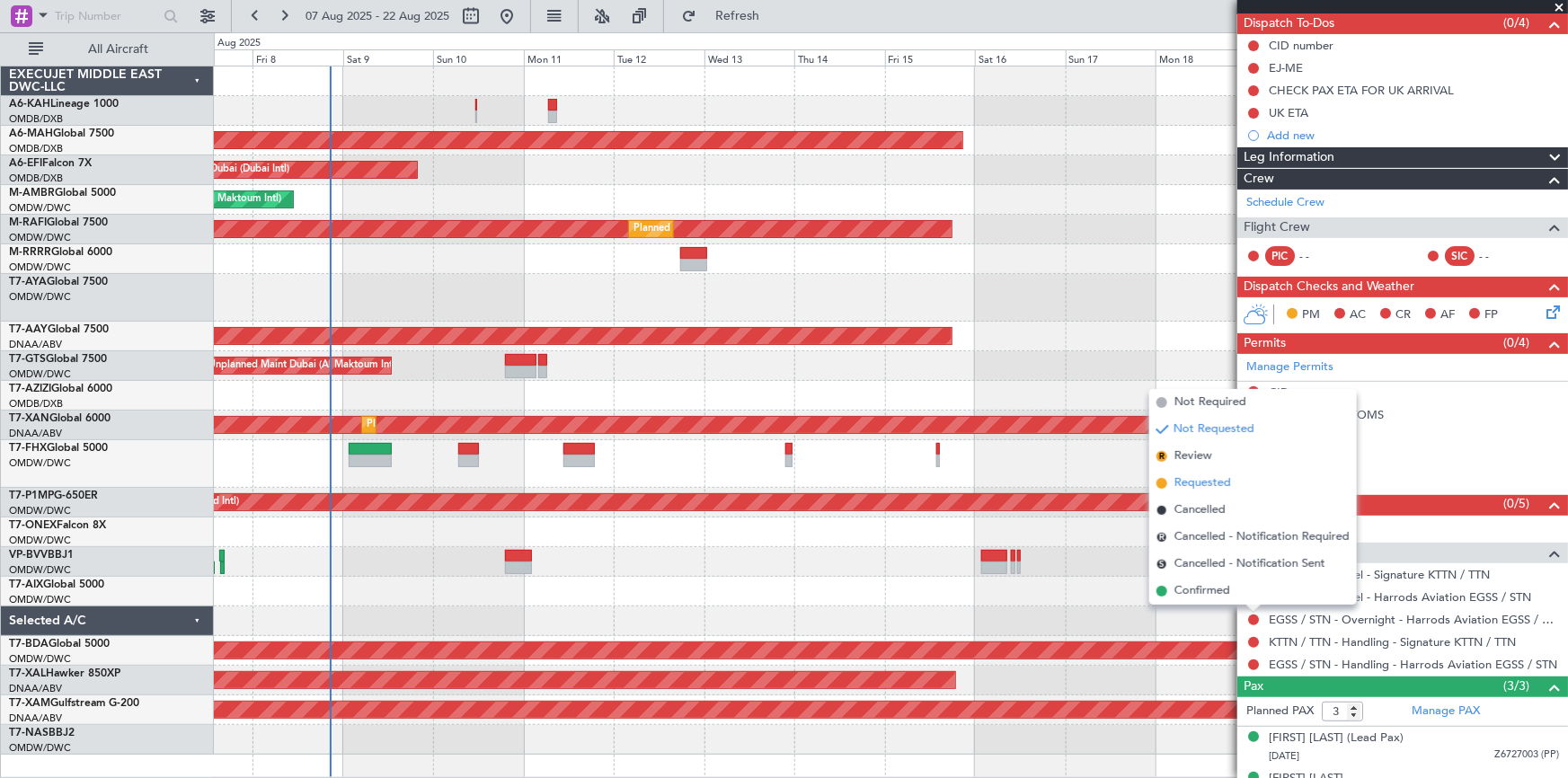 click on "Requested" at bounding box center [1202, 483] 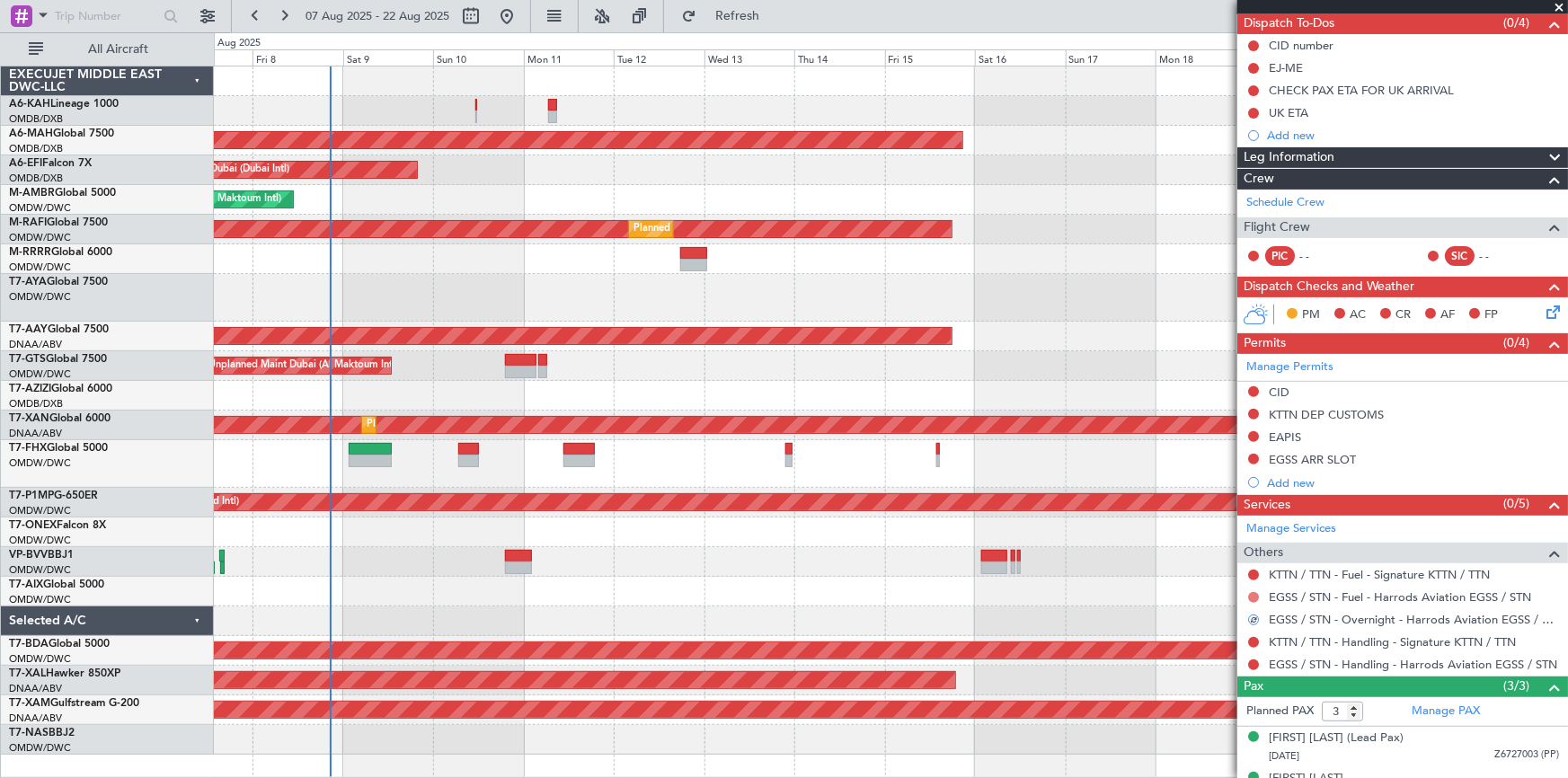 click at bounding box center (1254, 597) 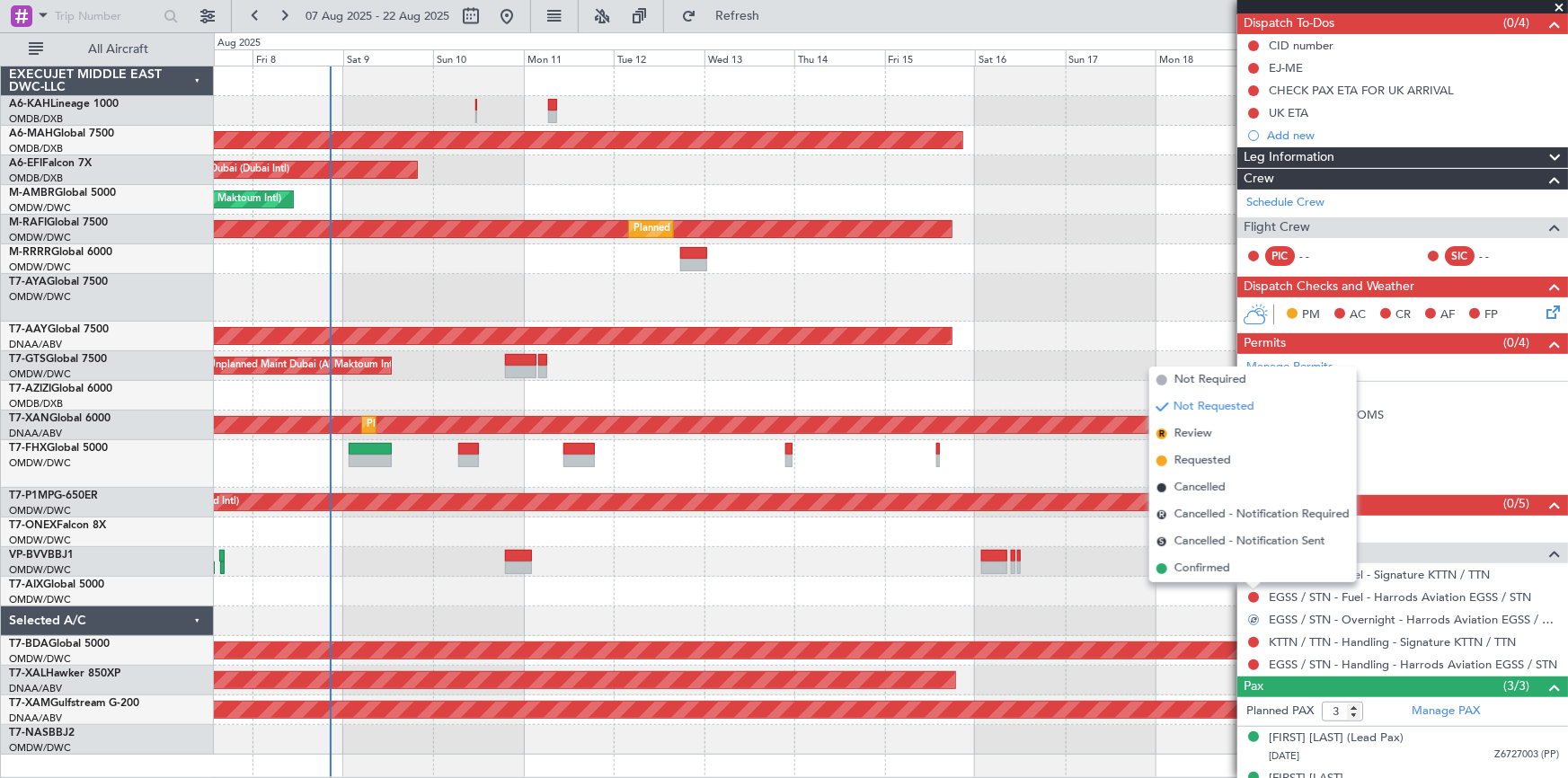click on "Requested" at bounding box center [1202, 461] 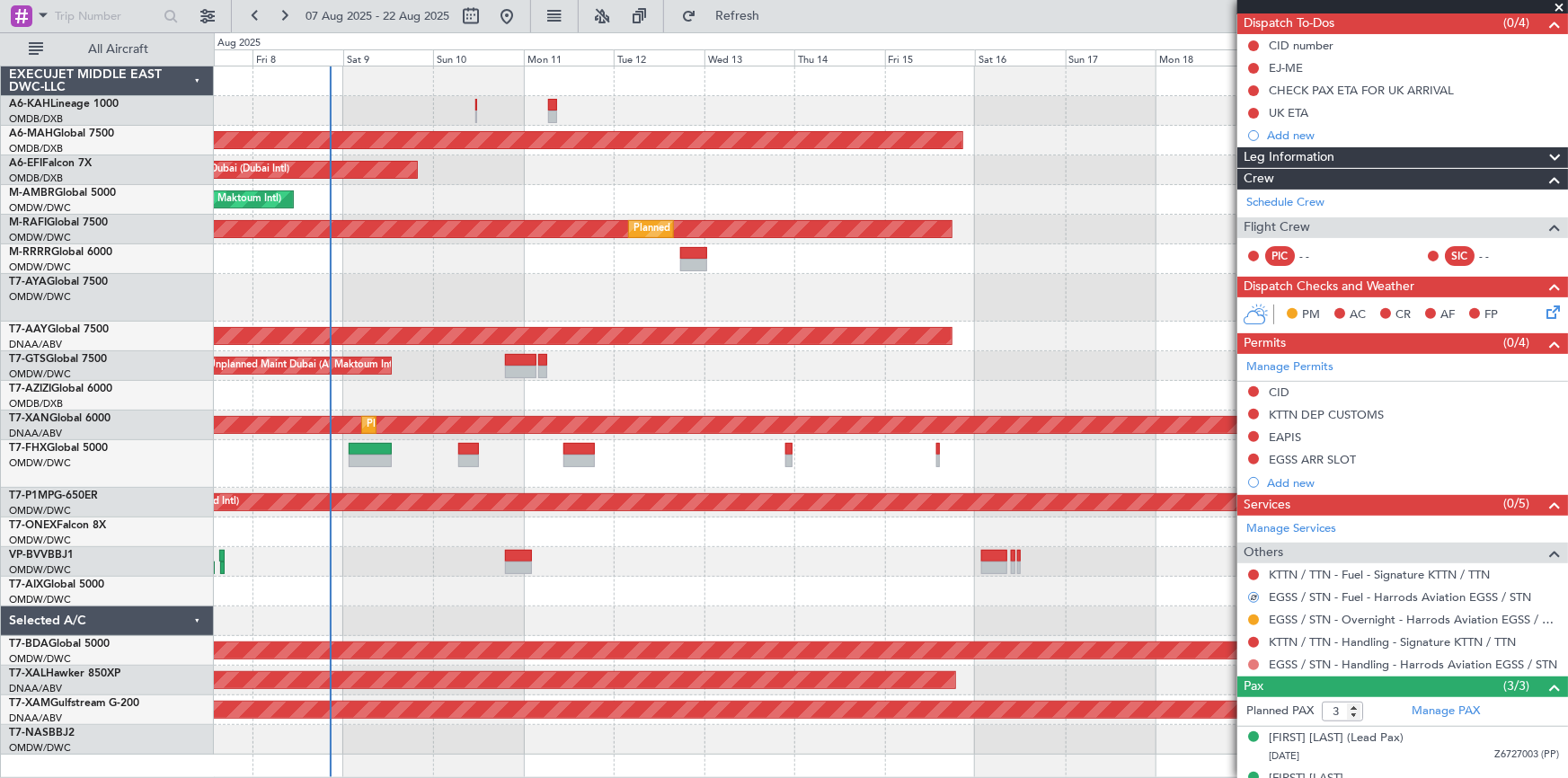 click at bounding box center (1254, 665) 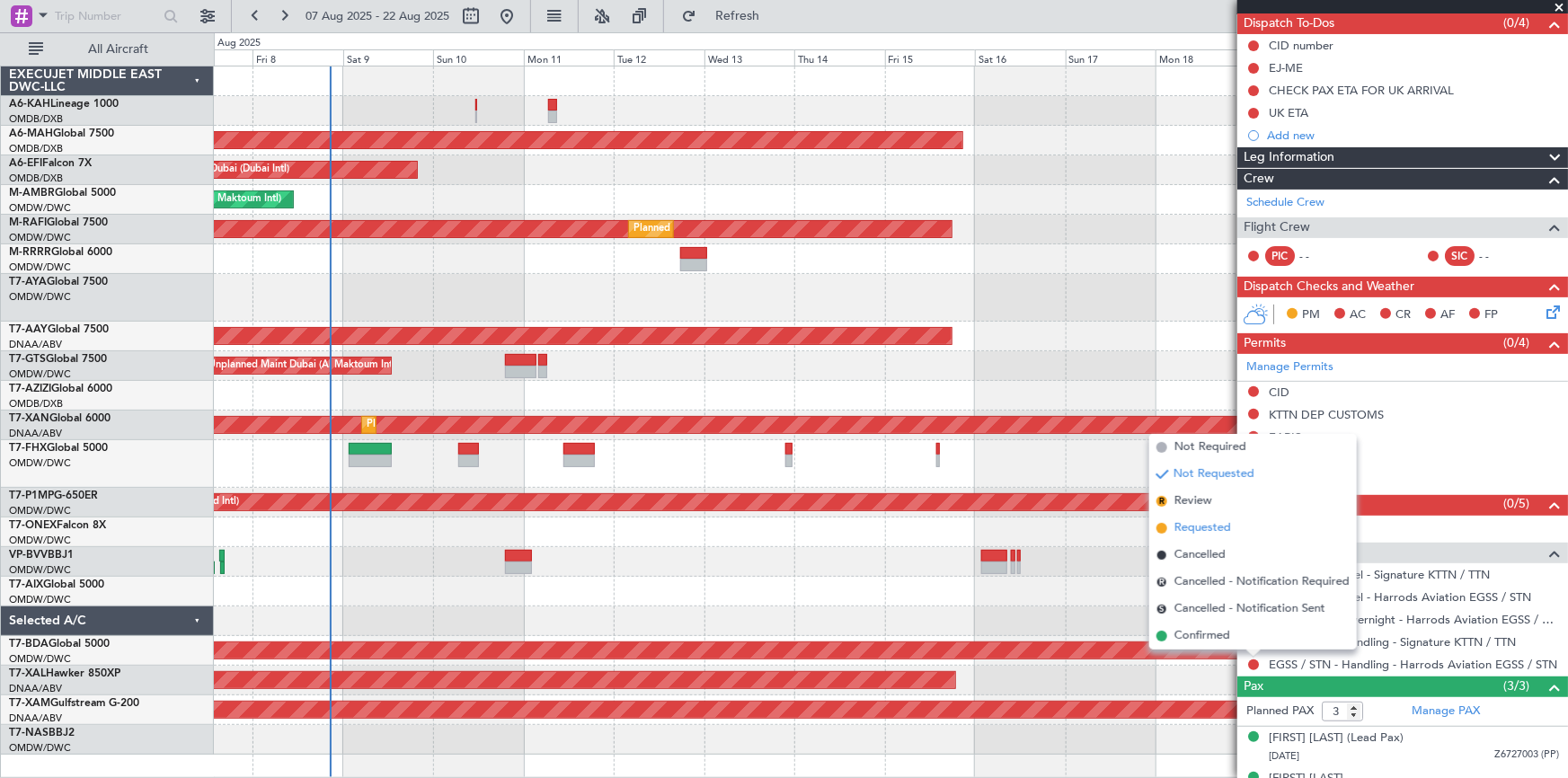 click on "Requested" at bounding box center (1202, 528) 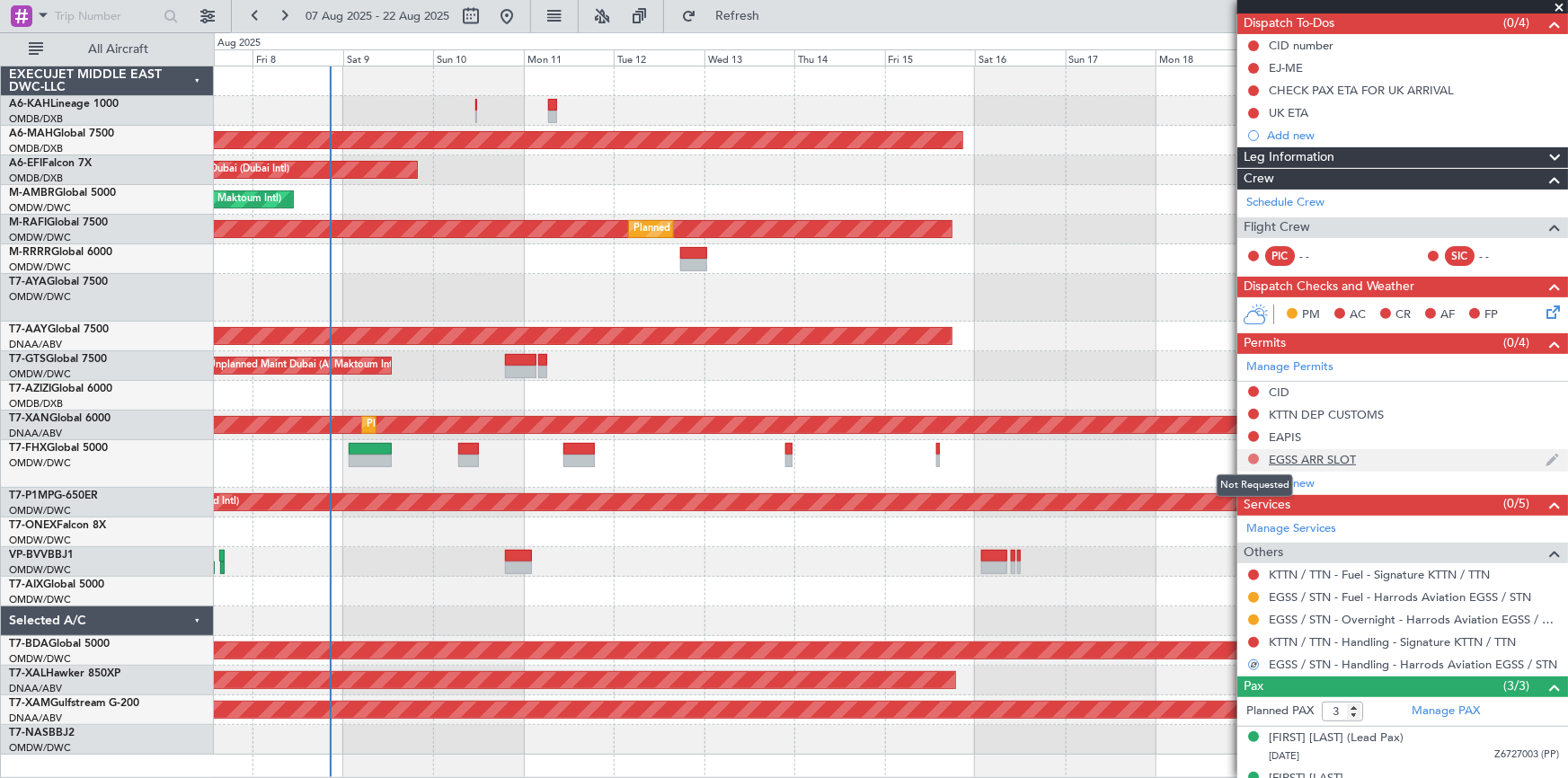 click at bounding box center [1254, 459] 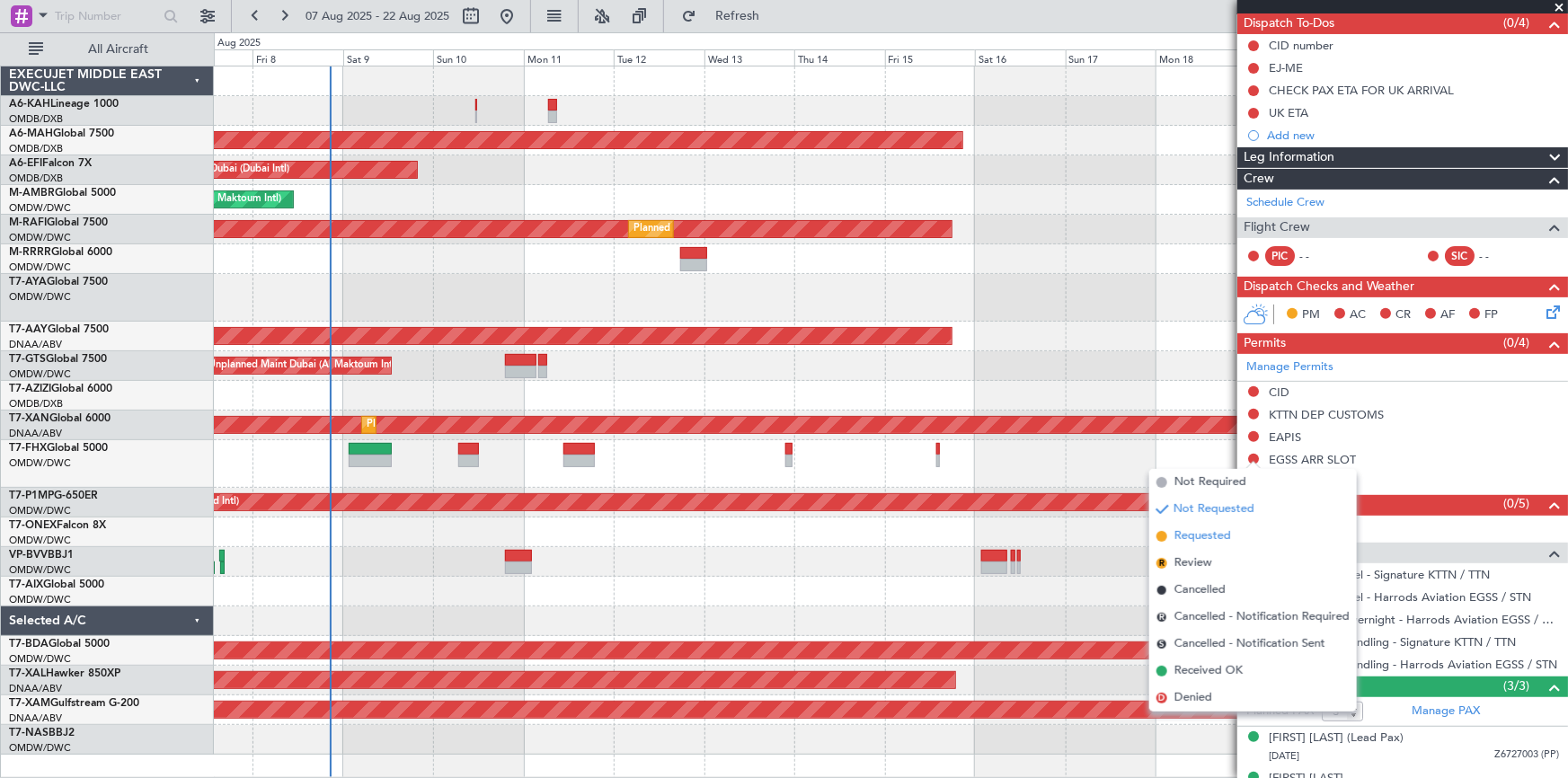 click on "Requested" at bounding box center [1202, 536] 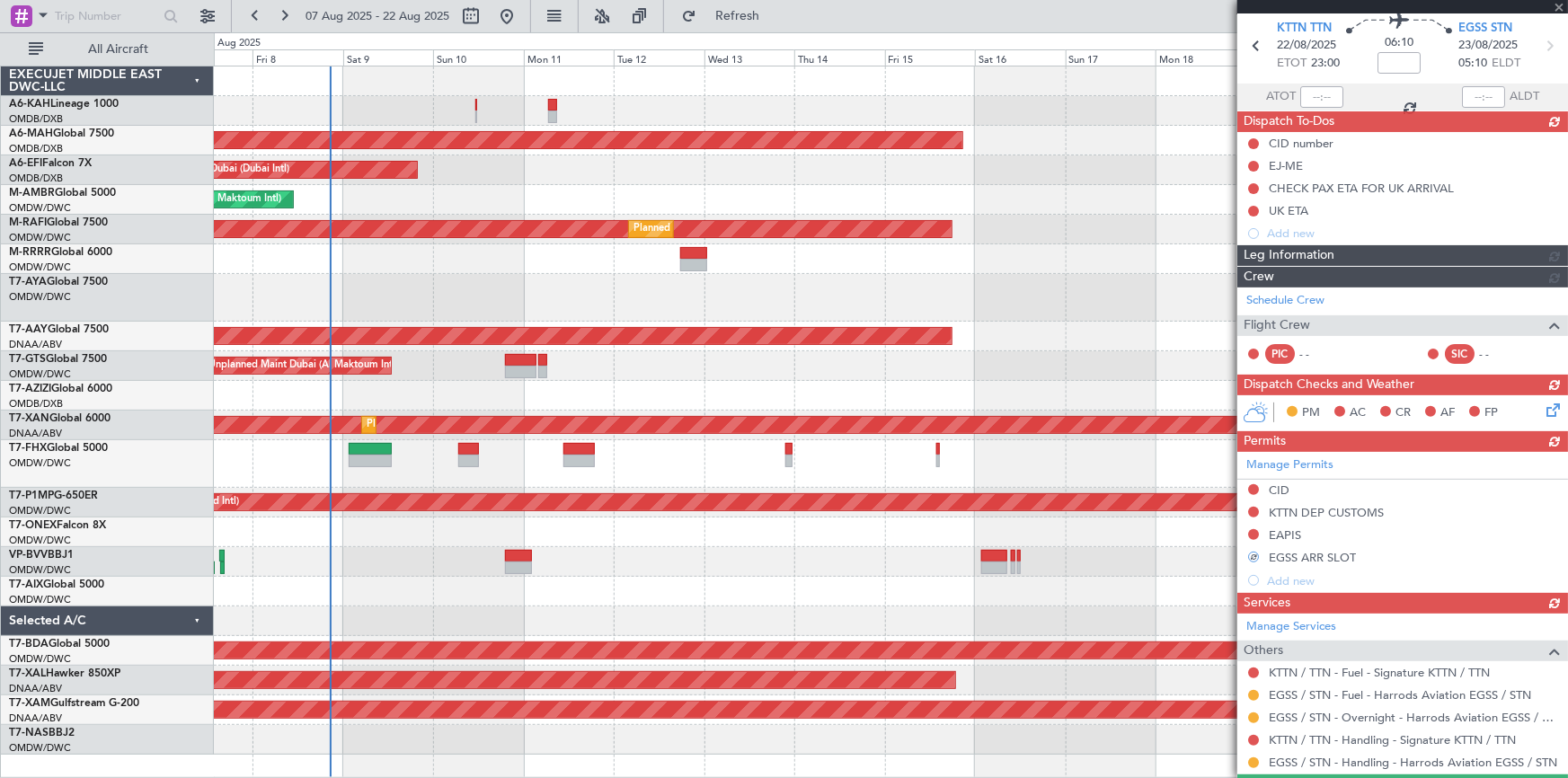 scroll, scrollTop: 0, scrollLeft: 0, axis: both 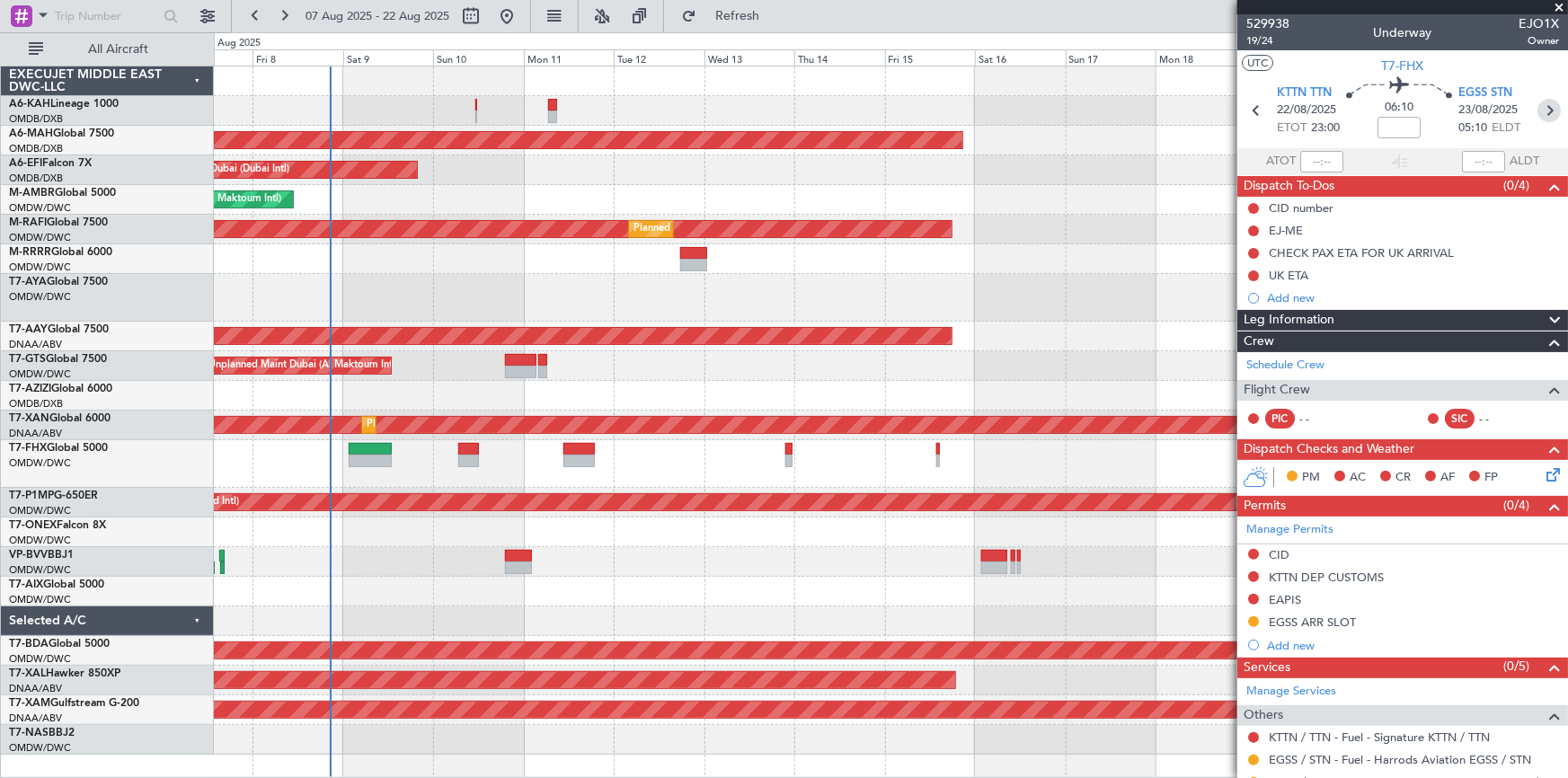 click at bounding box center (1549, 111) 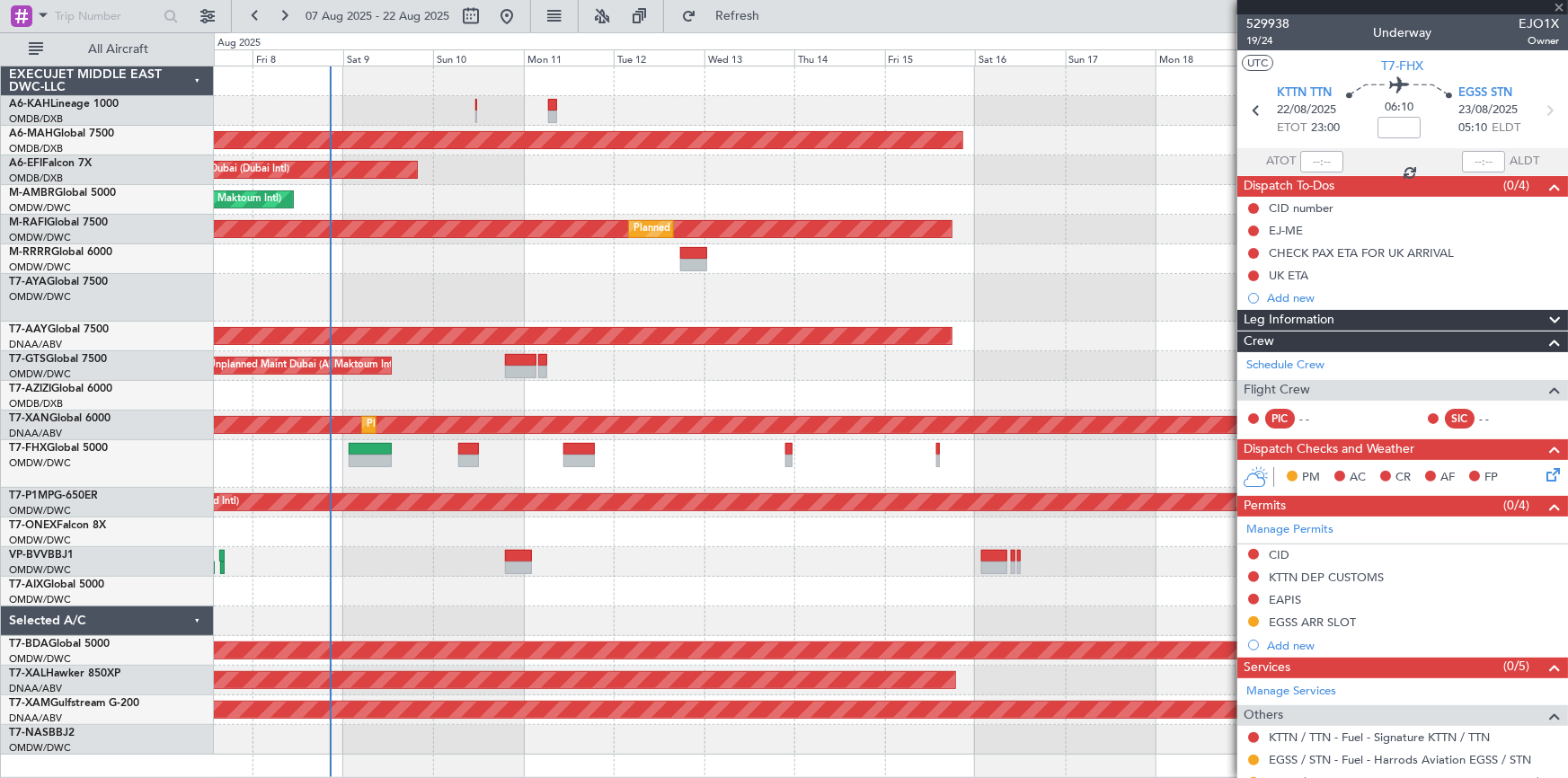 type on "+00:10" 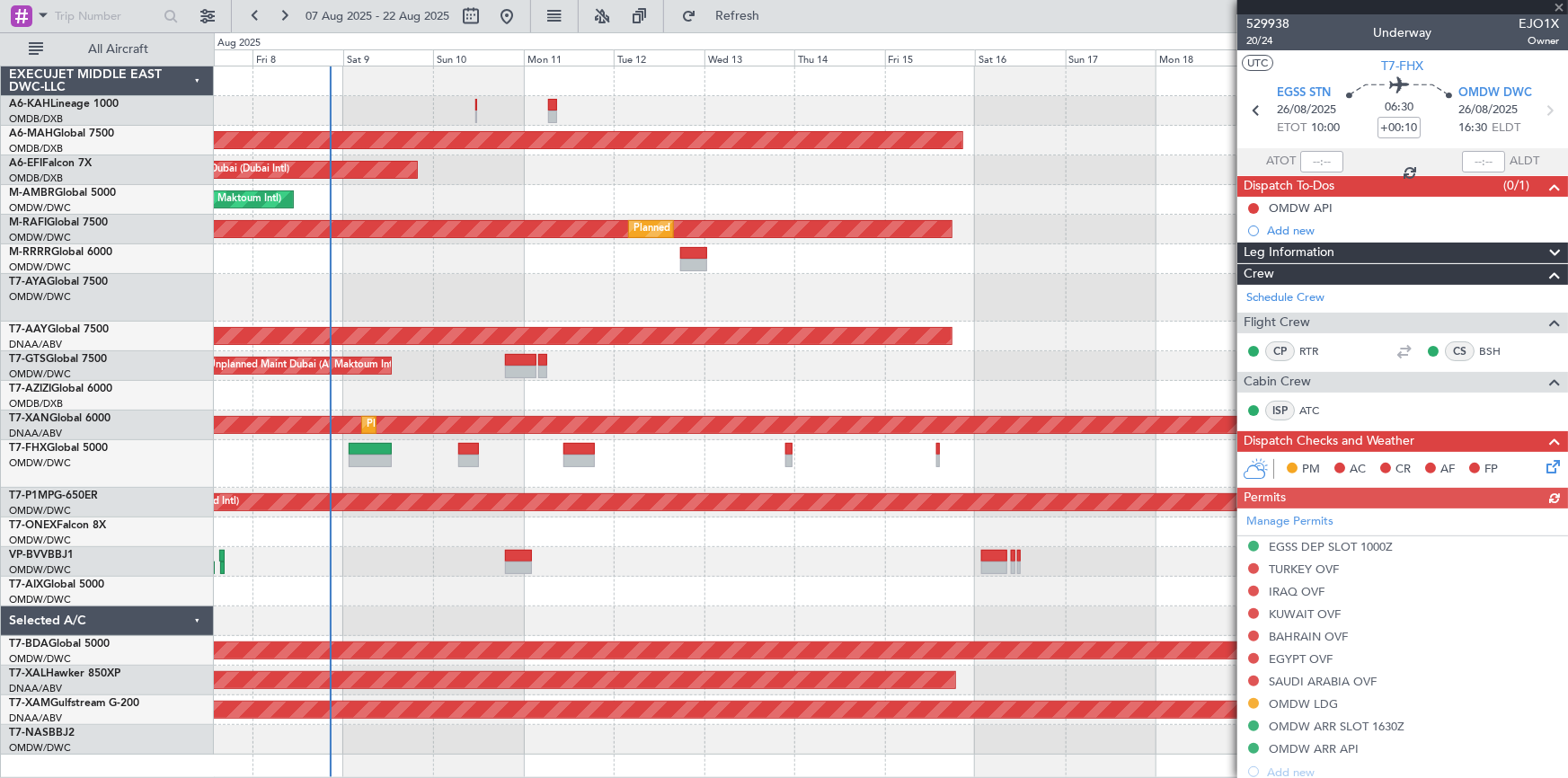 scroll, scrollTop: 244, scrollLeft: 0, axis: vertical 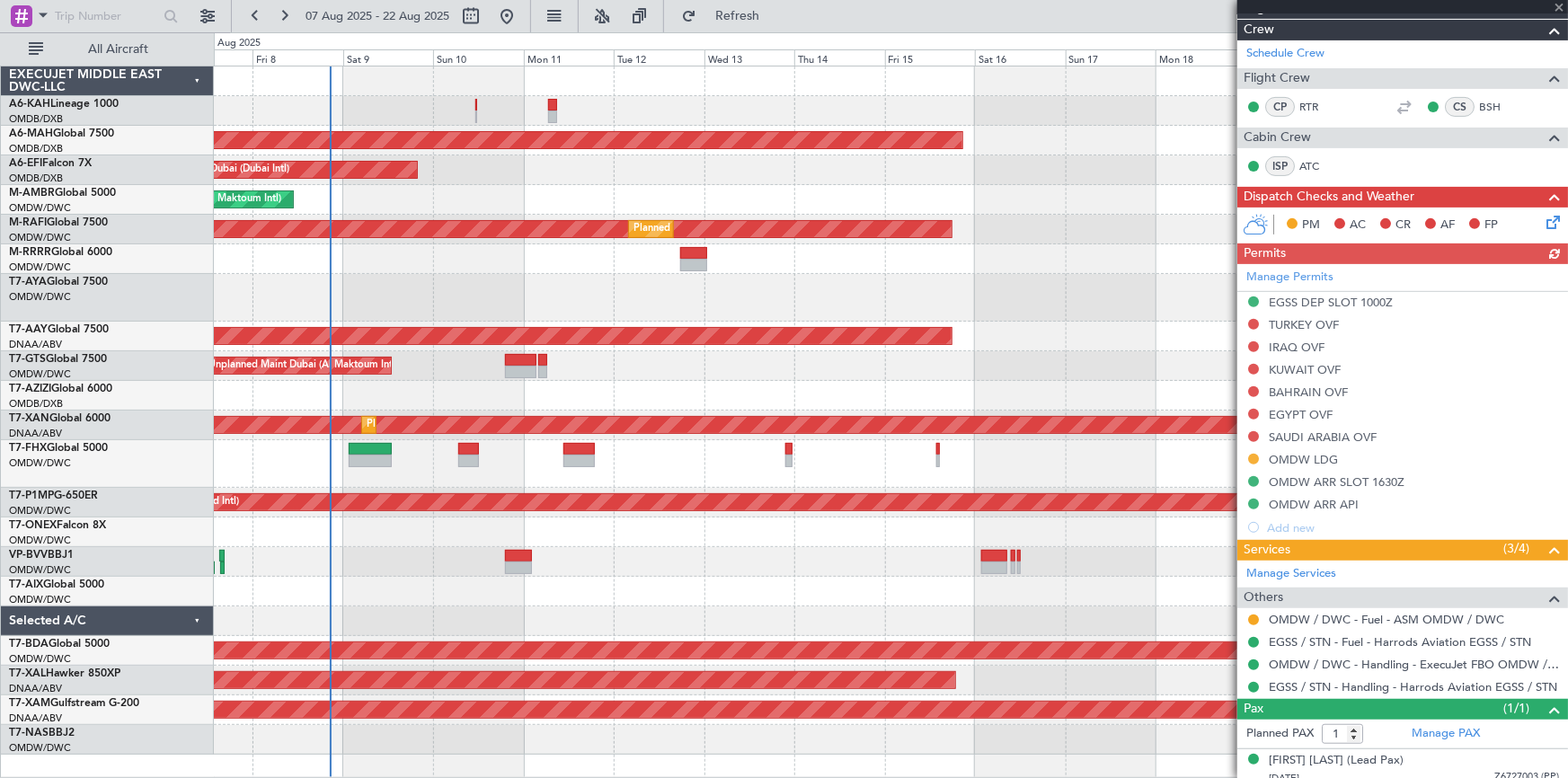 click on "Manage Permits     EGSS DEP SLOT 1000Z      TURKEY OVF      IRAQ OVF      KUWAIT OVF      BAHRAIN OVF      EGYPT OVF      SAUDI ARABIA OVF      OMDW LDG      OMDW ARR SLOT 1630Z      OMDW ARR API  Add new" 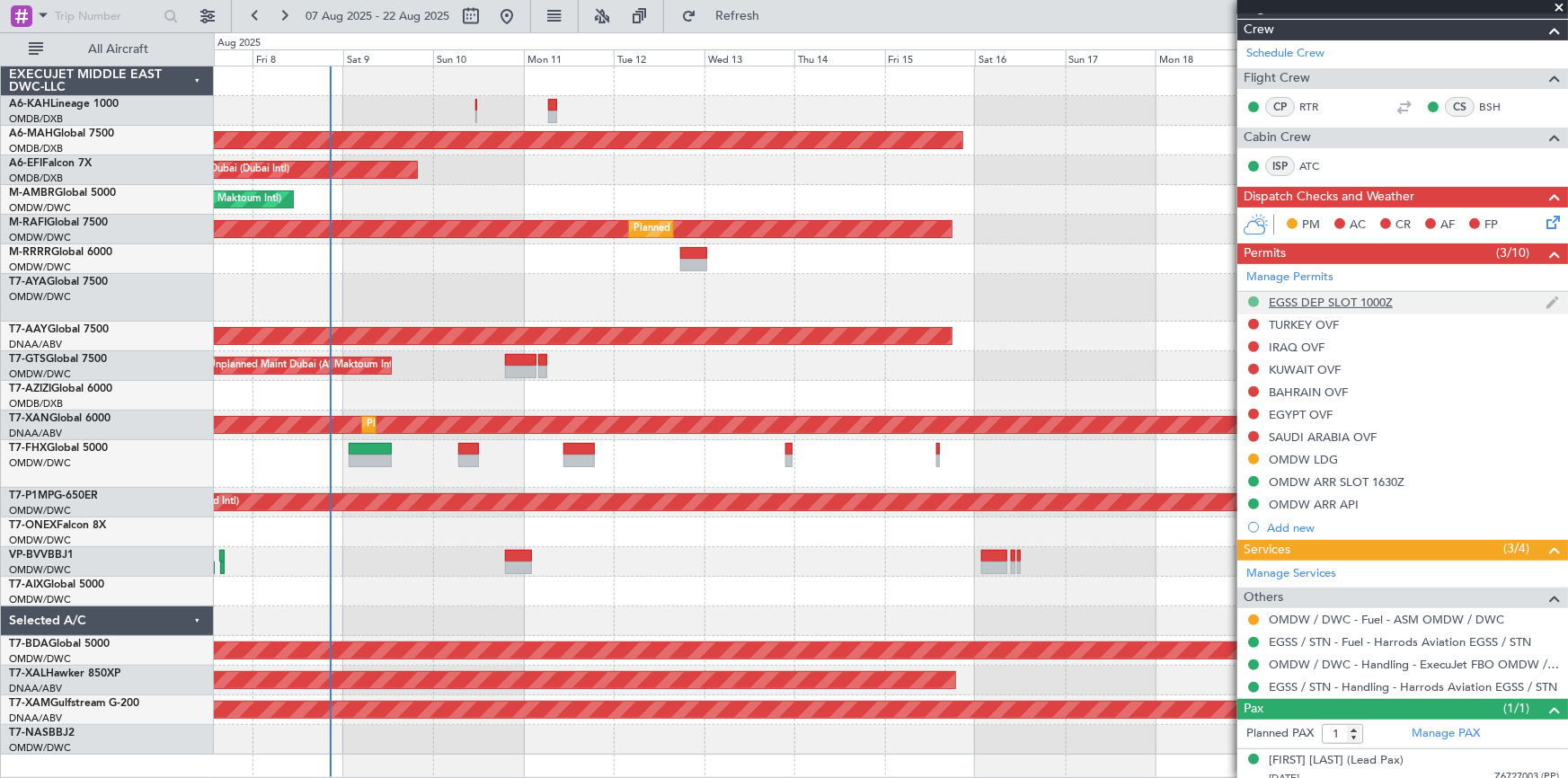 click at bounding box center [1254, 302] 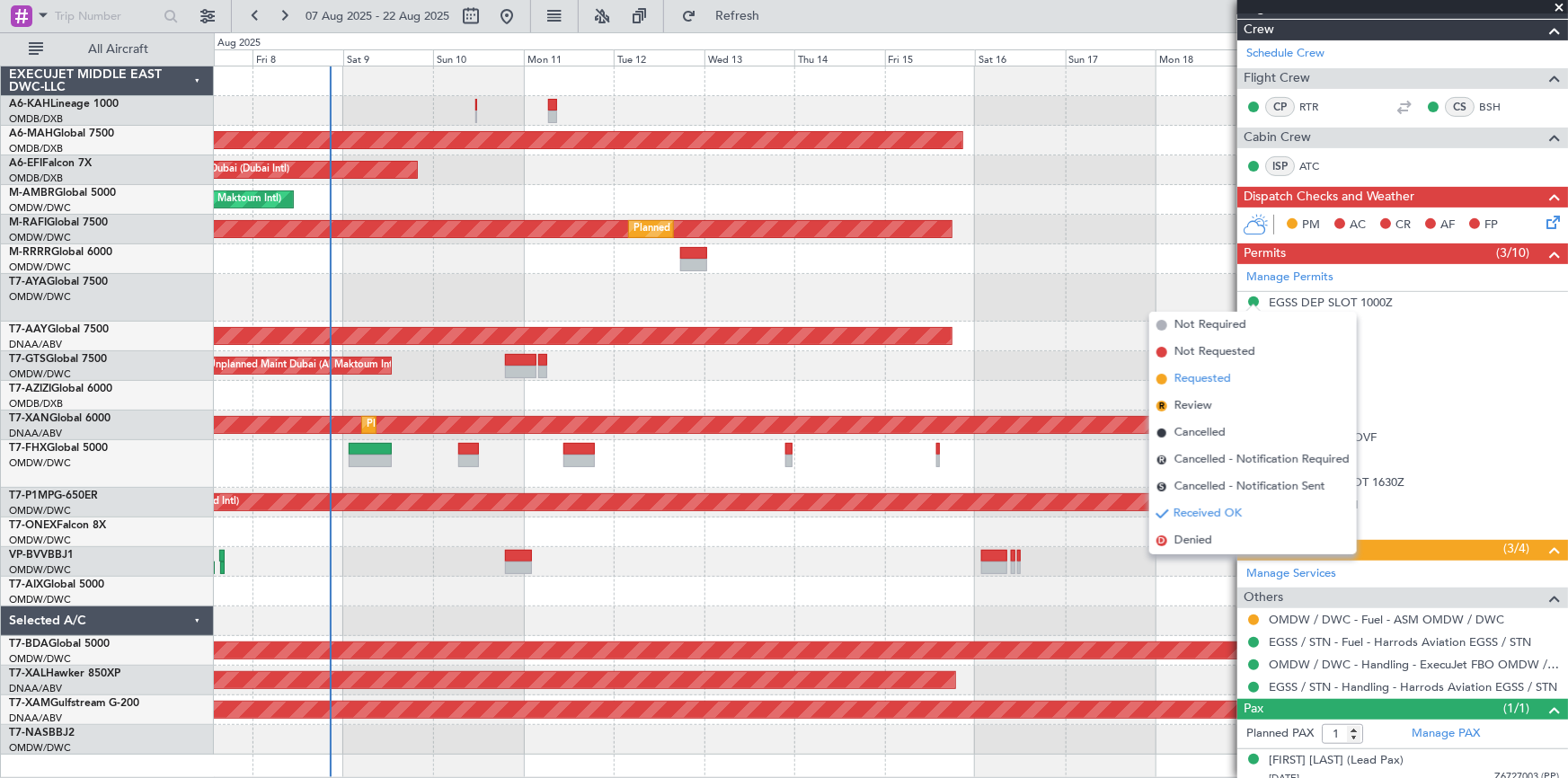click on "Requested" at bounding box center [1202, 379] 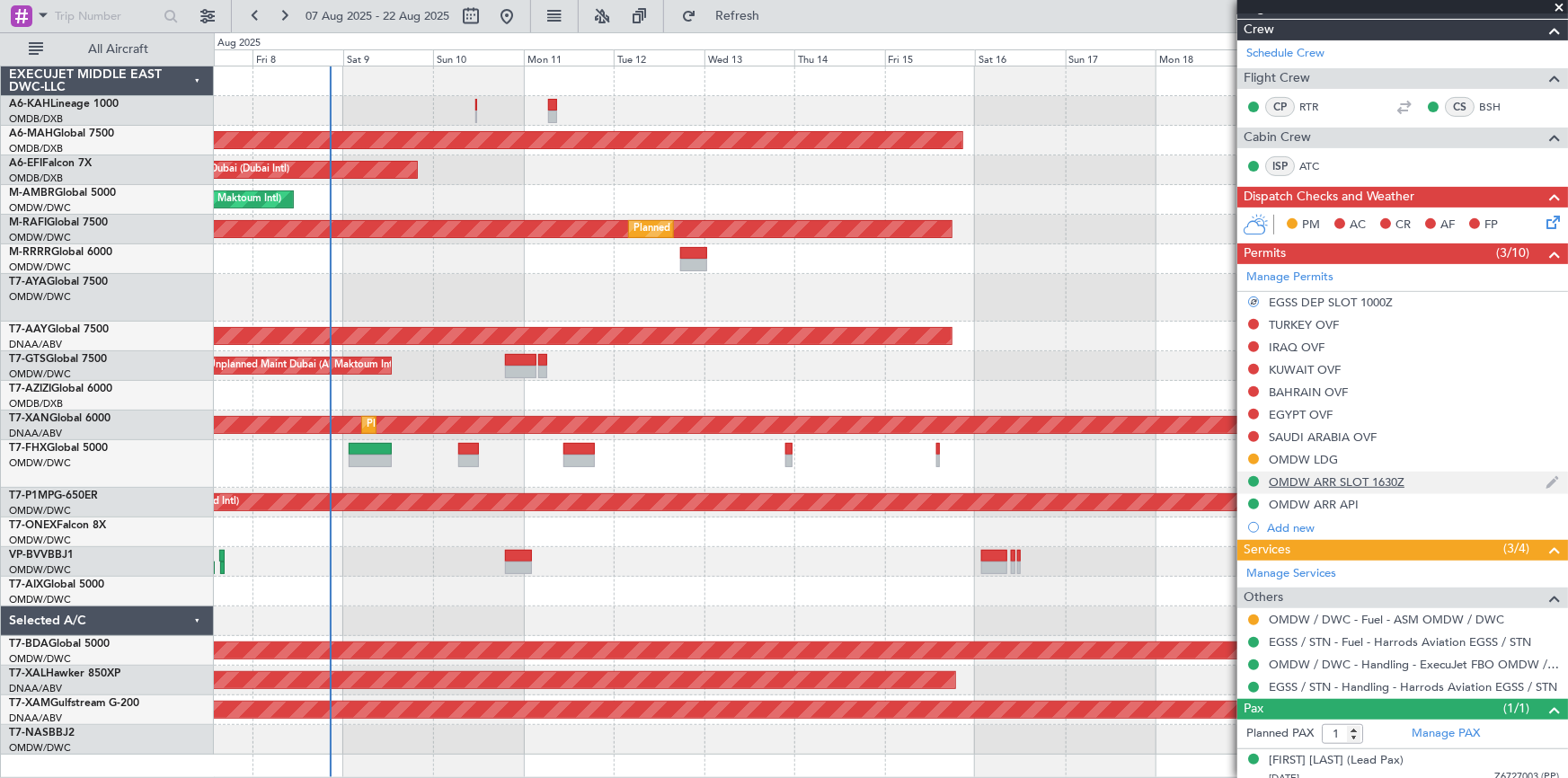 scroll, scrollTop: 253, scrollLeft: 0, axis: vertical 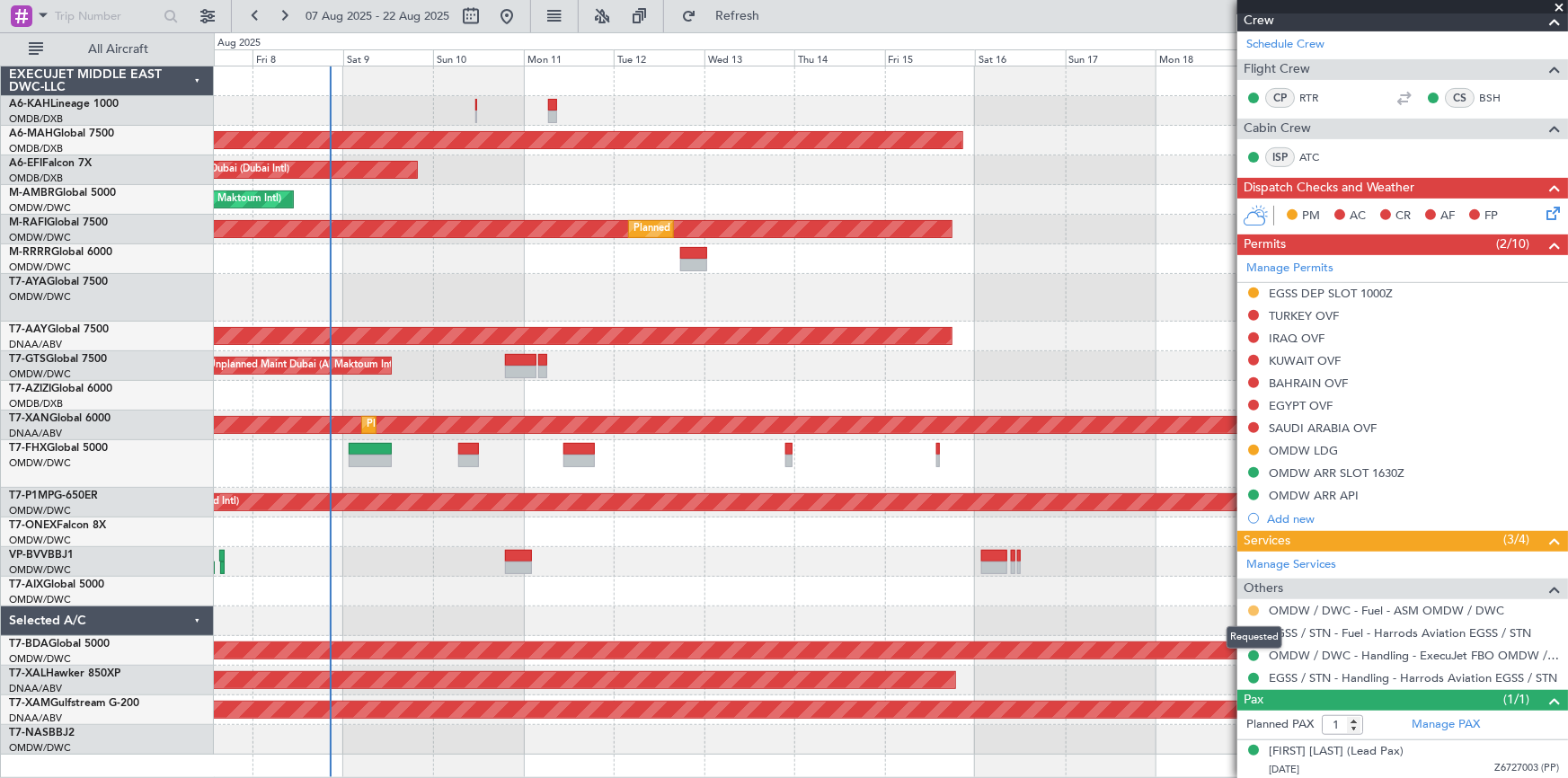 click at bounding box center (1254, 611) 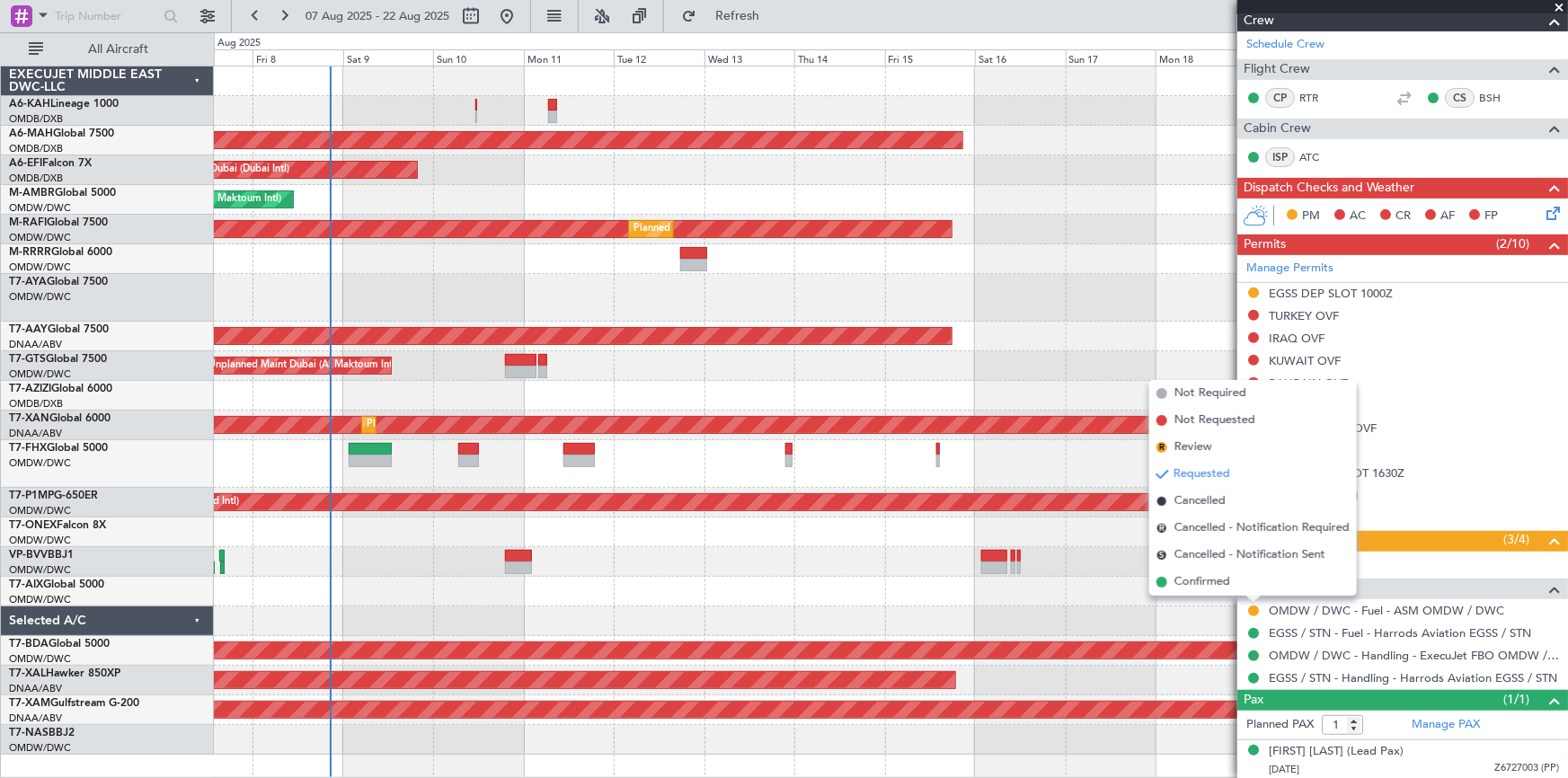 click on "Requested" at bounding box center (1201, 474) 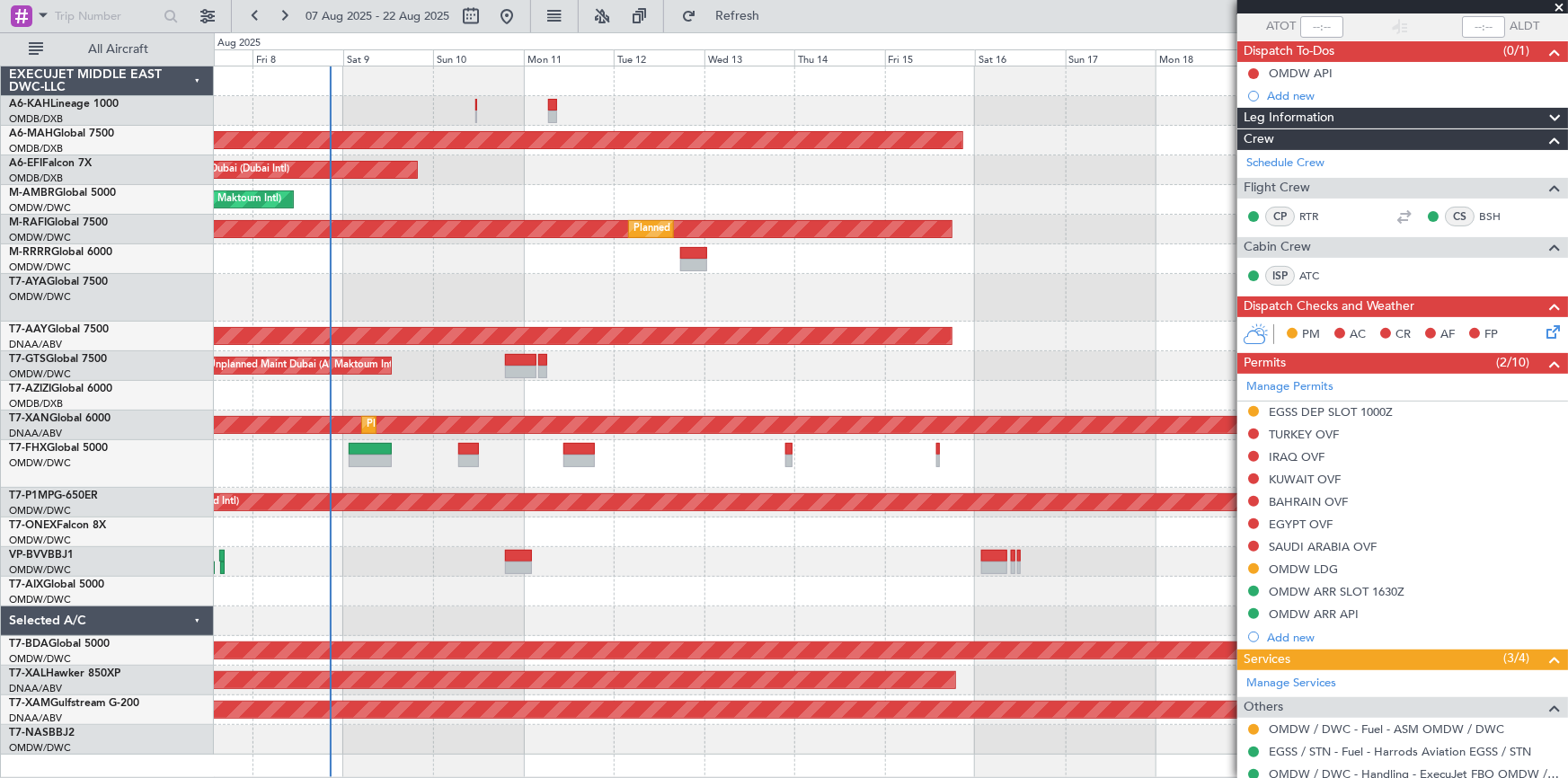 scroll, scrollTop: 253, scrollLeft: 0, axis: vertical 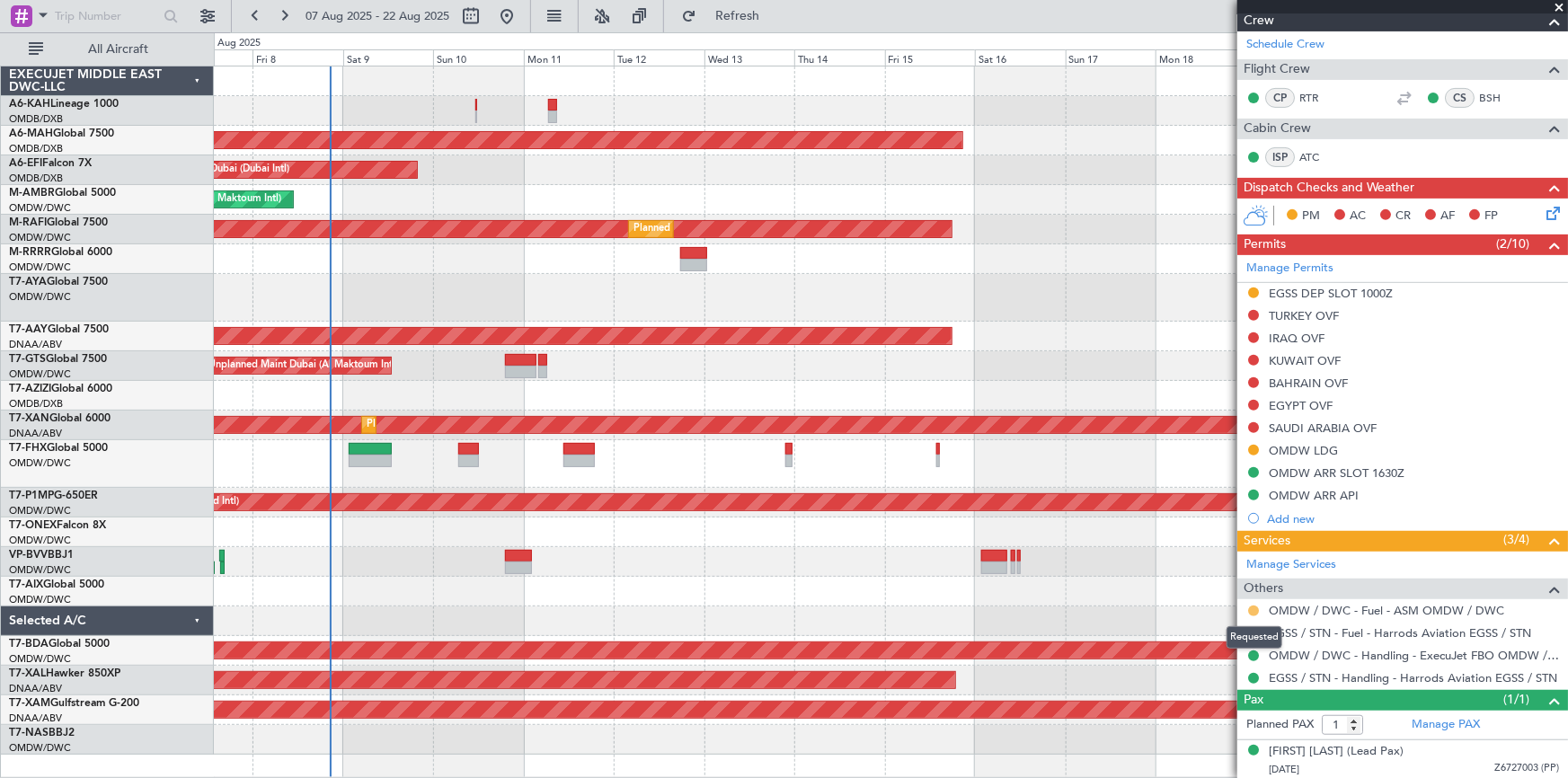 click at bounding box center (1254, 611) 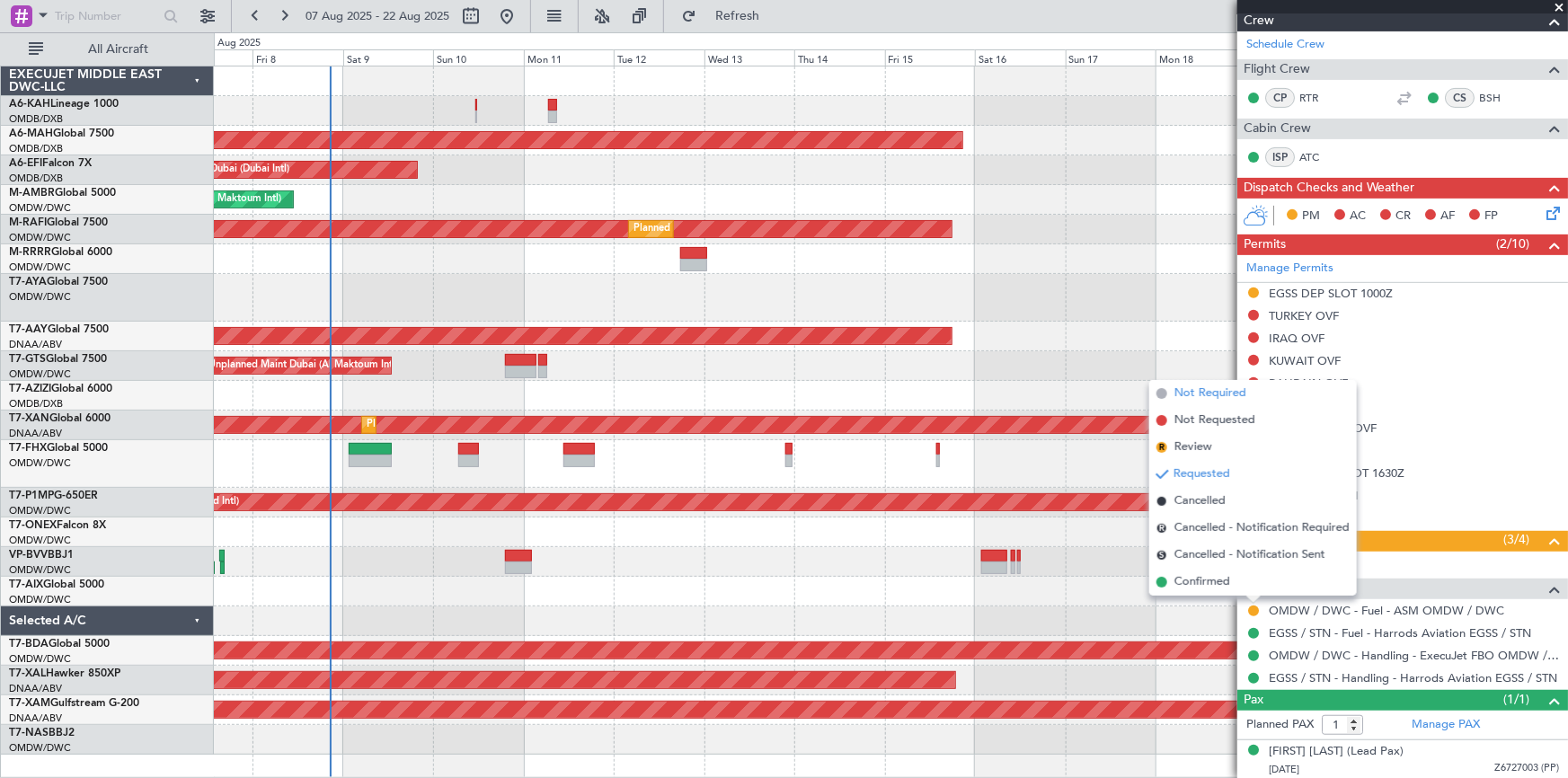 click on "Not Required" at bounding box center [1210, 393] 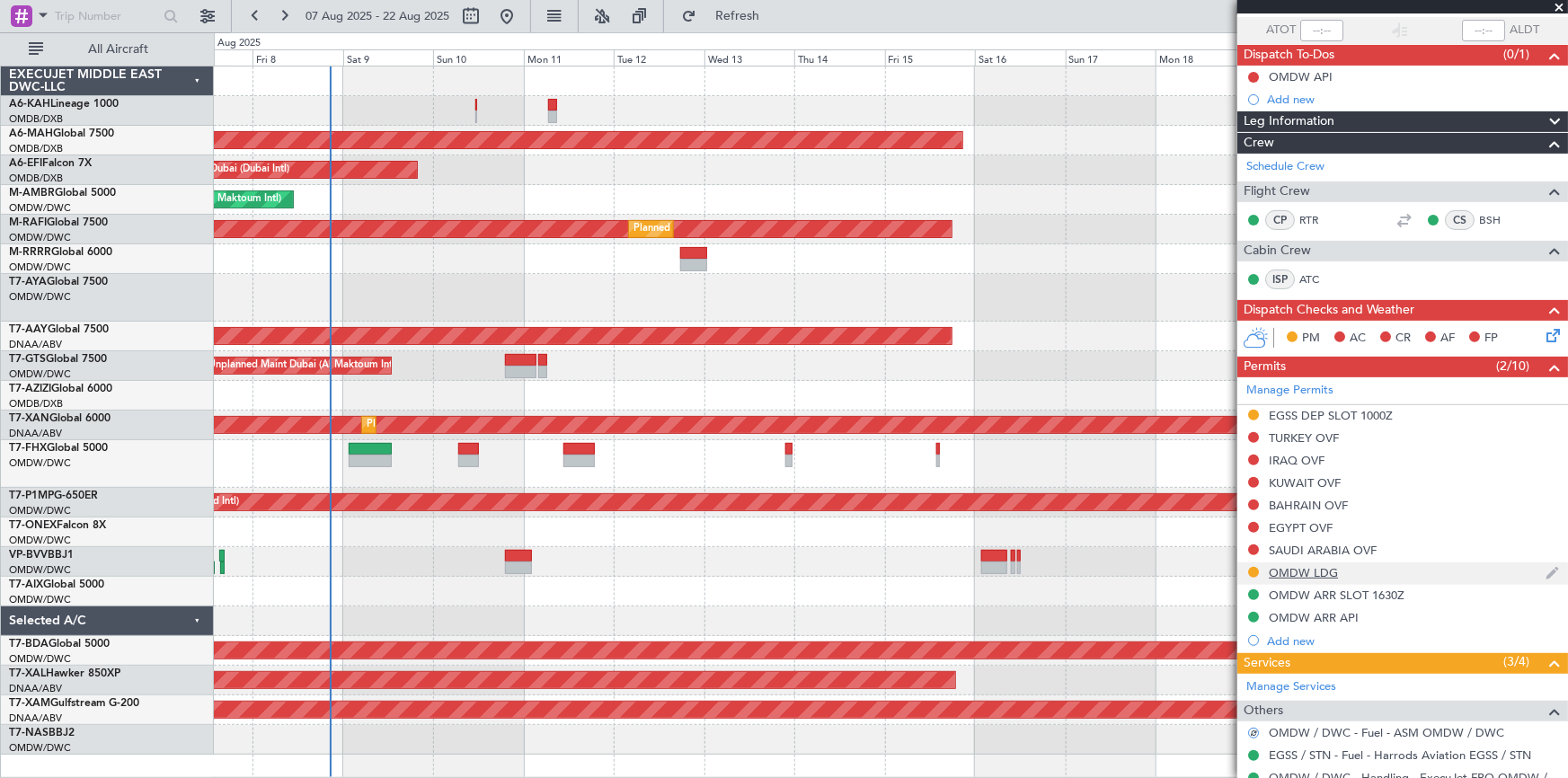 scroll, scrollTop: 0, scrollLeft: 0, axis: both 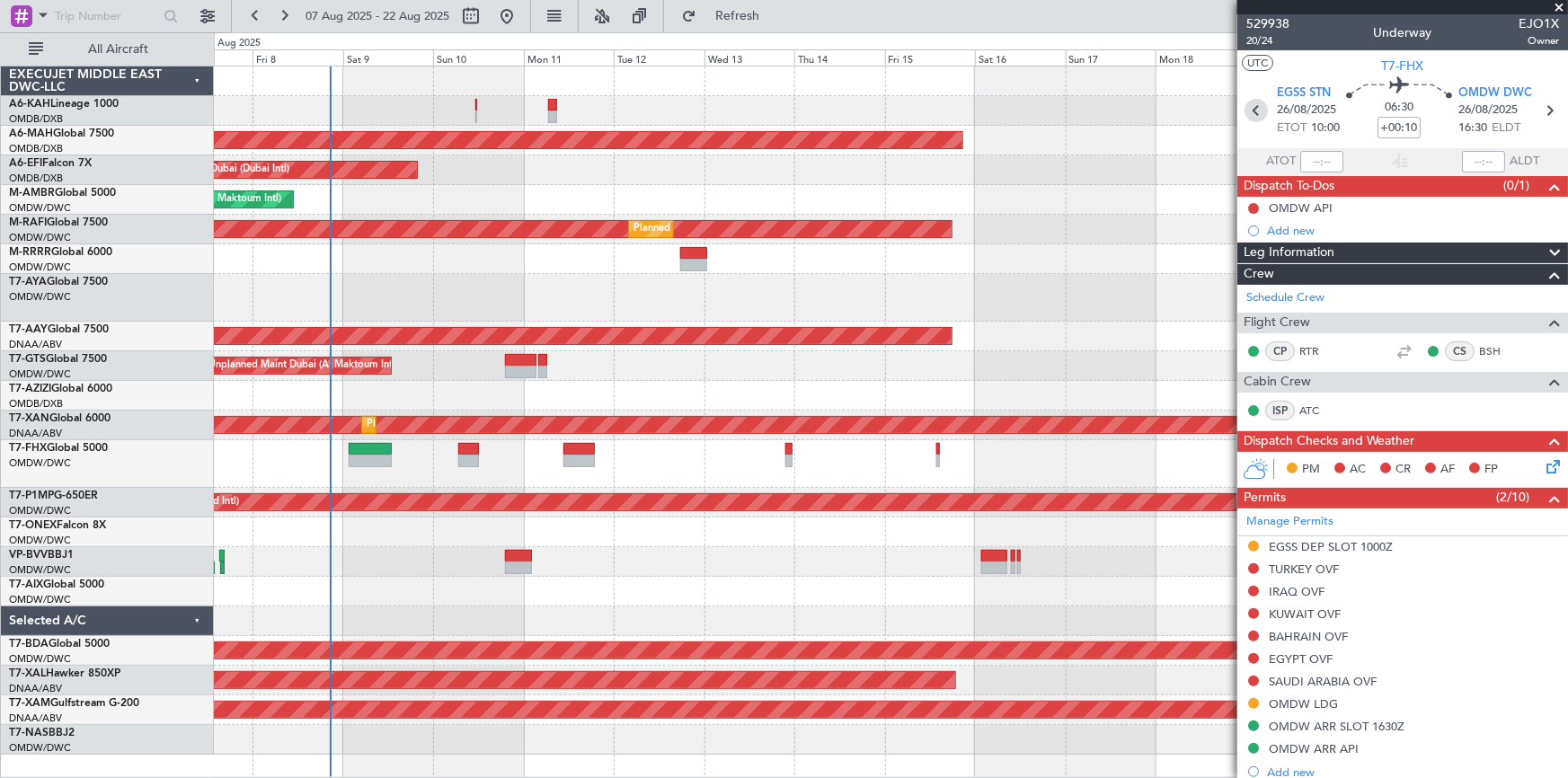 click at bounding box center (1256, 111) 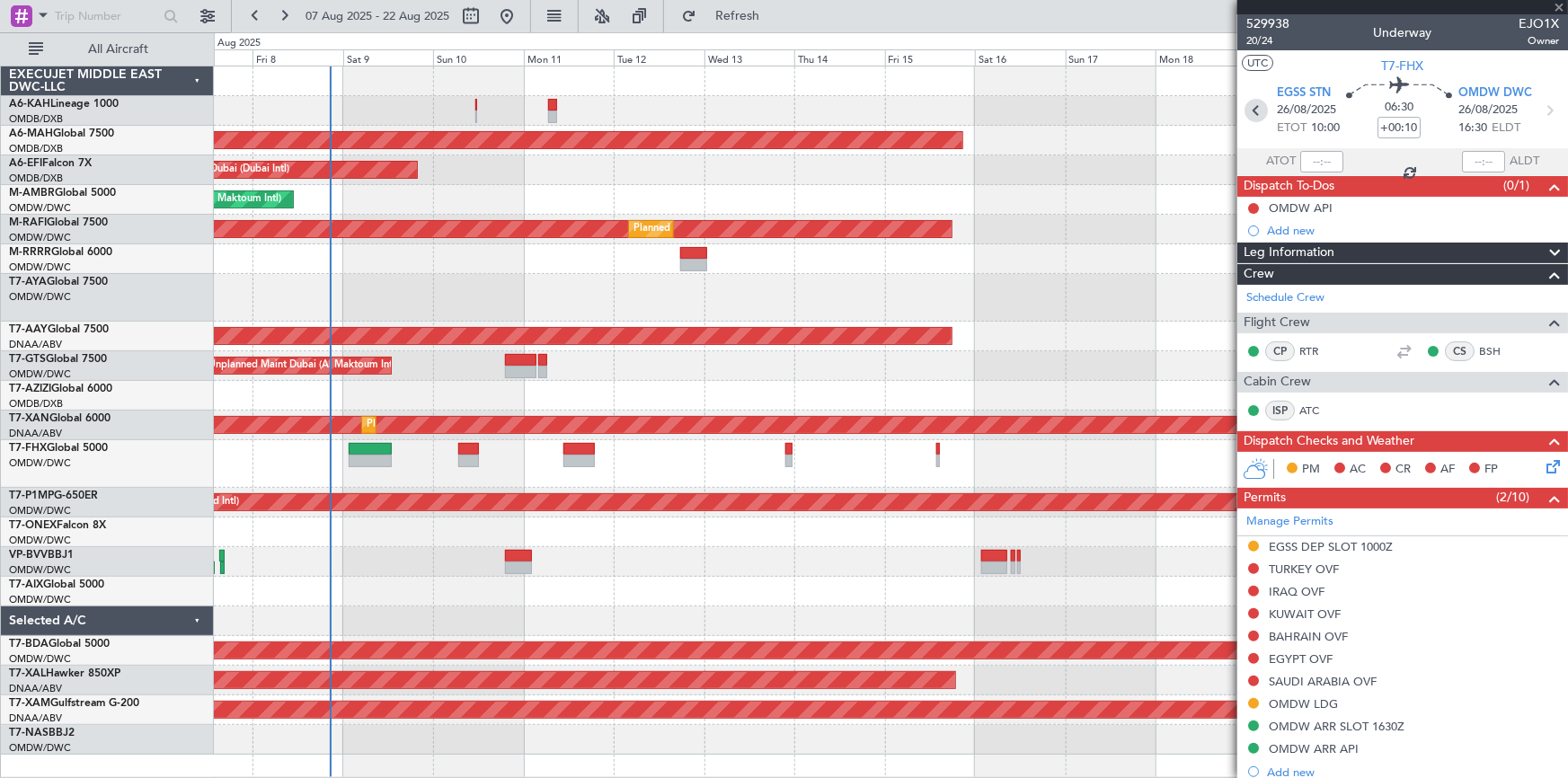 type 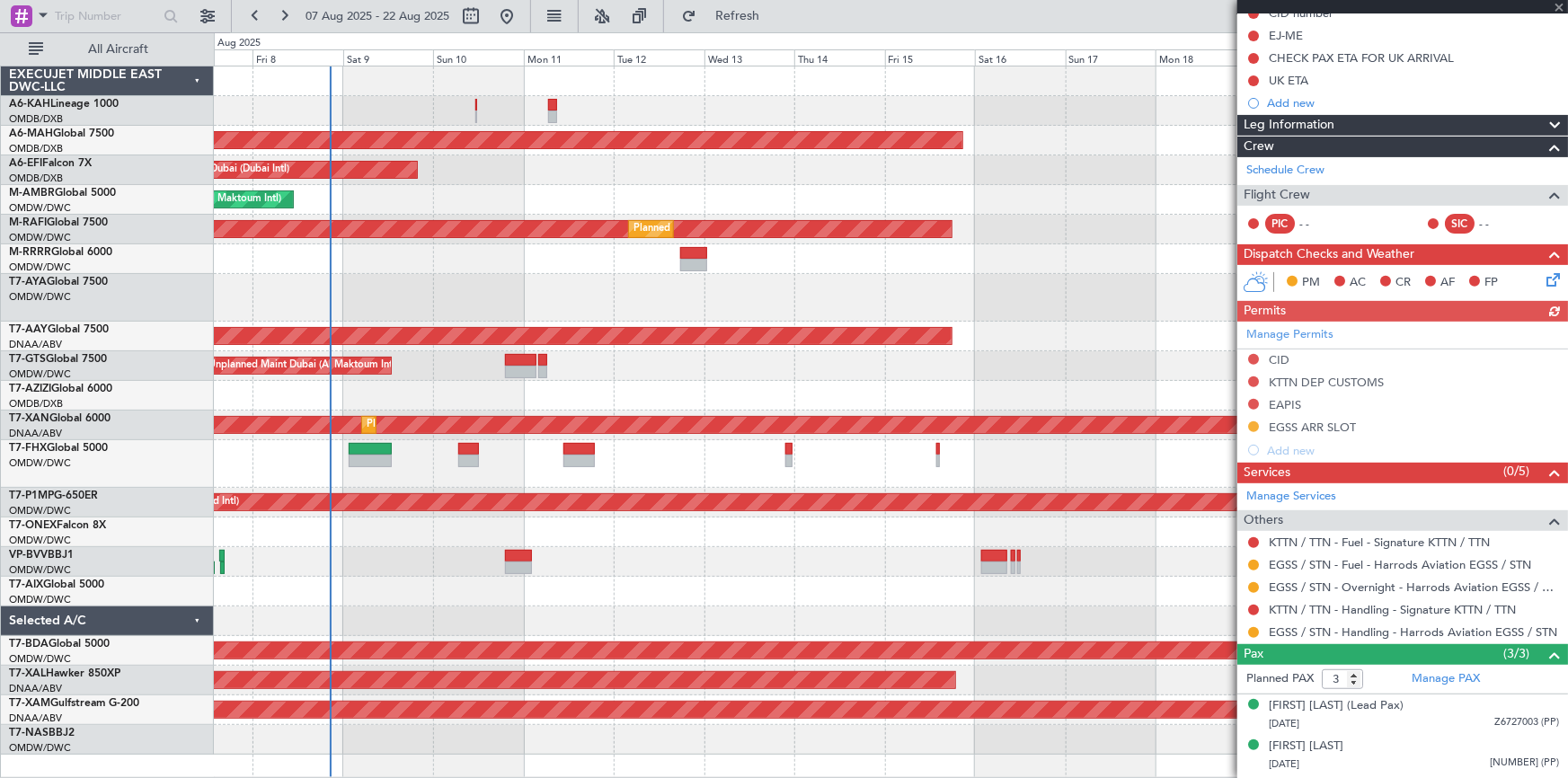 scroll, scrollTop: 230, scrollLeft: 0, axis: vertical 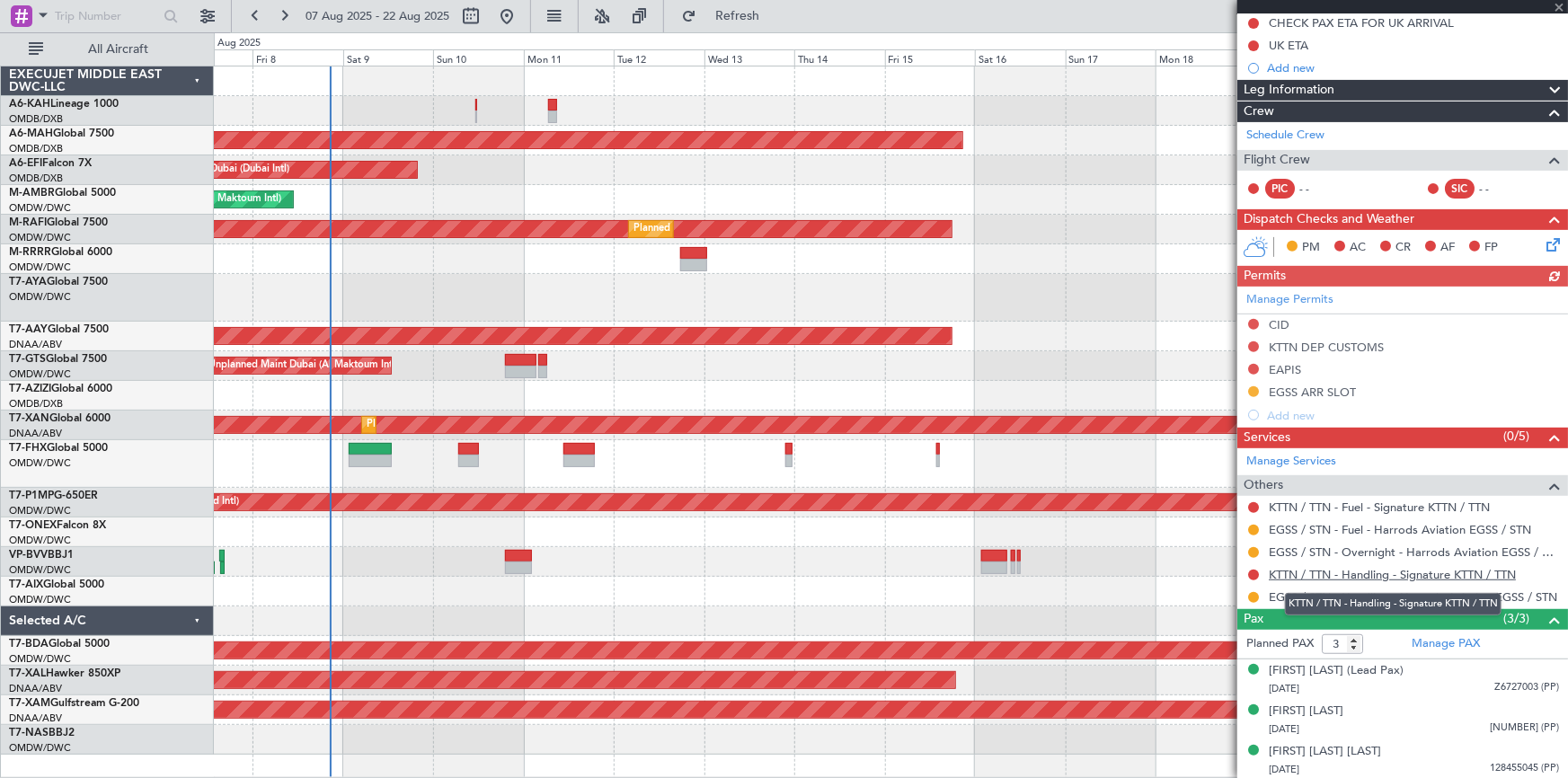 click on "KTTN / TTN - Handling - Signature KTTN / TTN" at bounding box center [1392, 574] 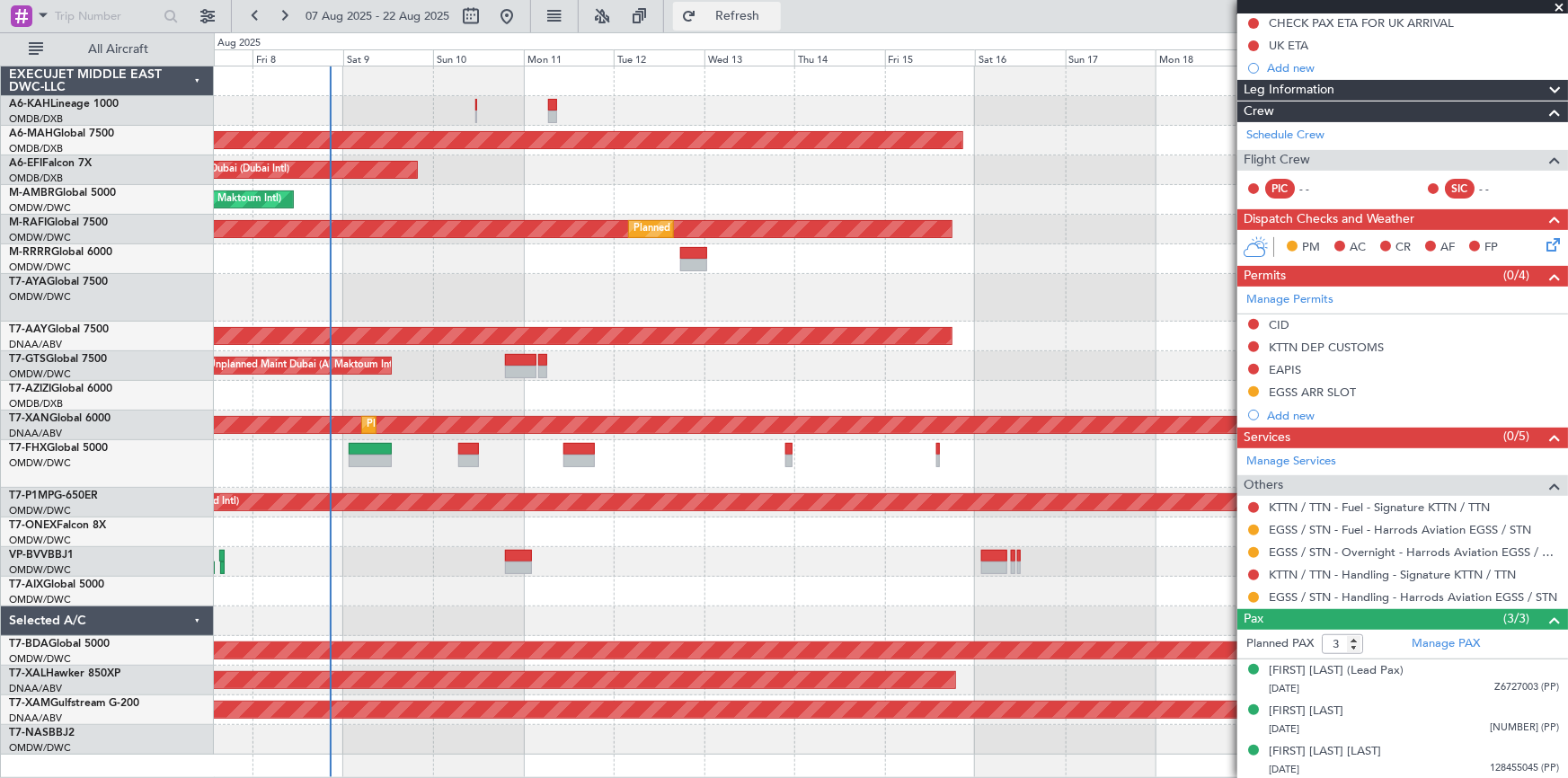 click on "Refresh" 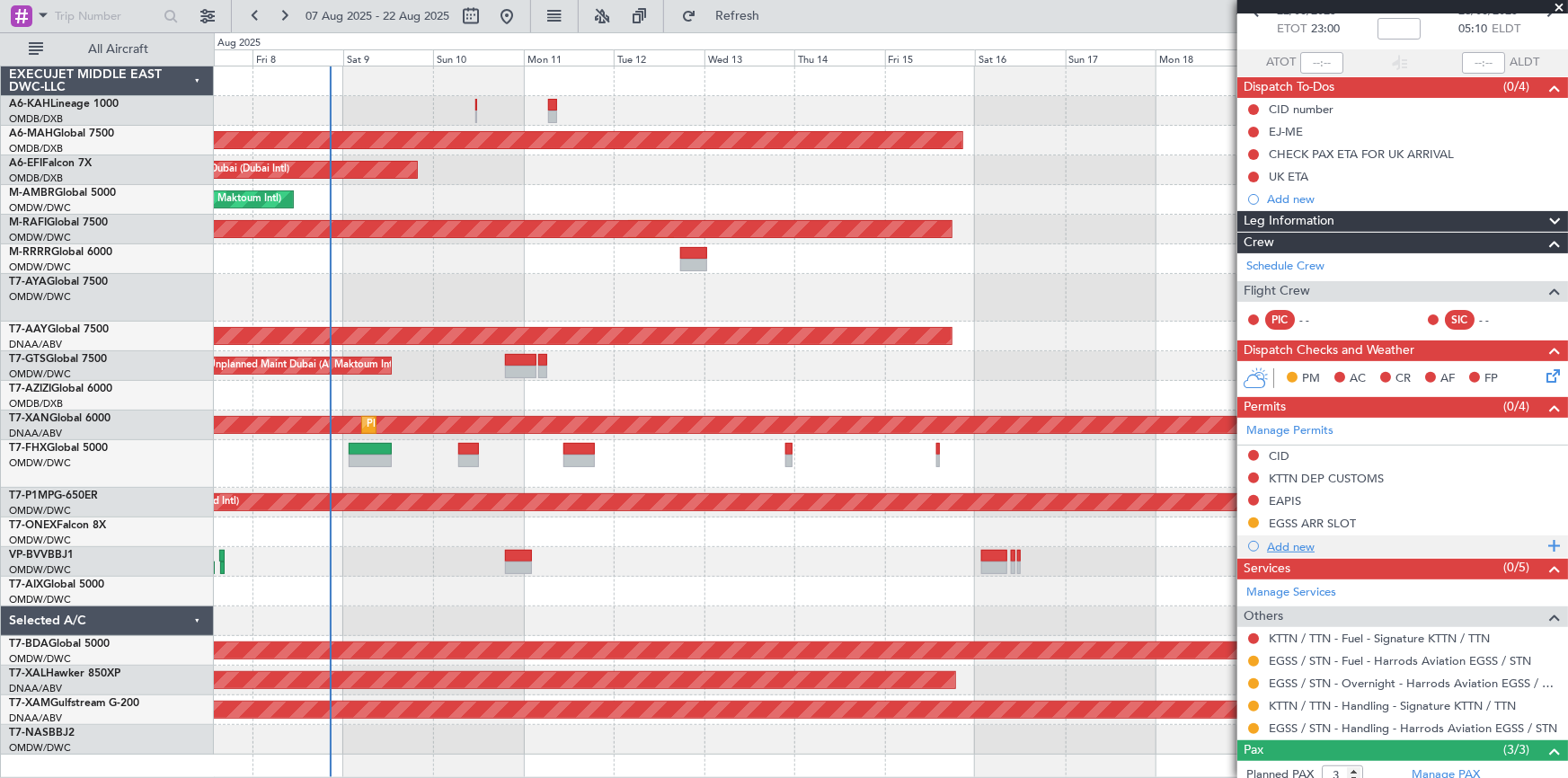 scroll, scrollTop: 0, scrollLeft: 0, axis: both 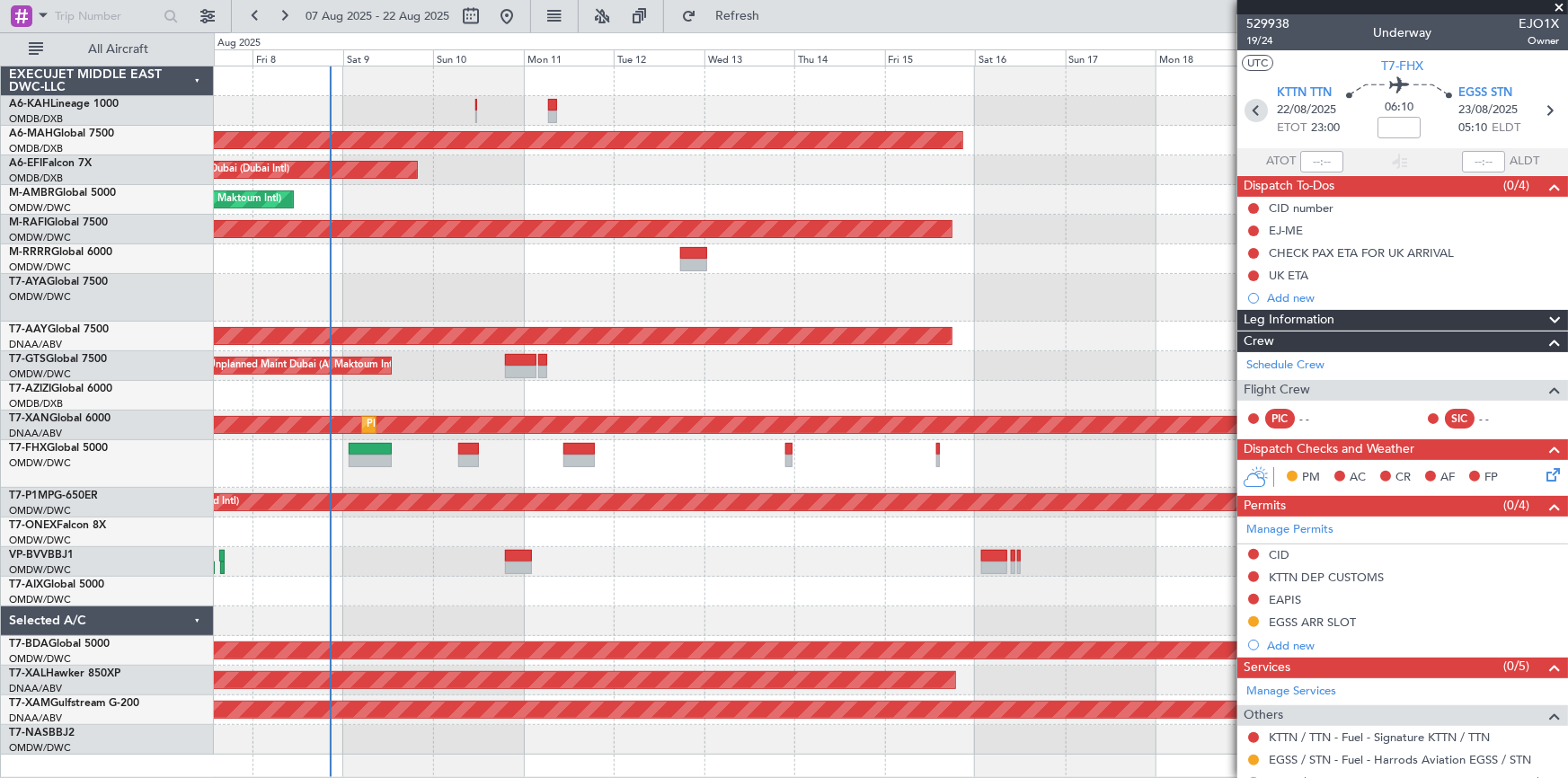 click at bounding box center (1256, 111) 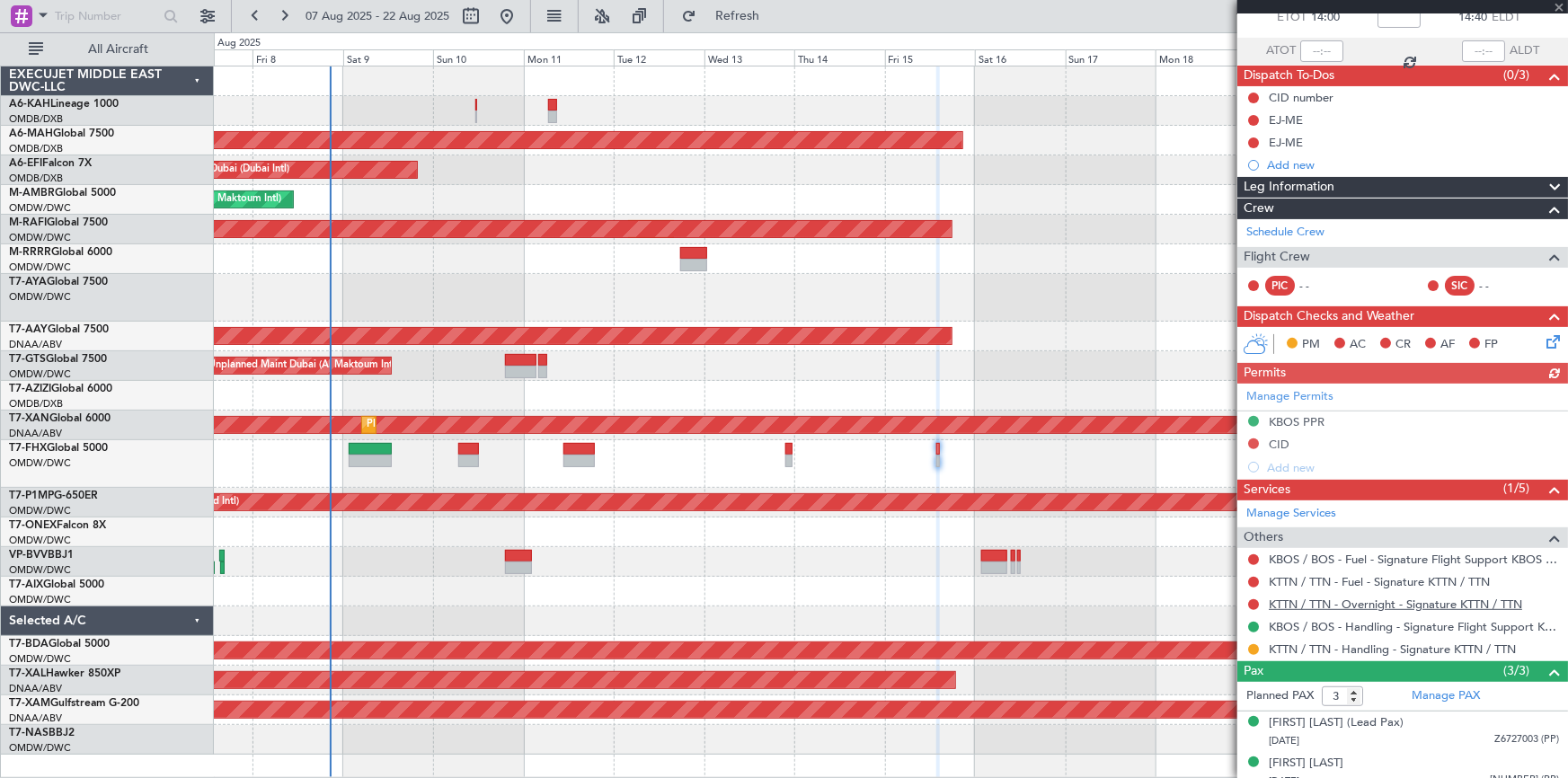 scroll, scrollTop: 163, scrollLeft: 0, axis: vertical 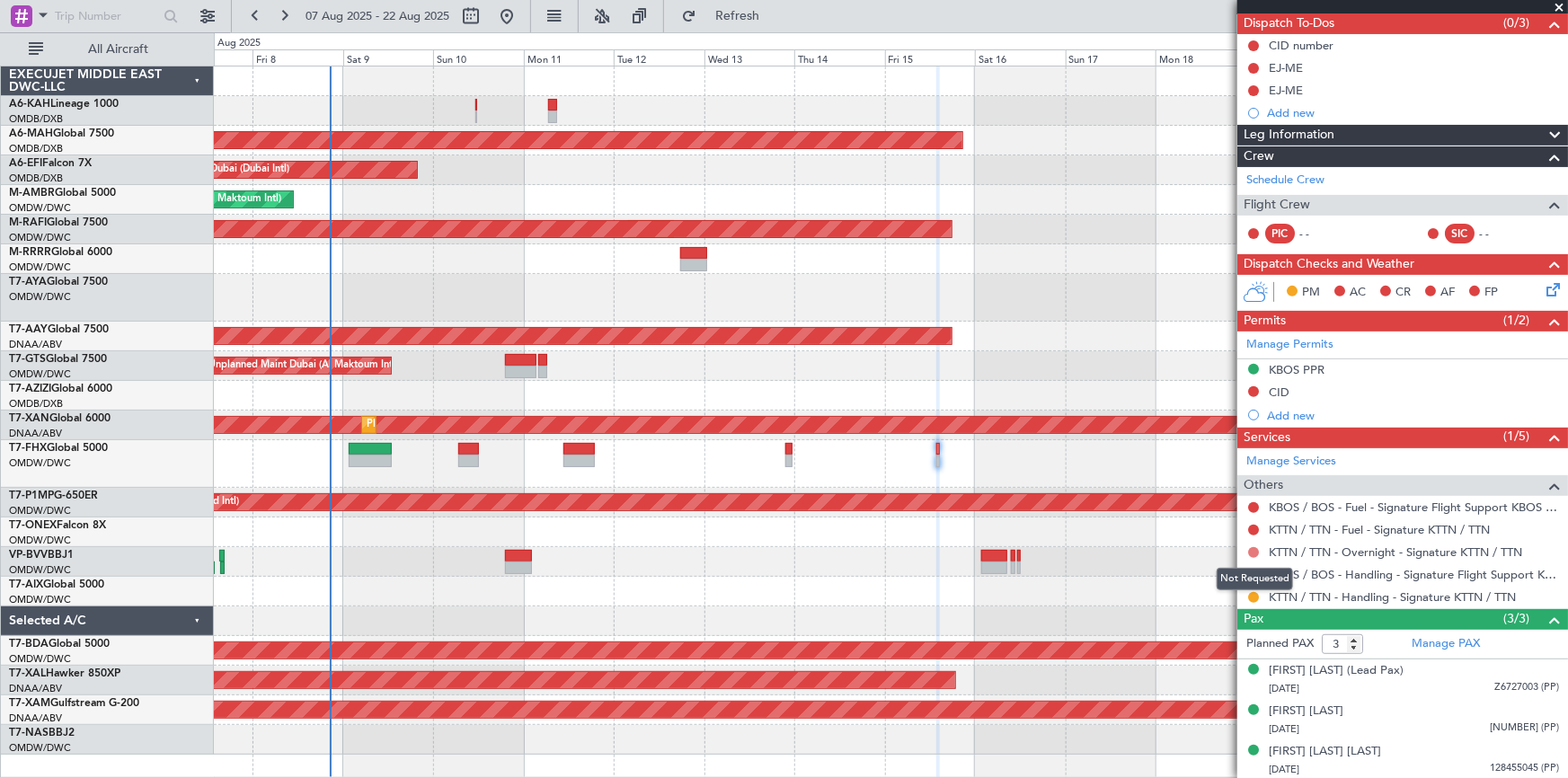 click at bounding box center [1254, 553] 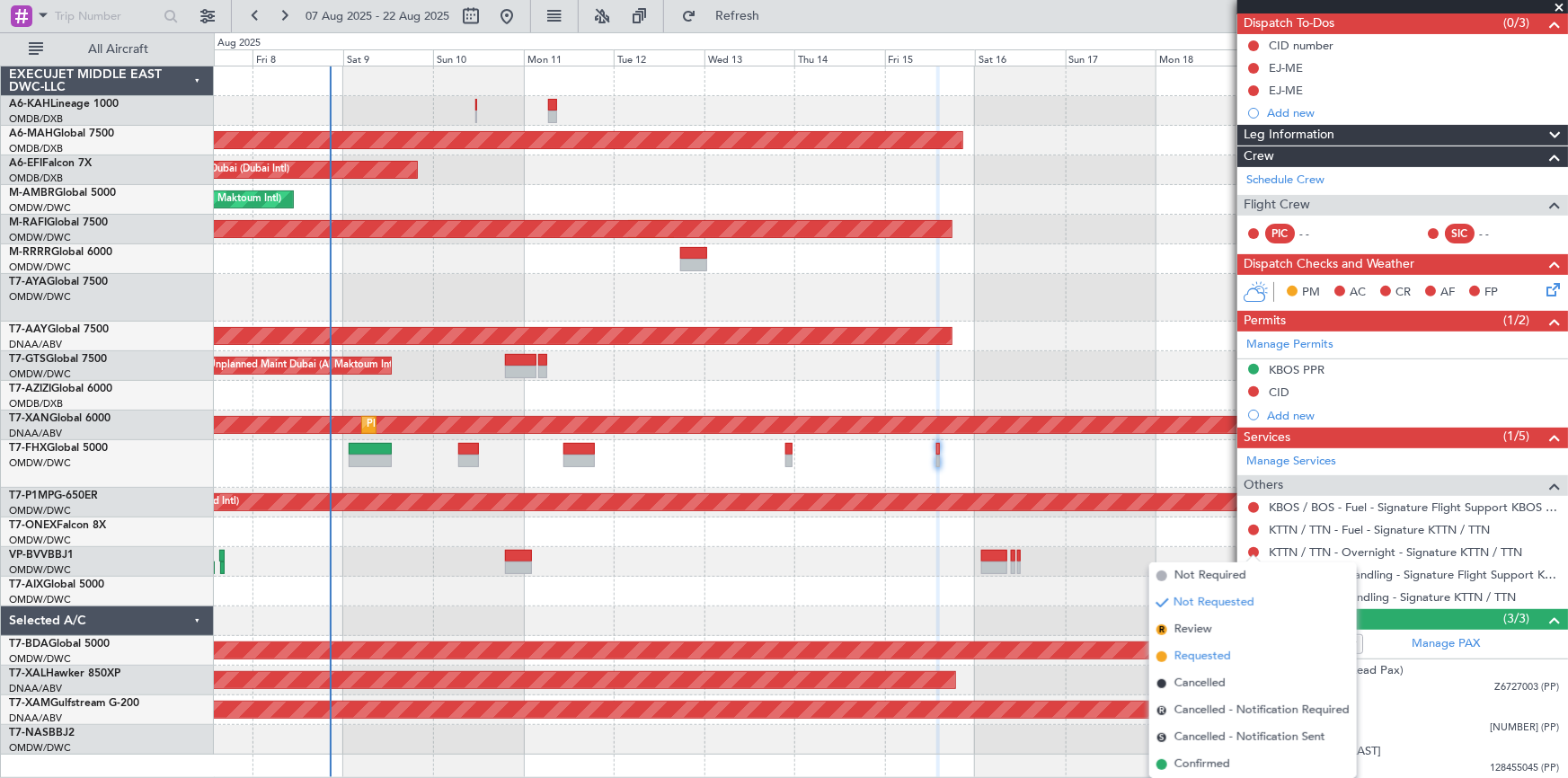 click on "Requested" at bounding box center [1202, 657] 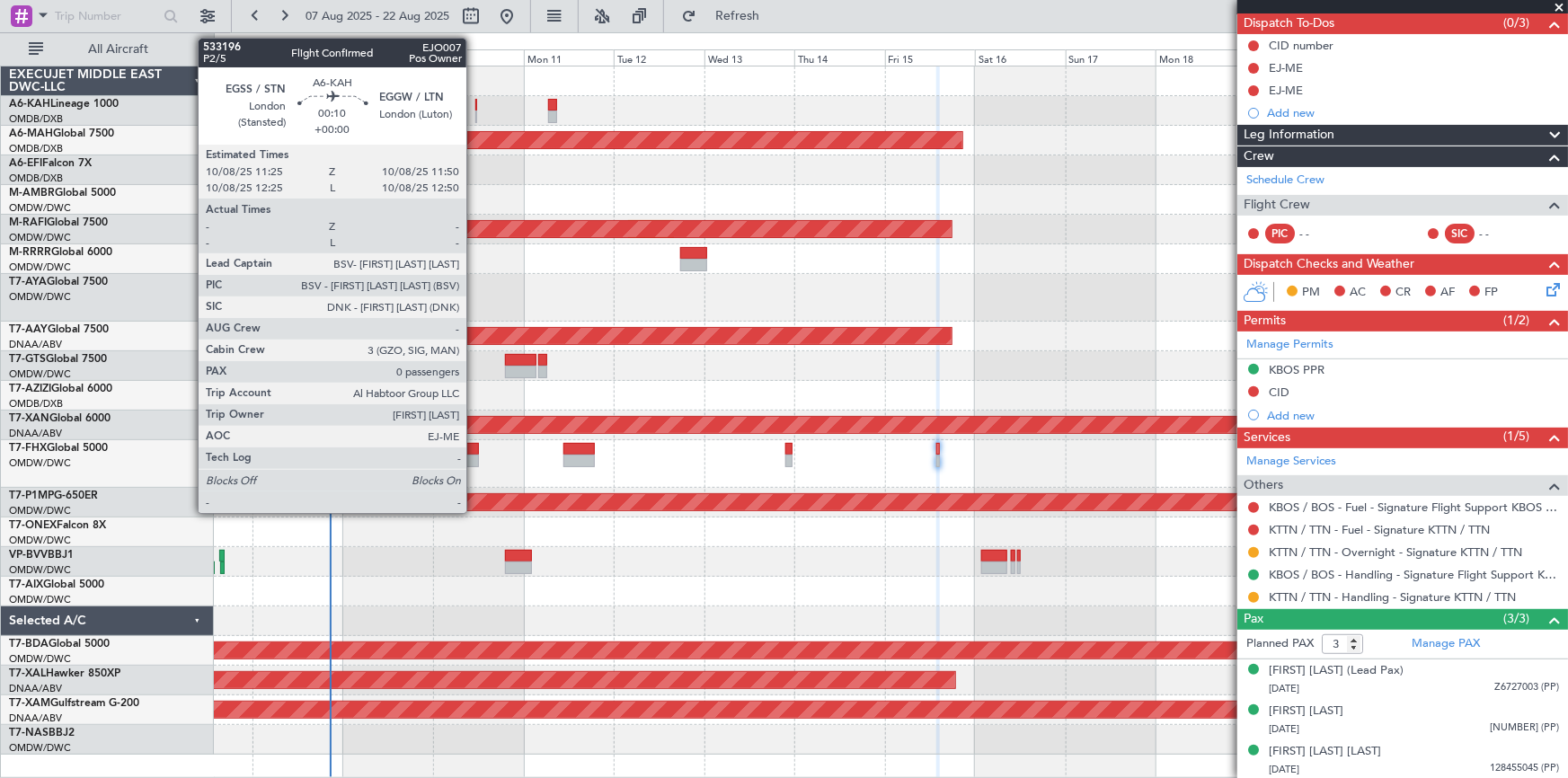 click 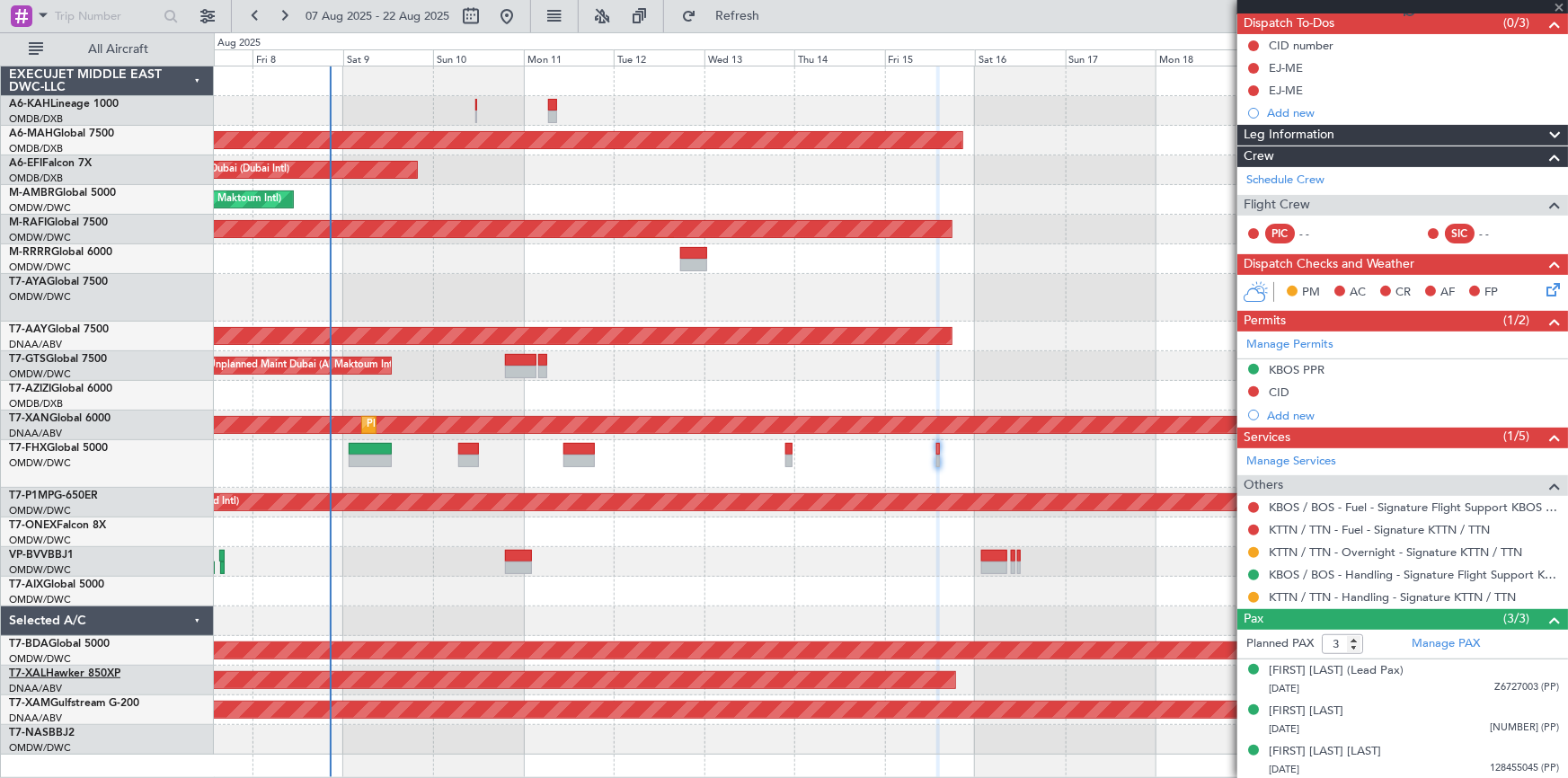 type on "0" 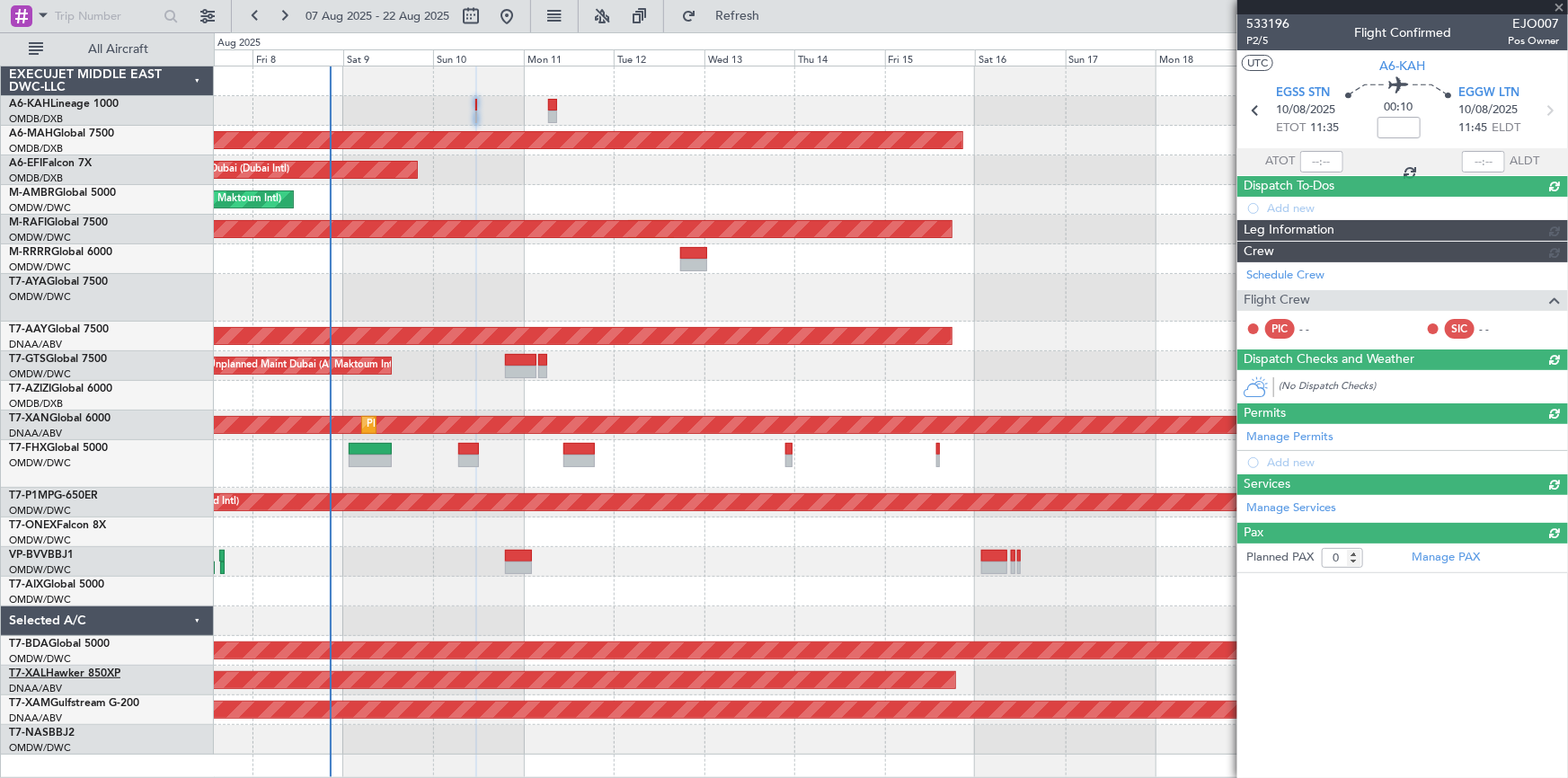 scroll, scrollTop: 0, scrollLeft: 0, axis: both 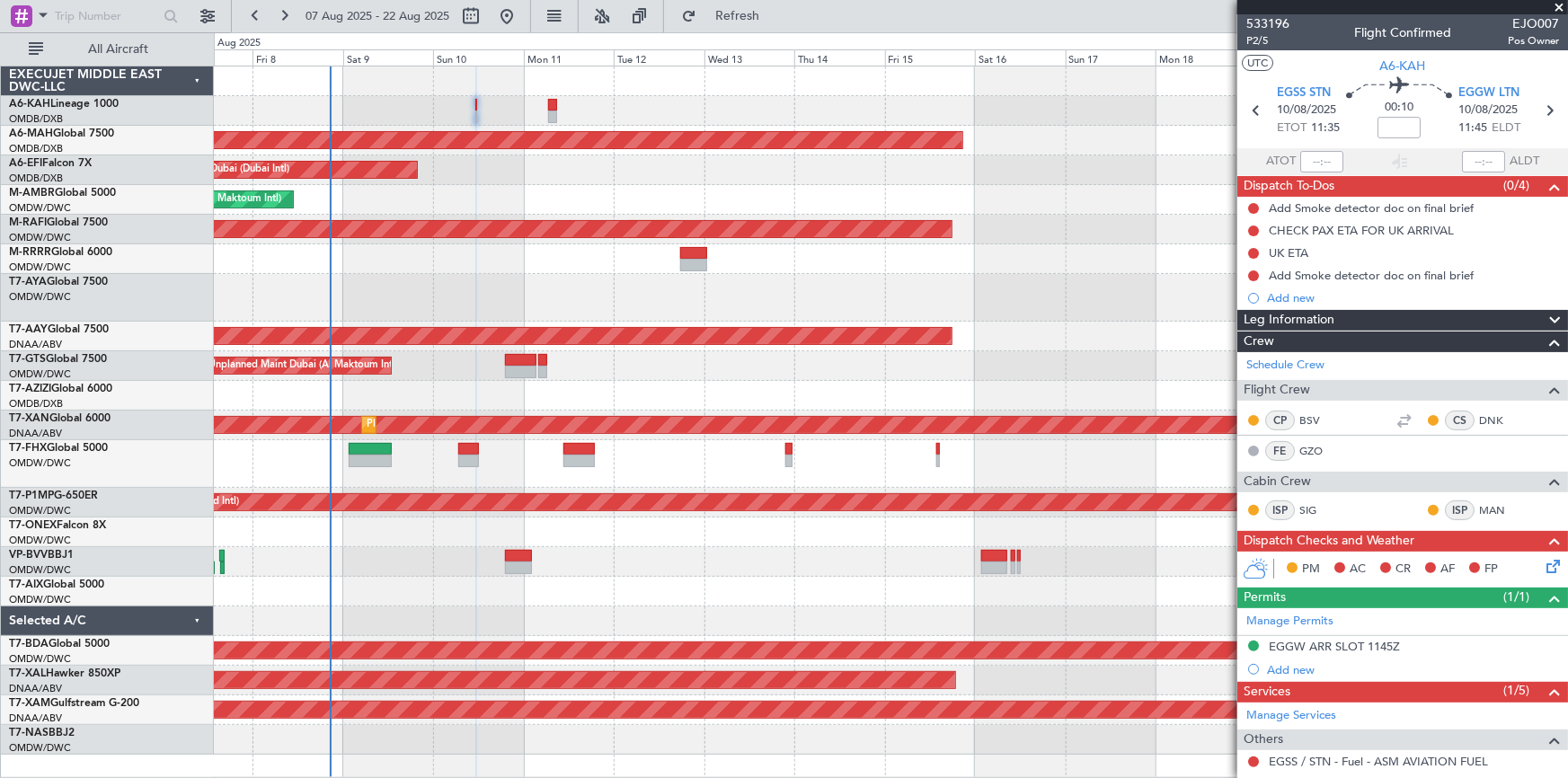 click on "Unplanned Maint Basel-Mulhouse" 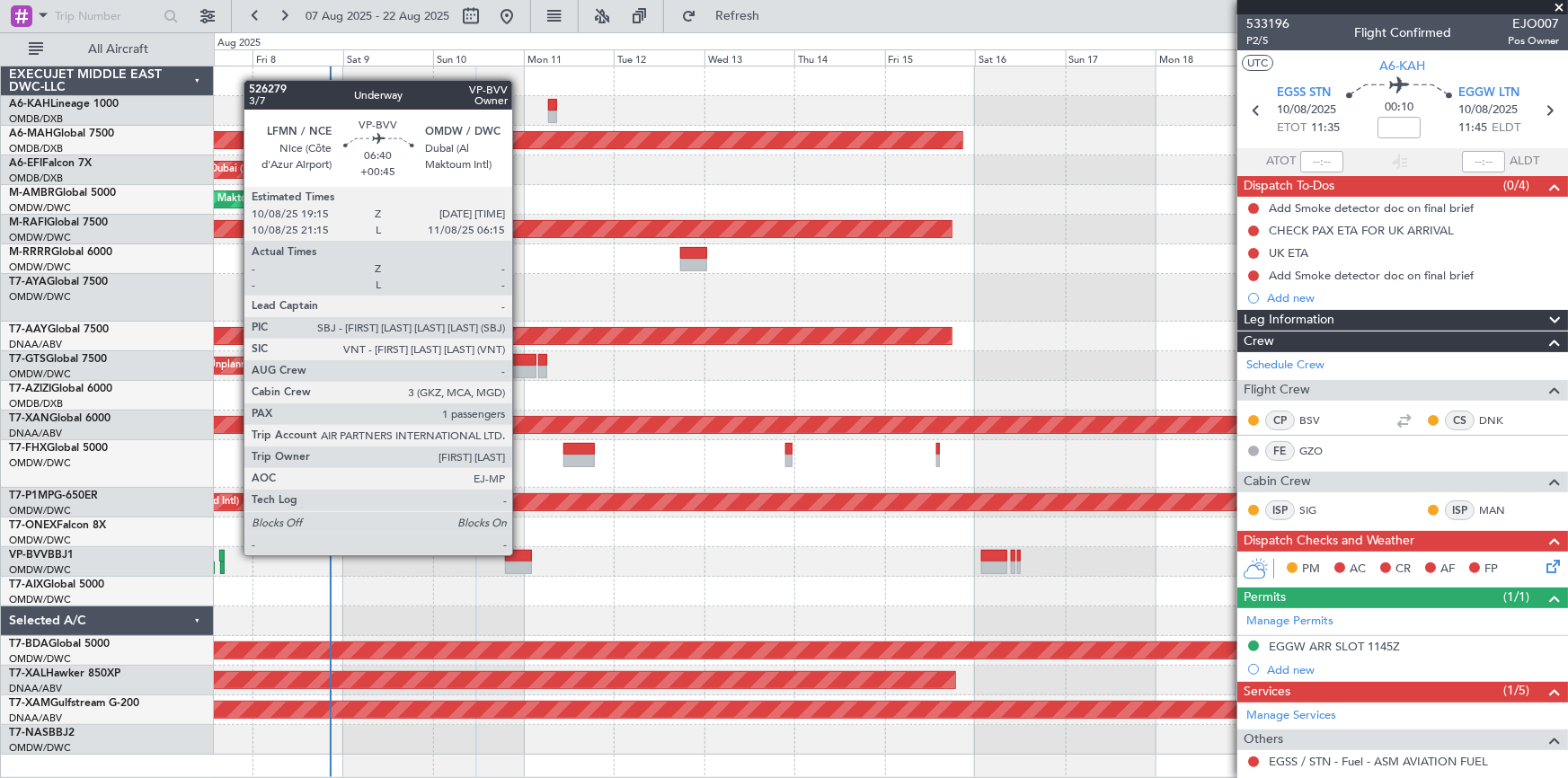 click 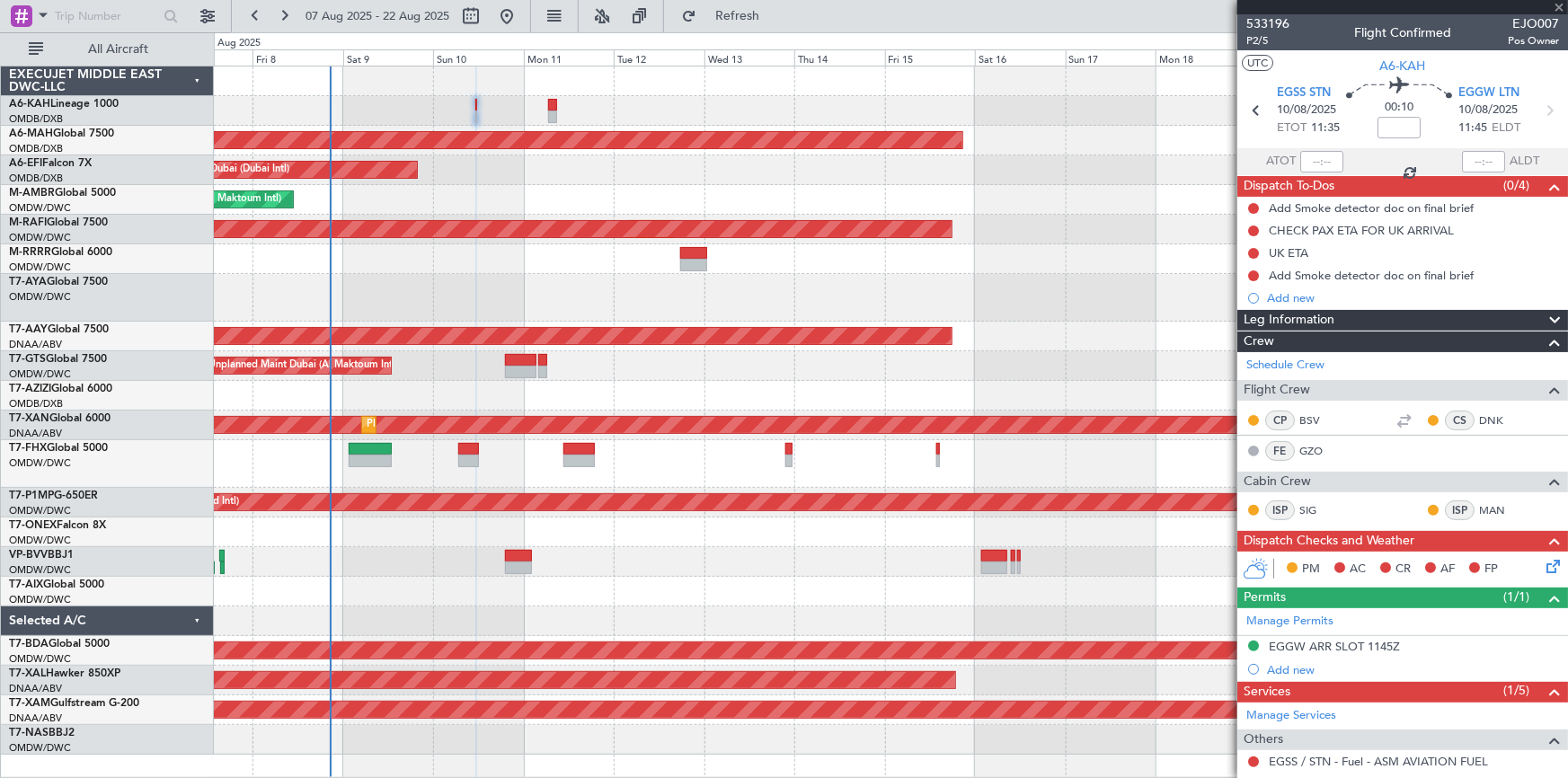 type on "+00:45" 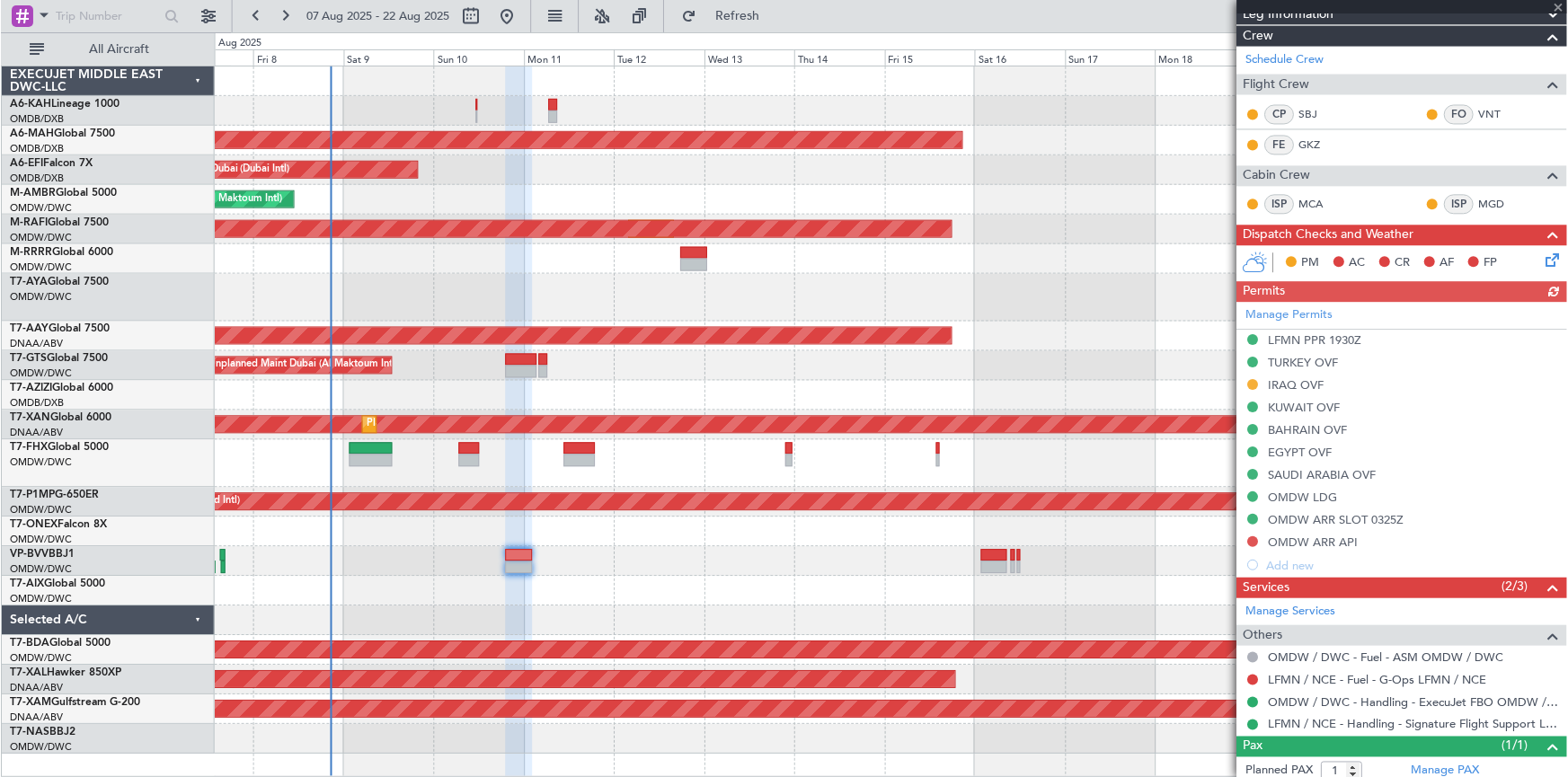 scroll, scrollTop: 286, scrollLeft: 0, axis: vertical 